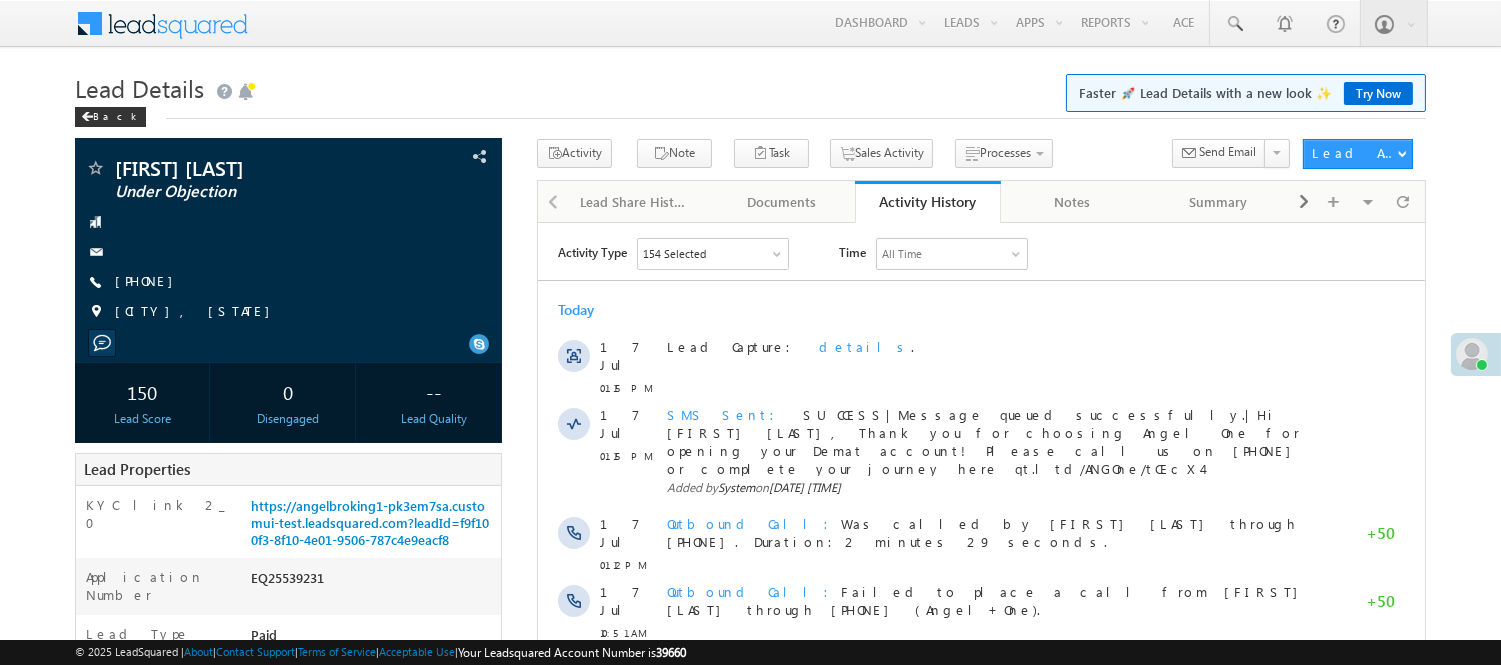 scroll, scrollTop: 0, scrollLeft: 0, axis: both 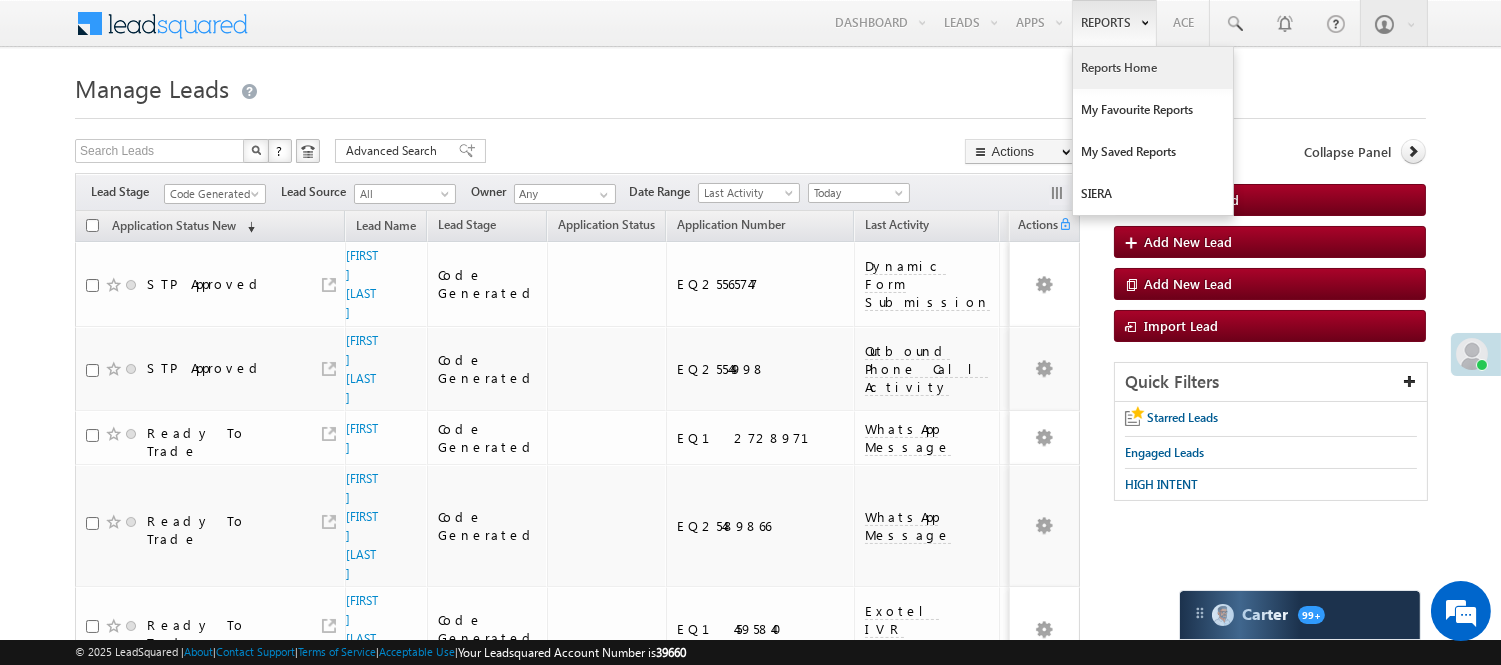 click on "Reports Home" at bounding box center [1153, 68] 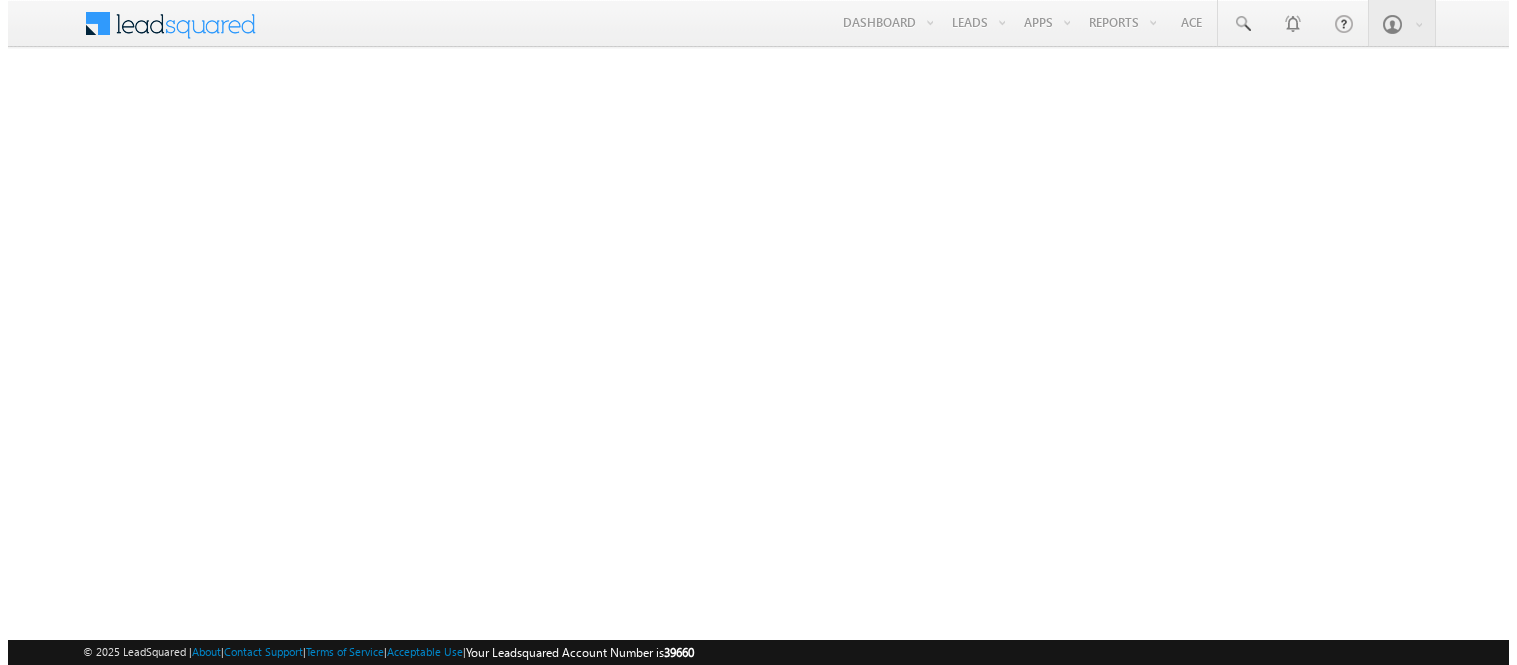 scroll, scrollTop: 0, scrollLeft: 0, axis: both 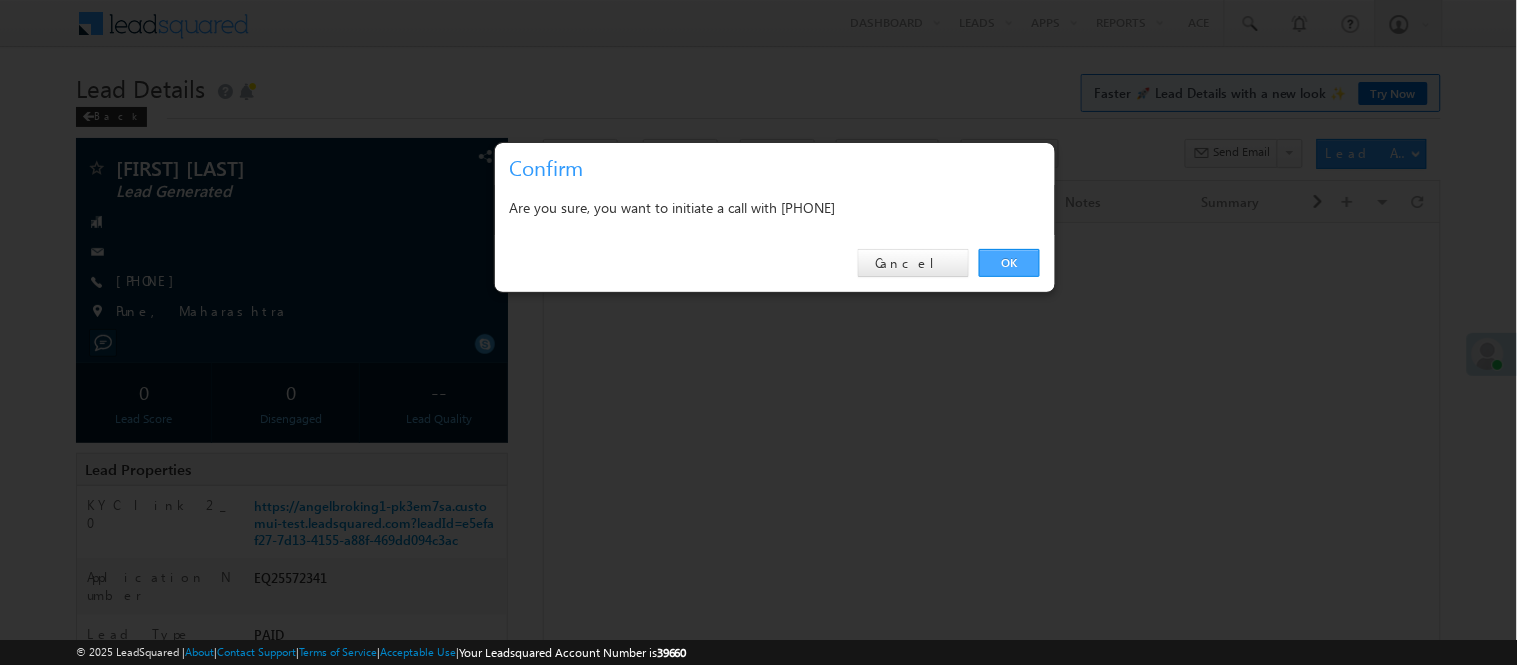 click on "OK" at bounding box center (1009, 263) 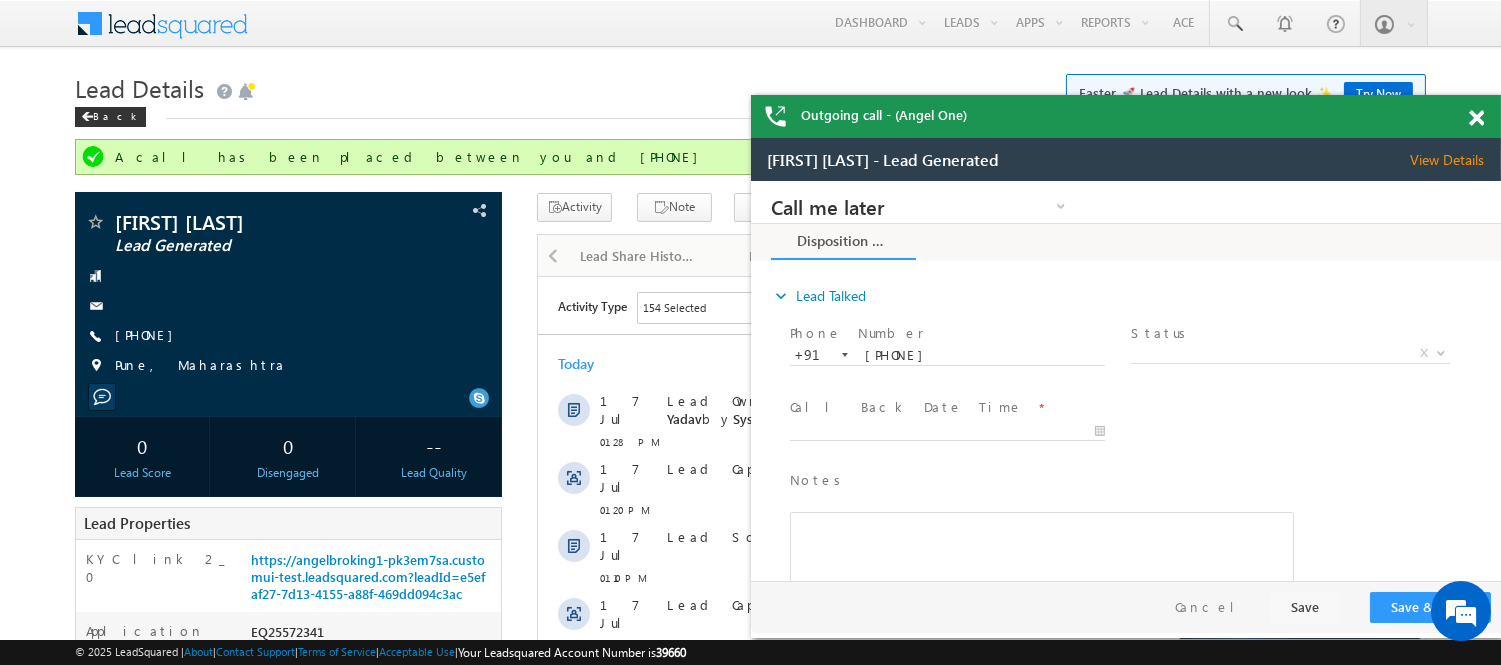 scroll, scrollTop: 0, scrollLeft: 0, axis: both 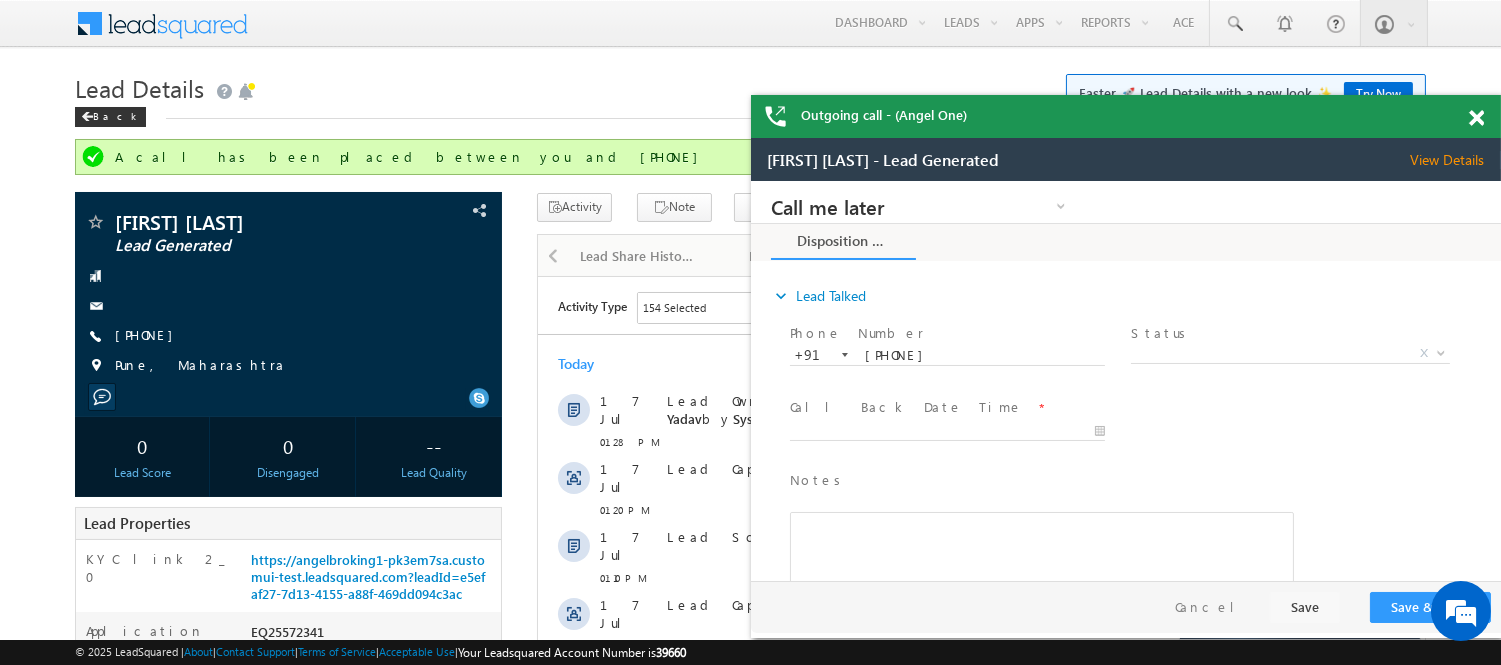 click at bounding box center (1487, 114) 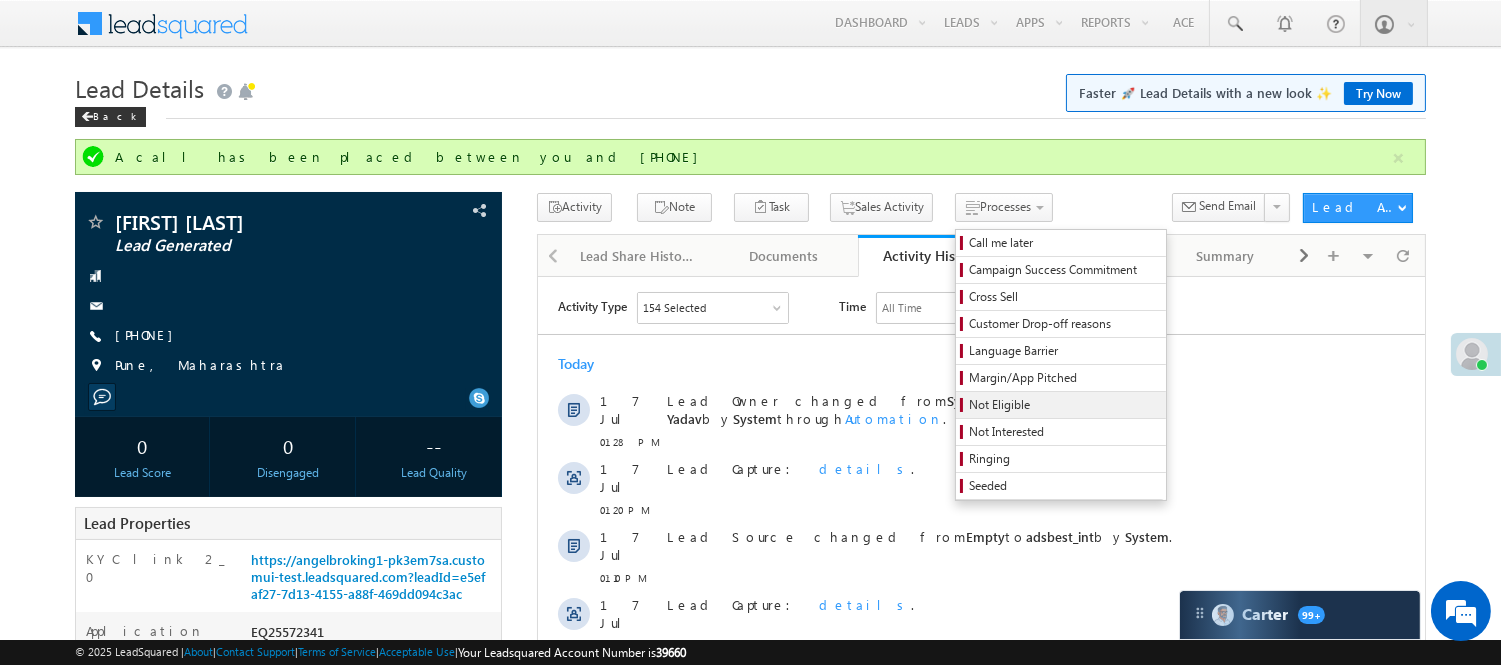 click on "Not Eligible" at bounding box center (1064, 405) 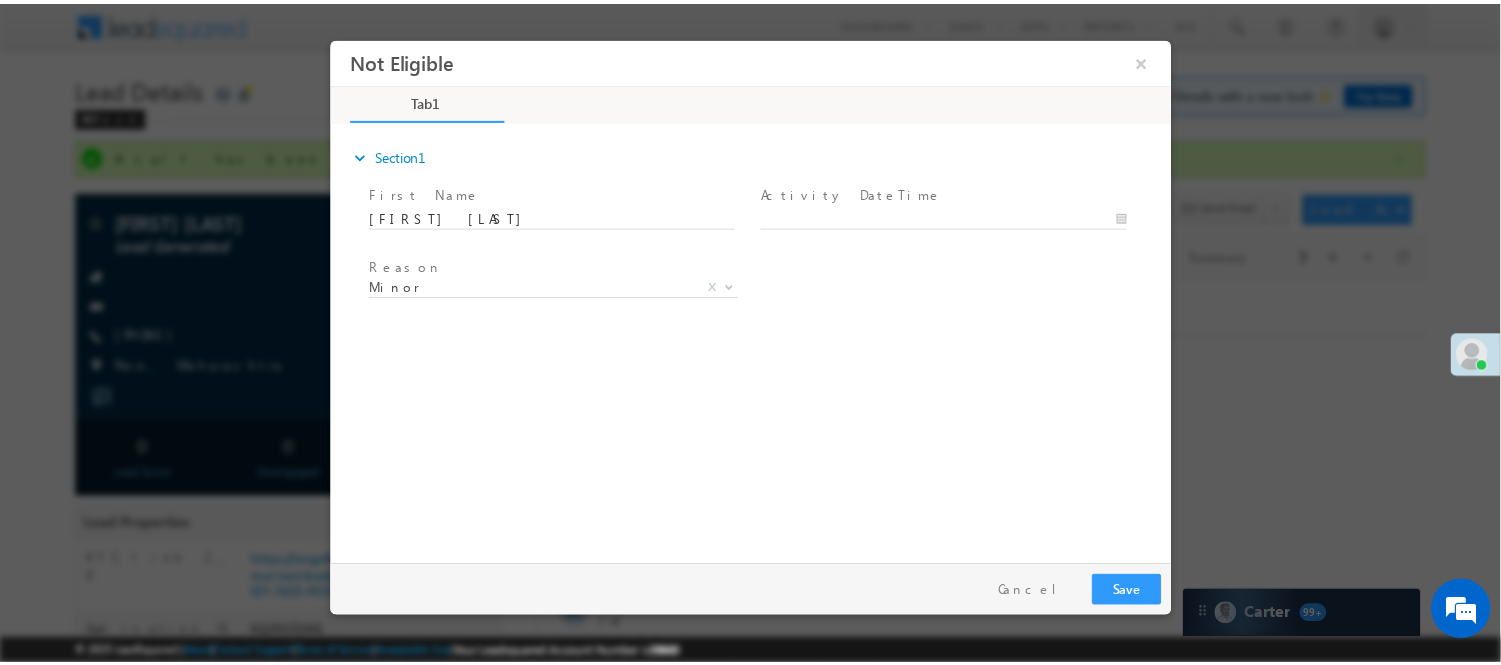scroll, scrollTop: 0, scrollLeft: 0, axis: both 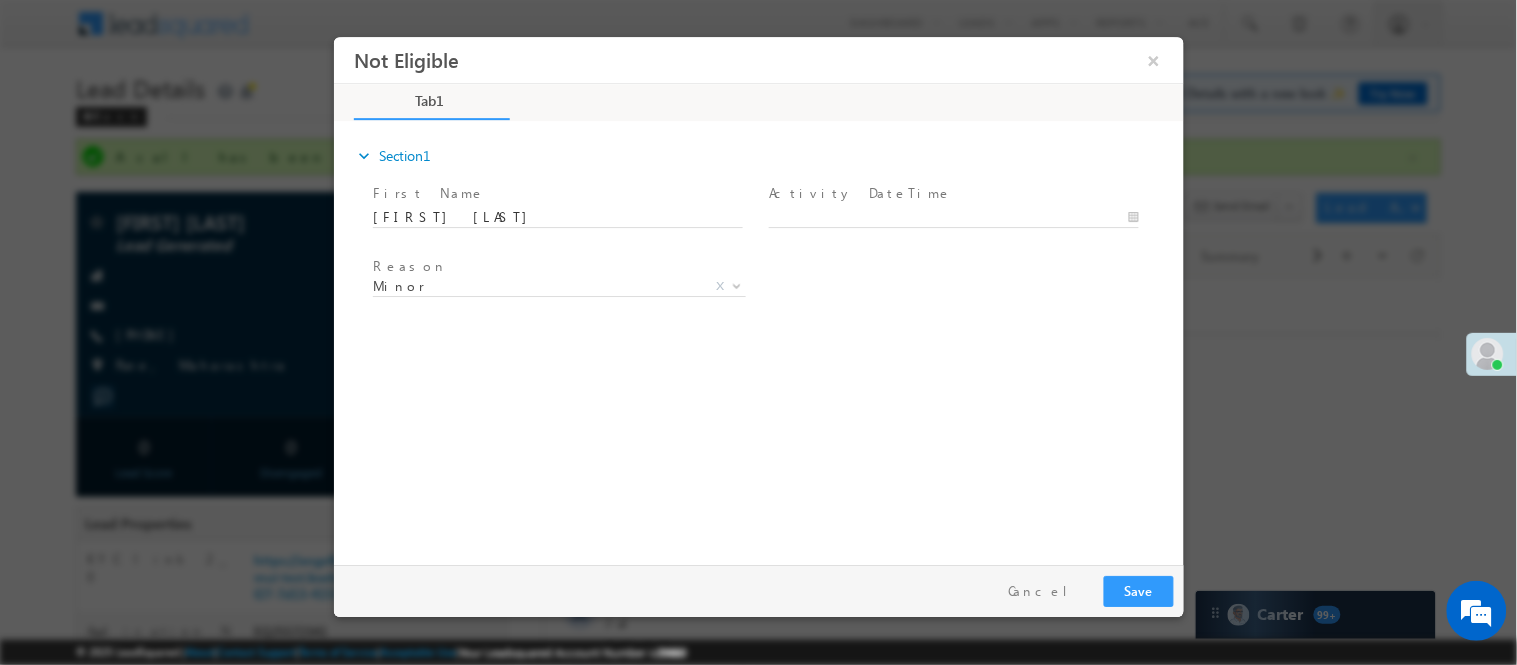 click on "Activity DateTime
*" at bounding box center [952, 193] 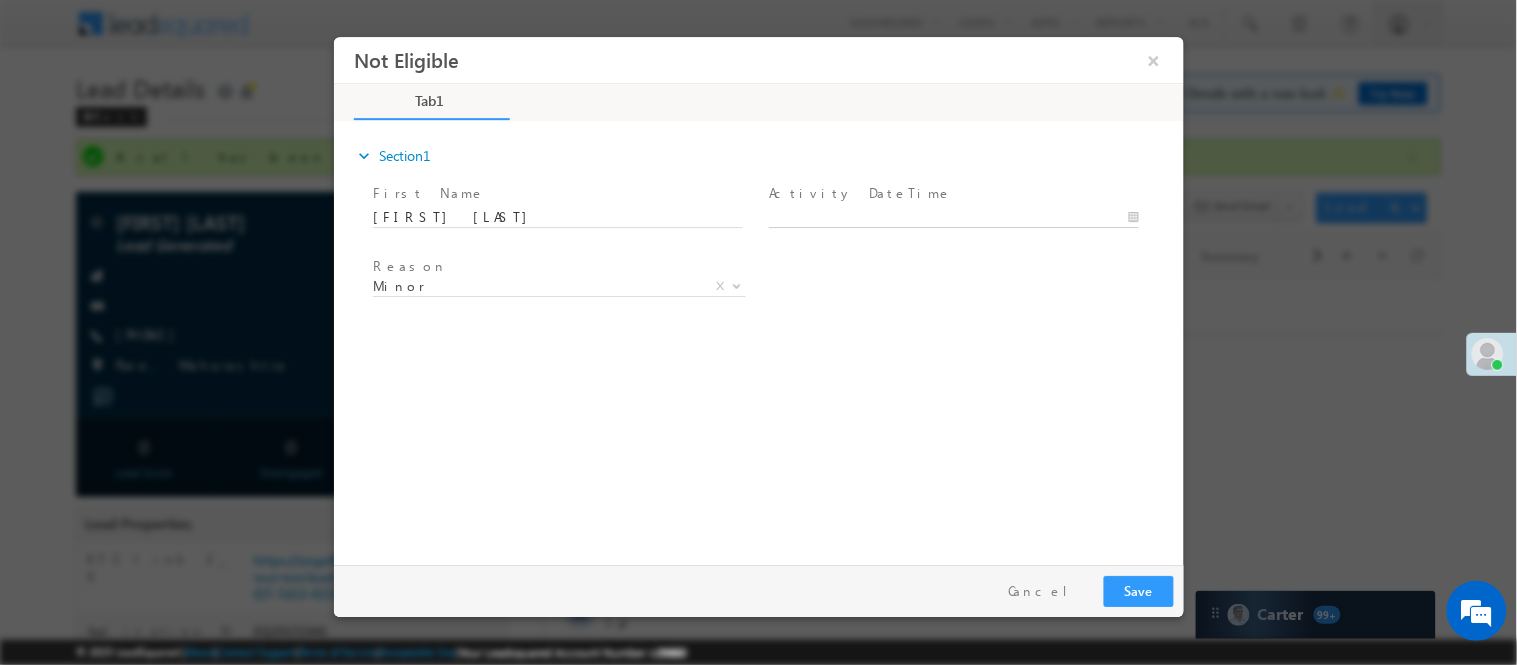 click on "Not Eligible
×" at bounding box center [758, 295] 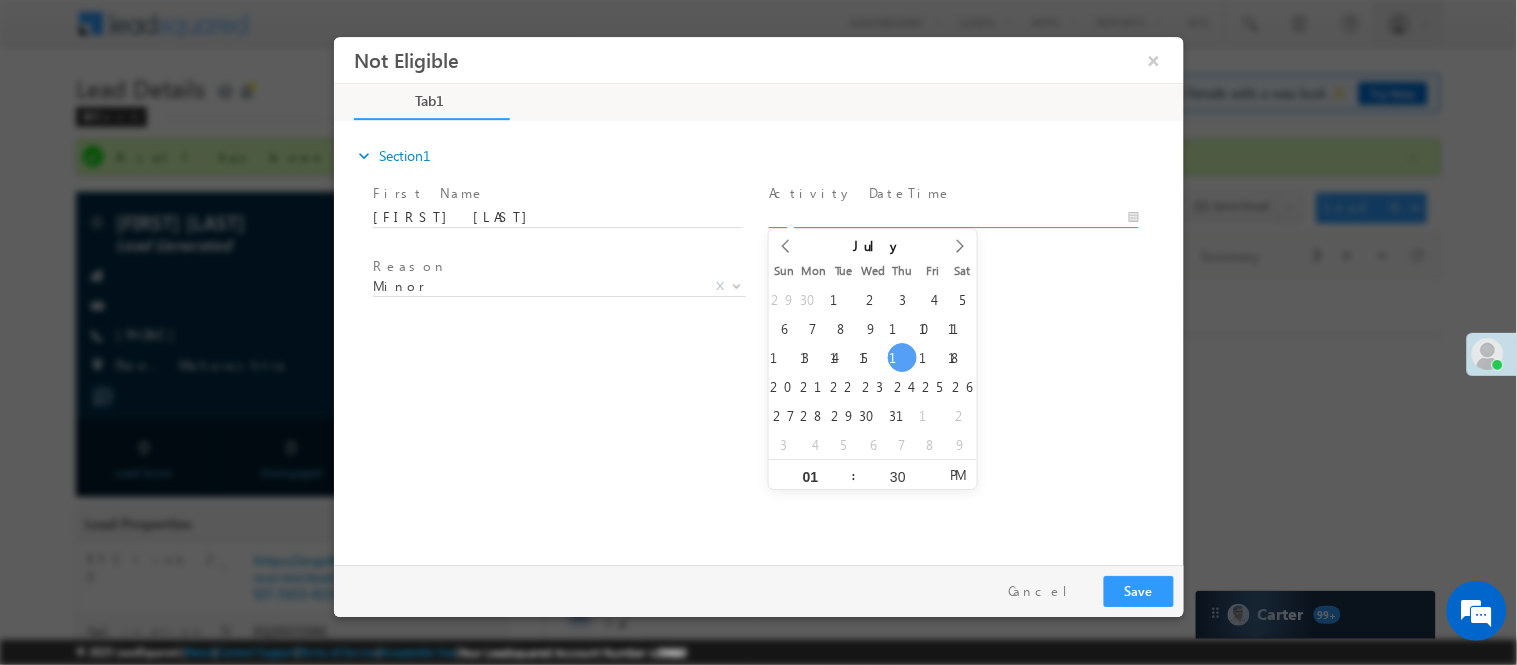 type on "07/17/25 1:30 PM" 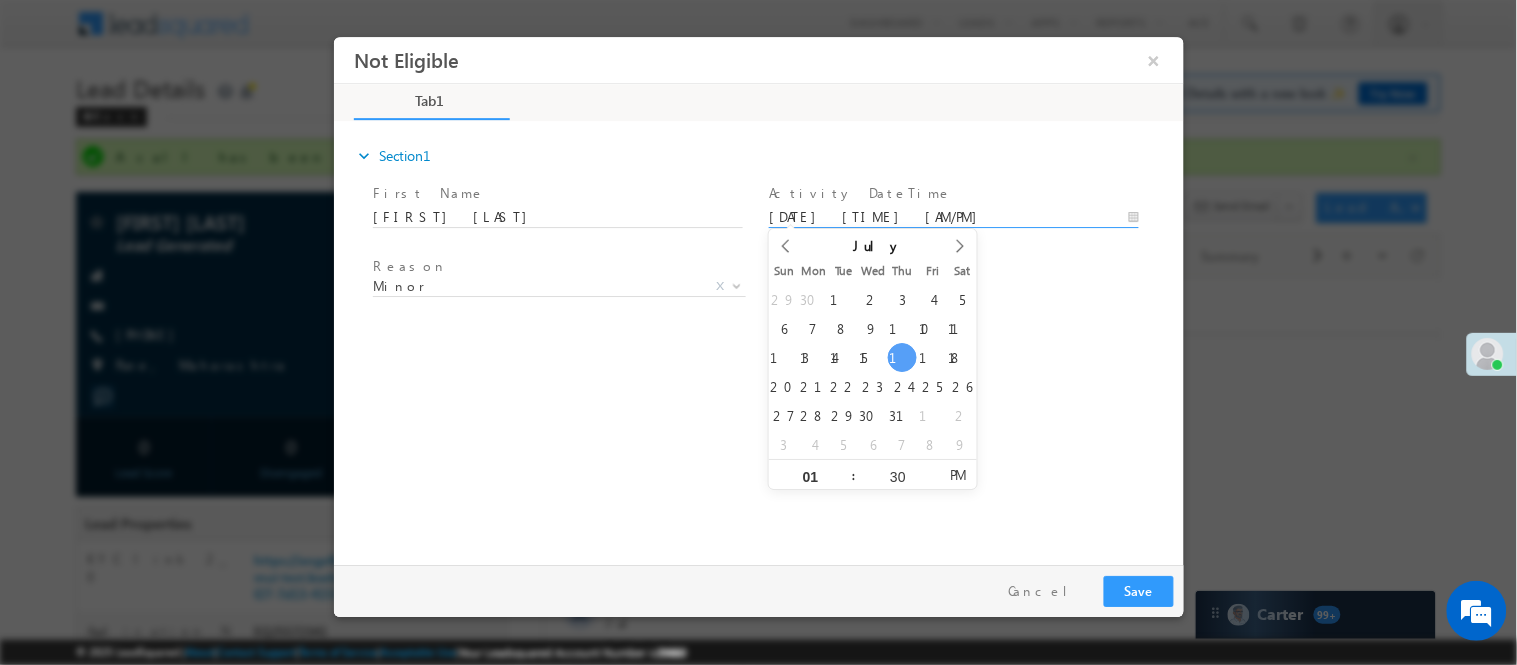 click on "Minor" at bounding box center [534, 285] 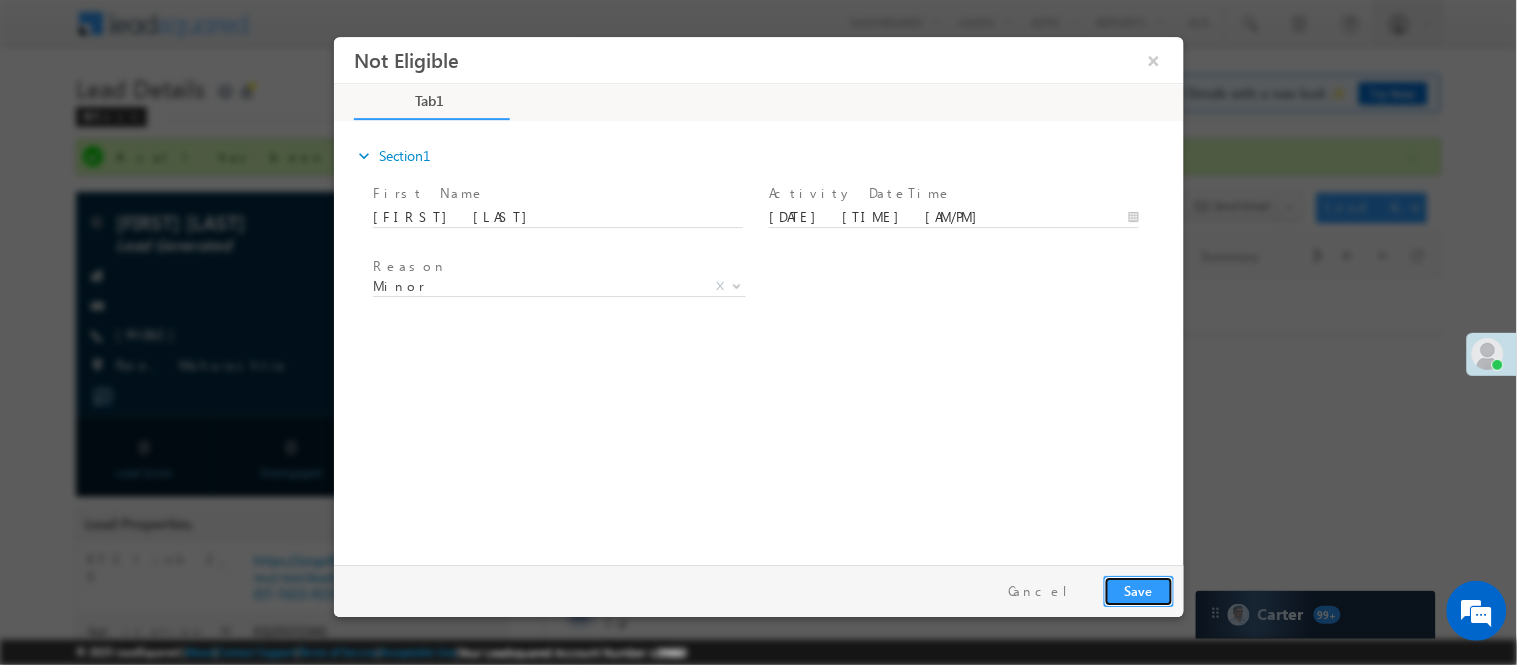 click on "Save" at bounding box center [1138, 590] 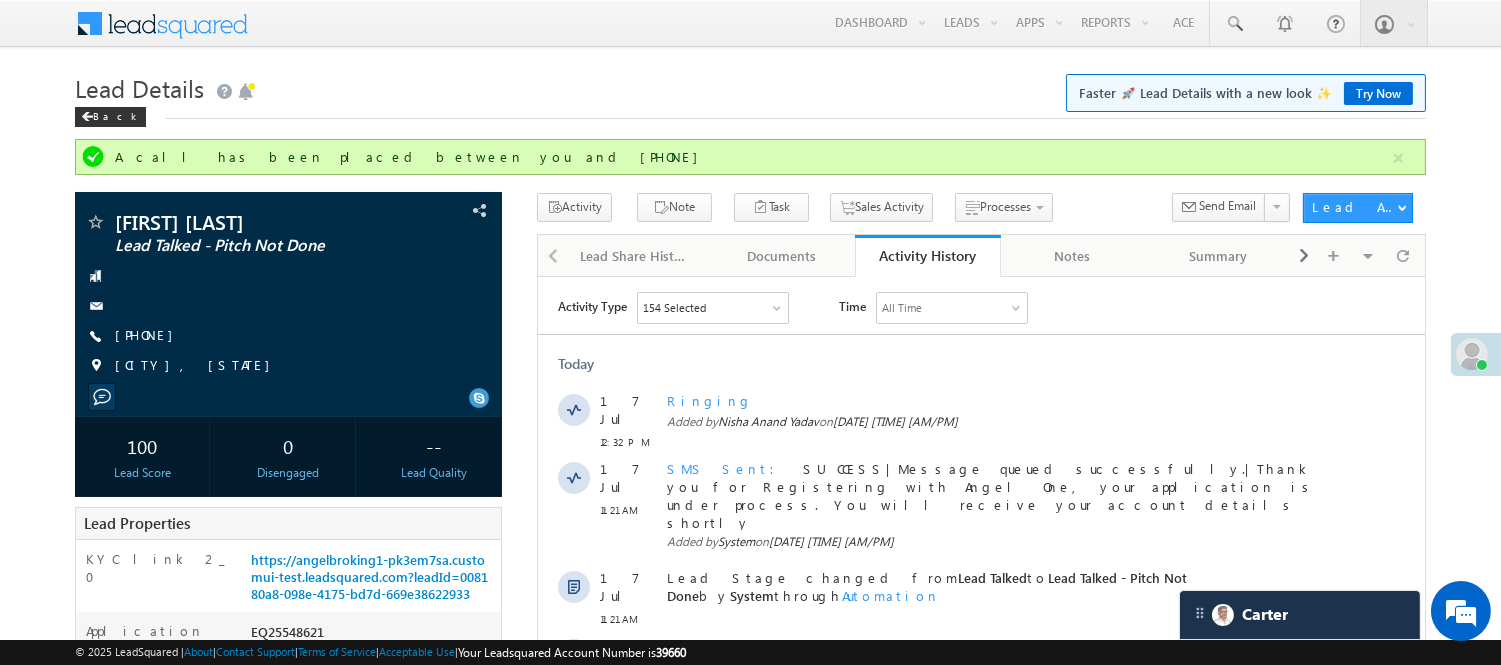 scroll, scrollTop: 0, scrollLeft: 0, axis: both 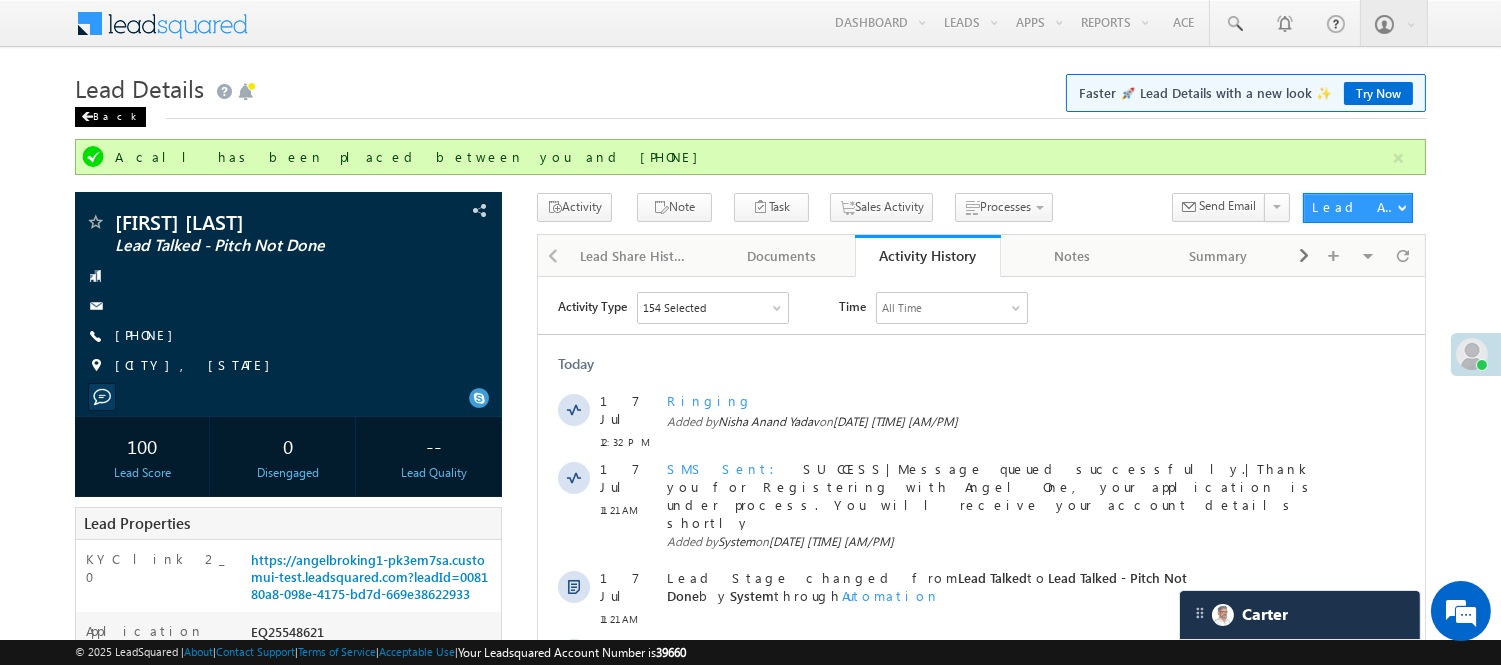click on "Back" at bounding box center (110, 117) 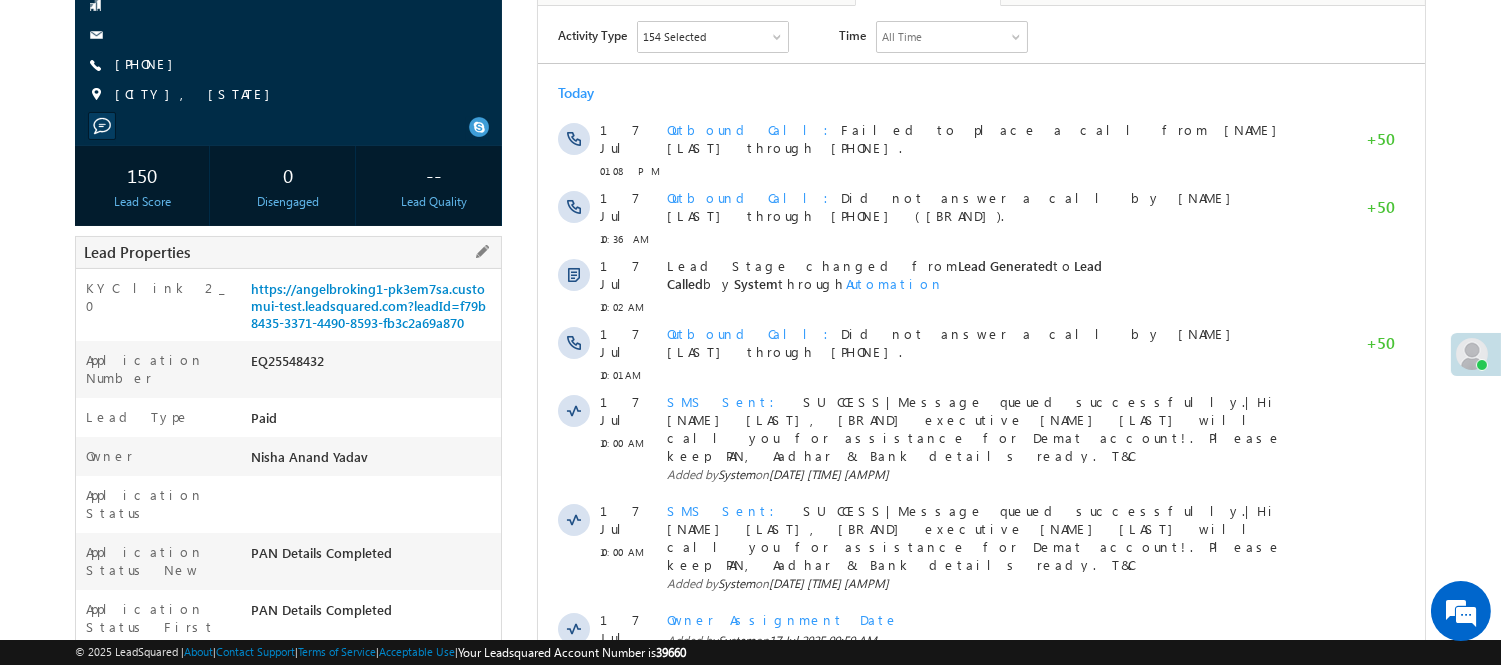 scroll, scrollTop: 0, scrollLeft: 0, axis: both 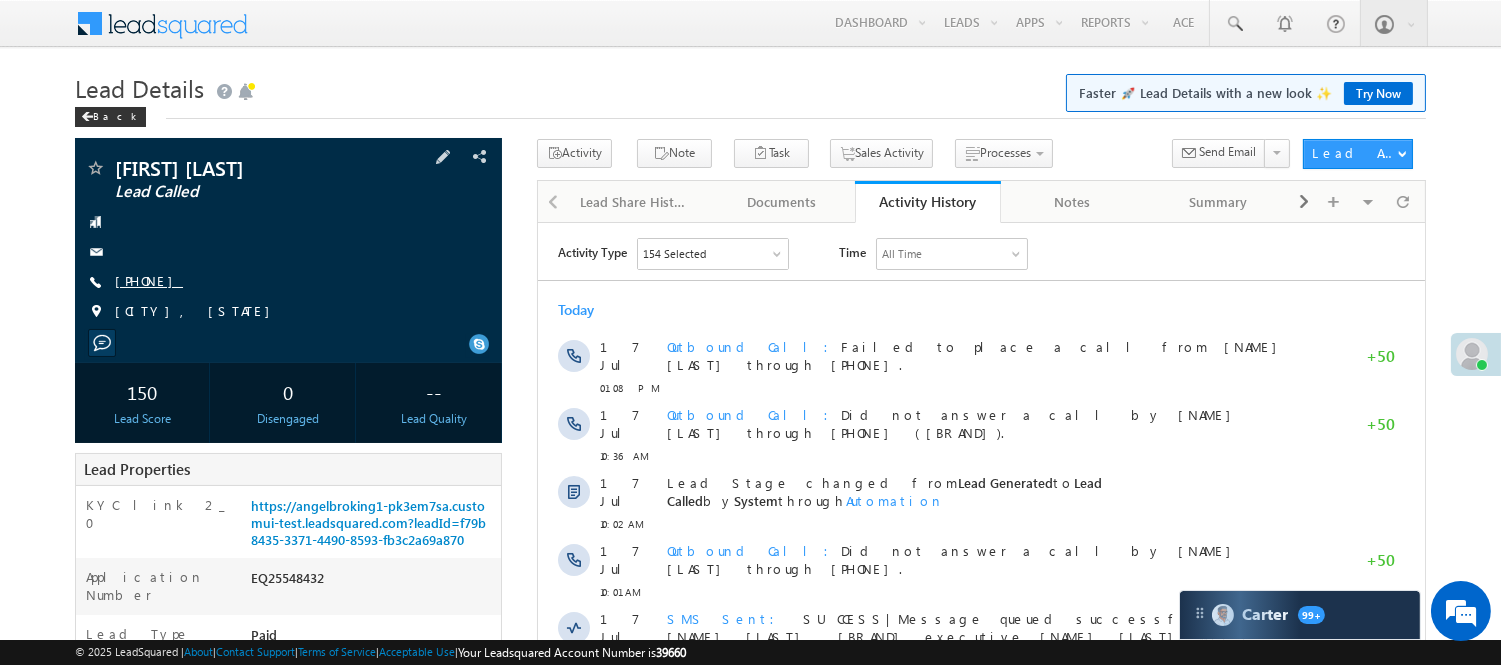 click on "+91-7896980832" at bounding box center (149, 280) 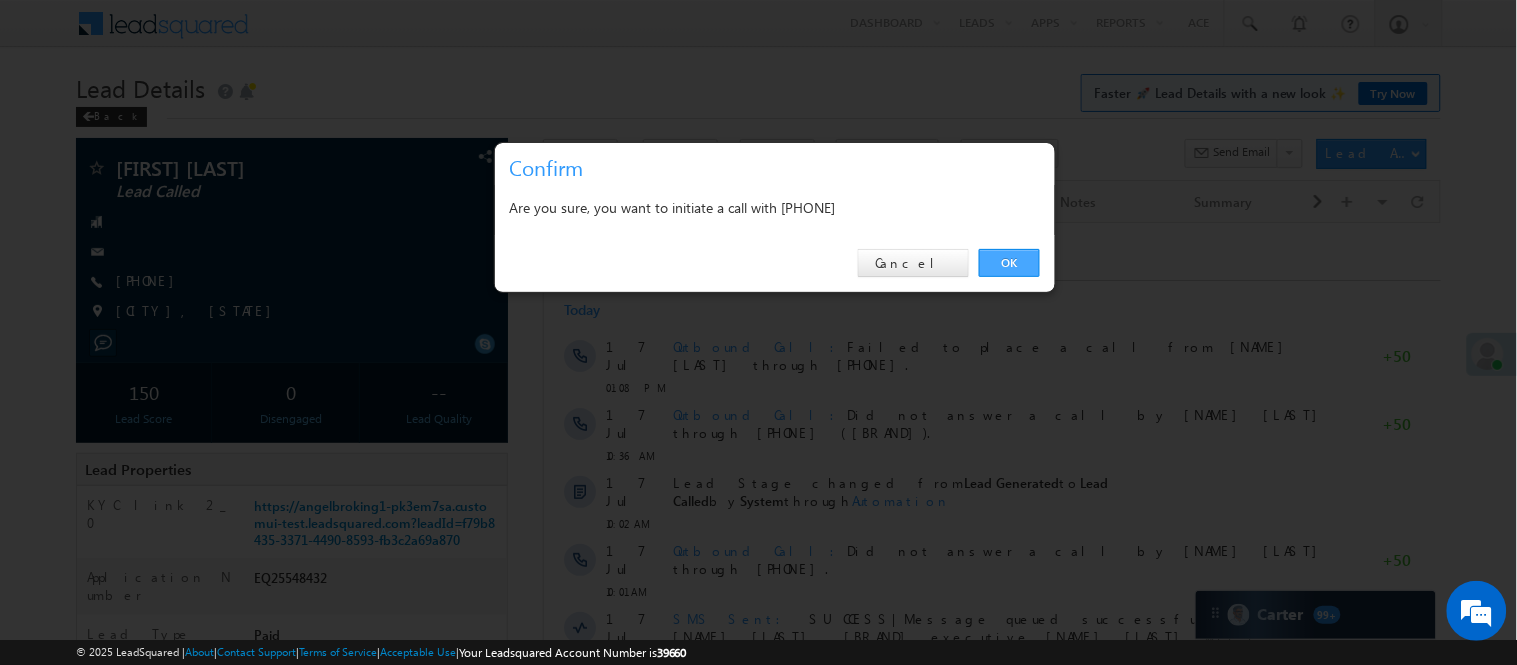 click on "OK" at bounding box center [1009, 263] 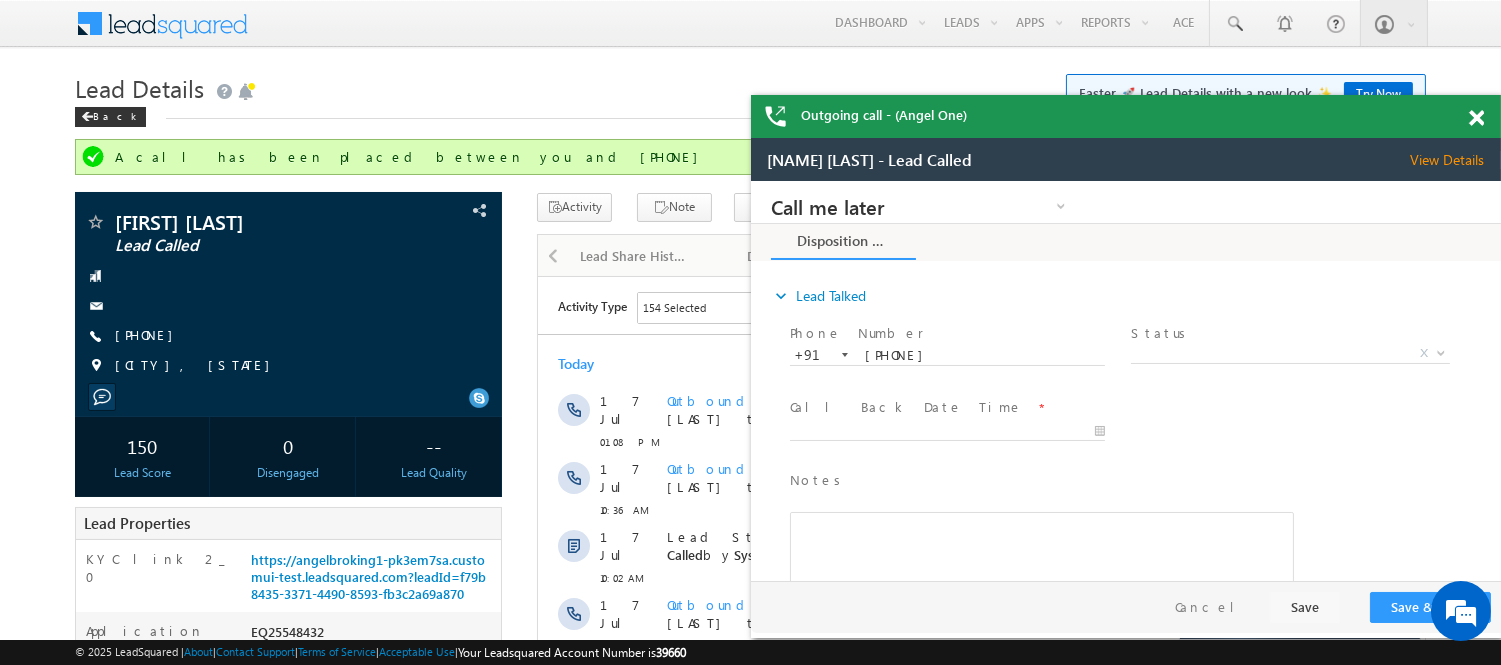 scroll, scrollTop: 0, scrollLeft: 0, axis: both 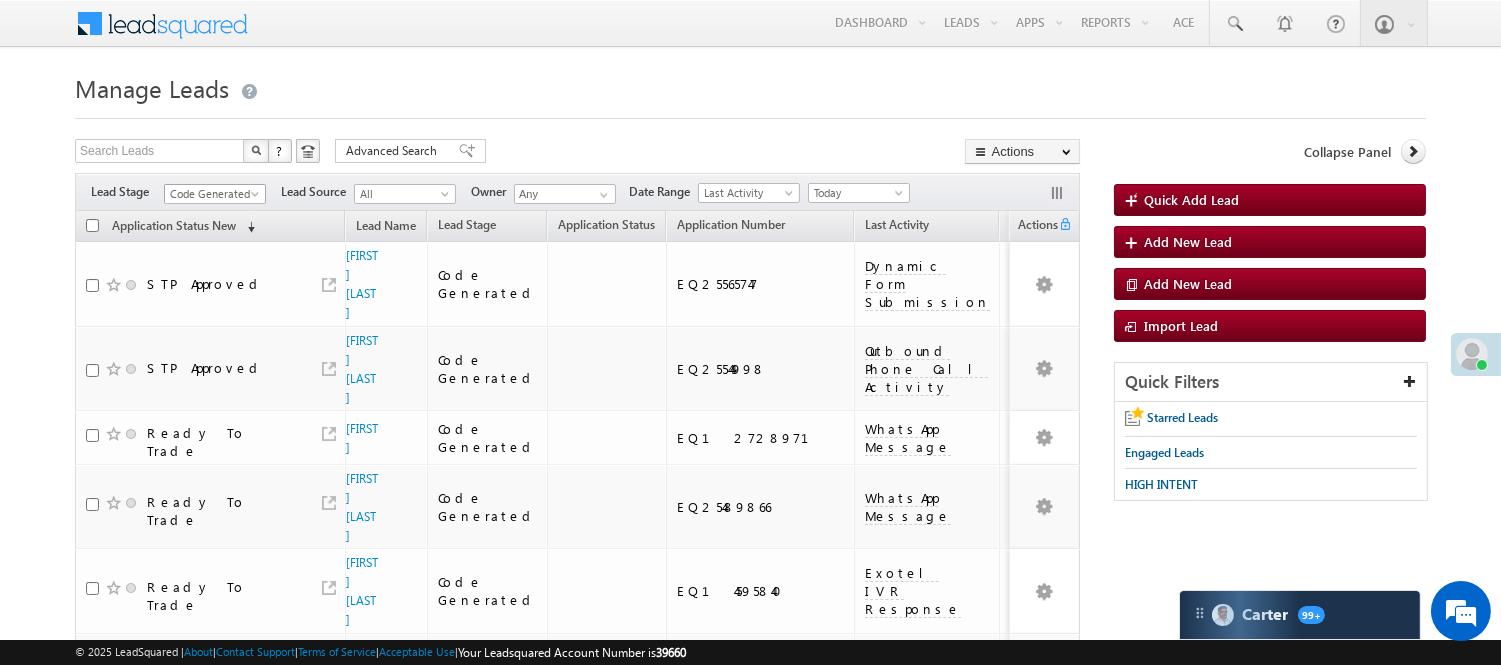 click on "Code Generated" at bounding box center [212, 194] 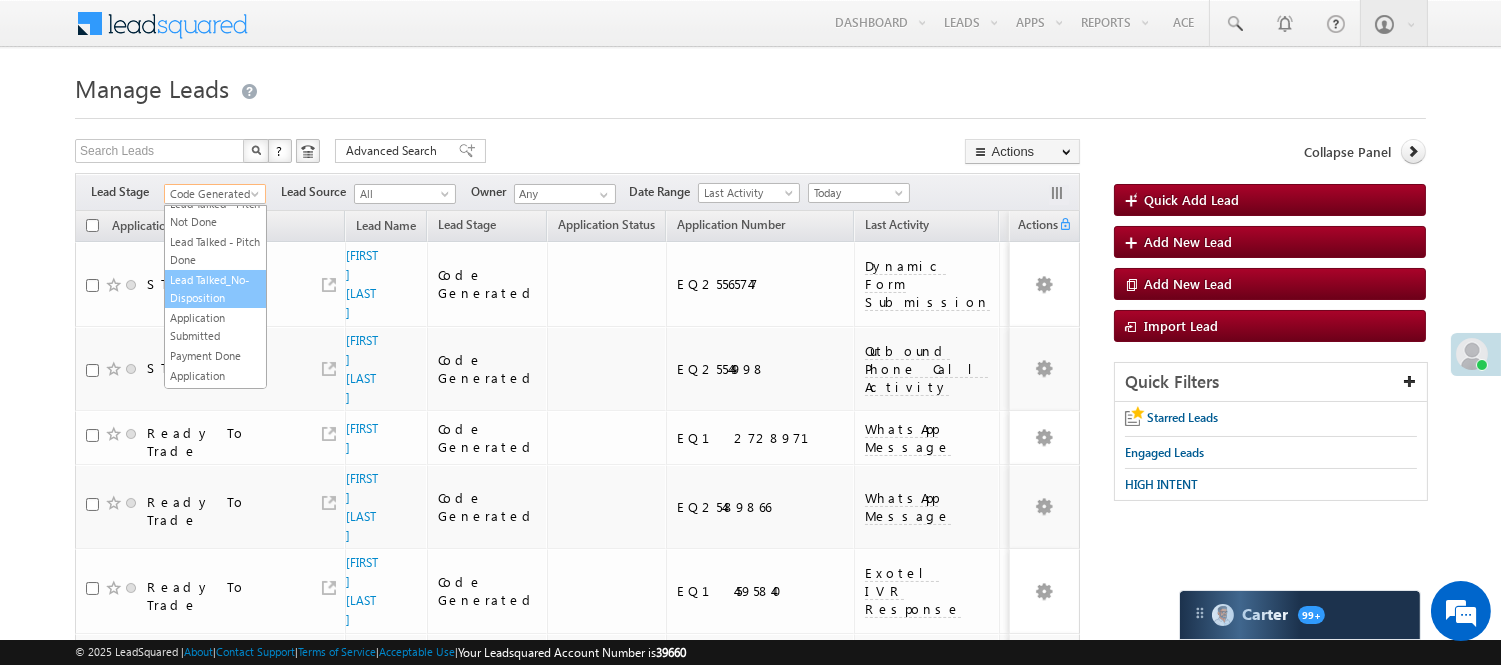 scroll, scrollTop: 0, scrollLeft: 0, axis: both 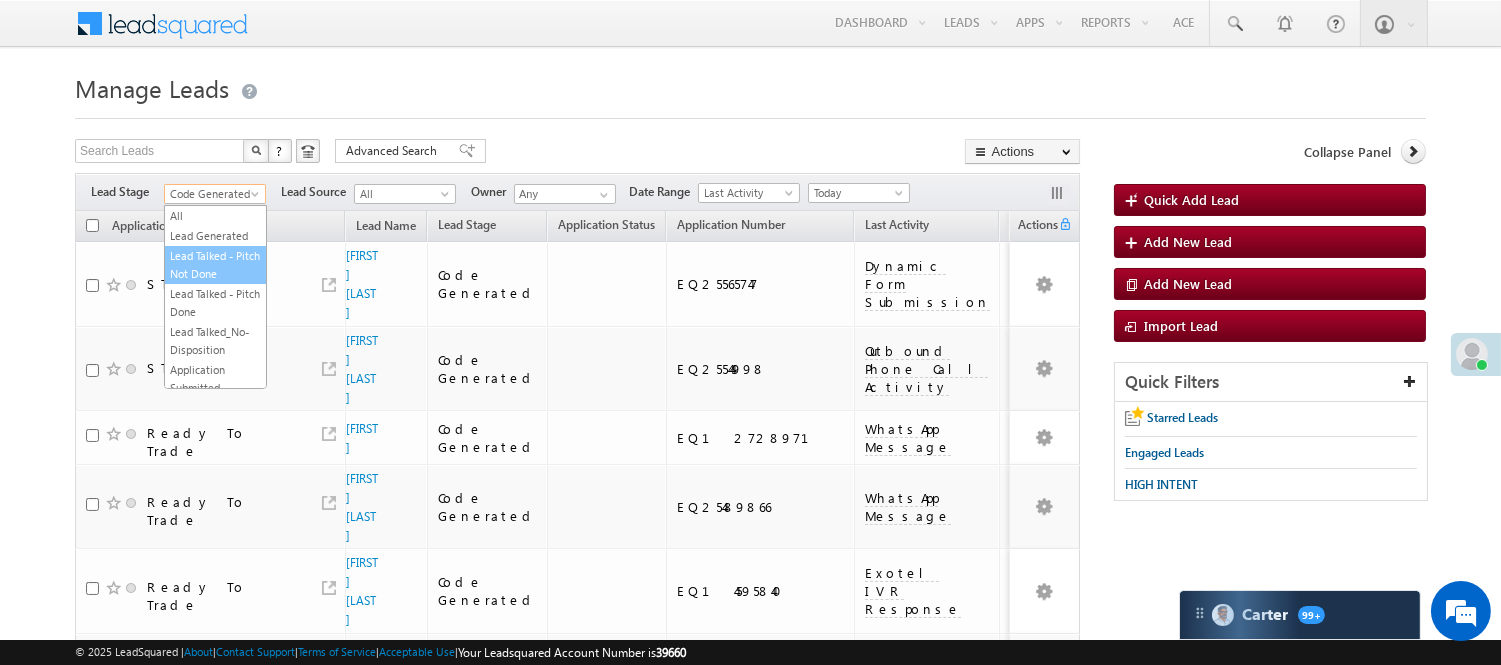 click on "Lead Talked - Pitch Not Done" at bounding box center (215, 265) 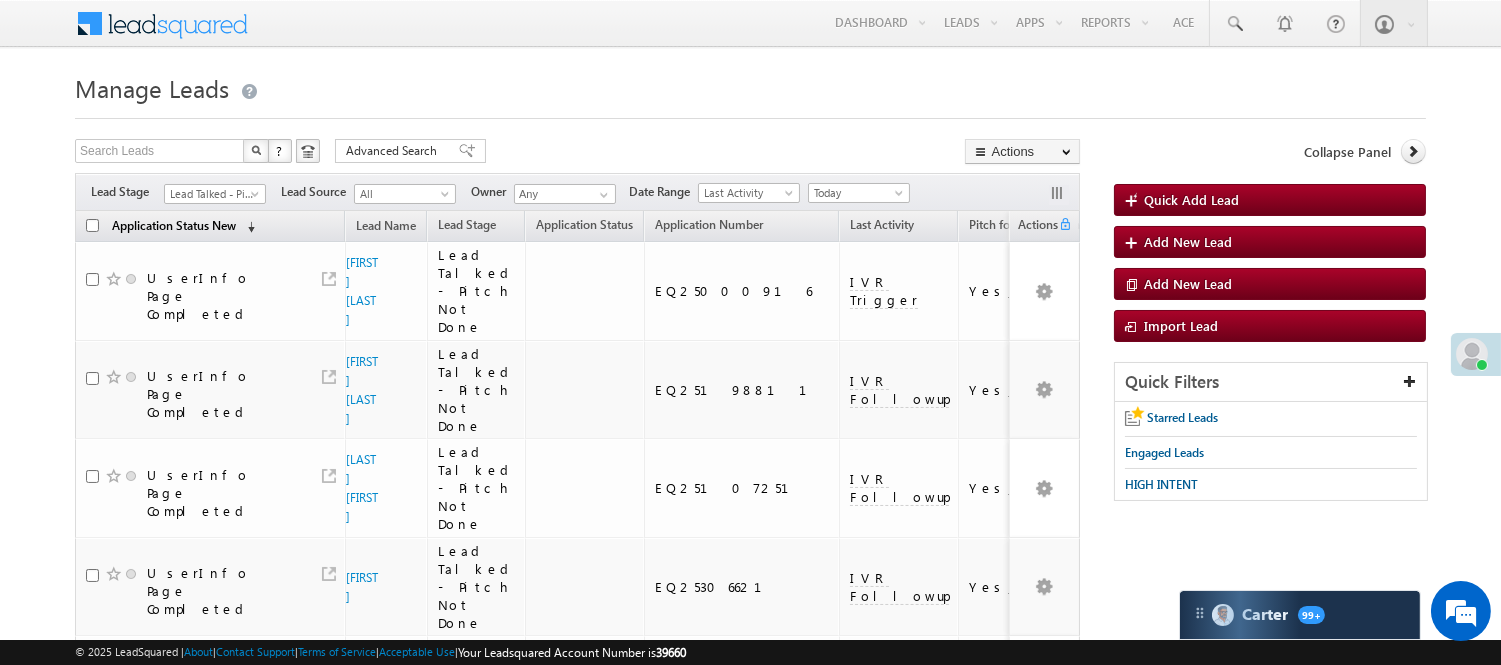 scroll, scrollTop: 0, scrollLeft: 0, axis: both 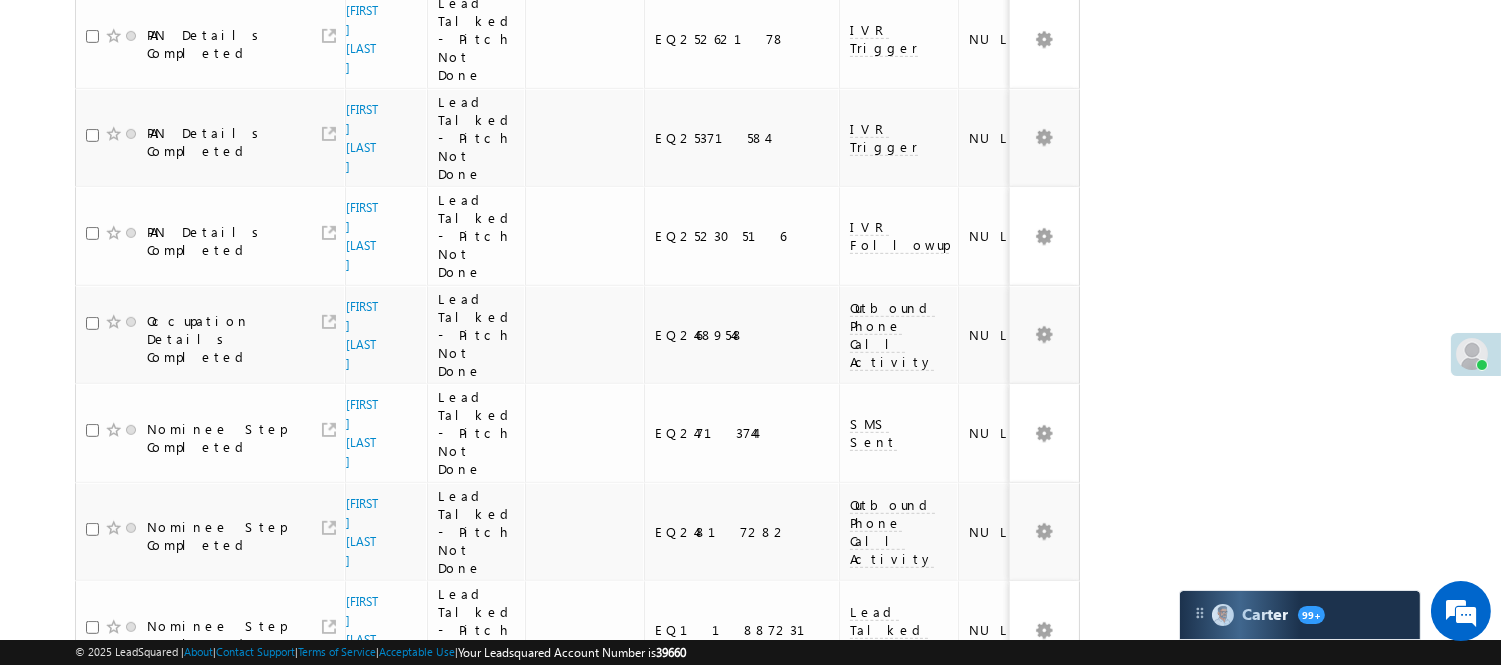 click on "2" at bounding box center (978, 915) 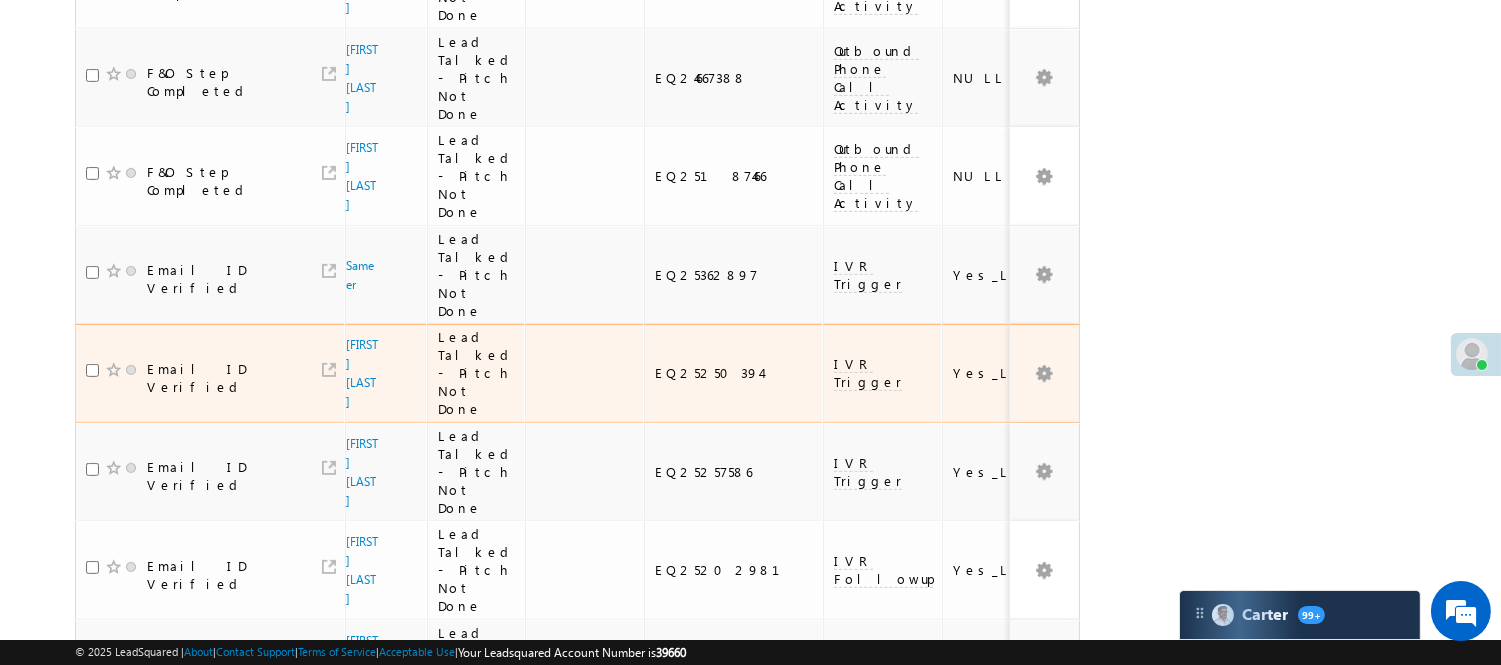 scroll, scrollTop: 1884, scrollLeft: 0, axis: vertical 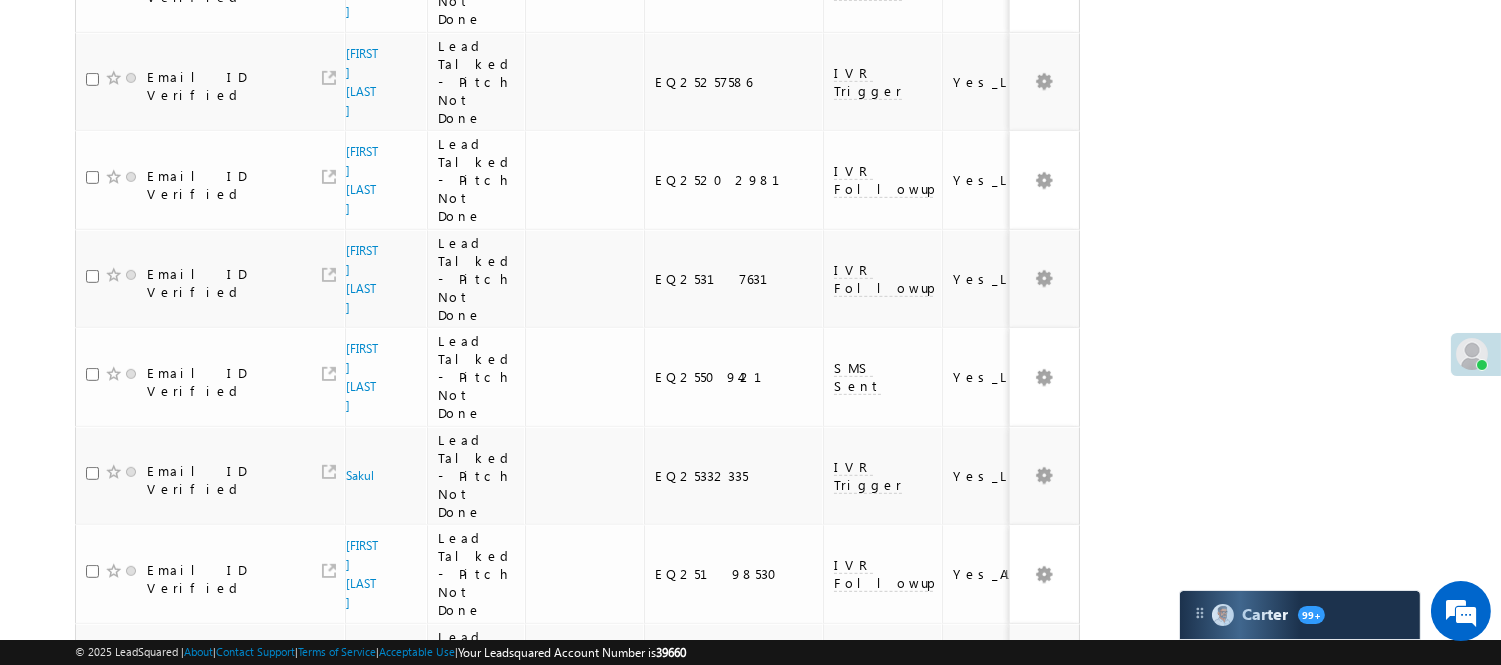 click on "1" at bounding box center (937, 859) 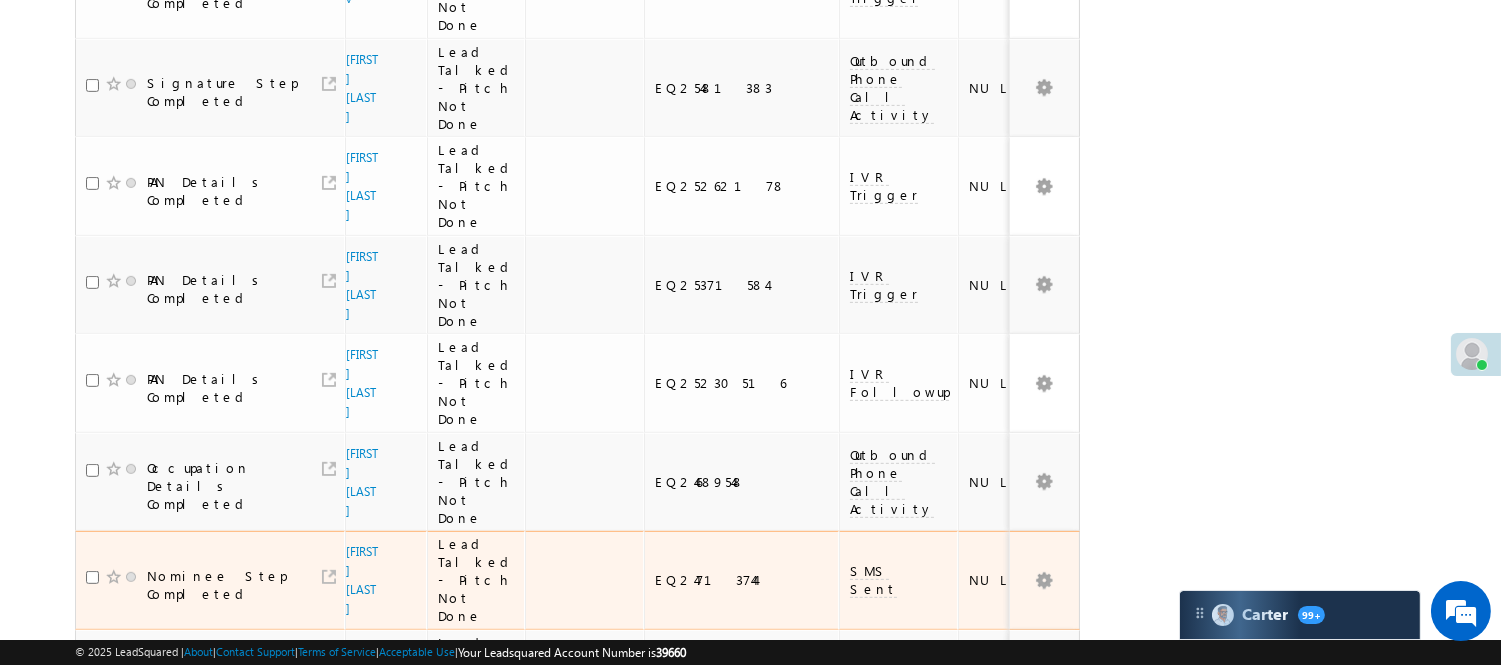 scroll, scrollTop: 1828, scrollLeft: 0, axis: vertical 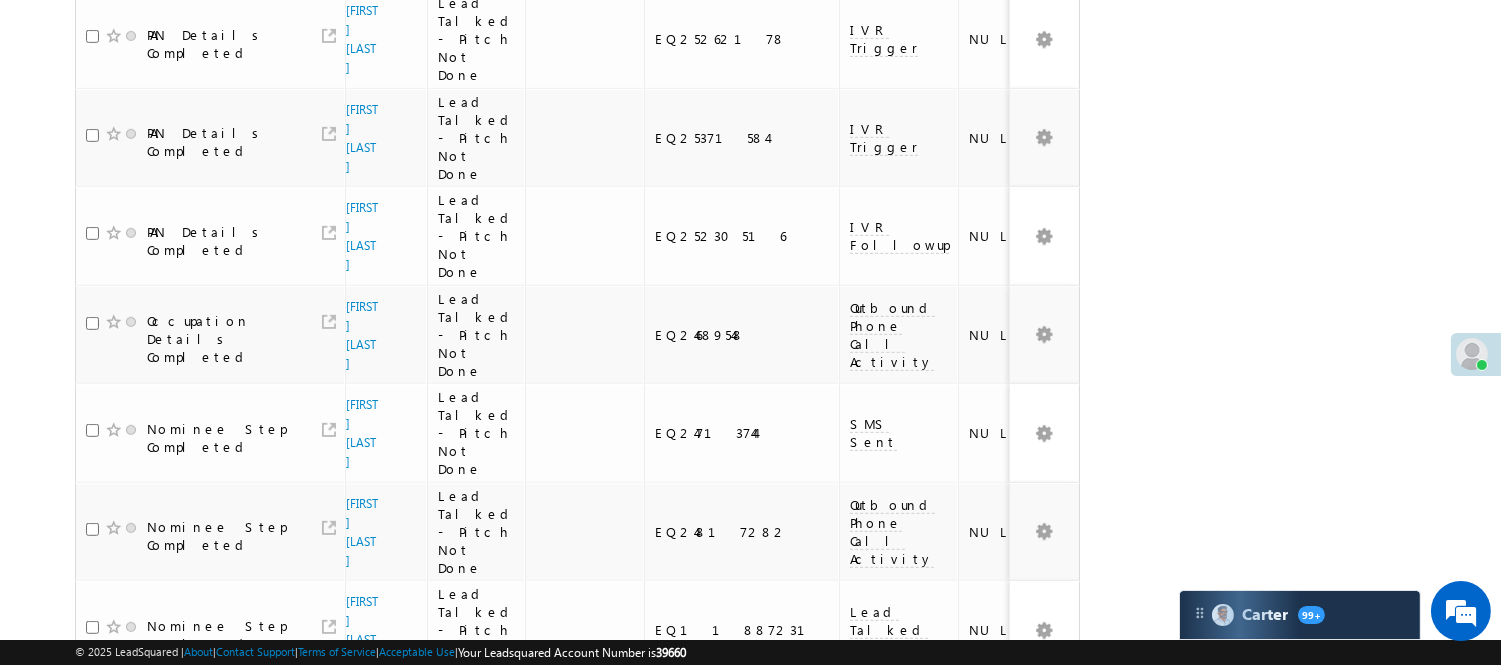 click on "3" at bounding box center (1018, 915) 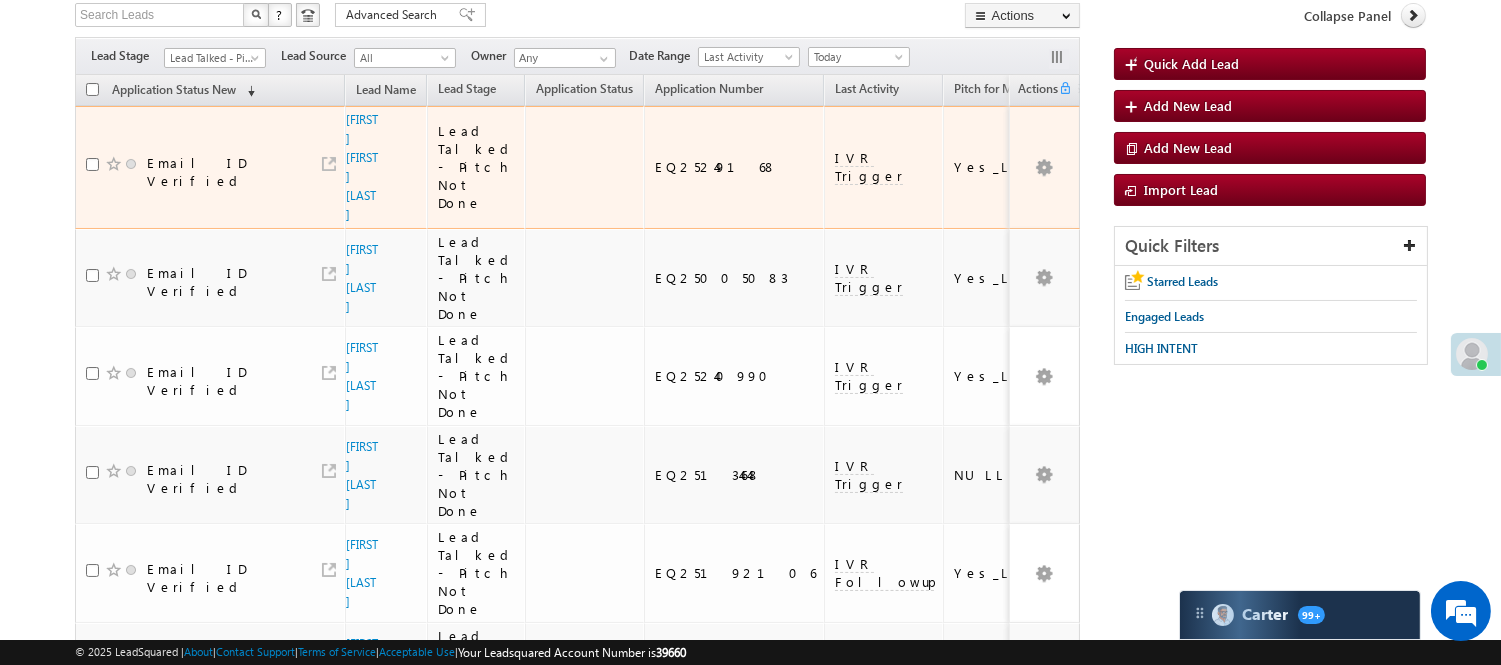 scroll, scrollTop: 0, scrollLeft: 0, axis: both 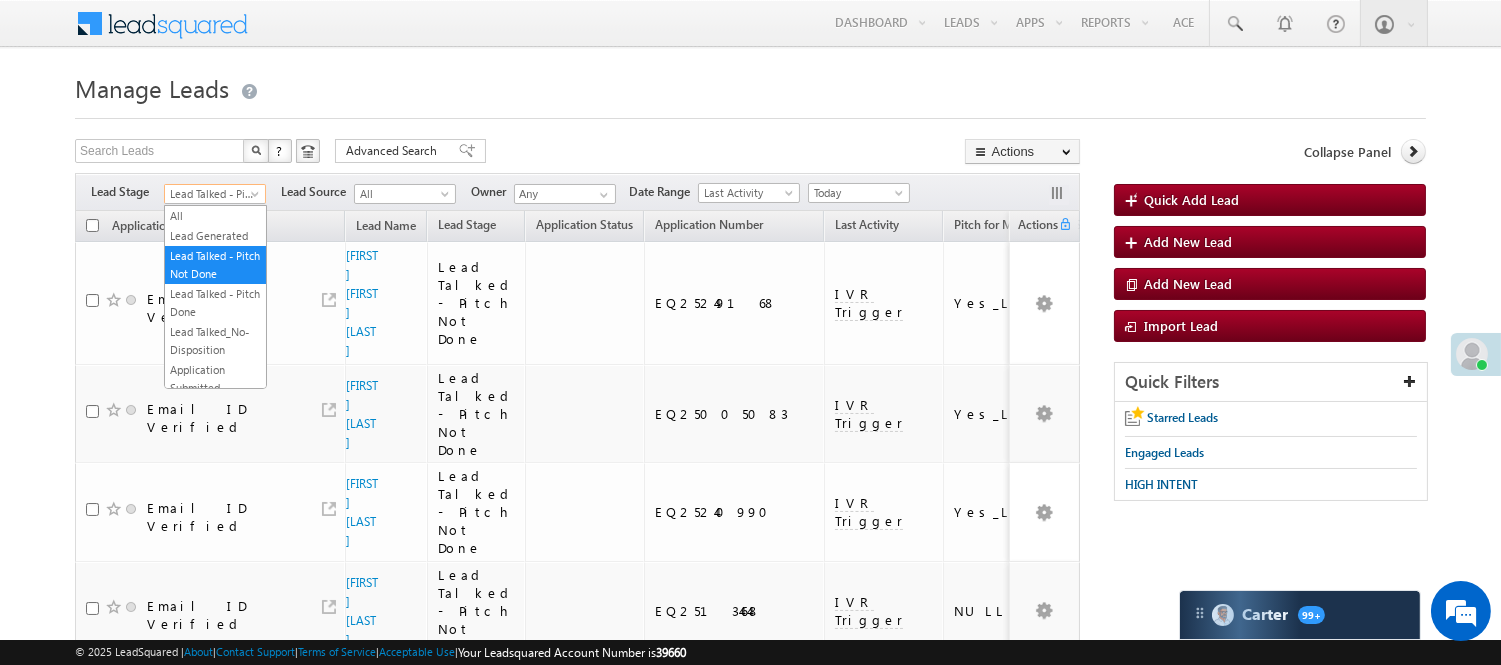 click on "Lead Talked - Pitch Not Done" at bounding box center (212, 194) 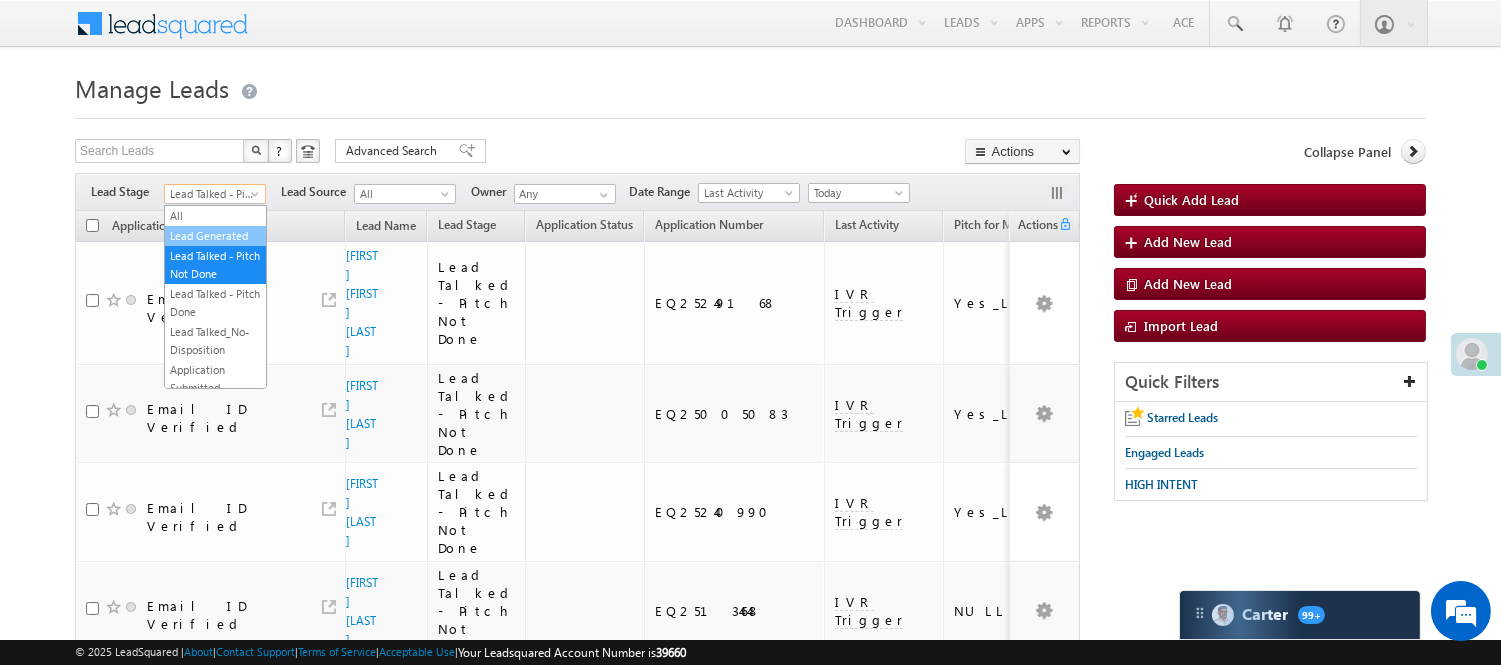 click on "Lead Generated" at bounding box center [215, 236] 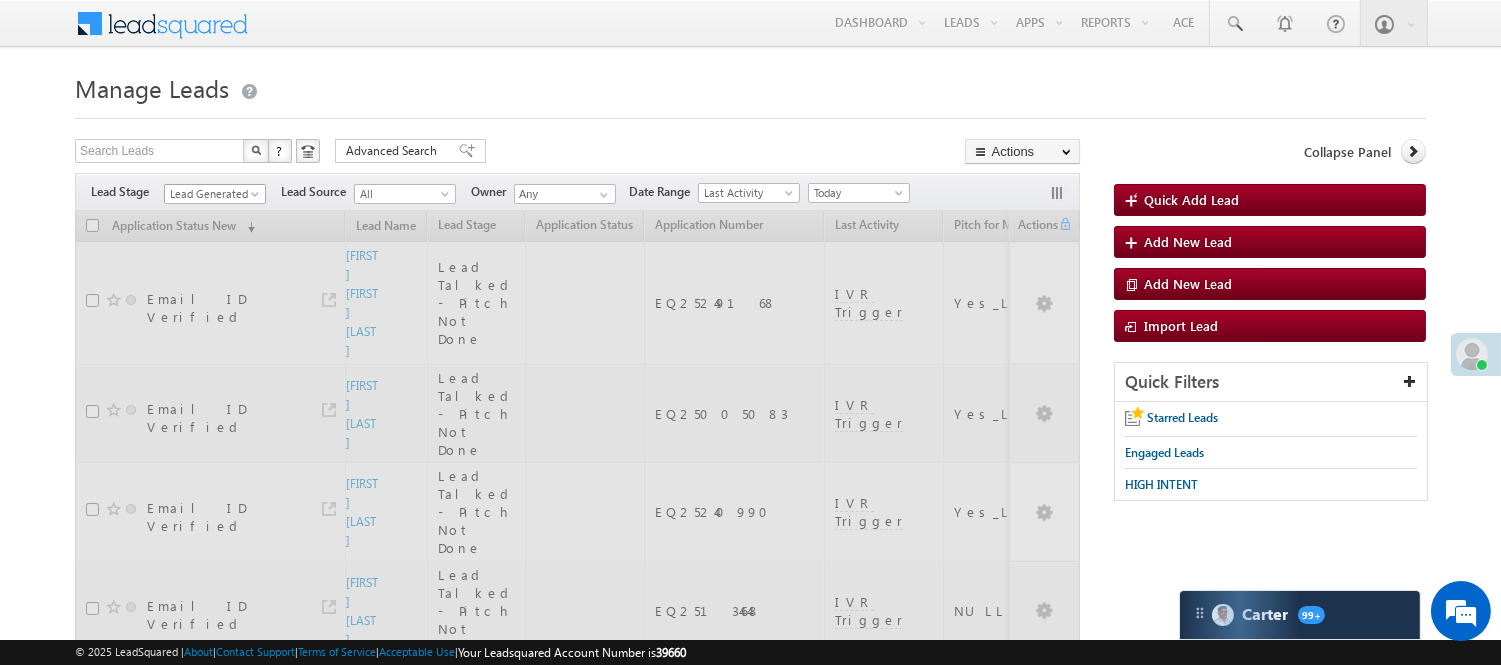 click on "Lead Generated" at bounding box center [212, 194] 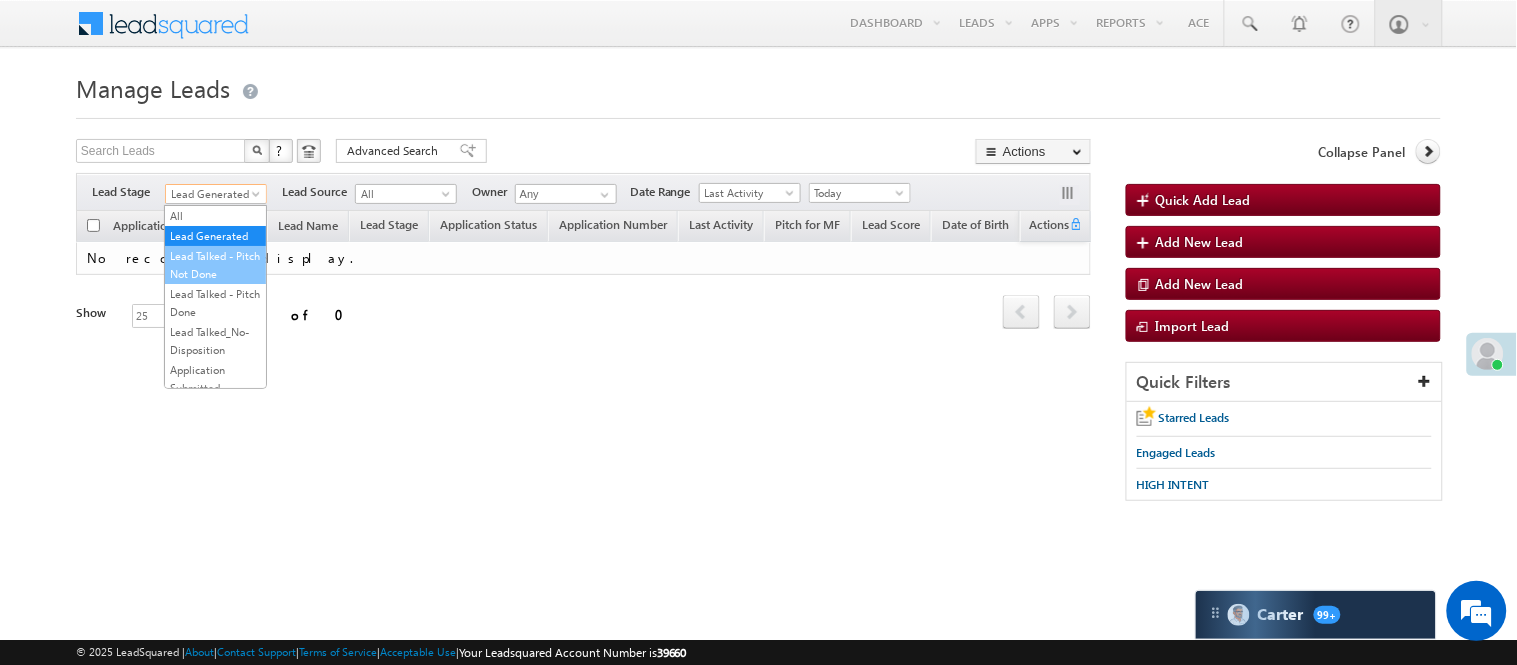 click on "Lead Talked - Pitch Not Done" at bounding box center (215, 265) 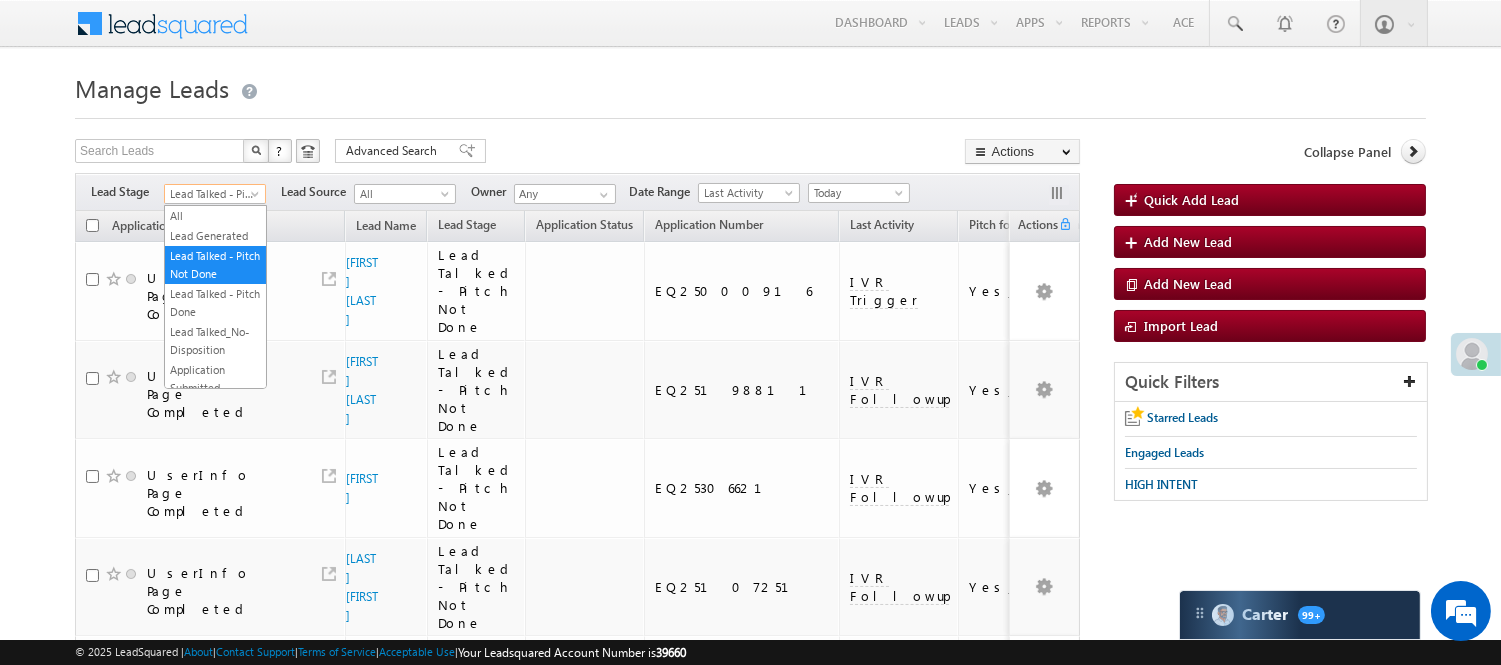 click on "Lead Talked - Pitch Not Done" at bounding box center [212, 194] 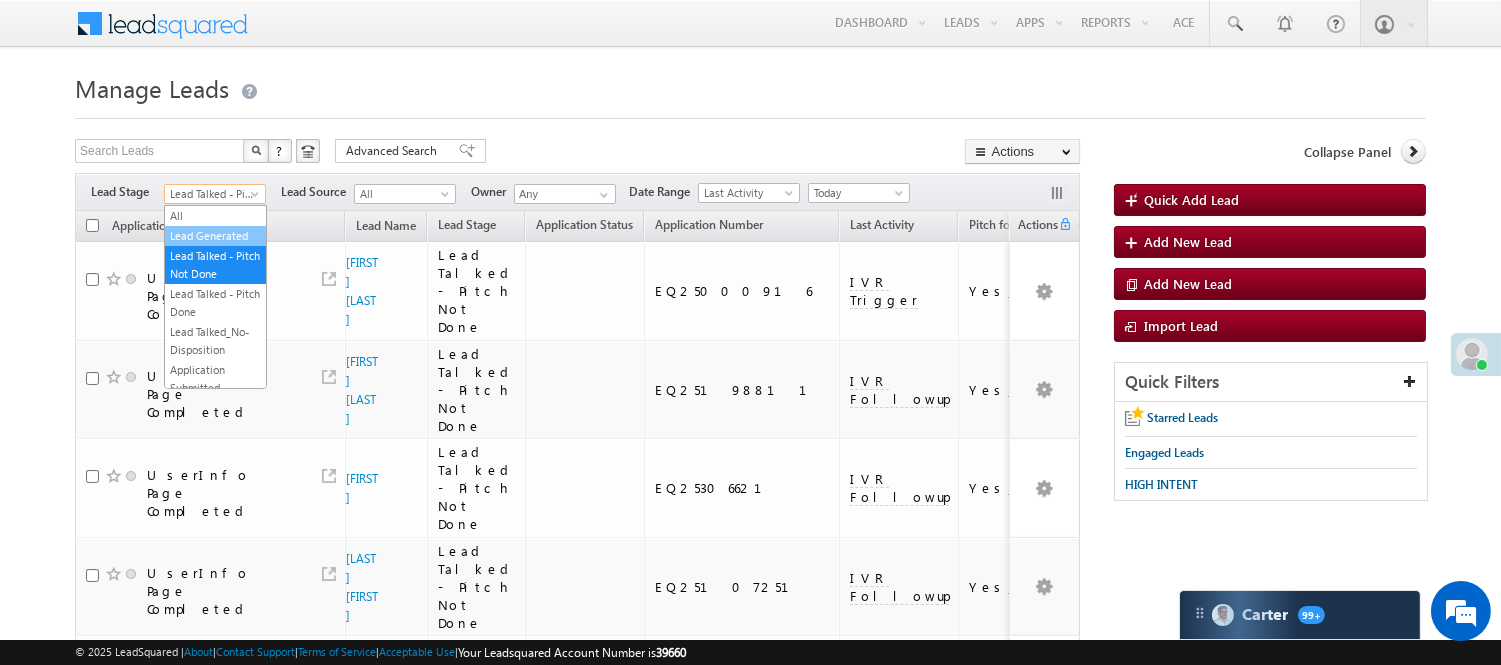click on "Lead Generated" at bounding box center [215, 236] 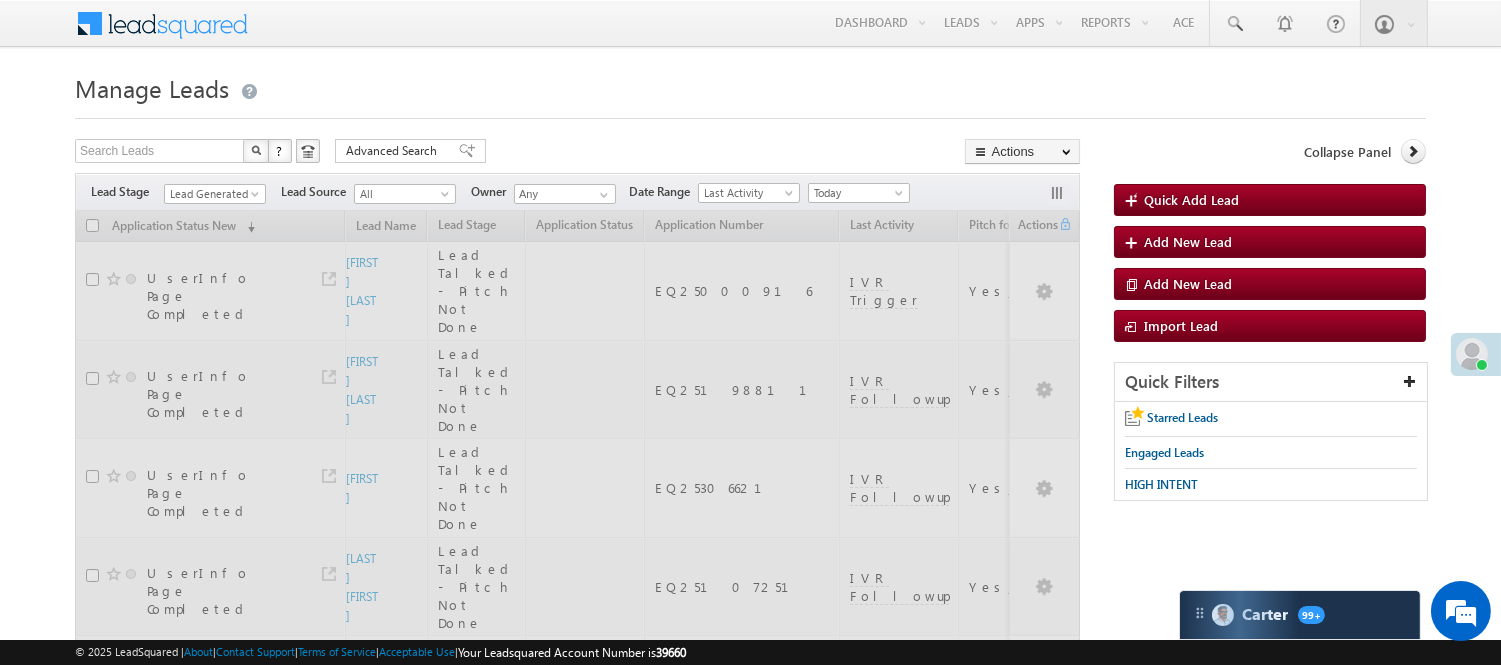 click on "Manage Leads
Quick Add Lead
Search Leads X ?   71 results found
Advanced Search
Advanced Search
Actions Actions" at bounding box center [750, 1441] 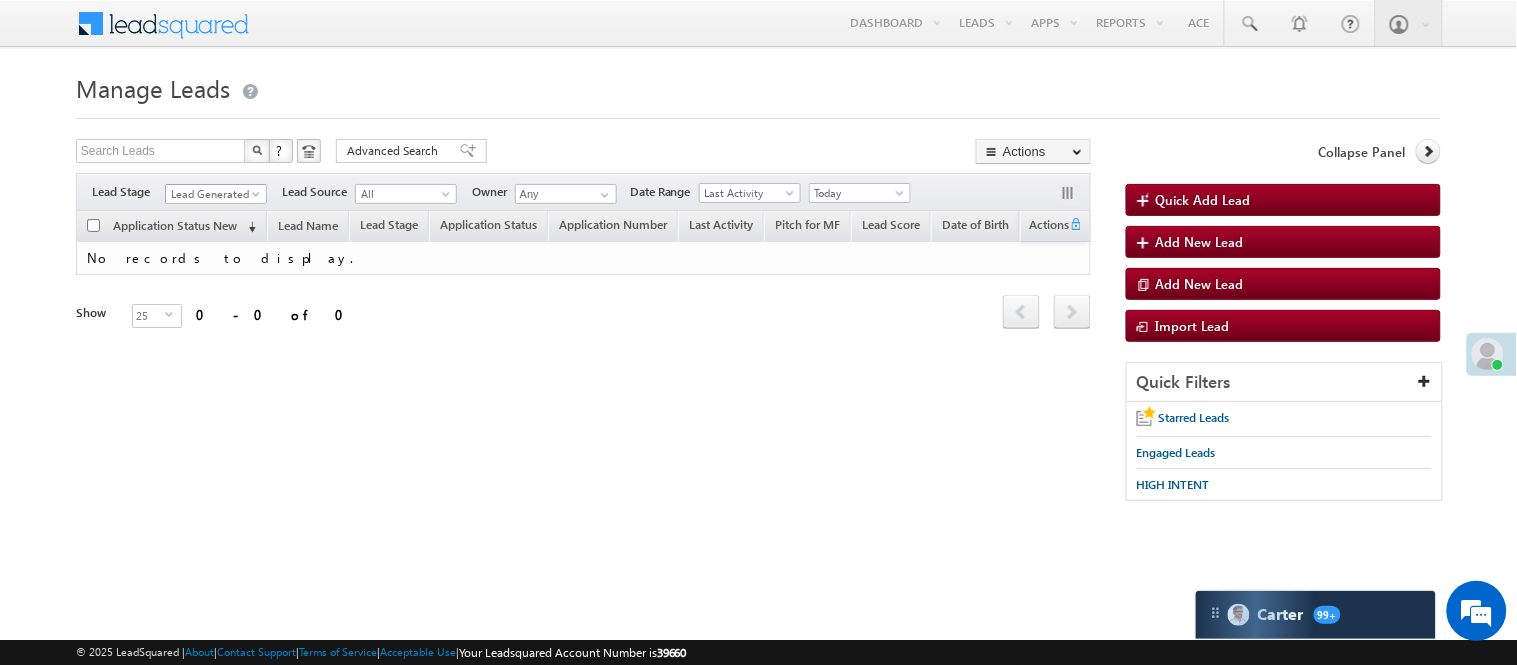 click on "Lead Generated" at bounding box center (213, 194) 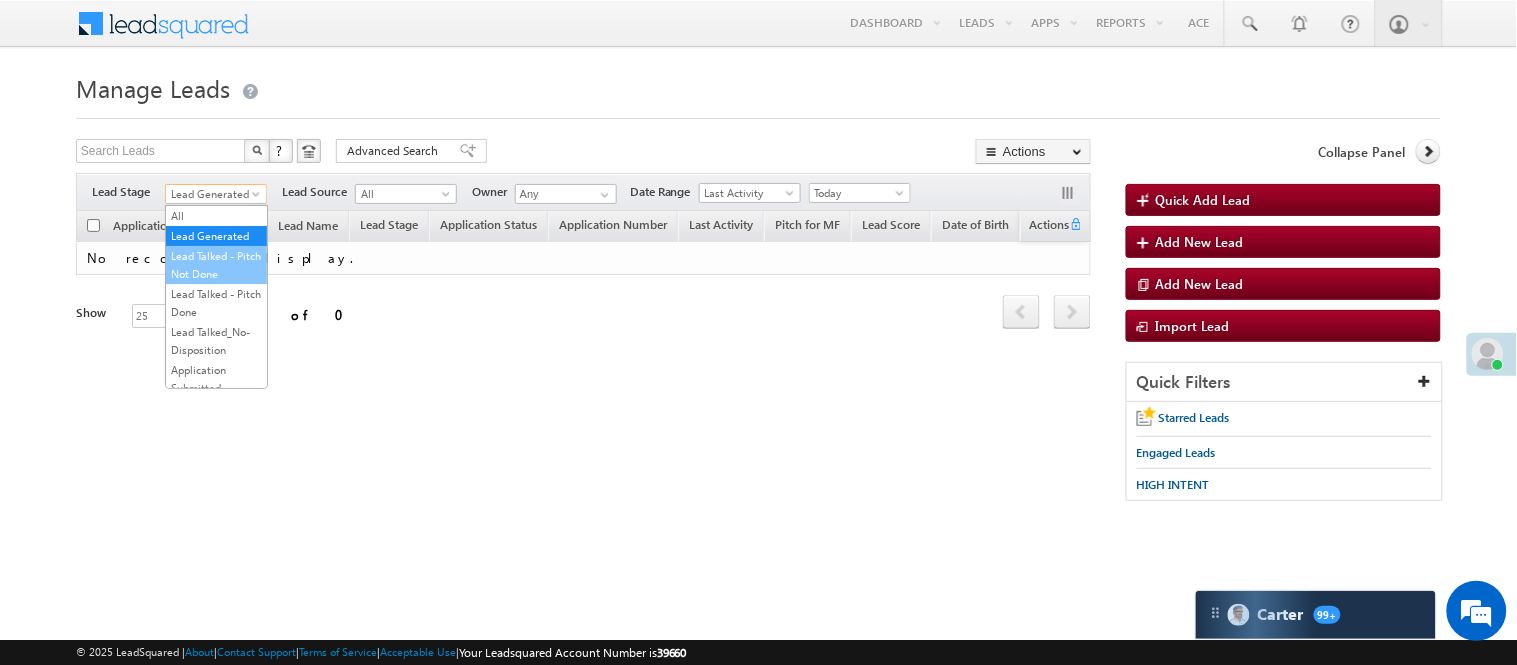 click on "Lead Talked - Pitch Not Done" at bounding box center [216, 265] 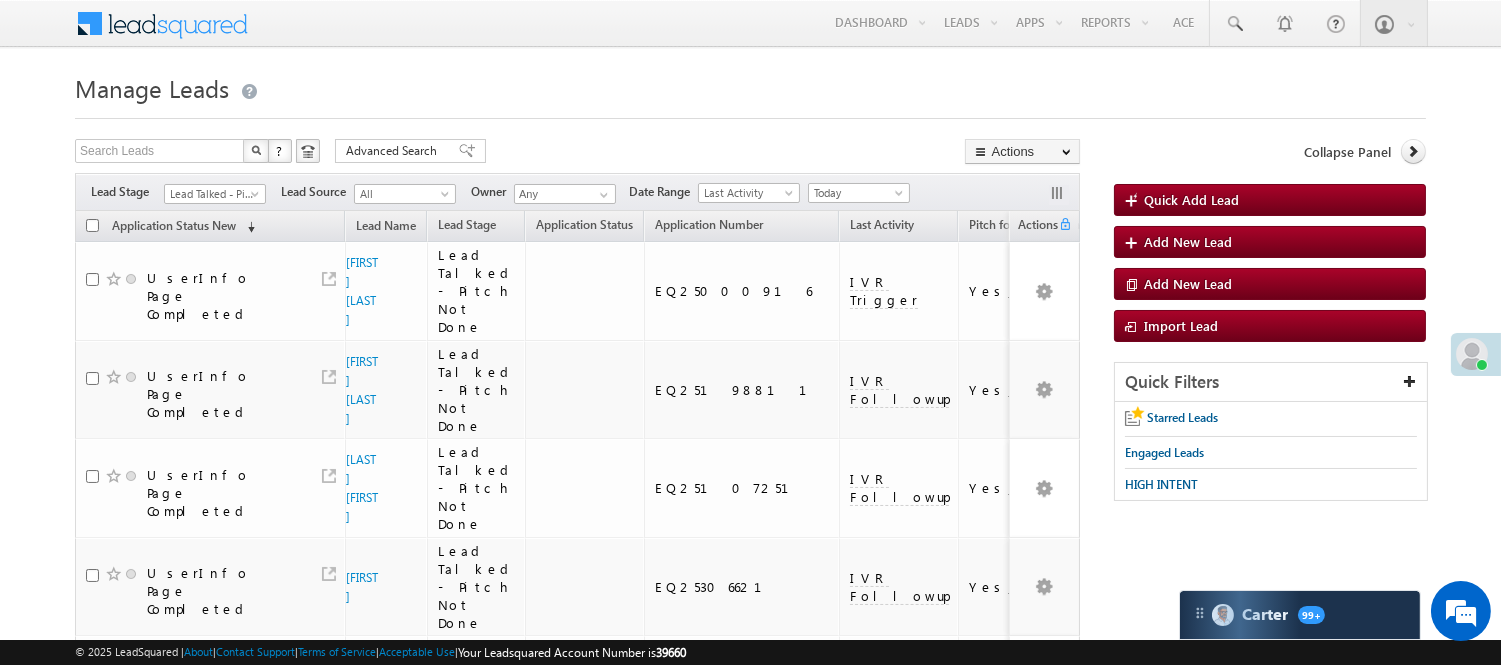 scroll, scrollTop: 582, scrollLeft: 0, axis: vertical 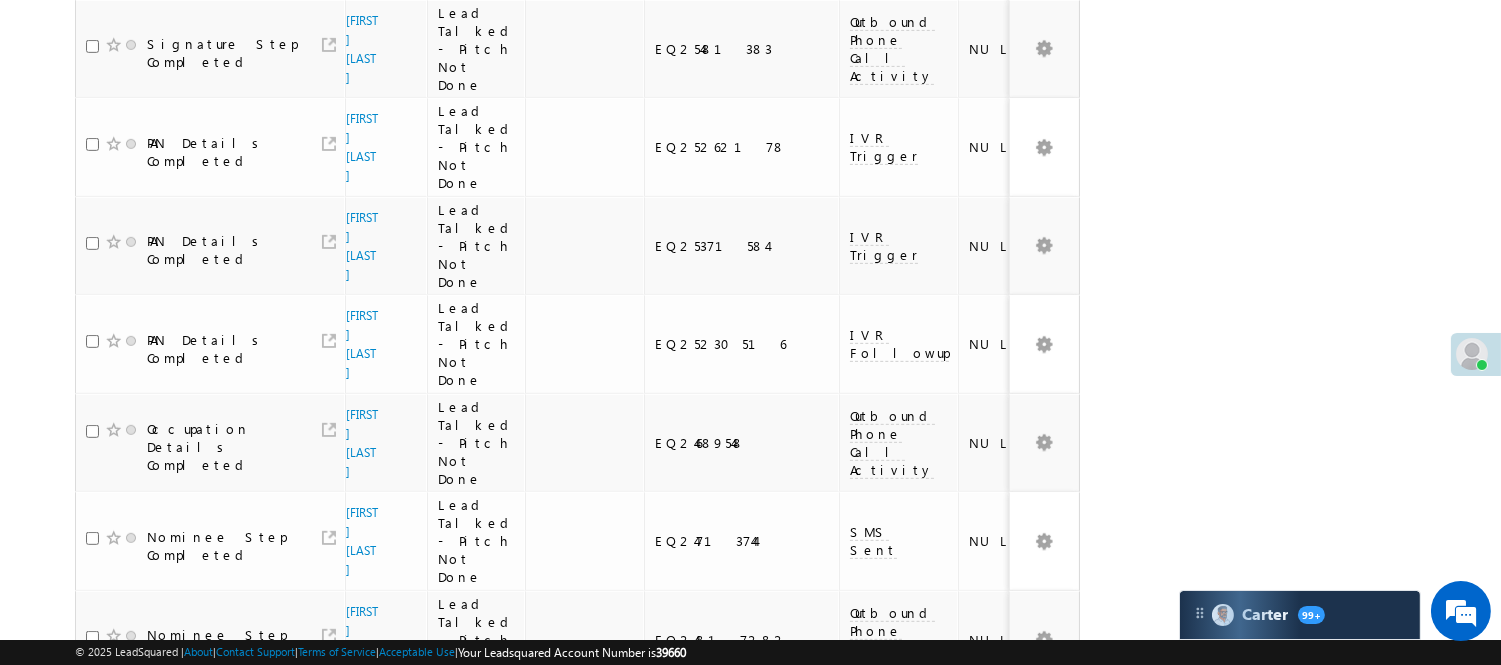 click on "2" at bounding box center [978, 1023] 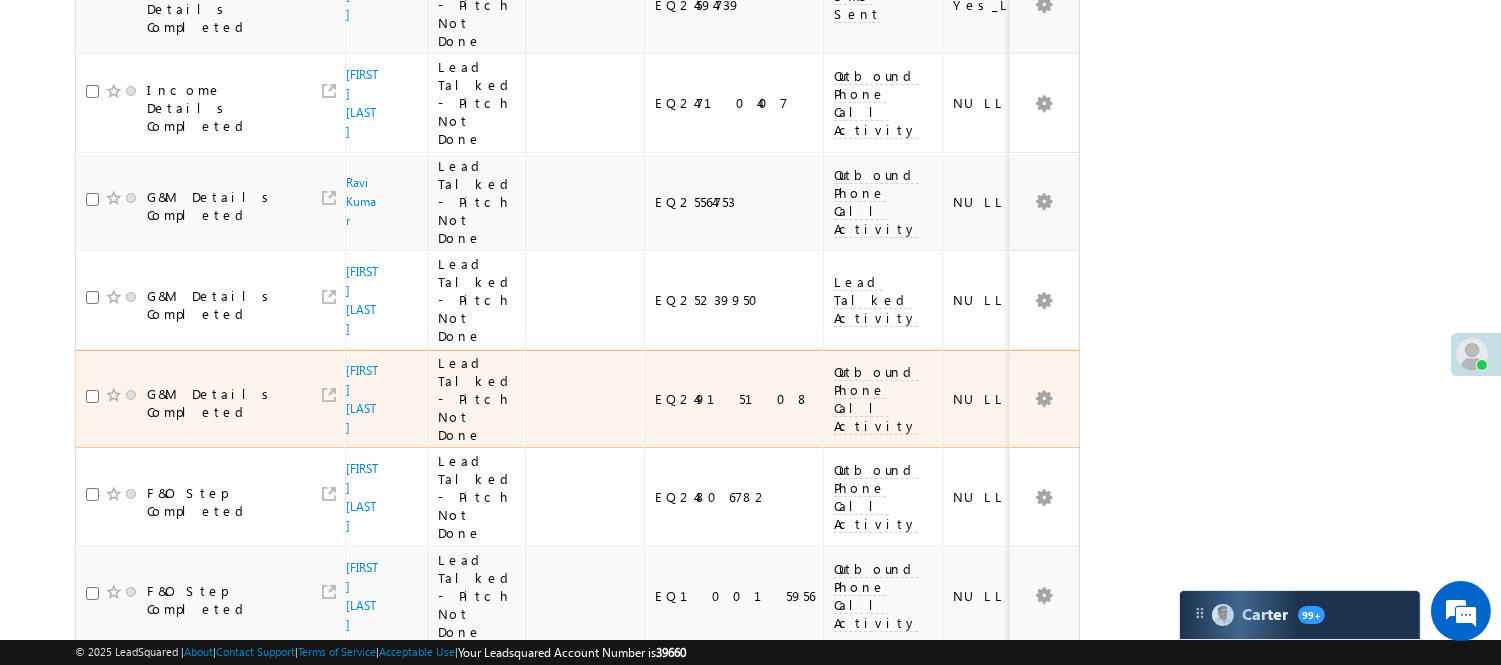 scroll, scrollTop: 0, scrollLeft: 0, axis: both 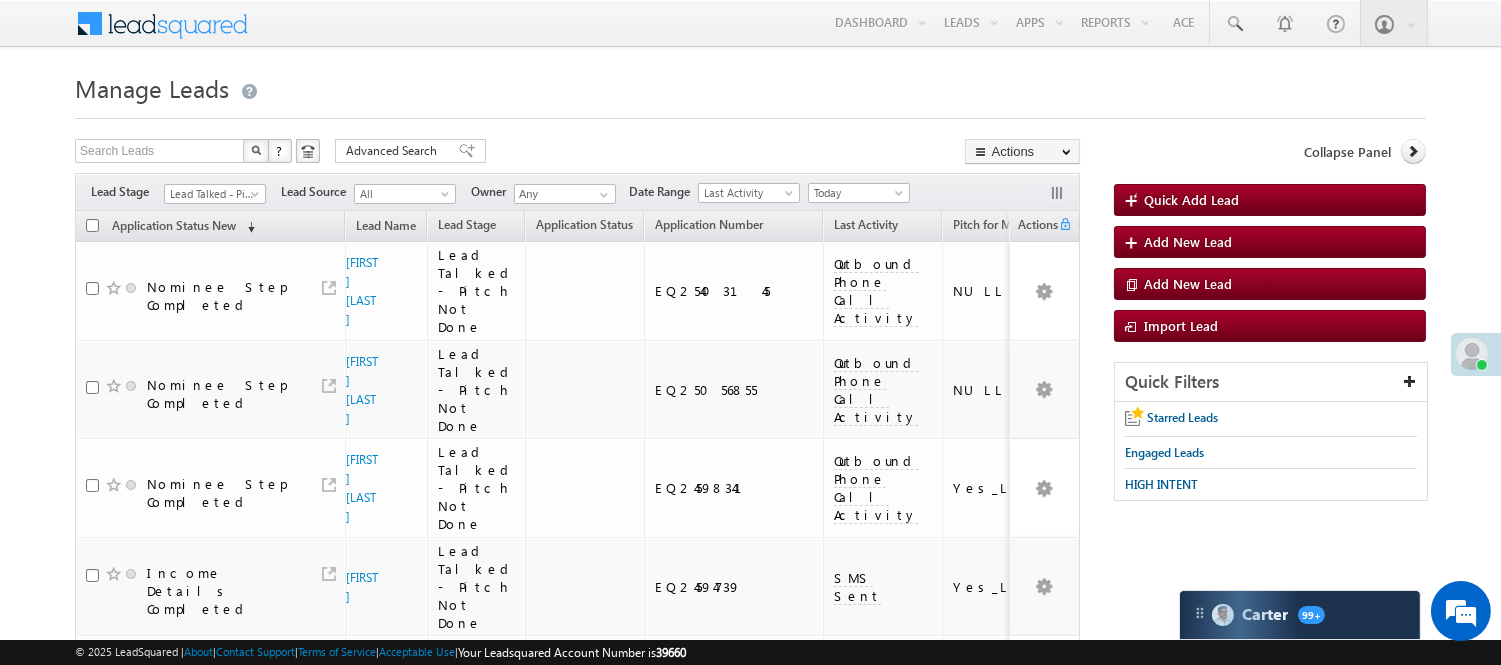 click on "Lead Talked - Pitch Not Done" at bounding box center (212, 194) 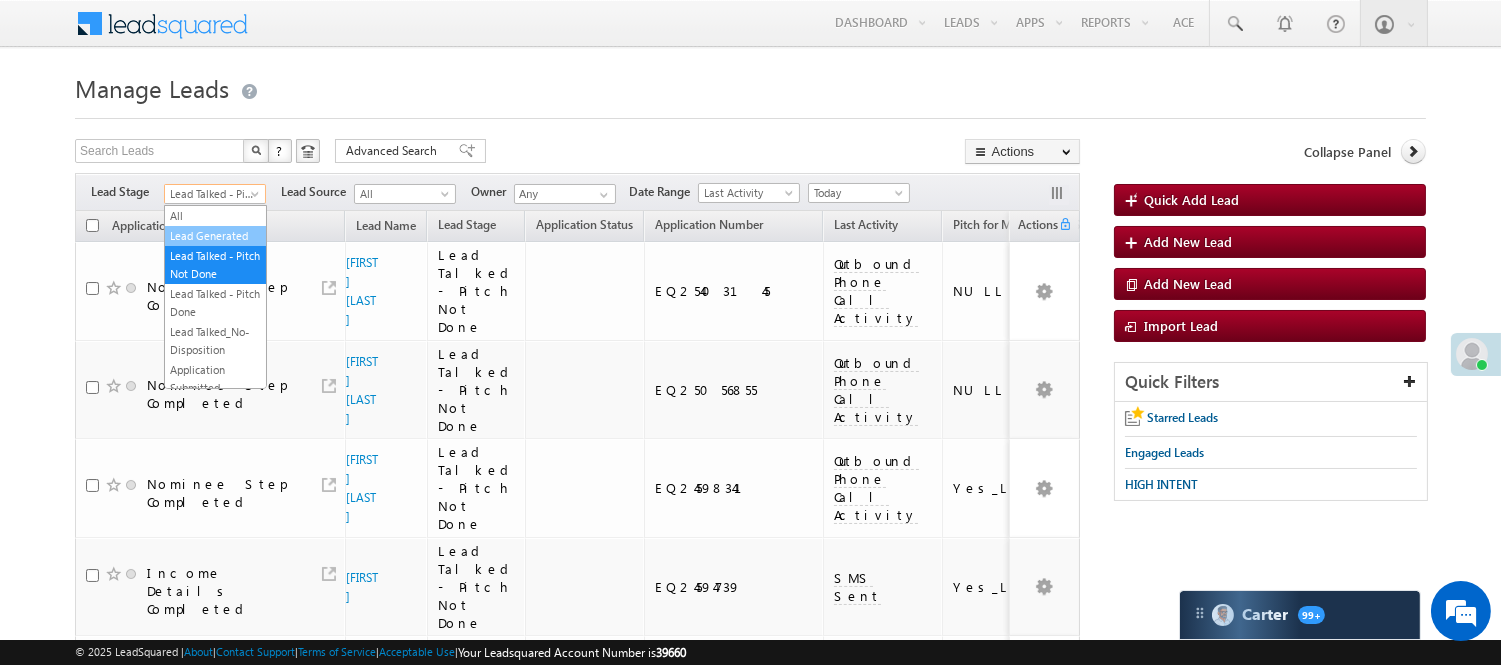 click on "Lead Generated" at bounding box center (215, 236) 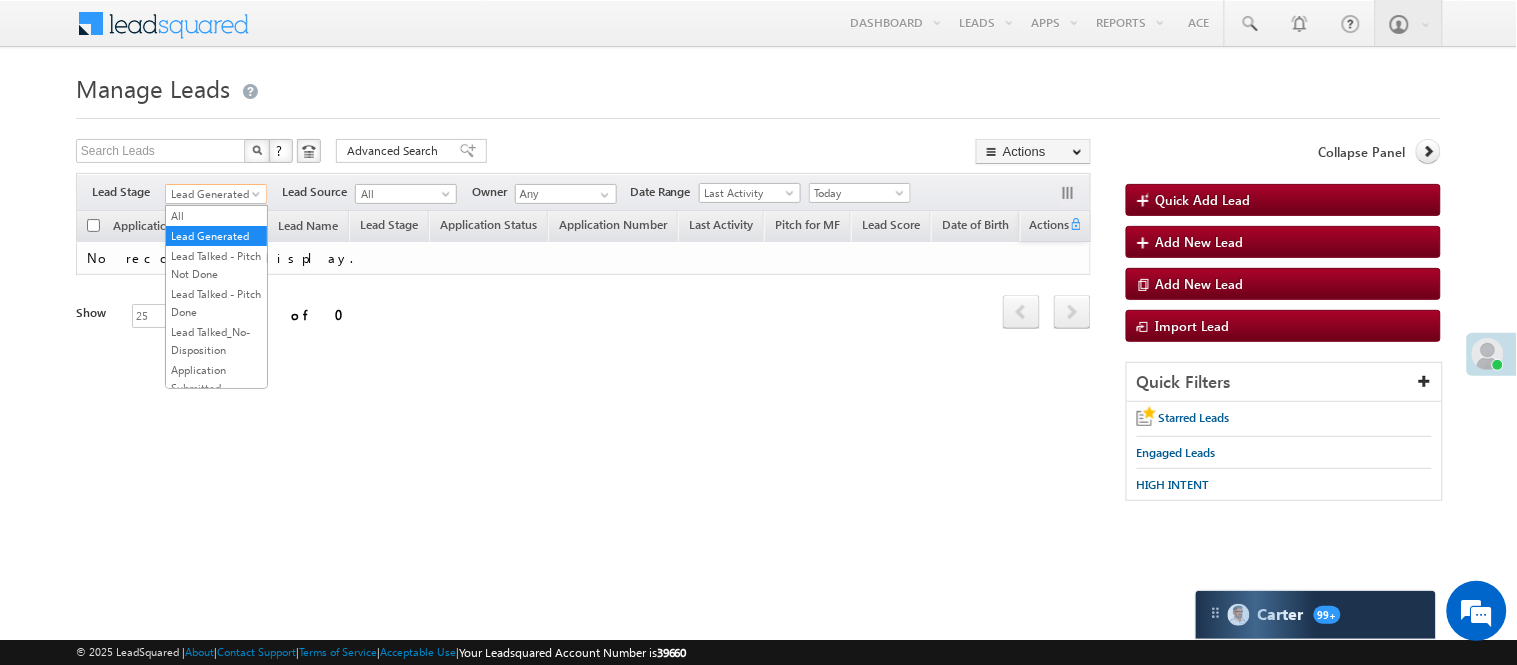 click on "Lead Generated" at bounding box center [213, 194] 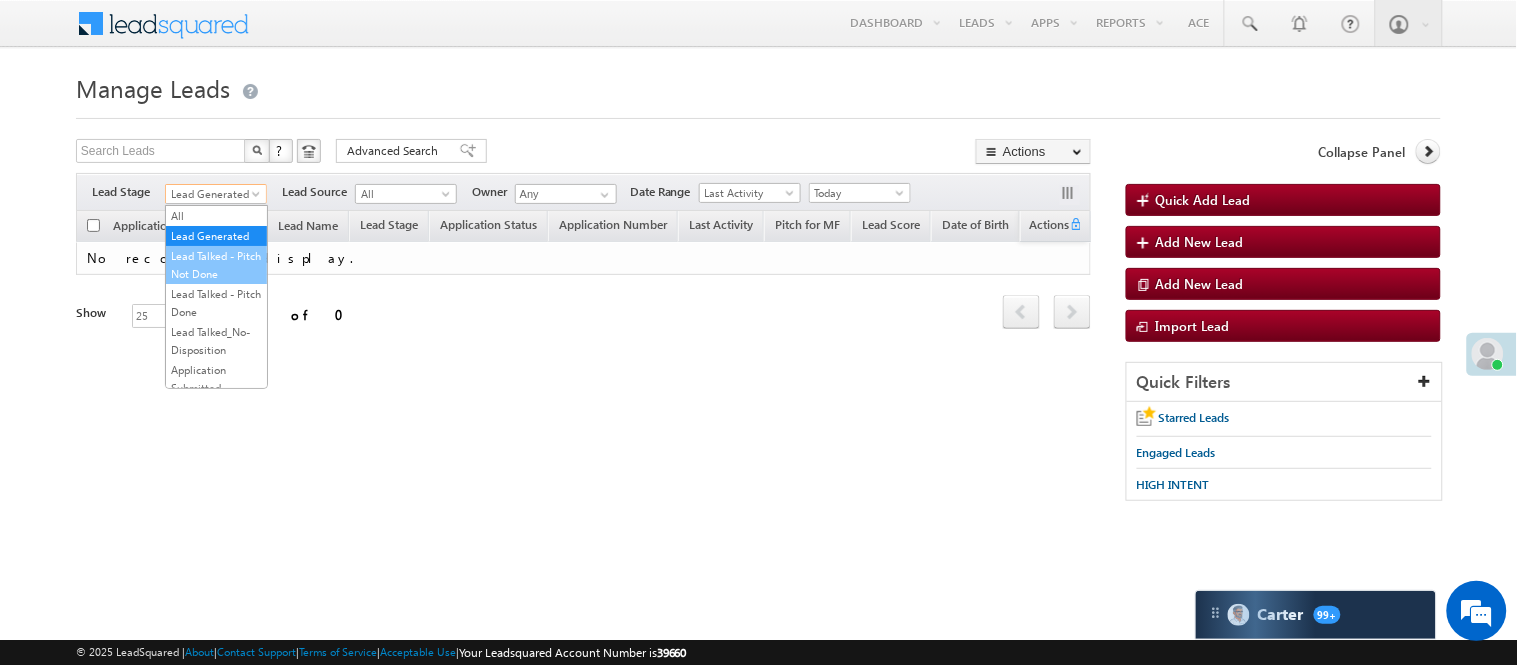 click on "Lead Talked - Pitch Not Done" at bounding box center (216, 265) 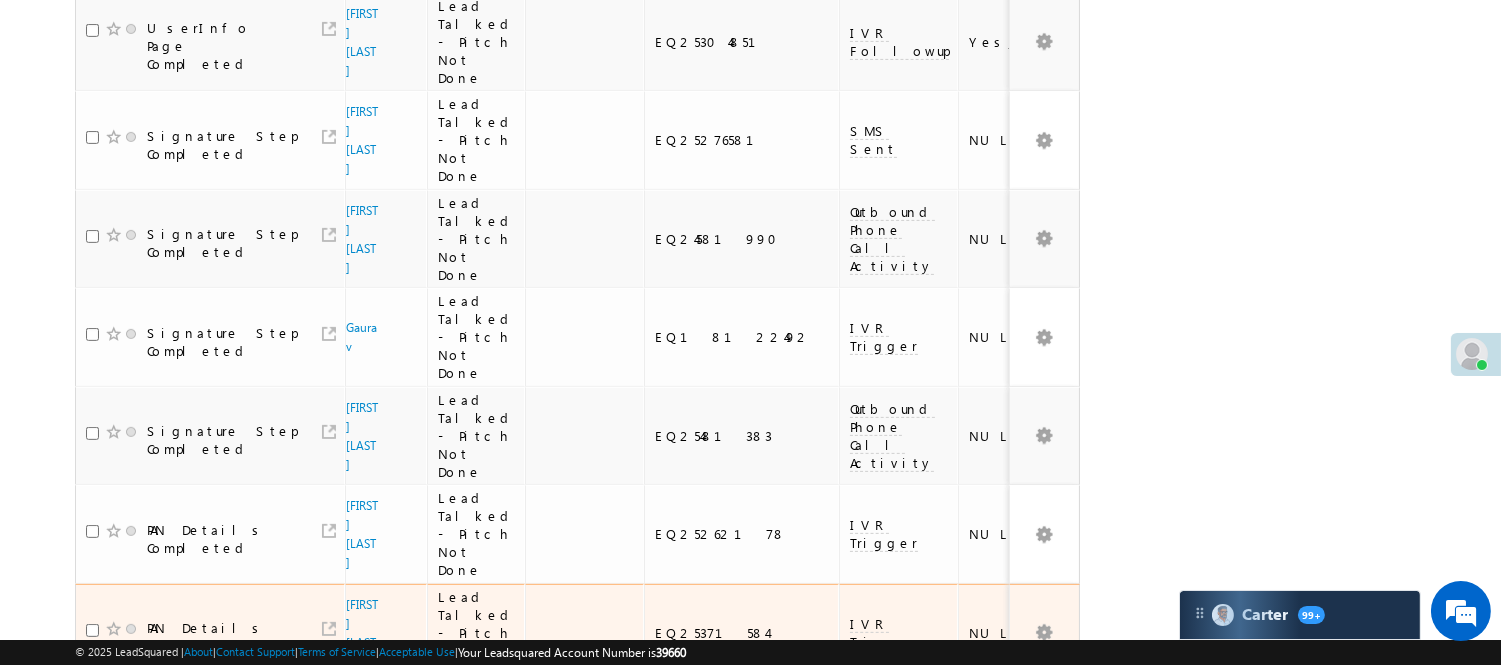 scroll, scrollTop: 1828, scrollLeft: 0, axis: vertical 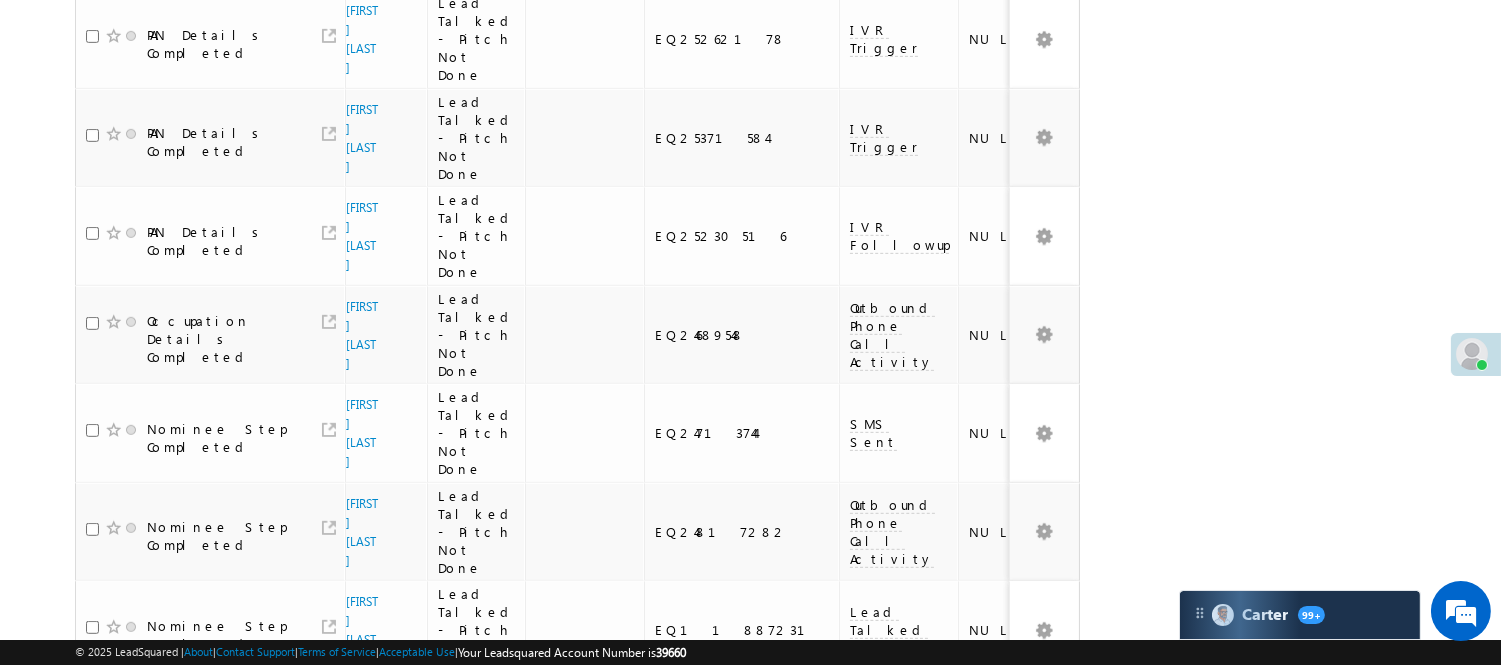 click on "3" at bounding box center [1018, 915] 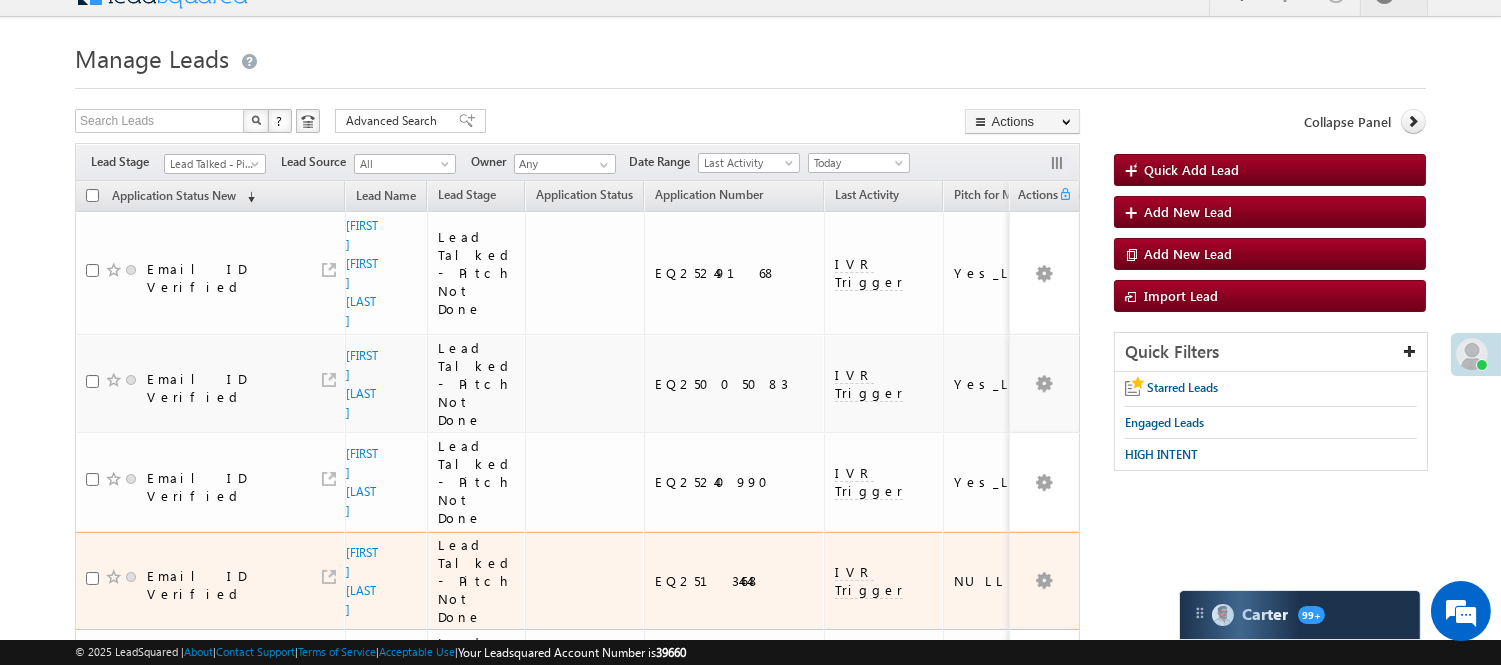 scroll, scrollTop: 25, scrollLeft: 0, axis: vertical 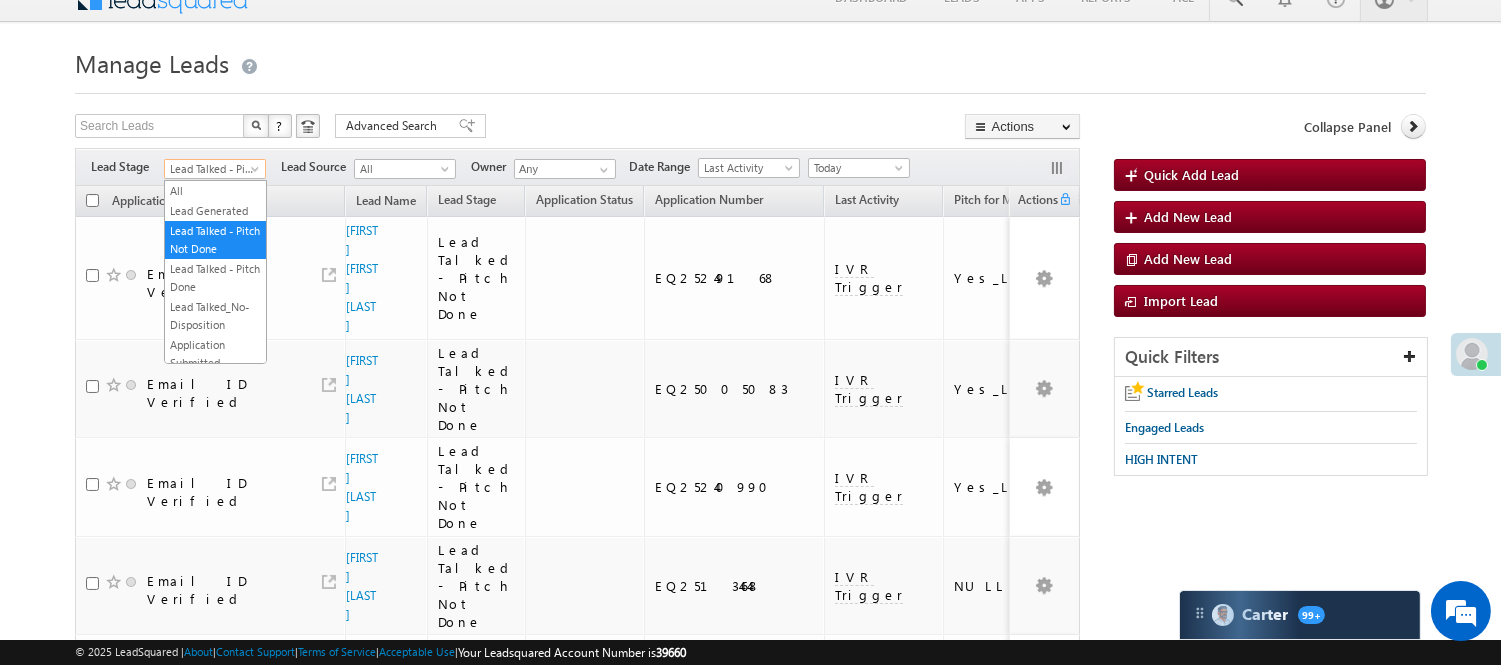 click on "Lead Talked - Pitch Not Done" at bounding box center [212, 169] 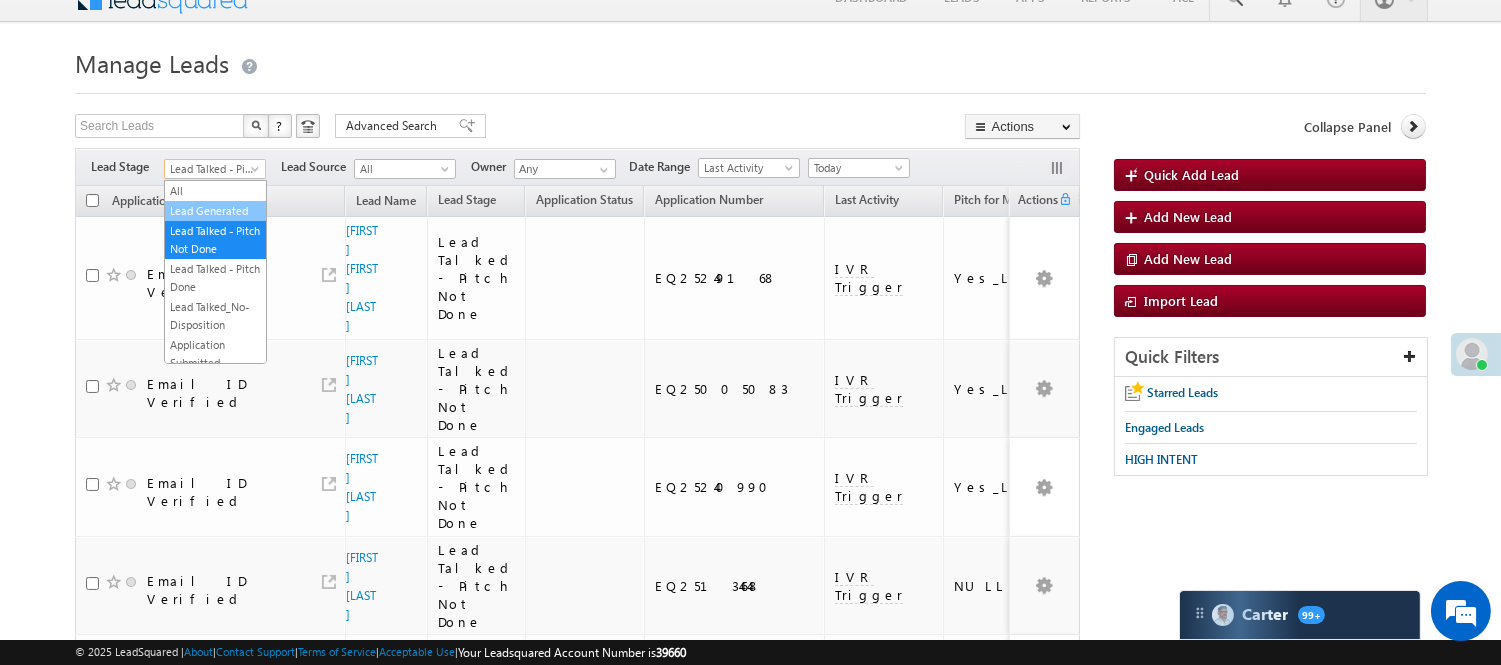 click on "Lead Generated" at bounding box center (215, 211) 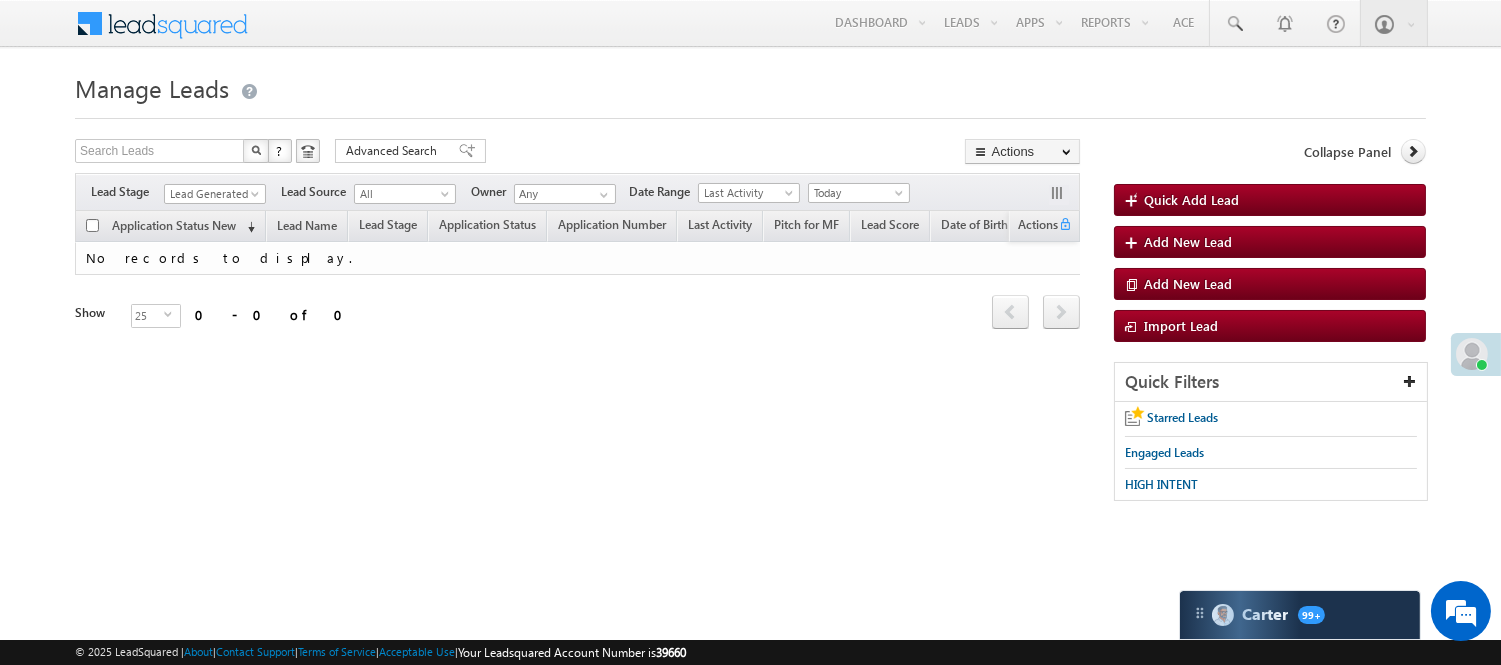 scroll, scrollTop: 0, scrollLeft: 0, axis: both 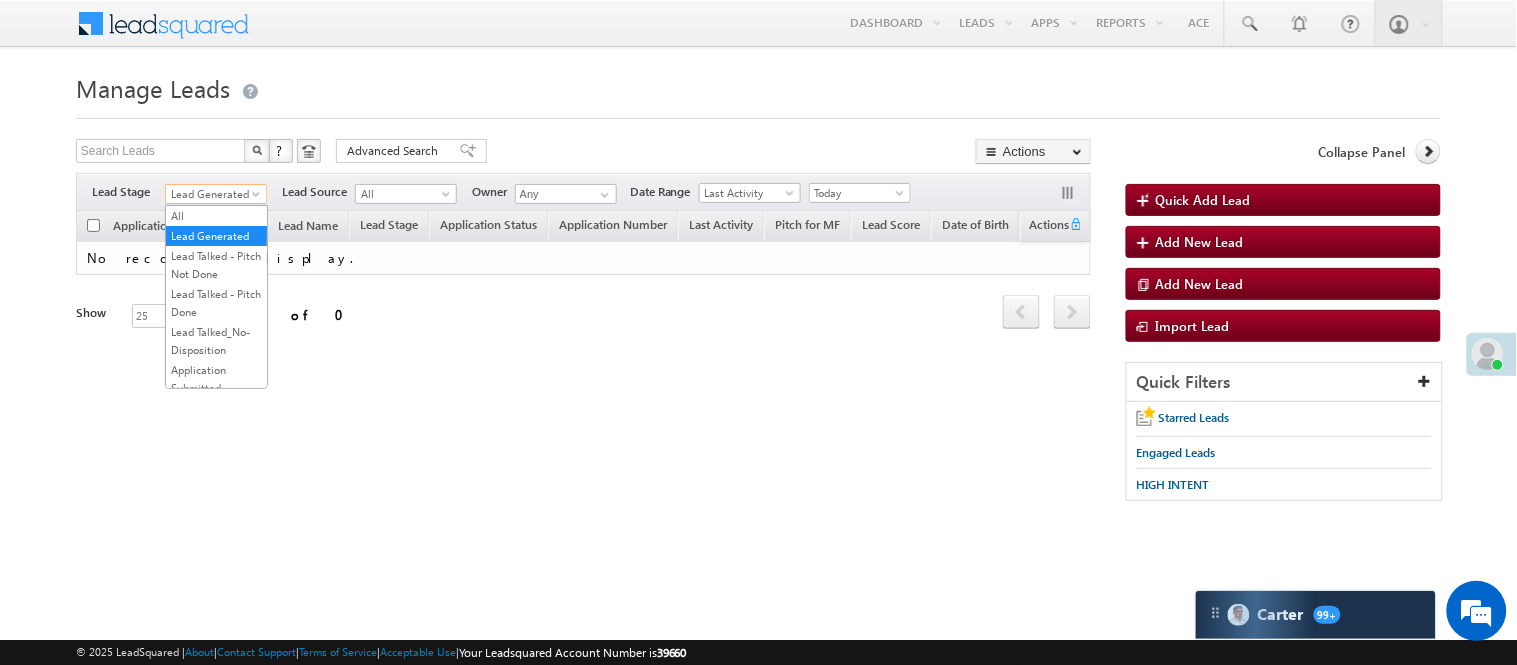 click on "Lead Generated" at bounding box center (213, 194) 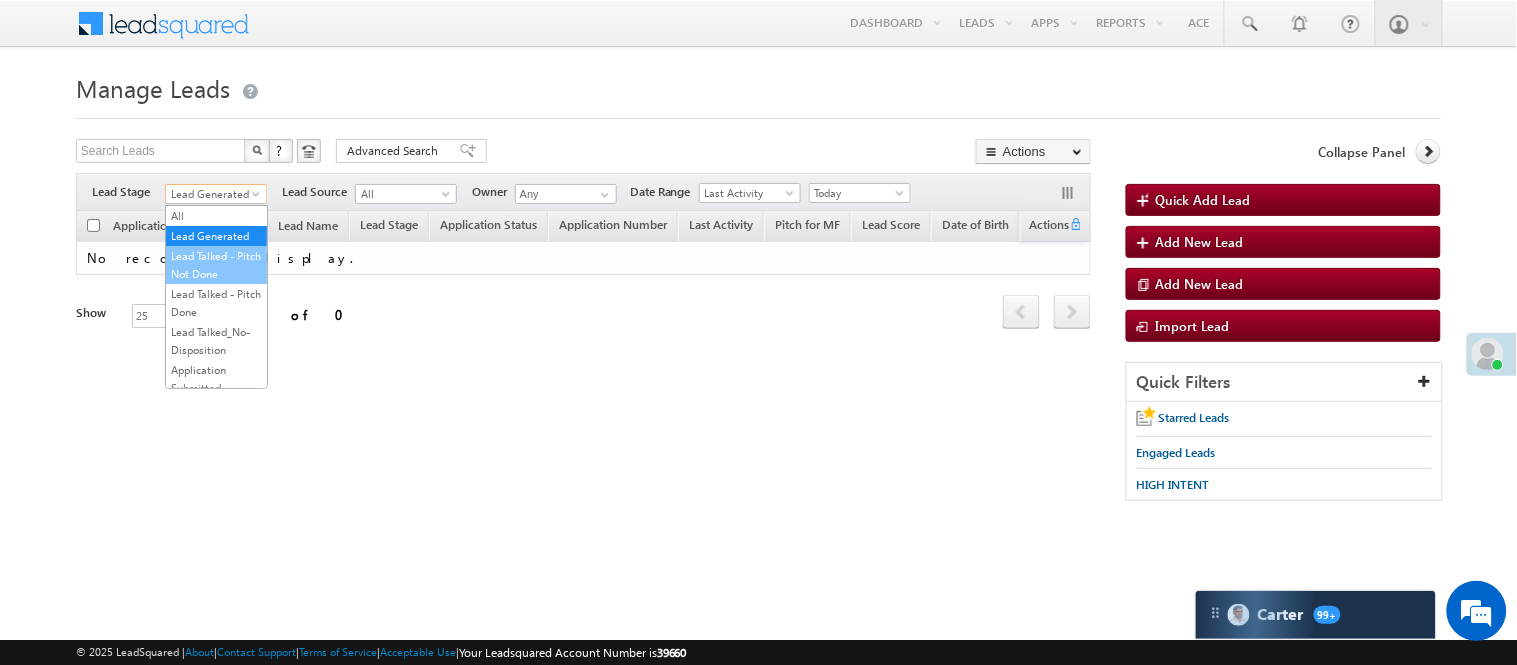 click on "Lead Talked - Pitch Not Done" at bounding box center [216, 265] 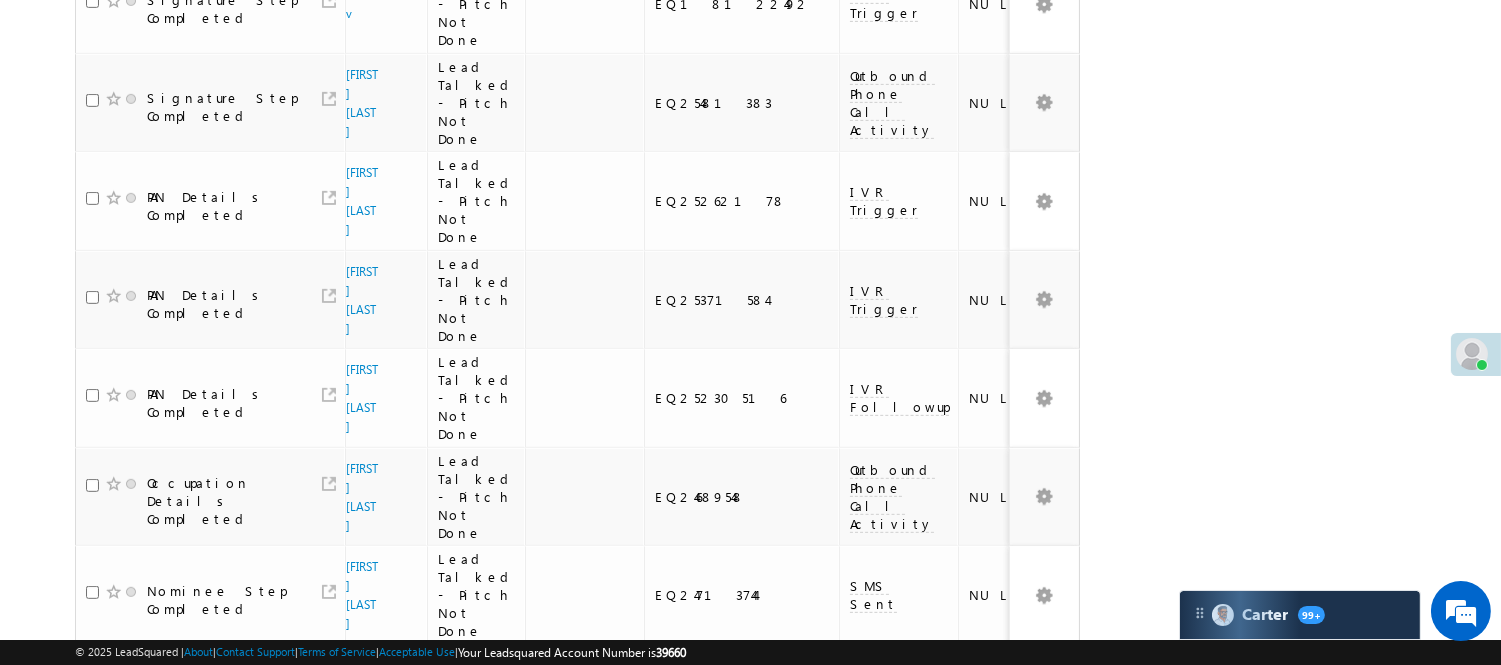 scroll, scrollTop: 1828, scrollLeft: 0, axis: vertical 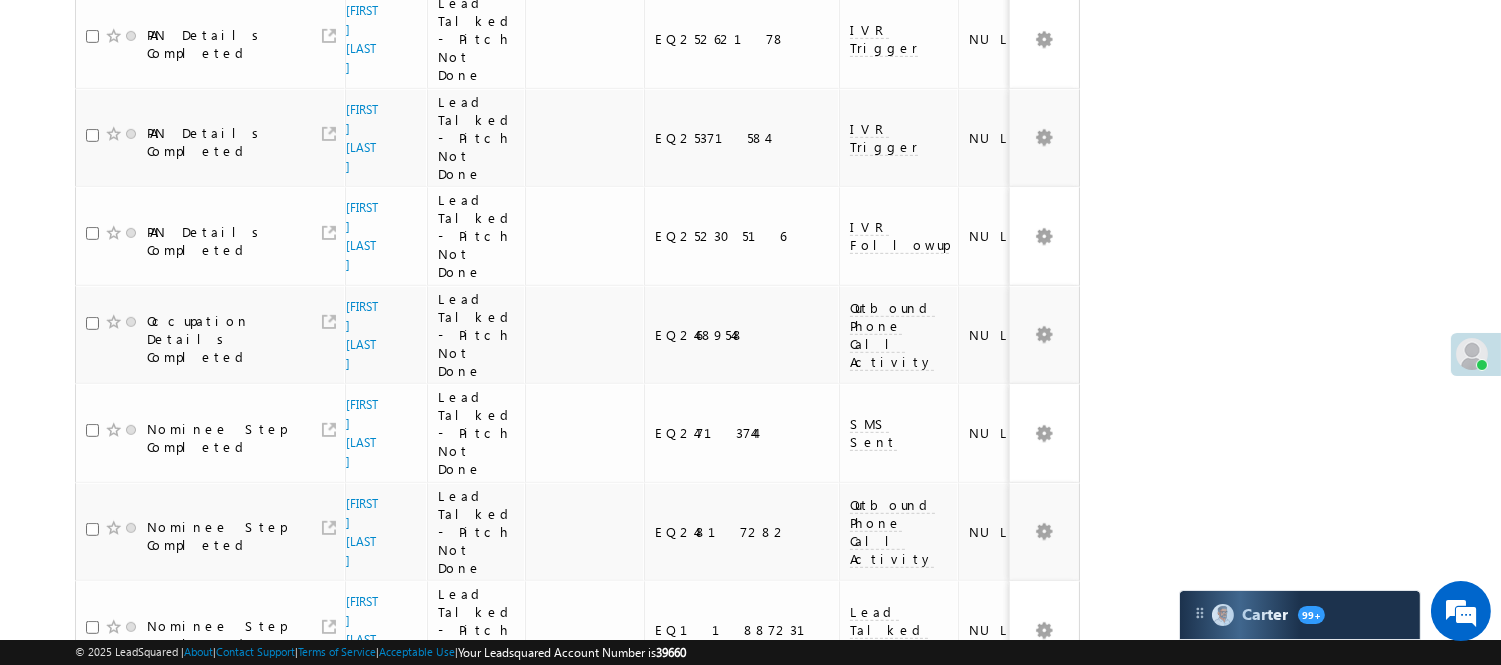 click on "3" at bounding box center [1018, 915] 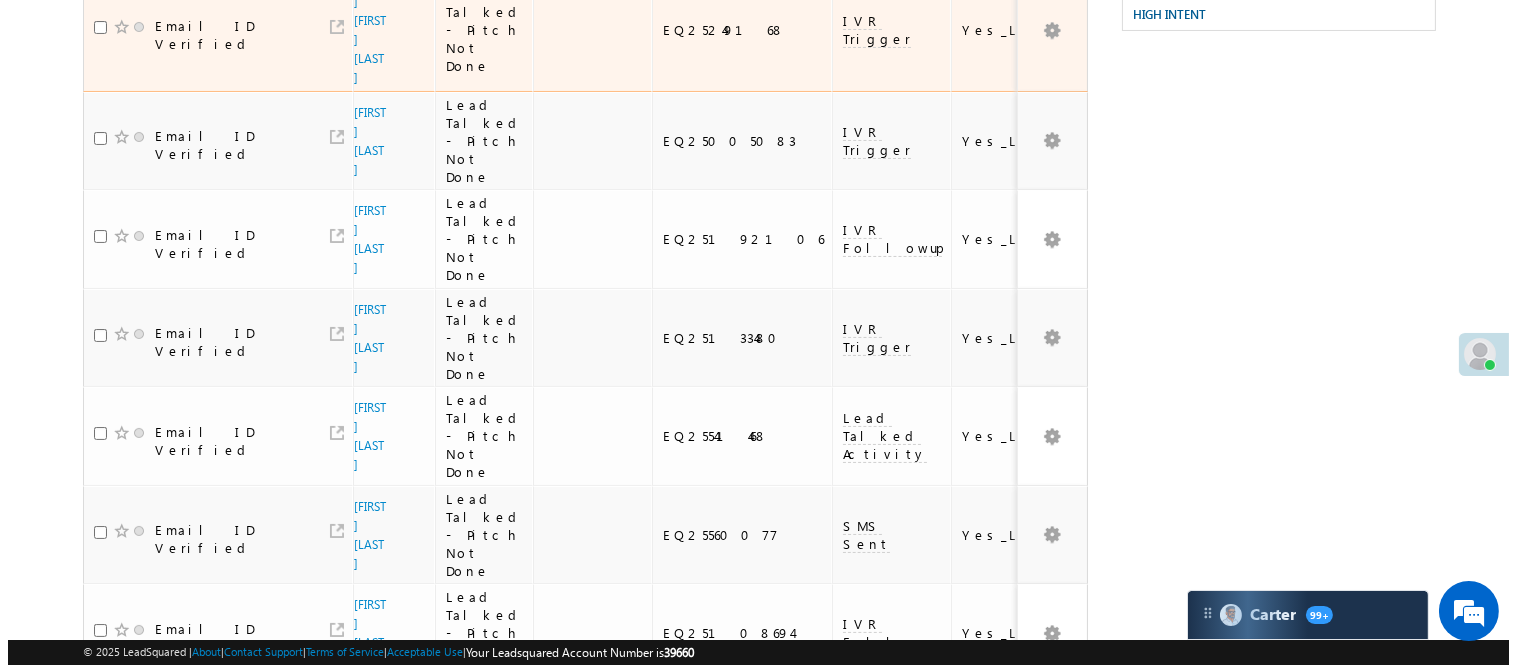 scroll, scrollTop: 0, scrollLeft: 0, axis: both 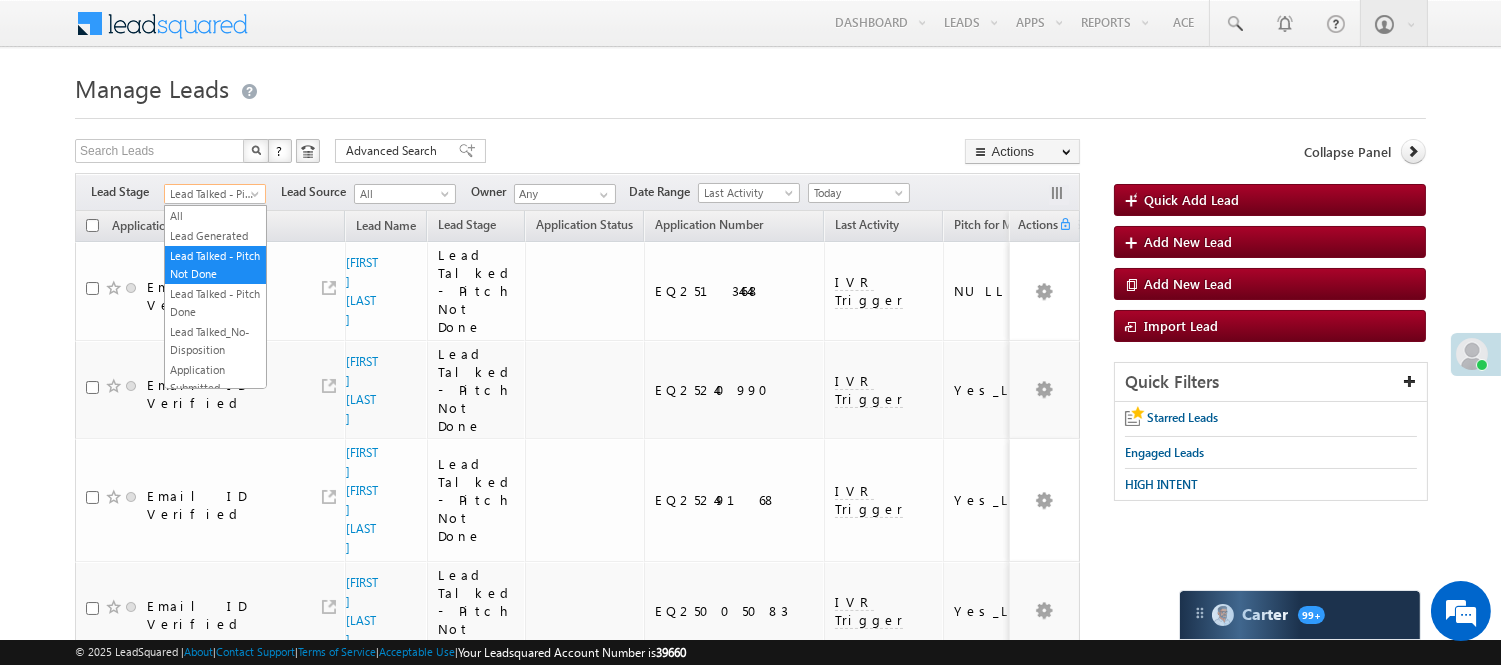 click on "Lead Talked - Pitch Not Done" at bounding box center [212, 194] 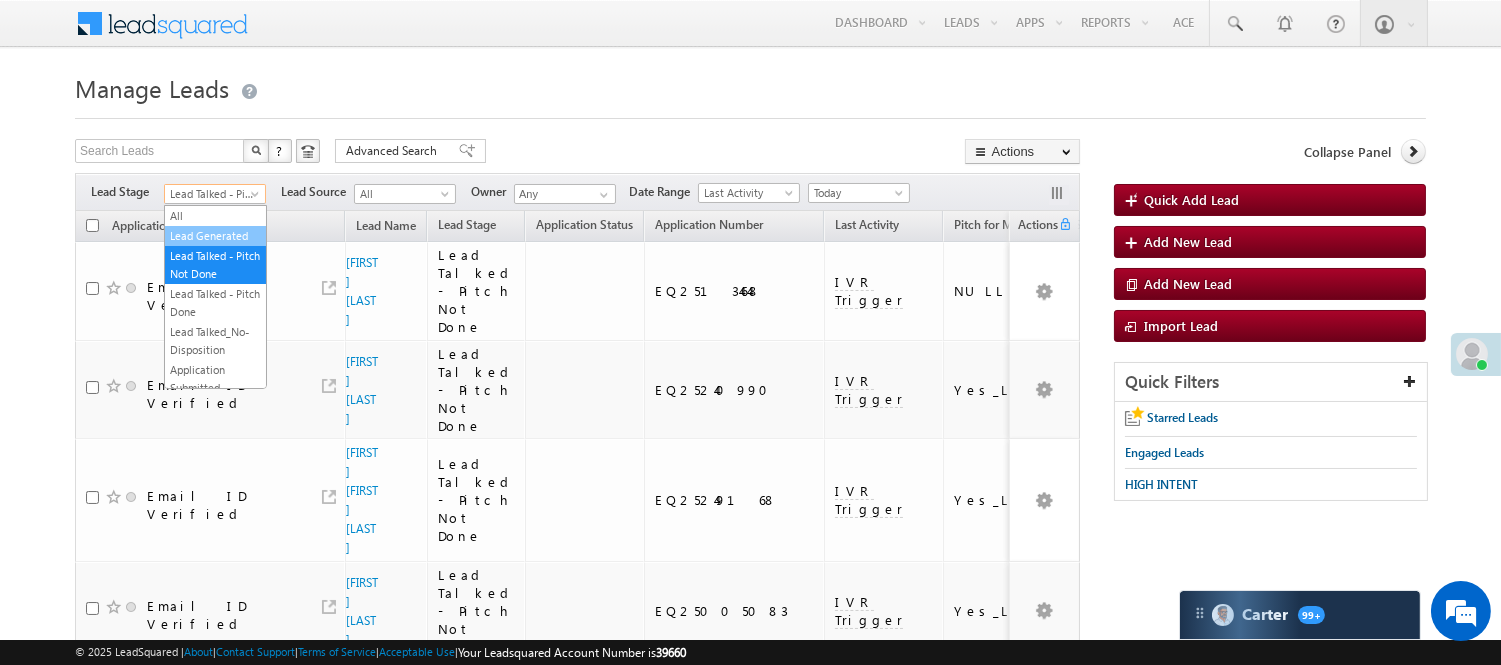 click on "Lead Generated" at bounding box center (215, 236) 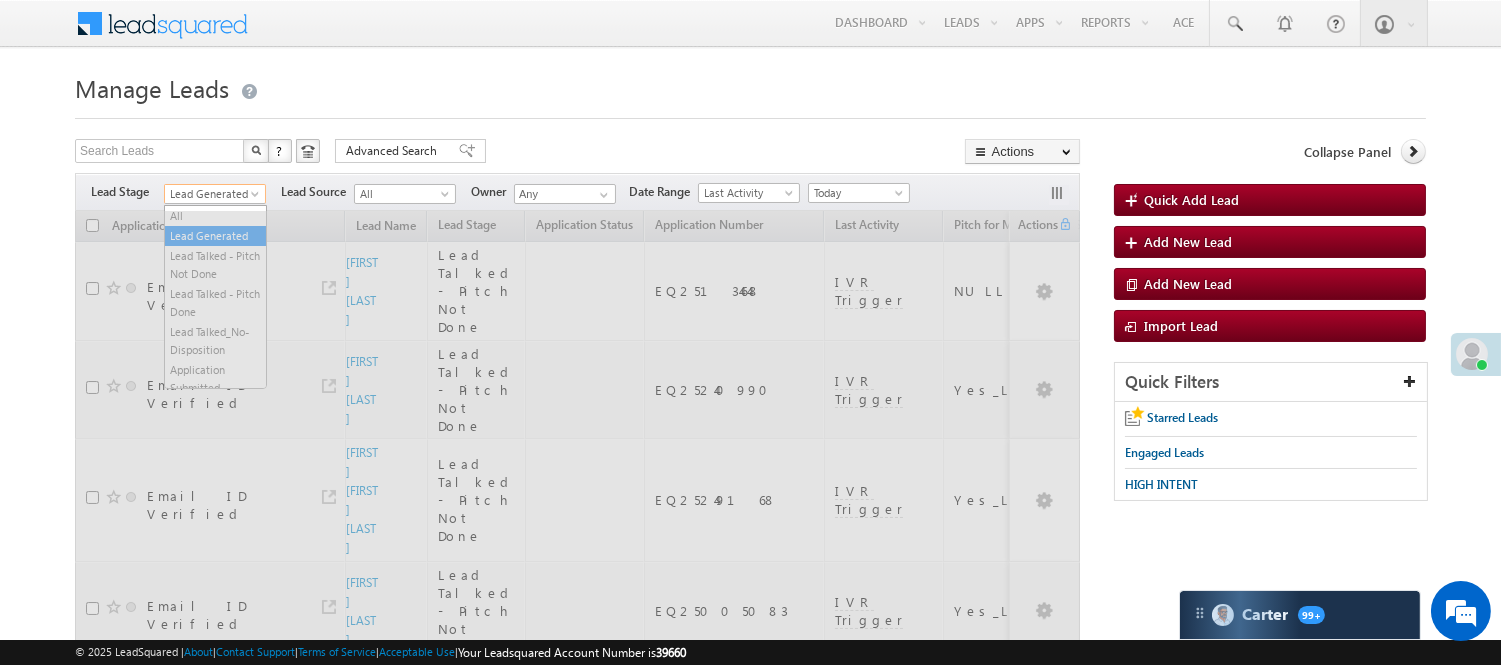 click on "Lead Generated" at bounding box center [212, 194] 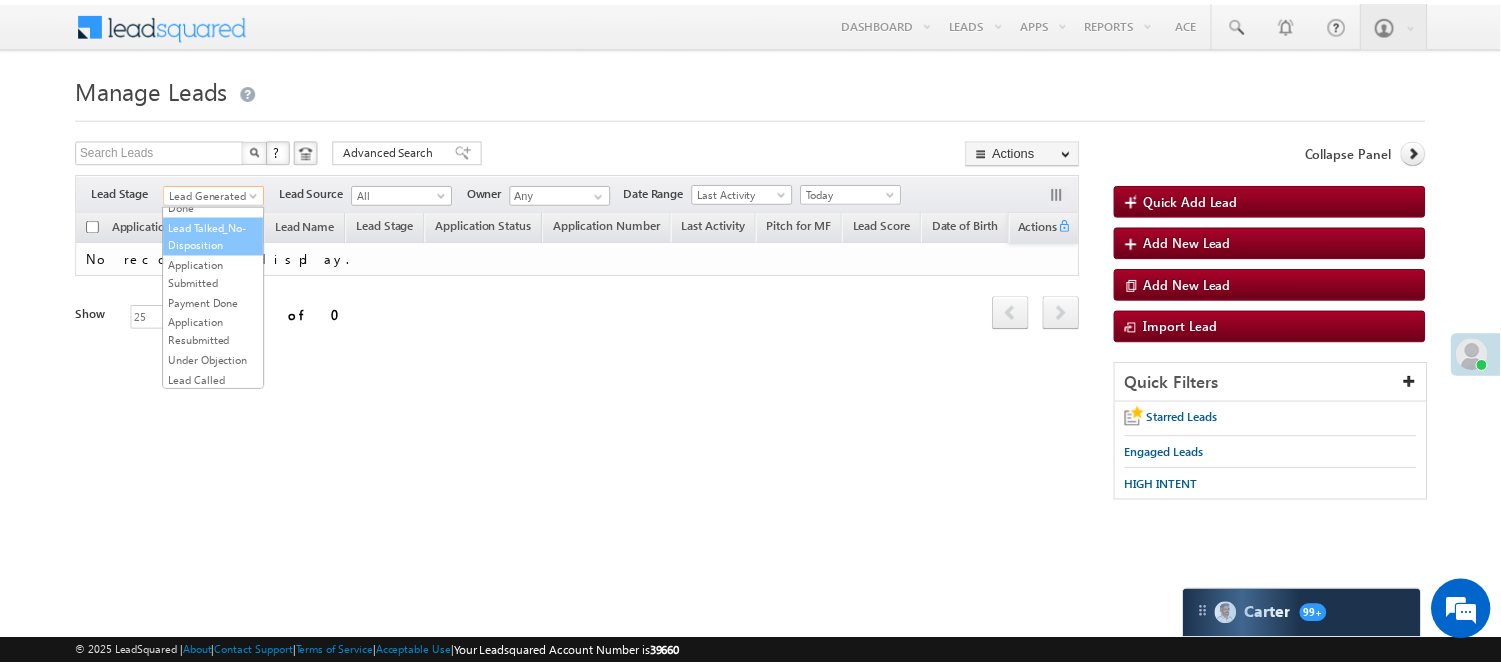 scroll, scrollTop: 222, scrollLeft: 0, axis: vertical 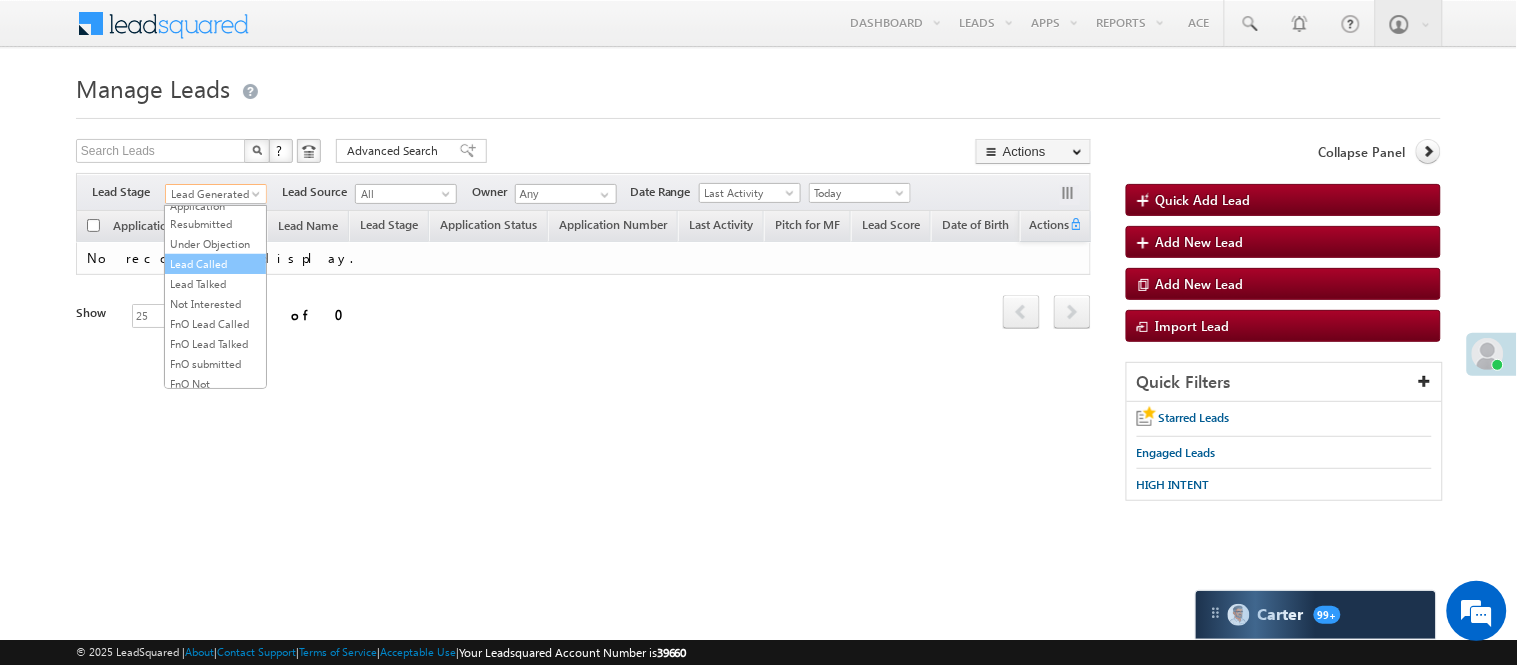 click on "Lead Called" at bounding box center [215, 264] 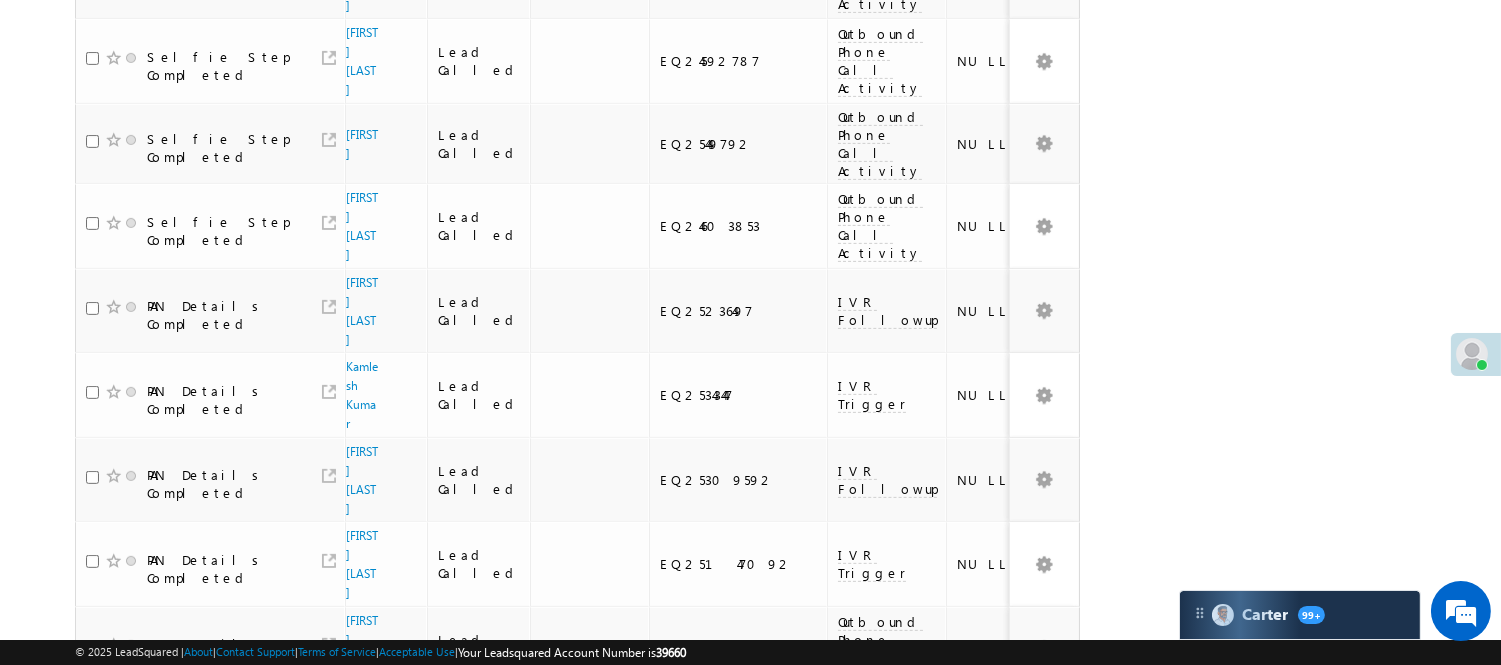 scroll, scrollTop: 1397, scrollLeft: 0, axis: vertical 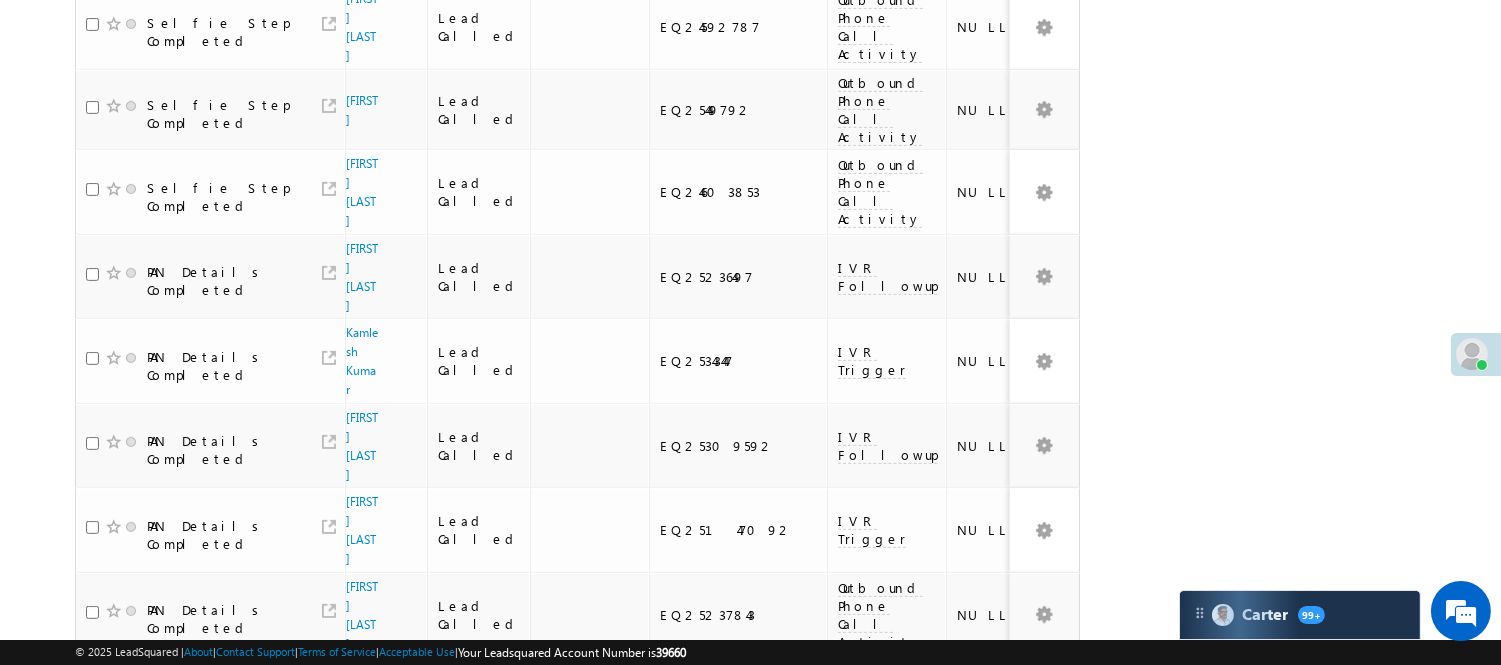 click on "3" at bounding box center (978, 949) 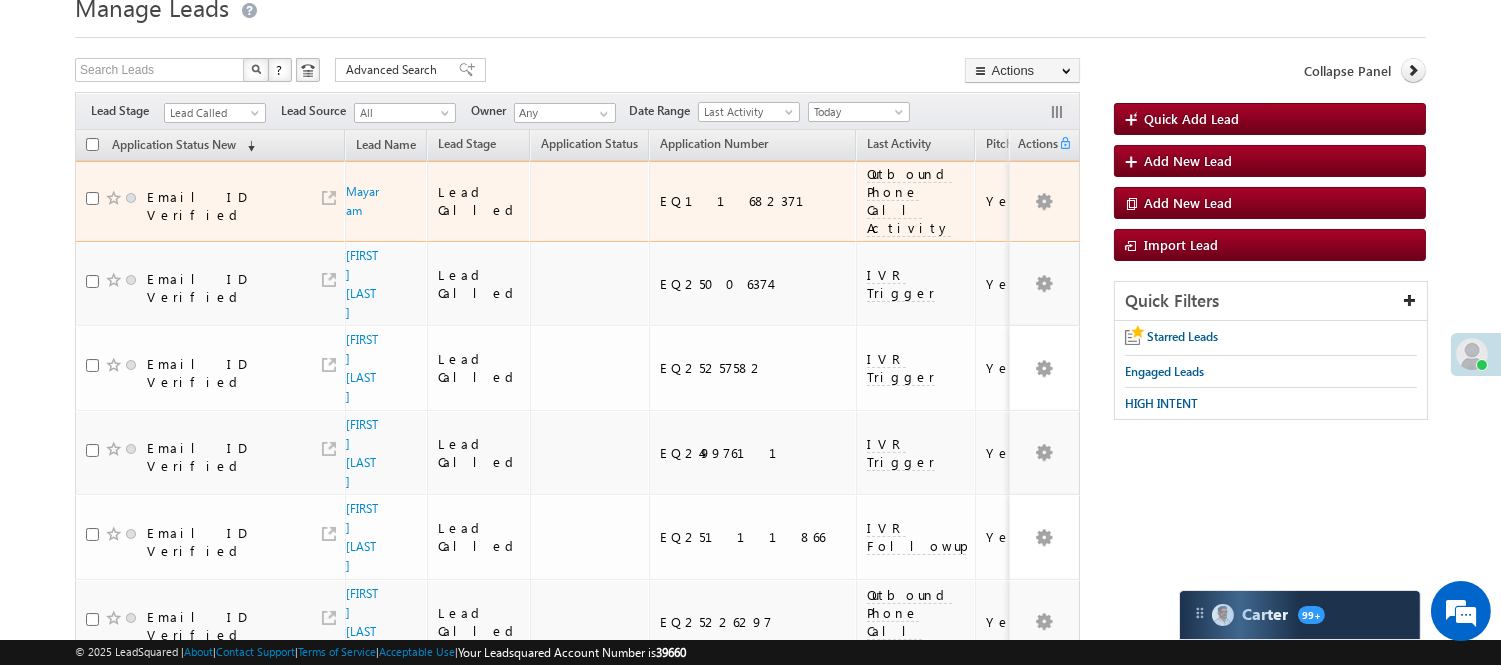scroll, scrollTop: 0, scrollLeft: 0, axis: both 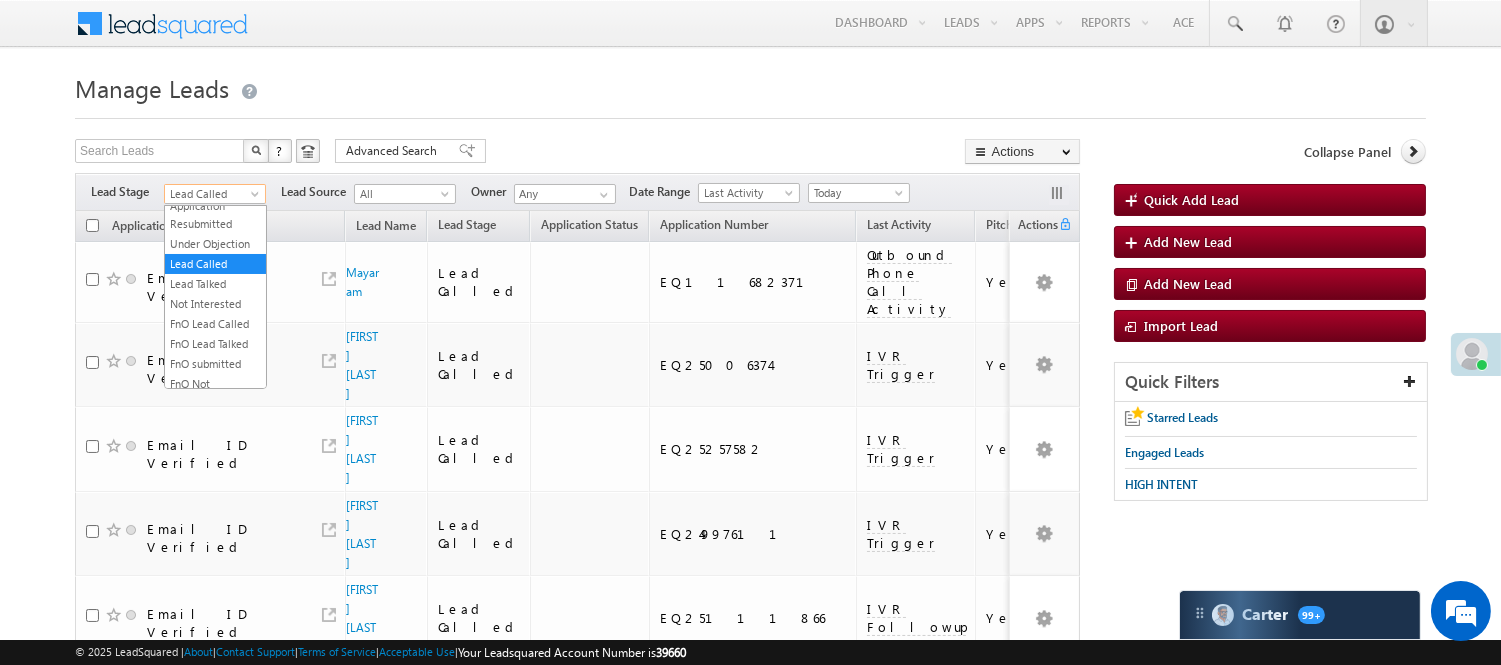 click on "Lead Called" at bounding box center (212, 194) 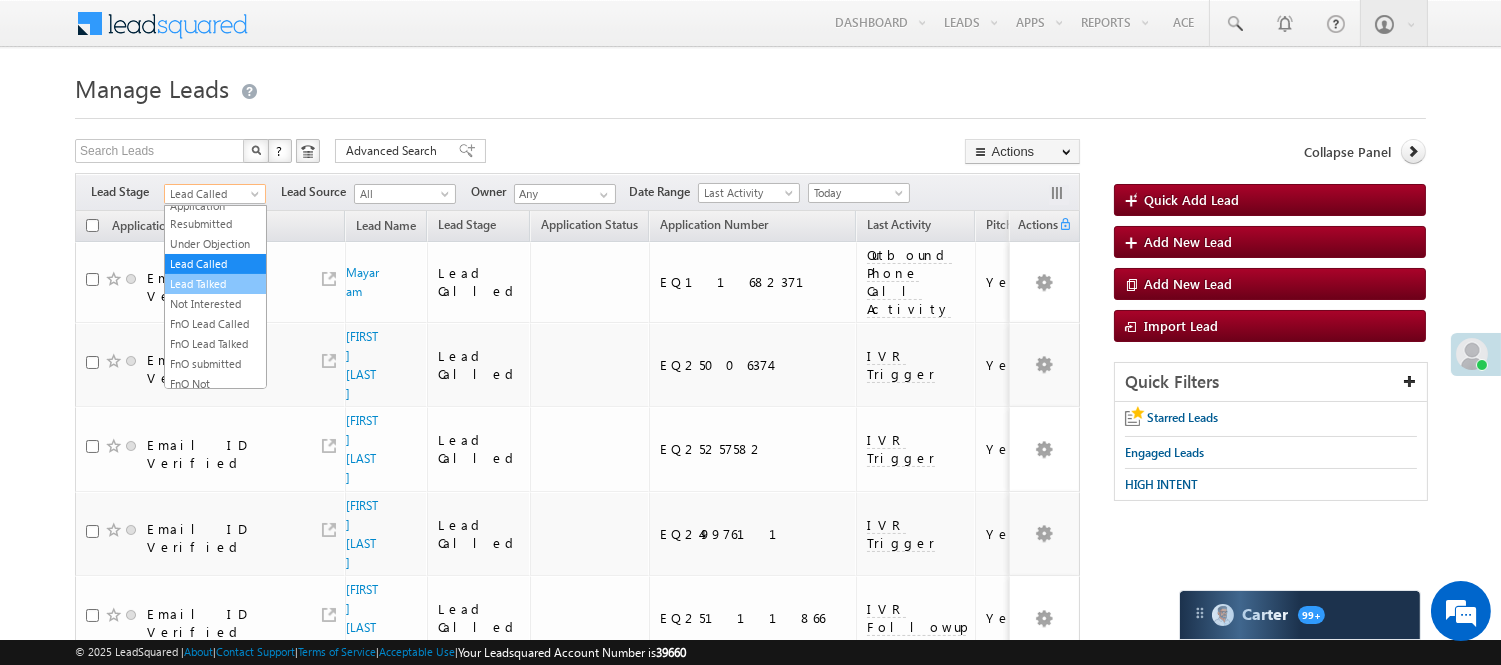 click on "Lead Talked" at bounding box center (215, 284) 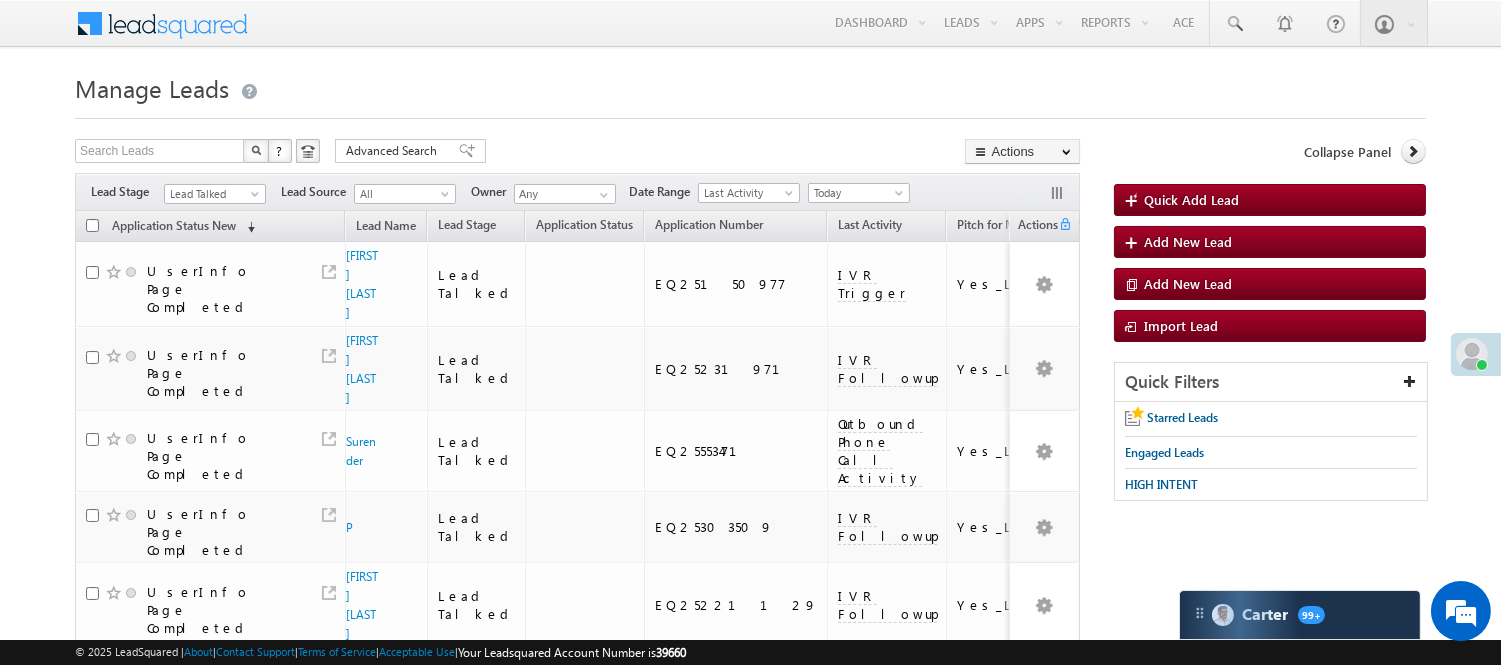 click on "Lead Talked" at bounding box center (215, 191) 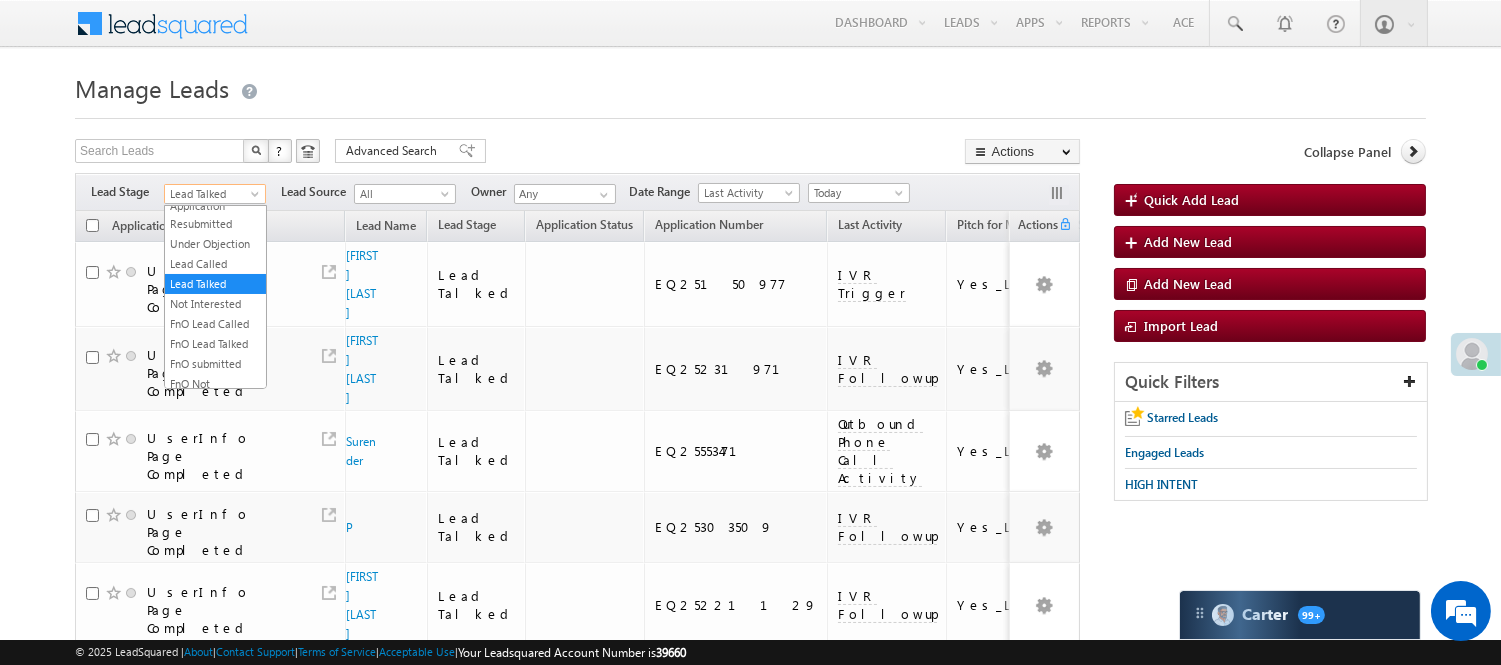 click on "Lead Talked" at bounding box center (212, 194) 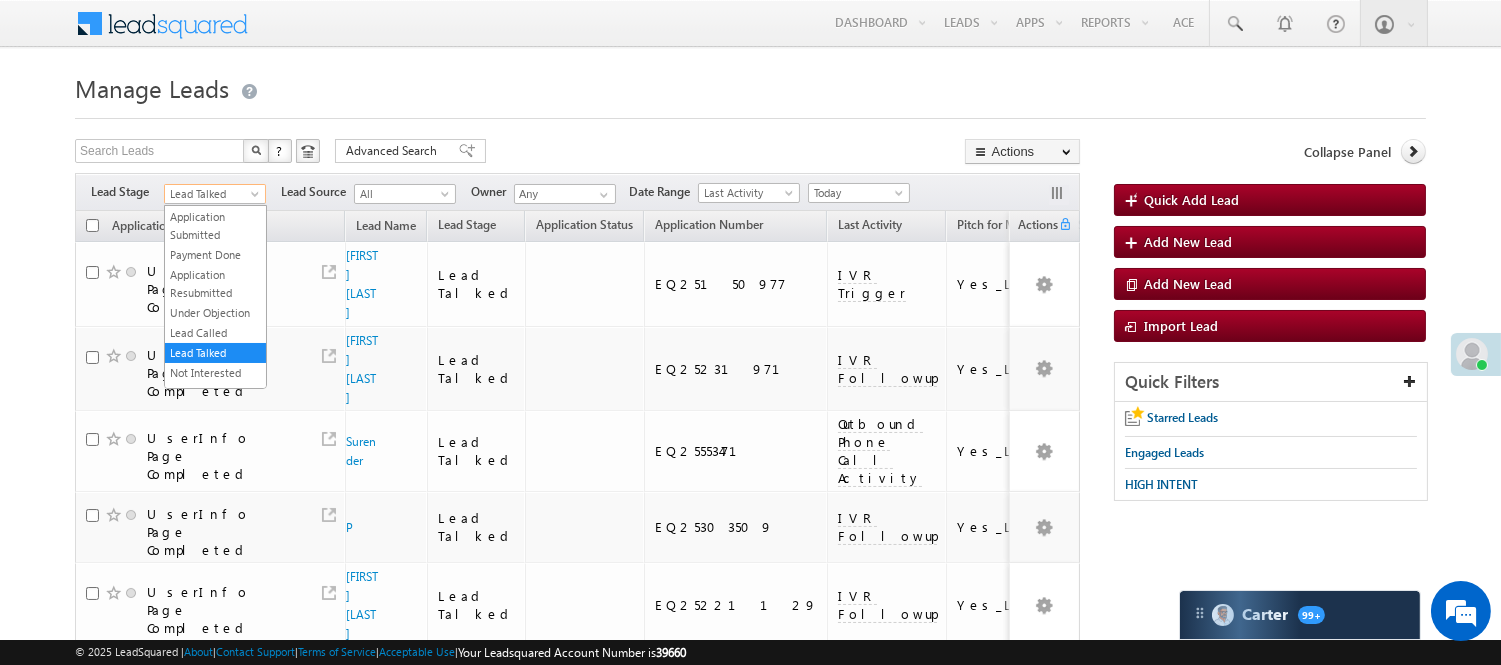 scroll, scrollTop: 0, scrollLeft: 0, axis: both 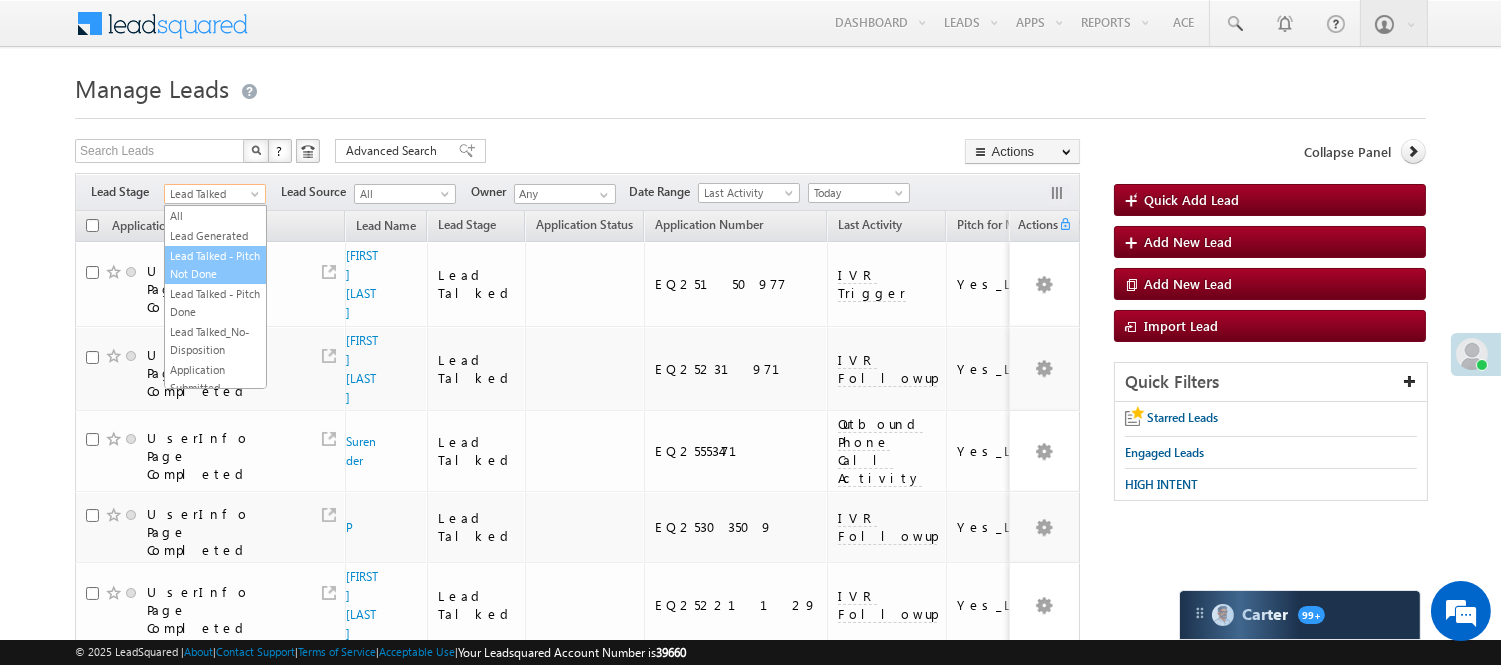 click on "Lead Talked - Pitch Not Done" at bounding box center (215, 265) 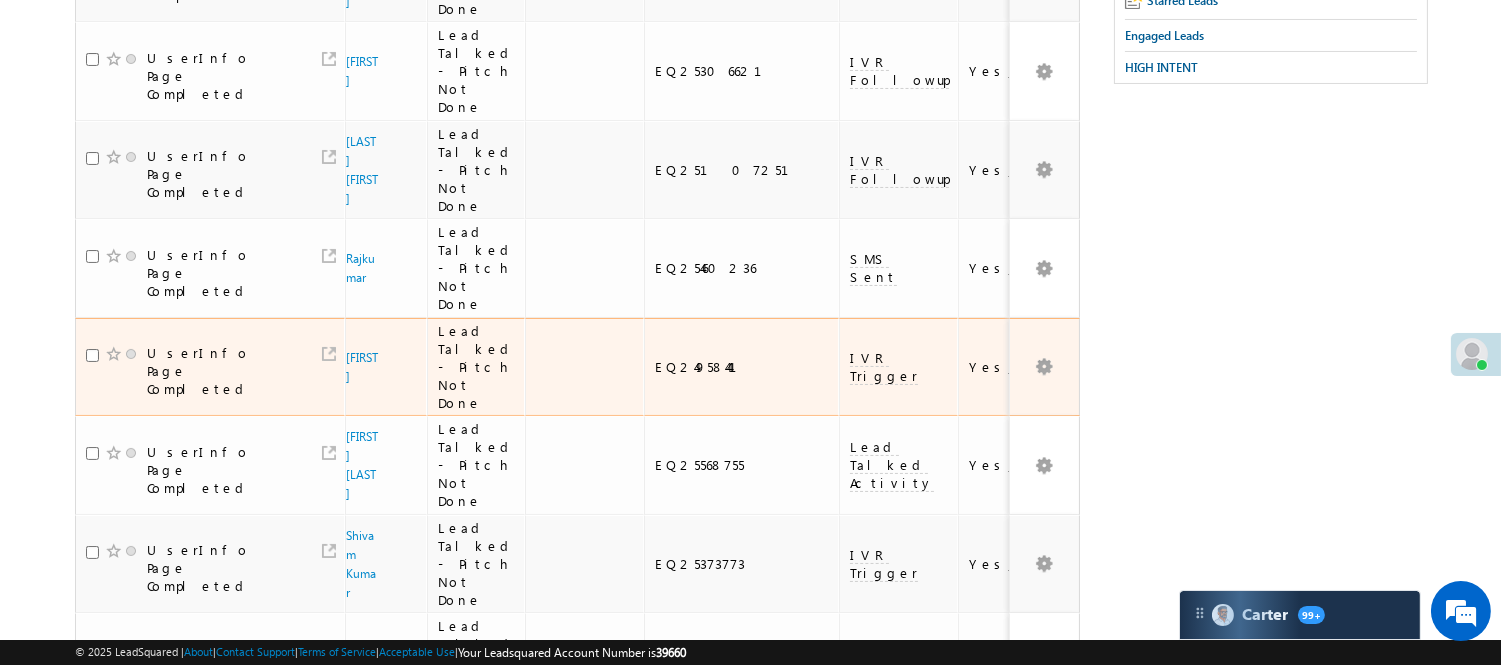 scroll, scrollTop: 0, scrollLeft: 0, axis: both 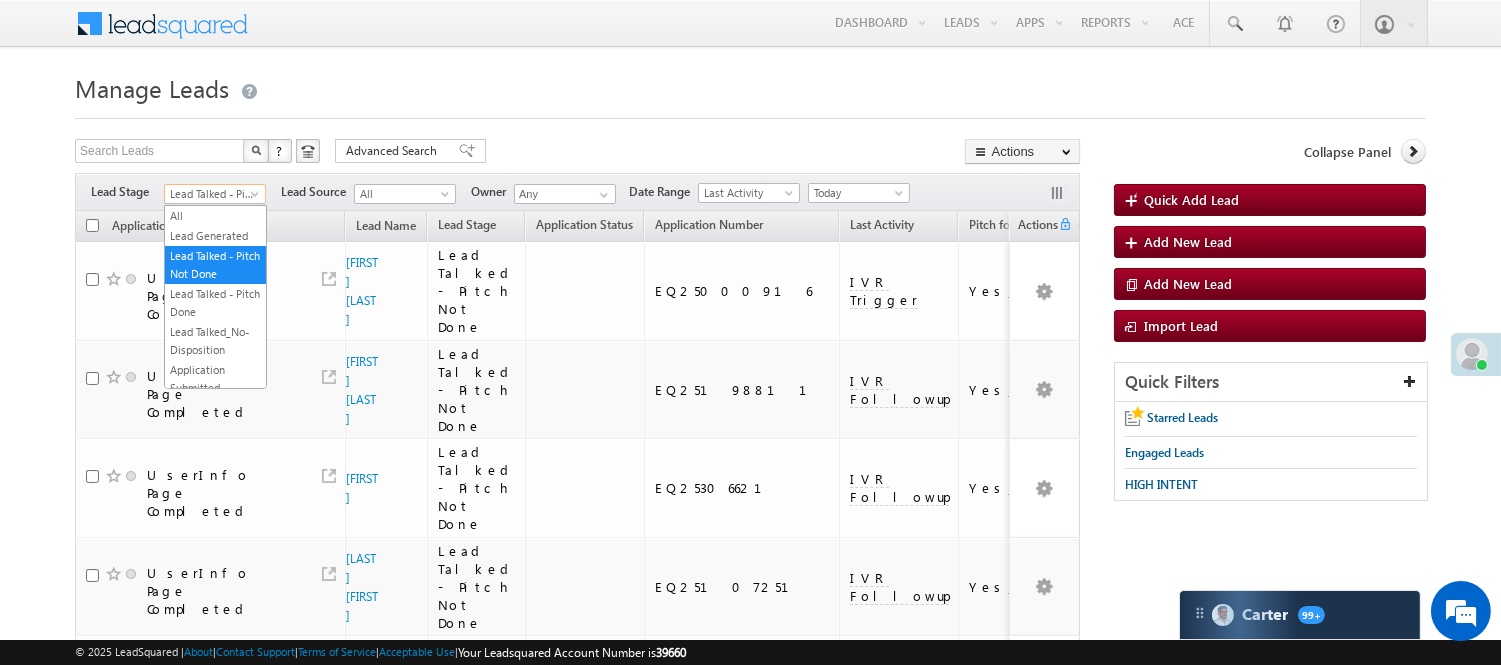 click on "Lead Talked - Pitch Not Done" at bounding box center [212, 194] 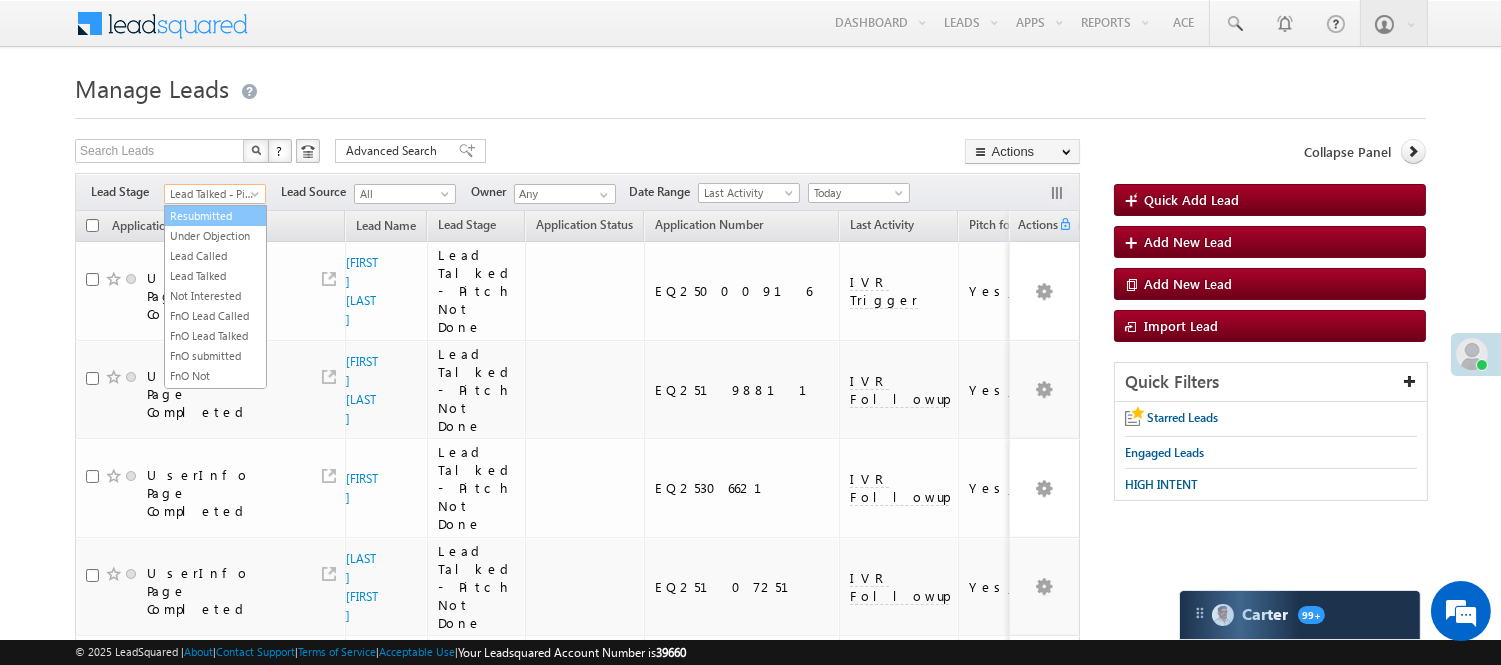 scroll, scrollTop: 496, scrollLeft: 0, axis: vertical 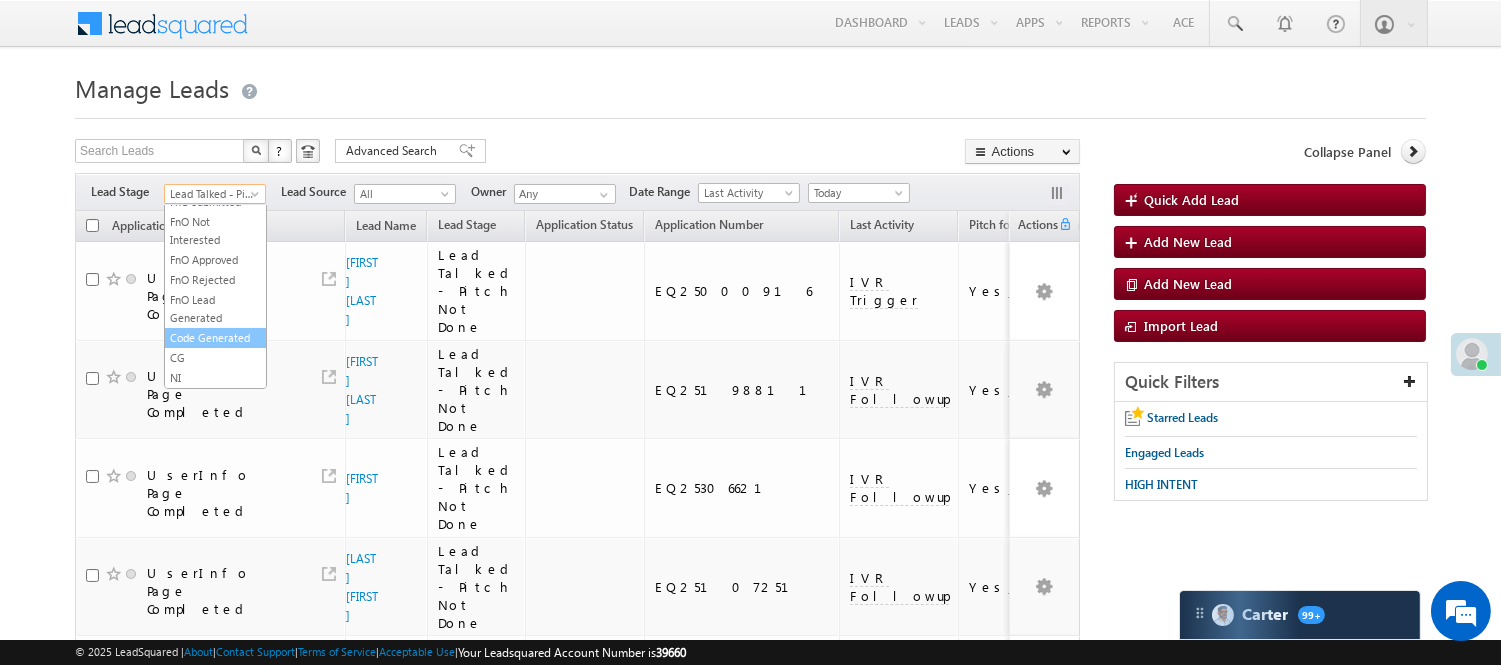 click on "Code Generated" at bounding box center [215, 338] 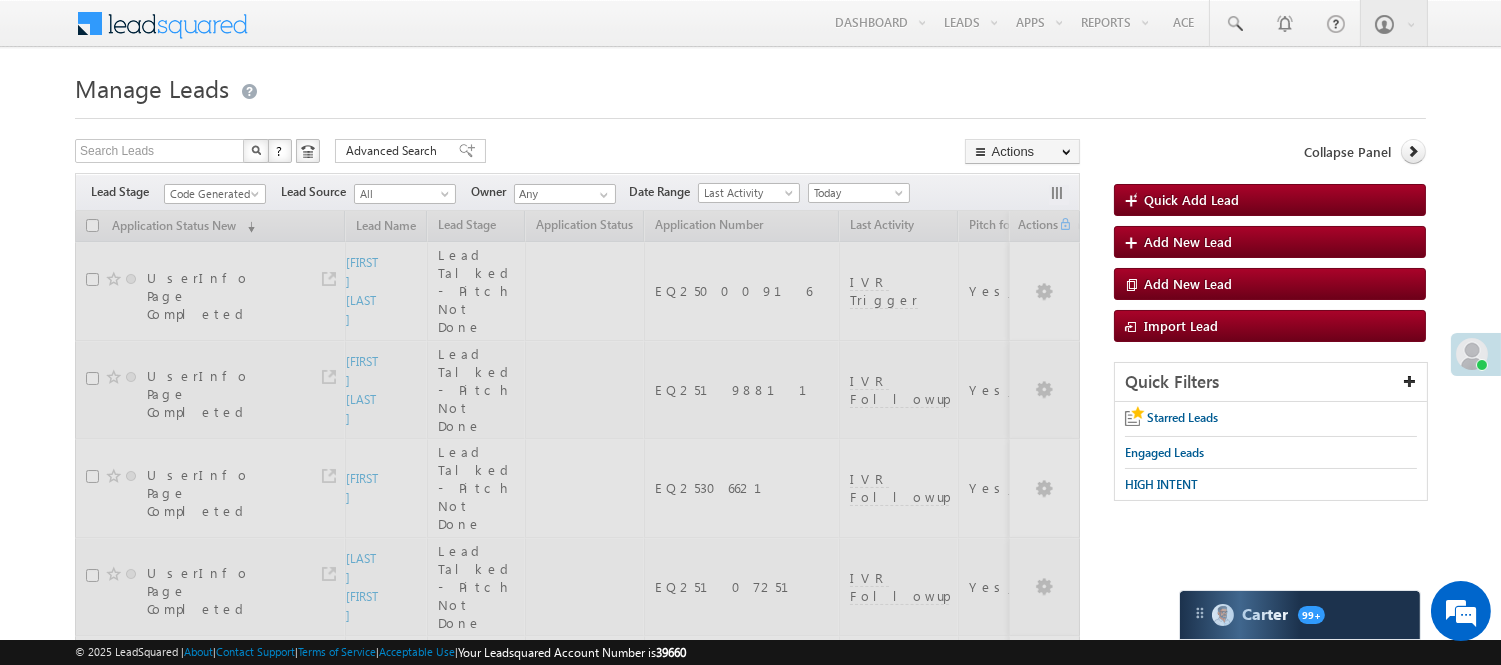 click on "Manage Leads
Quick Add Lead
Search Leads X ?   72 results found
Advanced Search
Advanced Search
Actions Actions" at bounding box center [750, 1441] 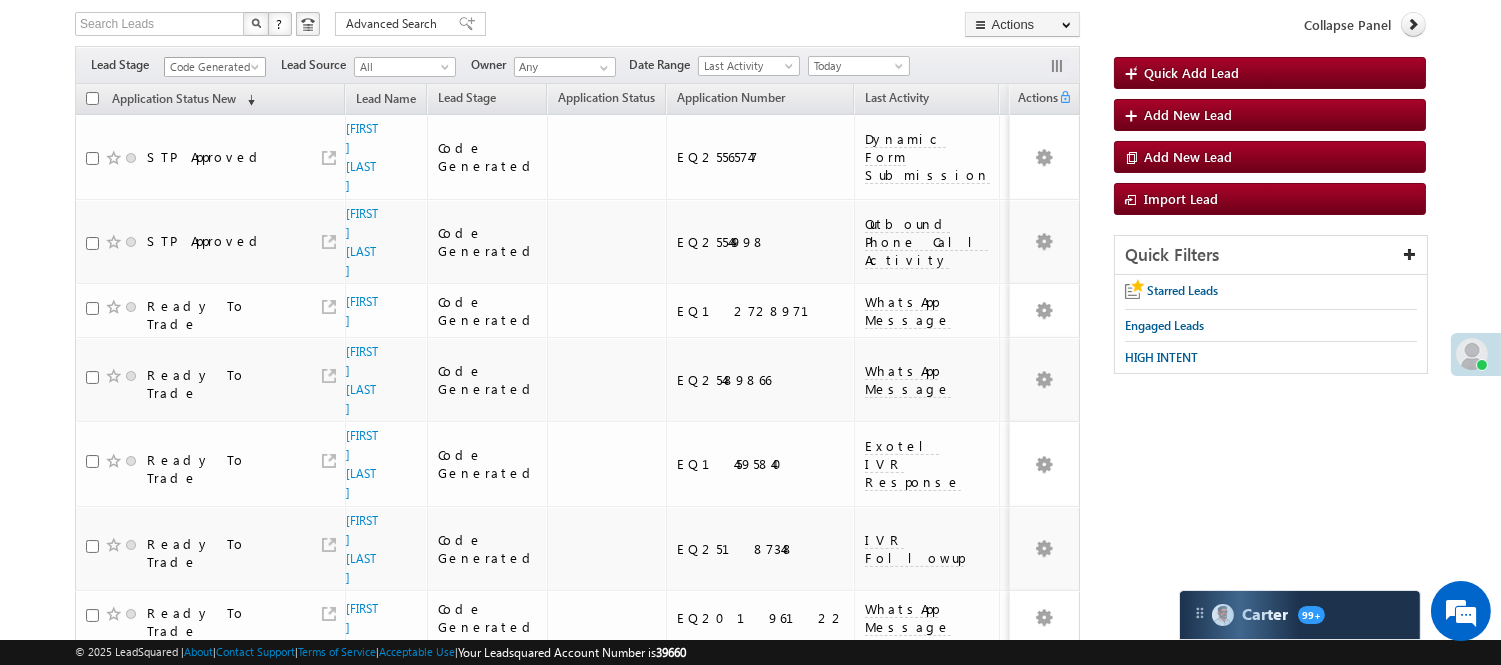 scroll, scrollTop: 0, scrollLeft: 0, axis: both 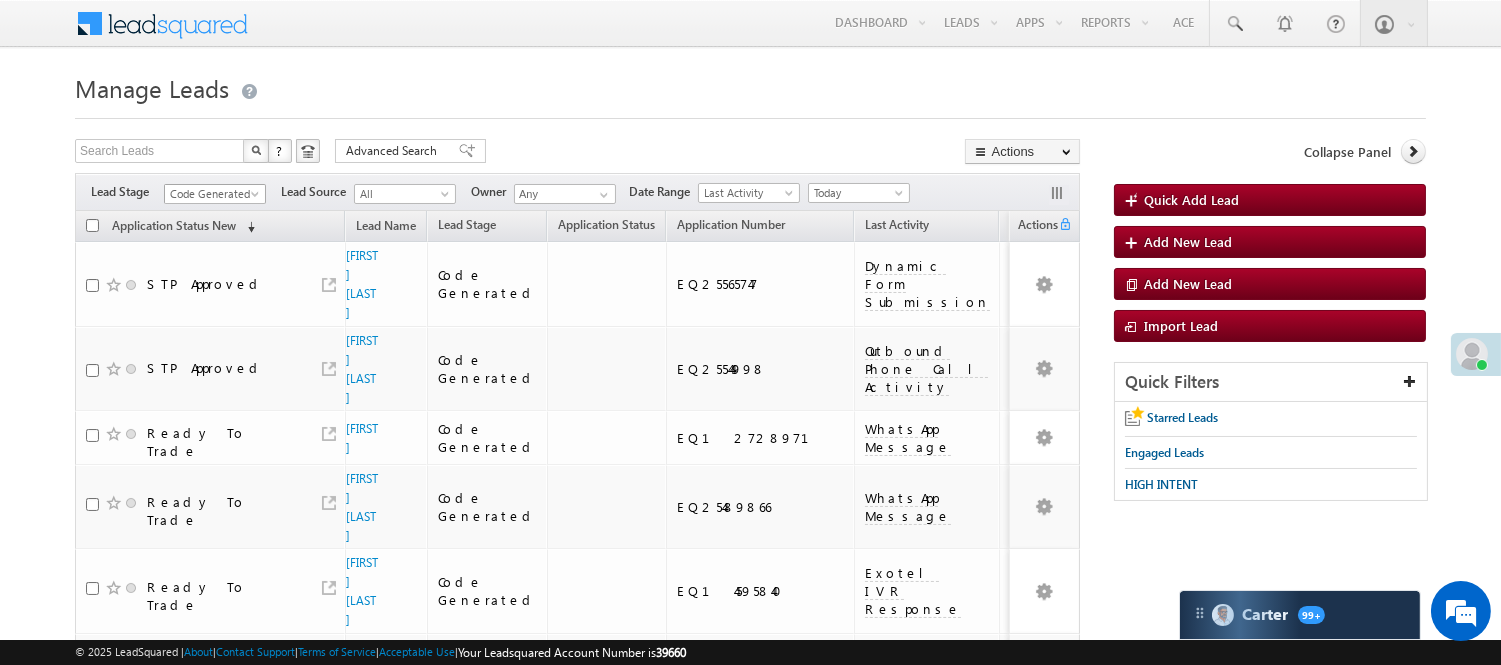 click on "Code Generated" at bounding box center [212, 194] 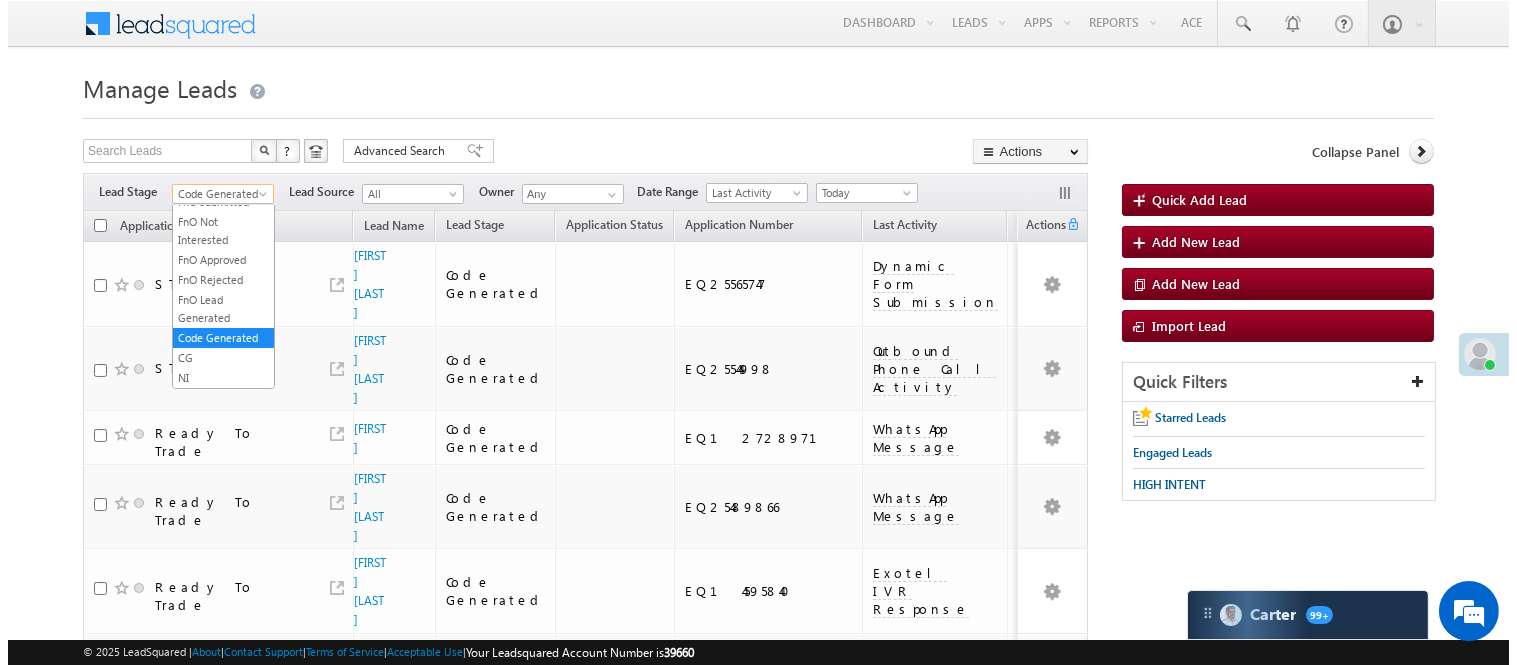 scroll, scrollTop: 0, scrollLeft: 0, axis: both 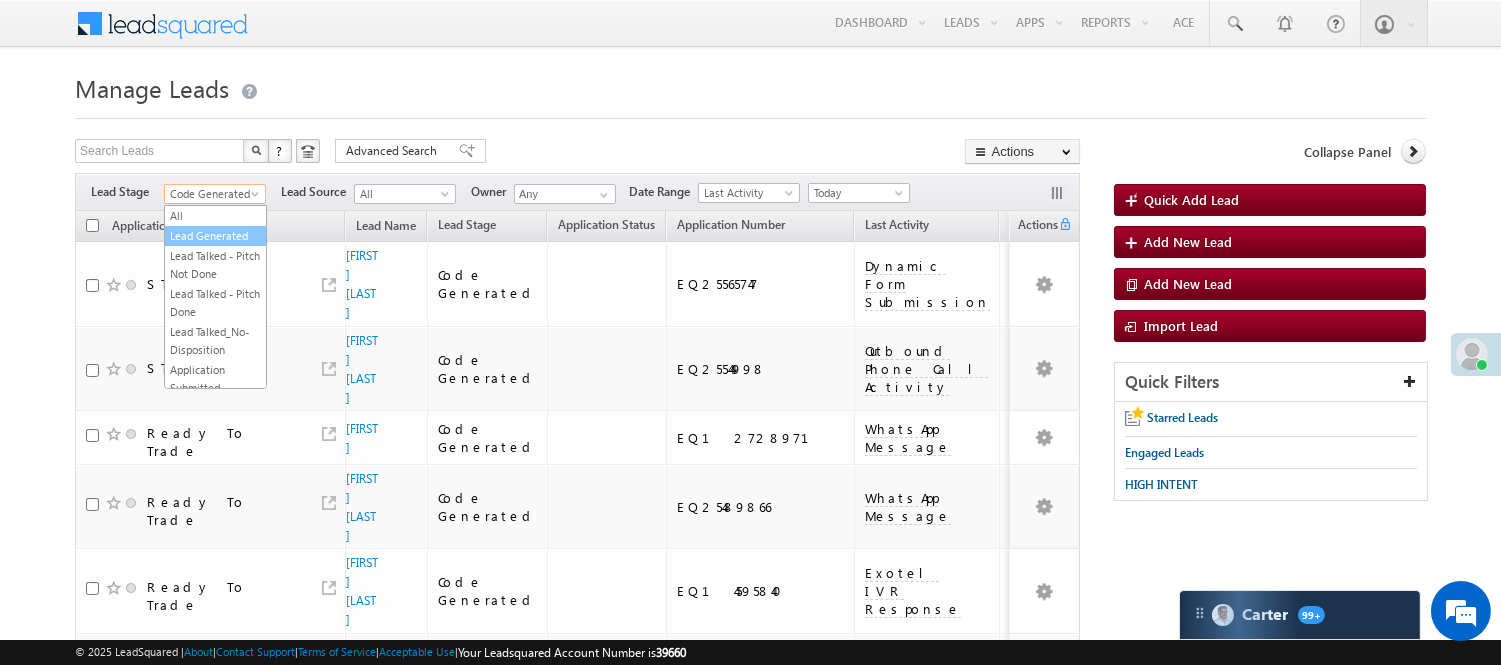 click on "Lead Generated" at bounding box center (215, 236) 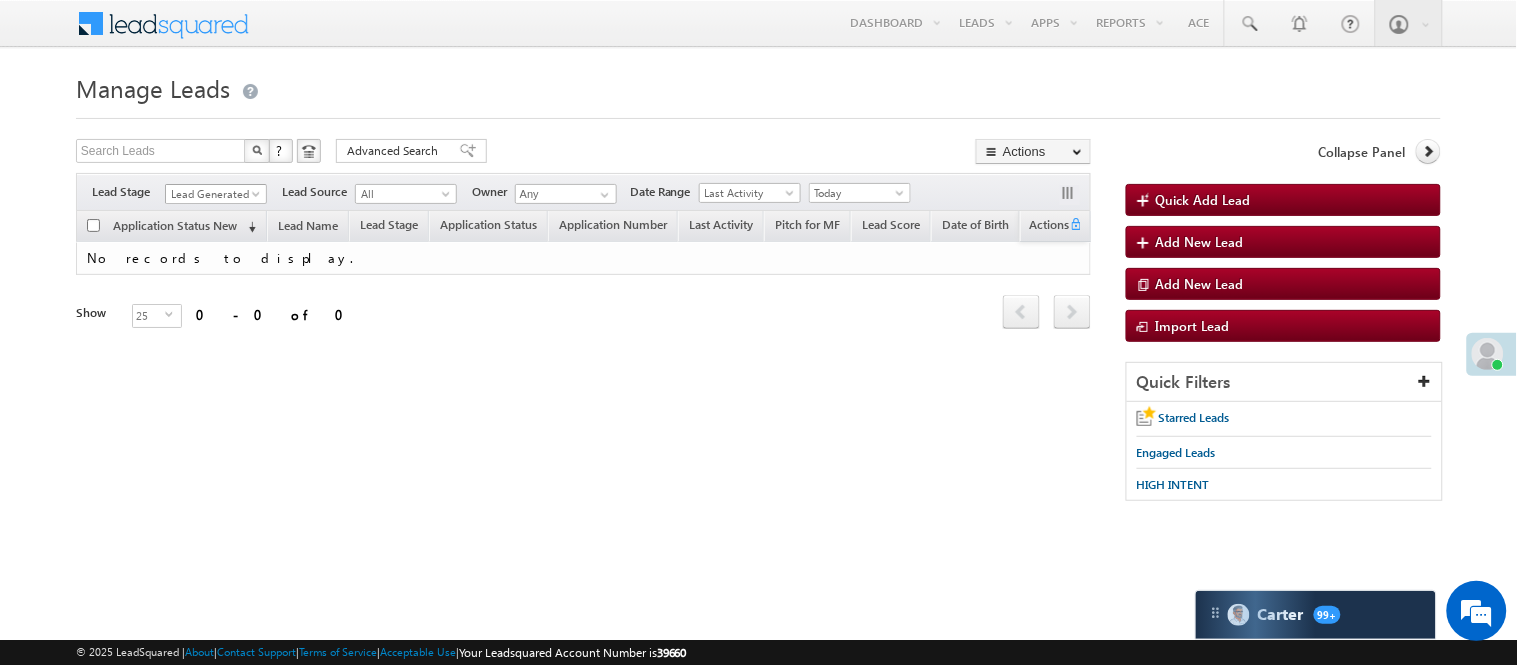 click on "Lead Generated" at bounding box center [213, 194] 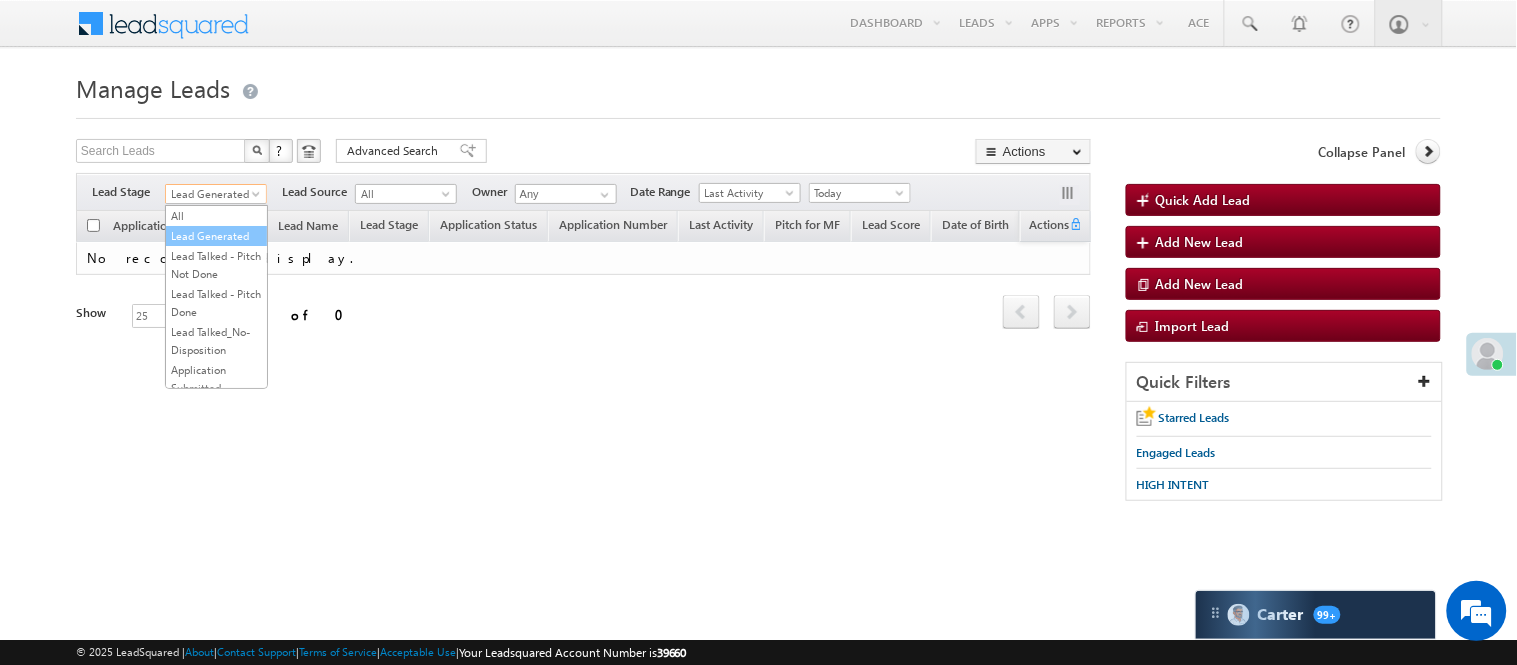 click on "Lead Talked - Pitch Not Done" at bounding box center [216, 265] 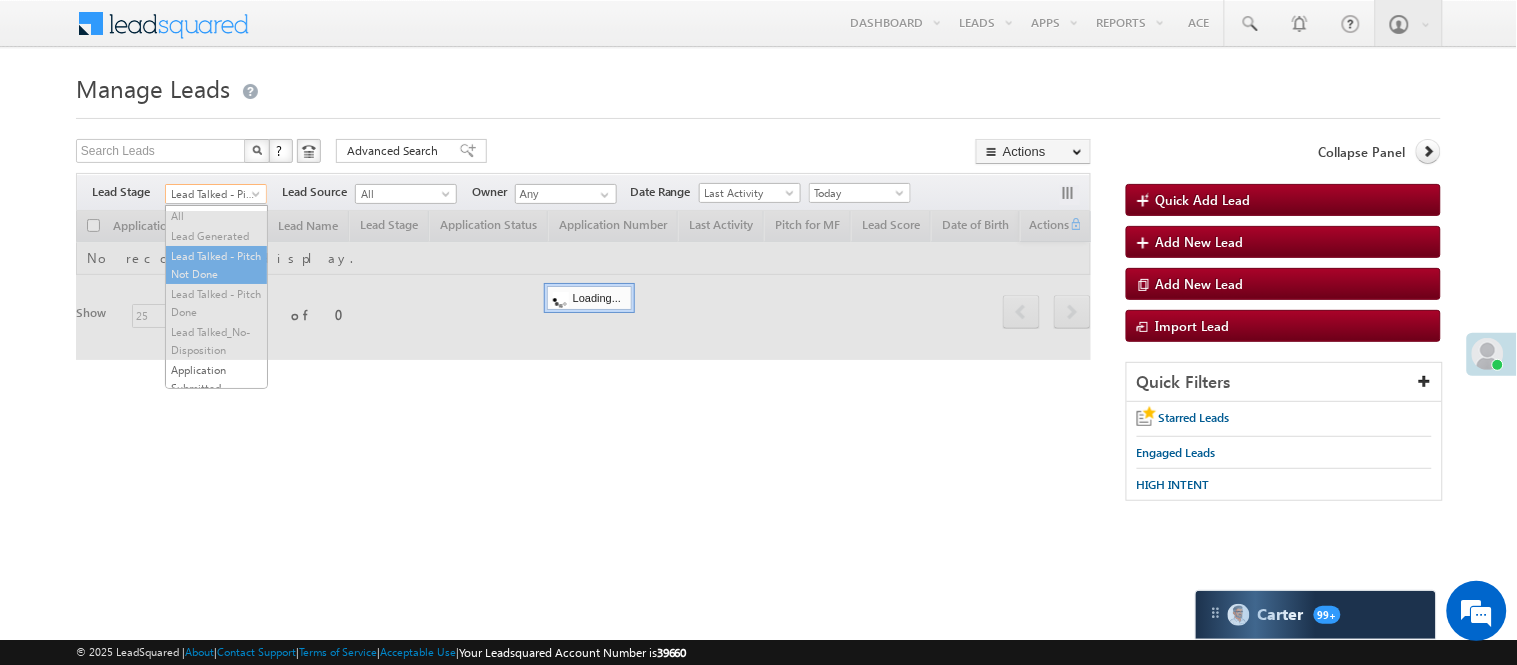 click on "Lead Talked - Pitch Not Done" at bounding box center [213, 194] 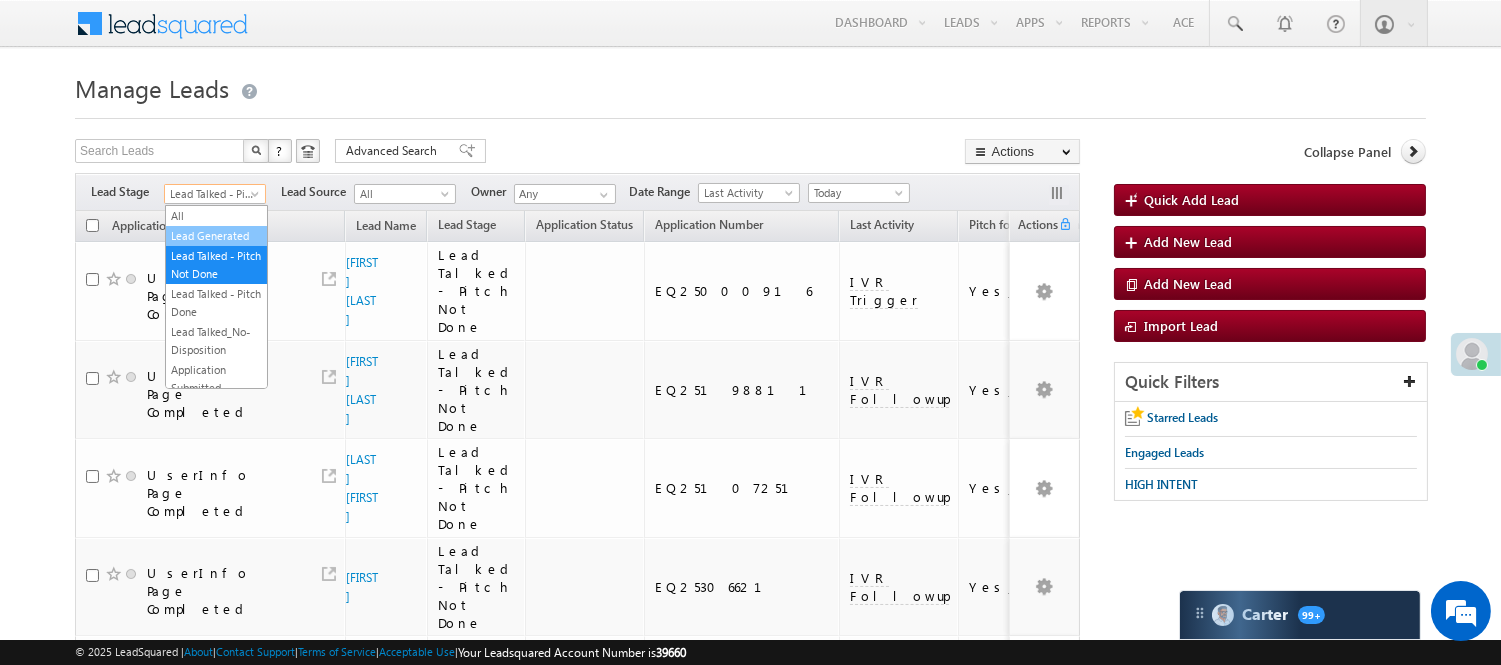 click on "Lead Generated" at bounding box center [216, 236] 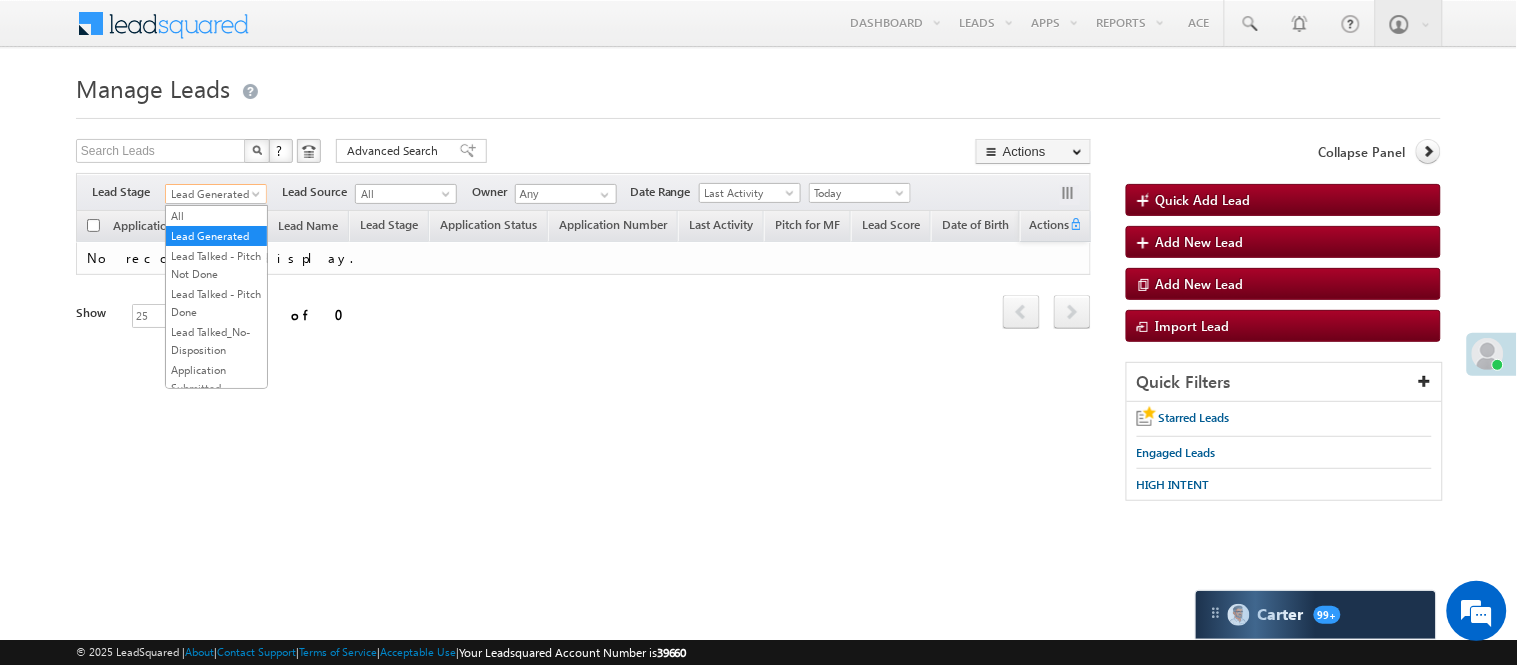 click on "Lead Generated" at bounding box center [213, 194] 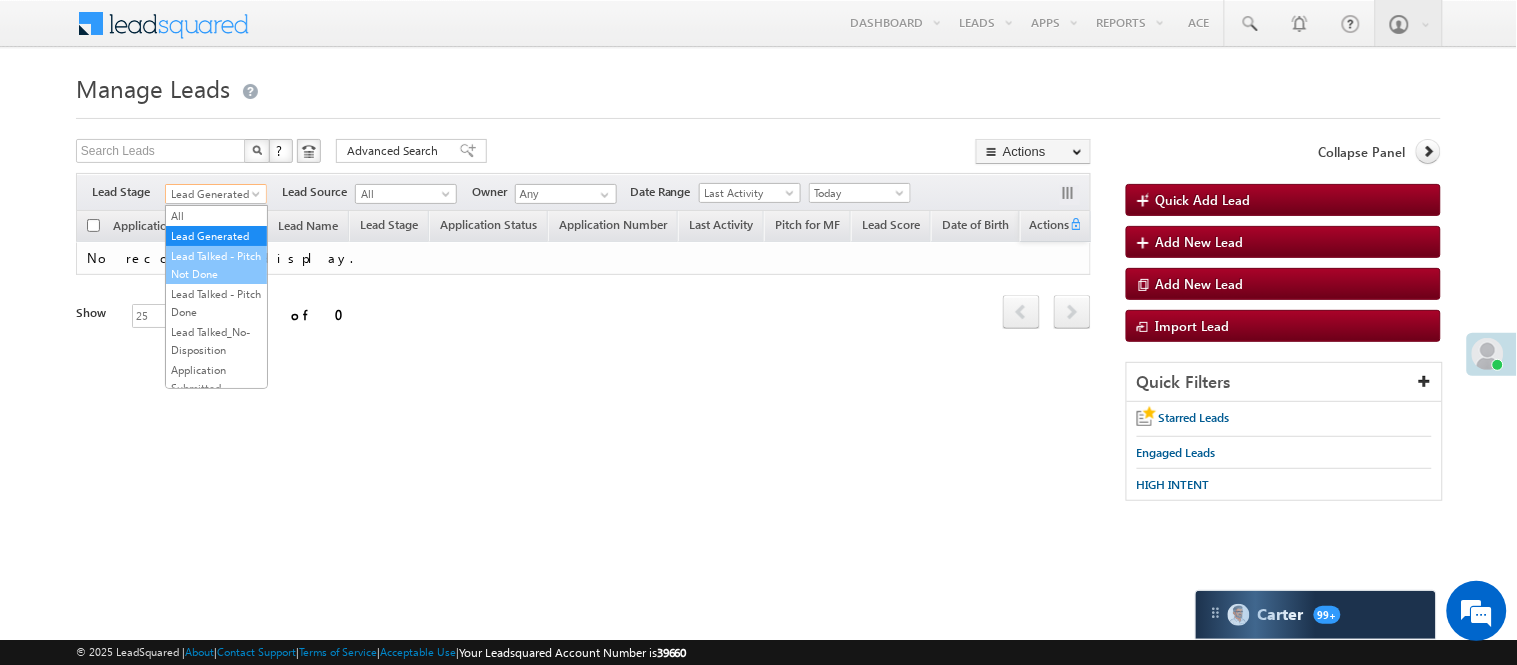 click on "Lead Talked - Pitch Not Done" at bounding box center [216, 265] 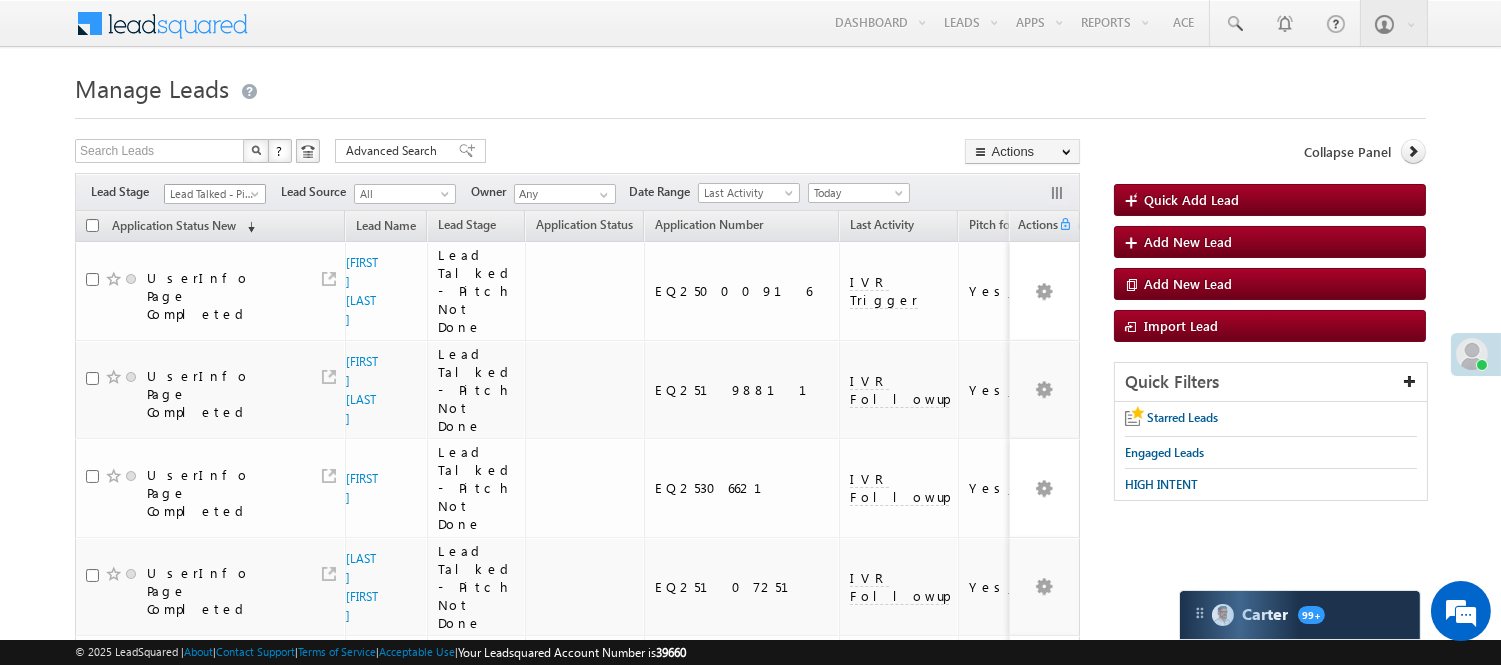click on "Lead Talked - Pitch Not Done" at bounding box center (212, 194) 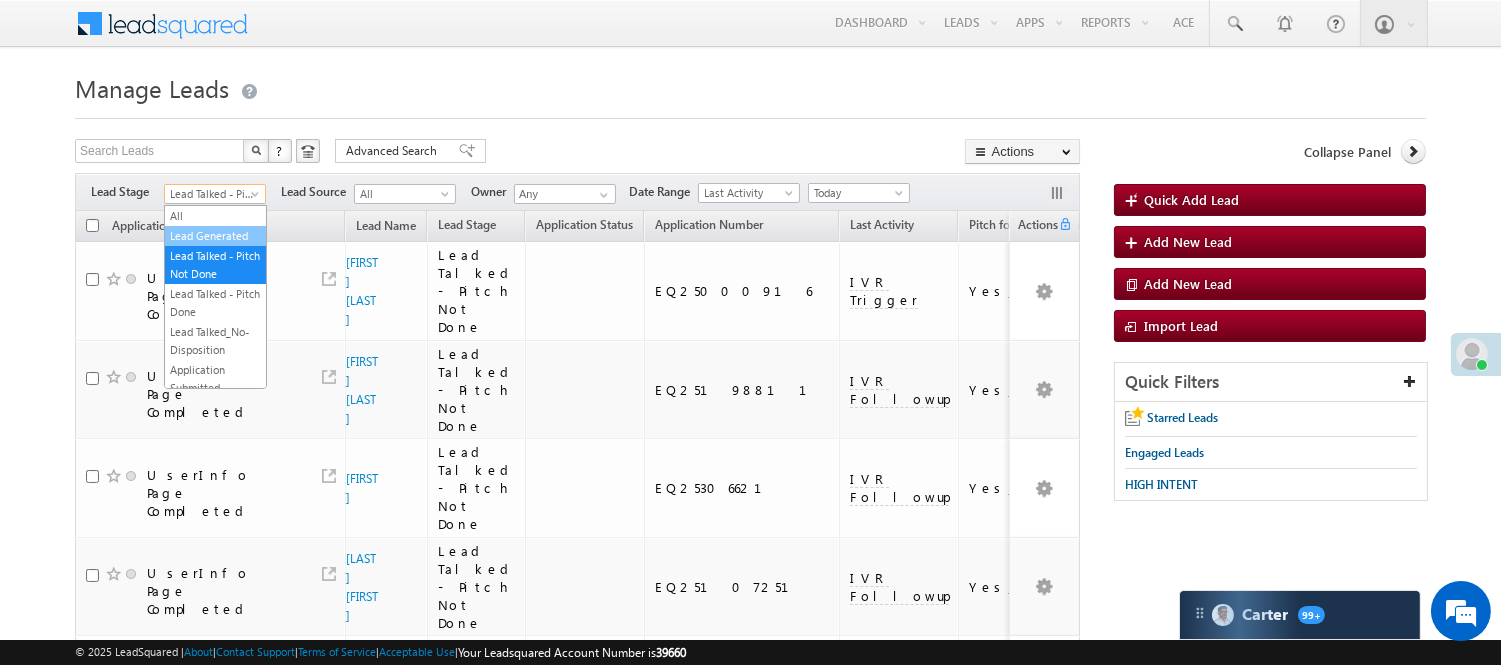 click on "Lead Generated" at bounding box center [215, 236] 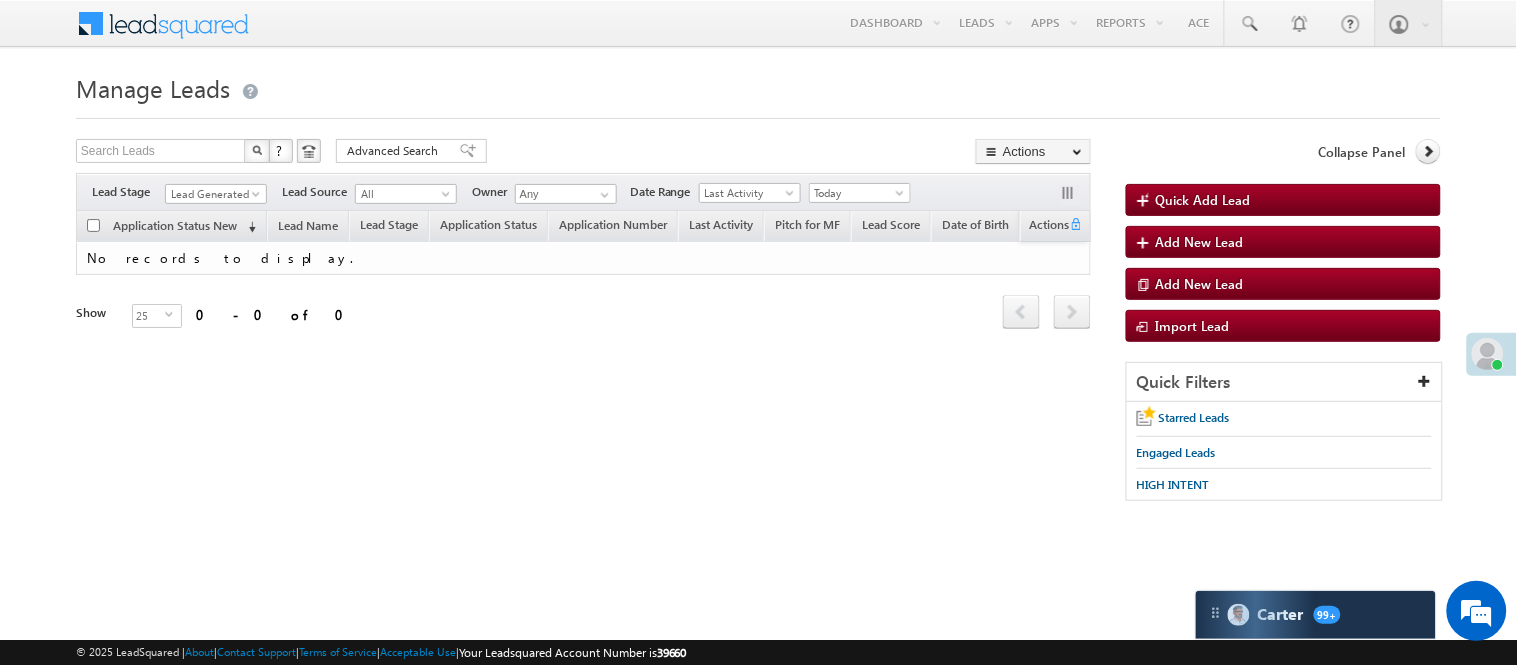 drag, startPoint x: 225, startPoint y: 181, endPoint x: 235, endPoint y: 208, distance: 28.79236 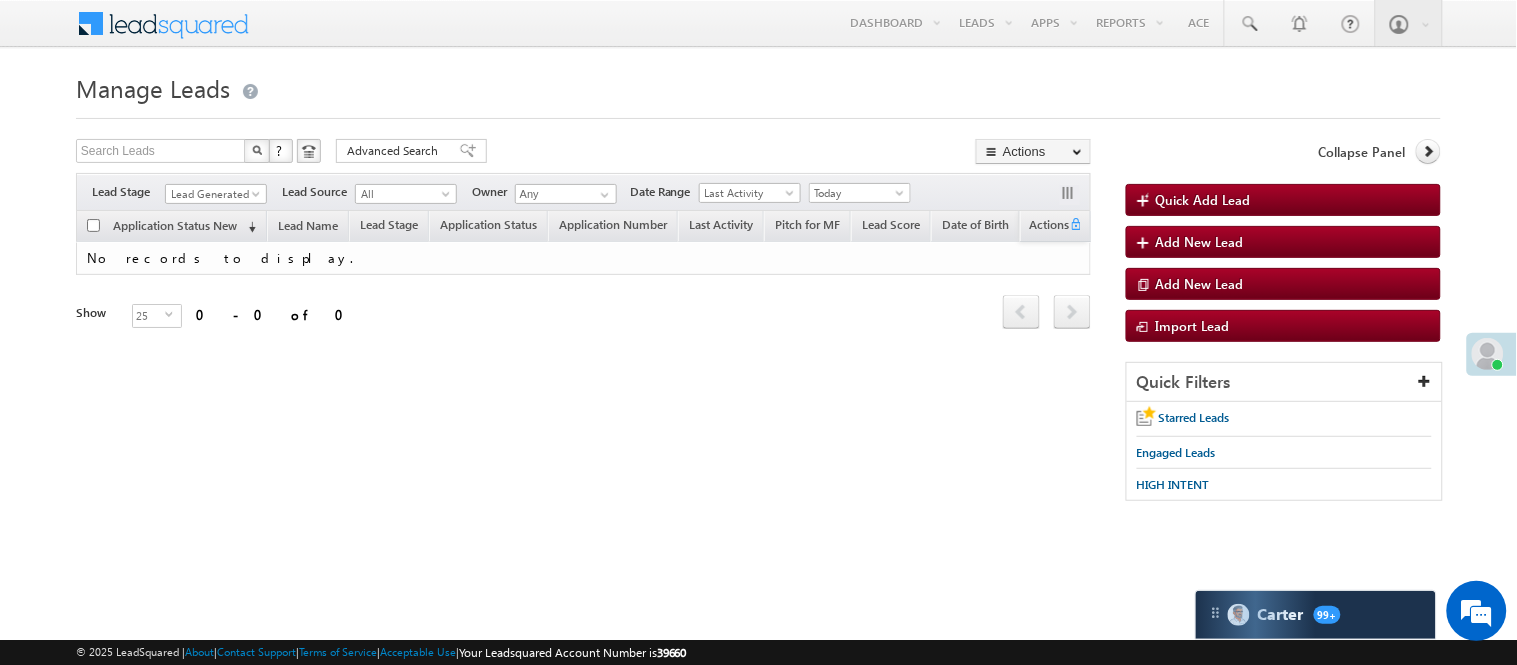 click on "Filters
Lead Stage
All Lead Generated Lead Talked - Pitch Not Done Lead Talked - Pitch Done Lead Talked_No-Disposition Application Submitted Payment Done Application Resubmitted Under Objection Lead Called Lead Talked Not Interested FnO Lead Called FnO Lead Talked FnO submitted FnO Not Interested FnO Approved FnO Rejected FnO Lead Generated Code Generated CG NI Lead Generated
Lead Source
All All
Owner Any Any" at bounding box center [583, 192] 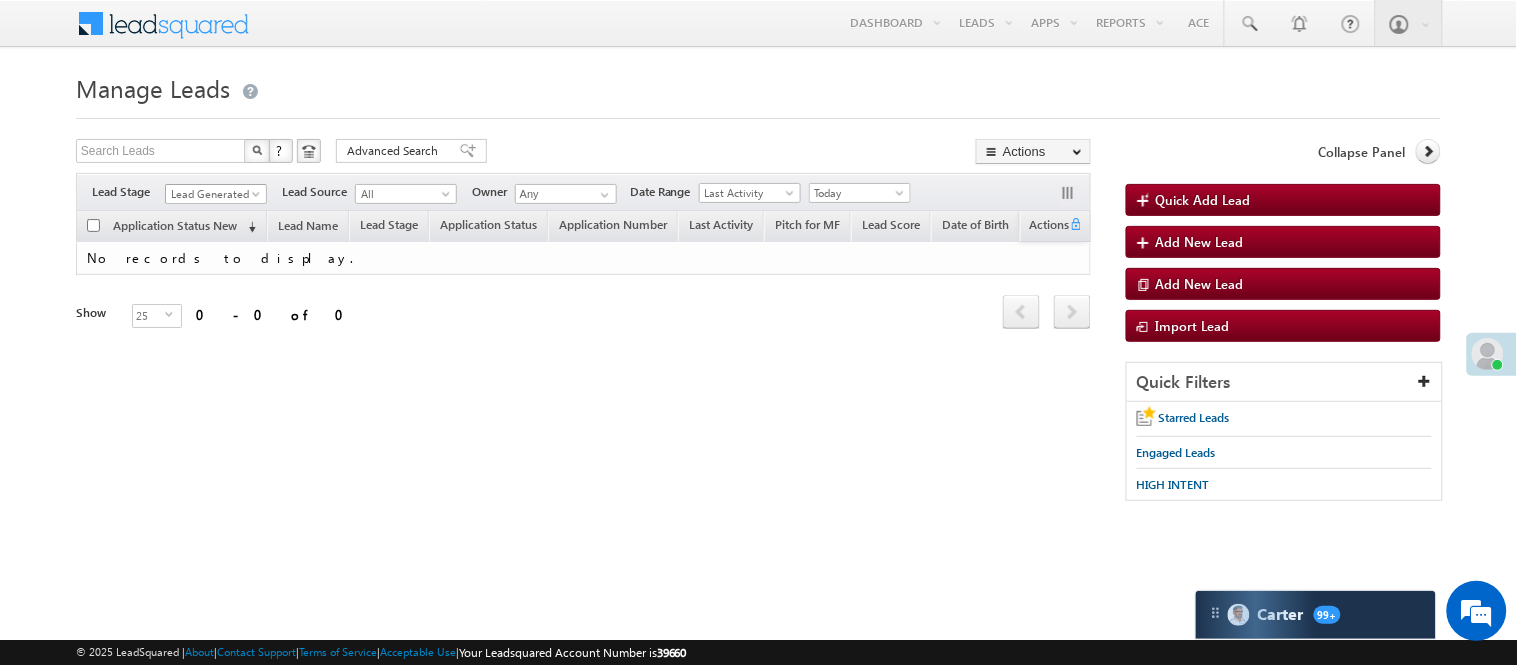 click on "Lead Generated" at bounding box center (213, 194) 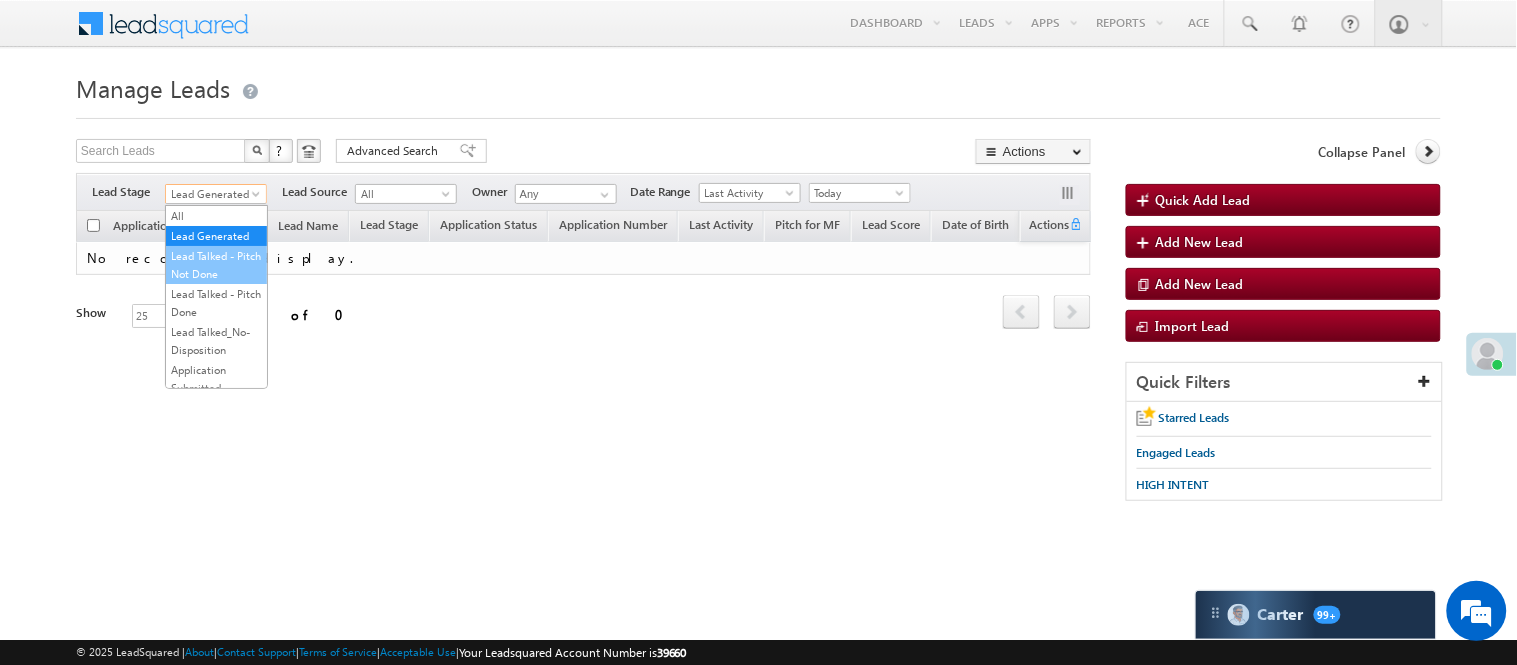 click on "Lead Talked - Pitch Not Done" at bounding box center (216, 265) 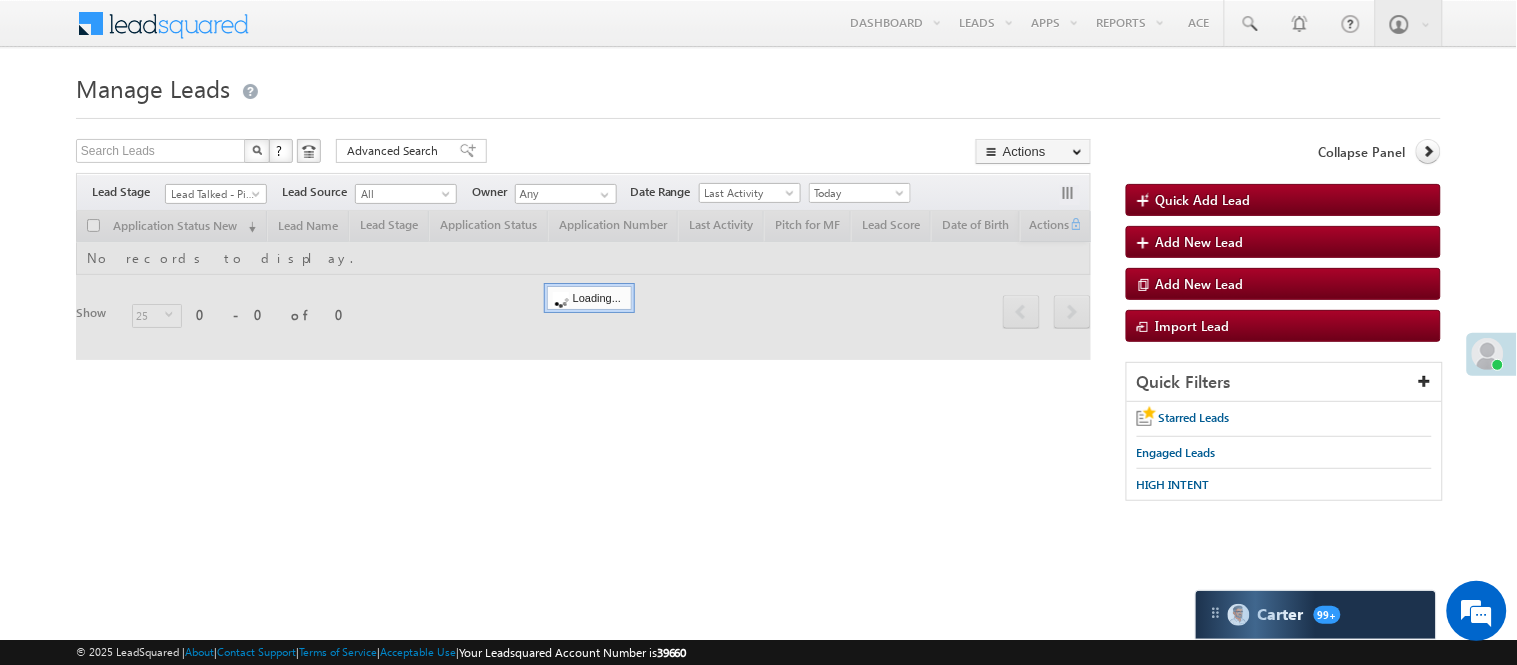 click on "Manage Leads" at bounding box center (758, 86) 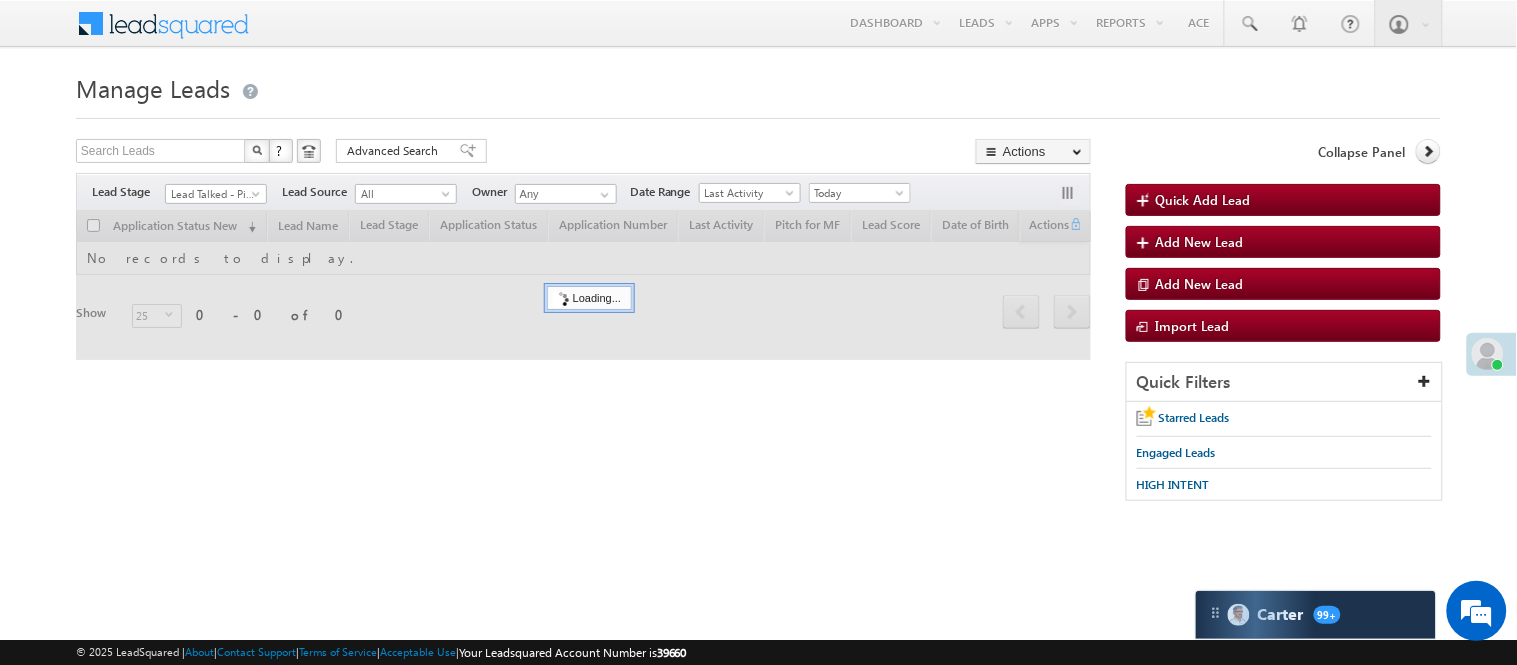 click on "Lead Talked - Pitch Not Done" at bounding box center (213, 194) 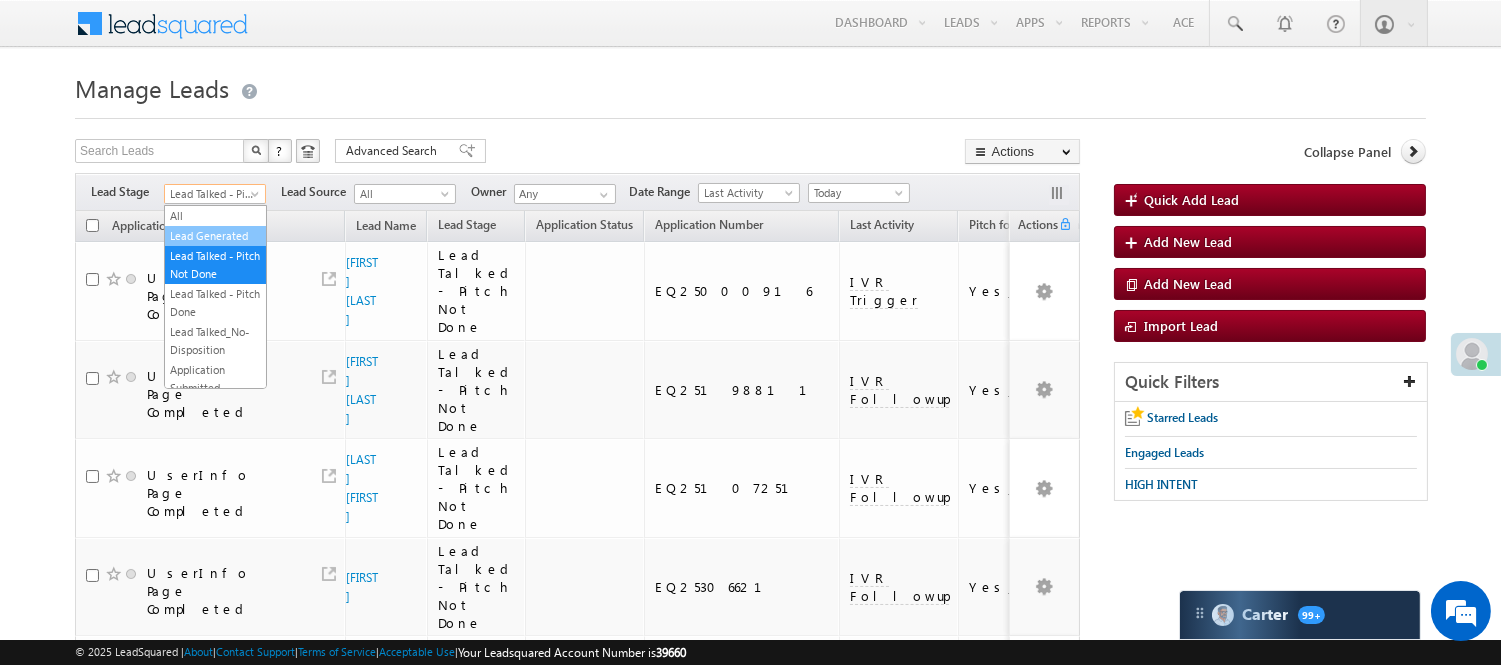 click on "Lead Generated" at bounding box center (215, 236) 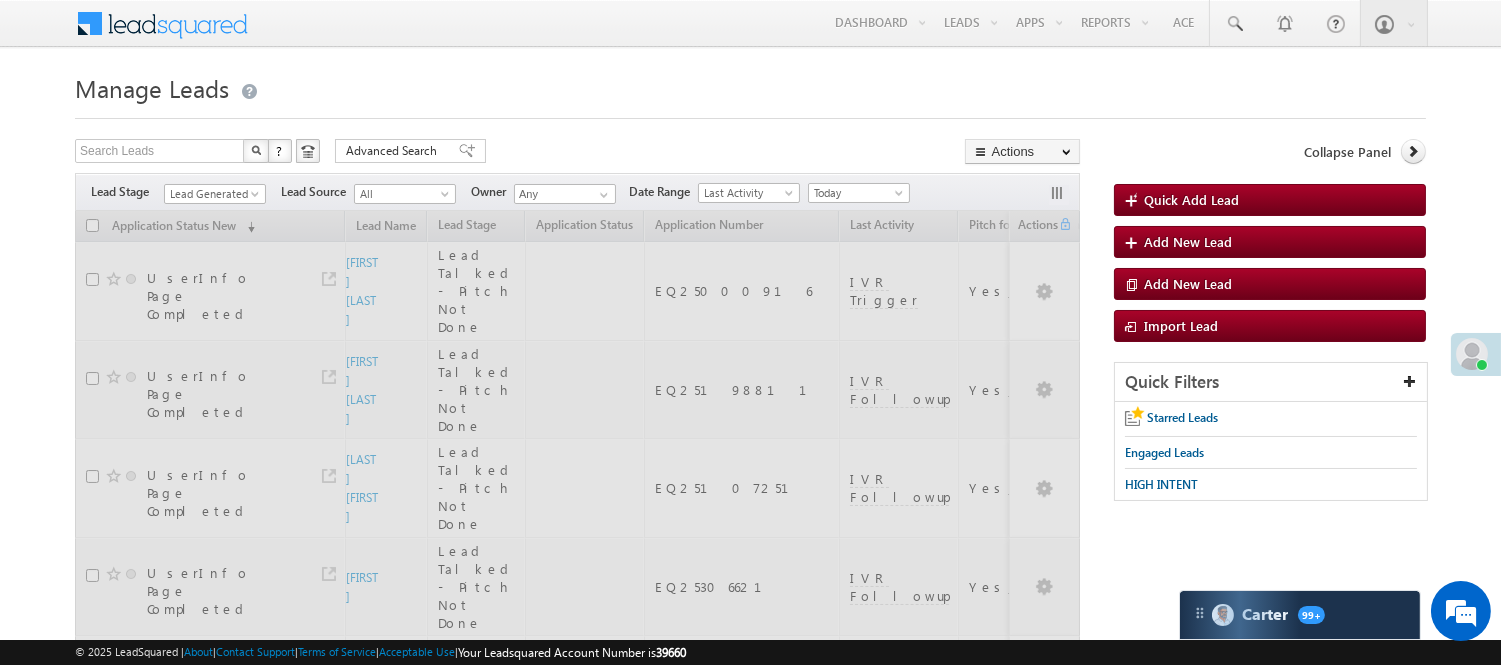 click on "Menu
[PERSON]
[PERSON]@[DOMAIN]. com" at bounding box center (750, 1407) 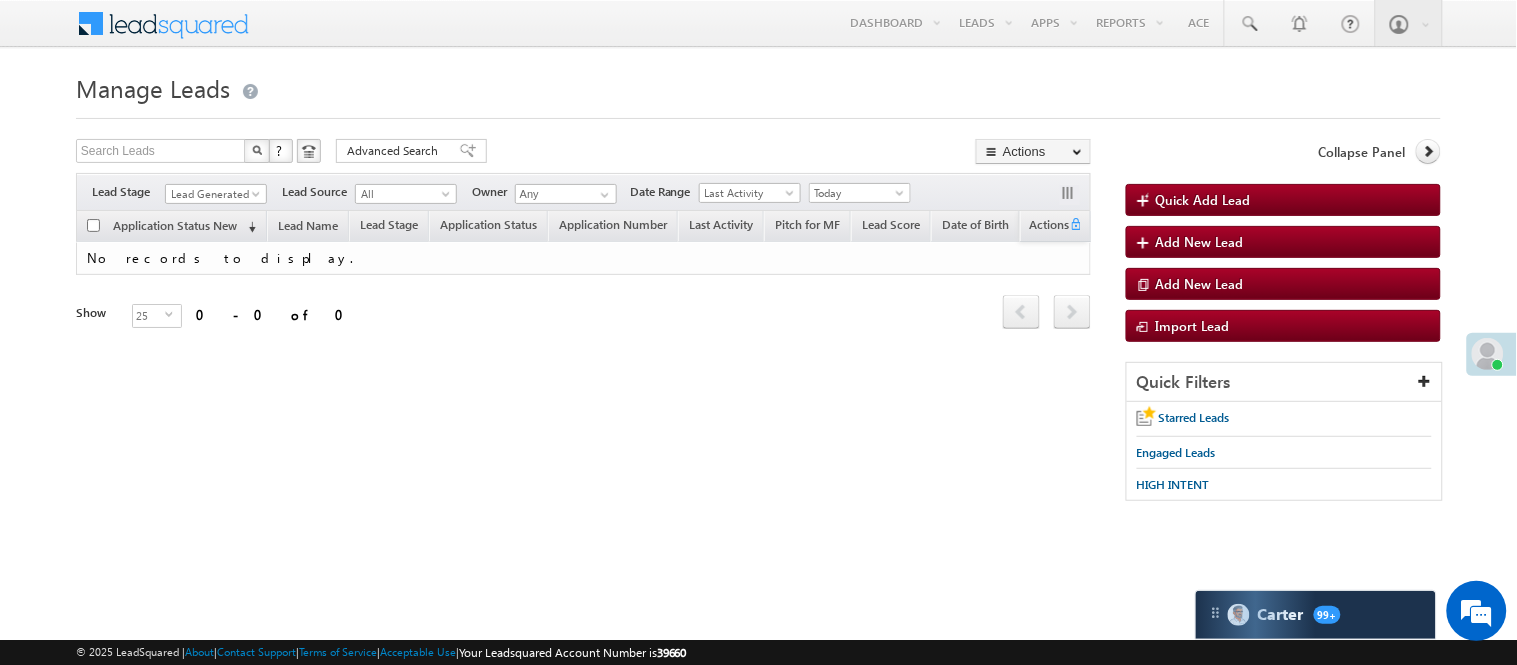 click on "Lead Generated" at bounding box center (213, 194) 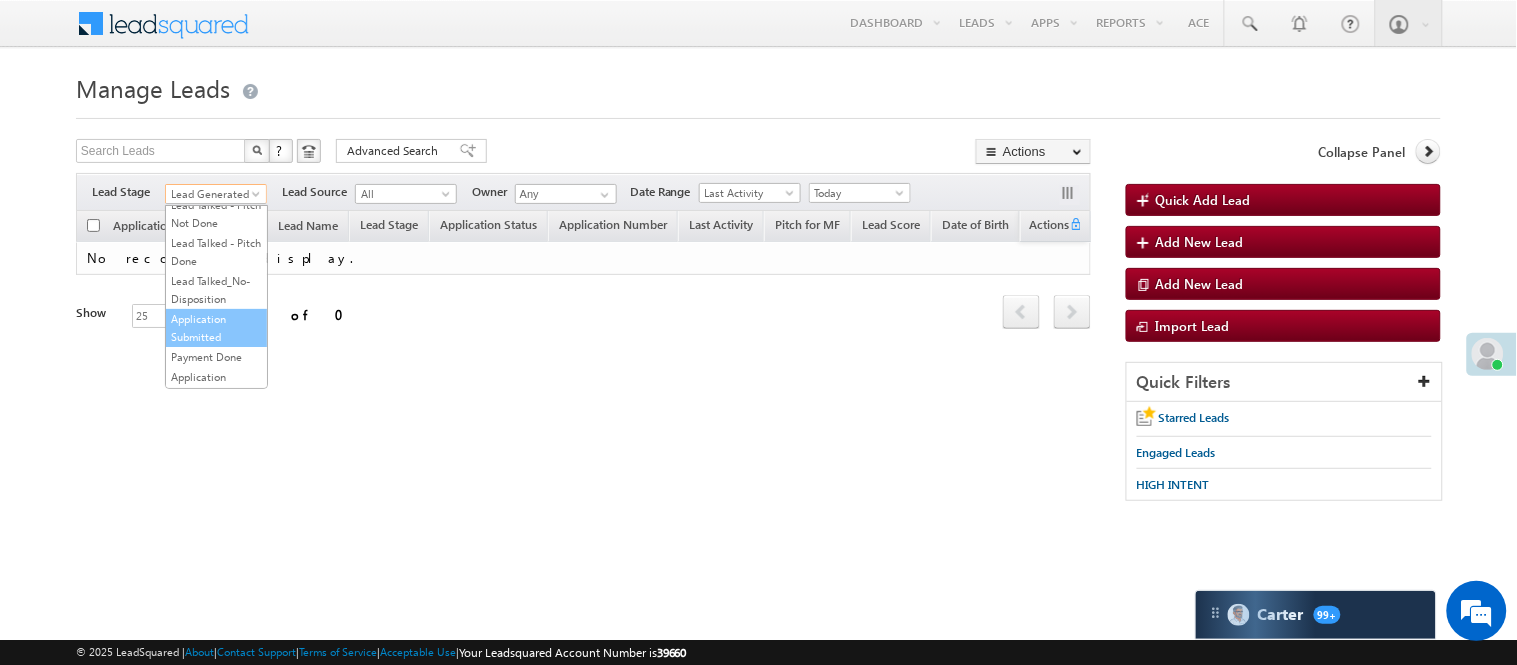 scroll, scrollTop: 0, scrollLeft: 0, axis: both 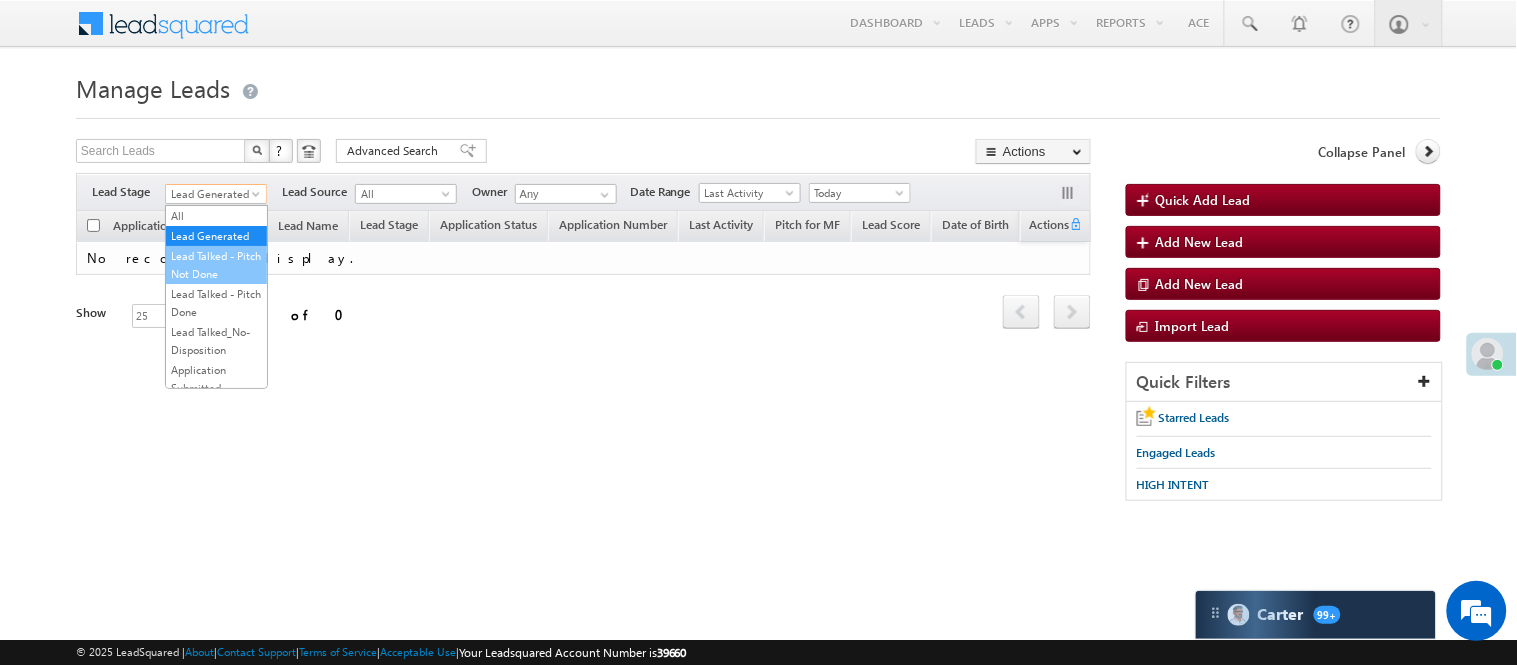 click on "Lead Talked - Pitch Not Done" at bounding box center (216, 265) 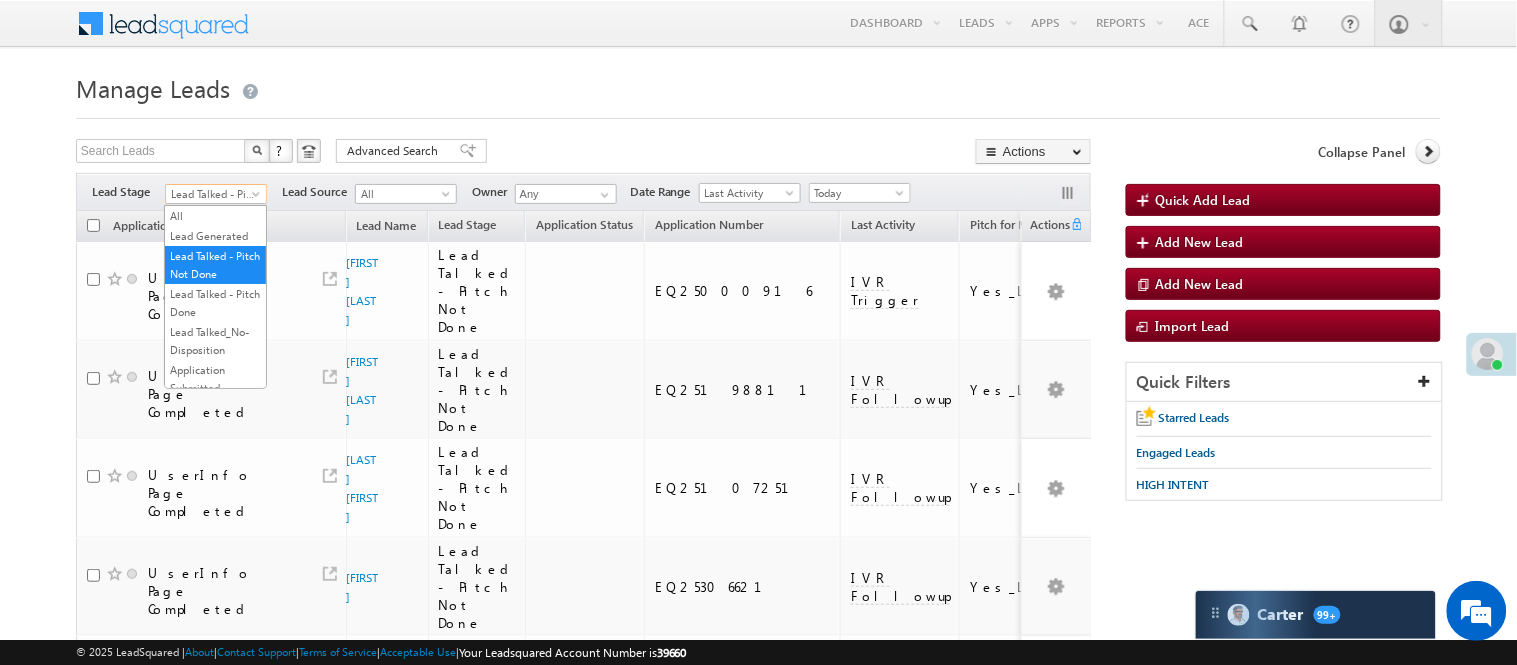 click on "Lead Talked - Pitch Not Done" at bounding box center (213, 194) 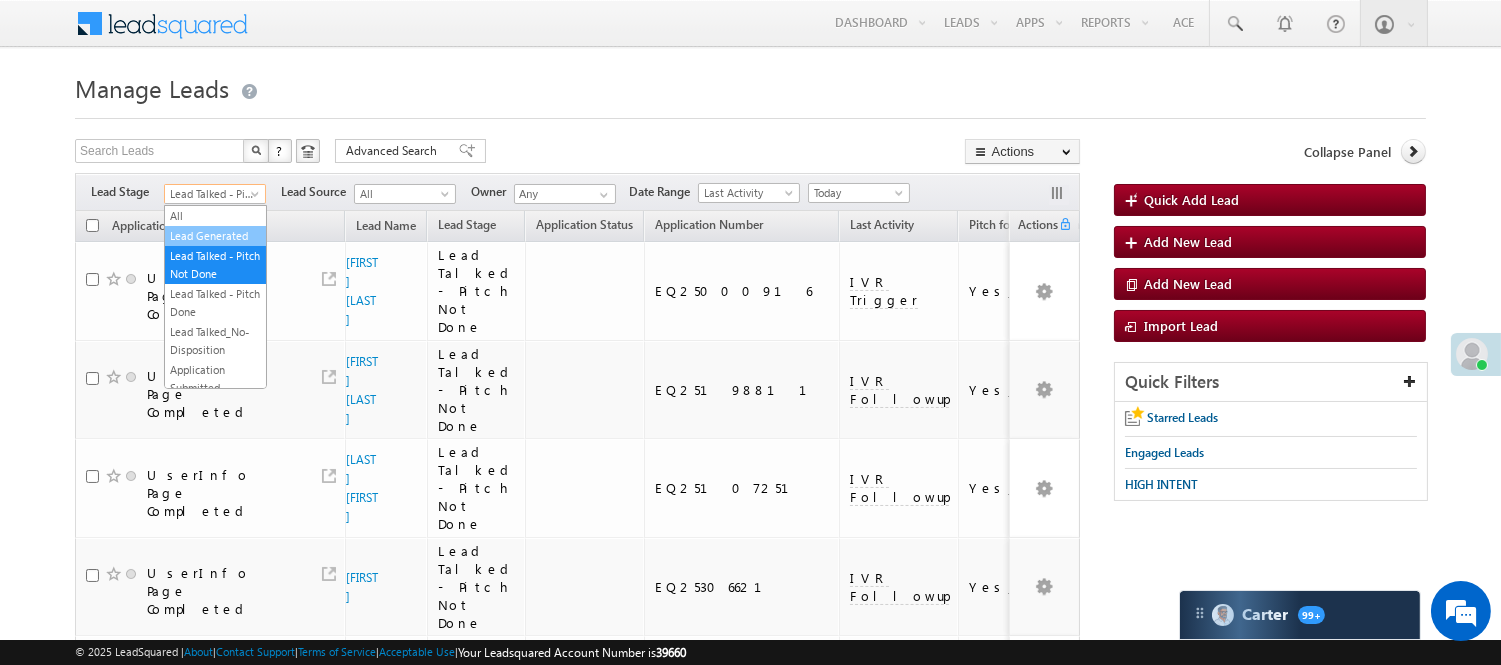 click on "Lead Generated" at bounding box center [215, 236] 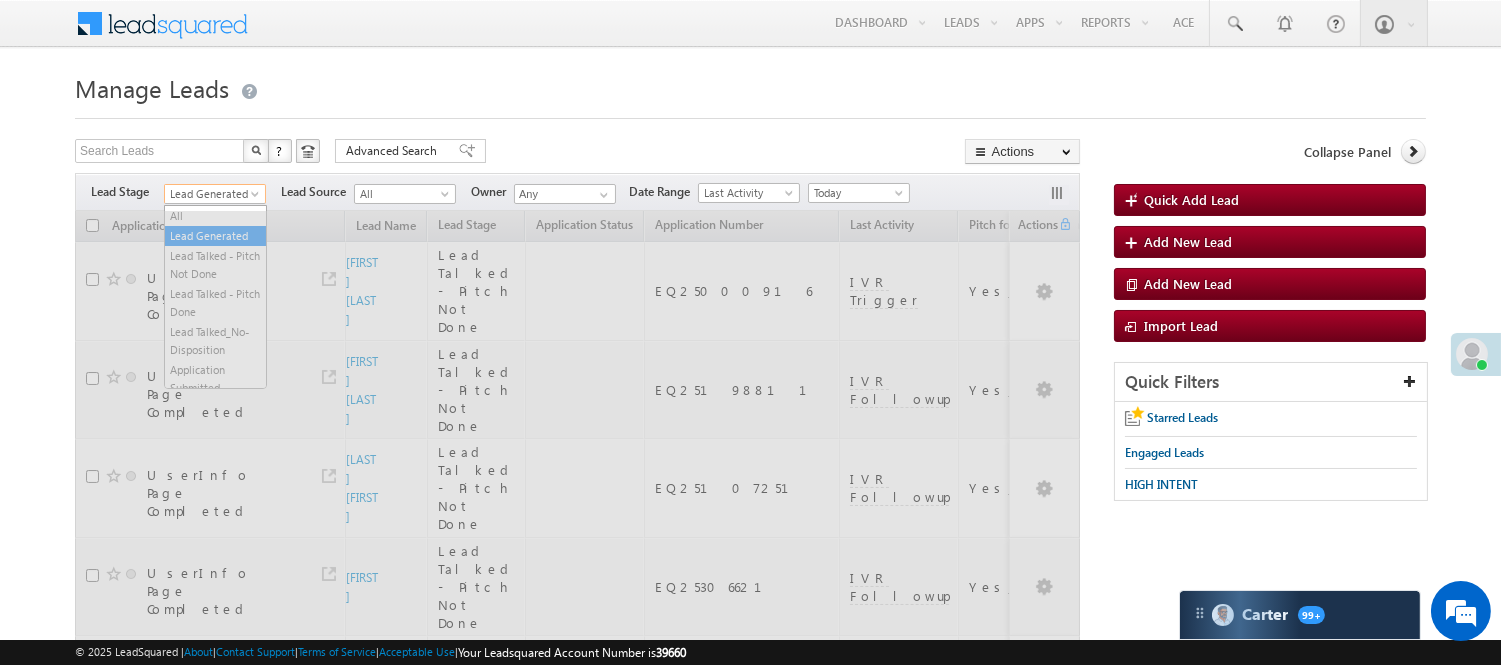 click on "Lead Generated" at bounding box center (212, 194) 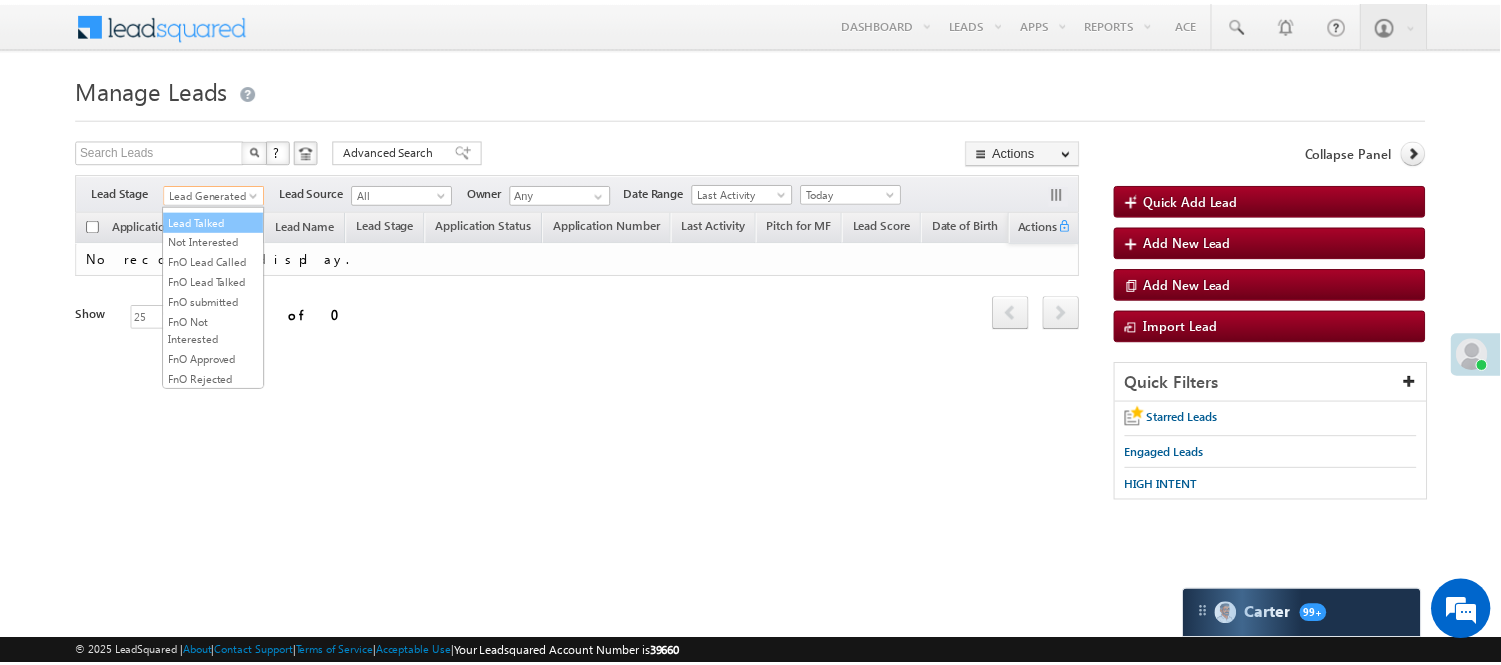 scroll, scrollTop: 274, scrollLeft: 0, axis: vertical 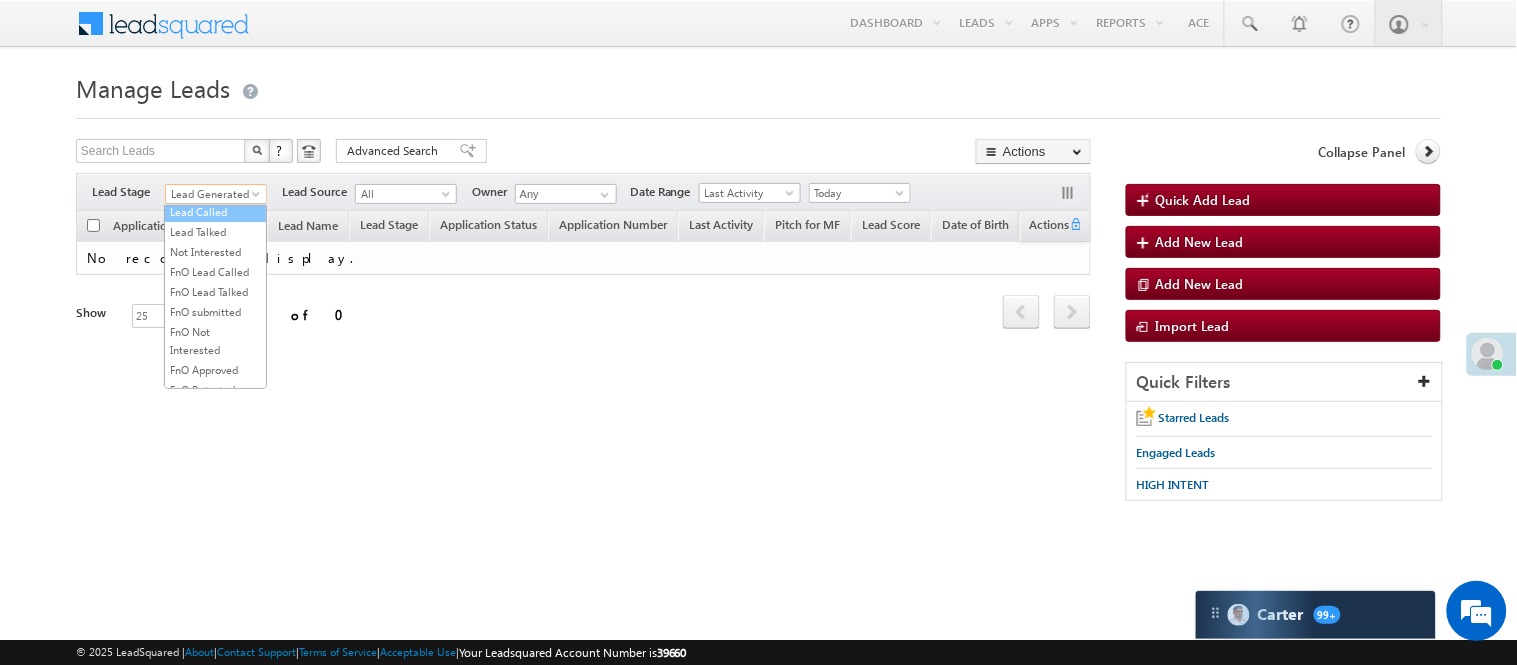 click on "Lead Called" at bounding box center (215, 212) 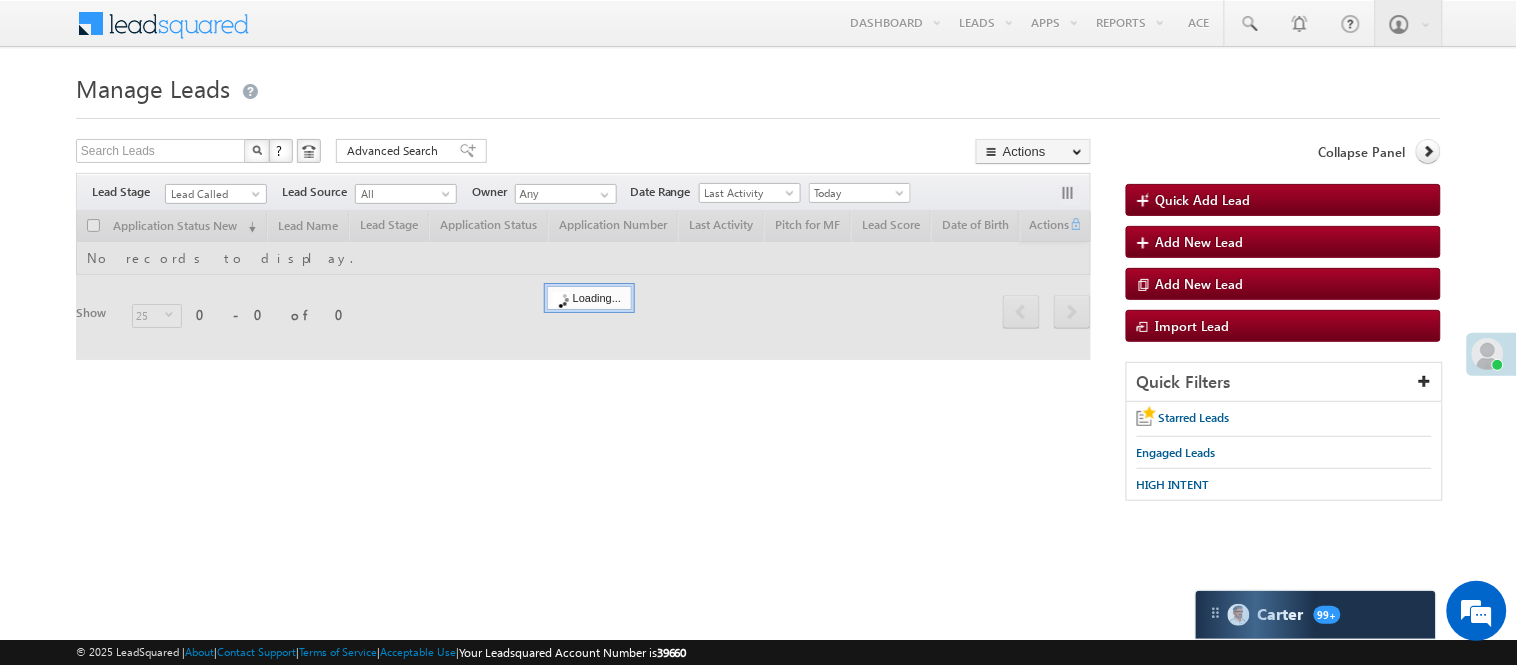 click on "Manage Leads
Quick Add Lead
Search Leads X ?   0 results found
Advanced Search
Advanced Search
Actions Actions" at bounding box center (758, 294) 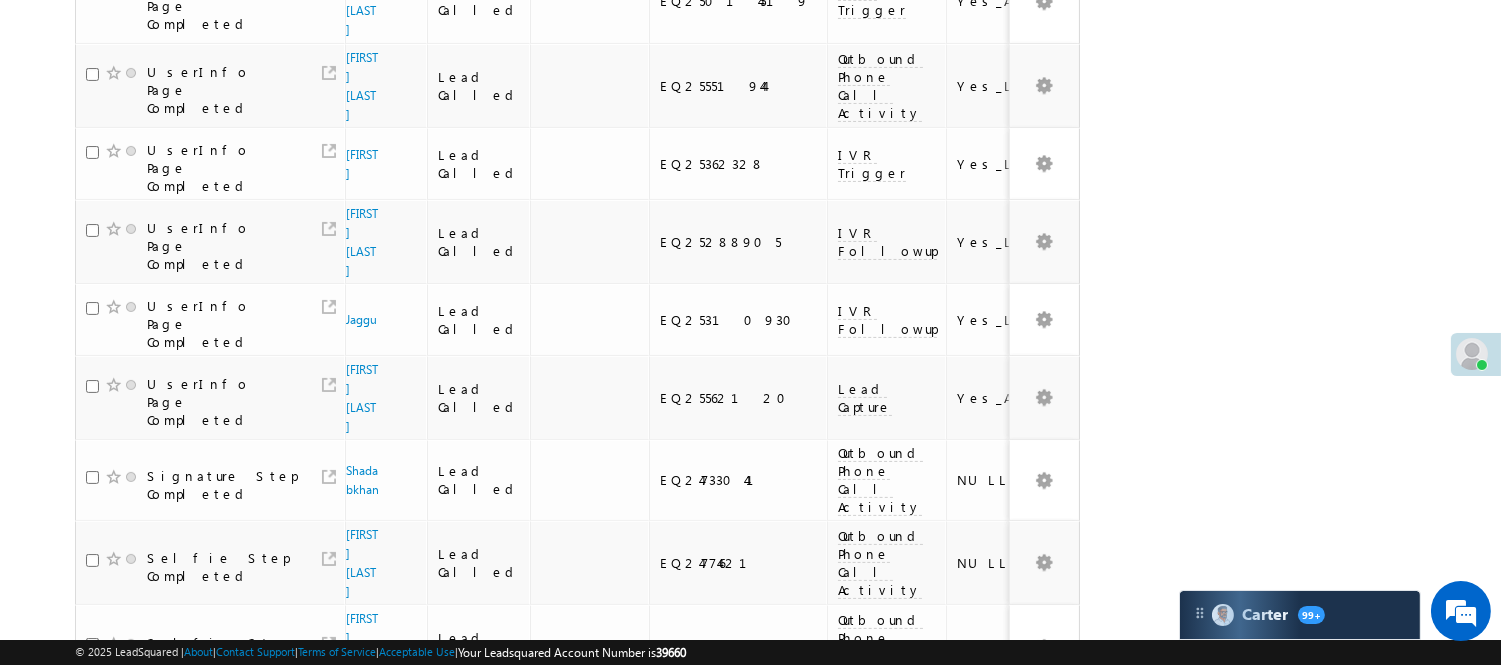 scroll, scrollTop: 1397, scrollLeft: 0, axis: vertical 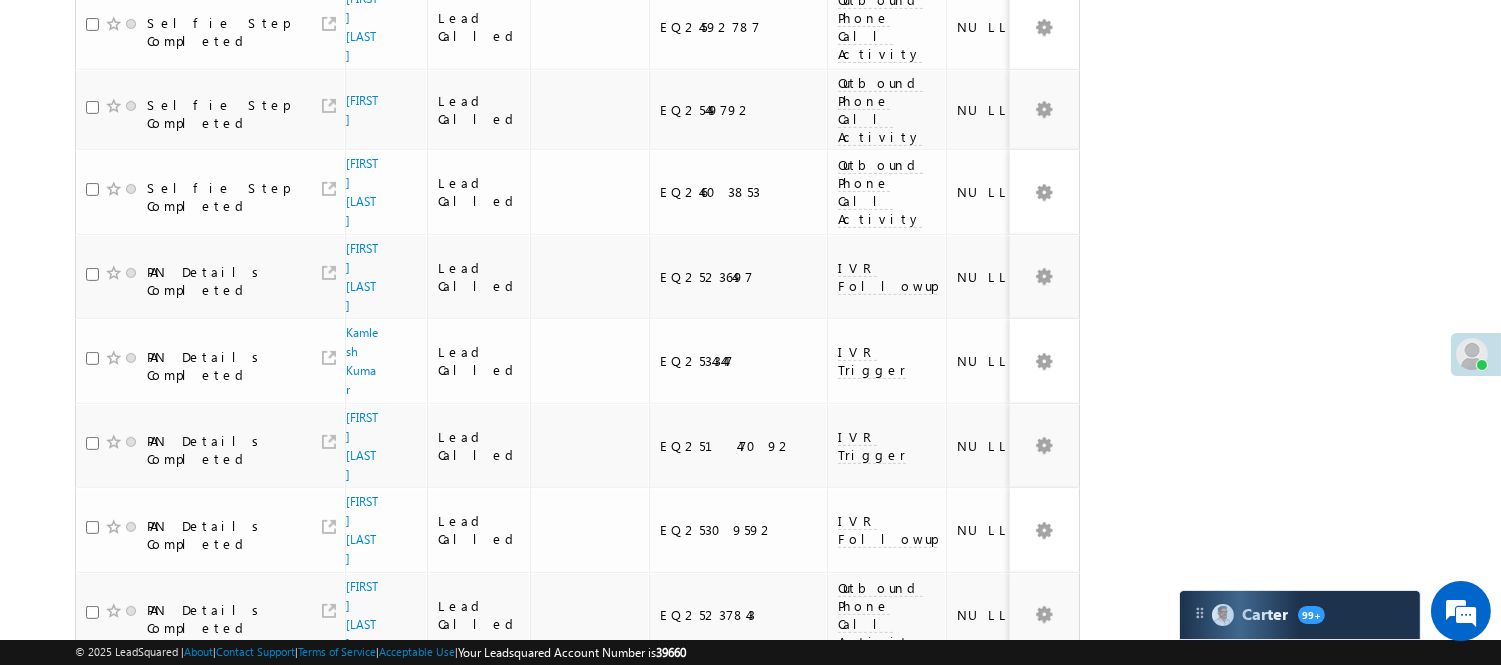 click on "3" at bounding box center (978, 949) 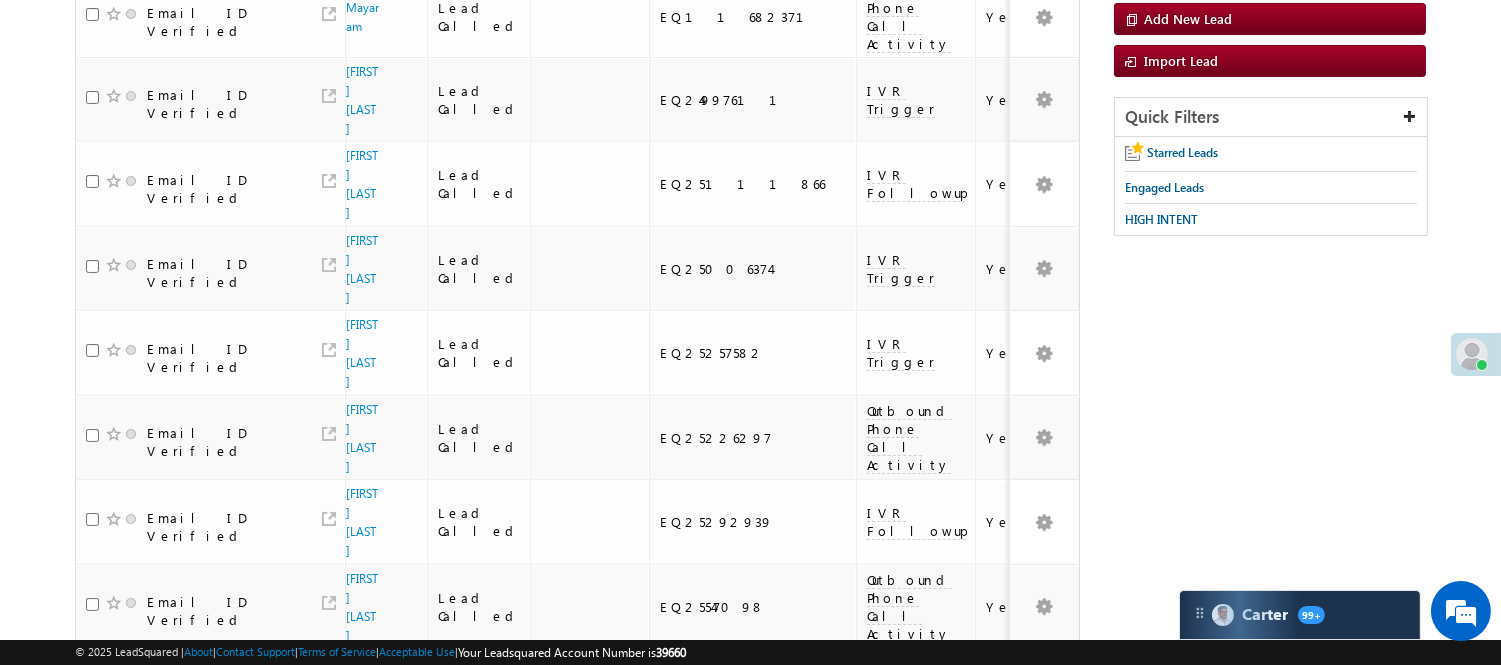 scroll, scrollTop: 192, scrollLeft: 0, axis: vertical 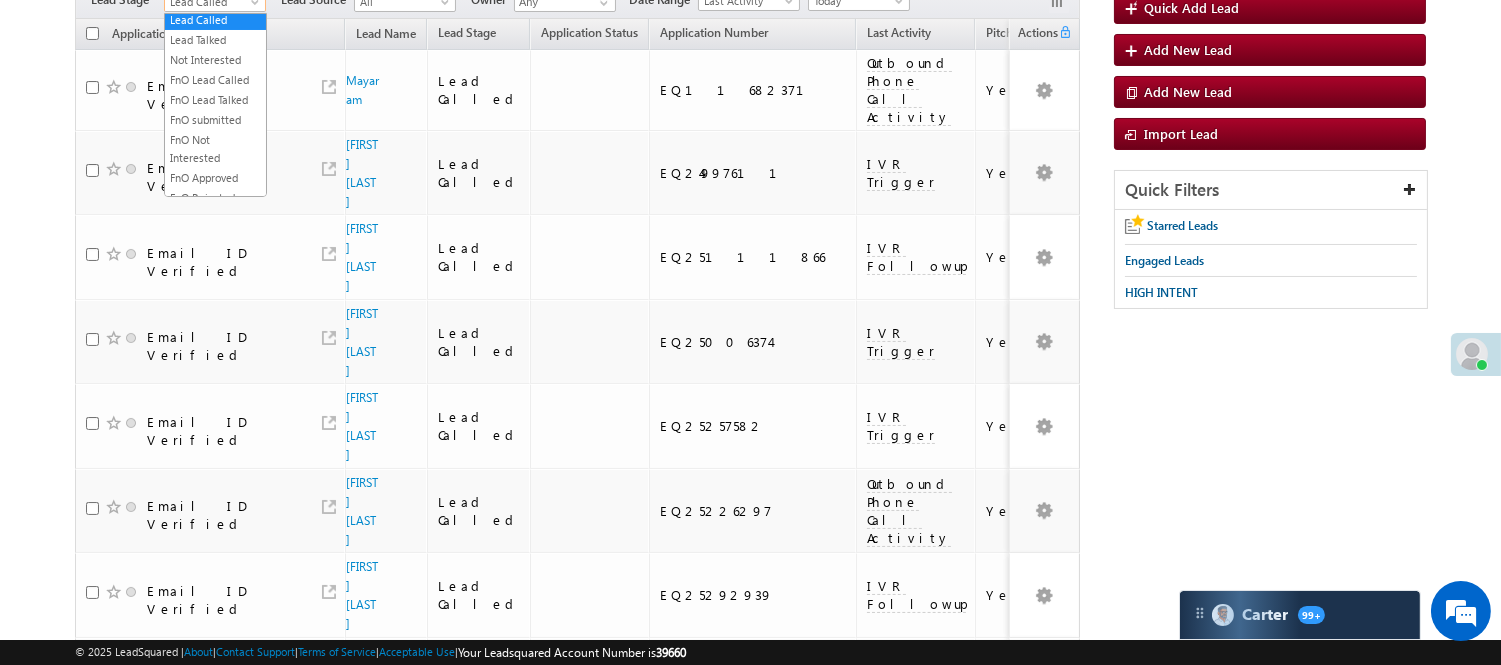 click on "Lead Called" at bounding box center (212, 2) 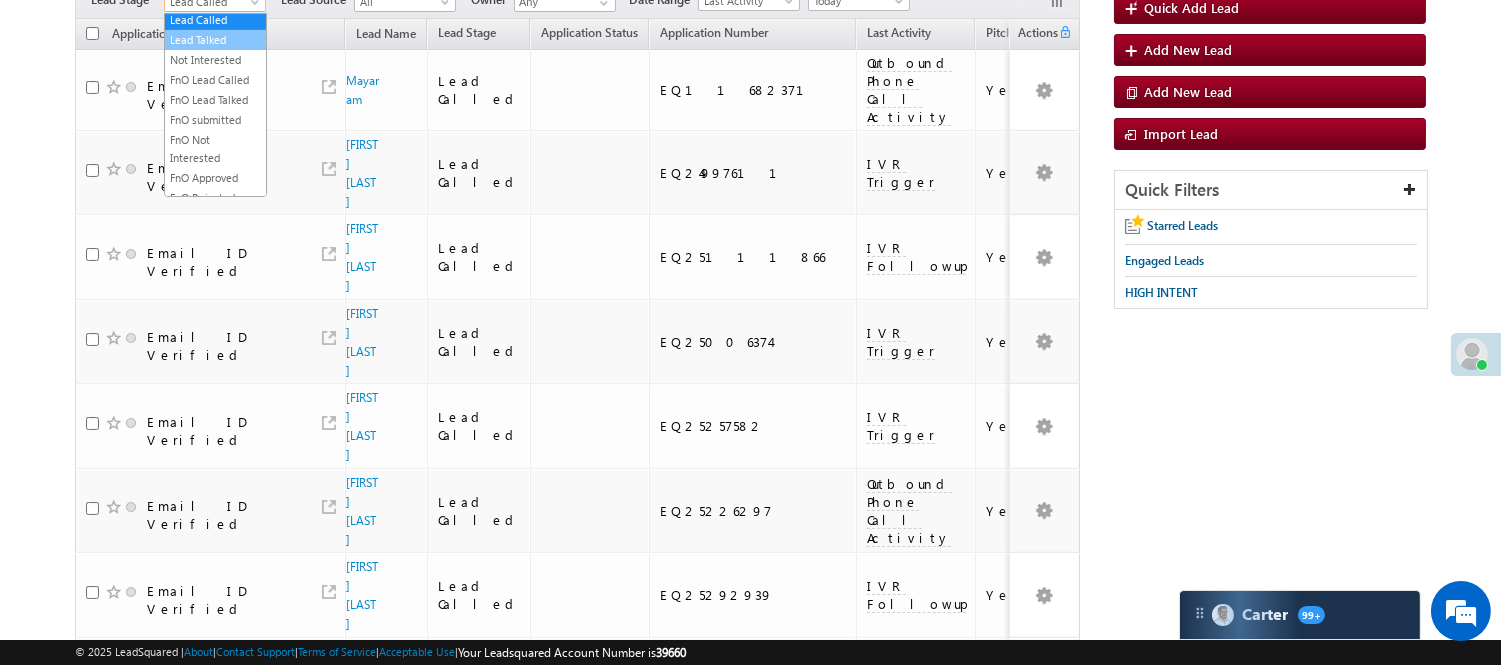 click on "Lead Talked" at bounding box center [215, 40] 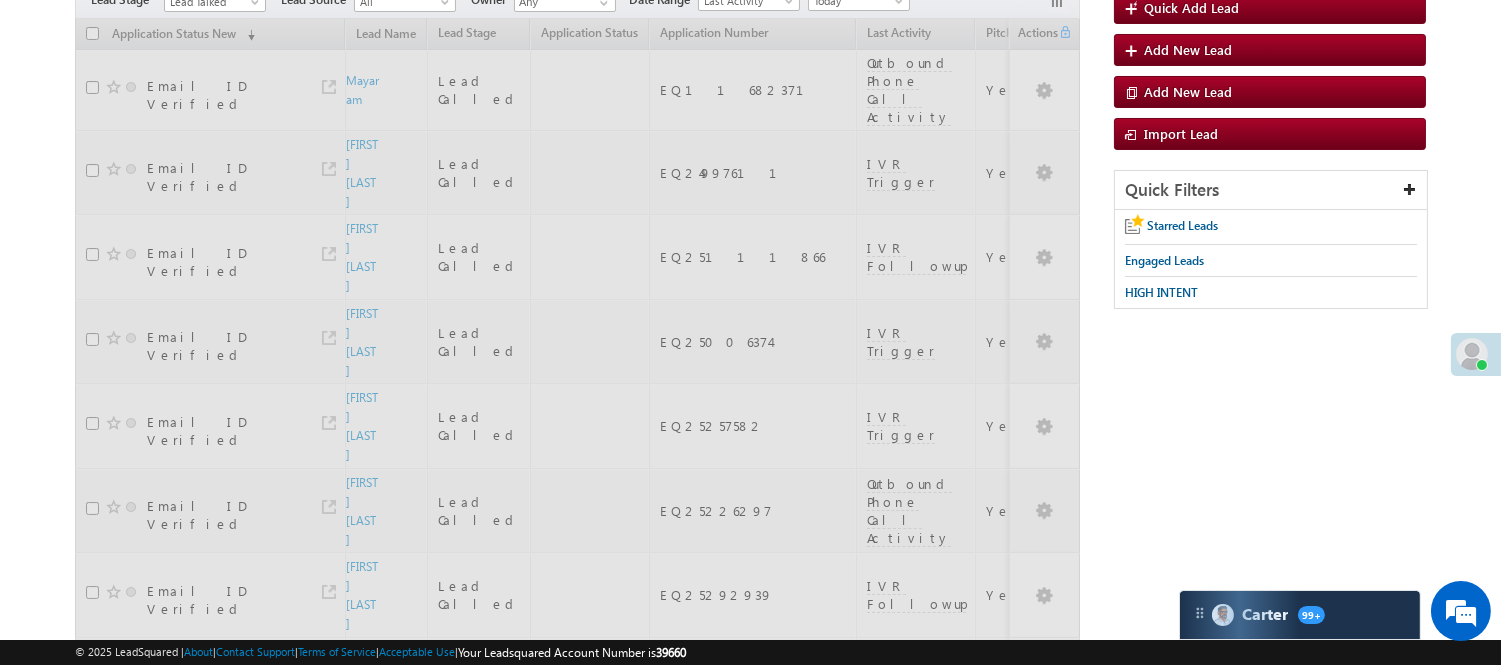 scroll, scrollTop: 184, scrollLeft: 0, axis: vertical 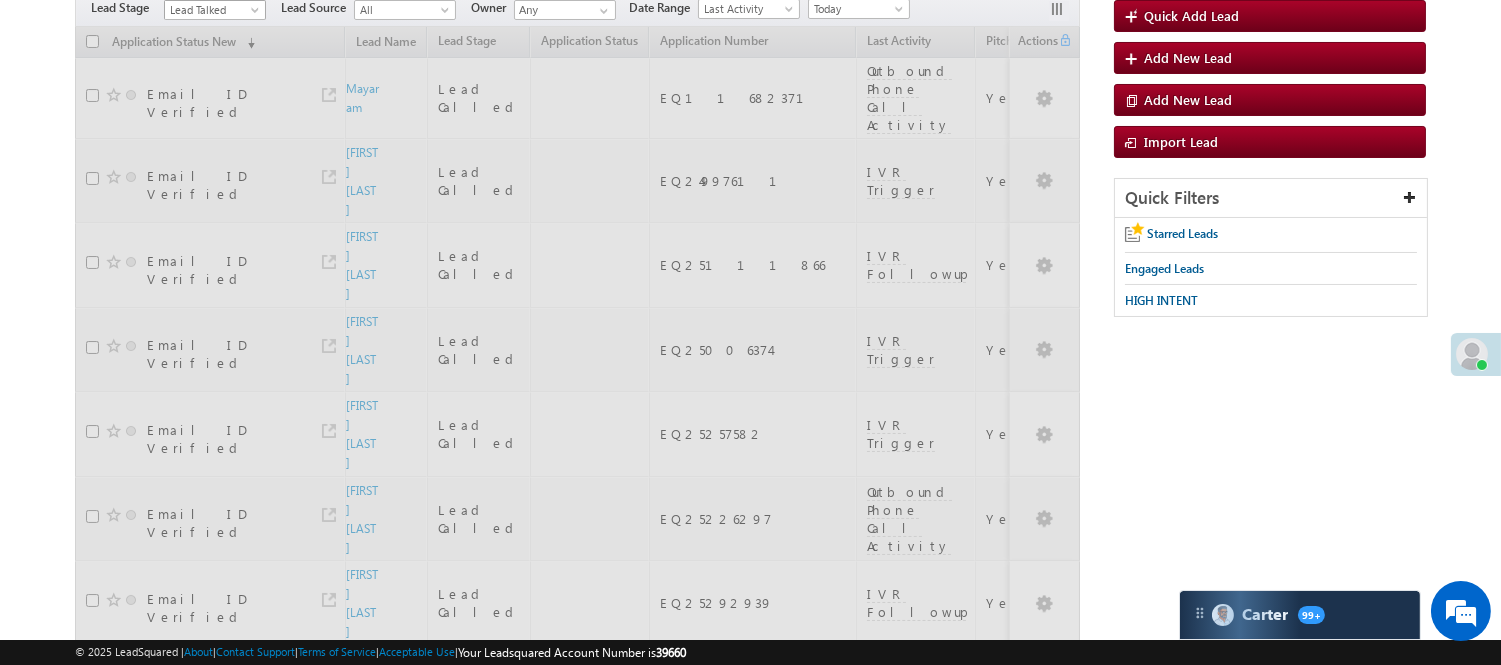 click on "Lead Talked" at bounding box center (212, 10) 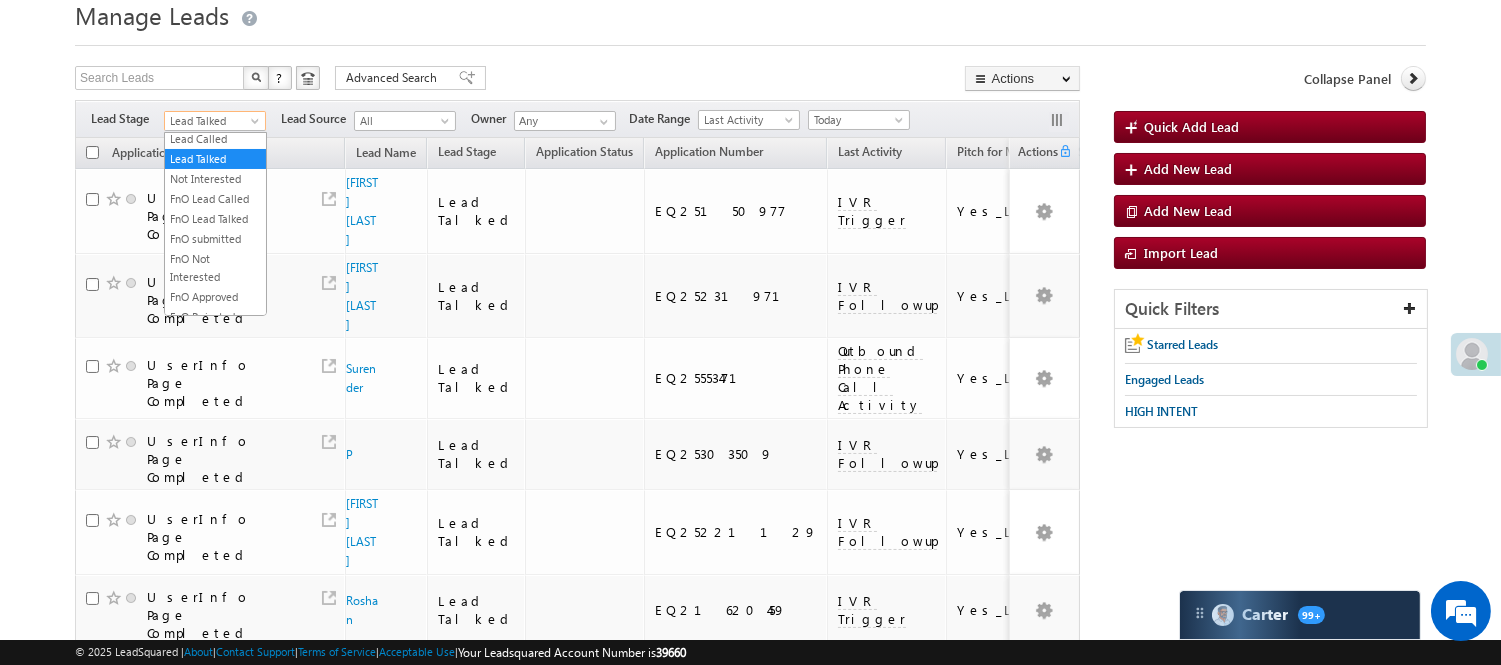 scroll, scrollTop: 0, scrollLeft: 0, axis: both 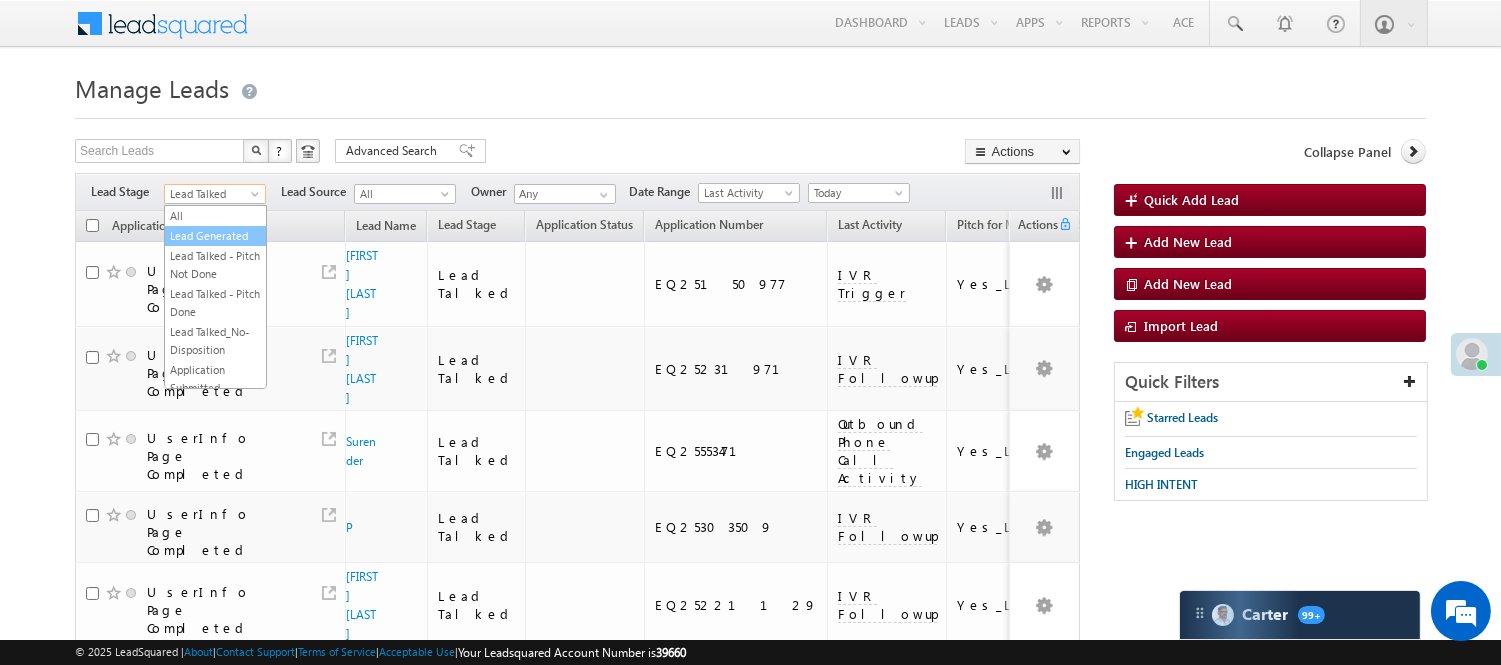 click on "Lead Generated" at bounding box center [215, 236] 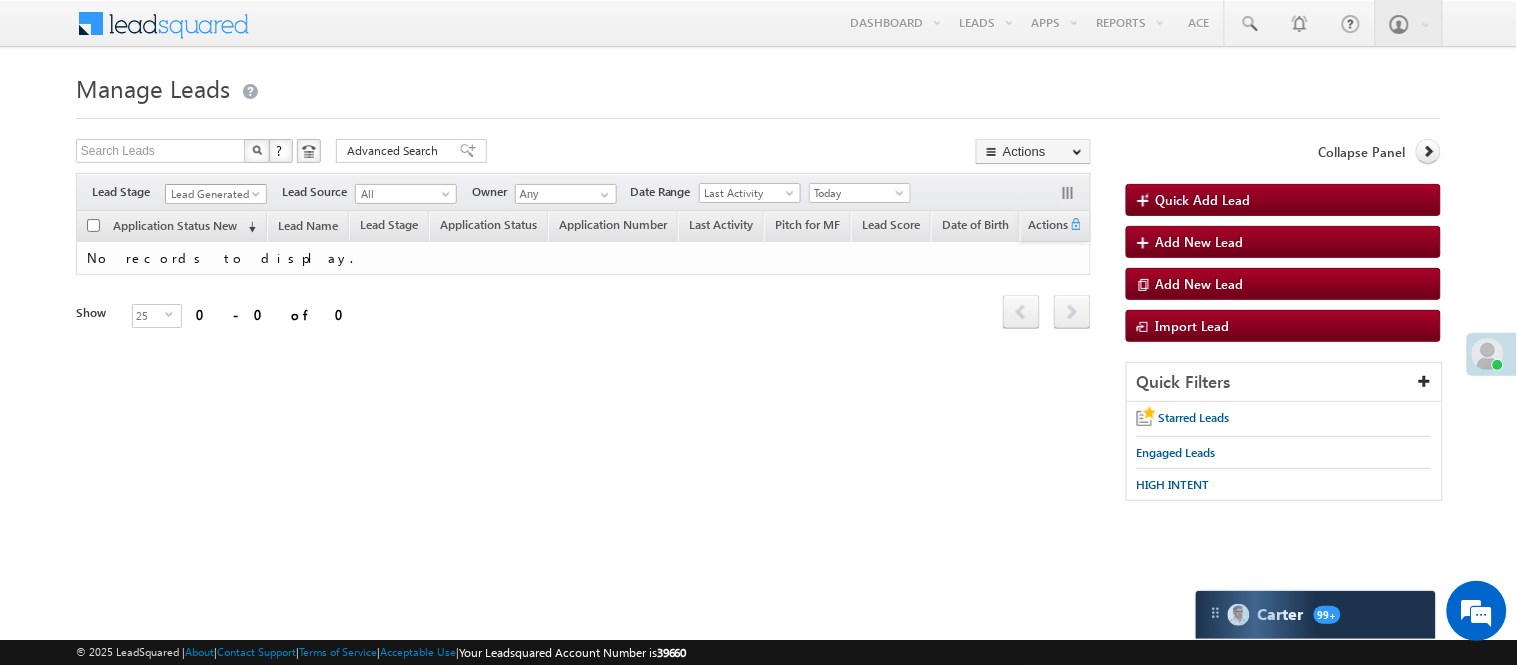 click on "Lead Generated" at bounding box center [213, 194] 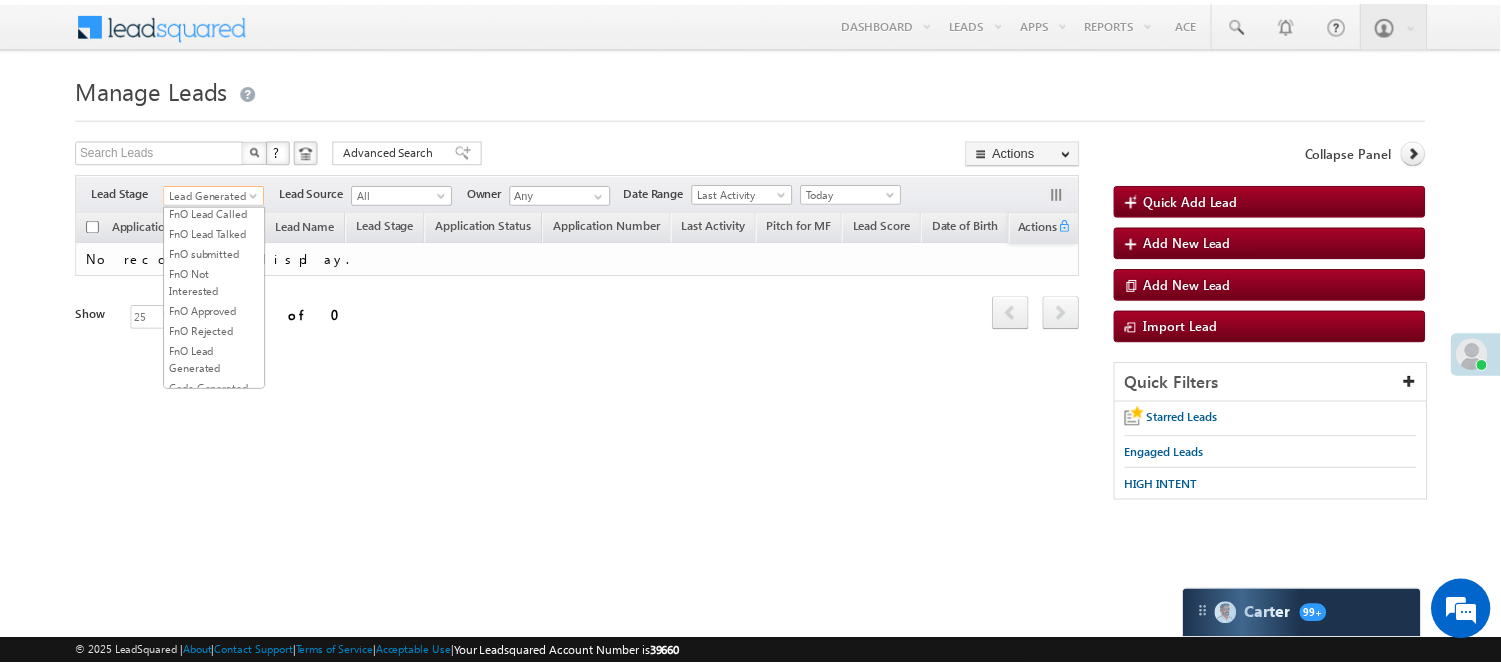 scroll, scrollTop: 222, scrollLeft: 0, axis: vertical 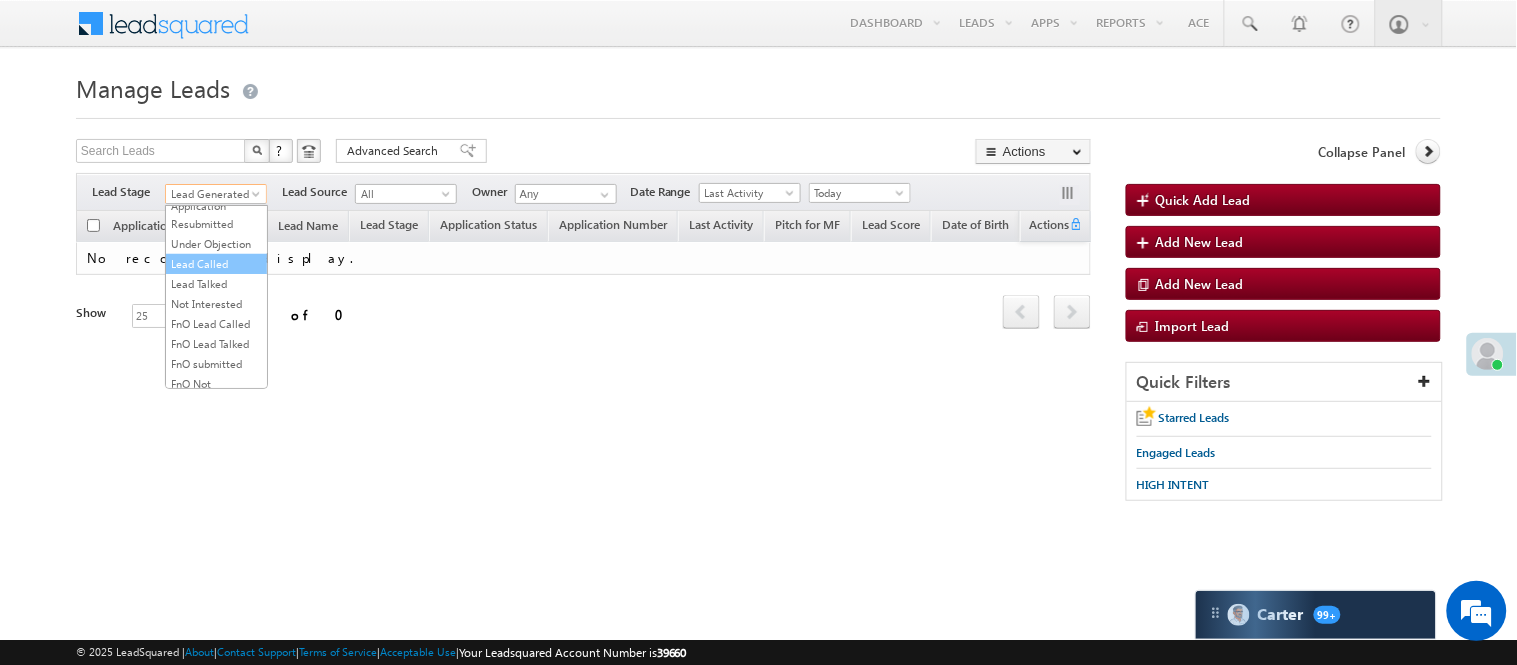 click on "Lead Called" at bounding box center [216, 264] 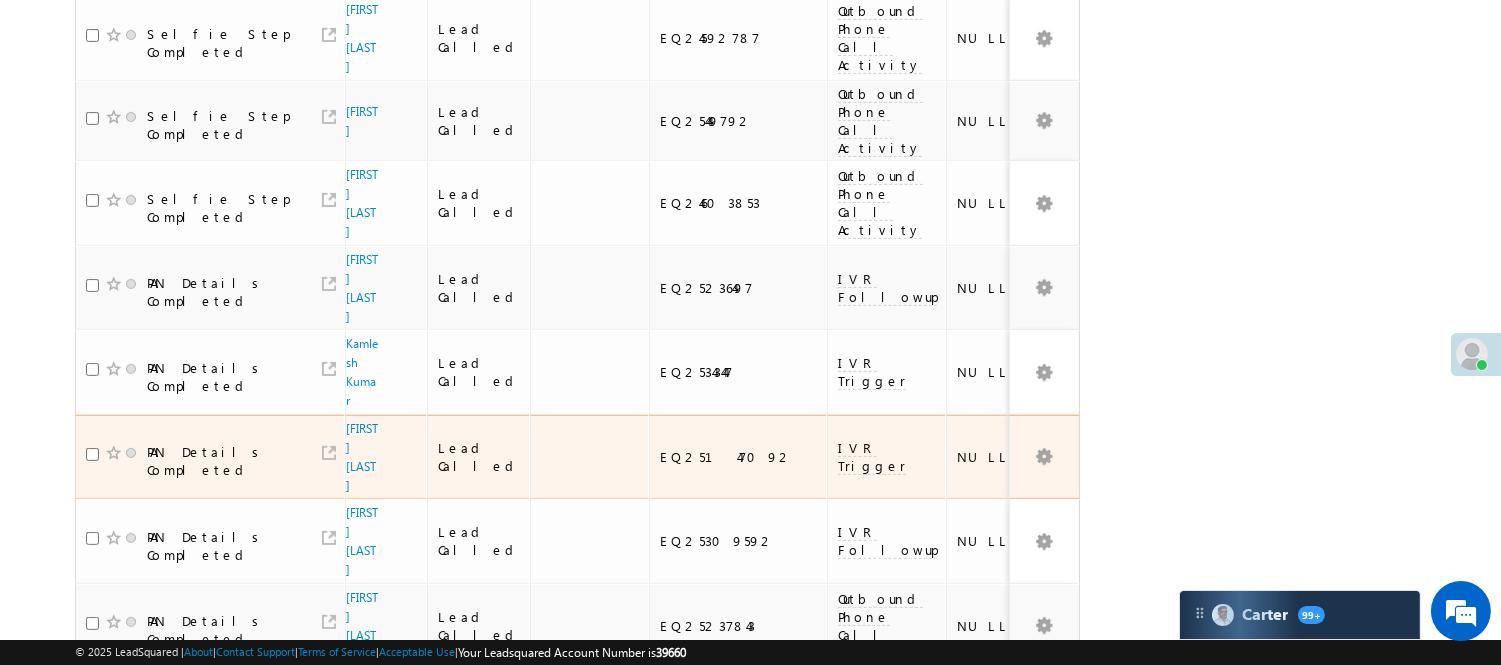 scroll, scrollTop: 1397, scrollLeft: 0, axis: vertical 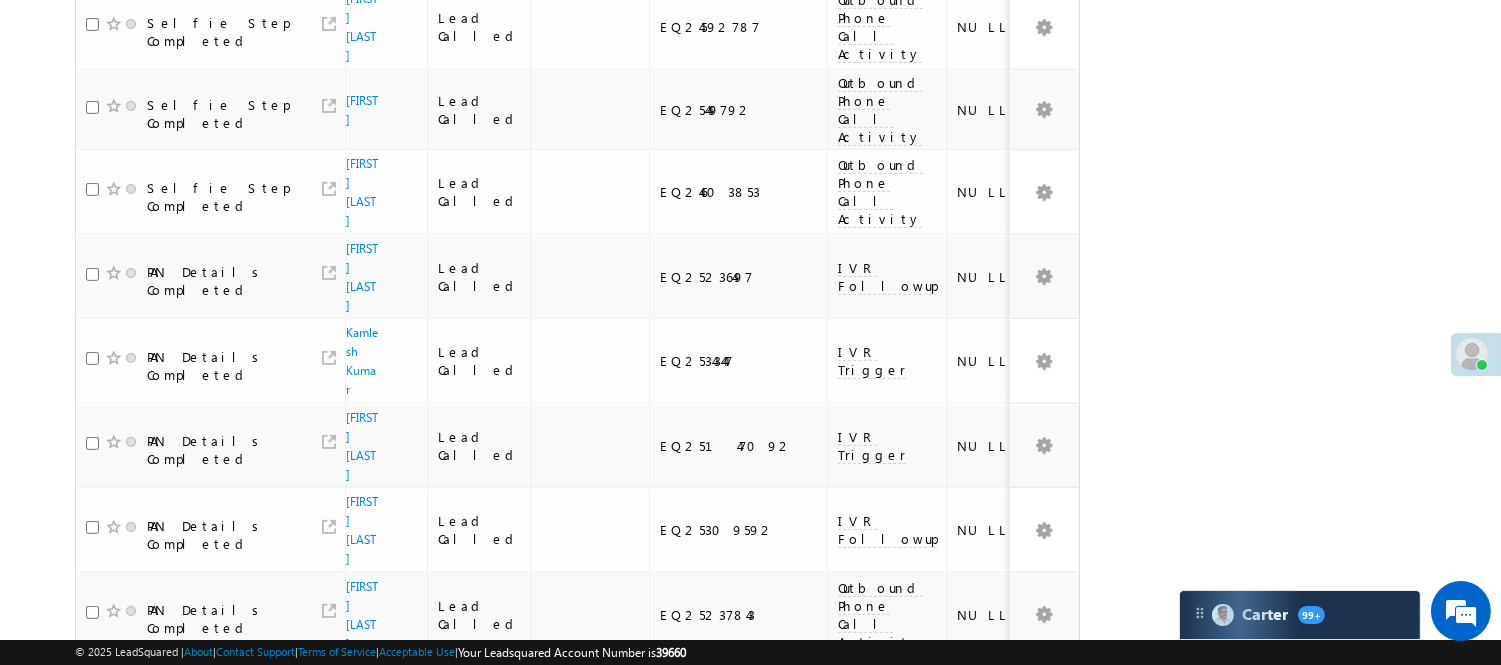 click on "3" at bounding box center (978, 949) 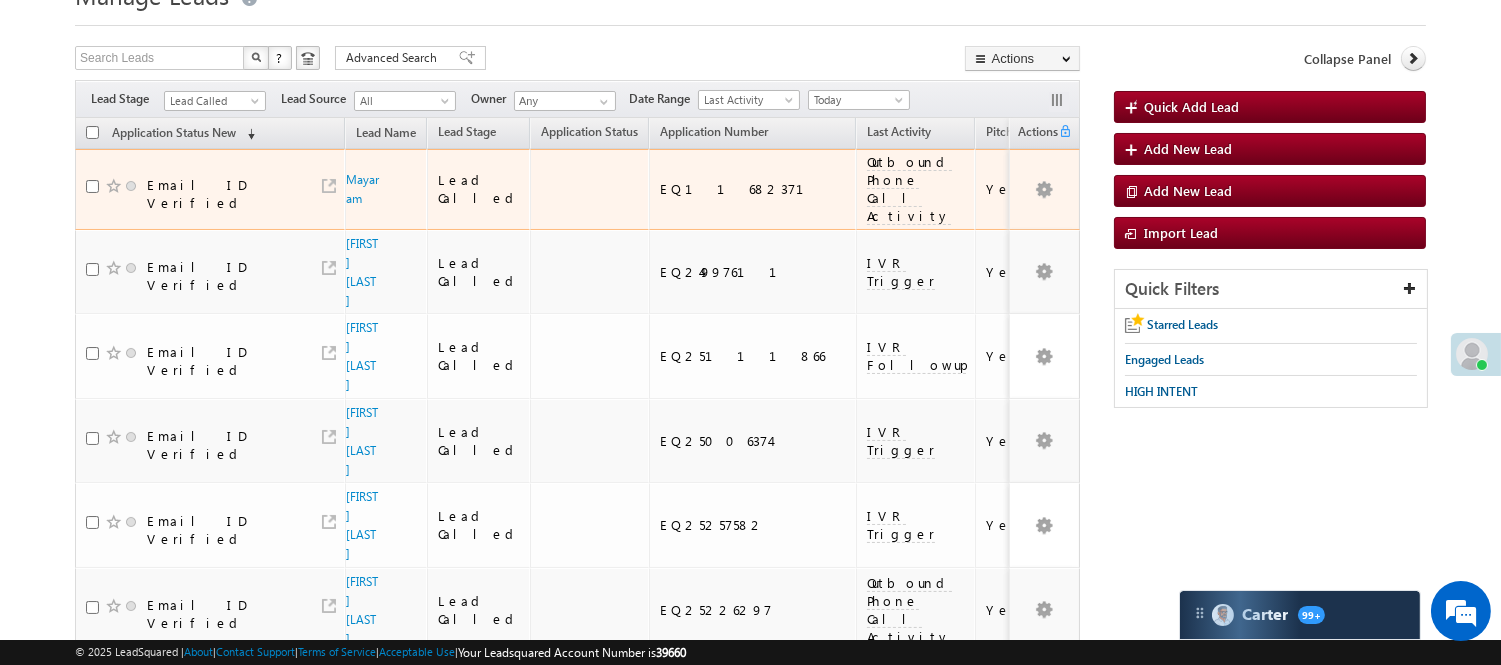scroll, scrollTop: 81, scrollLeft: 0, axis: vertical 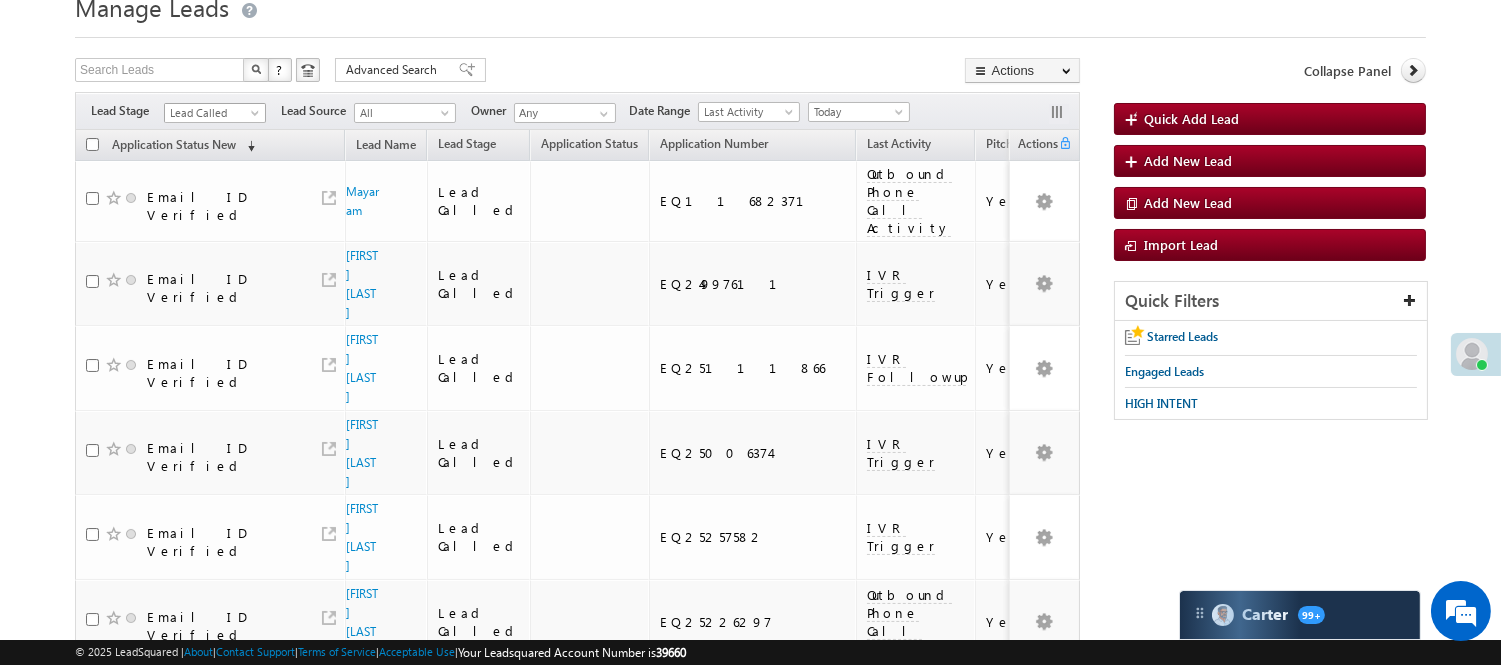 click on "Lead Called" at bounding box center [212, 113] 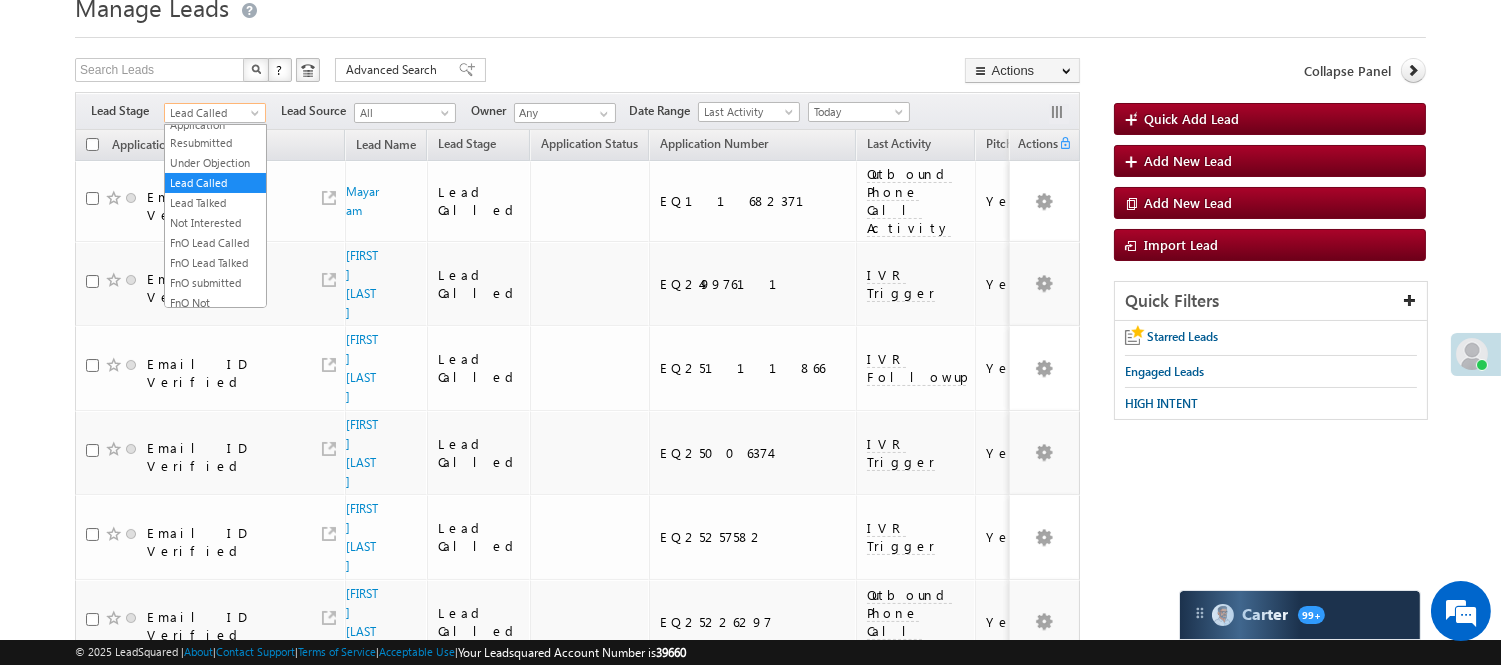 scroll, scrollTop: 0, scrollLeft: 0, axis: both 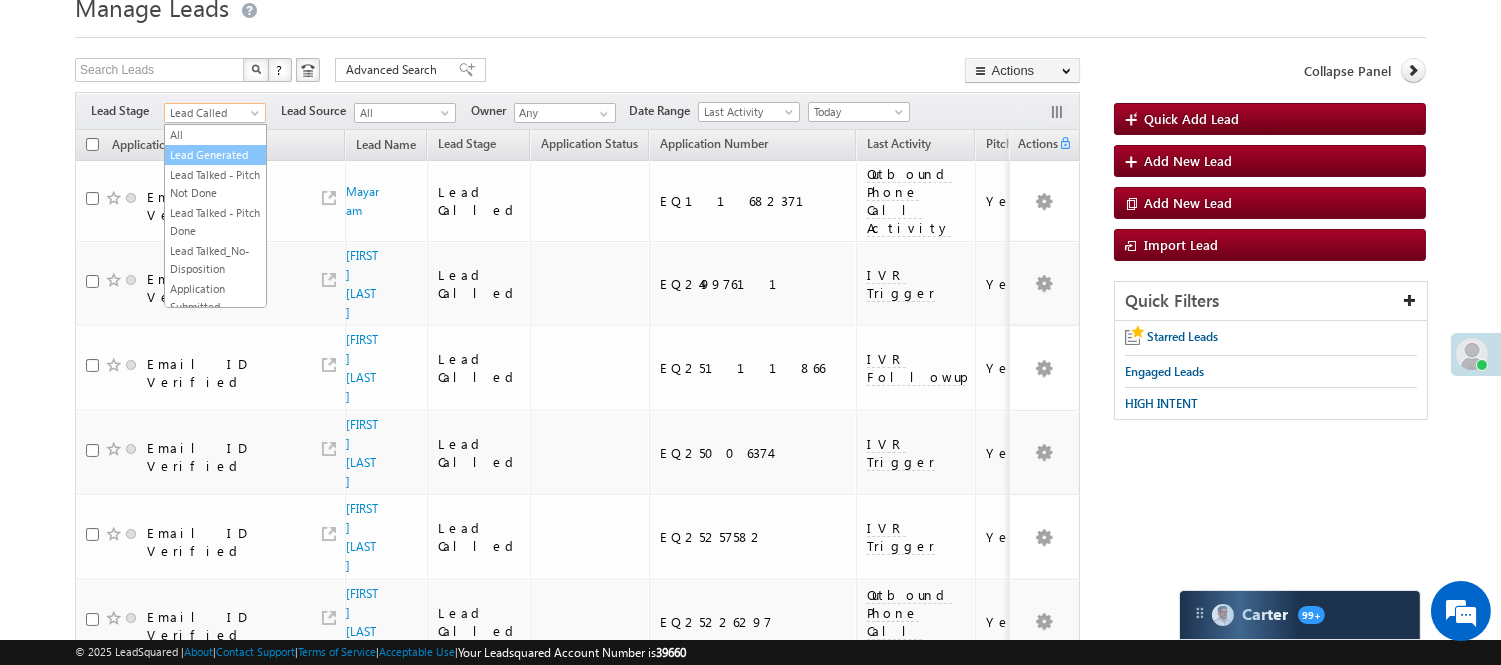 click on "Lead Generated" at bounding box center [215, 155] 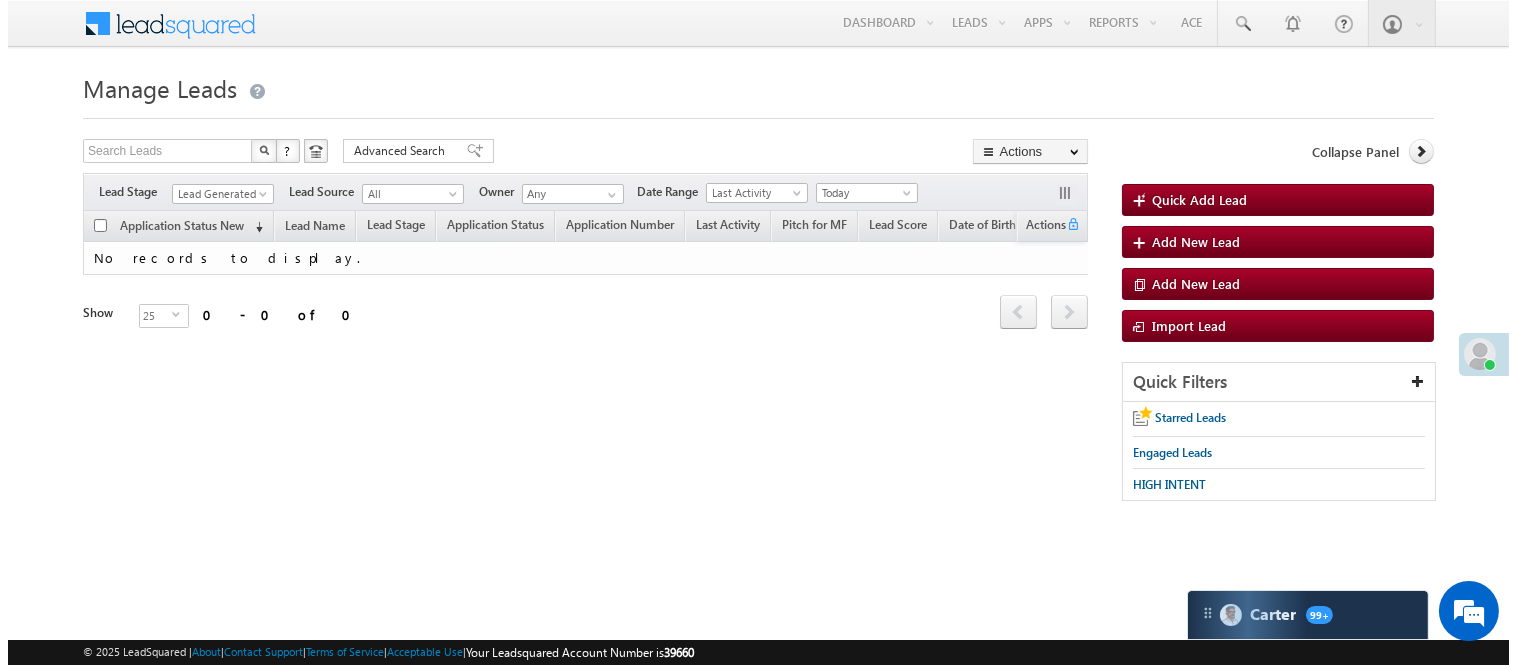 scroll, scrollTop: 0, scrollLeft: 0, axis: both 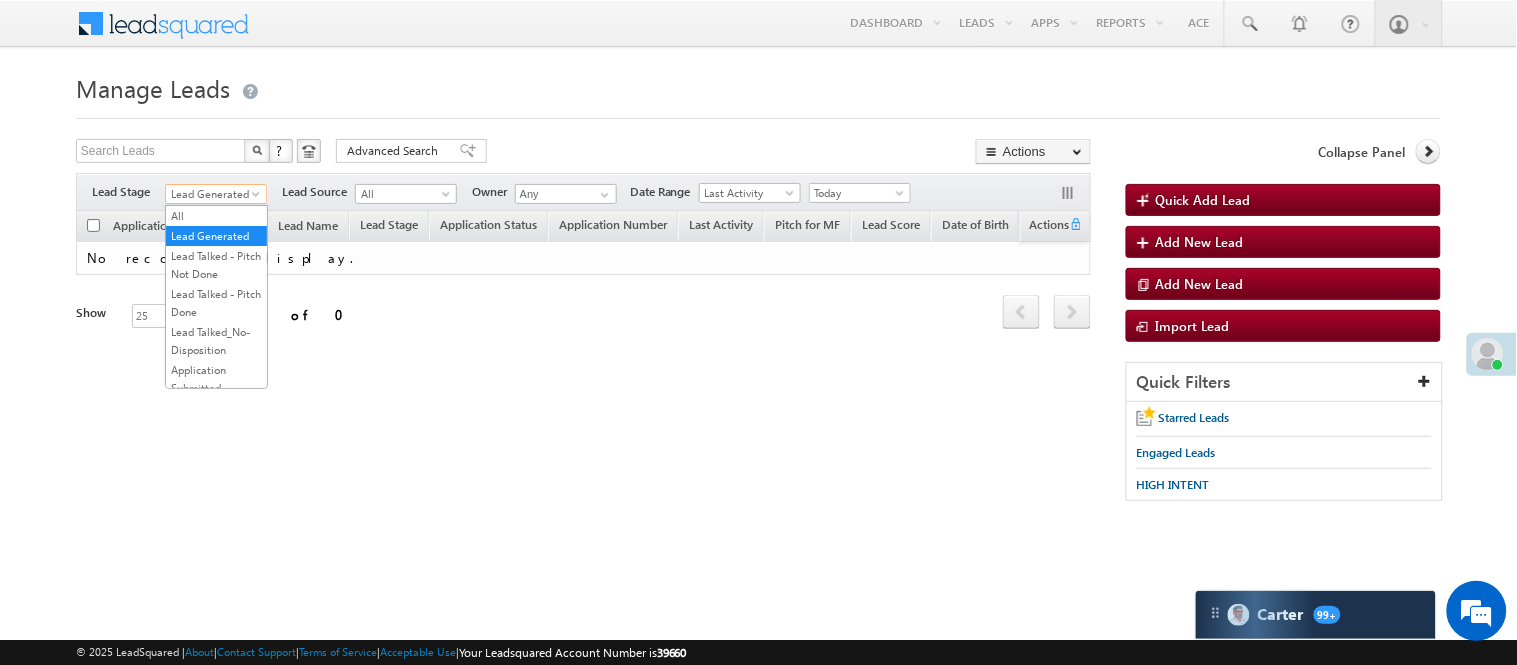 click on "Lead Generated" at bounding box center [213, 194] 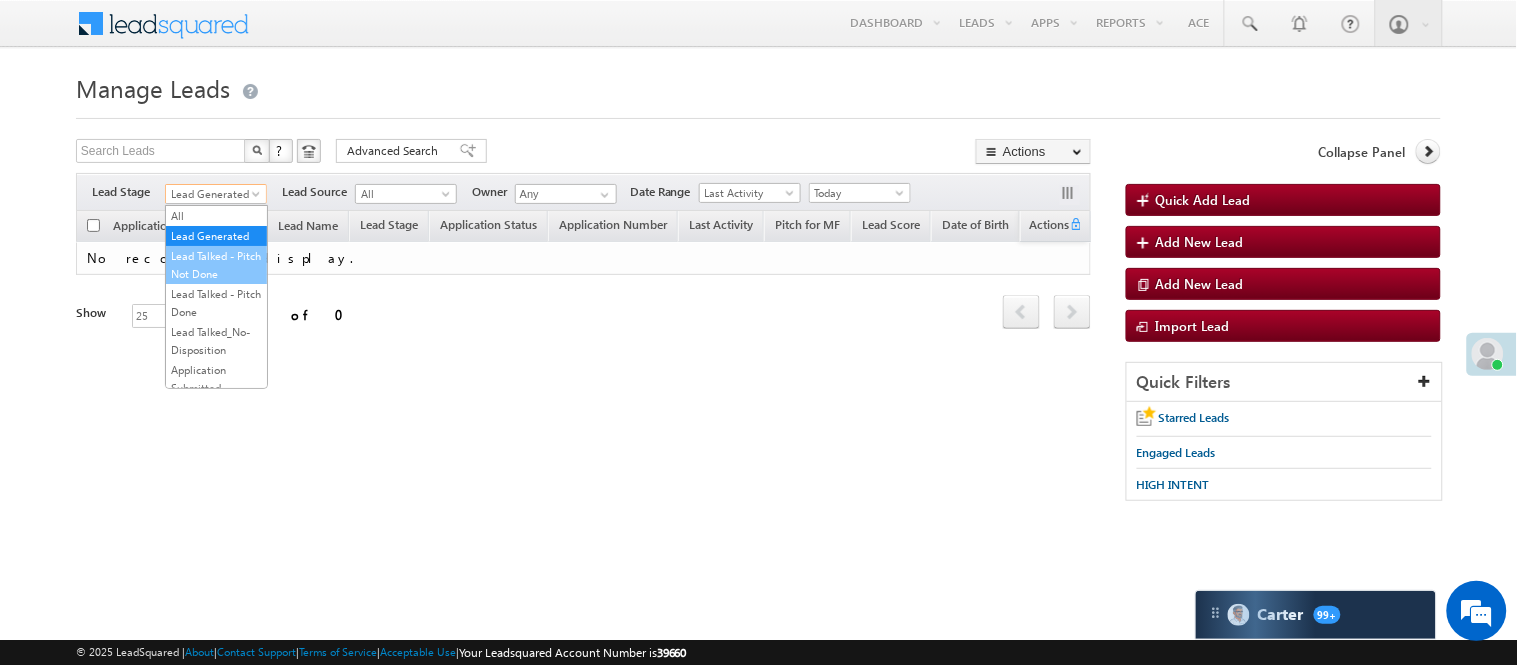 click on "Lead Talked - Pitch Not Done" at bounding box center (216, 265) 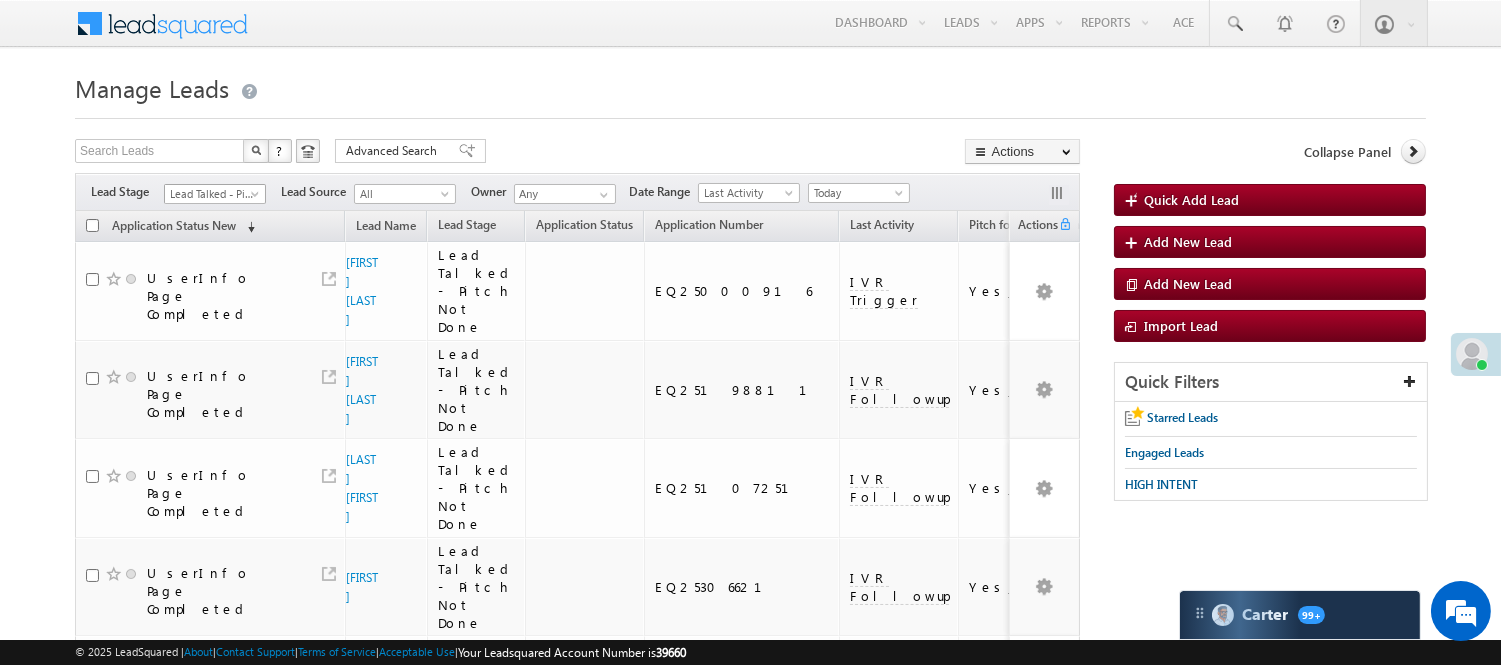 click at bounding box center [257, 198] 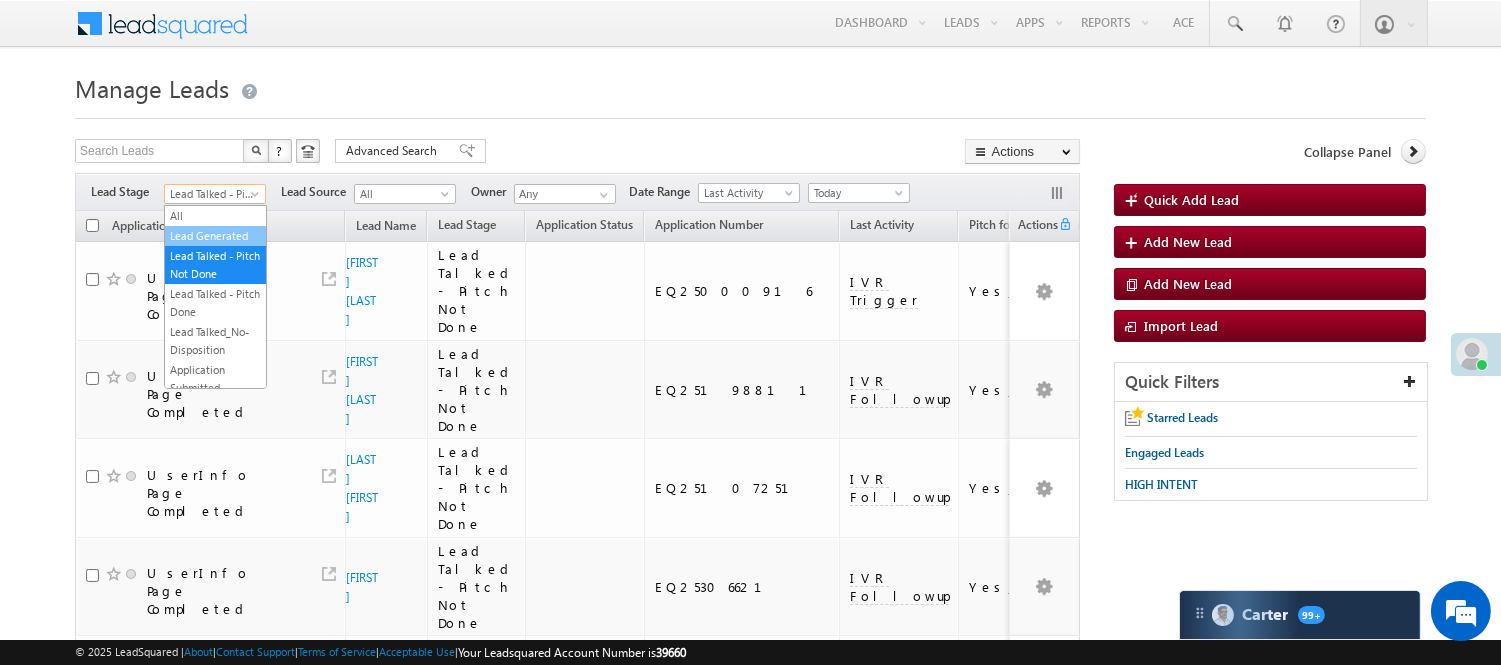 click on "Lead Generated" at bounding box center (215, 236) 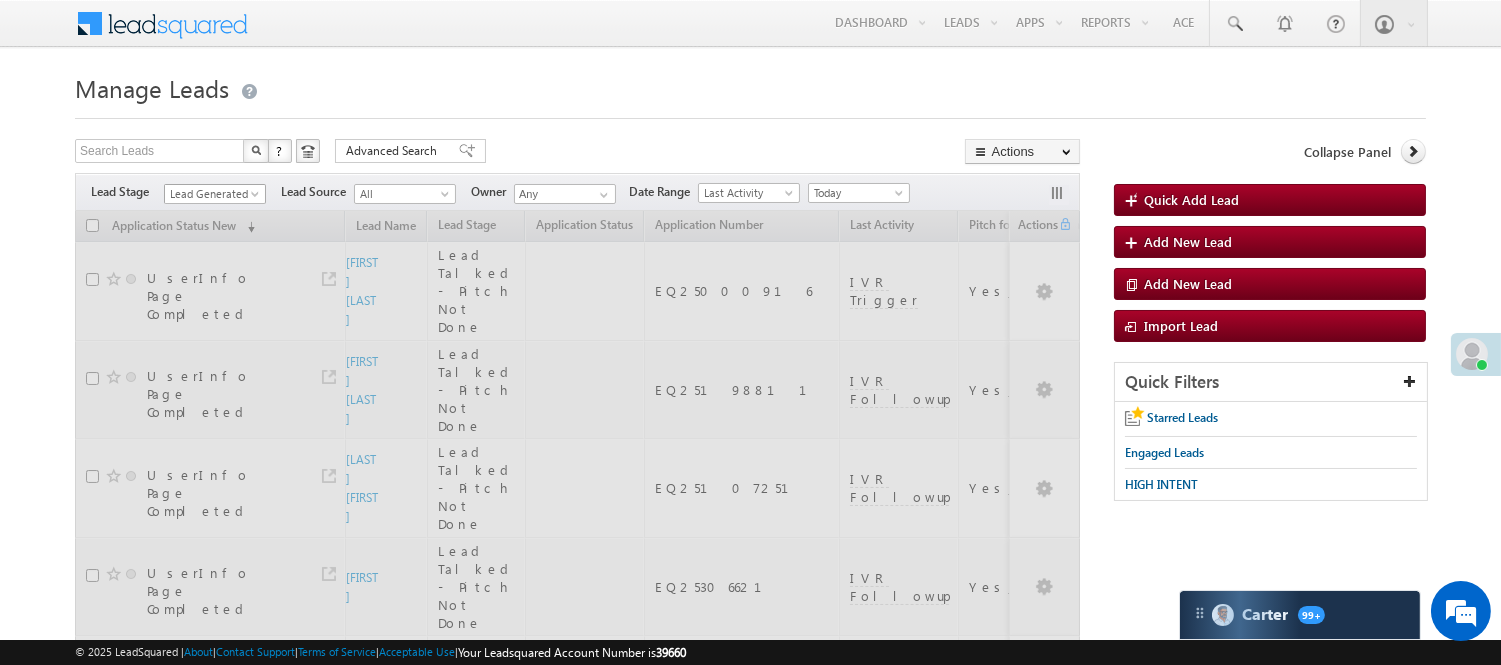 click on "Lead Generated" at bounding box center [212, 194] 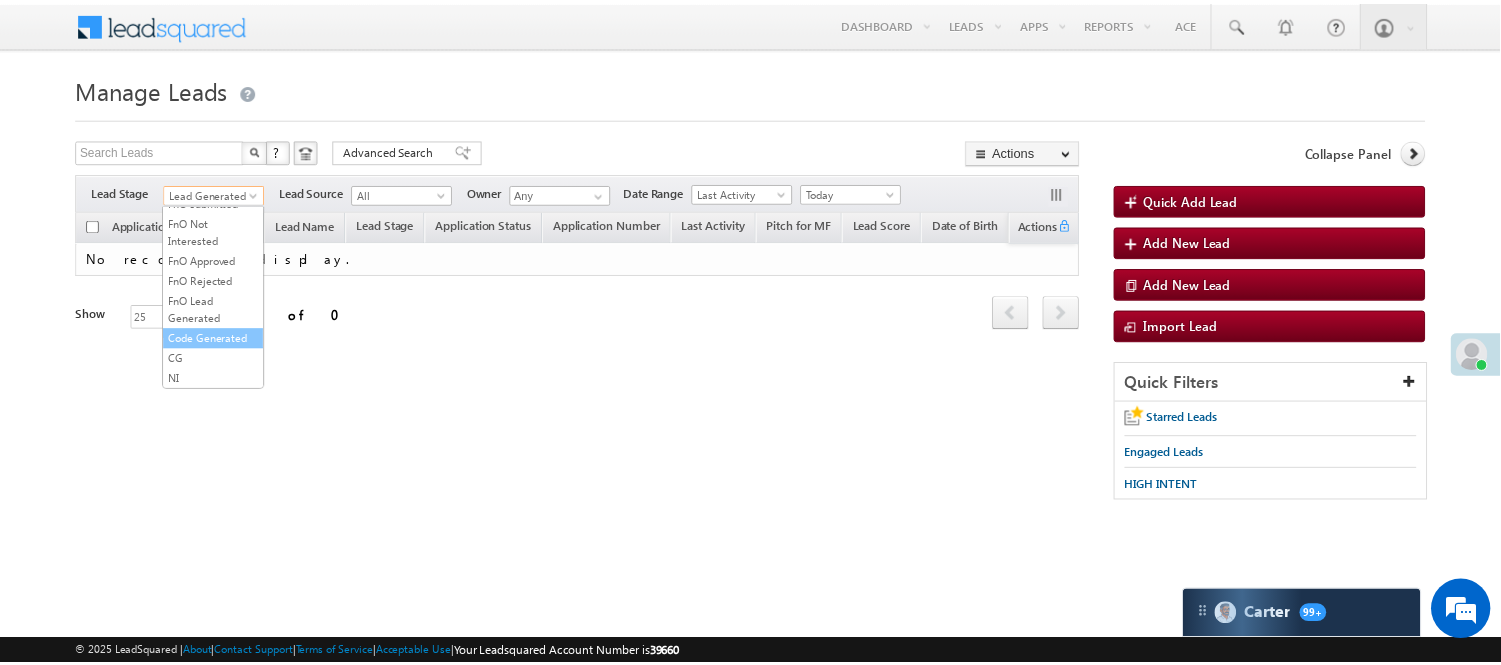 scroll, scrollTop: 496, scrollLeft: 0, axis: vertical 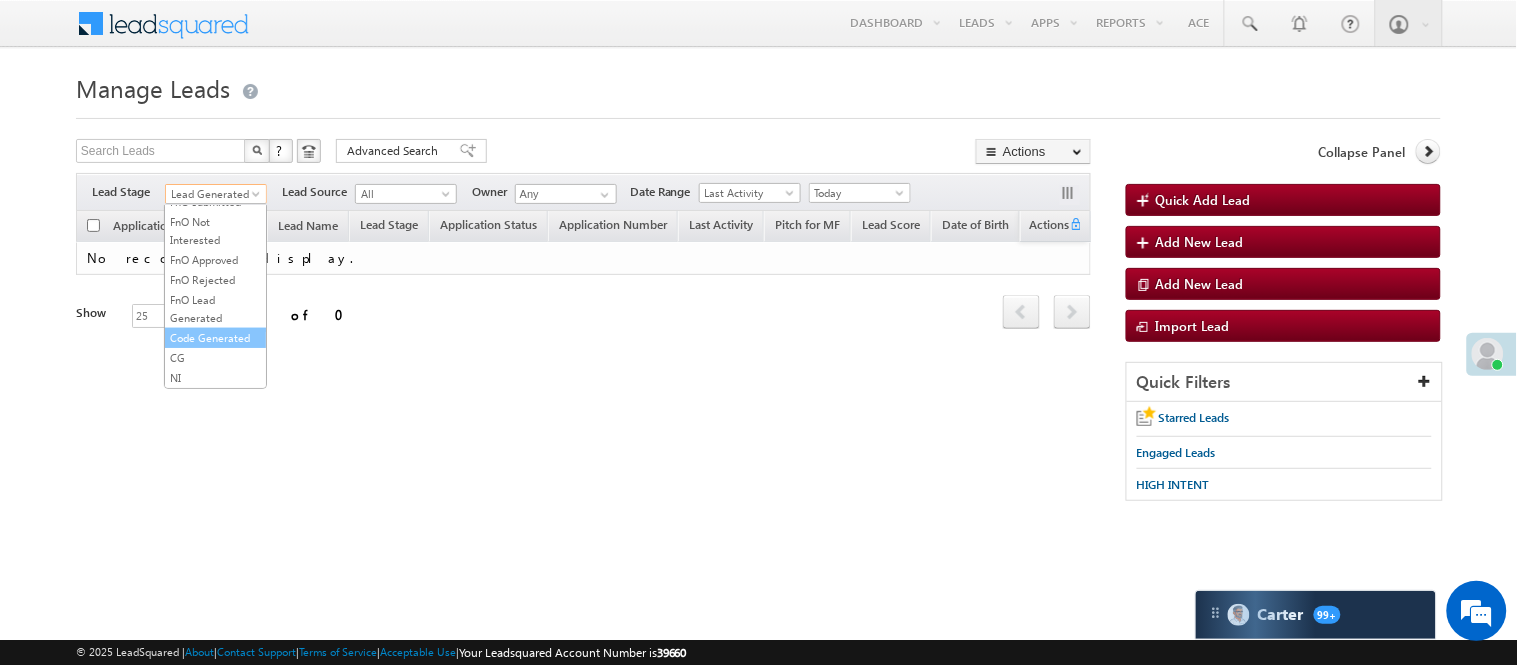 click on "Code Generated" at bounding box center [215, 338] 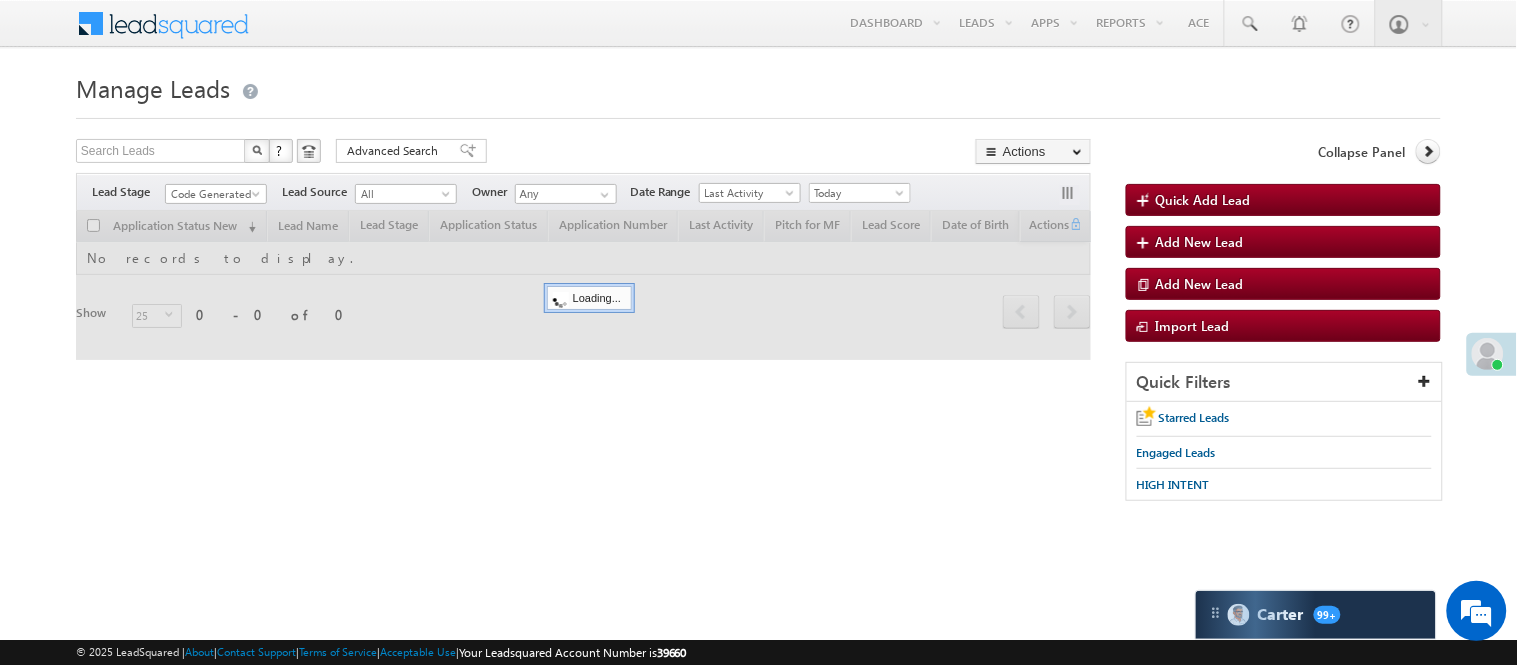 click at bounding box center (758, 112) 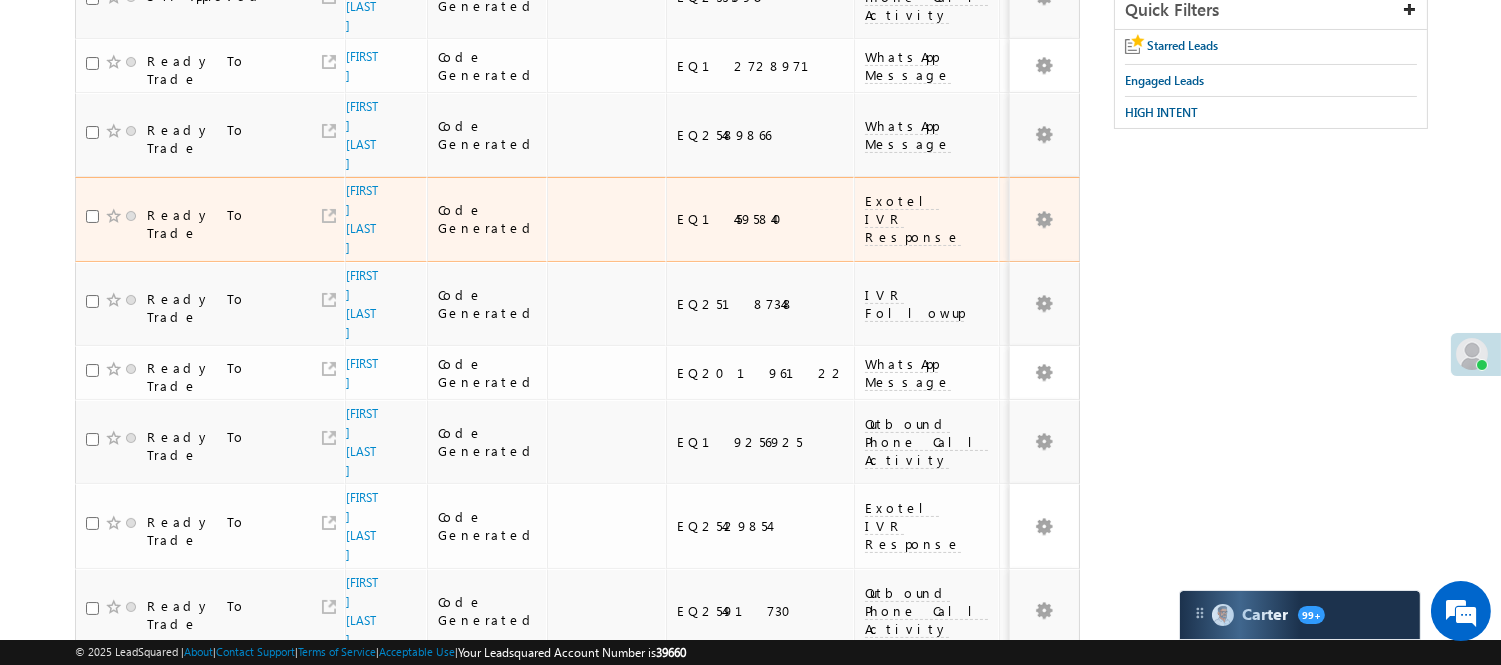 scroll, scrollTop: 0, scrollLeft: 0, axis: both 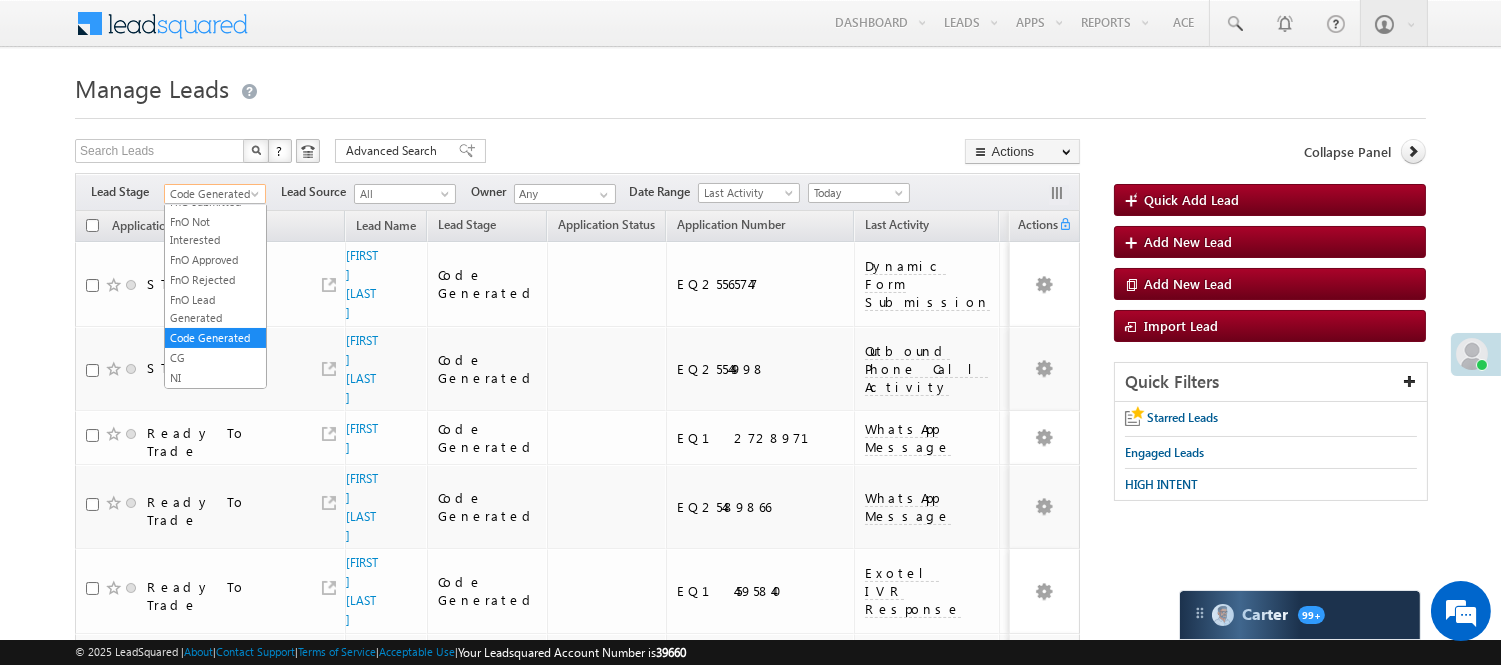 click on "Code Generated" at bounding box center [212, 194] 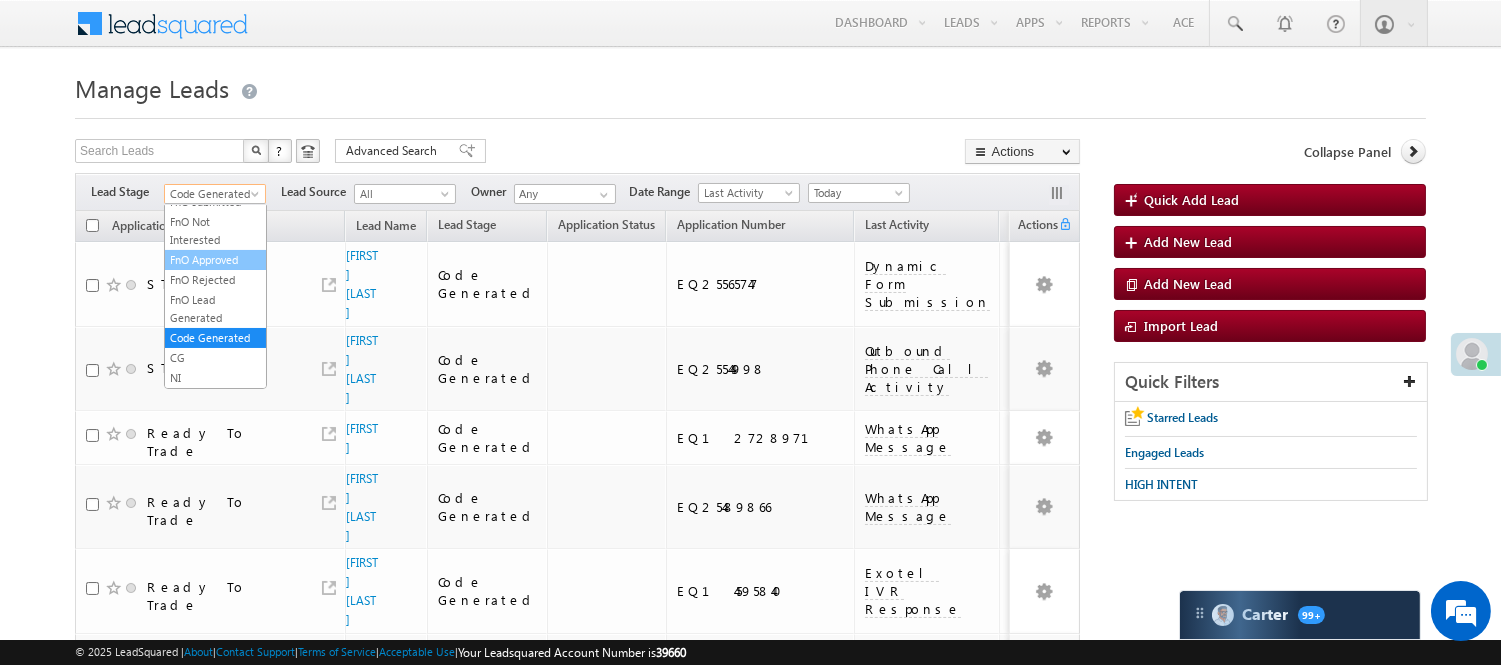 scroll, scrollTop: 0, scrollLeft: 0, axis: both 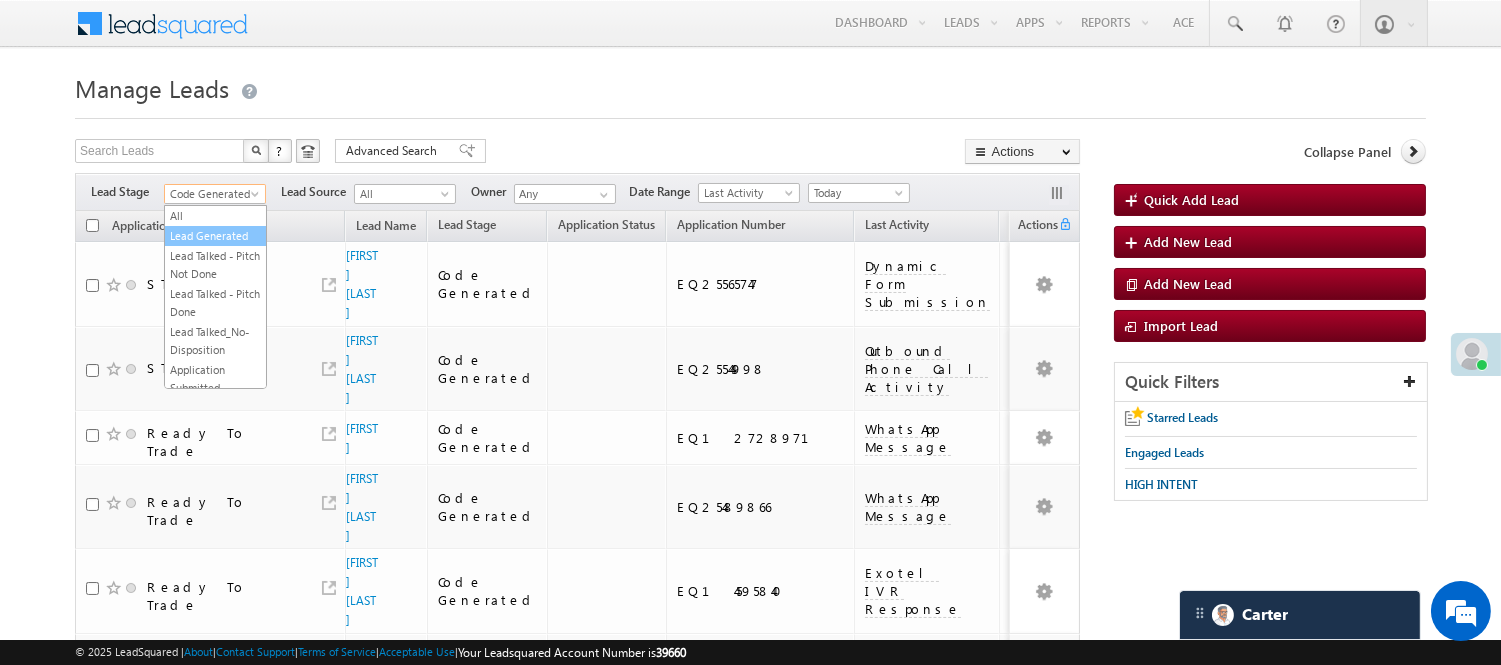 click on "Lead Generated" at bounding box center [215, 236] 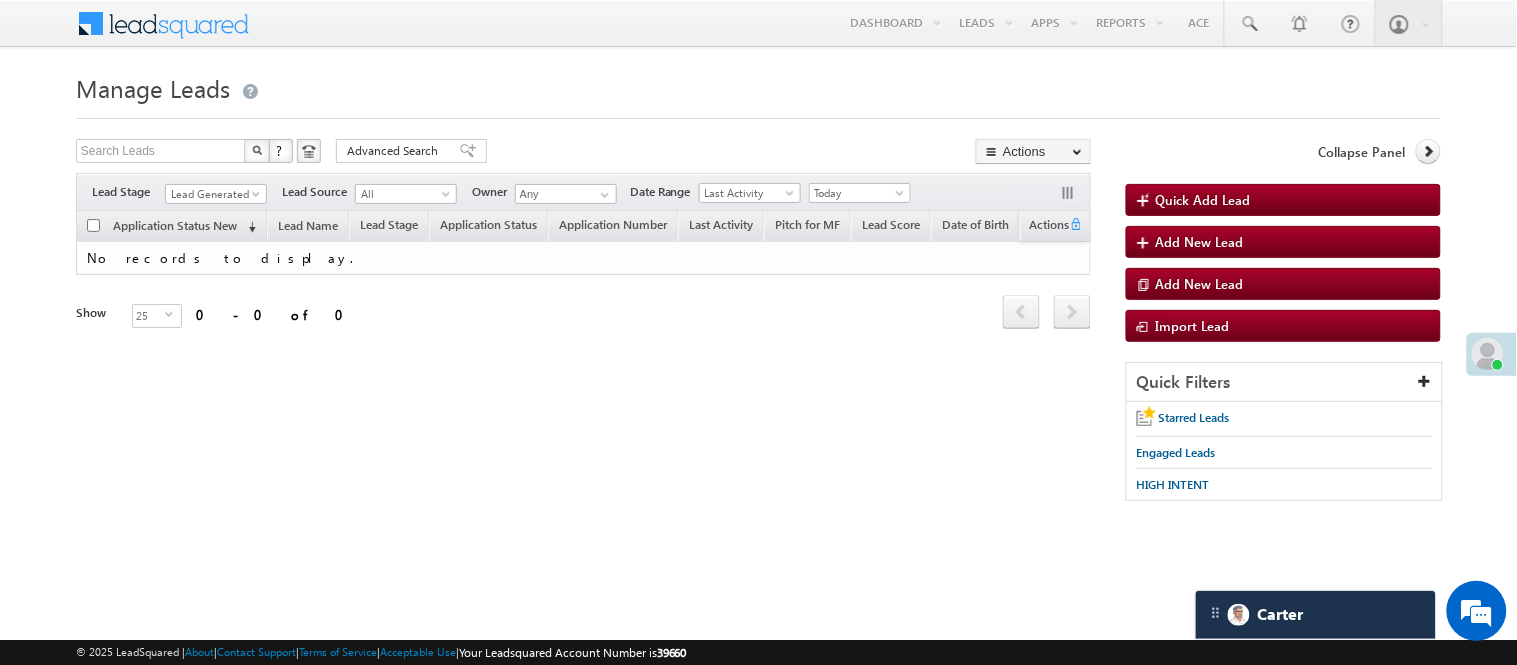 click on "Lead Generated" at bounding box center (213, 194) 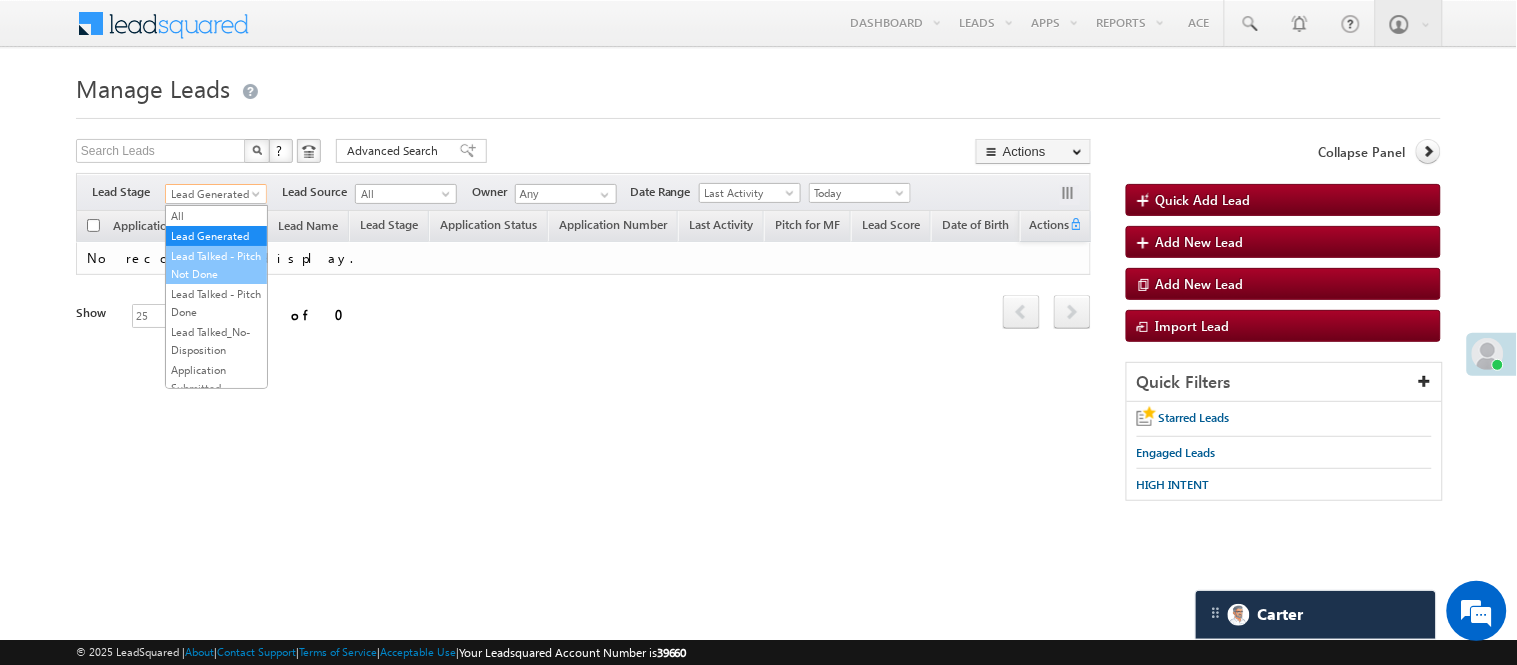 click on "Lead Talked - Pitch Not Done" at bounding box center (216, 265) 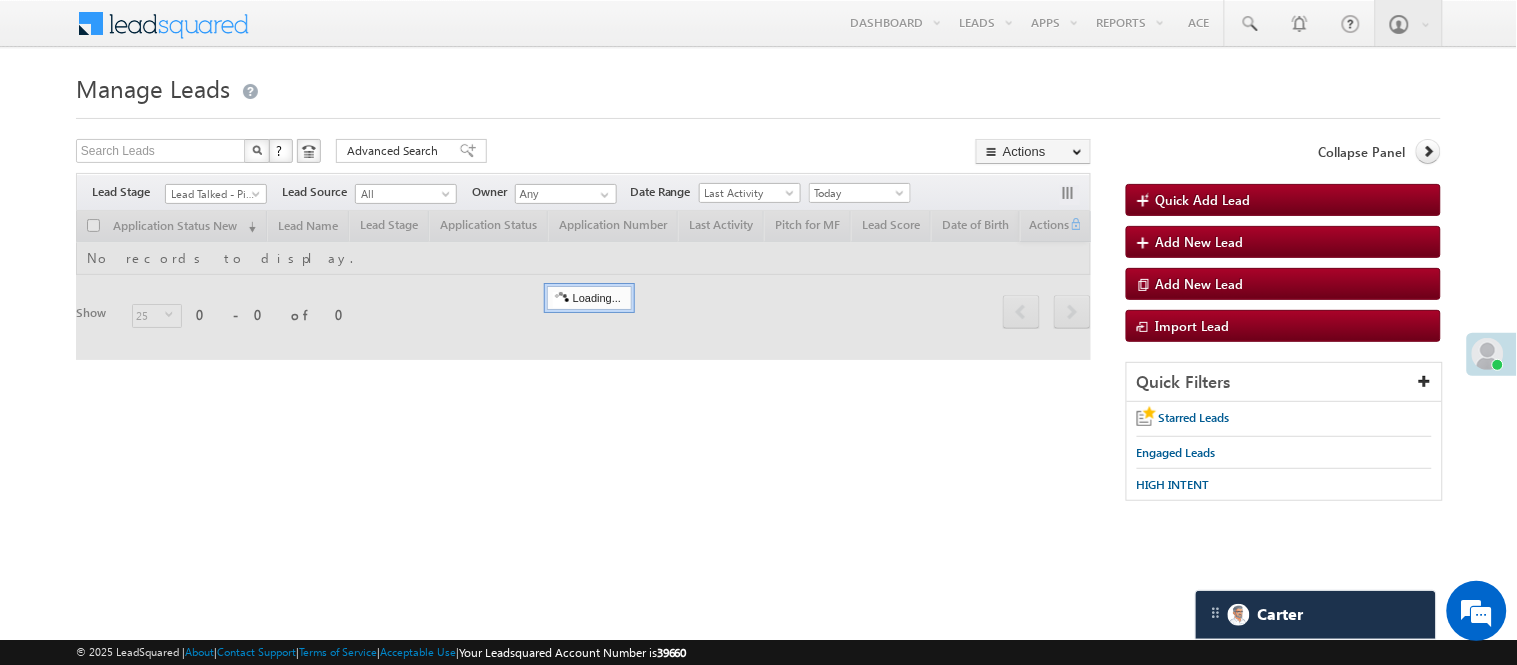click at bounding box center [583, 285] 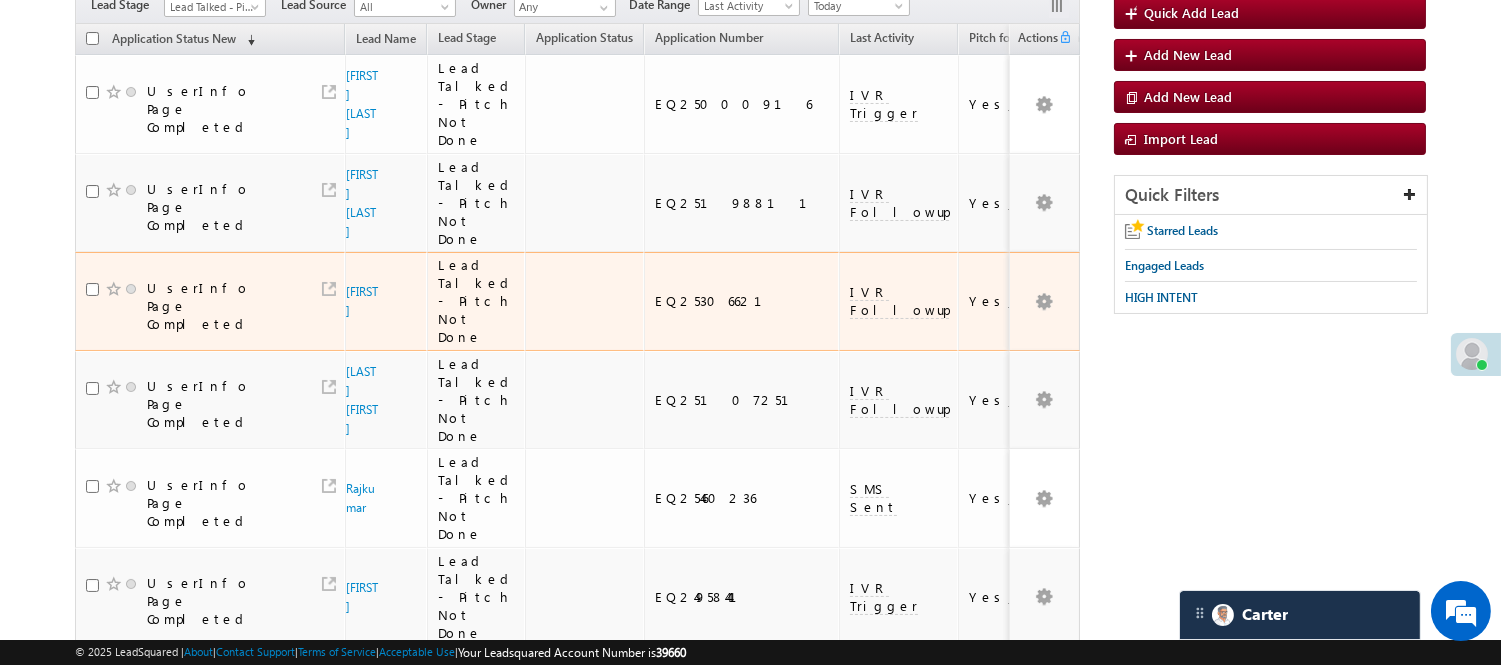 scroll, scrollTop: 0, scrollLeft: 0, axis: both 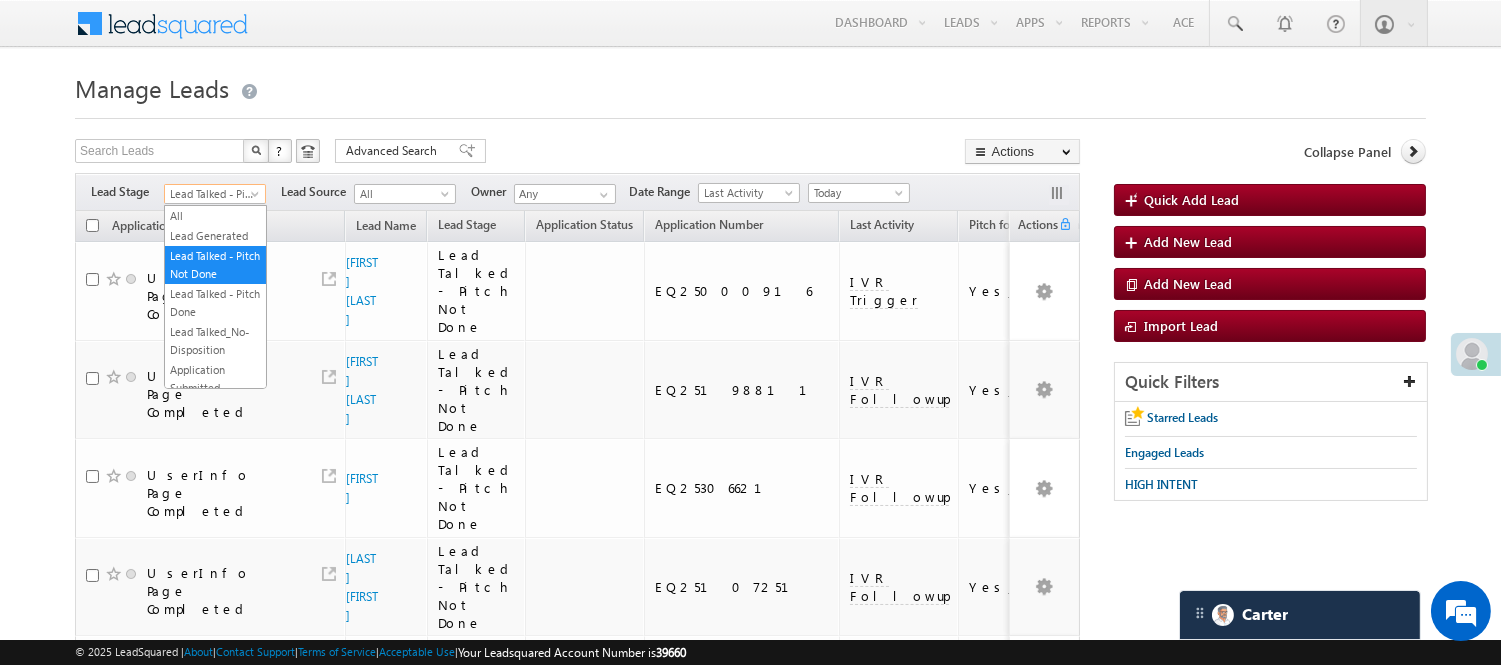 click on "Lead Talked - Pitch Not Done" at bounding box center (212, 194) 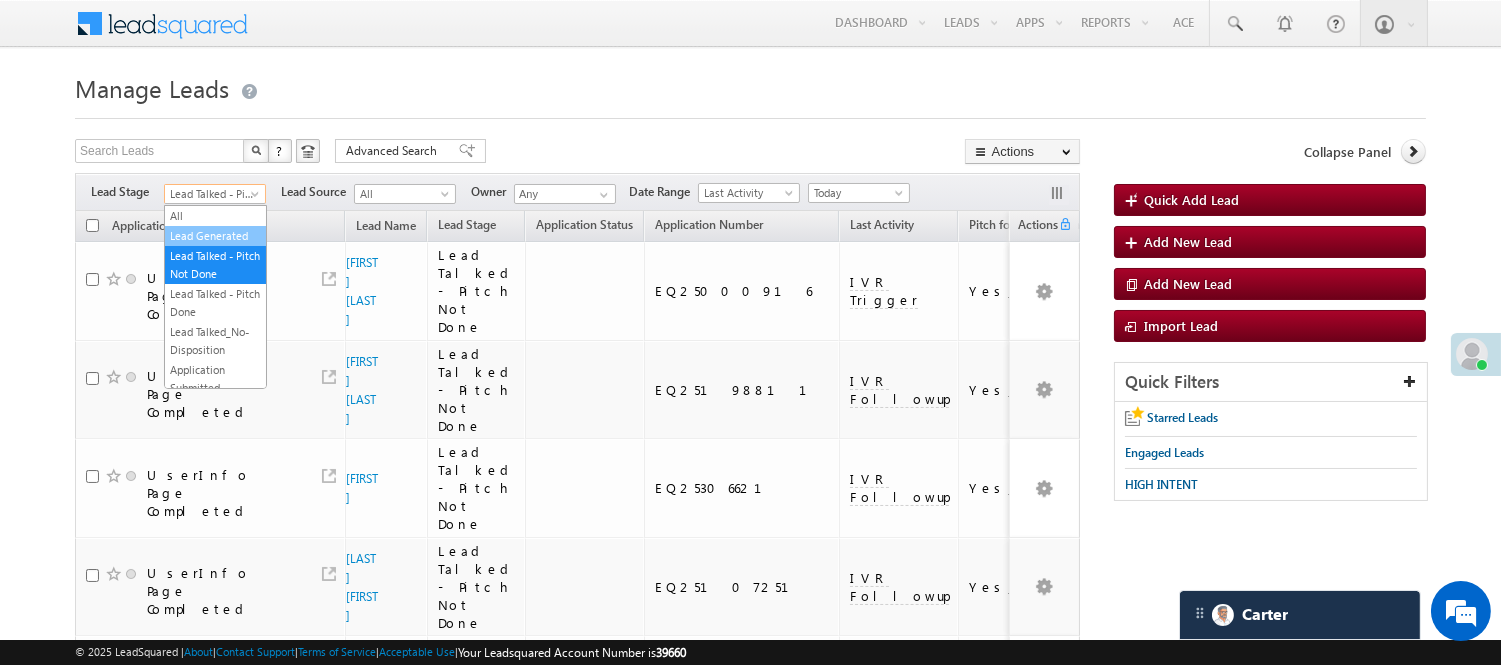 click on "Lead Generated" at bounding box center [215, 236] 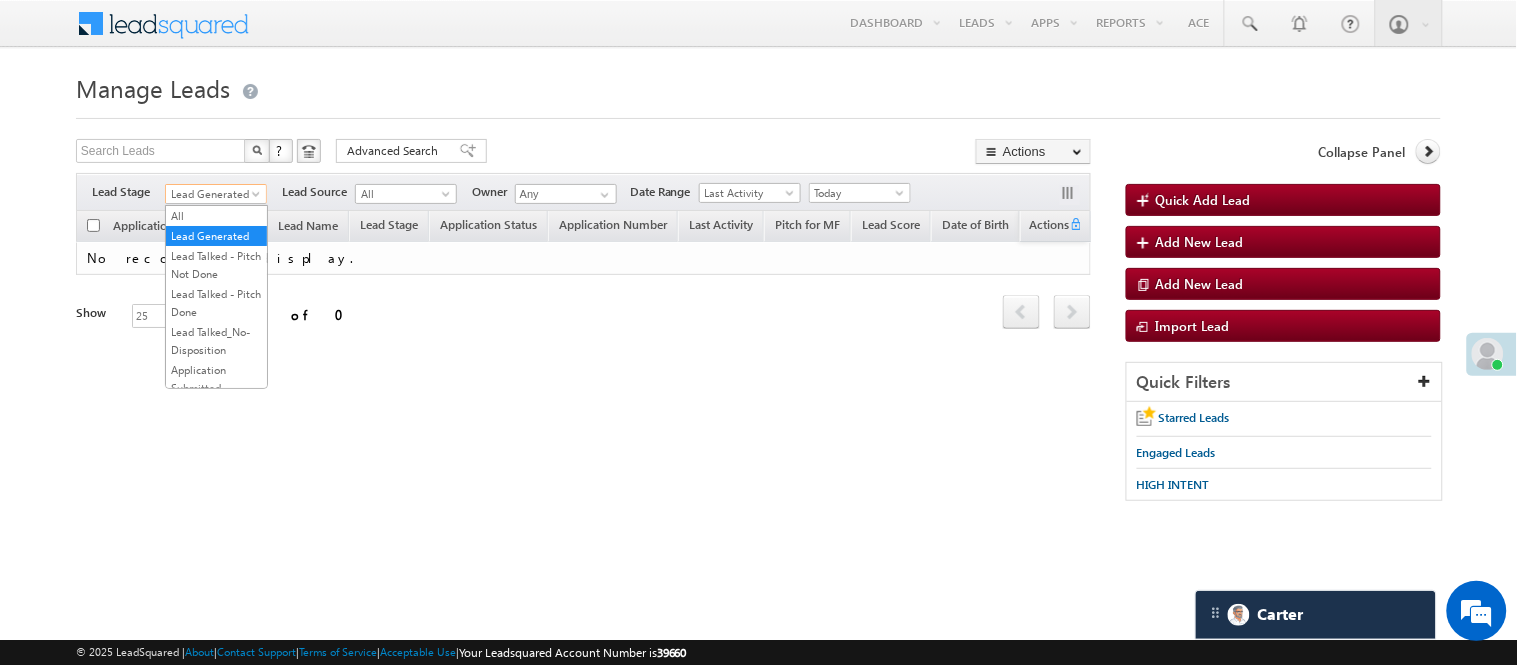 click on "Lead Generated" at bounding box center [213, 194] 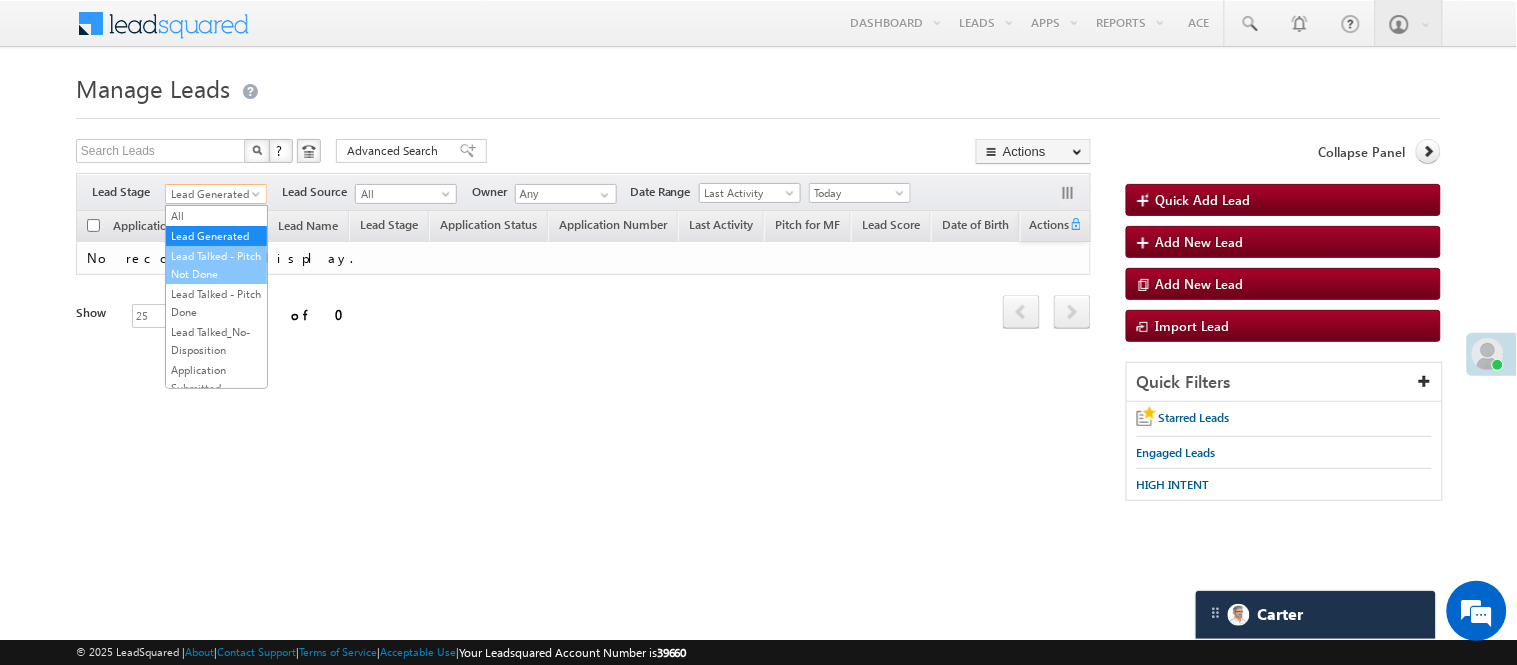 click on "Lead Talked - Pitch Not Done" at bounding box center (216, 265) 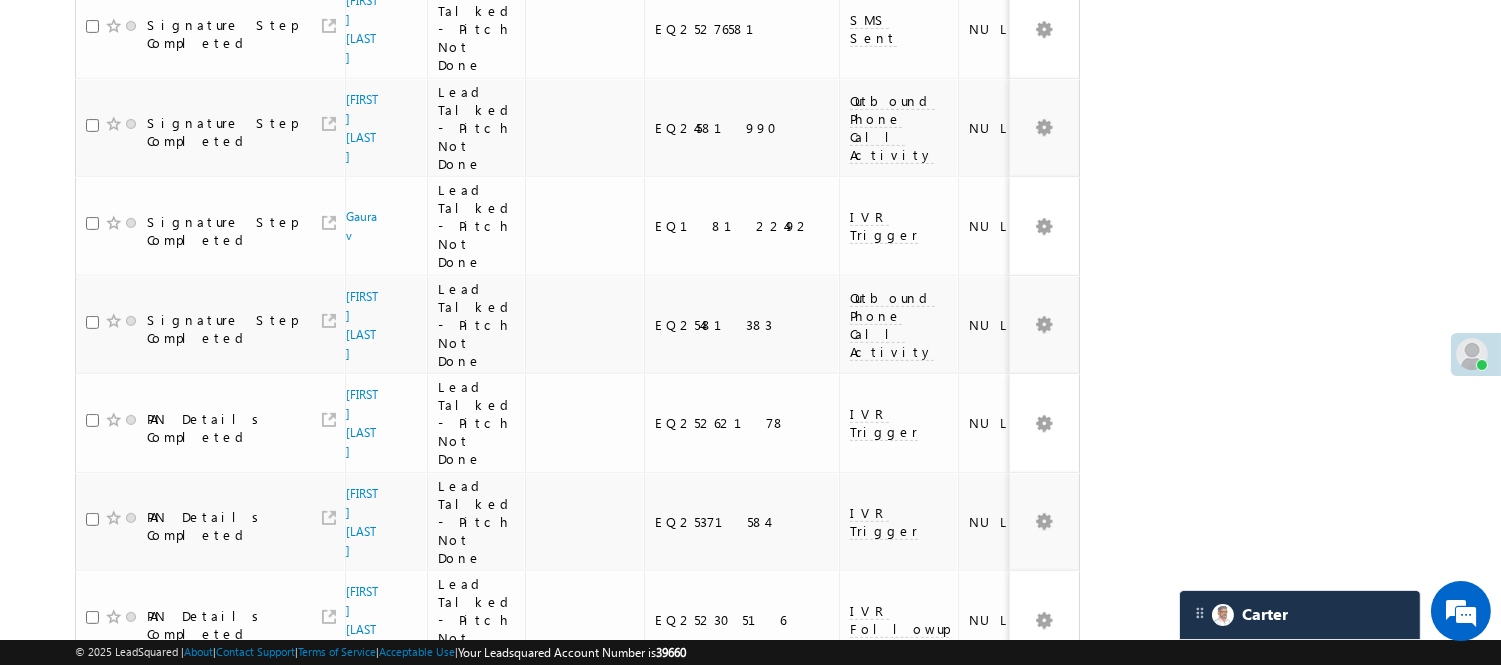 scroll, scrollTop: 1828, scrollLeft: 0, axis: vertical 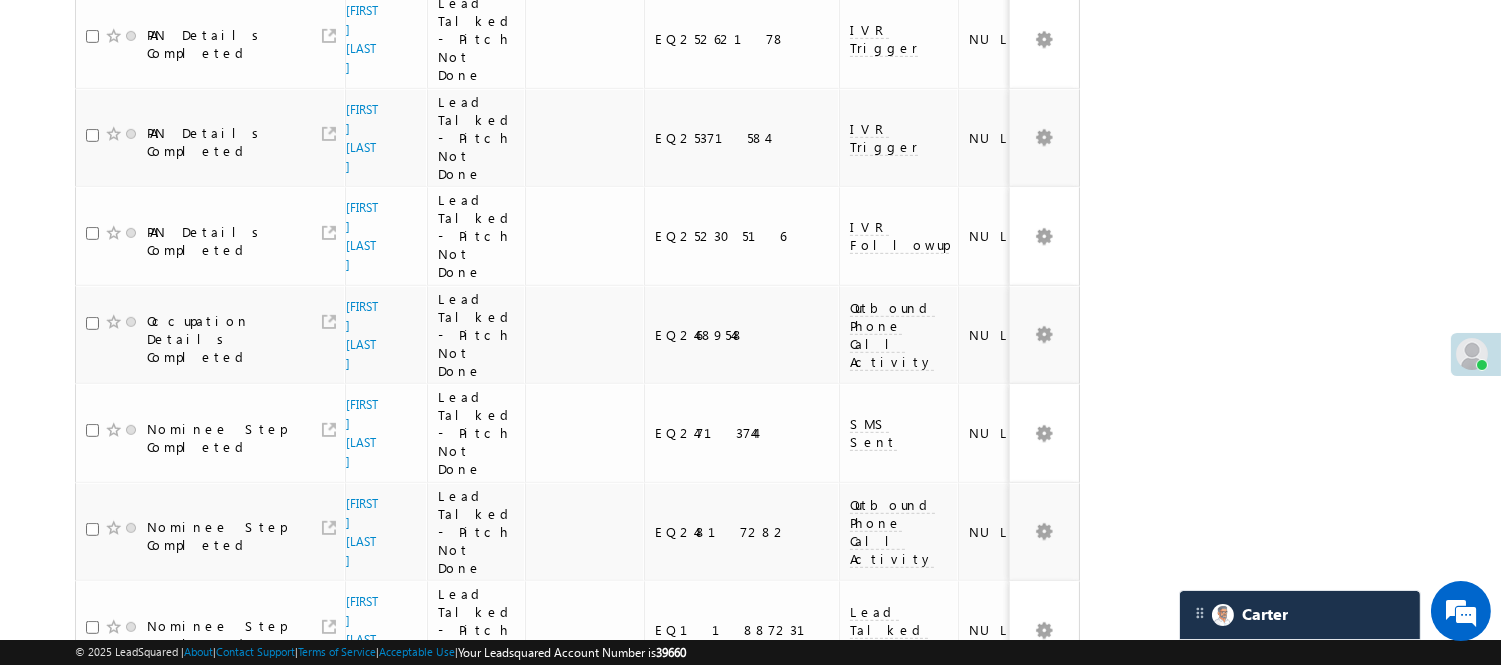 click on "2" at bounding box center (978, 915) 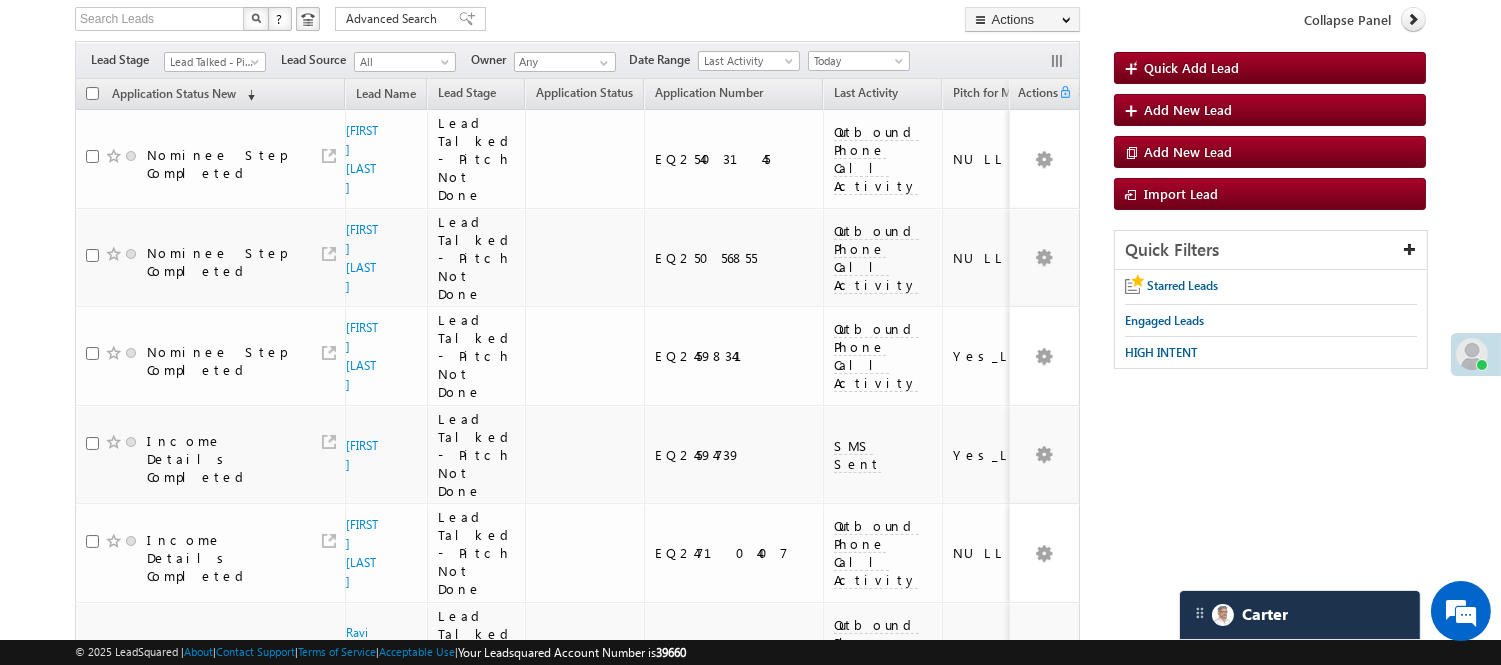 scroll, scrollTop: 128, scrollLeft: 0, axis: vertical 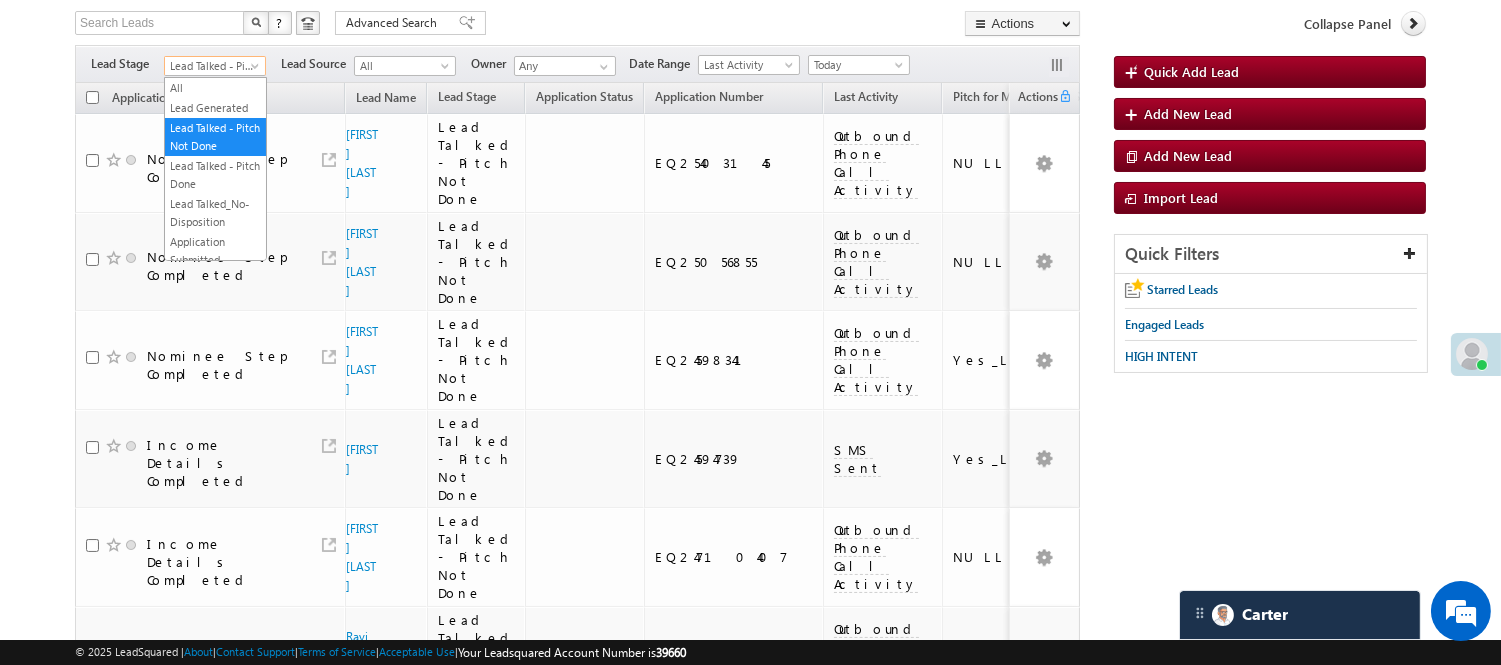 click on "Lead Talked - Pitch Not Done" at bounding box center (212, 66) 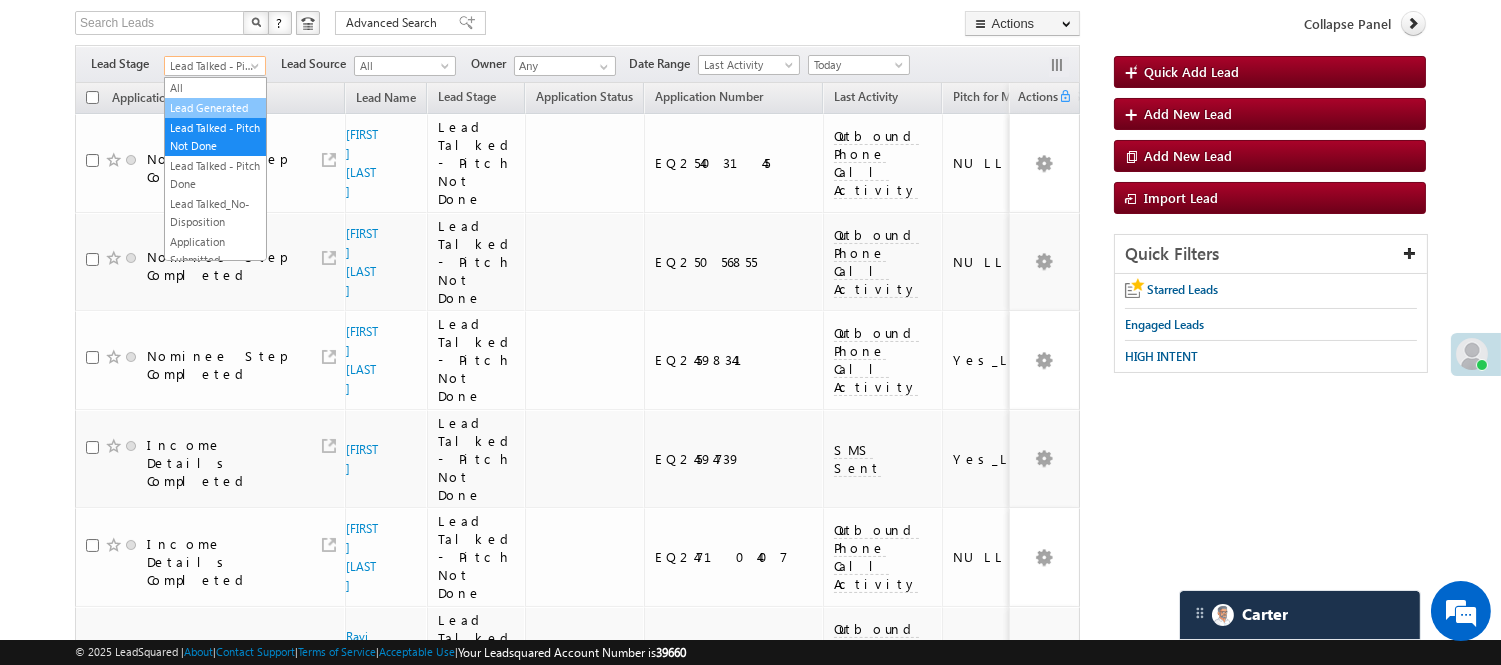 click on "Lead Generated" at bounding box center (215, 108) 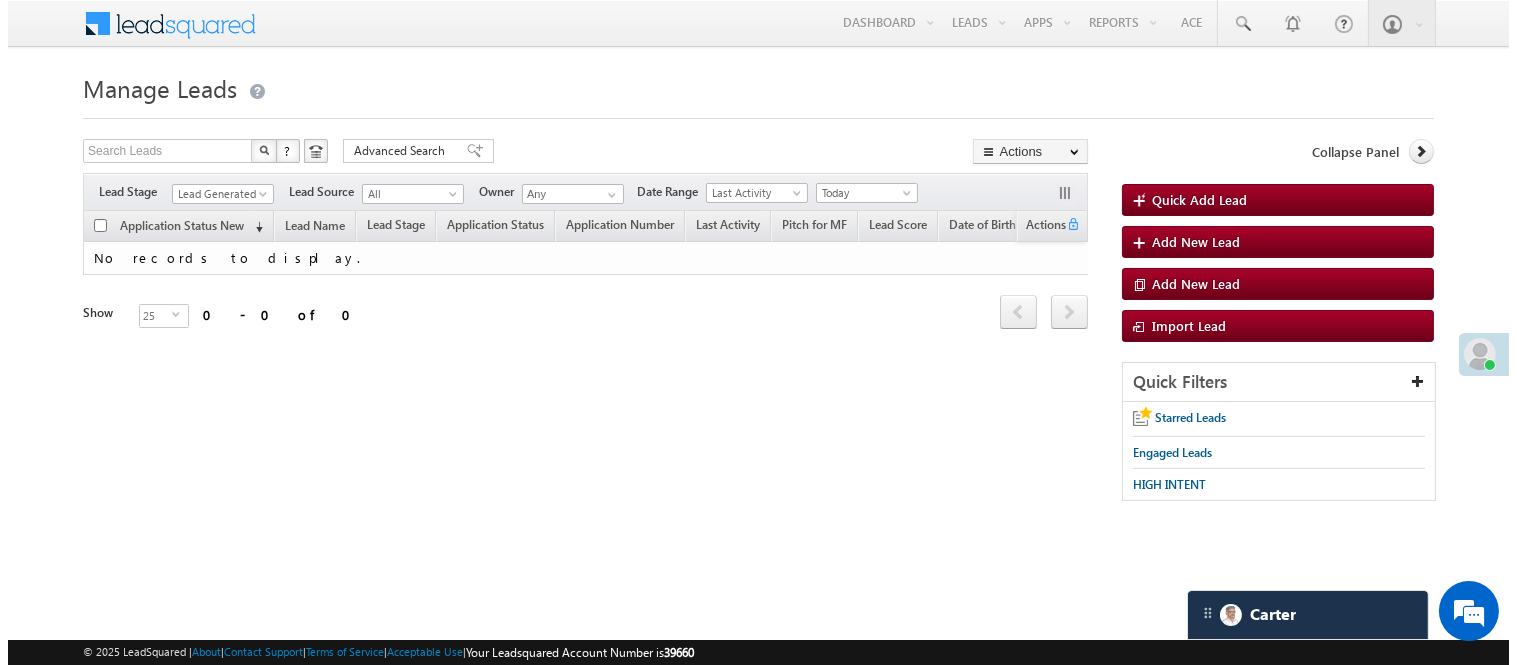 scroll, scrollTop: 0, scrollLeft: 0, axis: both 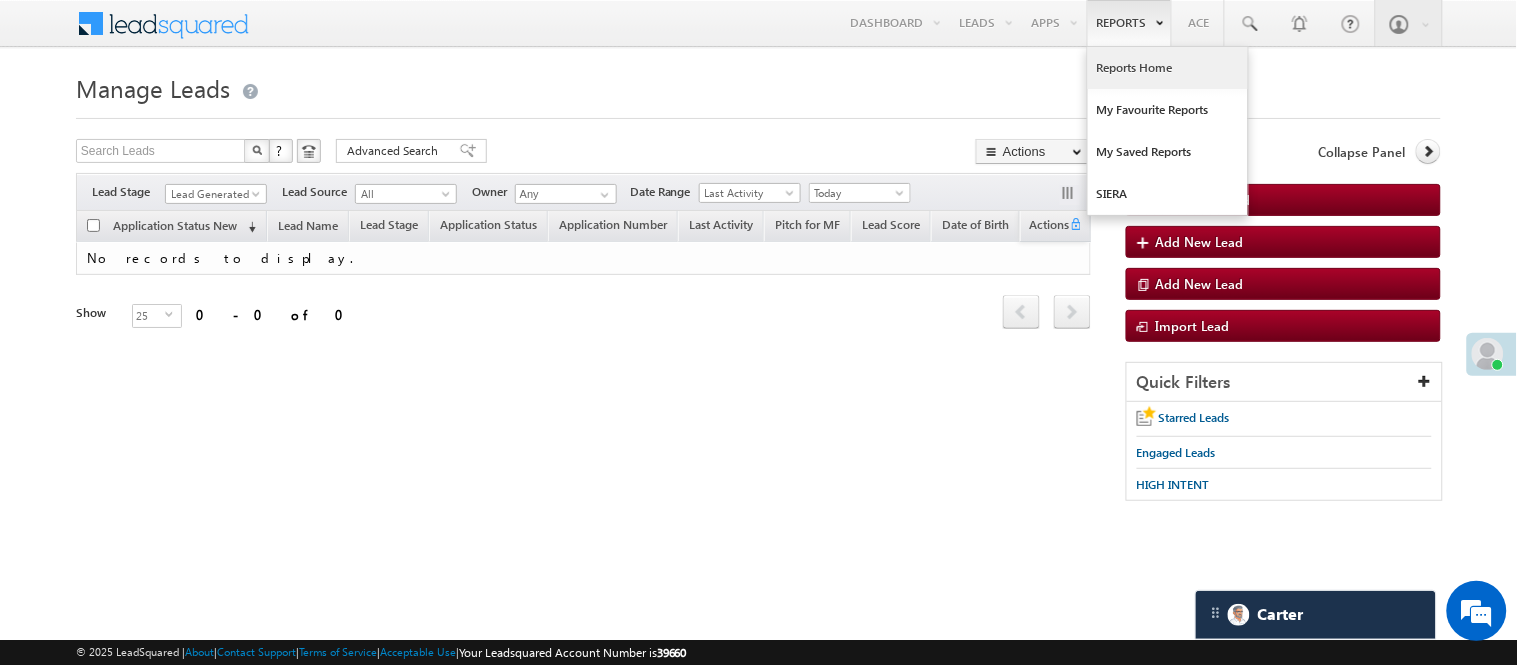 click on "Reports Home" at bounding box center [1168, 68] 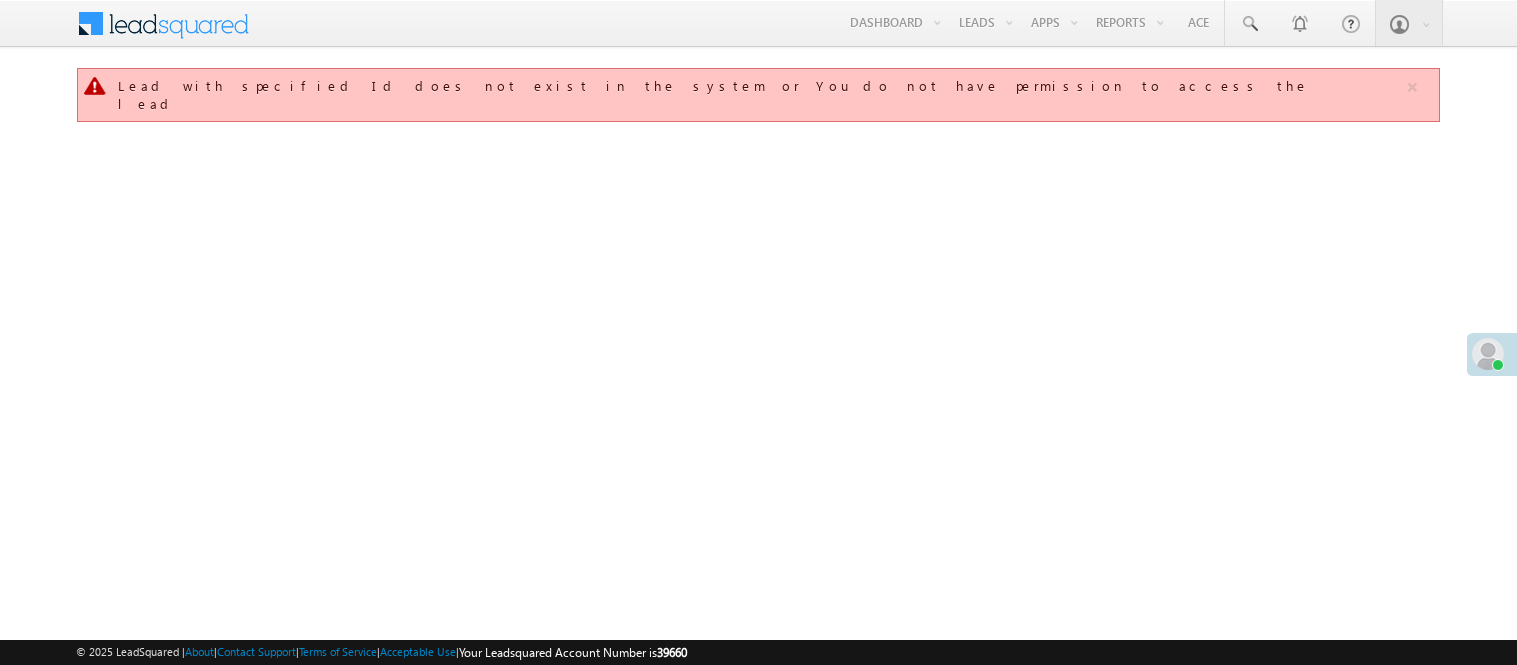scroll, scrollTop: 0, scrollLeft: 0, axis: both 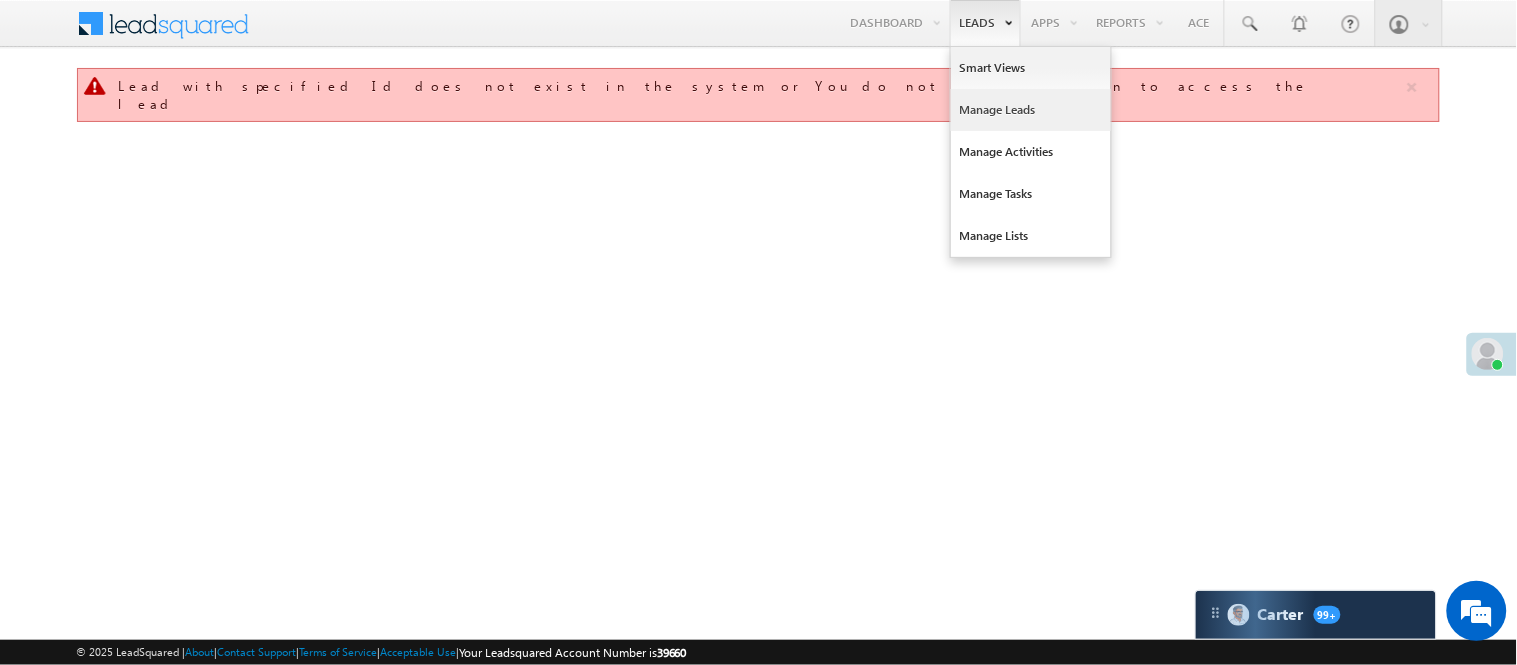 click on "Manage Leads" at bounding box center (1031, 110) 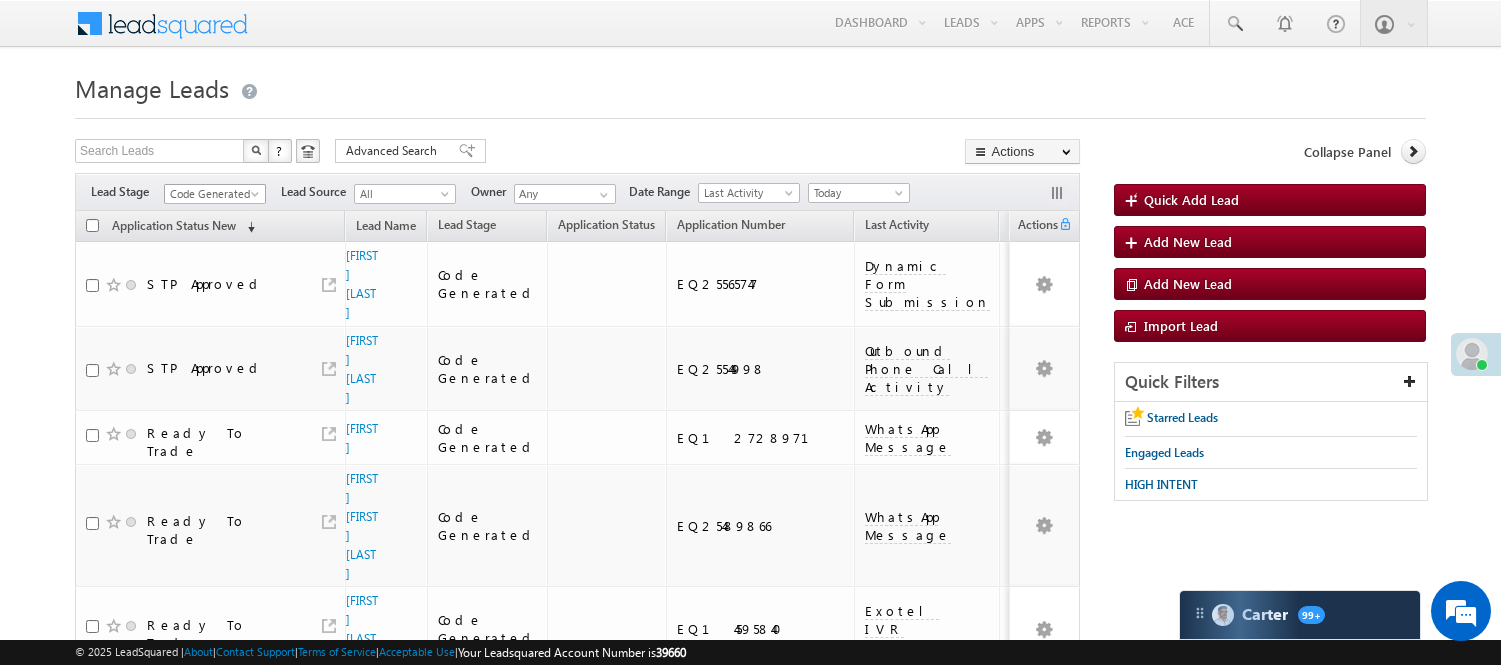 scroll, scrollTop: 0, scrollLeft: 0, axis: both 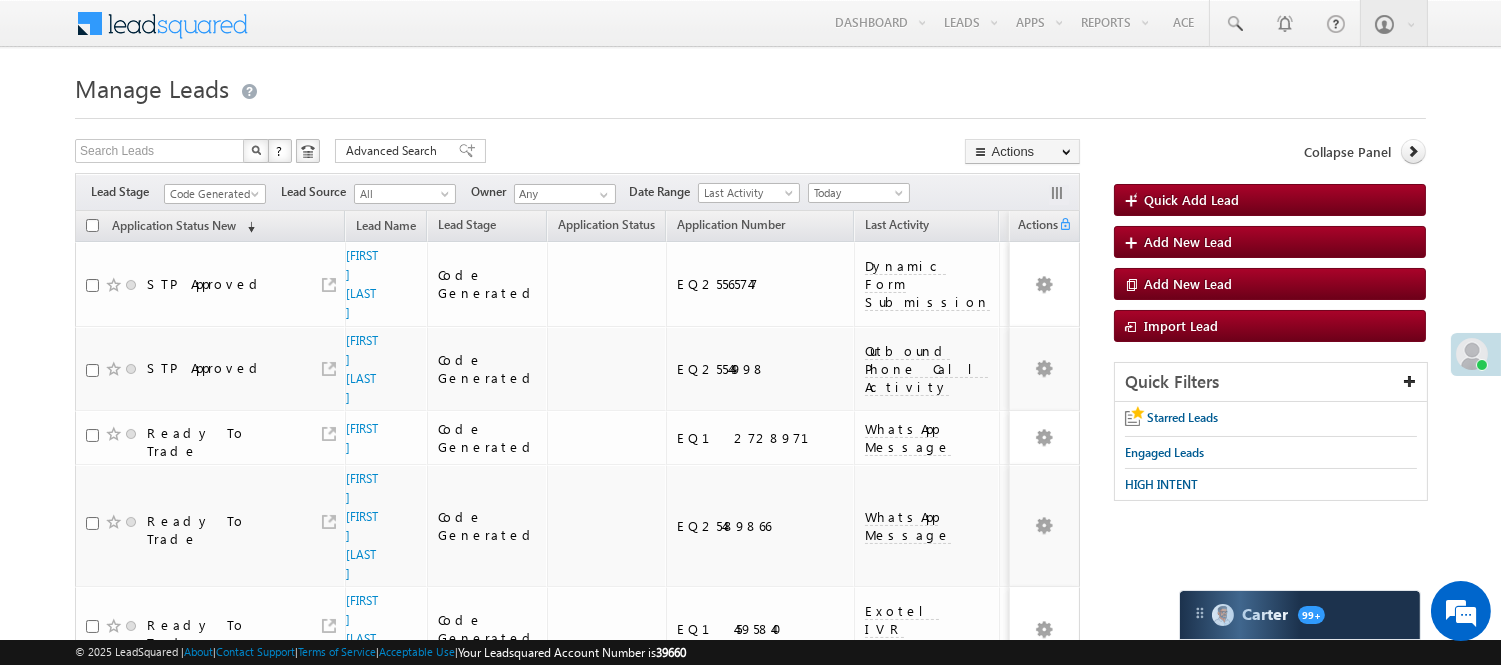 click on "Code Generated" at bounding box center (212, 194) 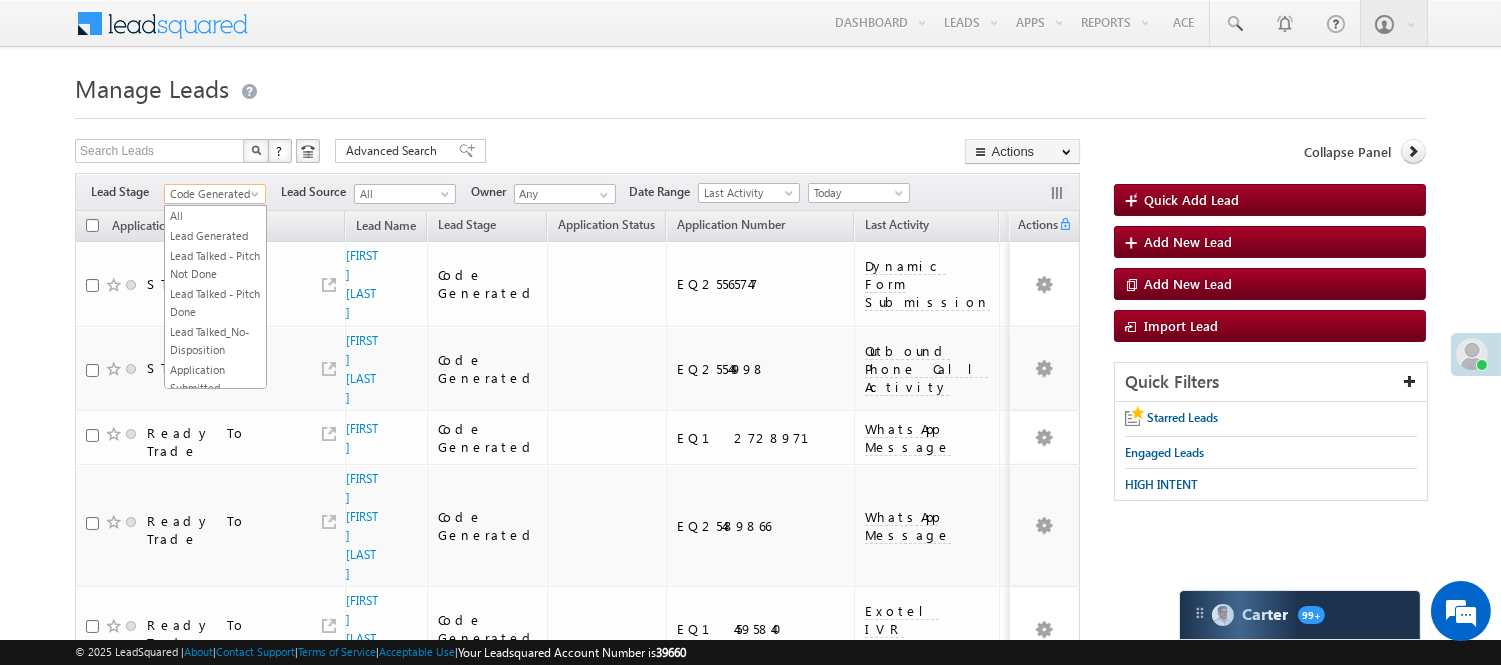 scroll, scrollTop: 551, scrollLeft: 0, axis: vertical 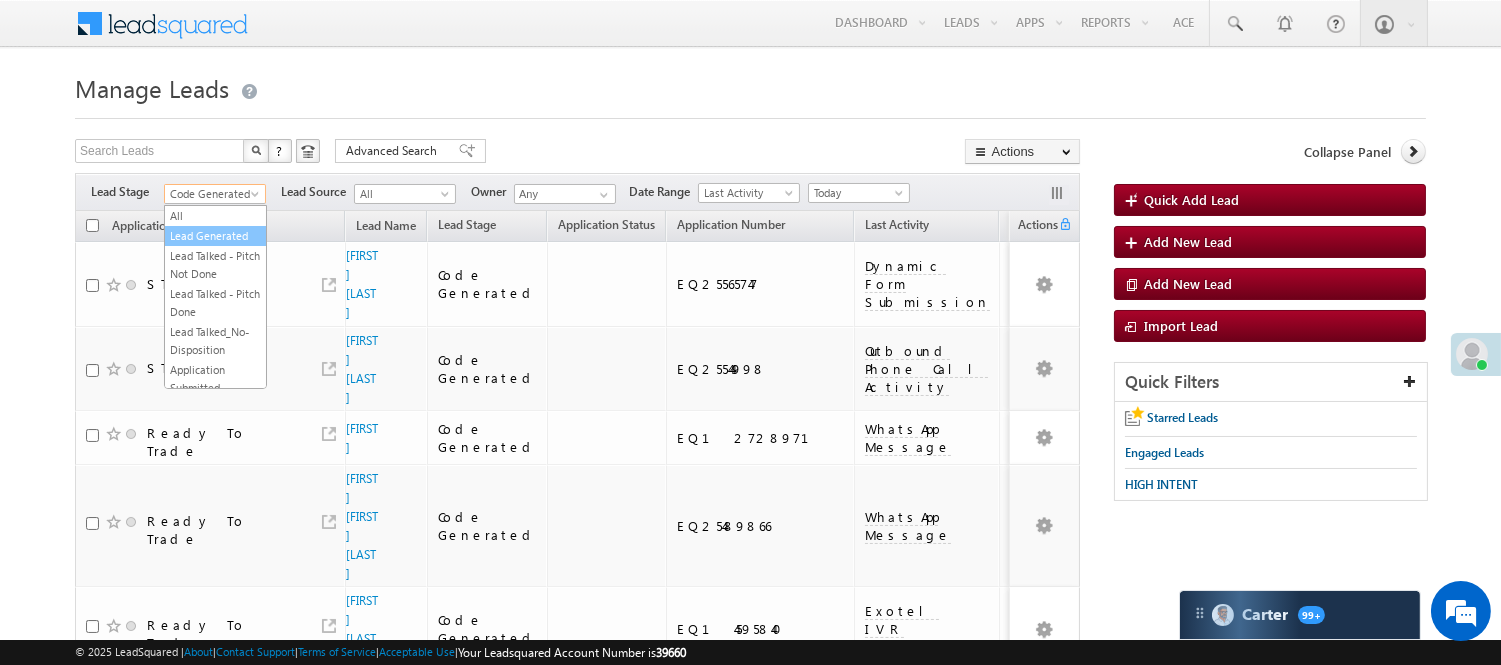 click on "Lead Generated" at bounding box center (215, 236) 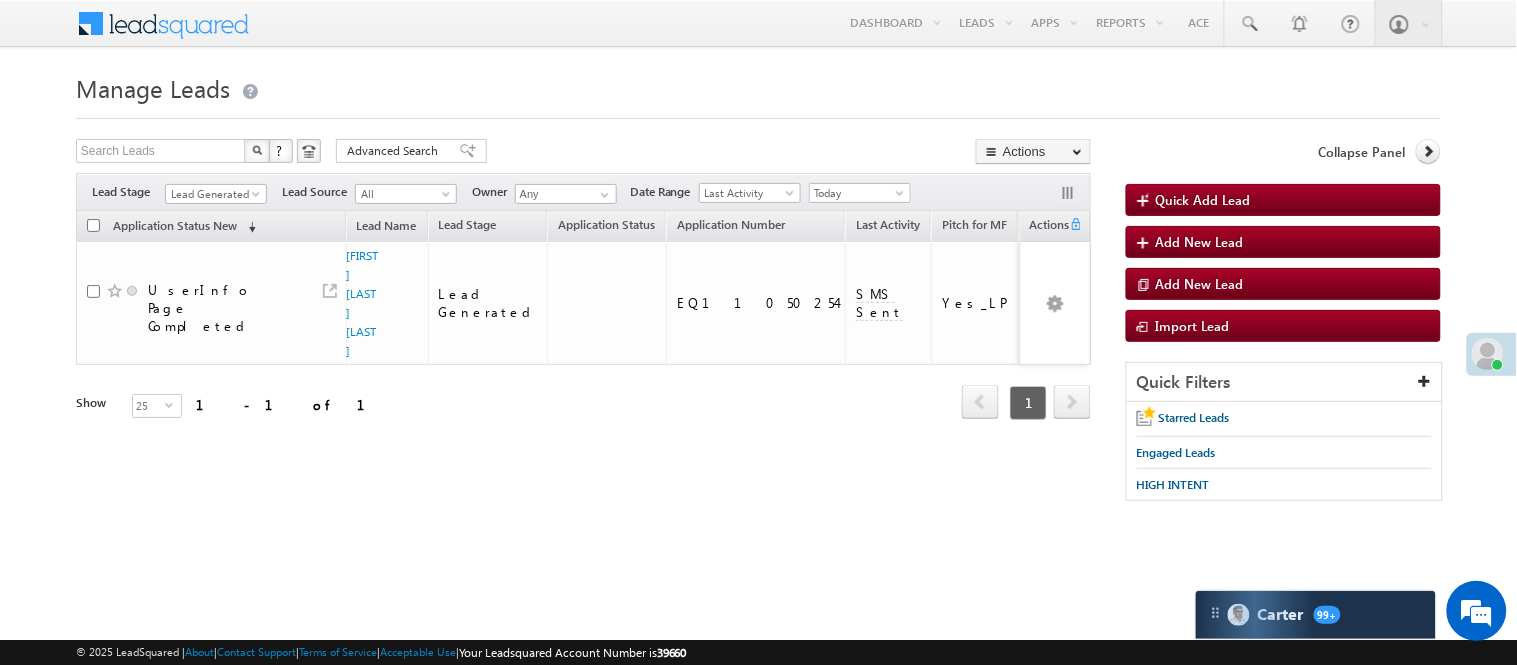 scroll, scrollTop: 0, scrollLeft: 0, axis: both 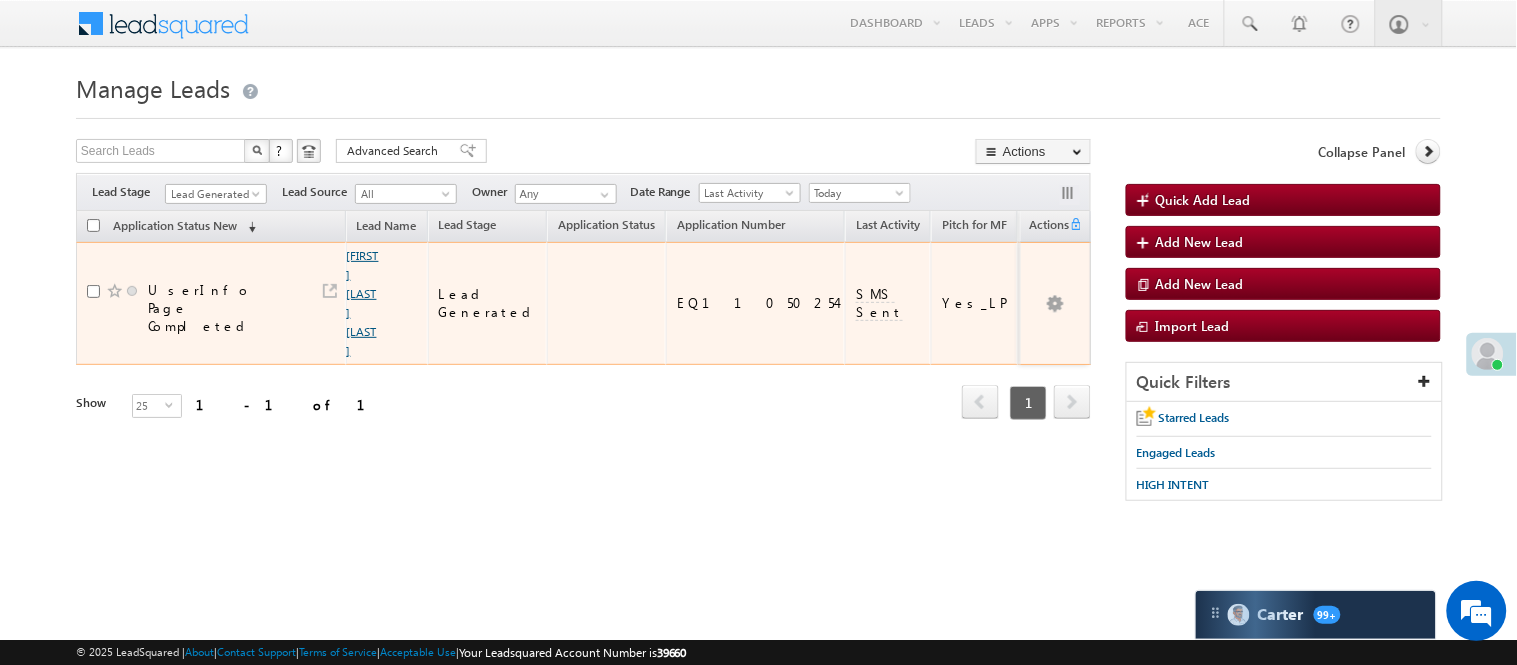 click on "Kira Rajendra Gavsane" at bounding box center [363, 303] 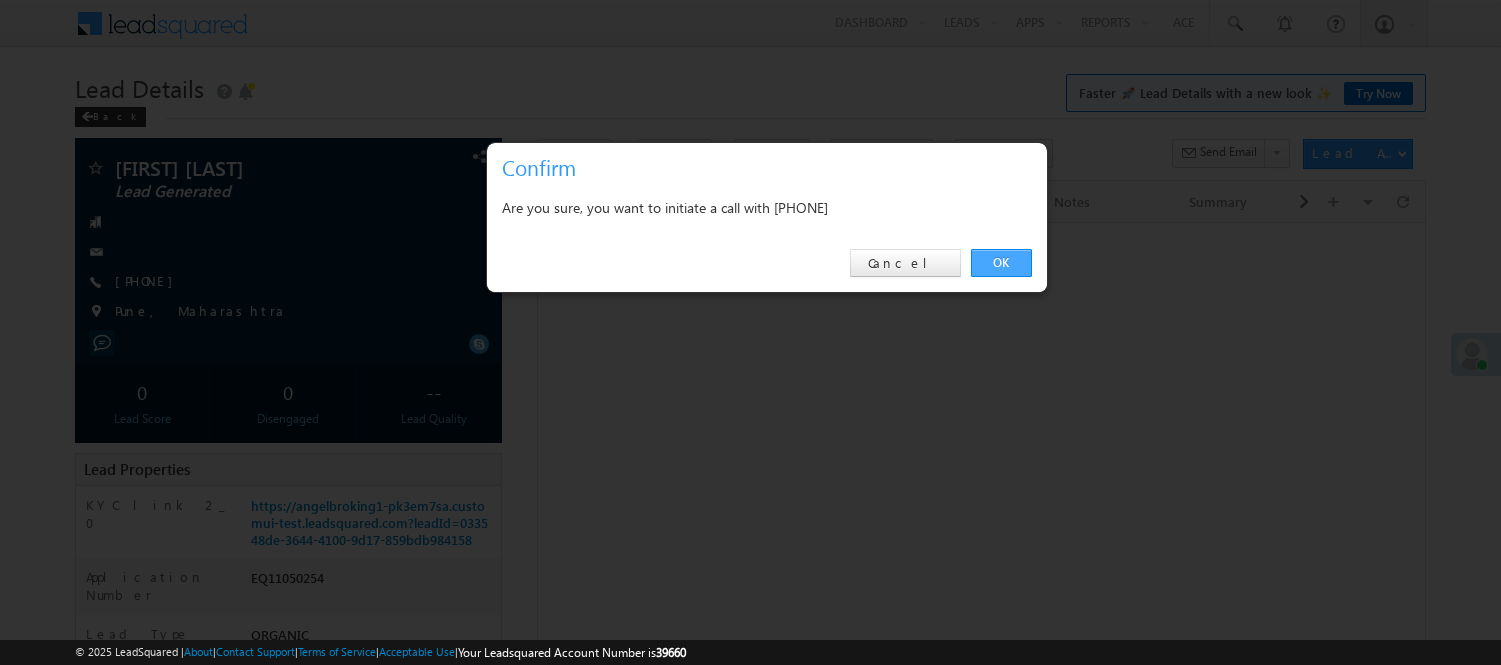 scroll, scrollTop: 0, scrollLeft: 0, axis: both 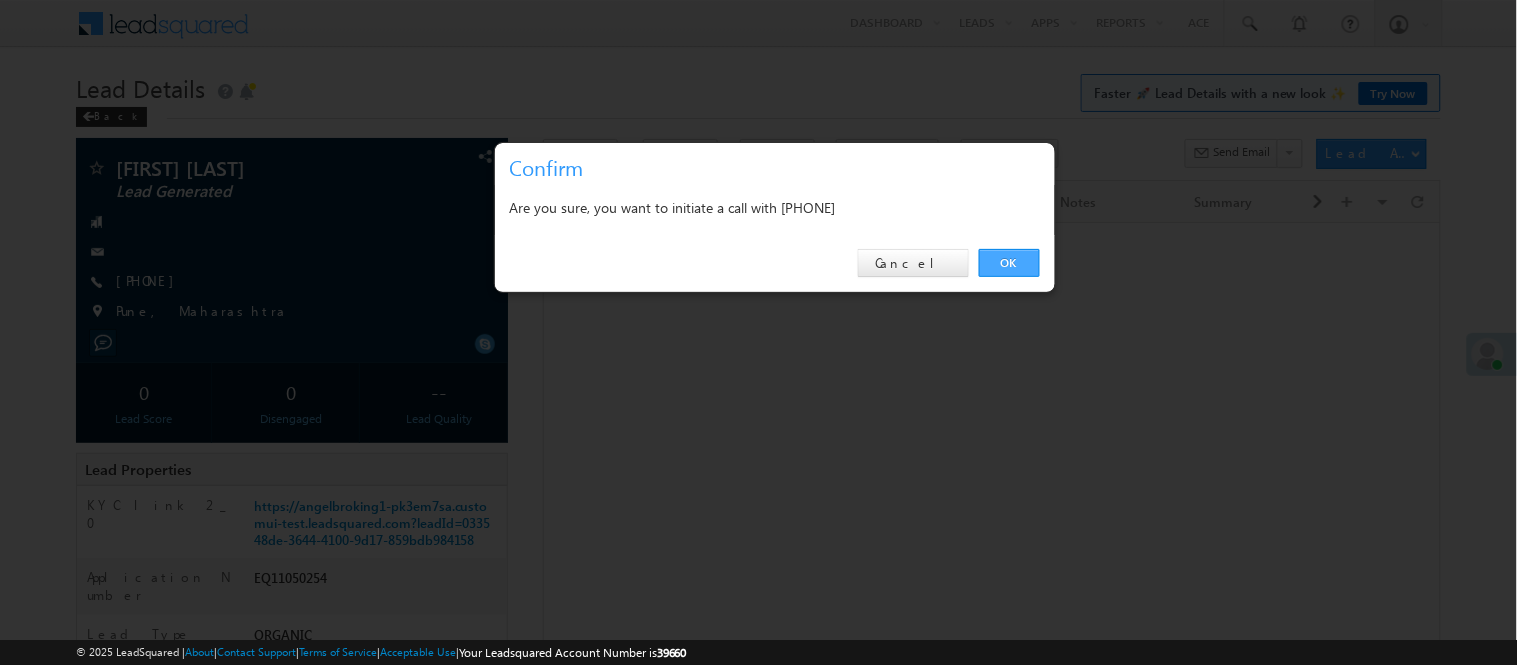 click on "OK" at bounding box center (1009, 263) 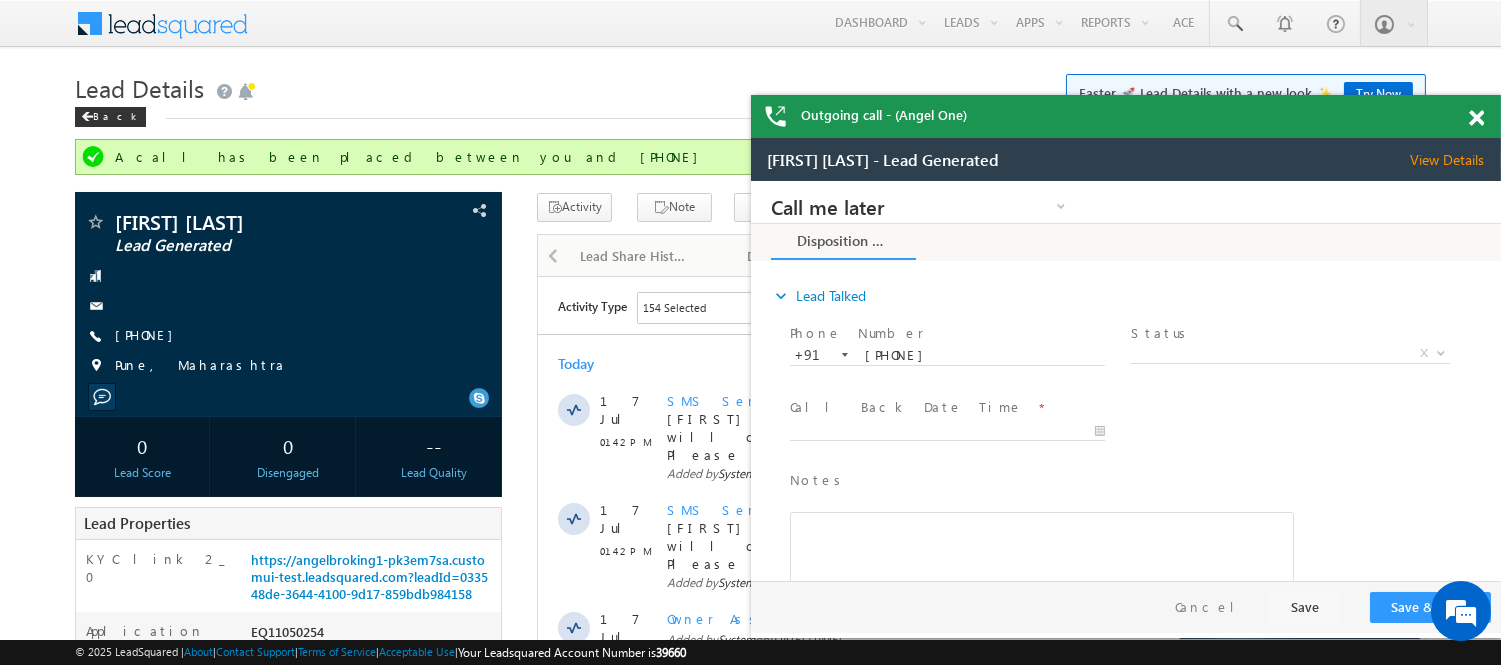 scroll, scrollTop: 0, scrollLeft: 0, axis: both 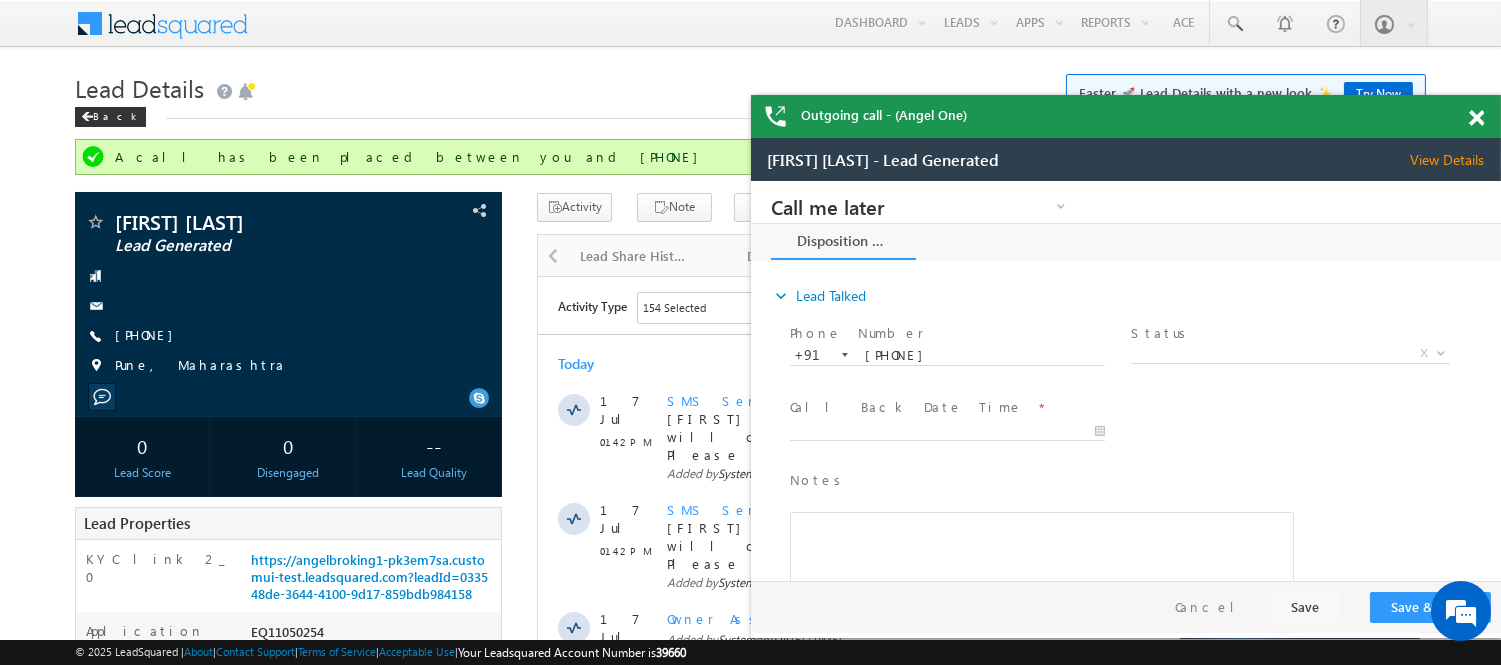 click at bounding box center [1476, 118] 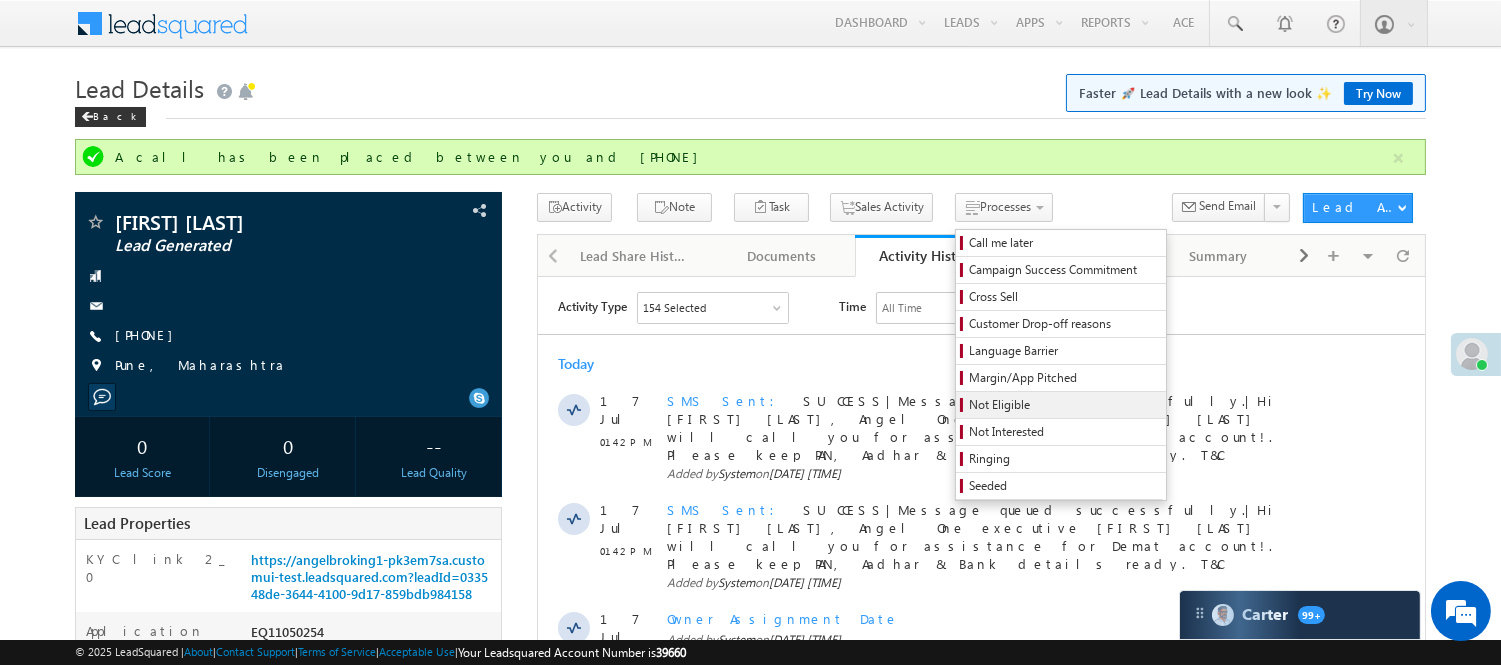click on "Not Eligible" at bounding box center [1064, 405] 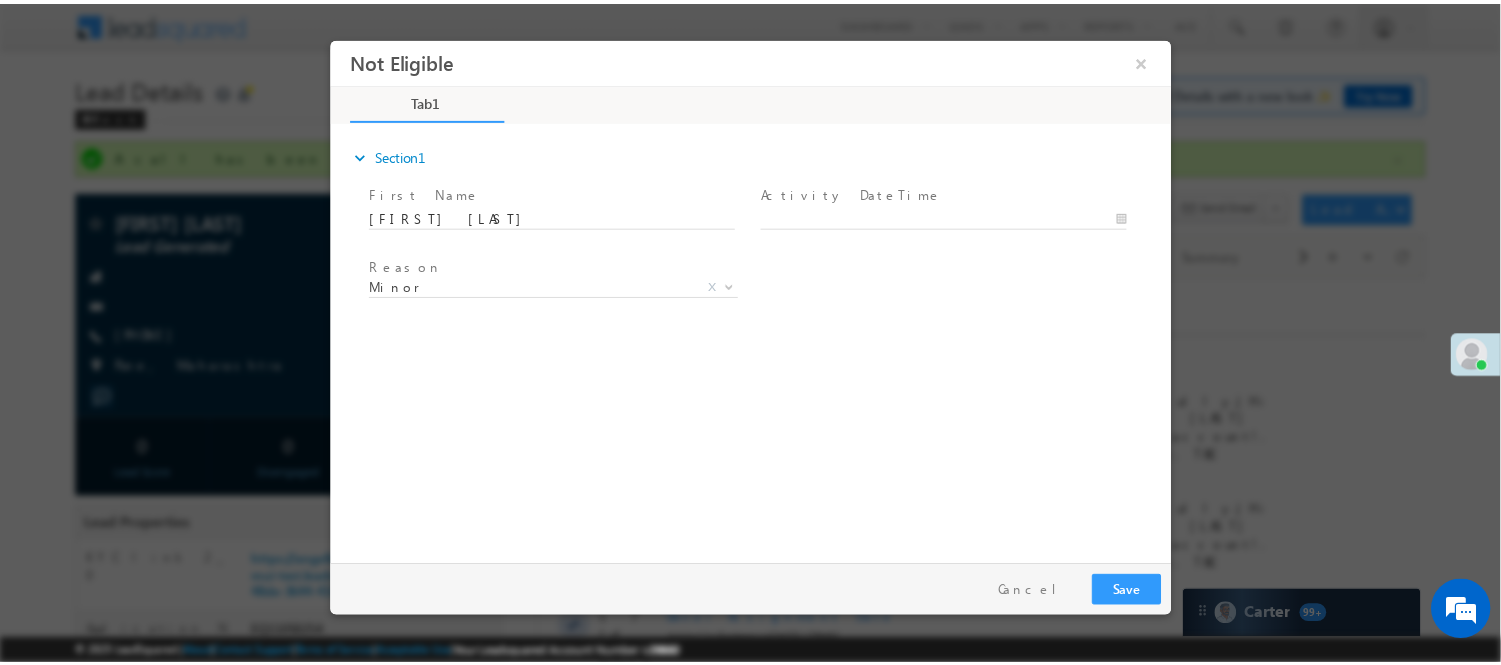 scroll, scrollTop: 0, scrollLeft: 0, axis: both 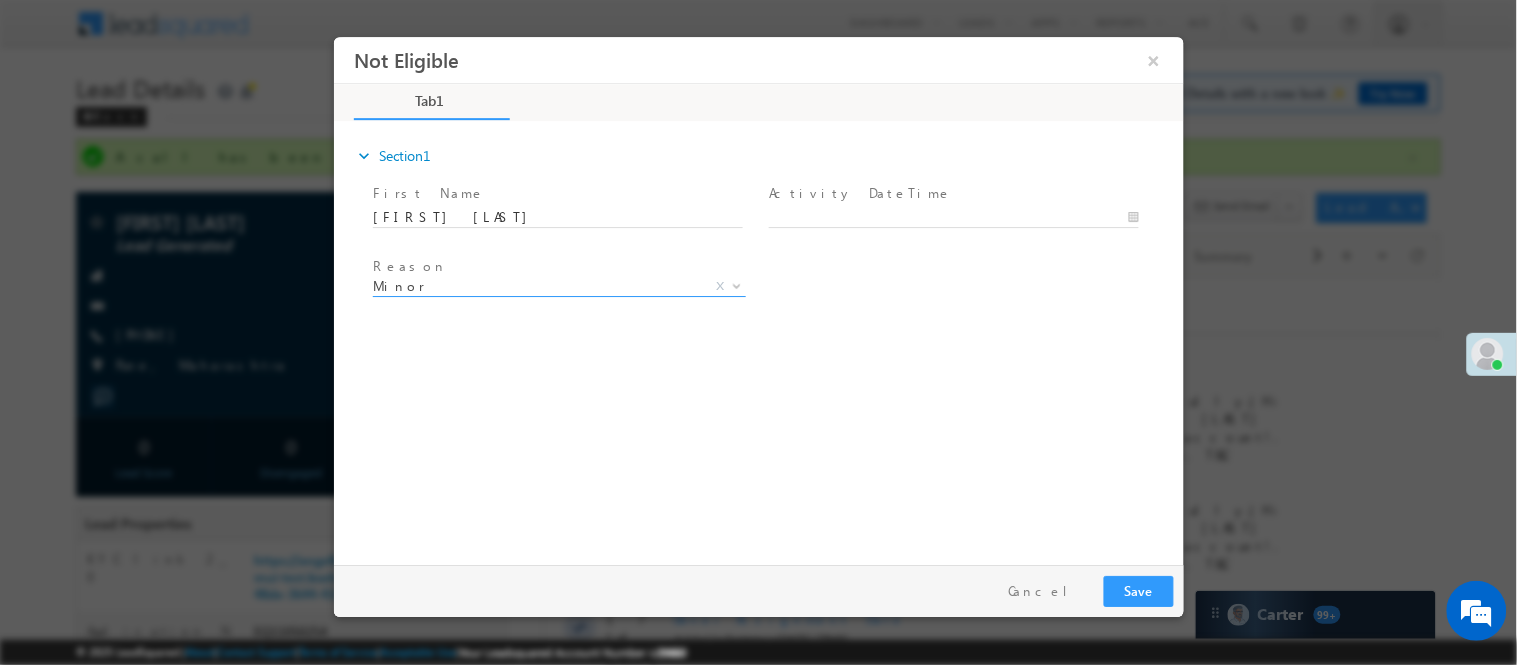 click on "Minor" at bounding box center [534, 285] 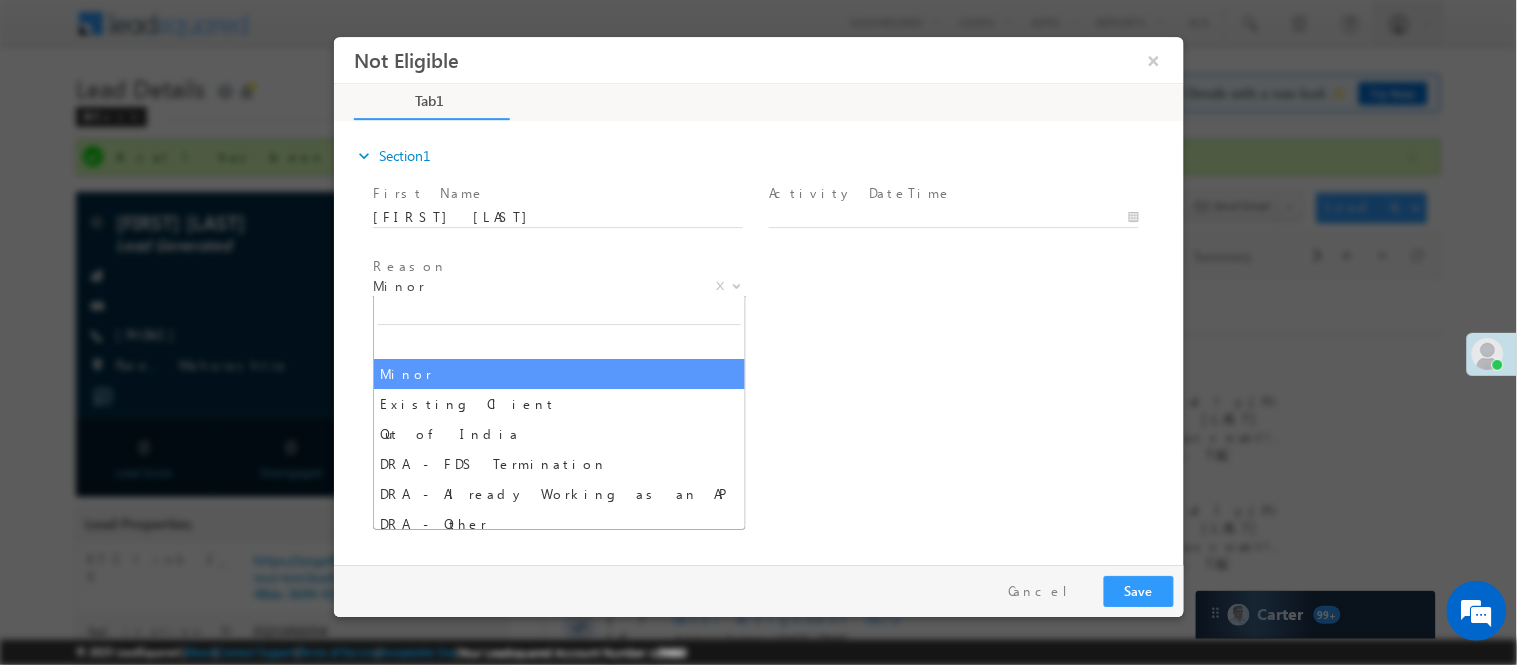 drag, startPoint x: 476, startPoint y: 382, endPoint x: 481, endPoint y: 402, distance: 20.615528 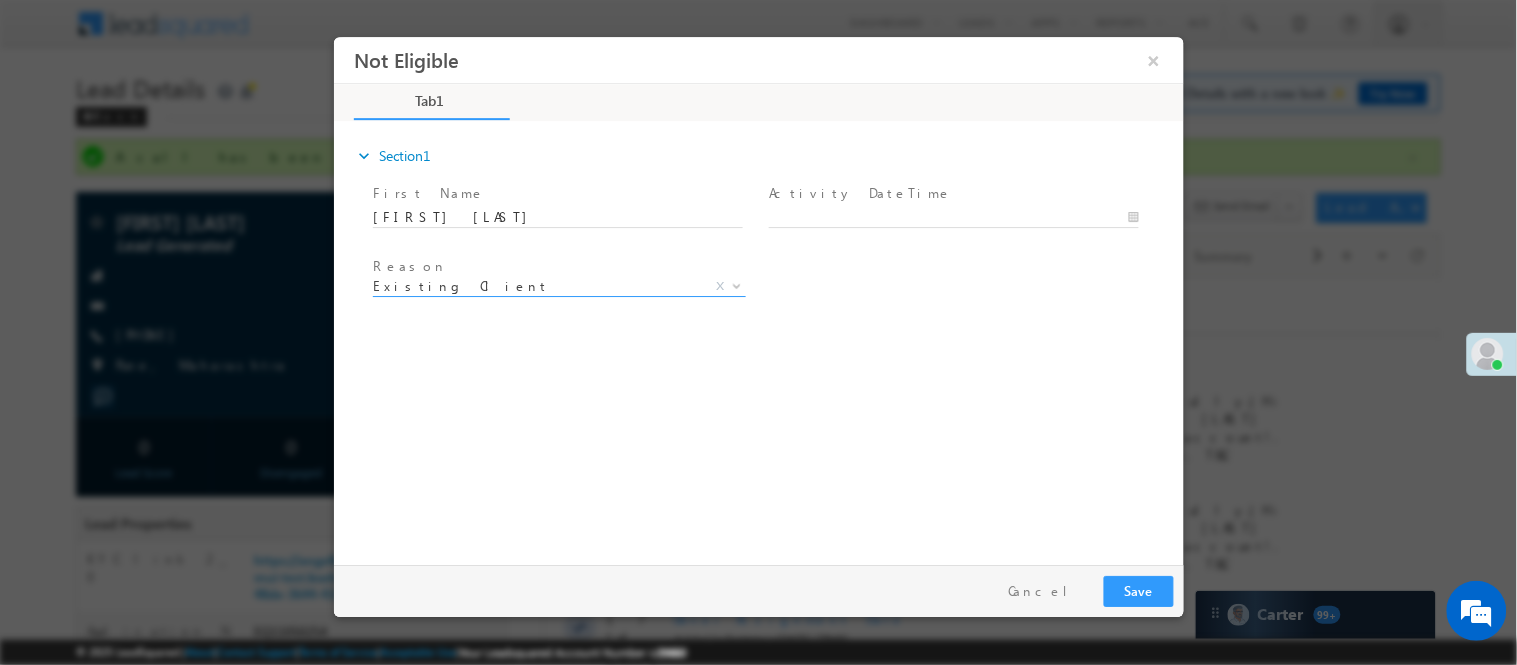 select on "Existing Client" 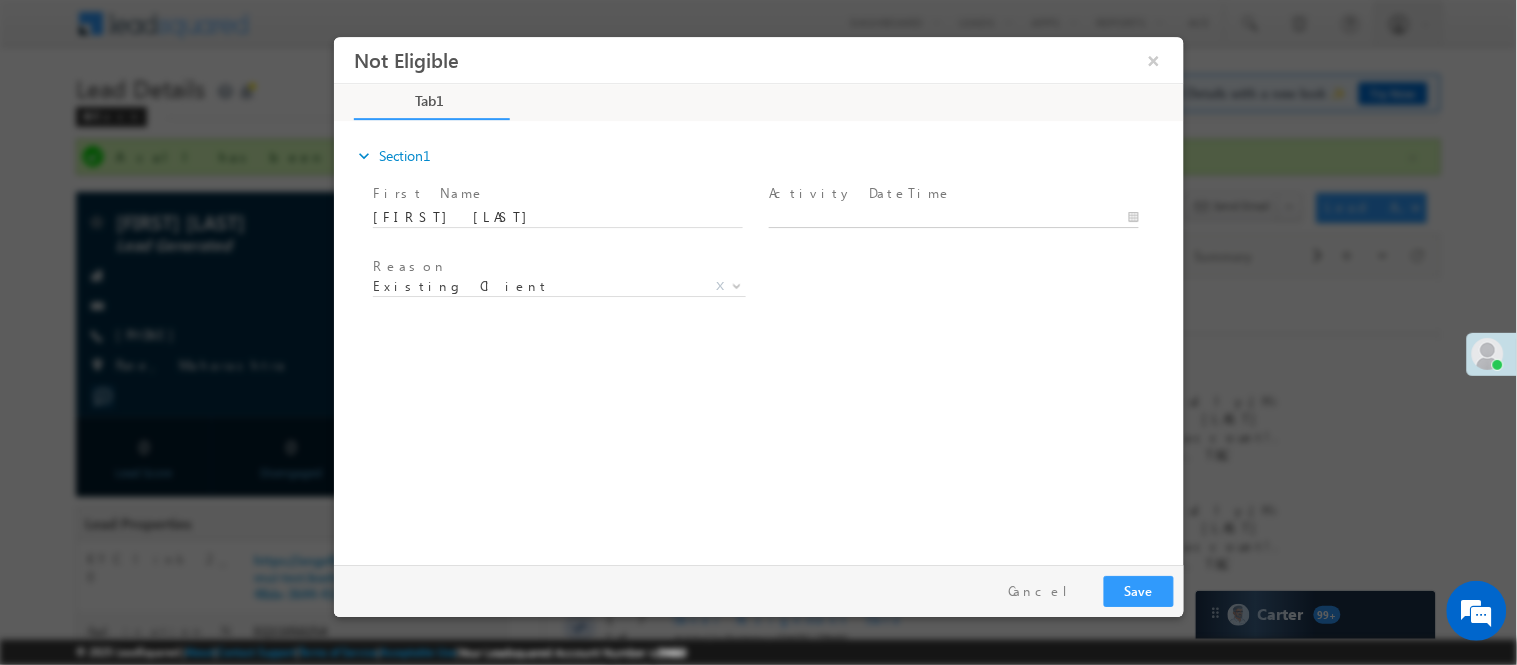 click on "Not Eligible
×" at bounding box center (758, 295) 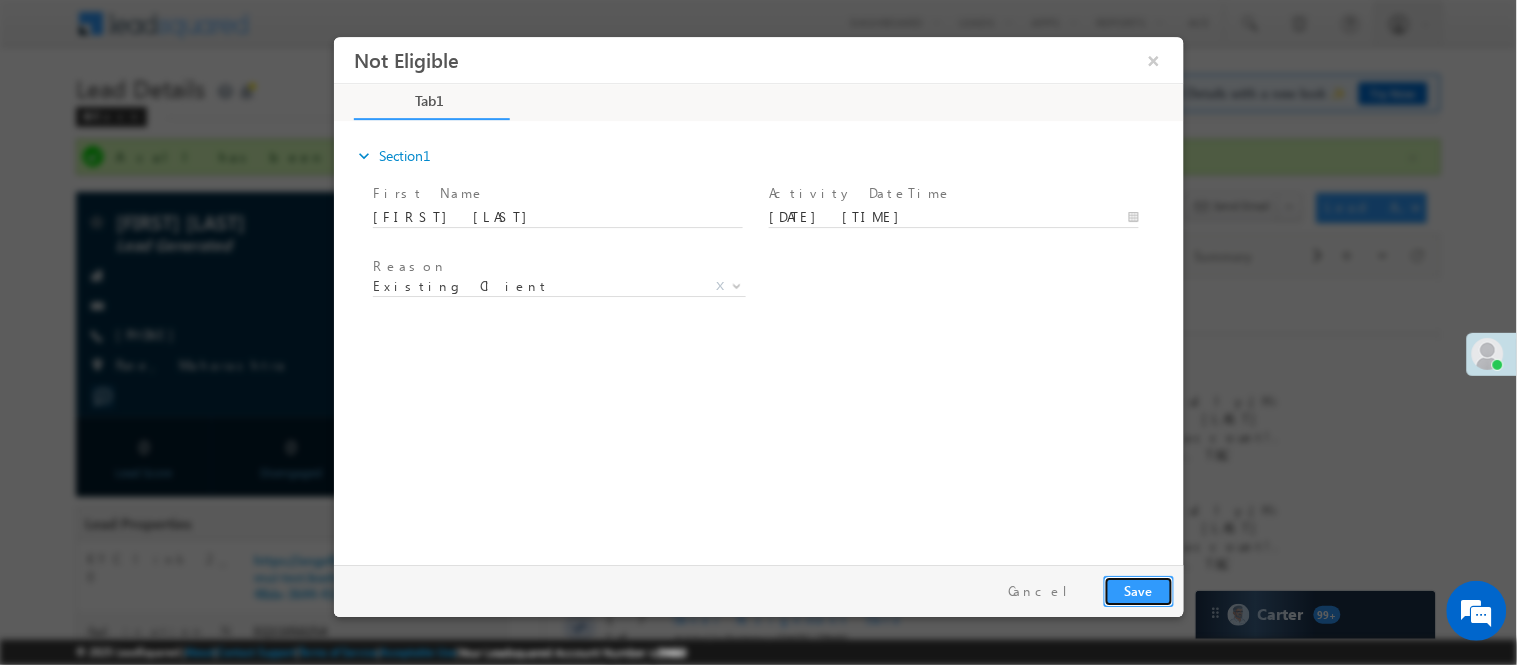 click on "Pay & Save
Save
Cancel" at bounding box center [763, 590] 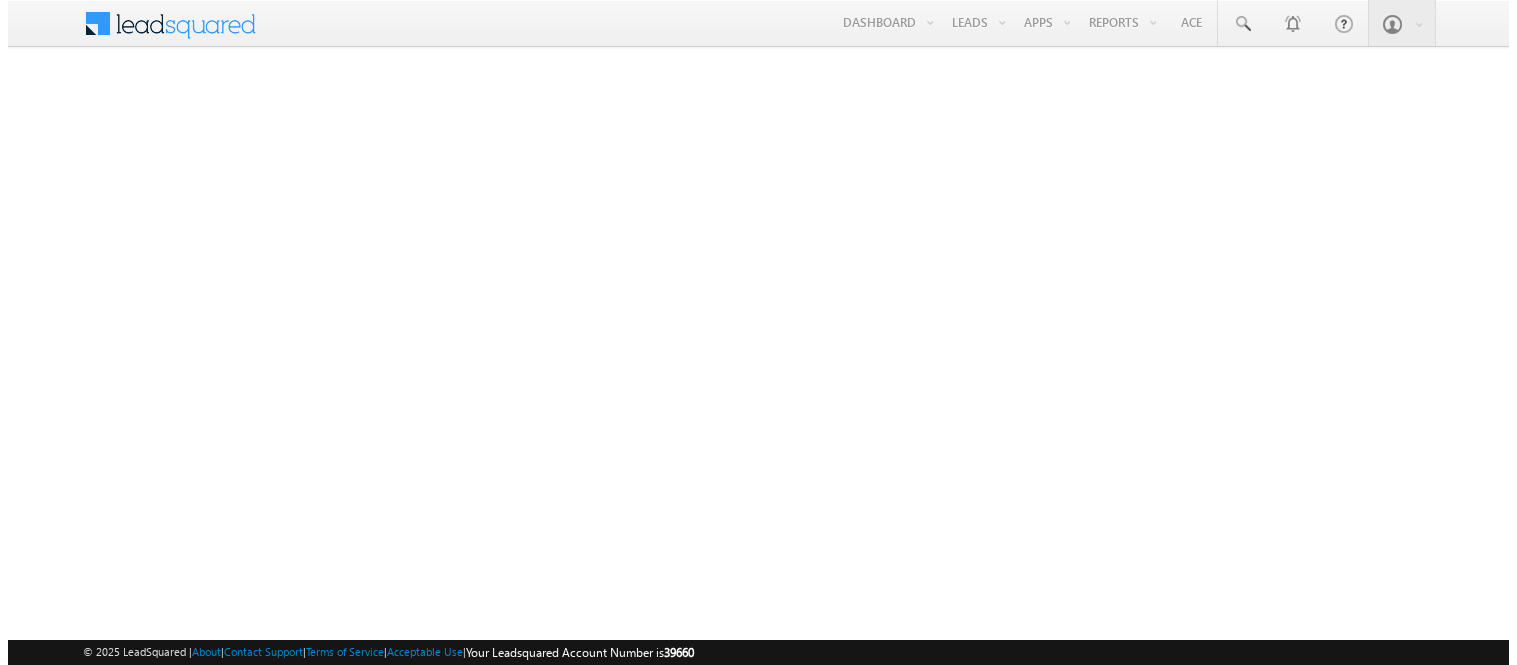 scroll, scrollTop: 0, scrollLeft: 0, axis: both 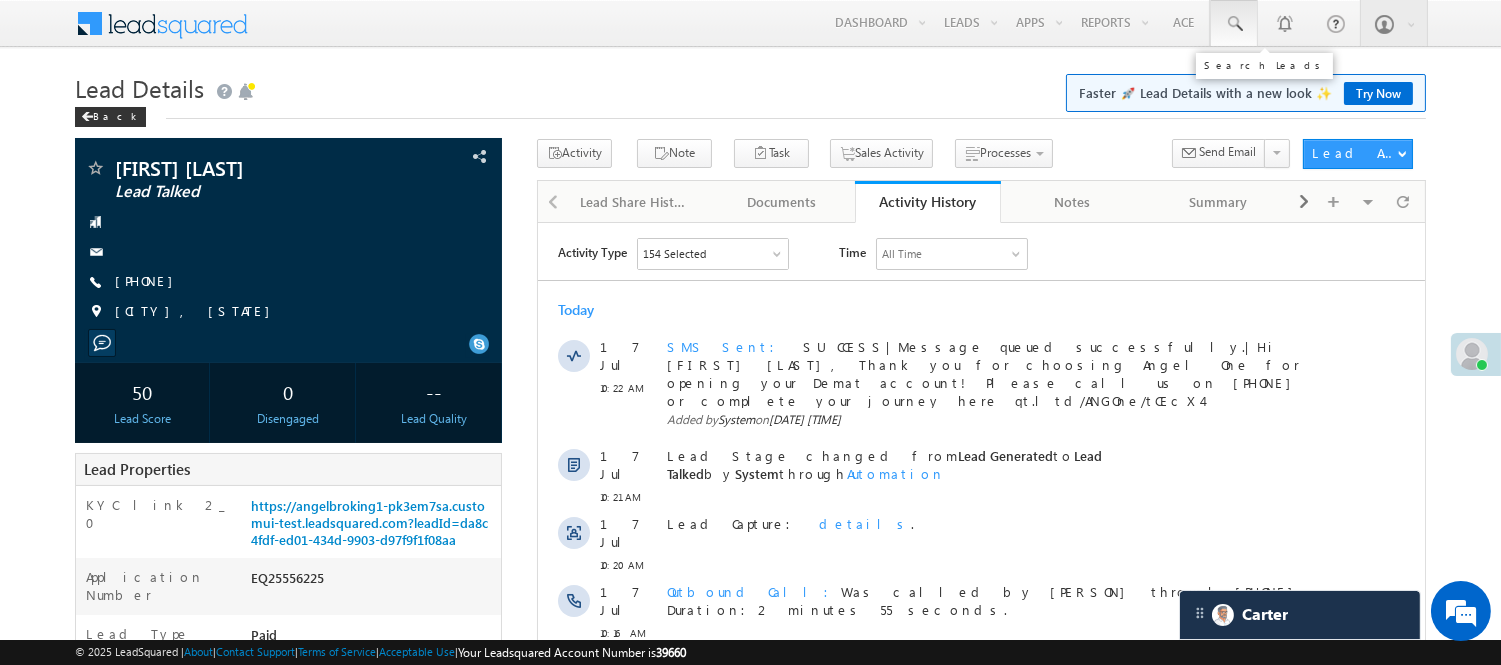click at bounding box center [1234, 24] 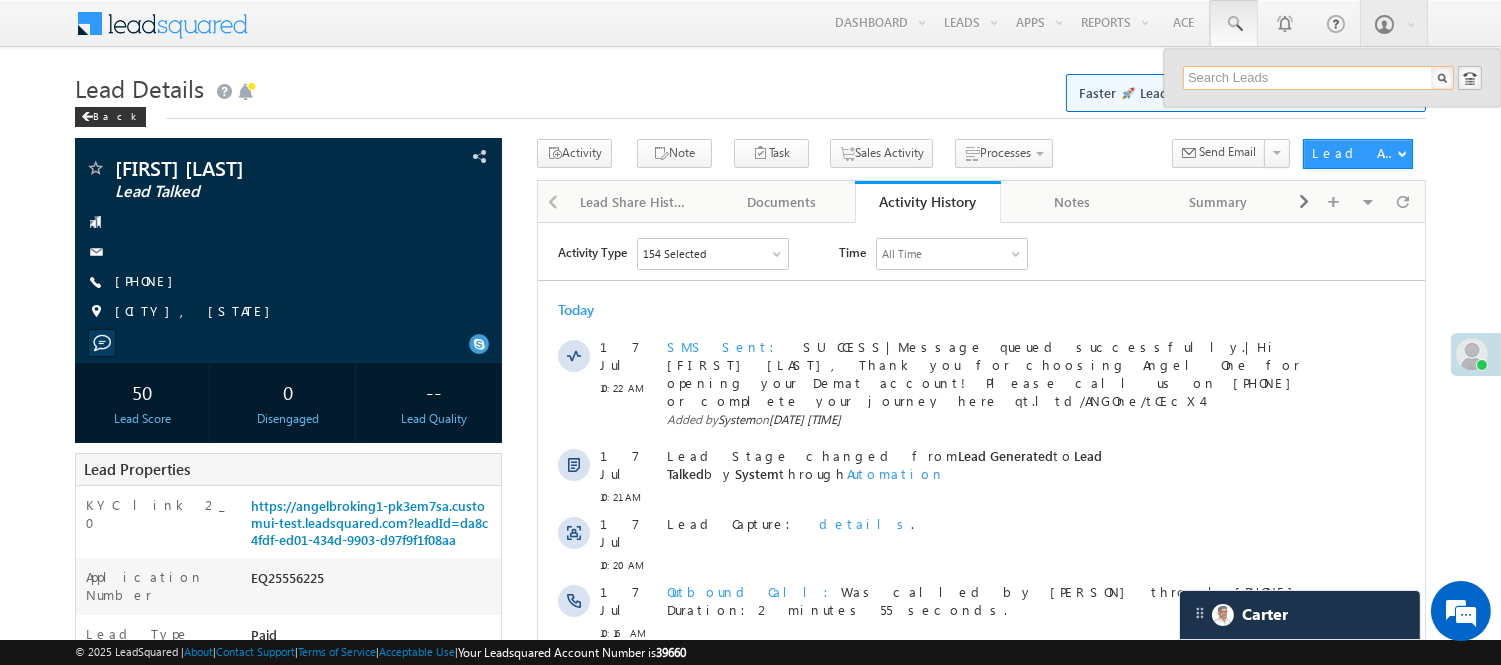 click at bounding box center [1318, 78] 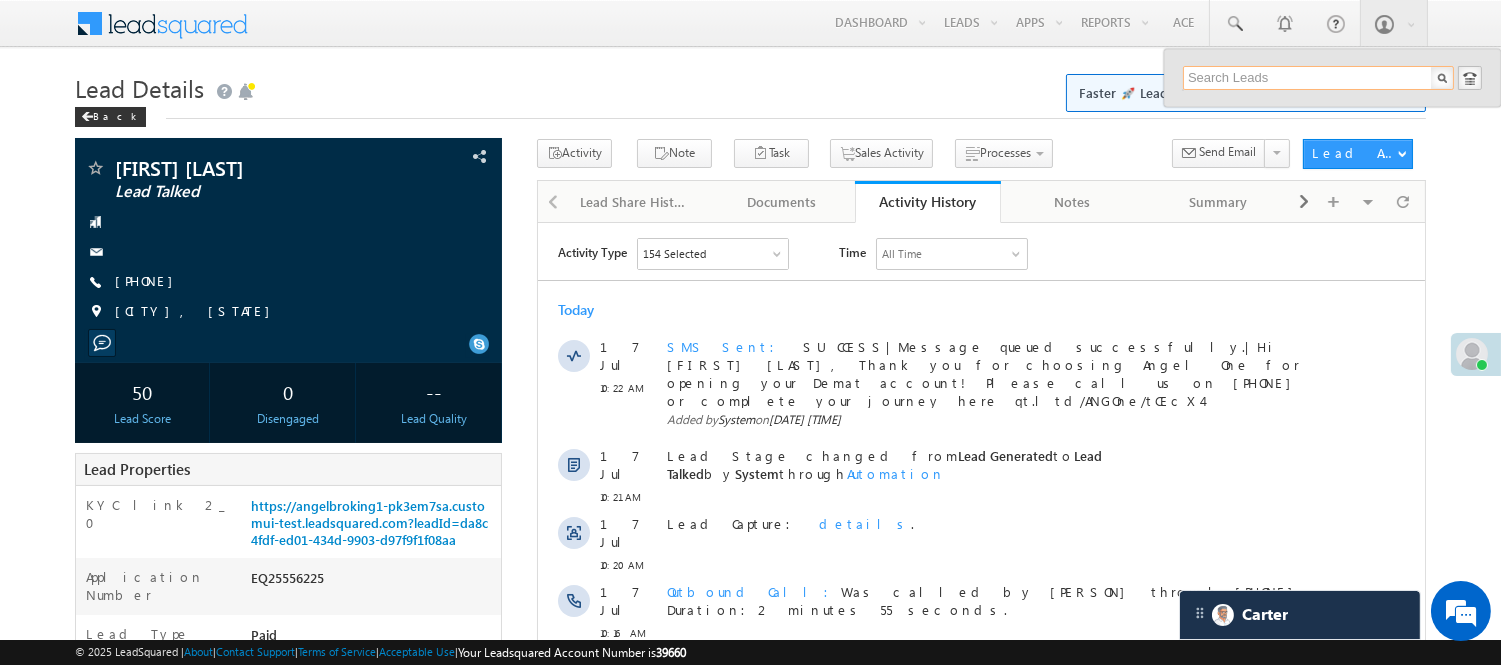 paste on "EQ25464899" 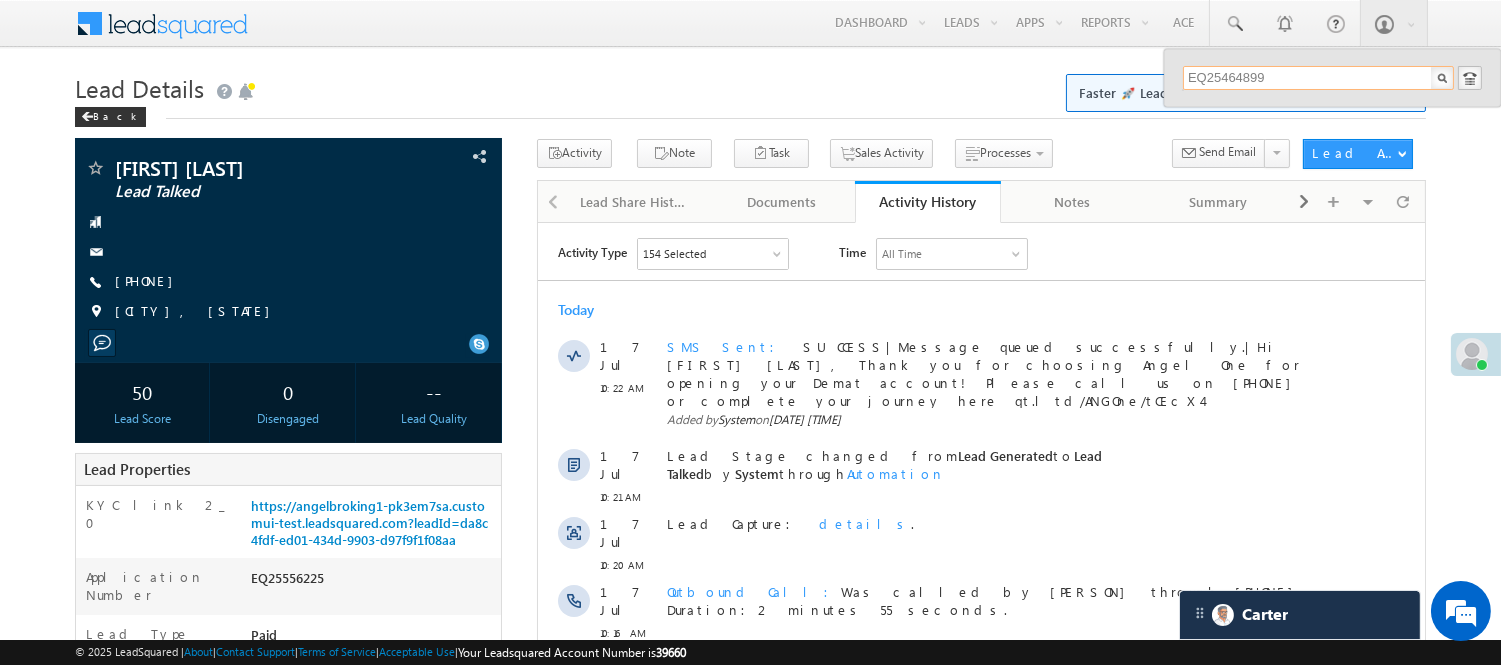 click on "EQ25464899" at bounding box center (1318, 78) 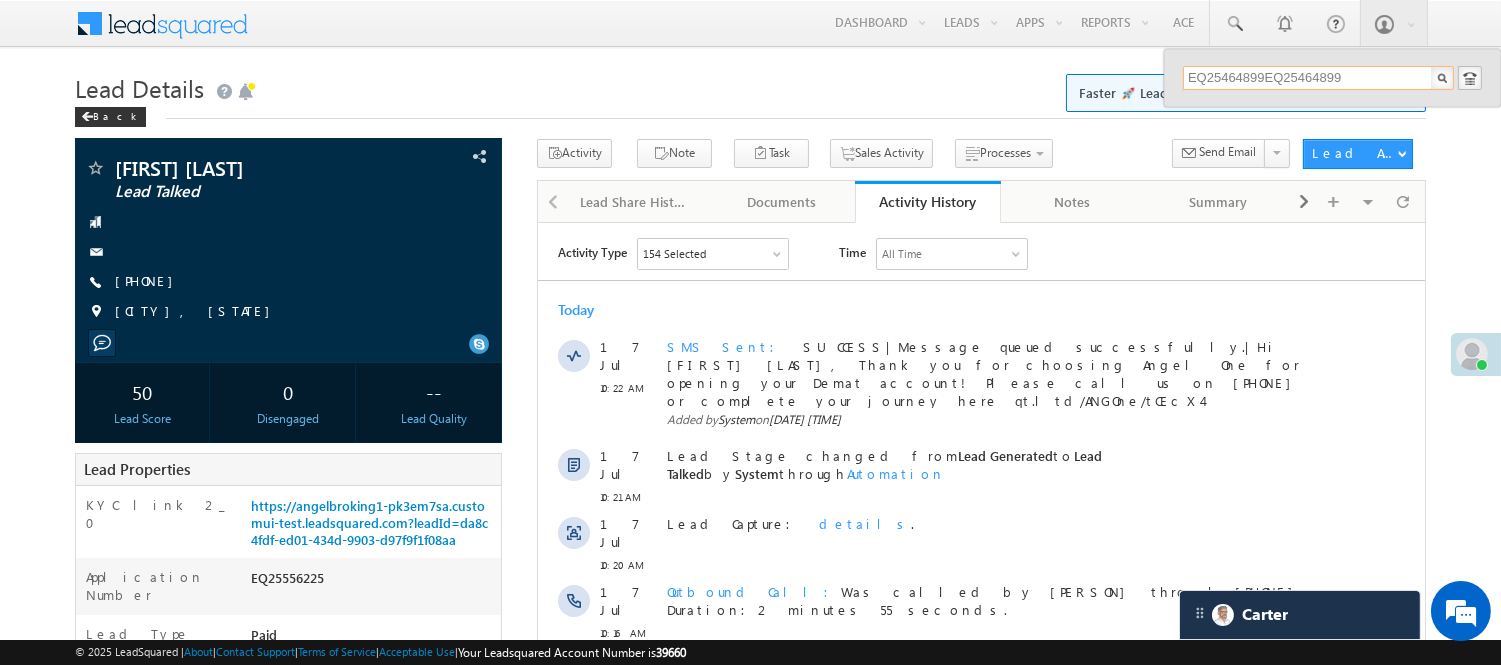 click on "EQ25464899EQ25464899" at bounding box center (1318, 78) 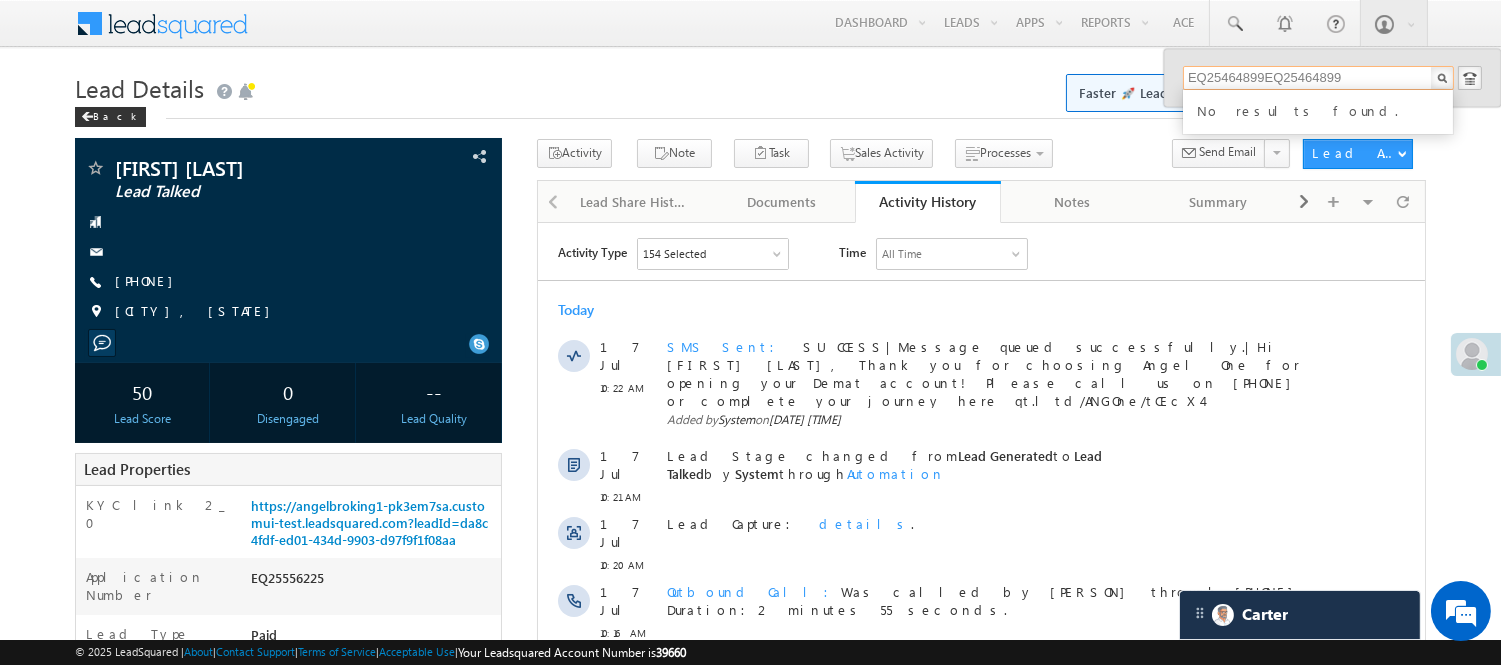 drag, startPoint x: 1357, startPoint y: 77, endPoint x: 1004, endPoint y: 71, distance: 353.051 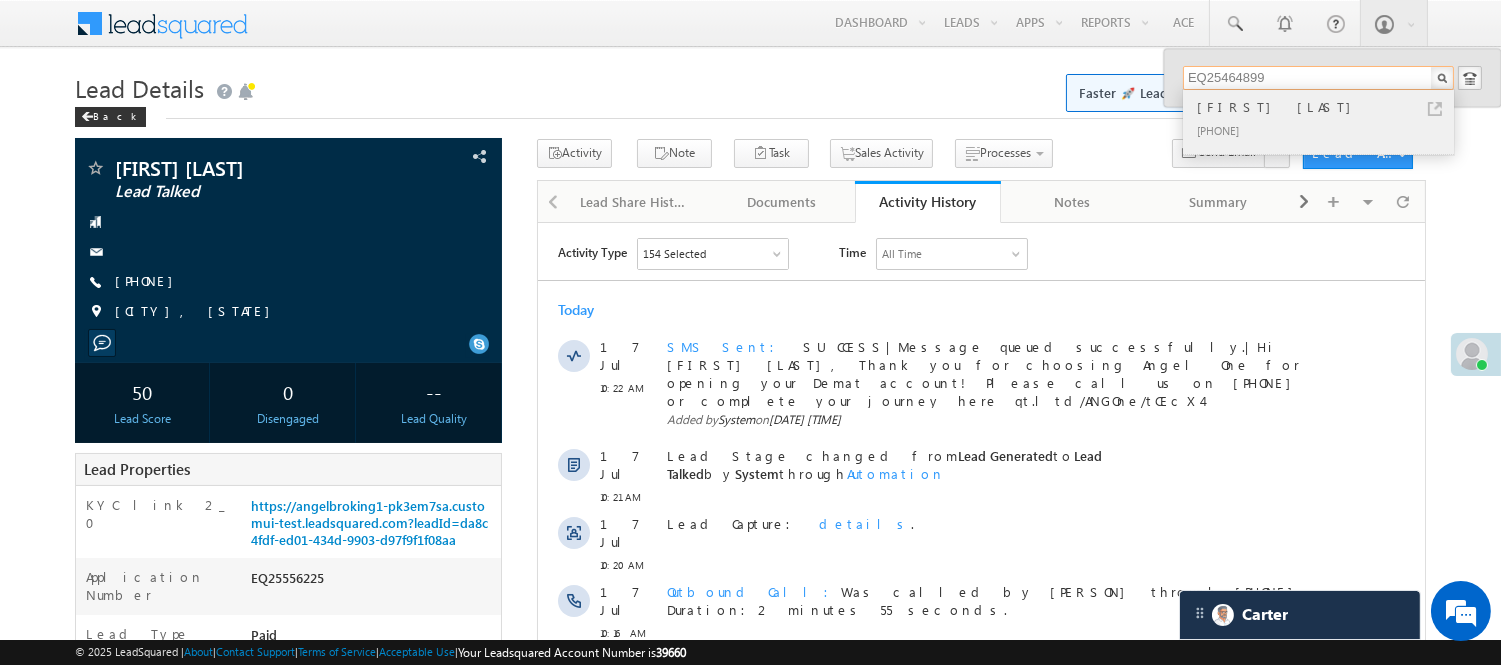 type on "EQ25464899" 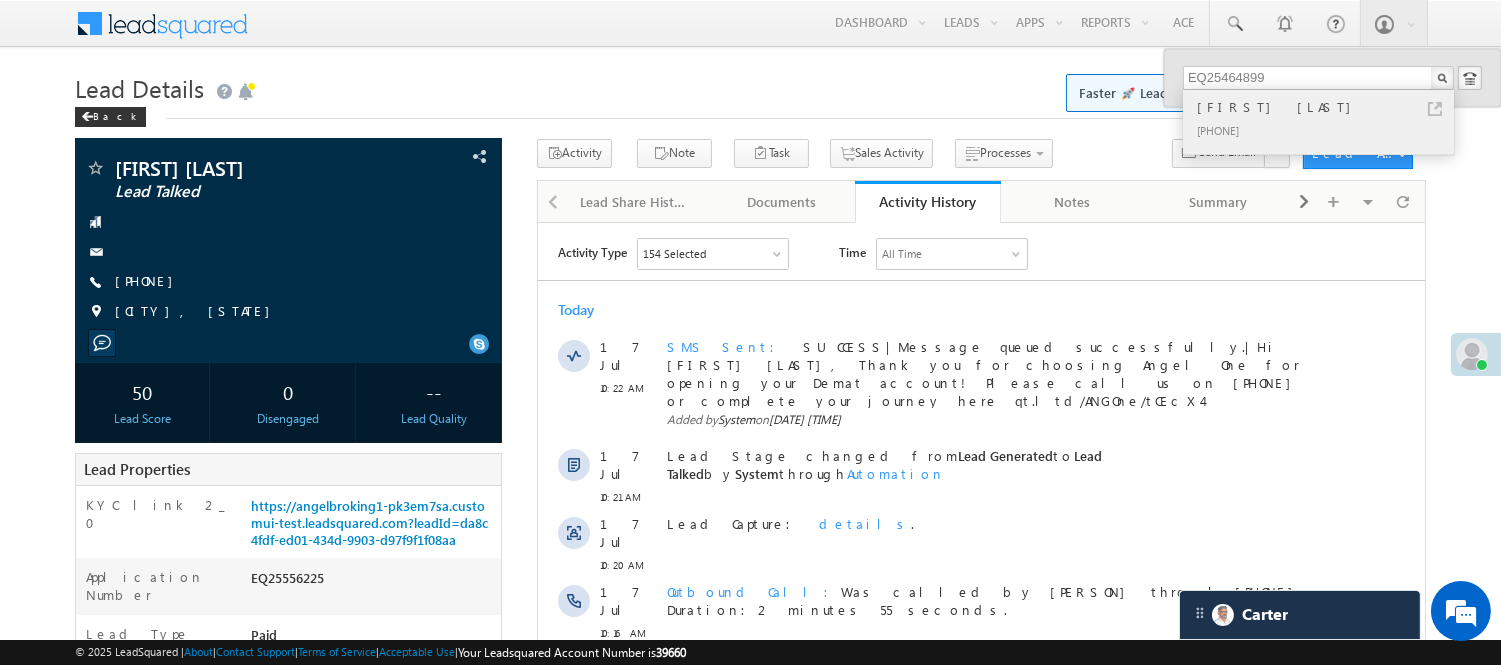 click on "Rohit Sharma" at bounding box center [1327, 107] 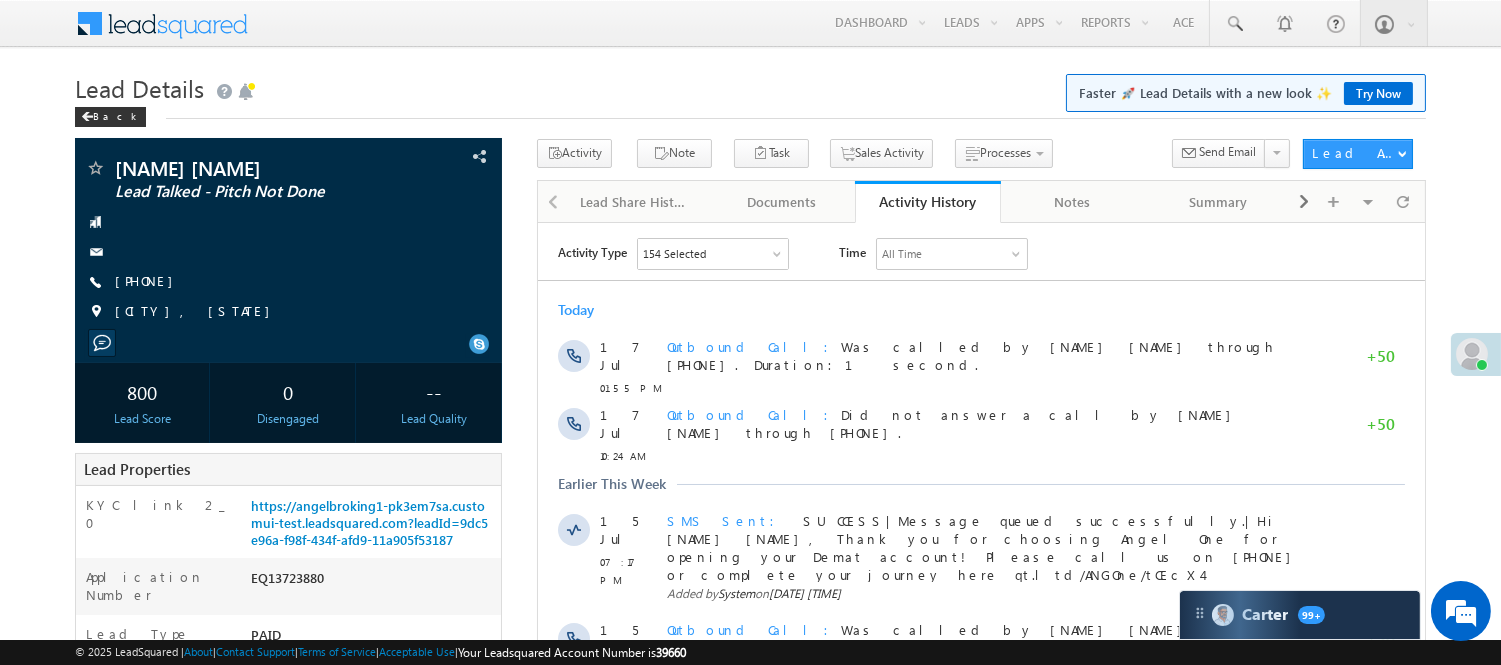 scroll, scrollTop: 0, scrollLeft: 0, axis: both 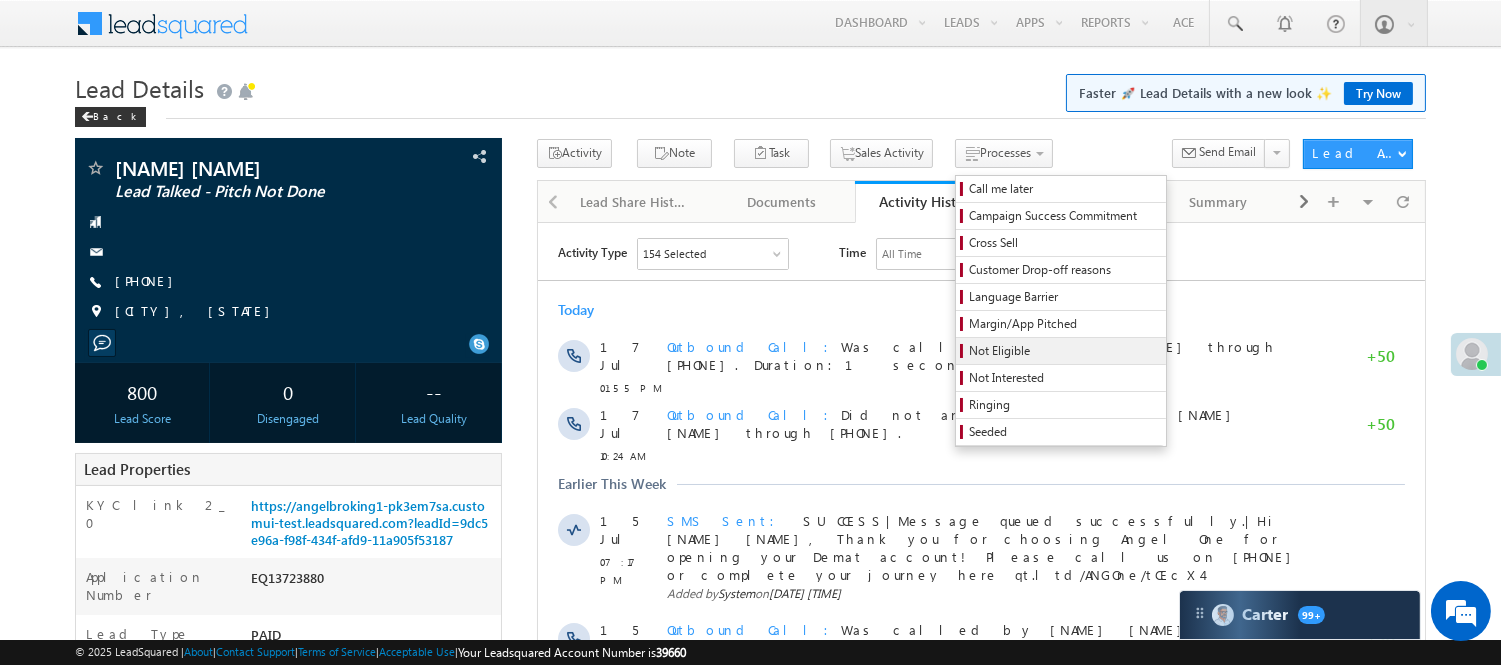 click on "Not Eligible" at bounding box center [1064, 351] 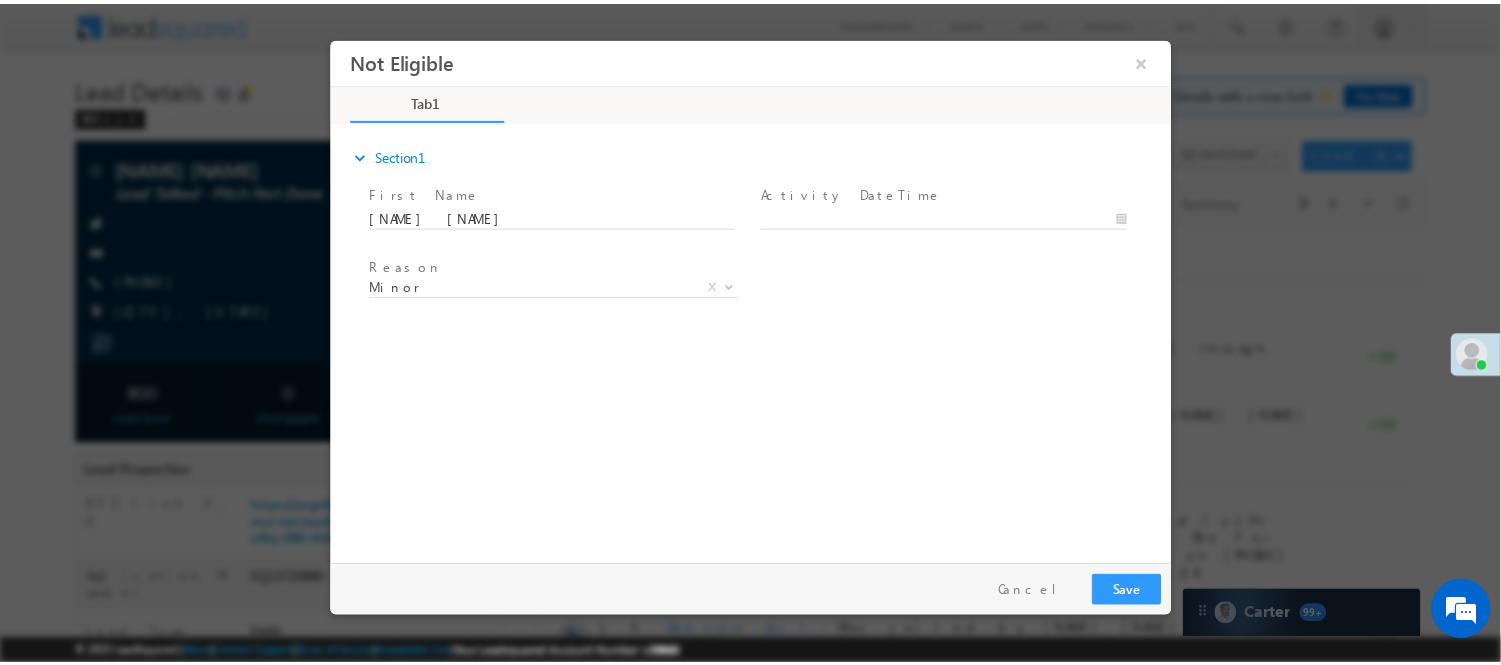 scroll, scrollTop: 0, scrollLeft: 0, axis: both 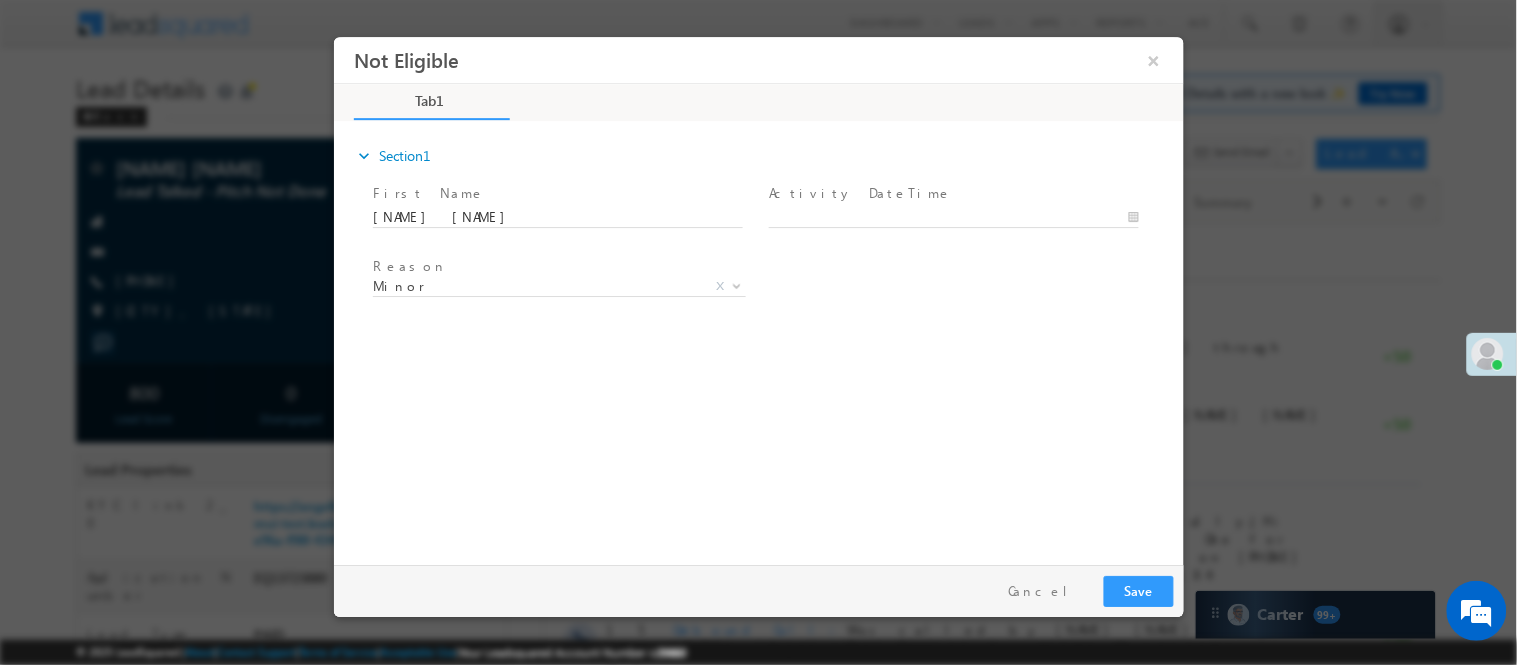click at bounding box center [962, 216] 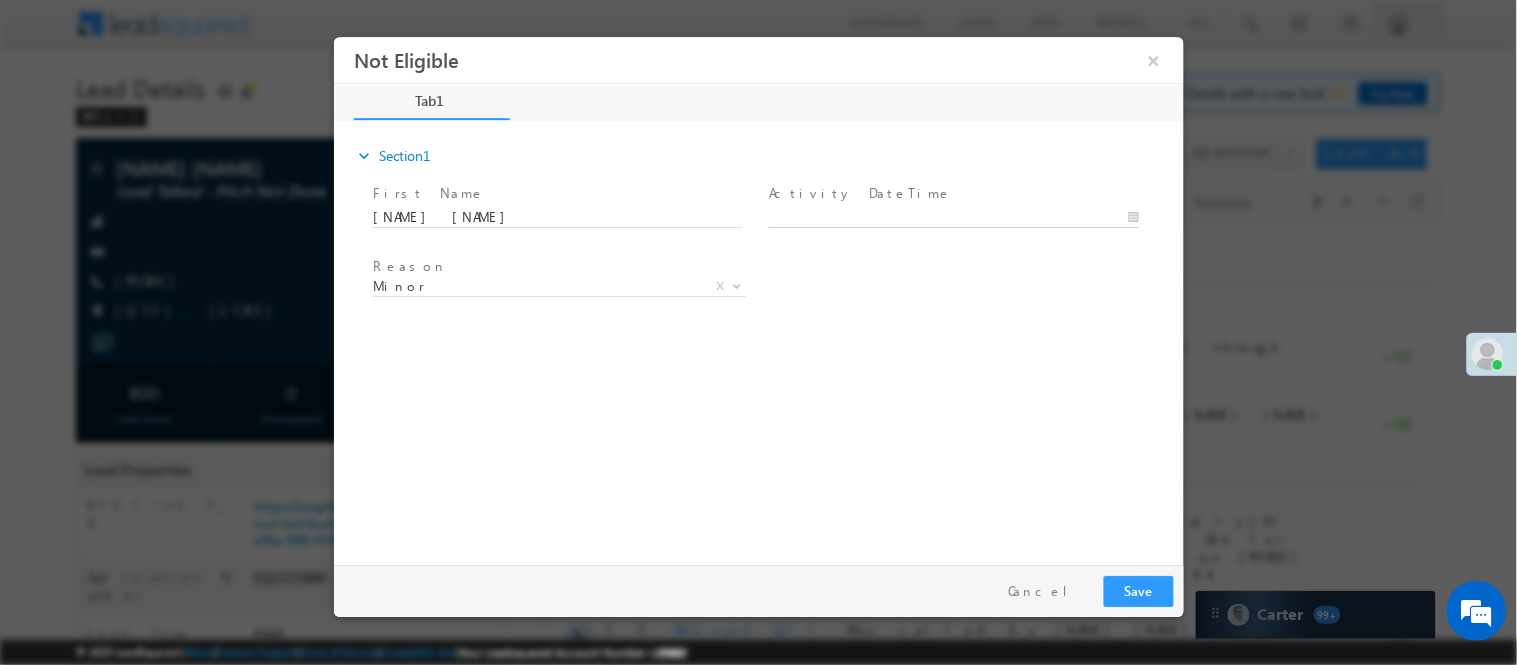 type on "07/17/25 1:58 PM" 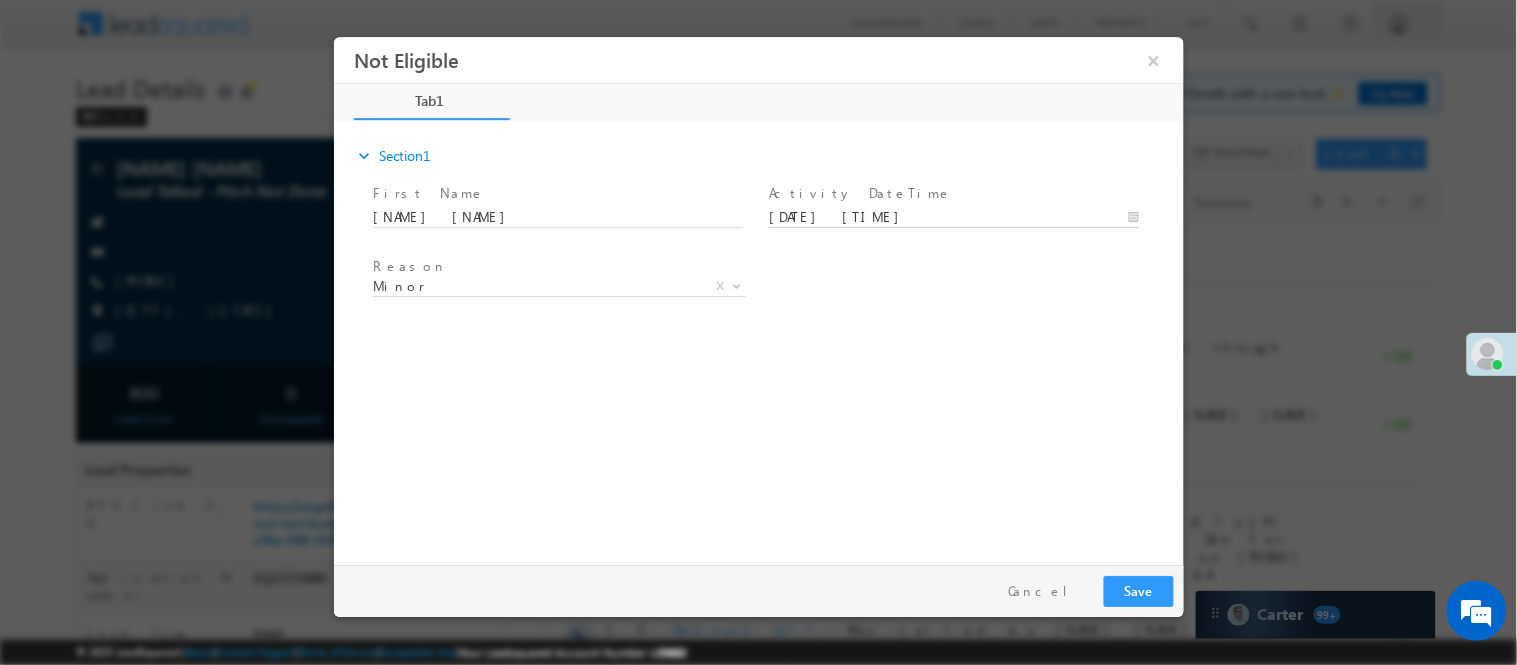 click on "Not Eligible
×" at bounding box center [758, 295] 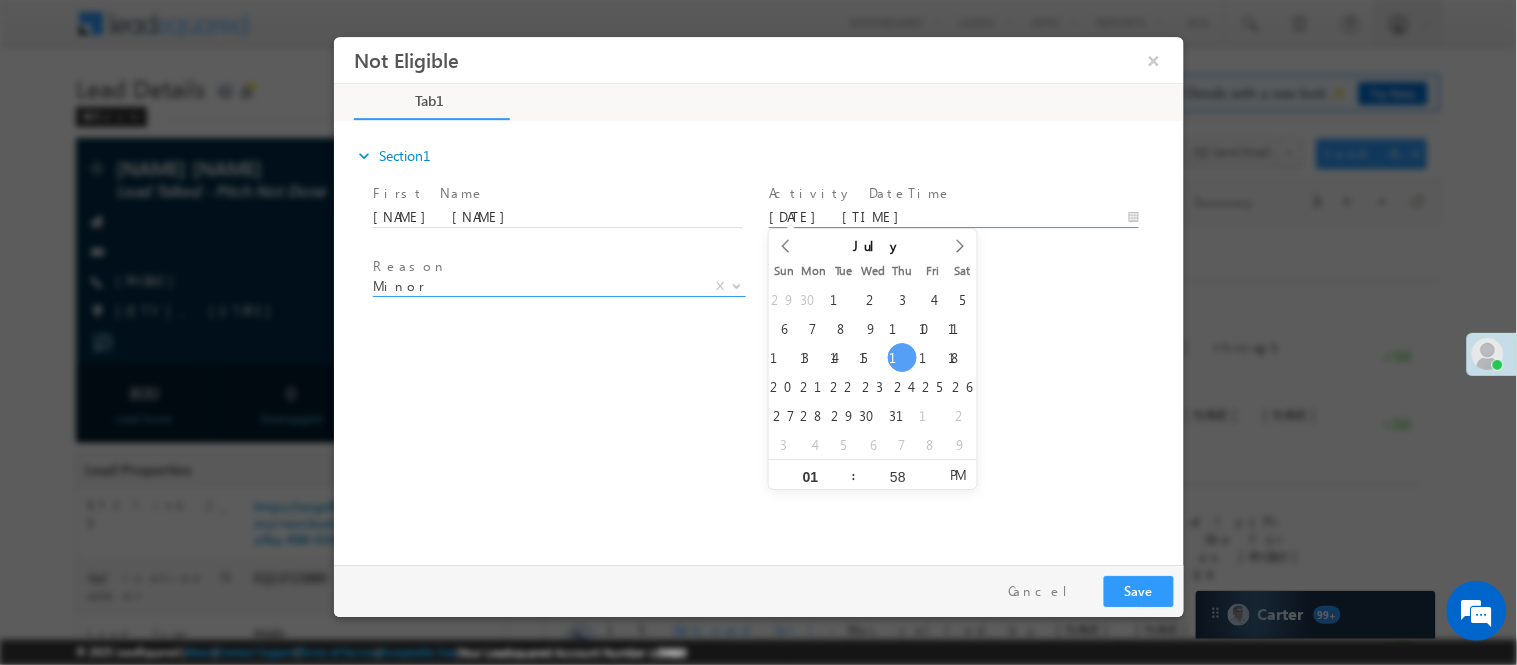 click on "Minor" at bounding box center [534, 285] 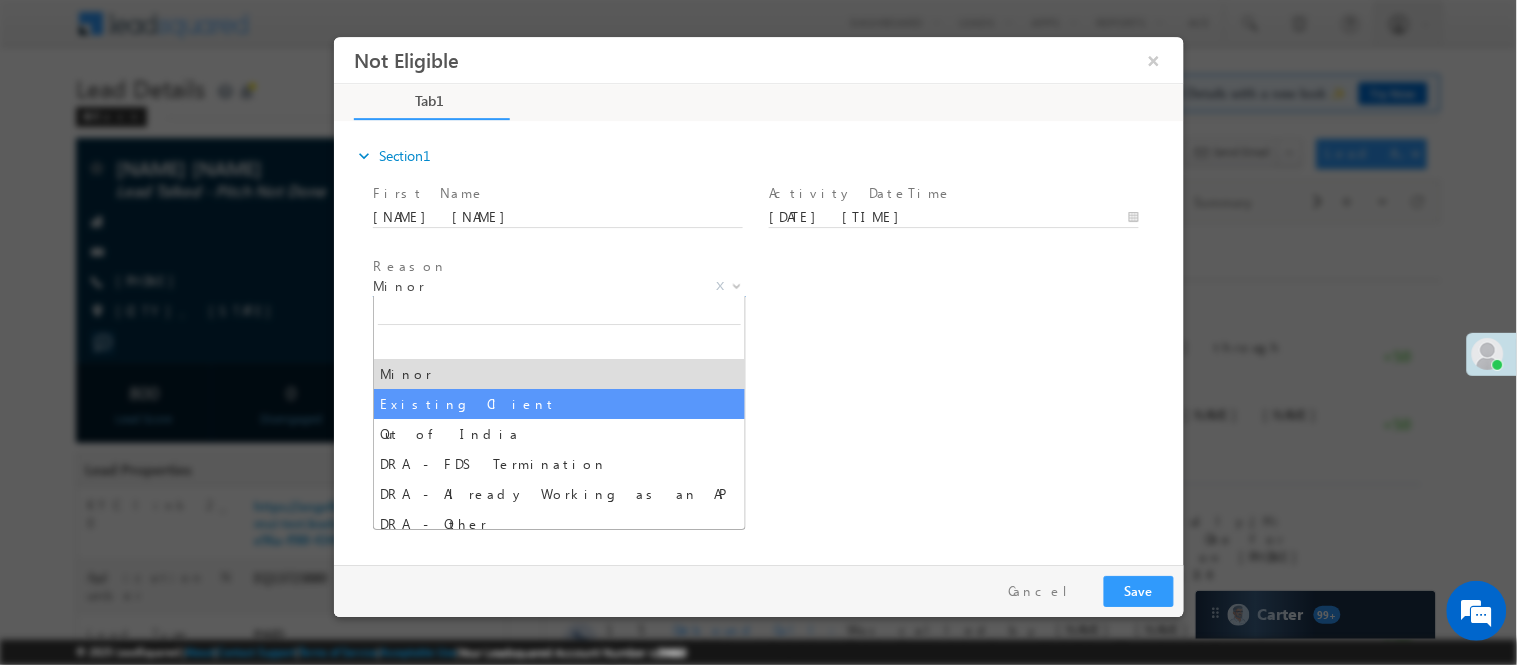 select on "Existing Client" 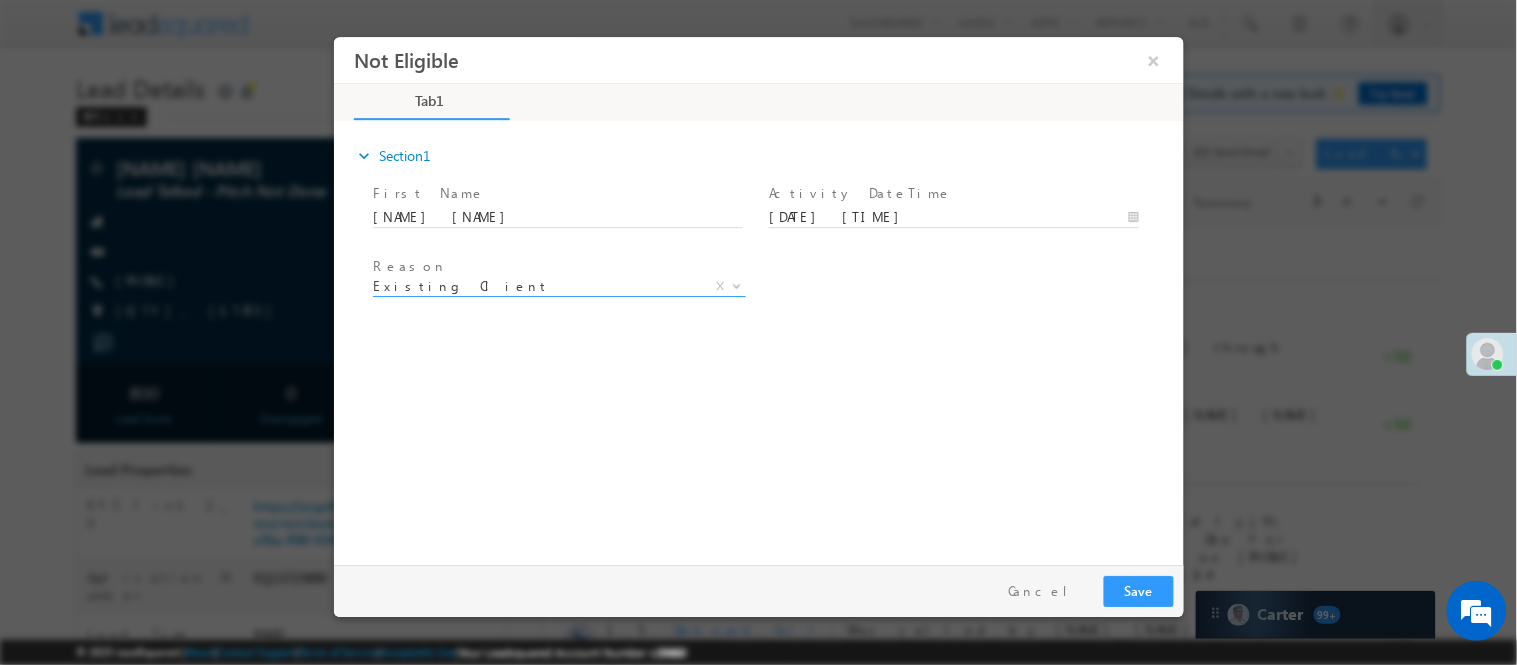 click on "expand_more Section1
First Name
*" at bounding box center [763, 339] 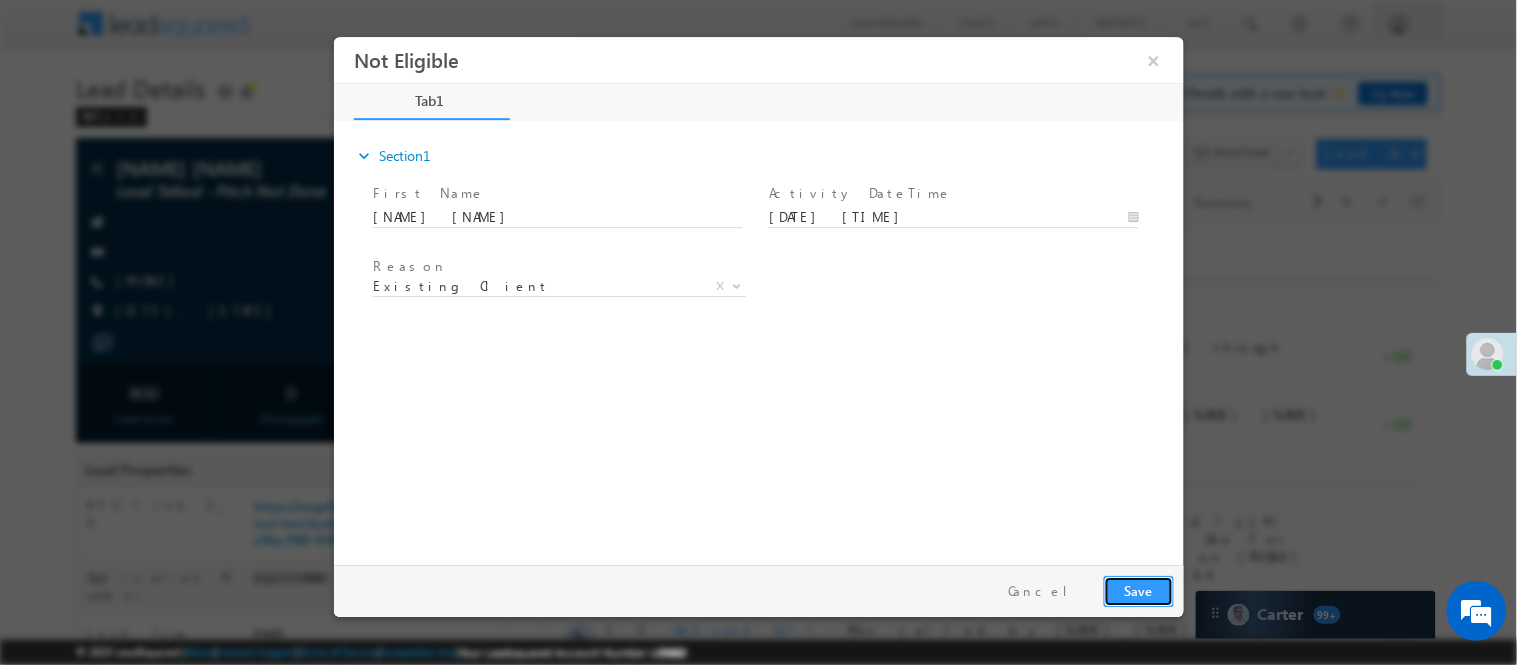 click on "Save" at bounding box center (1138, 590) 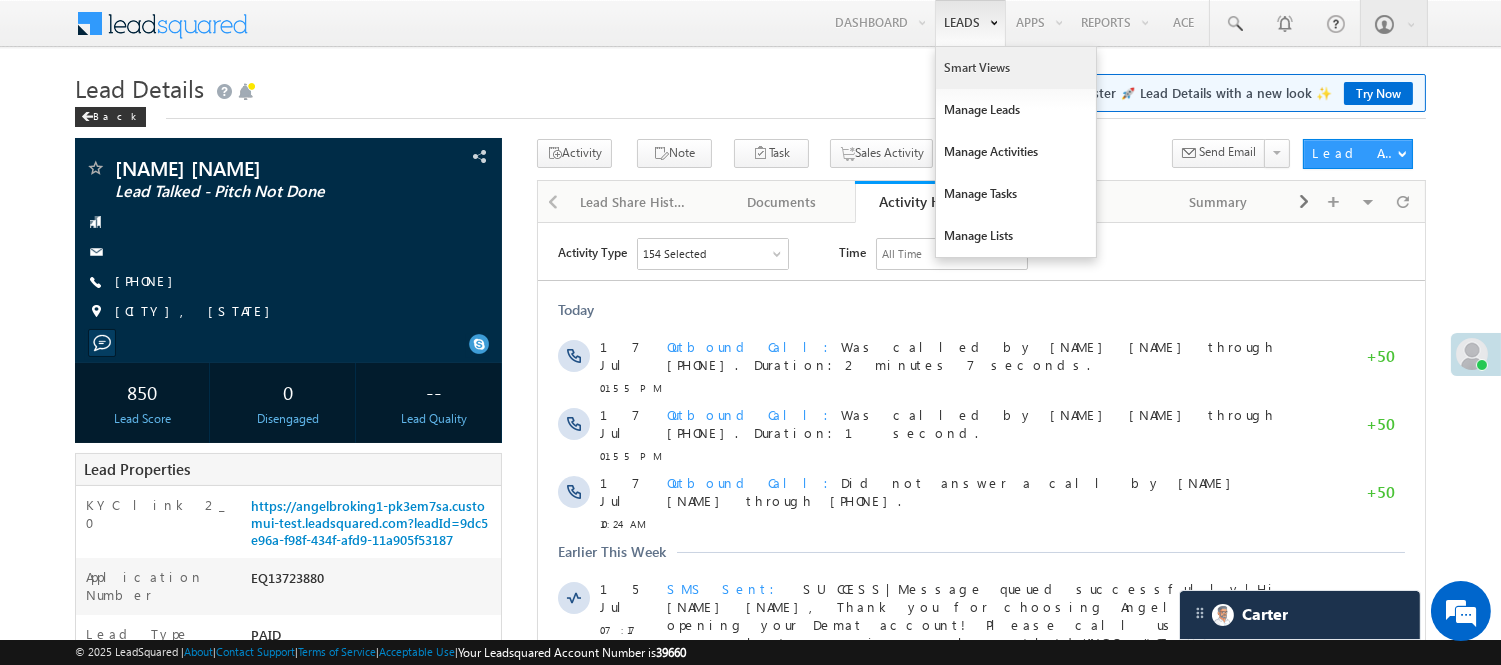 click on "Smart Views" at bounding box center (1016, 68) 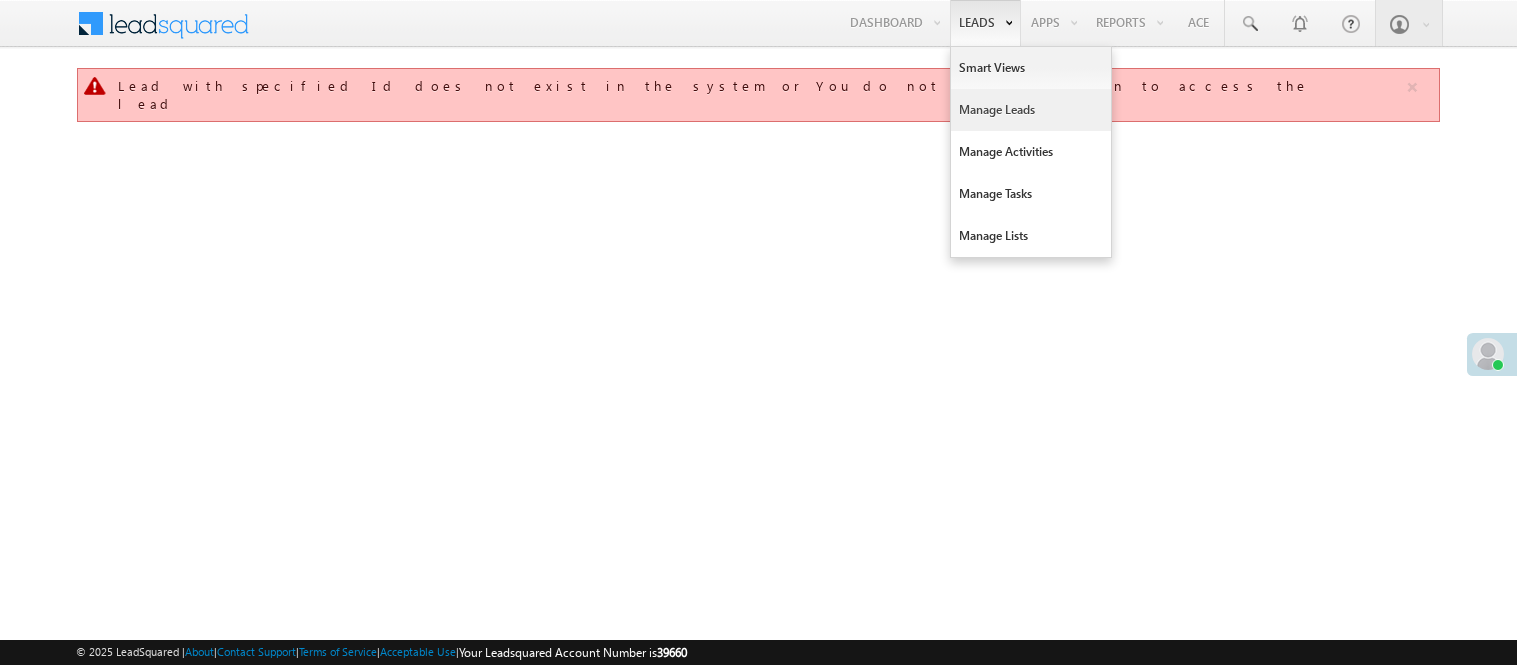 scroll, scrollTop: 0, scrollLeft: 0, axis: both 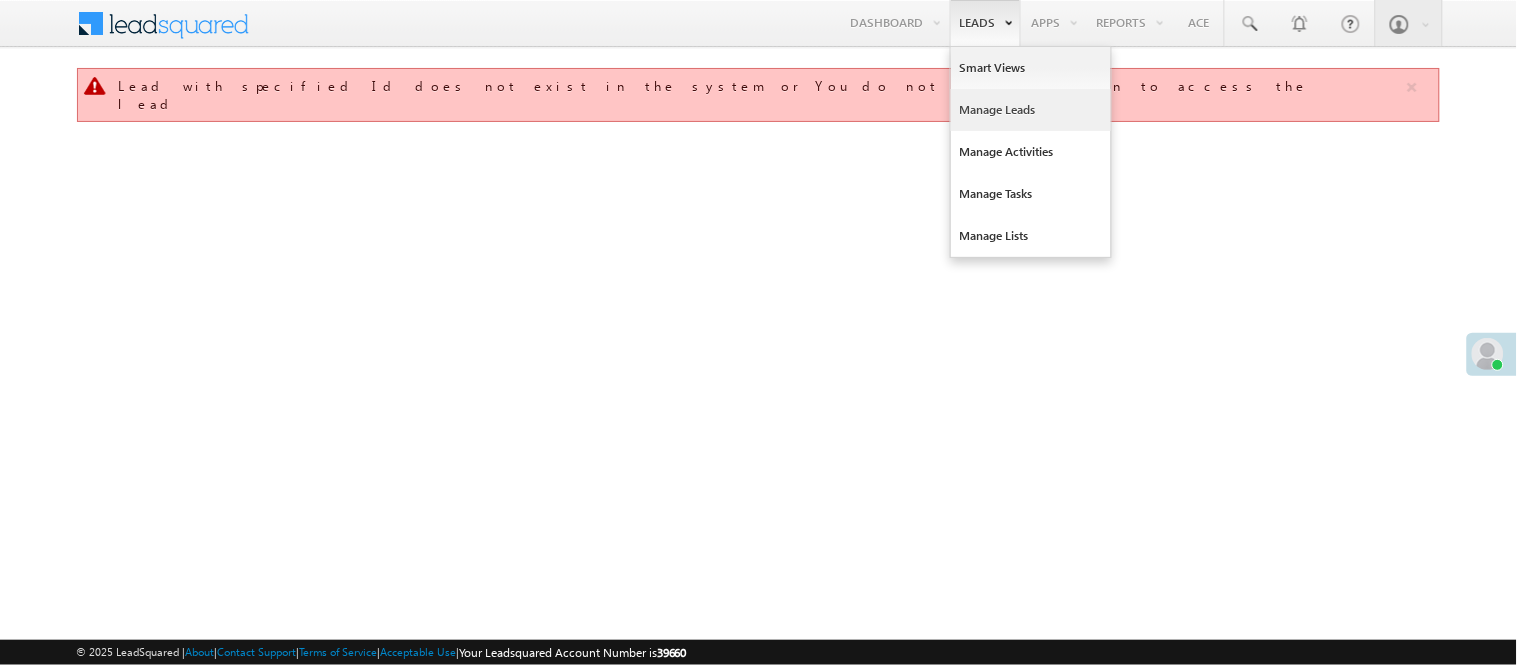 click on "Manage Leads" at bounding box center [1031, 110] 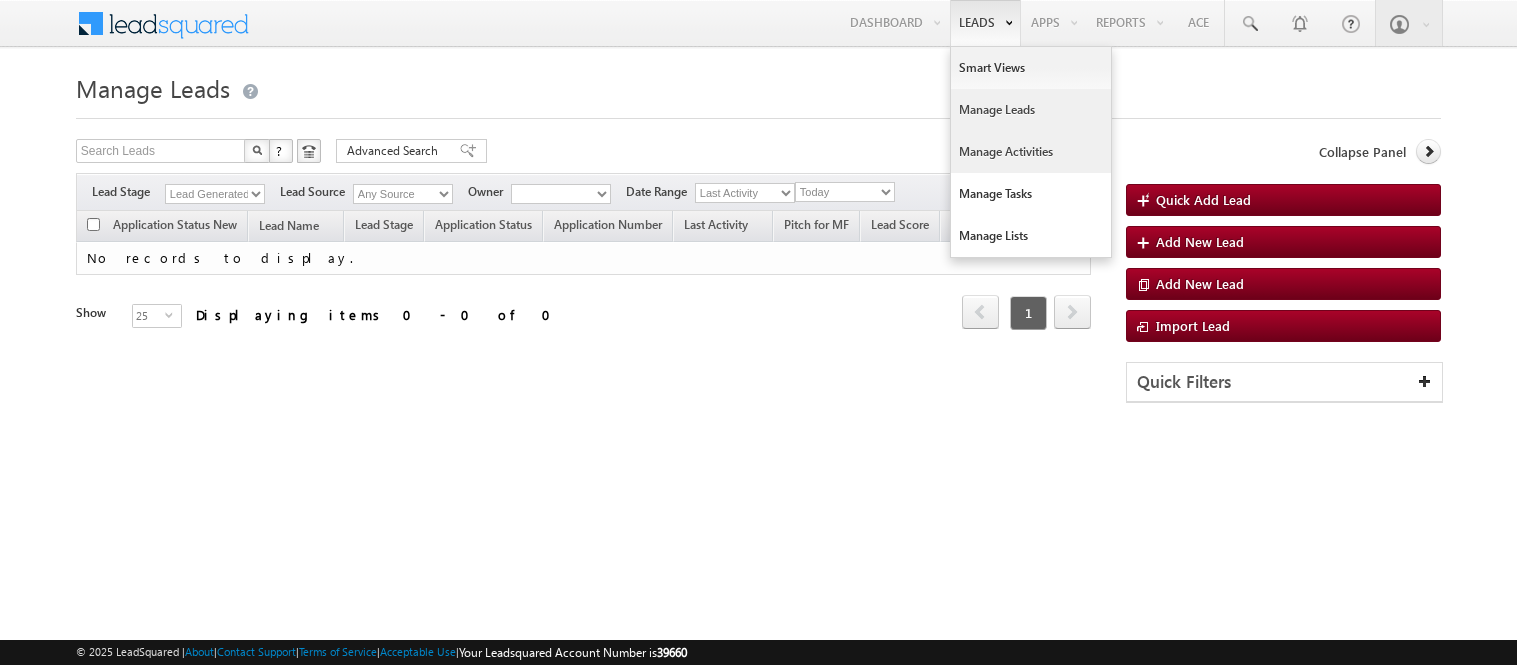 scroll, scrollTop: 0, scrollLeft: 0, axis: both 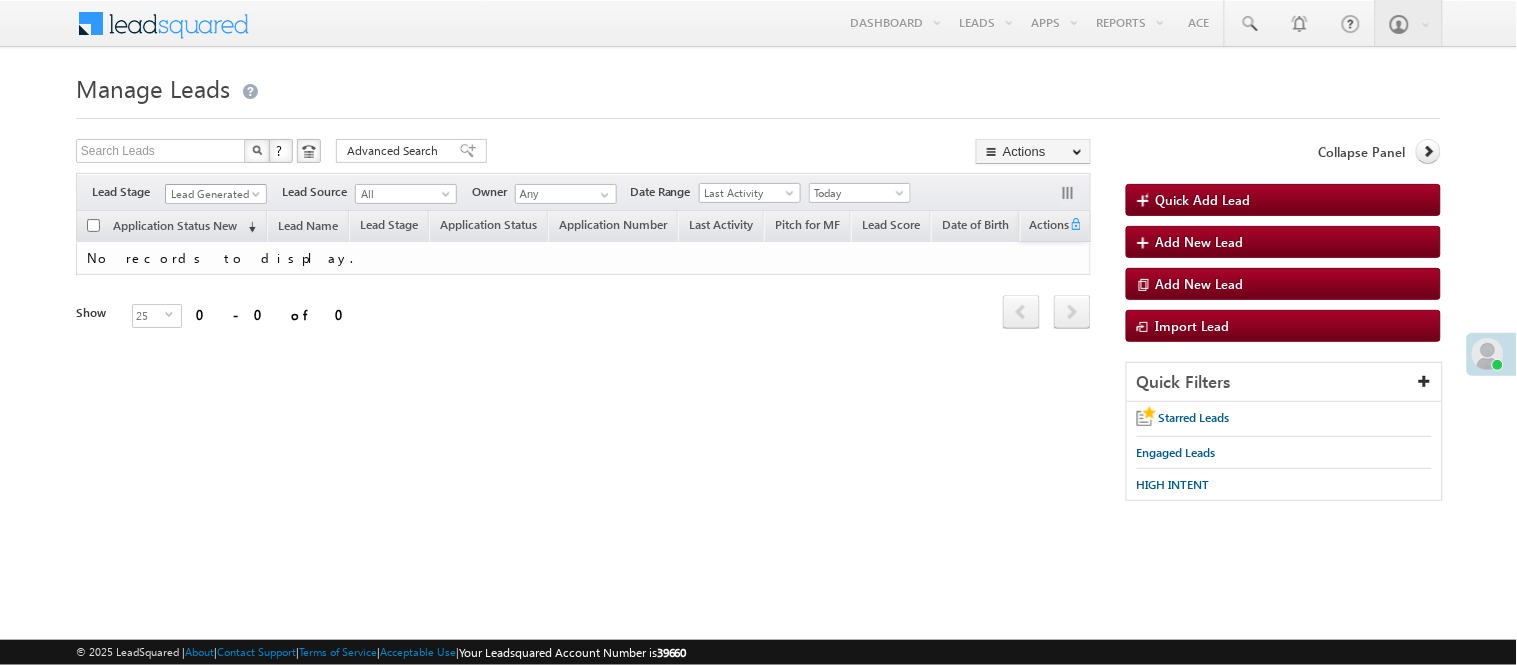 click on "Lead Generated" at bounding box center (213, 194) 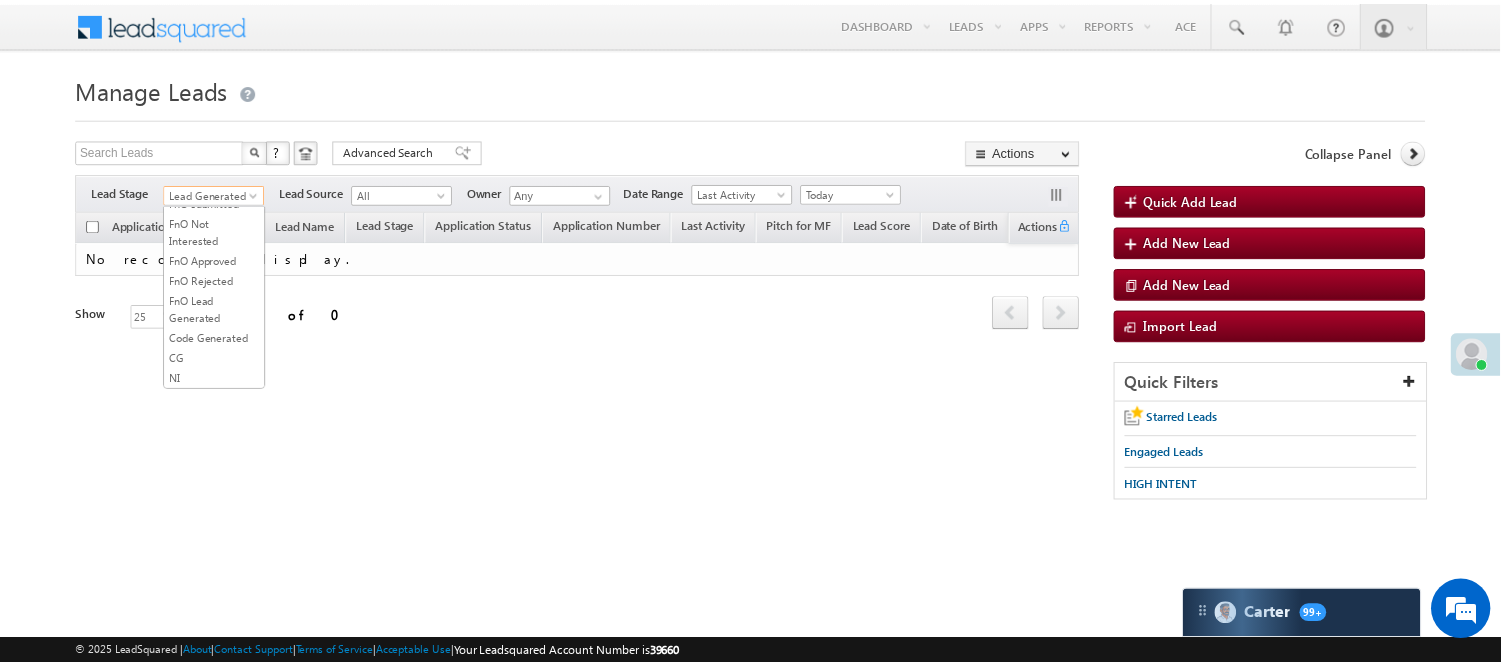 scroll, scrollTop: 274, scrollLeft: 0, axis: vertical 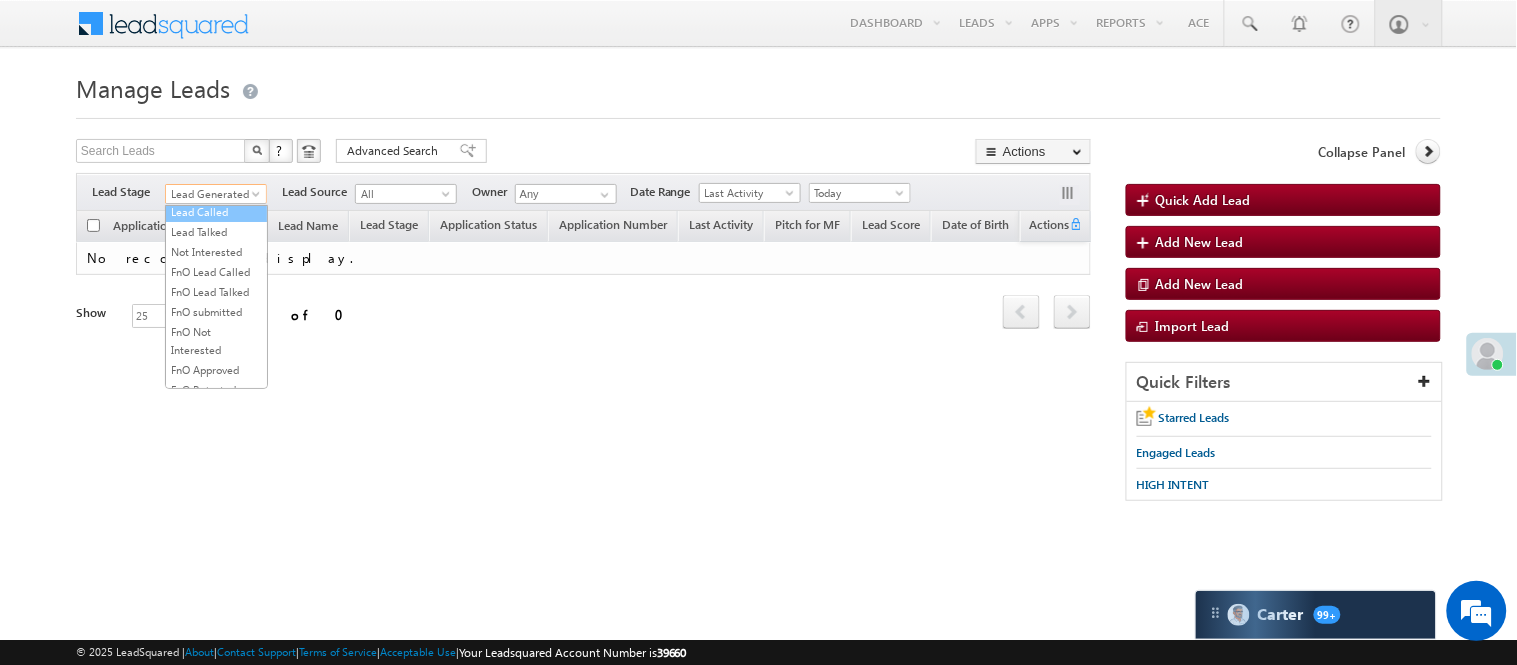 click on "Lead Called" at bounding box center (216, 212) 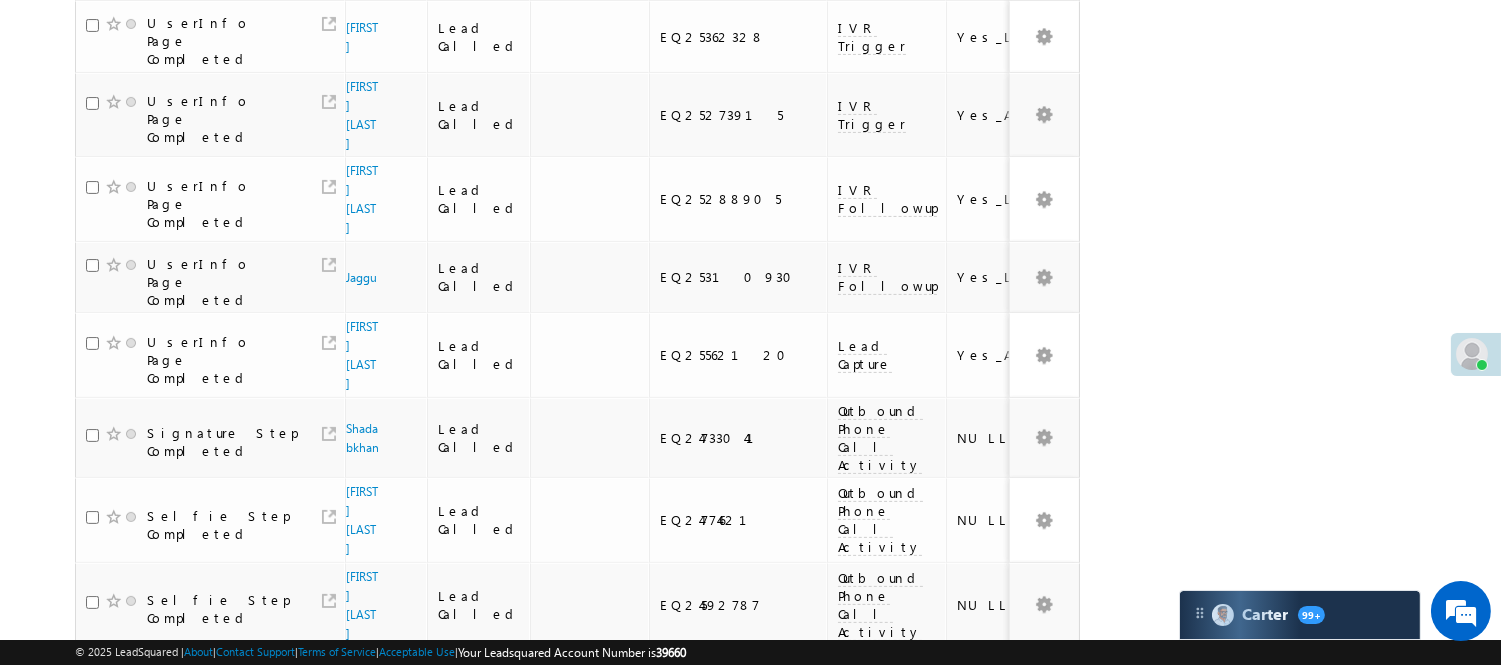scroll, scrollTop: 1360, scrollLeft: 0, axis: vertical 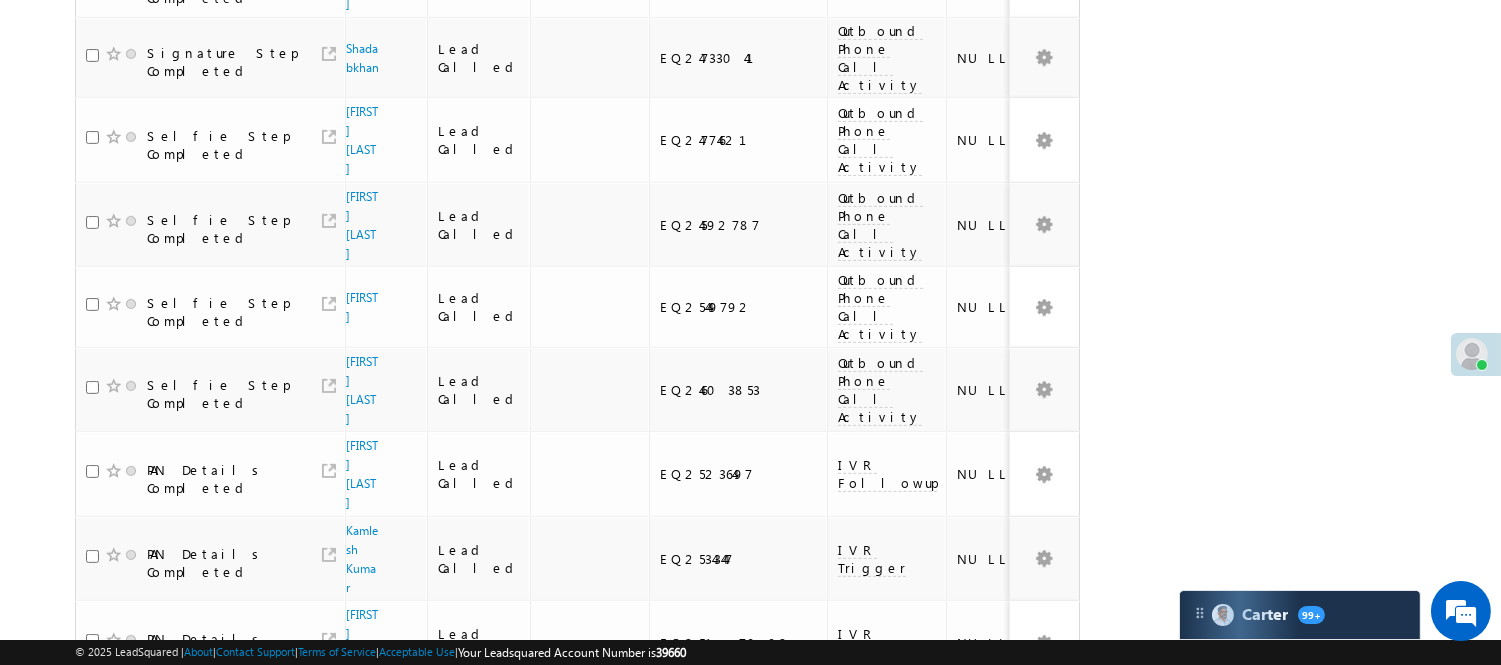 click on "3" at bounding box center [978, 1062] 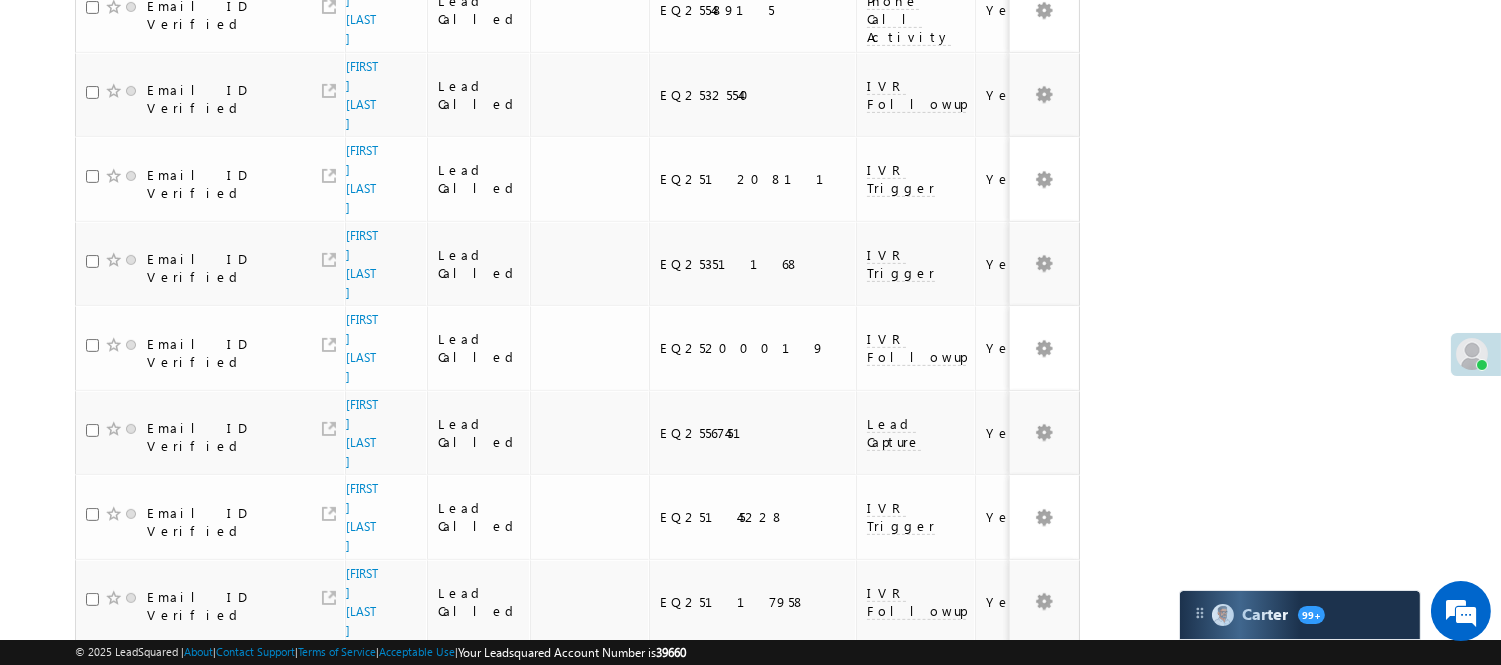 scroll, scrollTop: 1283, scrollLeft: 0, axis: vertical 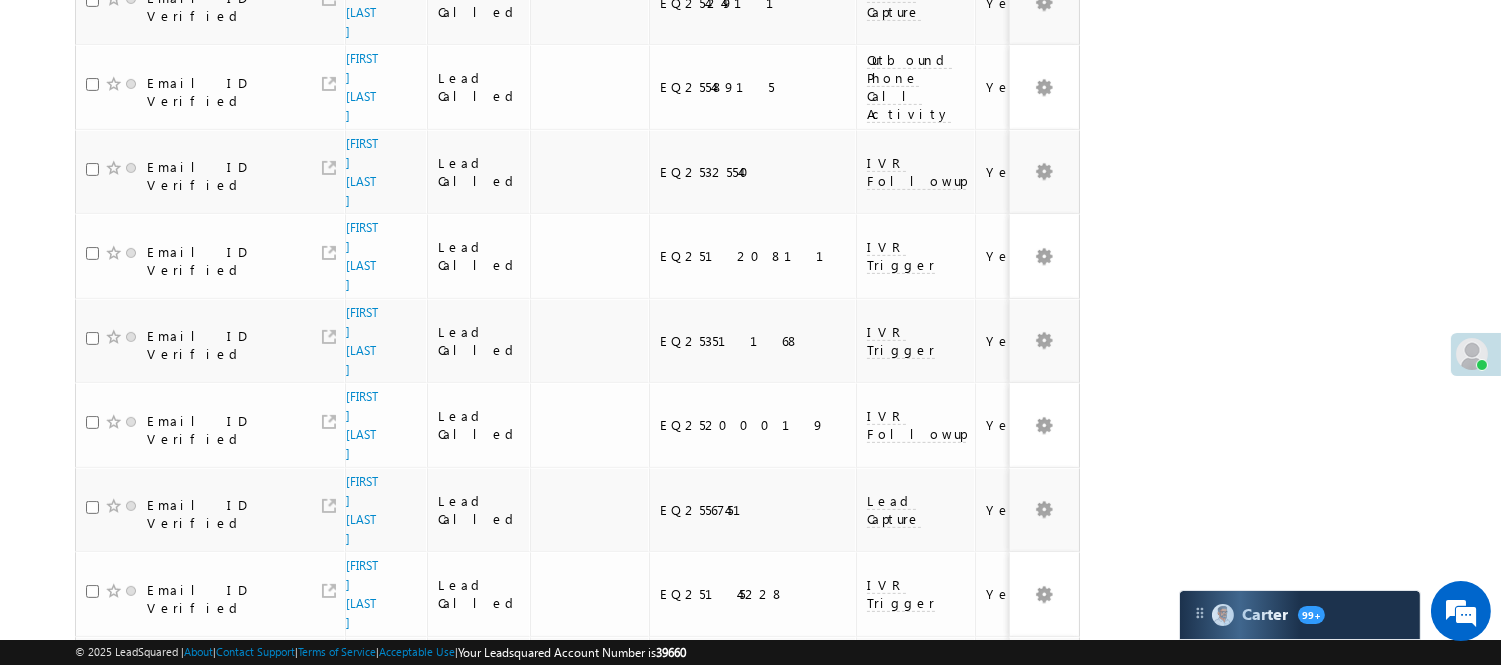 click on "4" at bounding box center [1018, 1129] 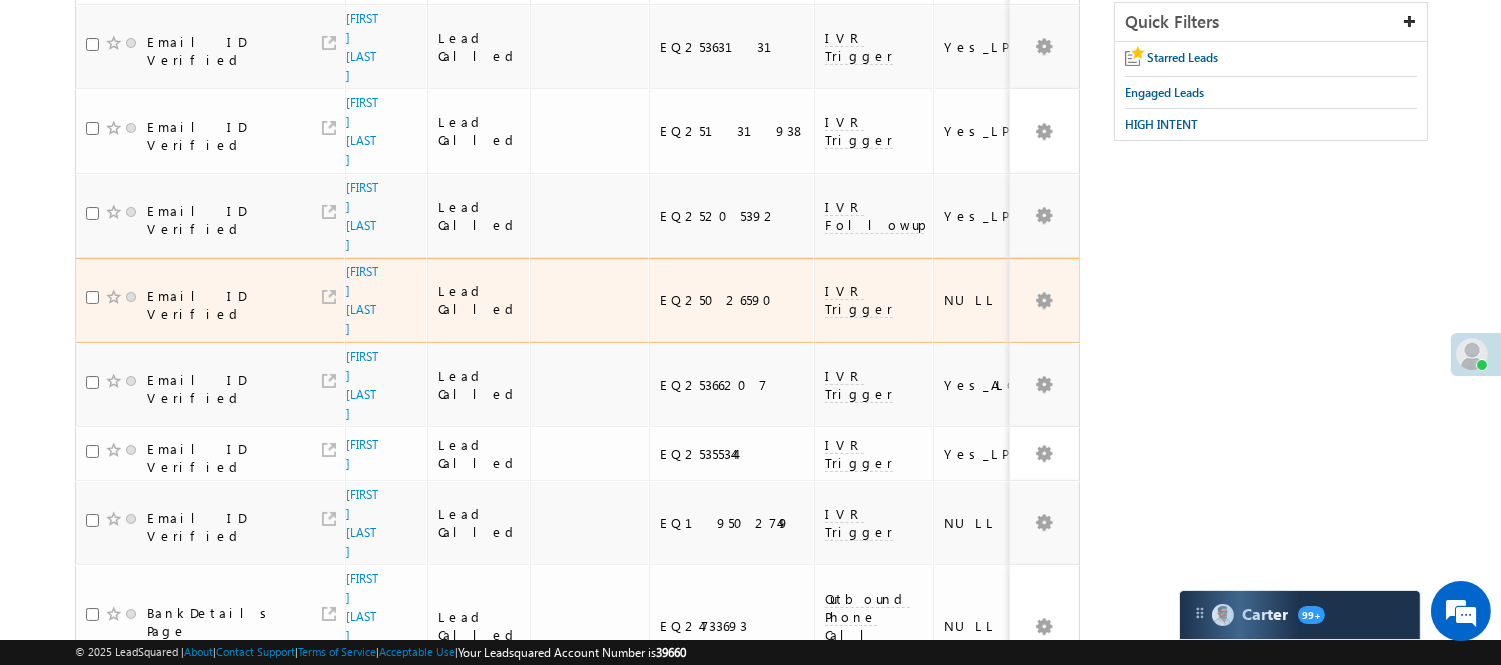 scroll, scrollTop: 0, scrollLeft: 0, axis: both 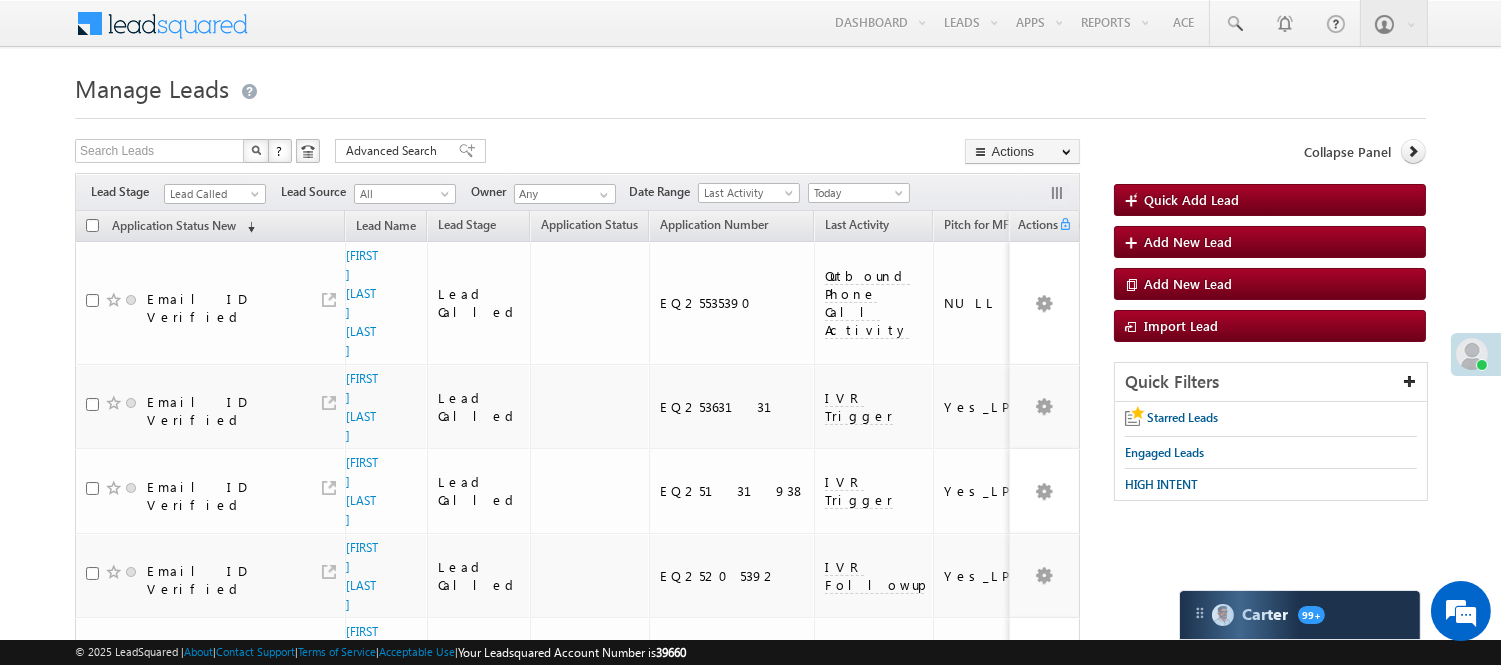 click on "Lead Called" at bounding box center (212, 194) 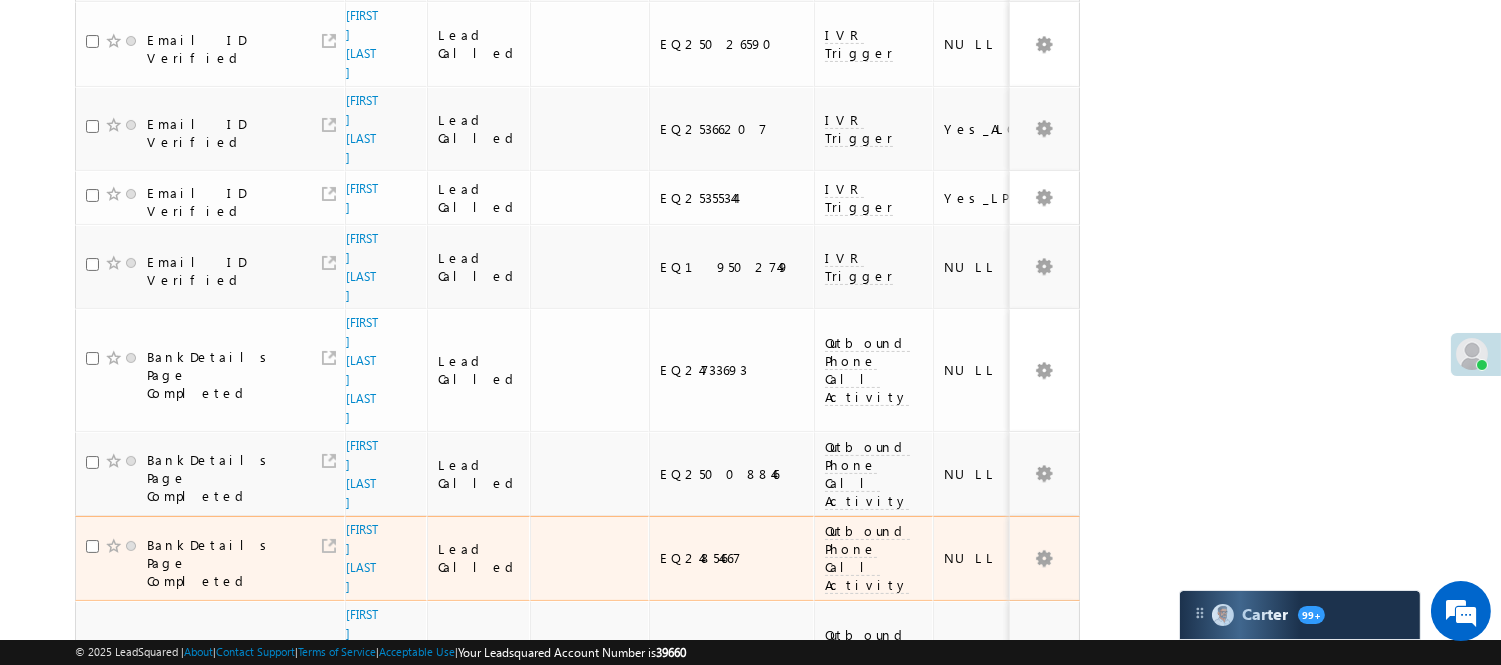 scroll, scrollTop: 806, scrollLeft: 0, axis: vertical 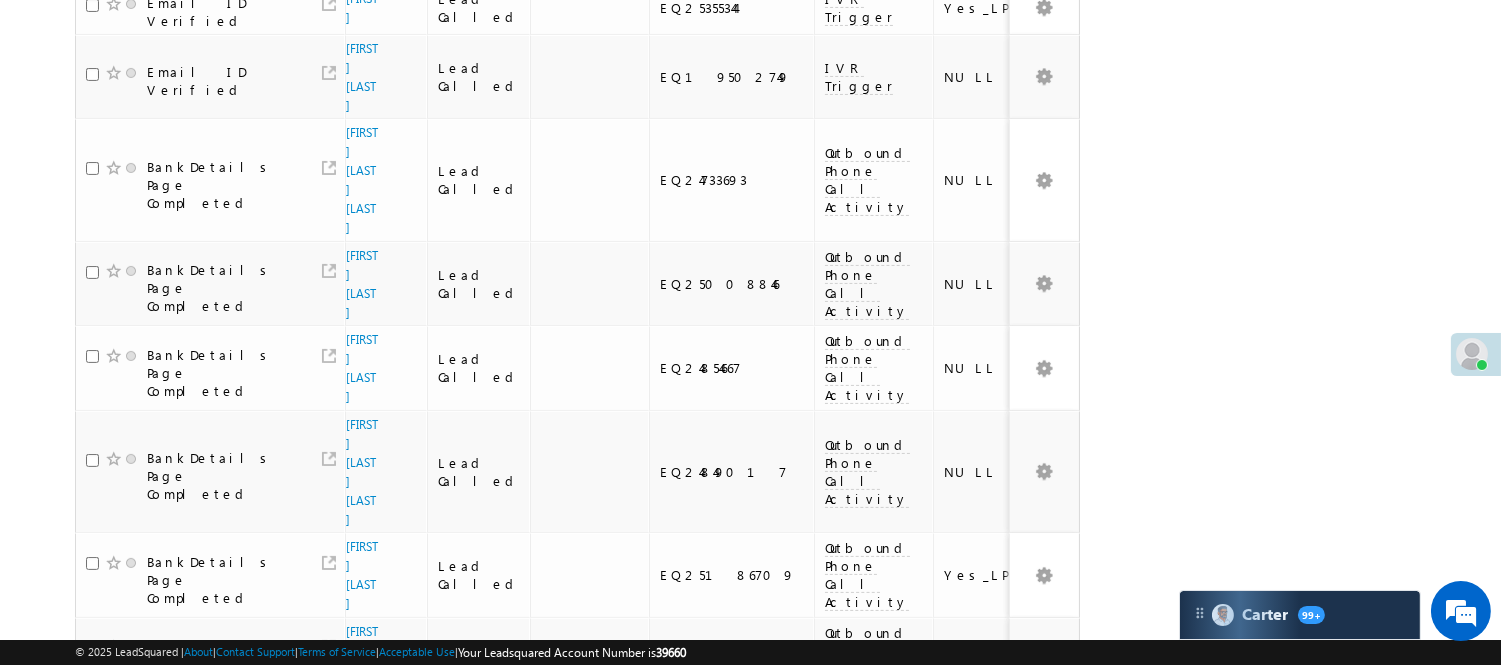 click on "3" at bounding box center [977, 909] 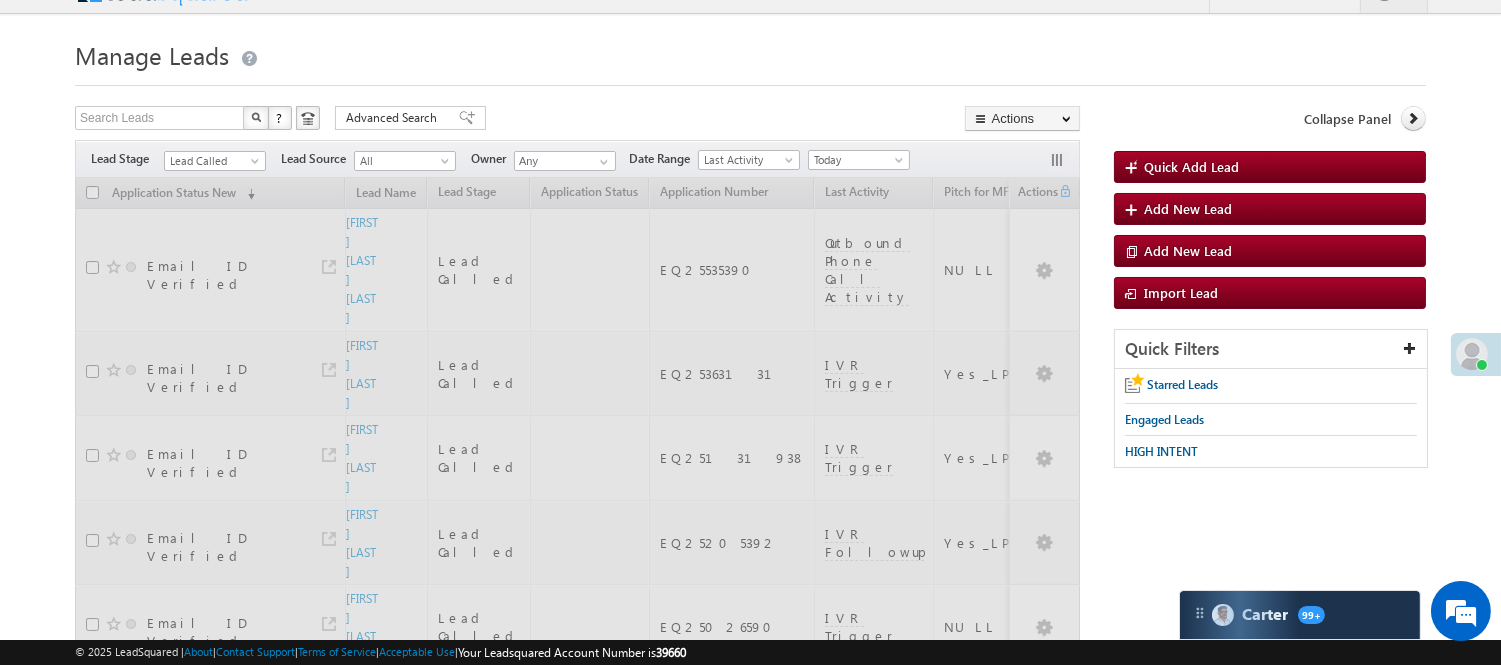 scroll, scrollTop: 0, scrollLeft: 0, axis: both 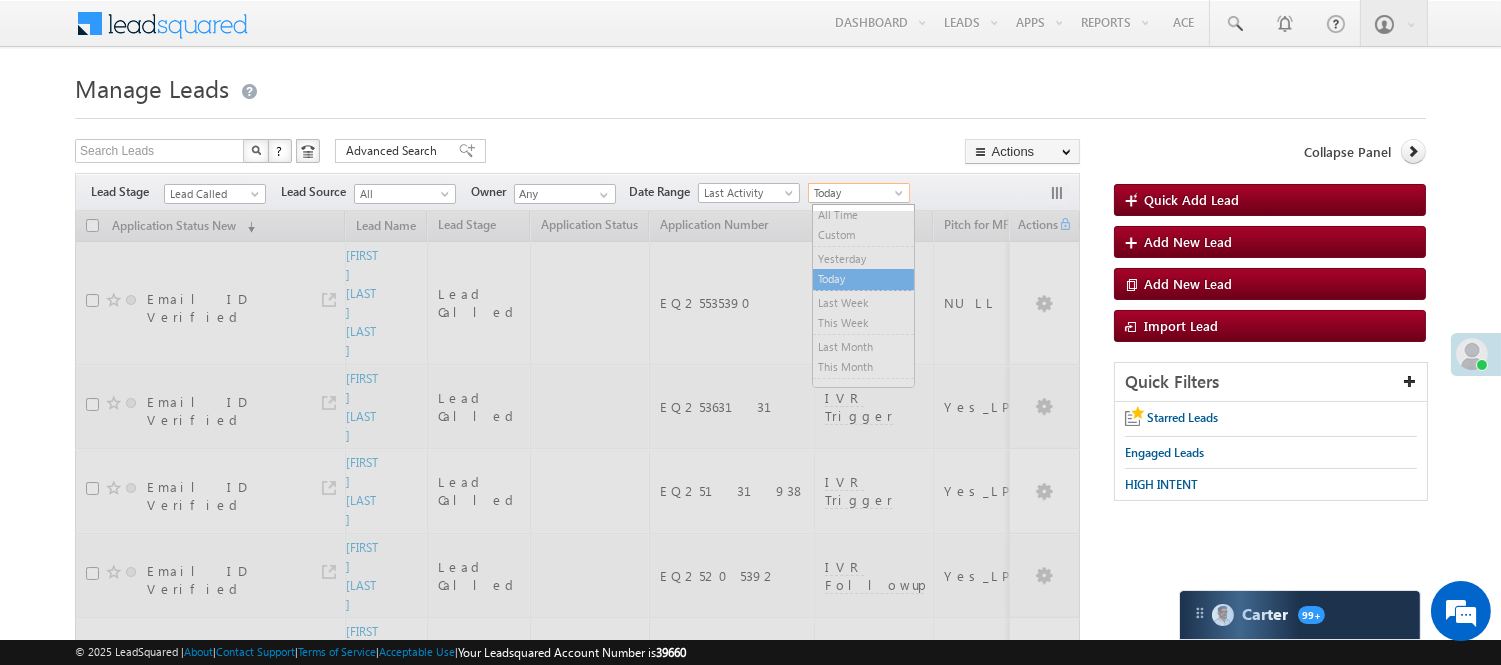 click on "Today" at bounding box center [856, 193] 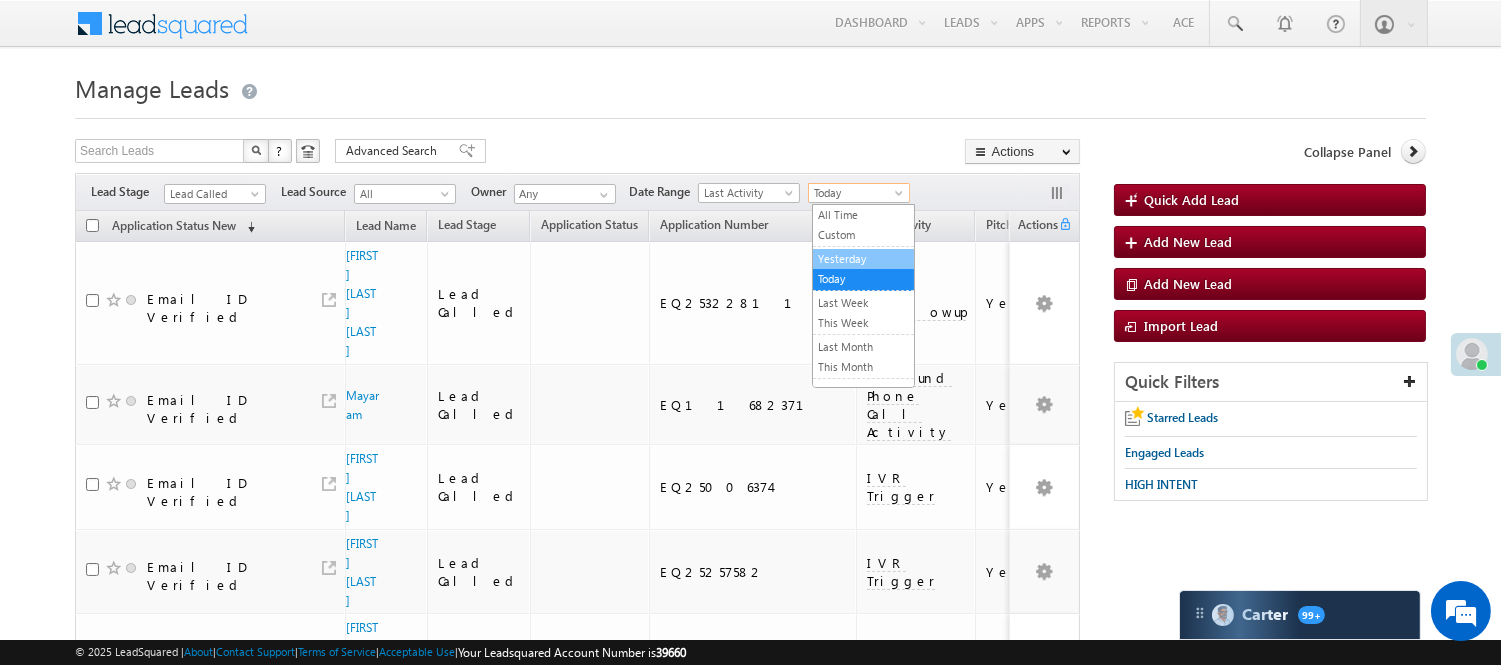 click on "Yesterday" at bounding box center (863, 259) 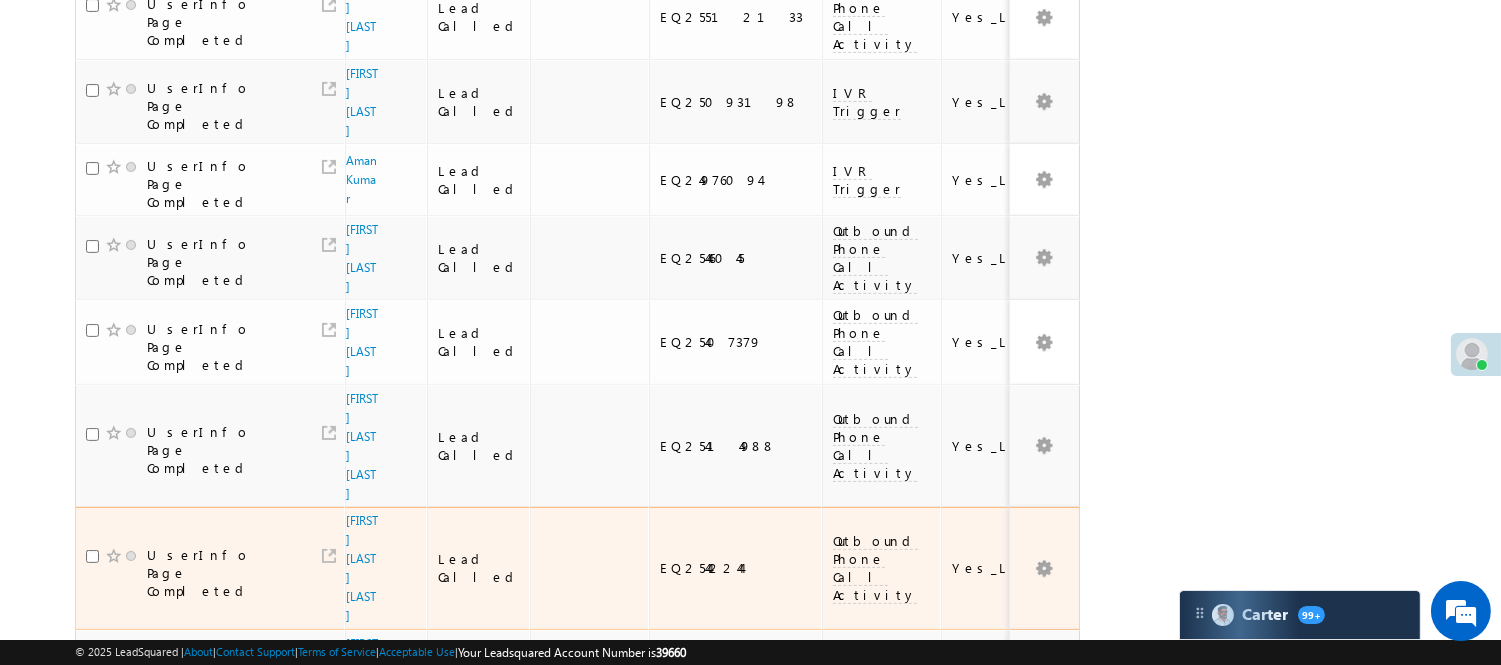 scroll, scrollTop: 1530, scrollLeft: 0, axis: vertical 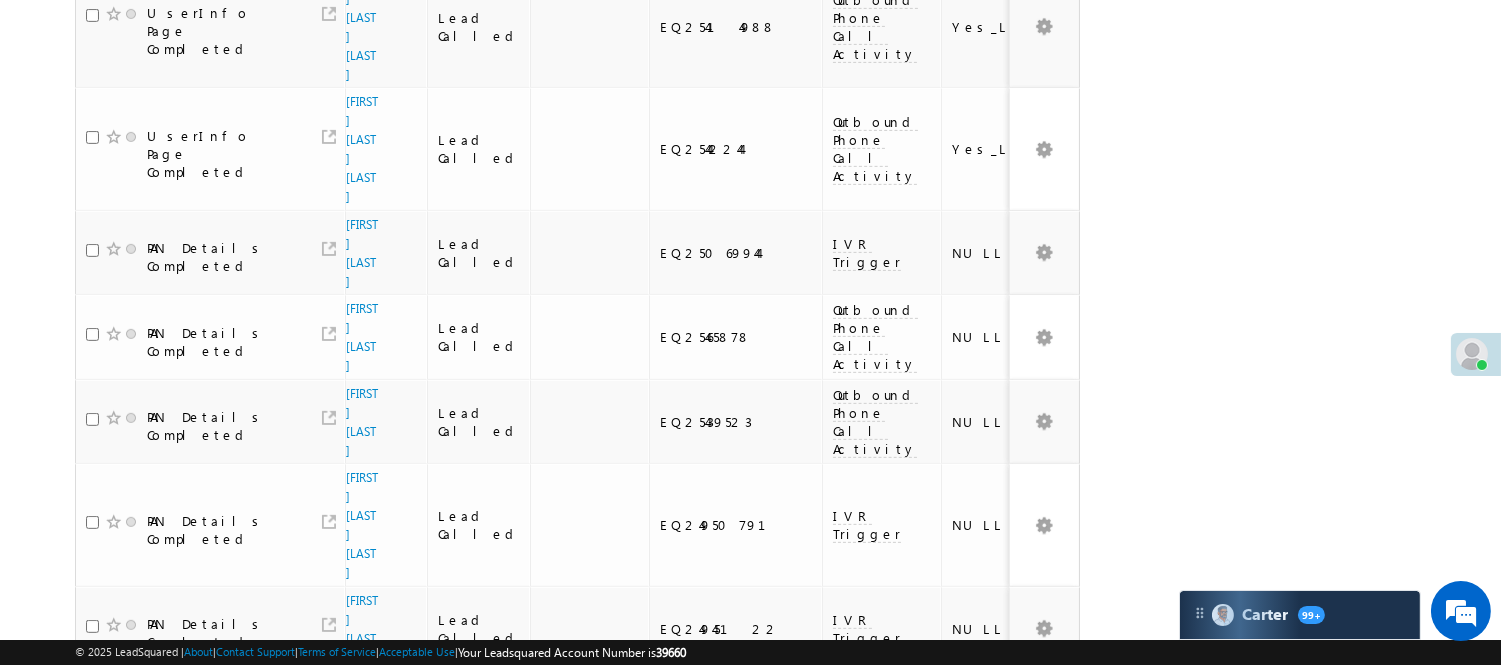 click on "2" at bounding box center [978, 1008] 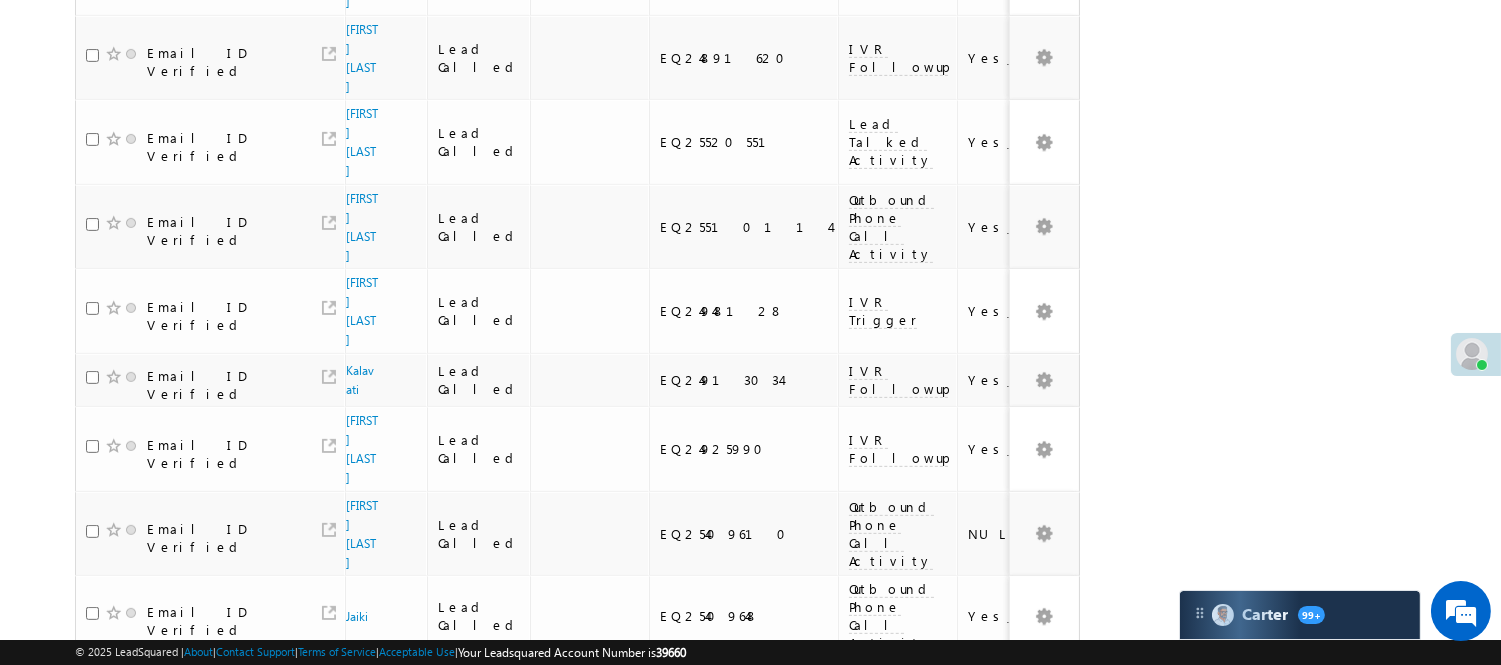 scroll, scrollTop: 1588, scrollLeft: 0, axis: vertical 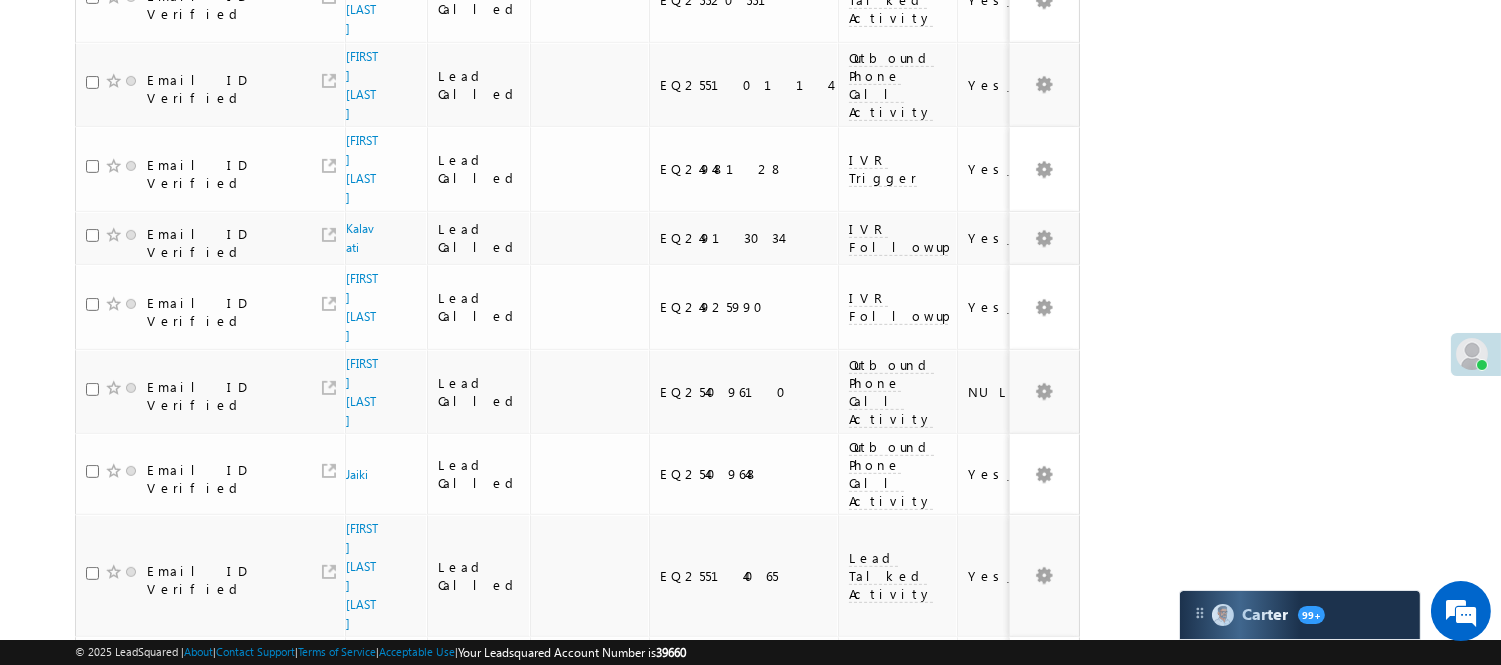 click on "3" at bounding box center [1018, 898] 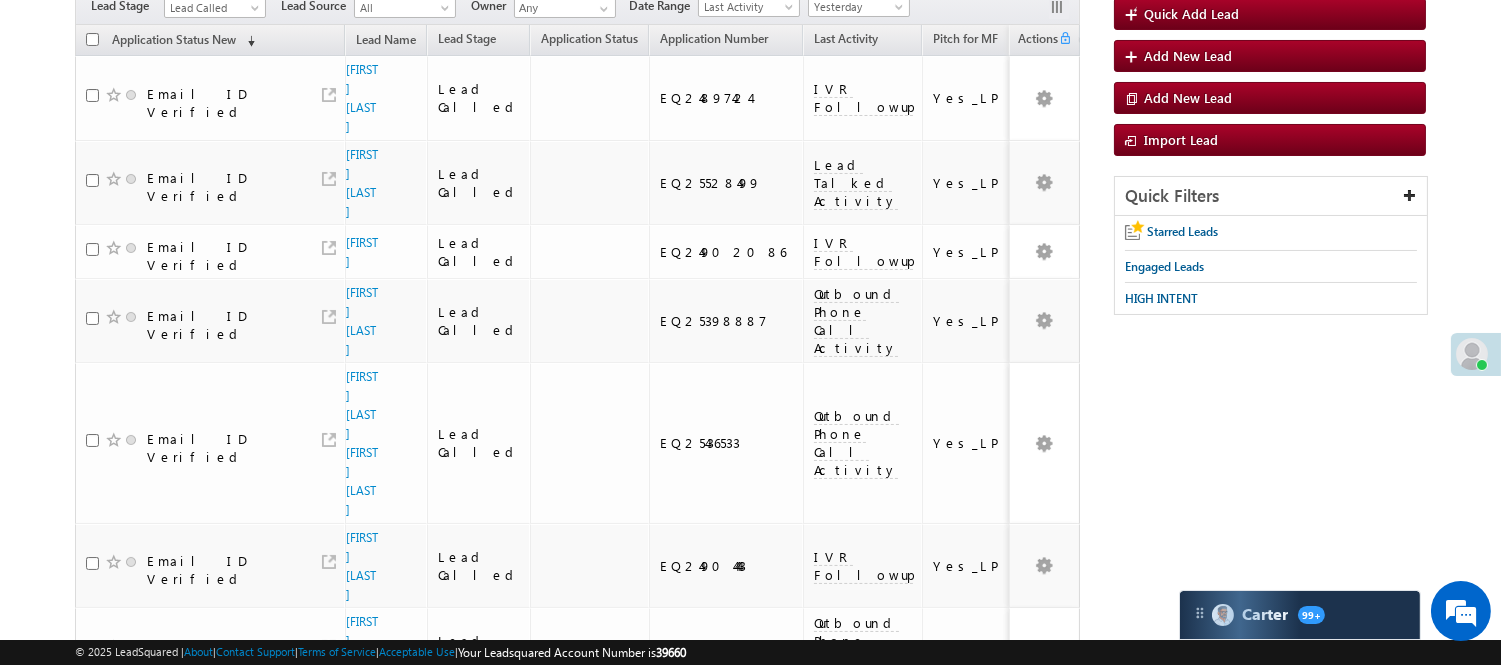 scroll, scrollTop: 507, scrollLeft: 0, axis: vertical 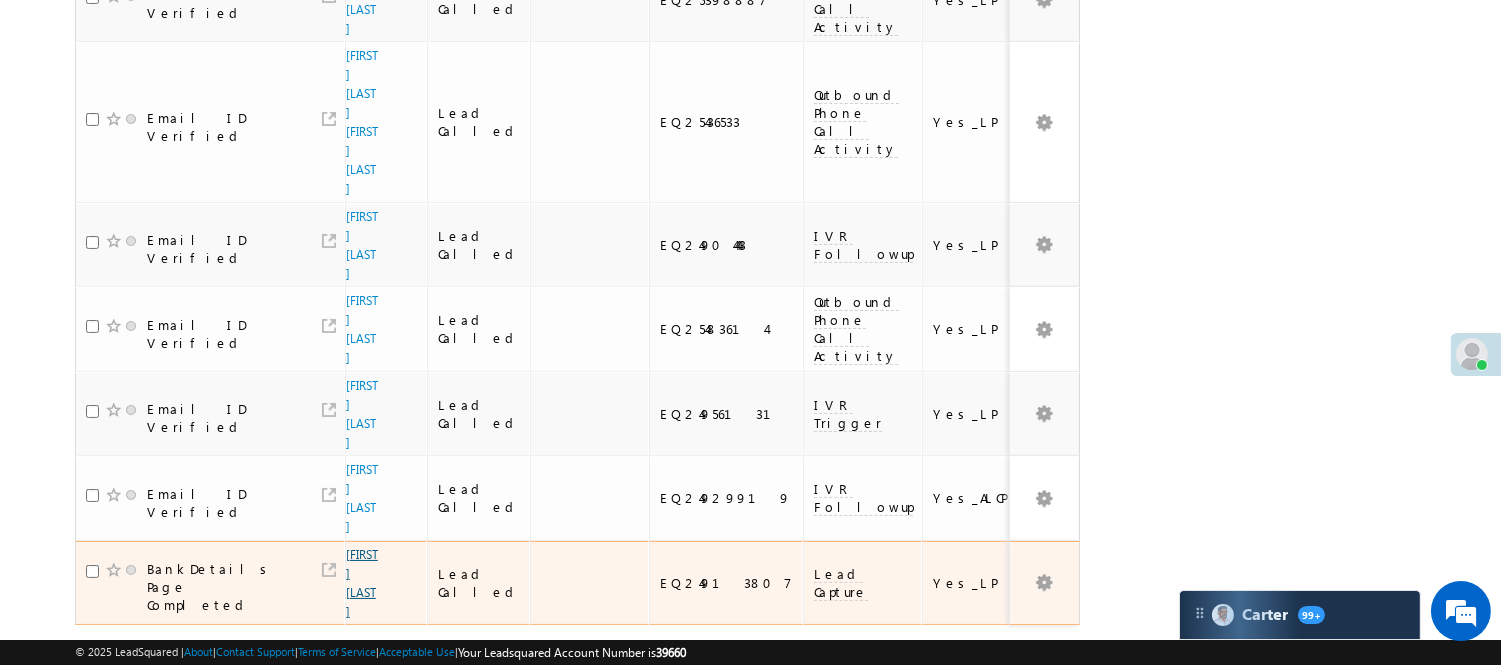 click on "[FIRST] [LAST]" at bounding box center [362, 583] 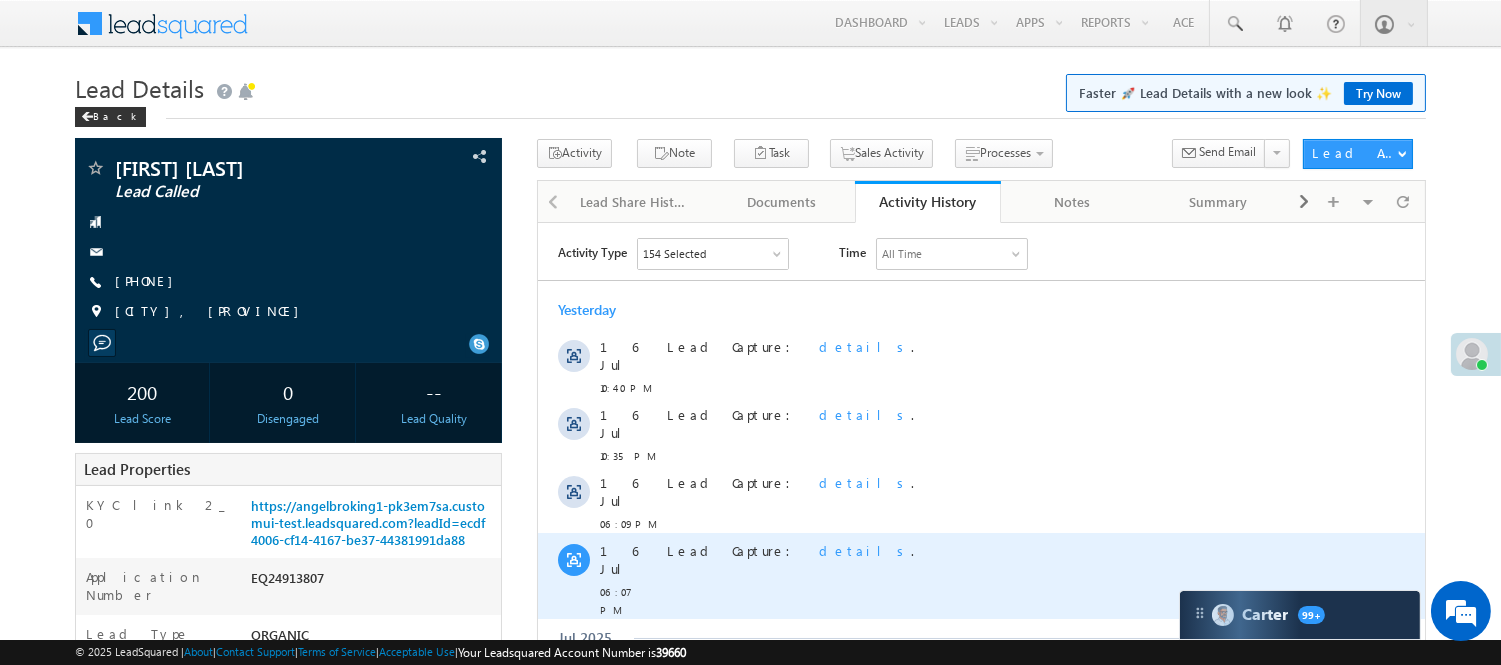 scroll, scrollTop: 333, scrollLeft: 0, axis: vertical 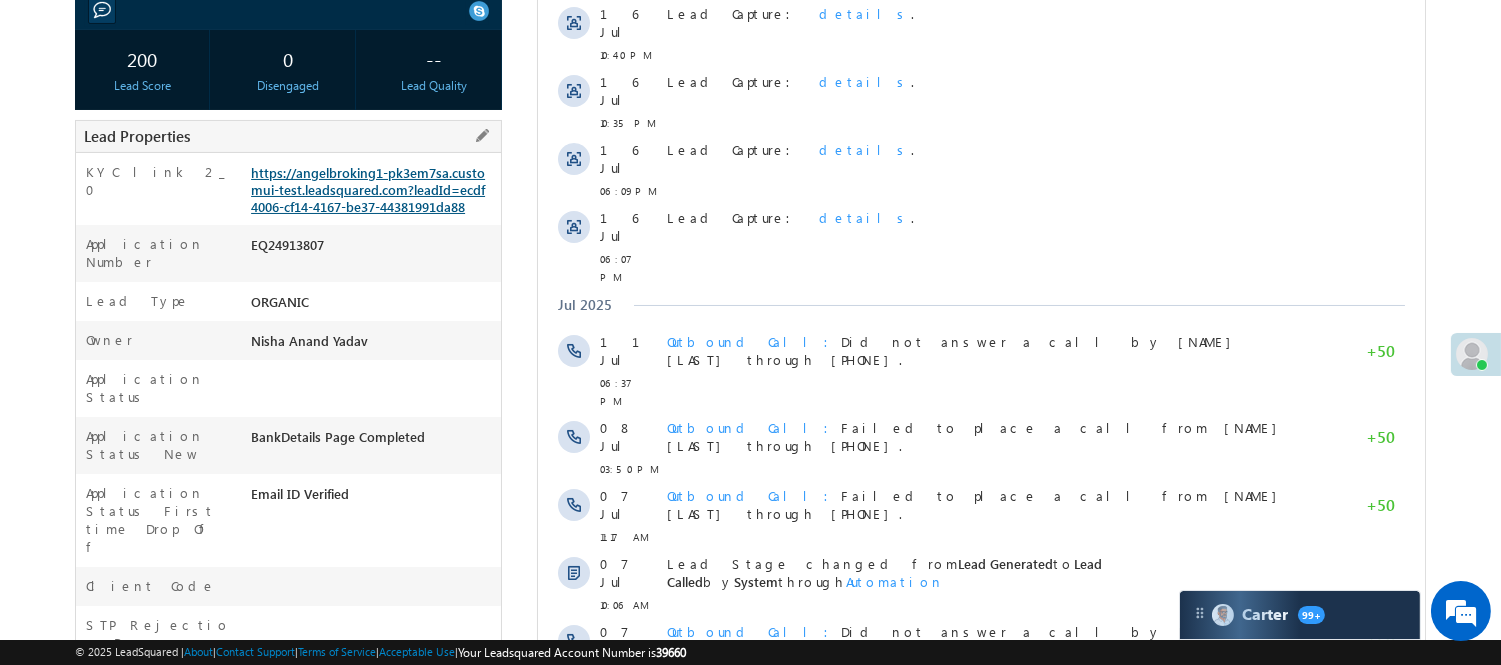 click on "https://angelbroking1-pk3em7sa.customui-test.leadsquared.com?leadId=ecdf4006-cf14-4167-be37-44381991da88" at bounding box center (368, 189) 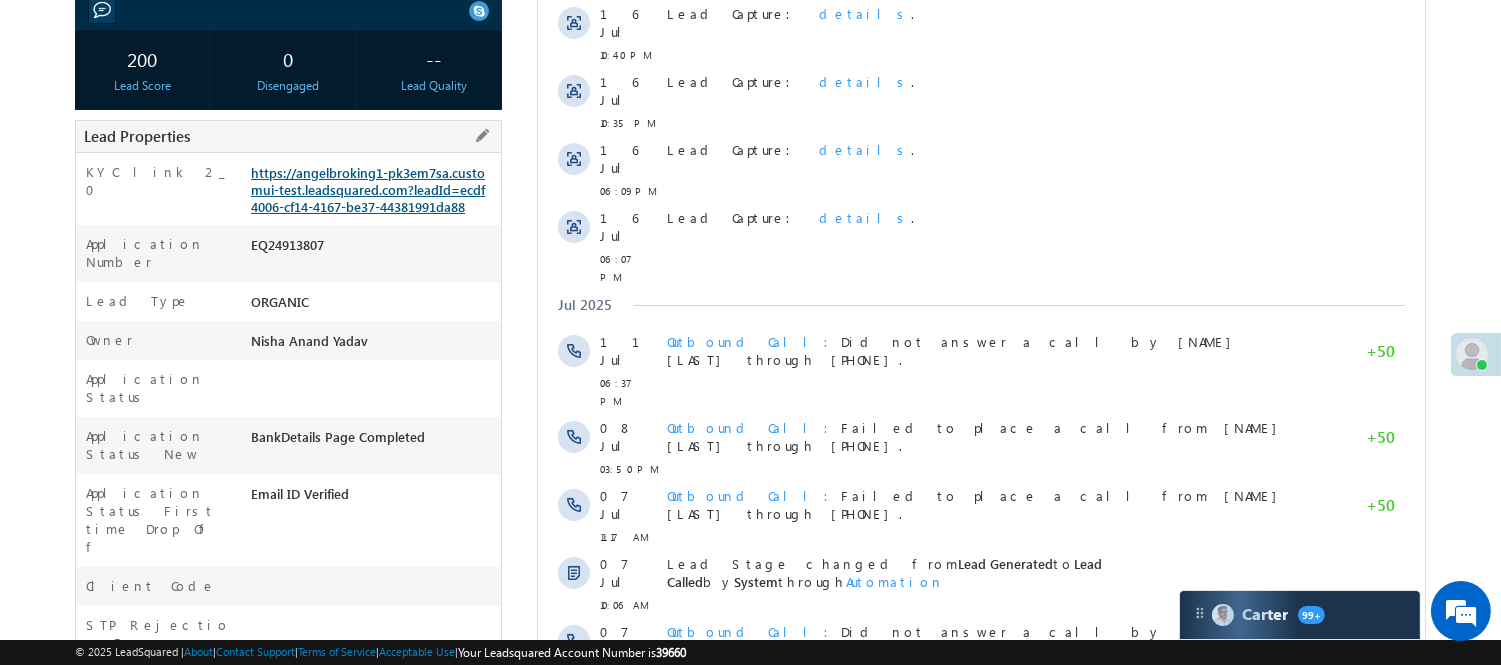 scroll, scrollTop: 0, scrollLeft: 0, axis: both 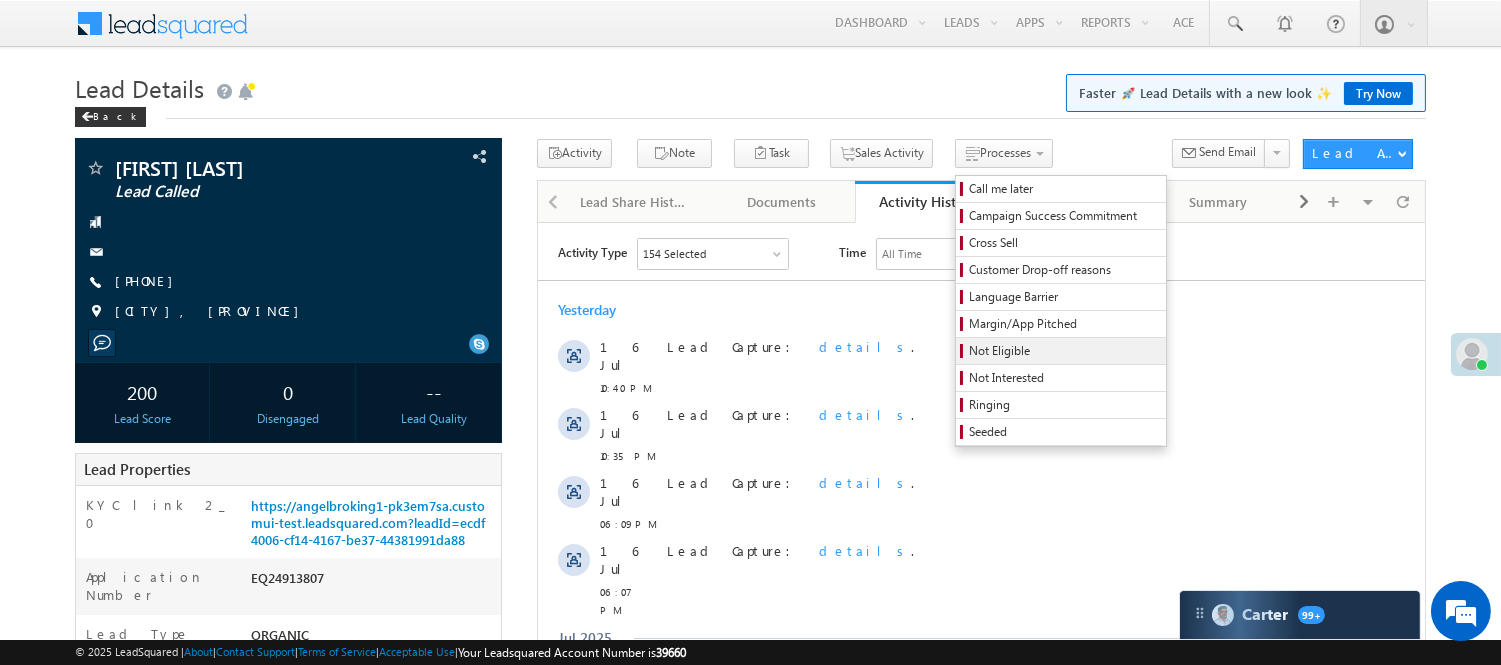 click on "Not Eligible" at bounding box center [1064, 351] 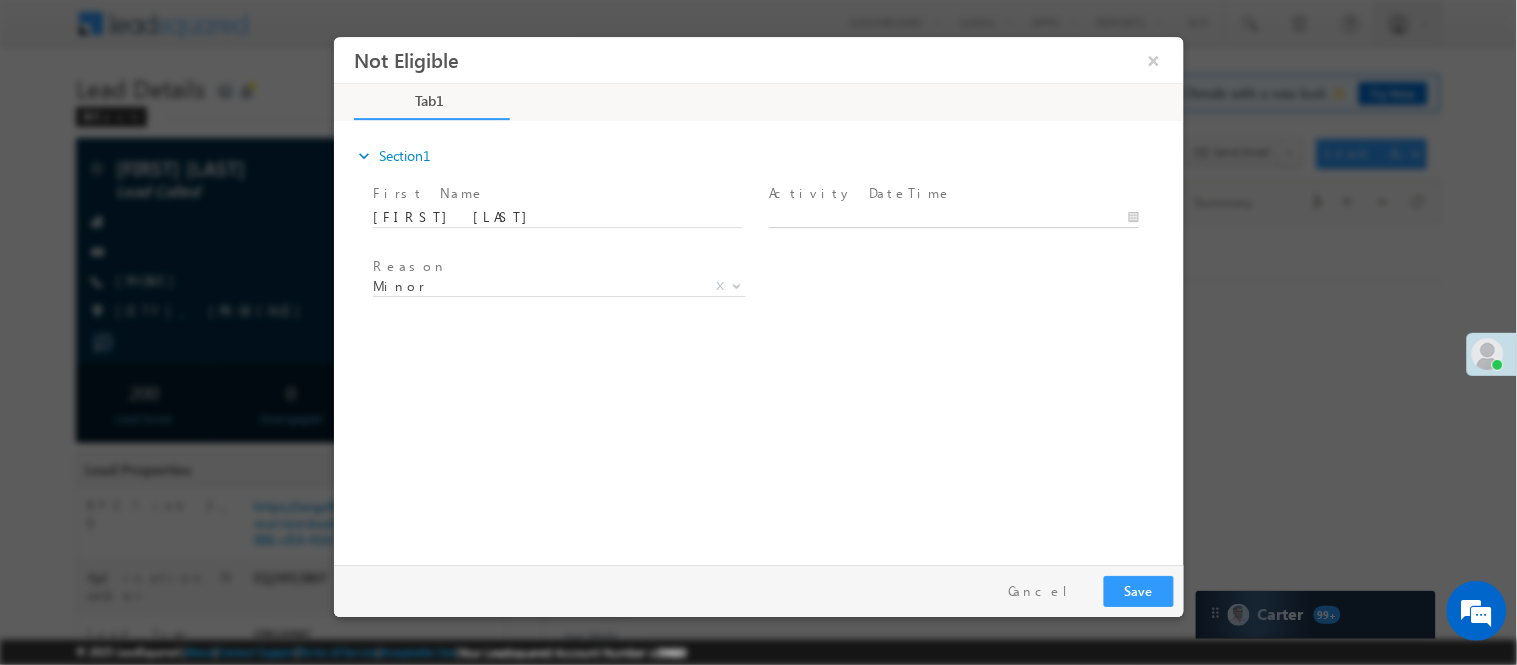 click at bounding box center (953, 217) 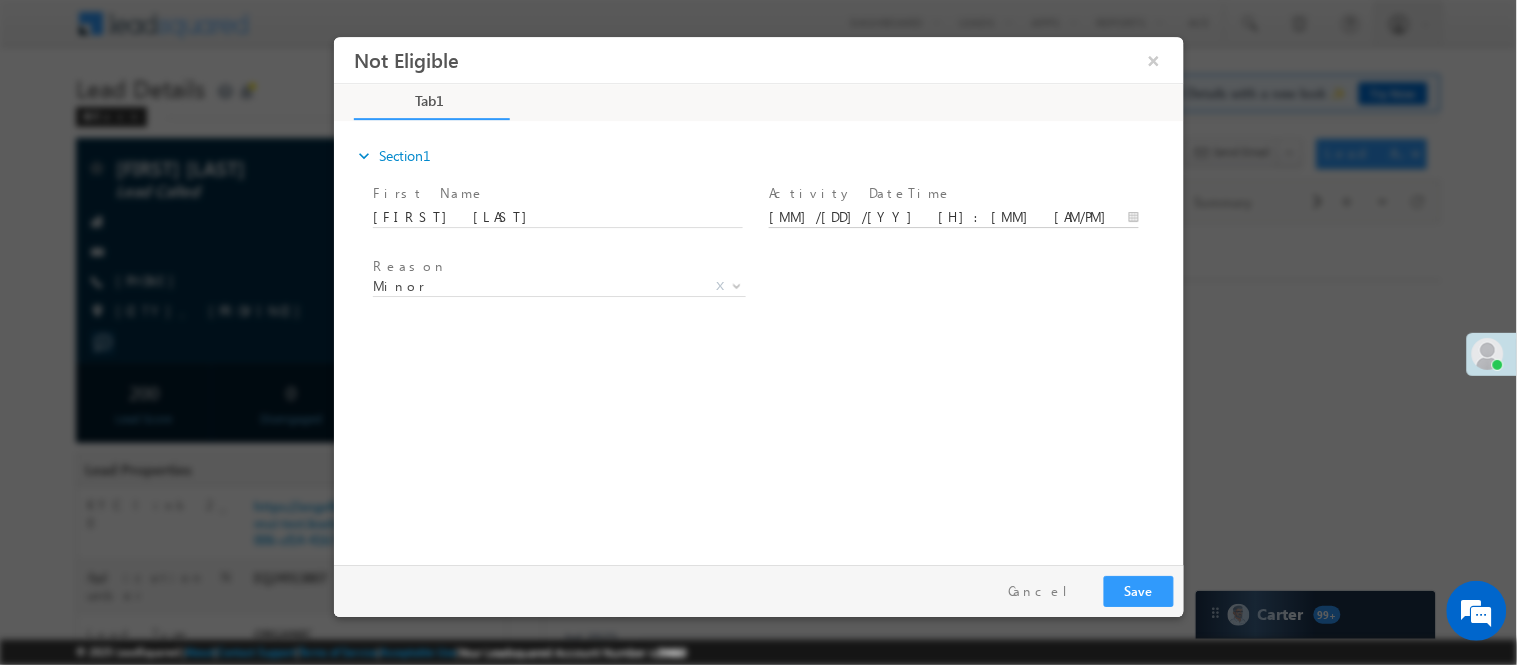 click on "[MM]/[DD]/[YY] [H]:[MM] [AM/PM]" at bounding box center (953, 217) 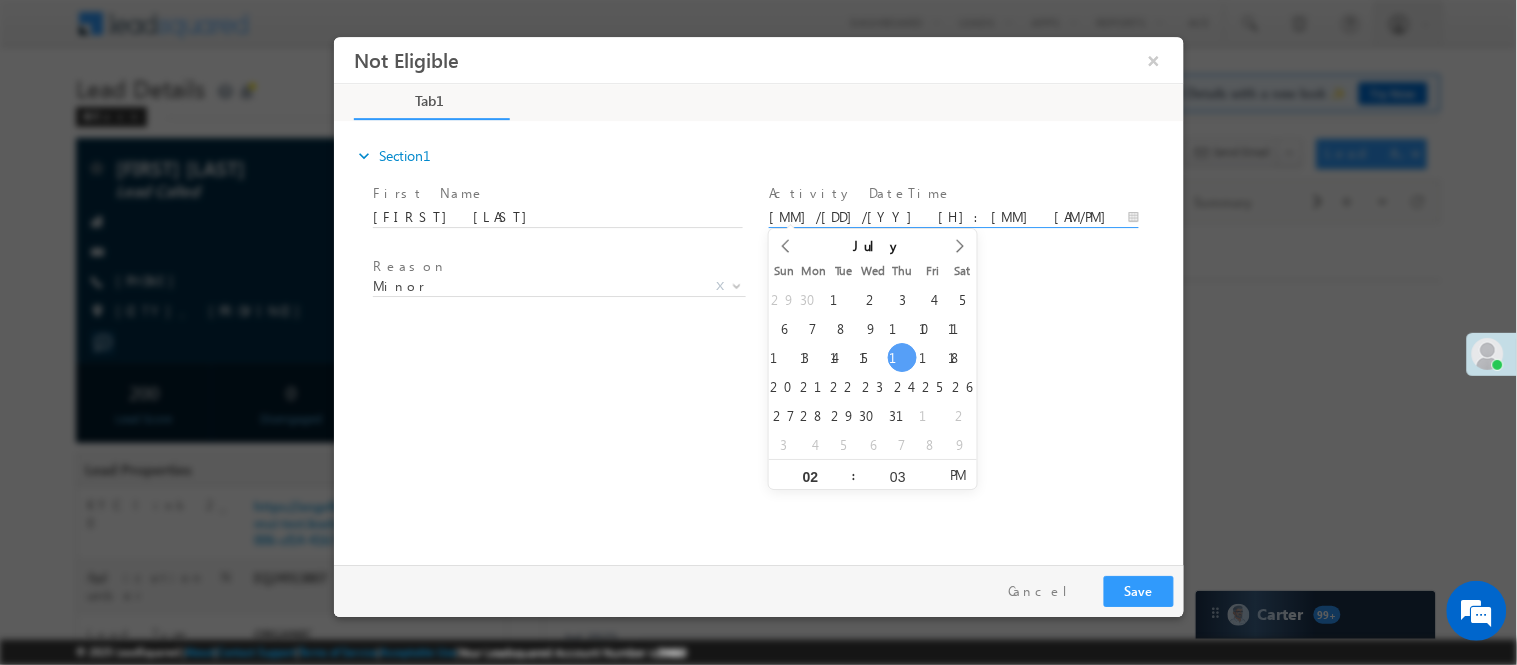 click on "Minor" at bounding box center (534, 285) 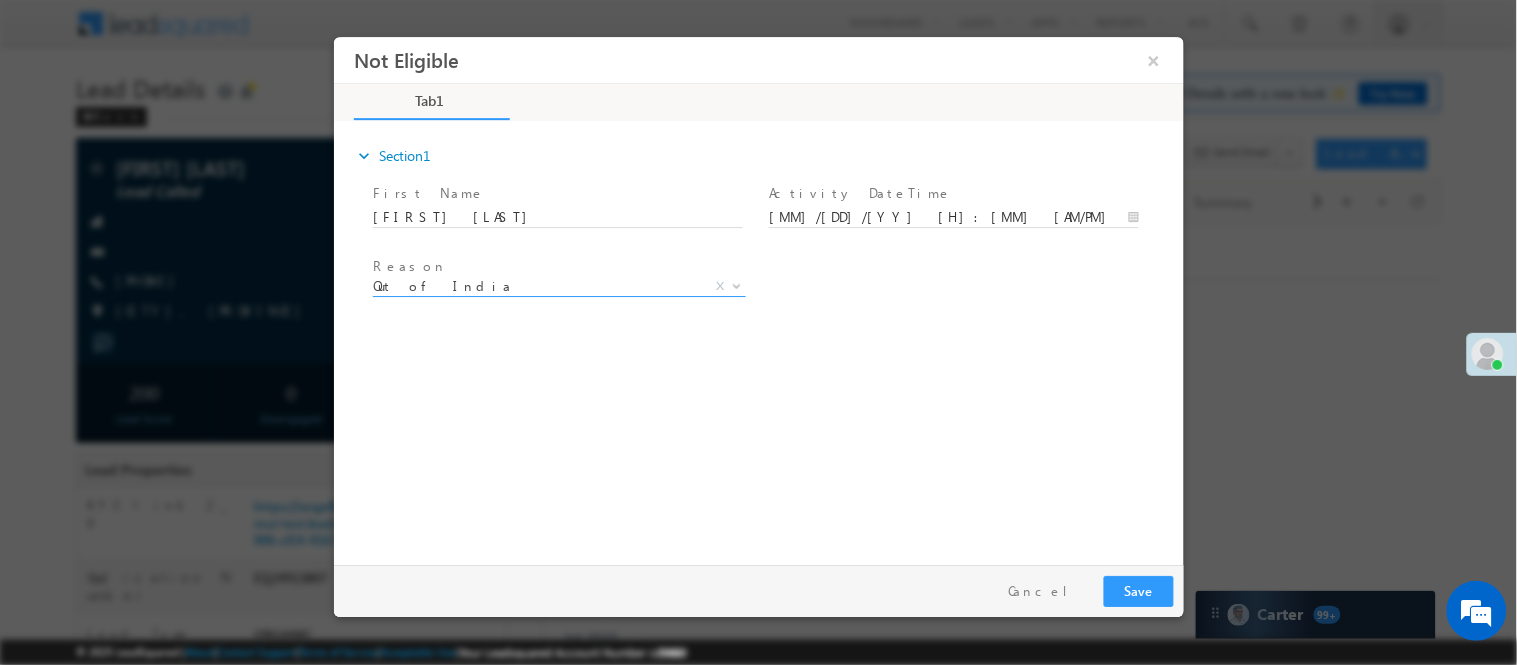 select on "Out of India" 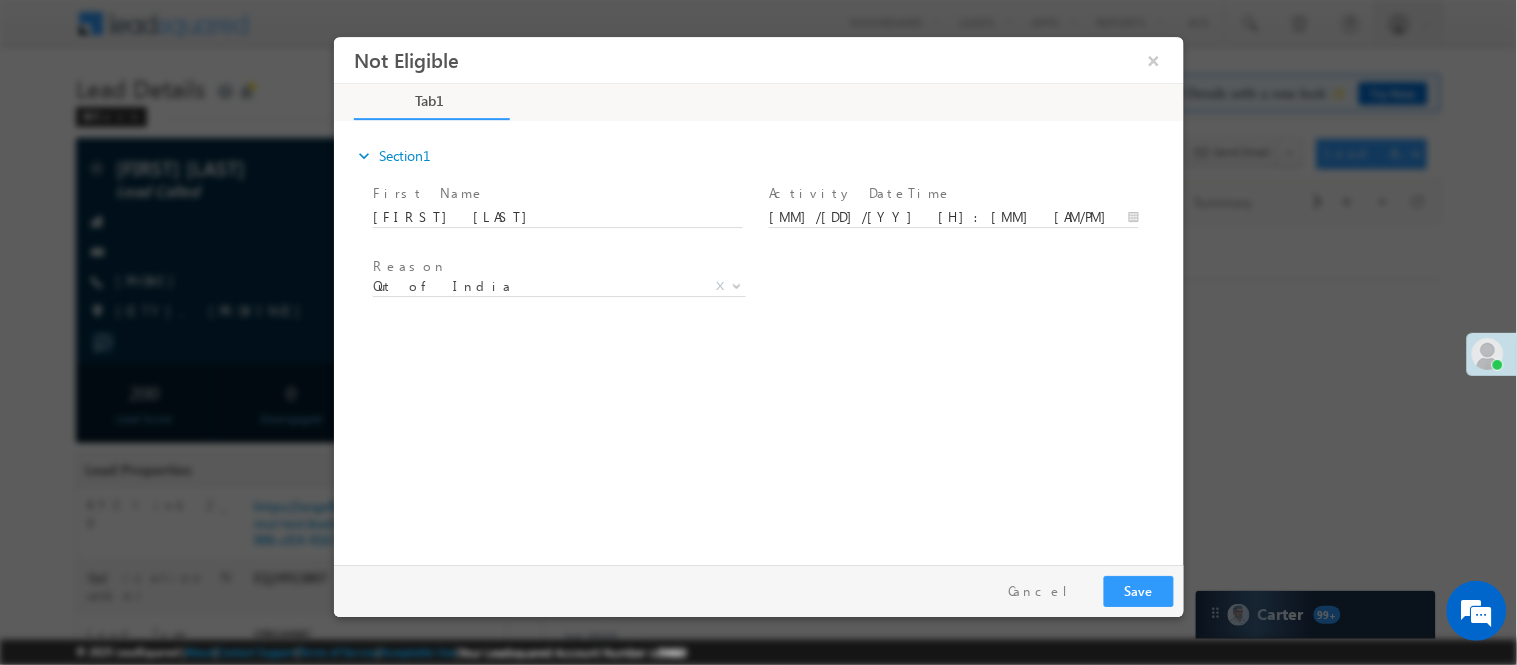 click on "expand_more Section1
First Name
*" at bounding box center (763, 339) 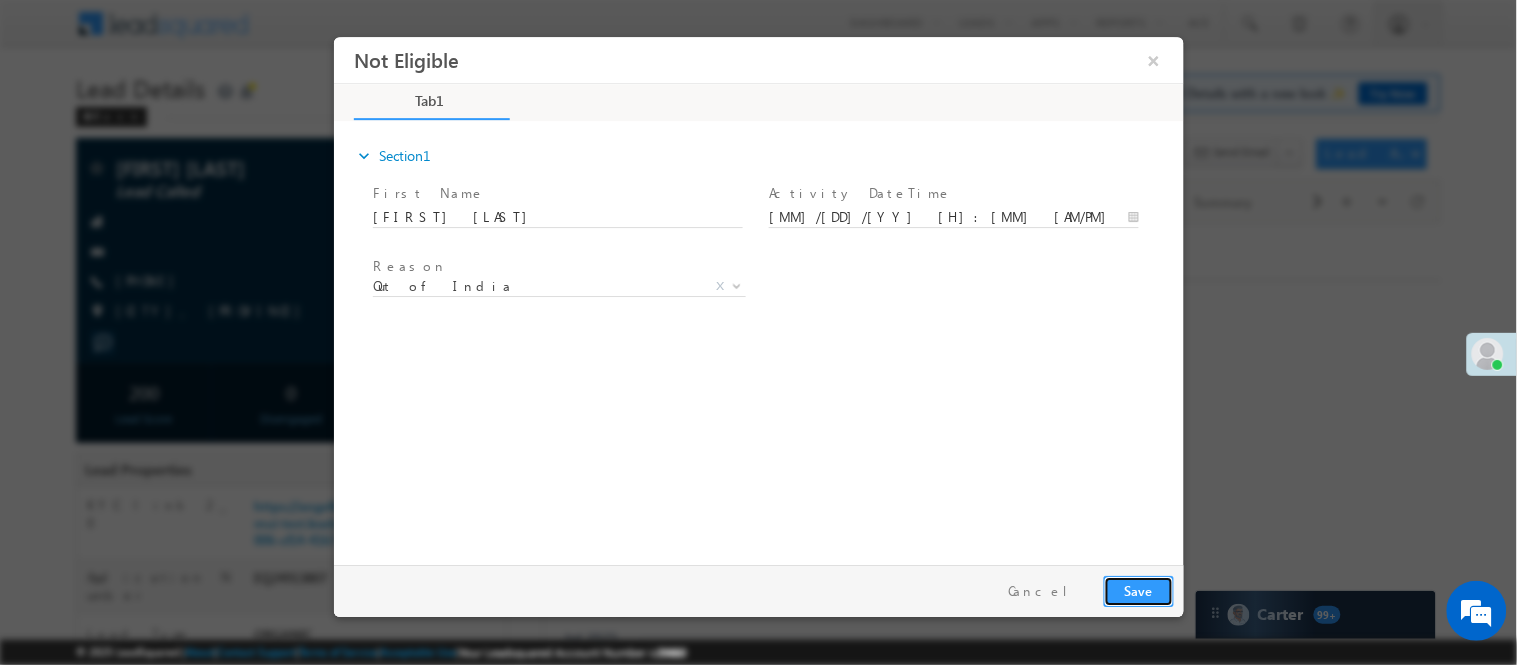 click on "Save" at bounding box center [1138, 590] 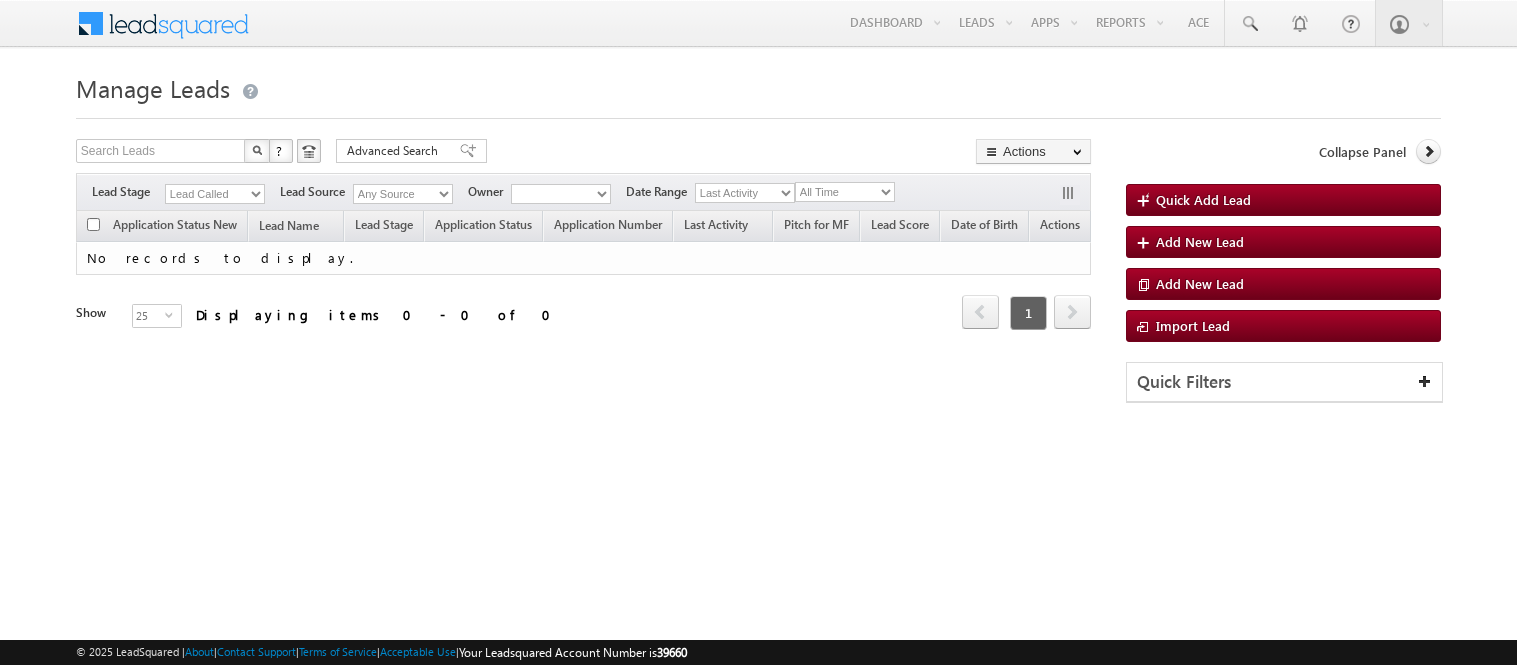 scroll, scrollTop: 0, scrollLeft: 0, axis: both 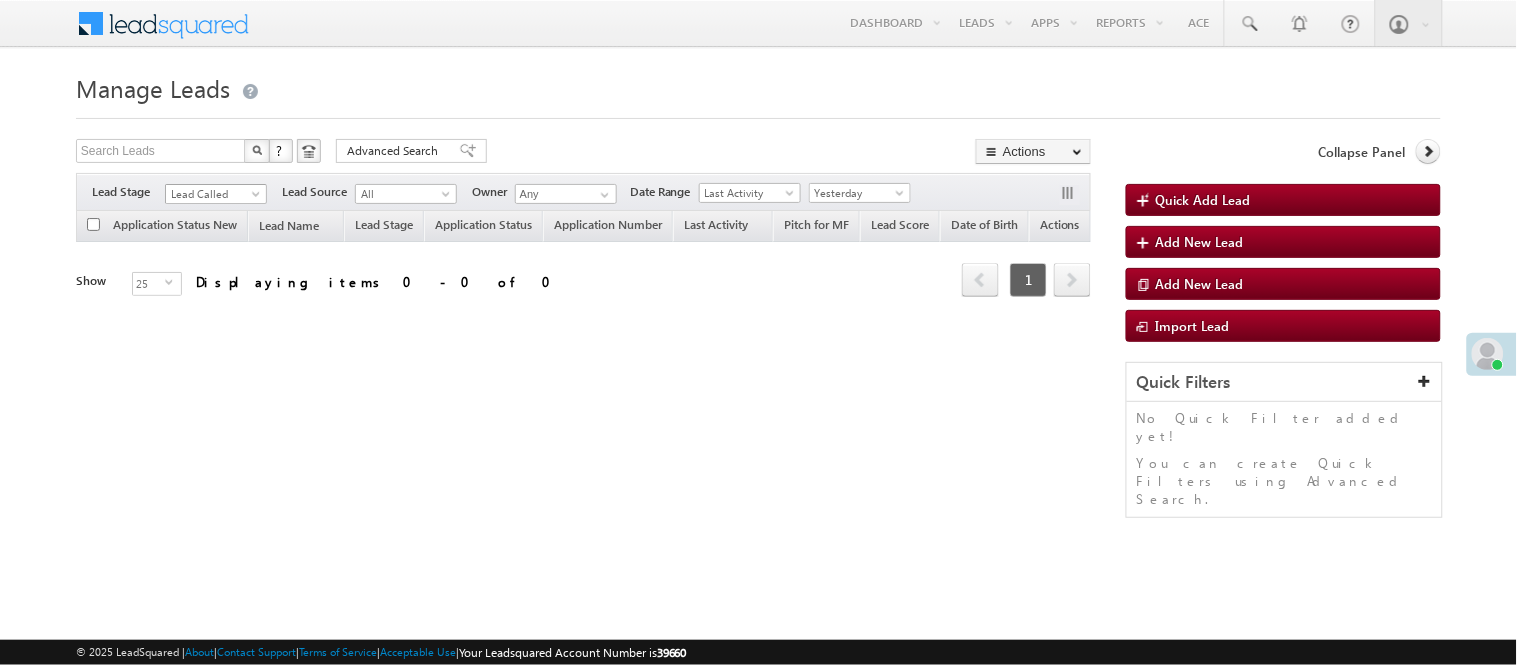 click on "Lead Called" at bounding box center (213, 194) 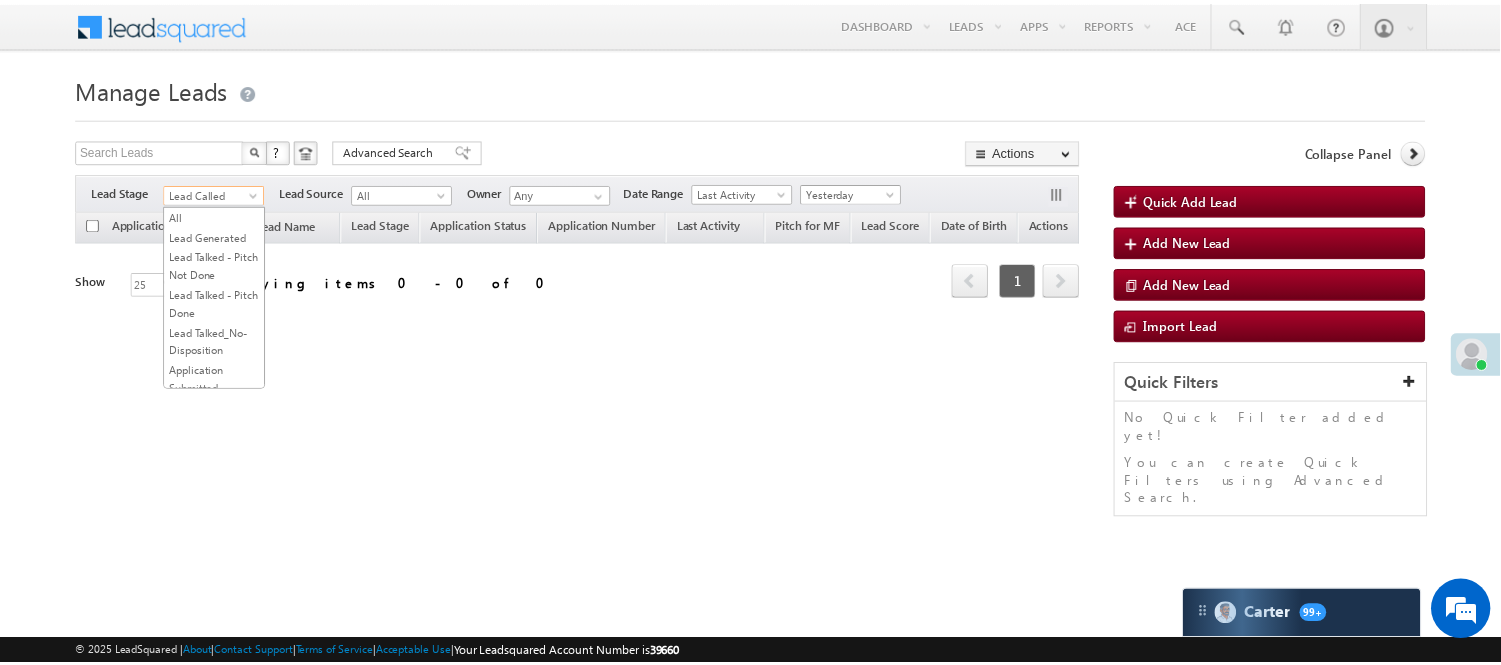 scroll, scrollTop: 245, scrollLeft: 0, axis: vertical 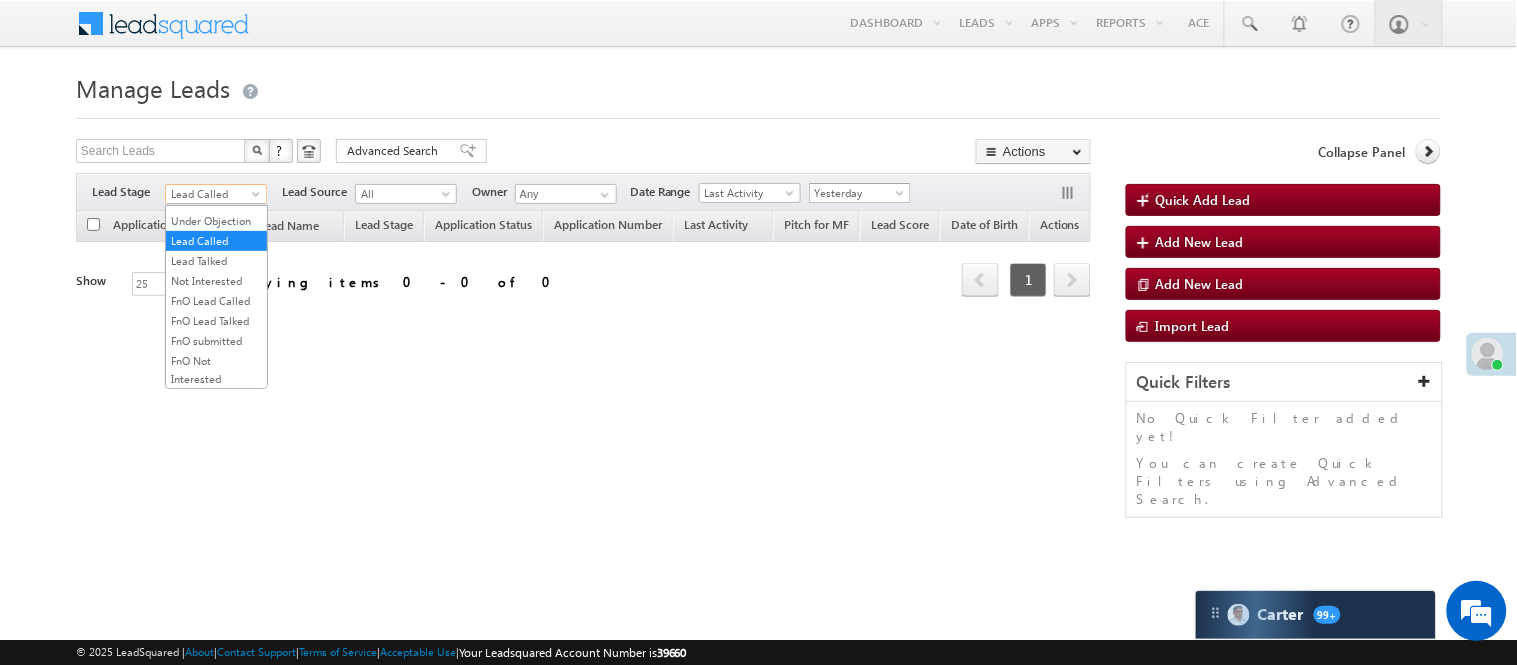 click on "Yesterday" at bounding box center [857, 193] 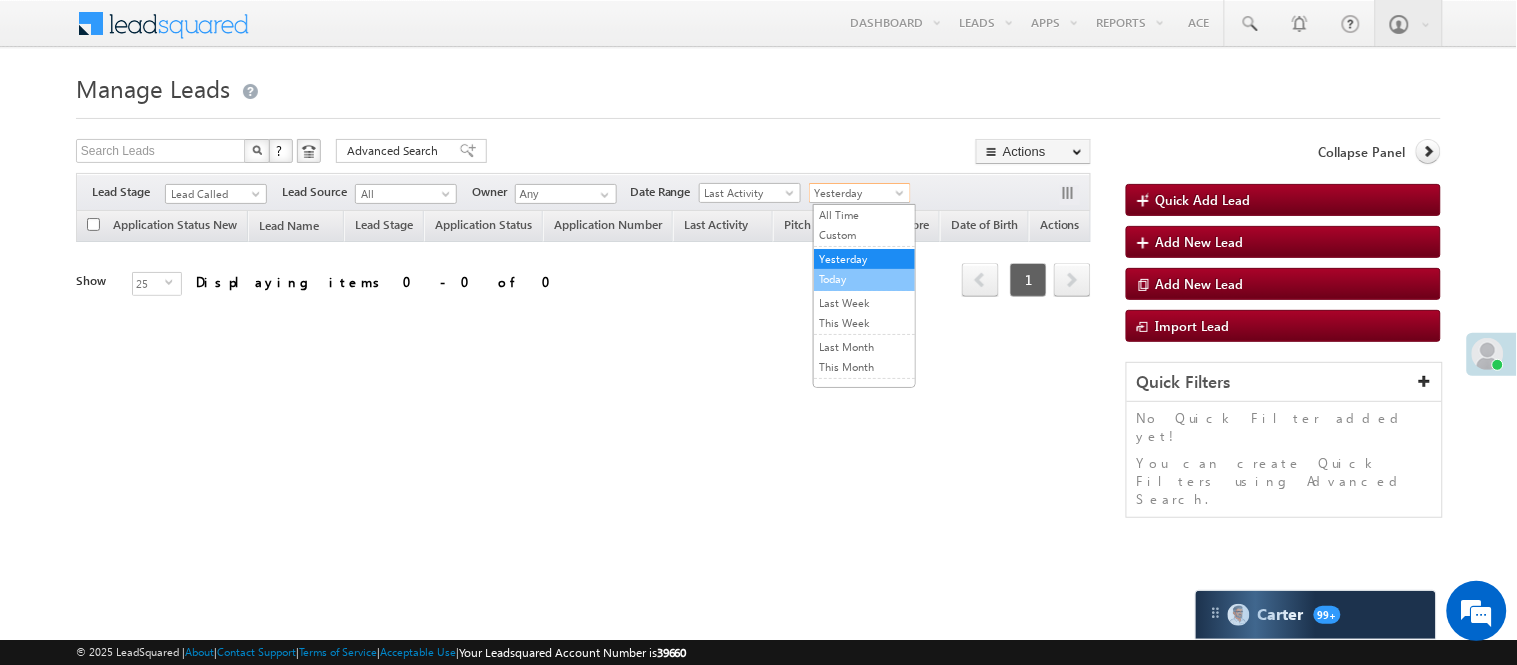 click on "Today" at bounding box center [864, 279] 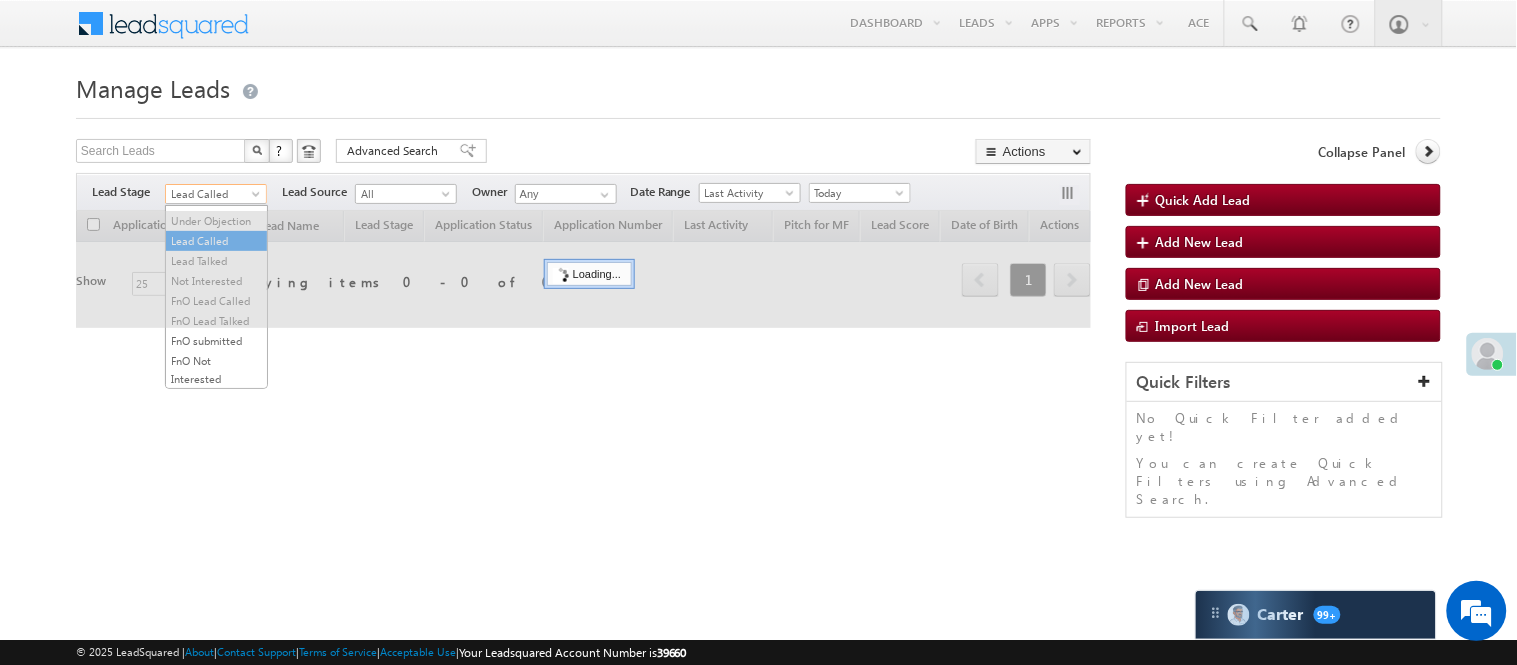 click on "Lead Called" at bounding box center (213, 194) 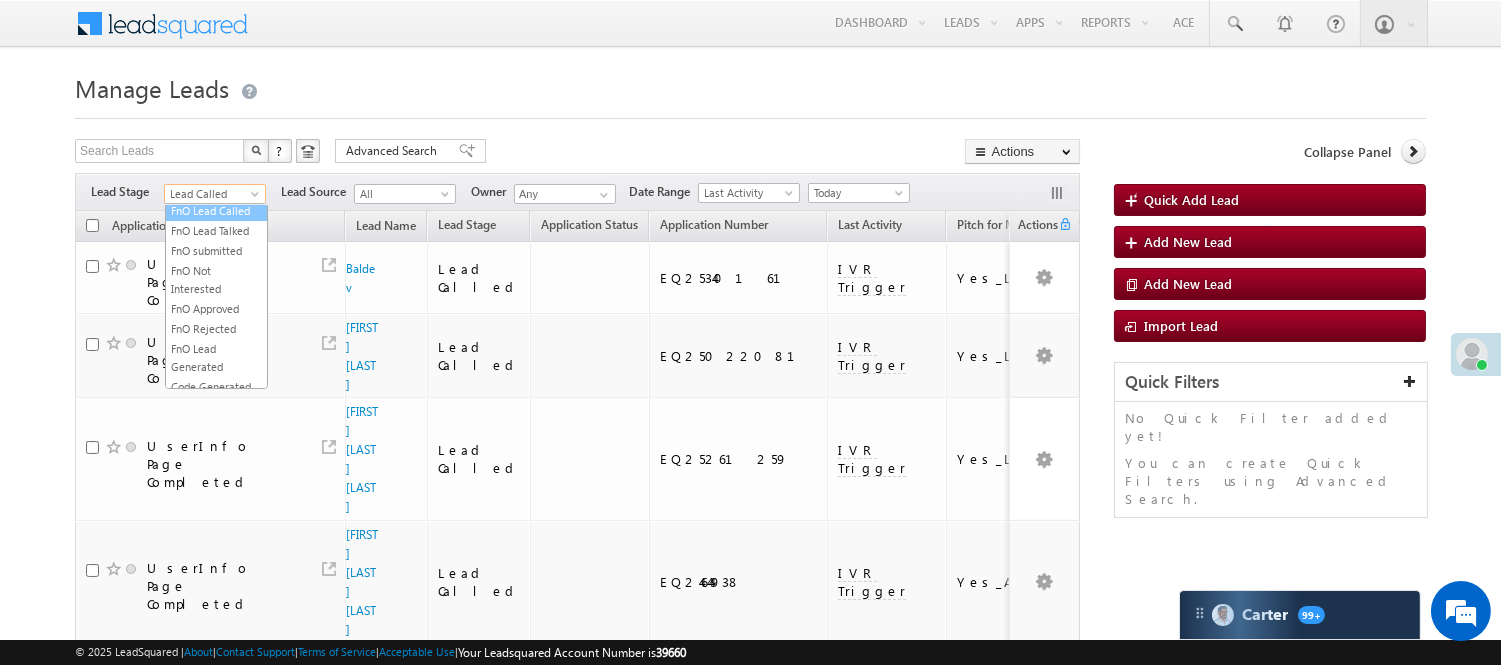 scroll, scrollTop: 496, scrollLeft: 0, axis: vertical 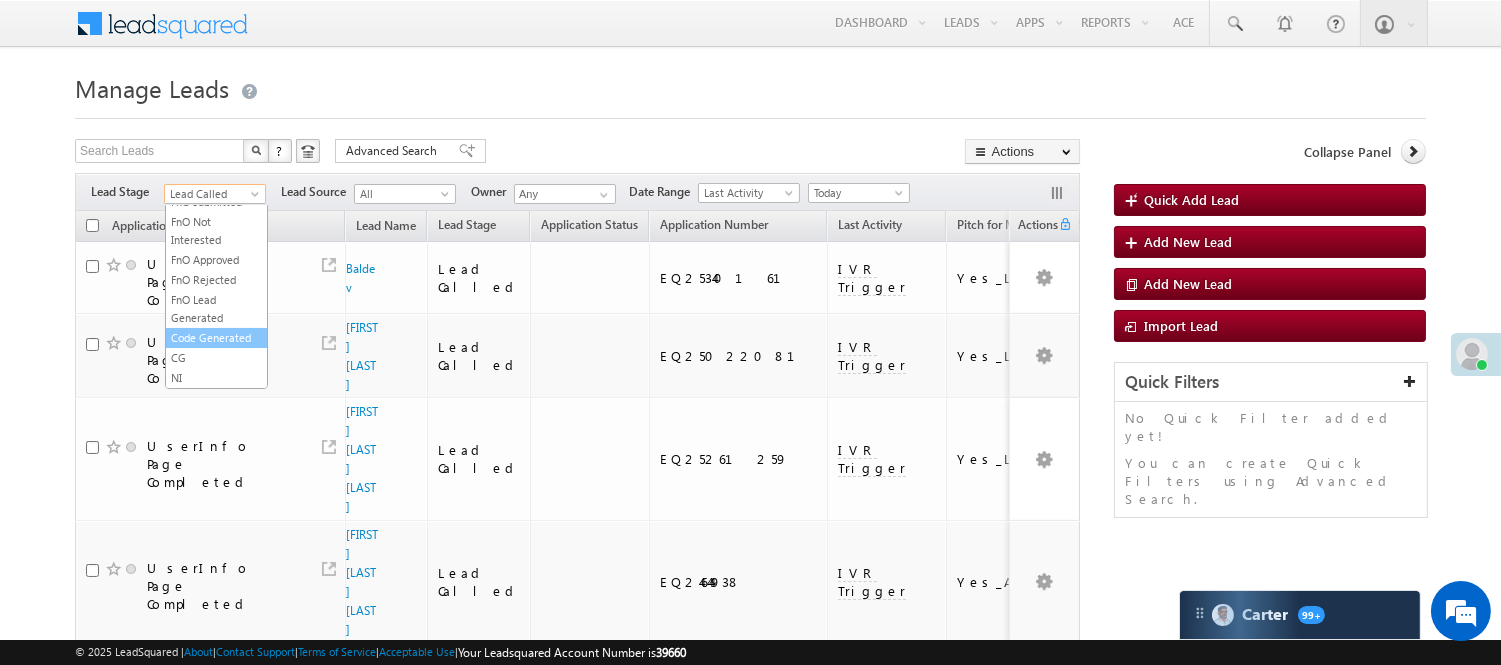 click on "Code Generated" at bounding box center [216, 338] 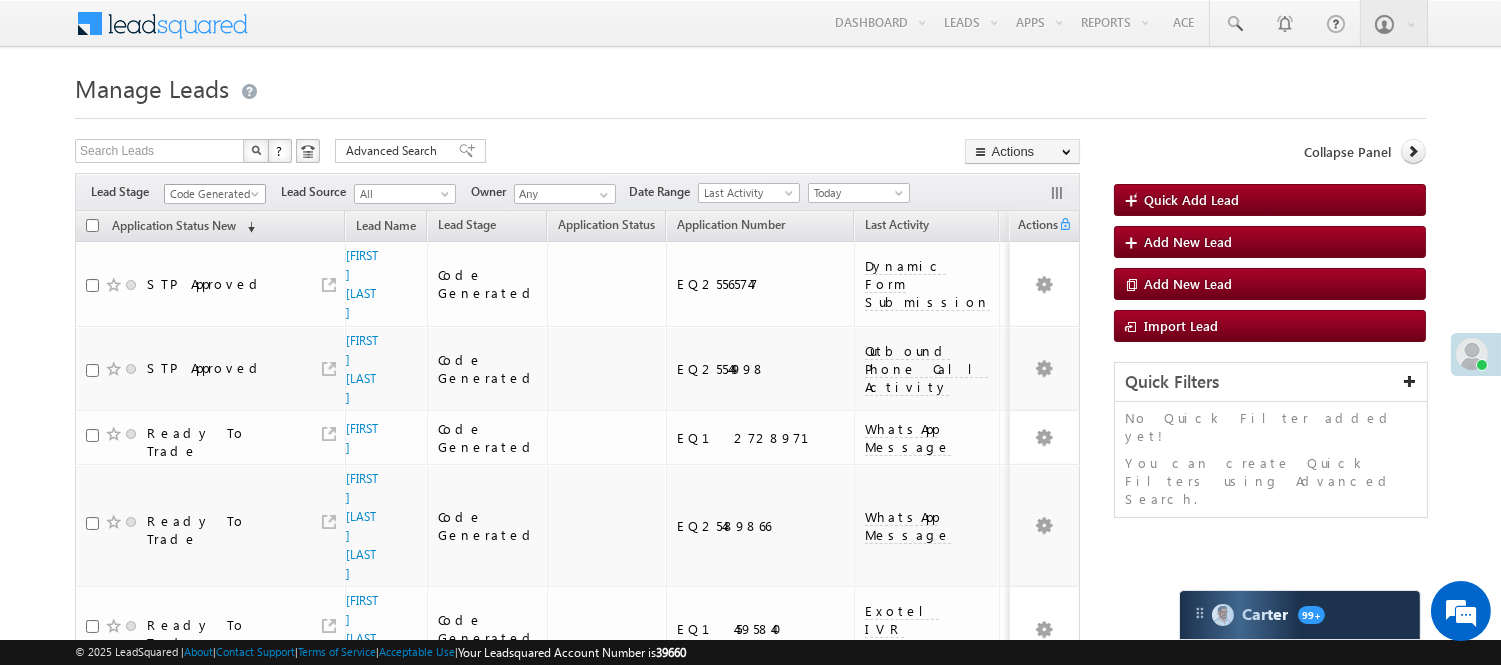 scroll, scrollTop: 0, scrollLeft: 0, axis: both 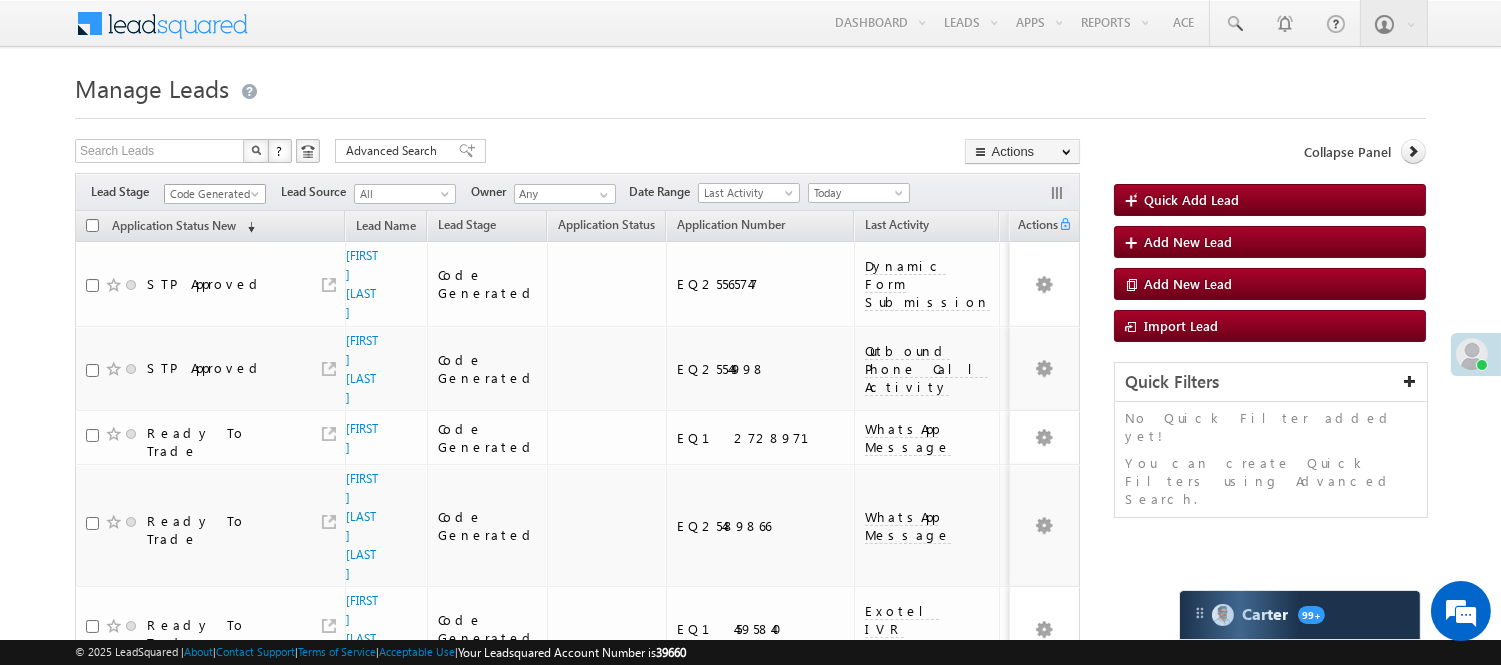drag, startPoint x: 210, startPoint y: 193, endPoint x: 214, endPoint y: 203, distance: 10.770329 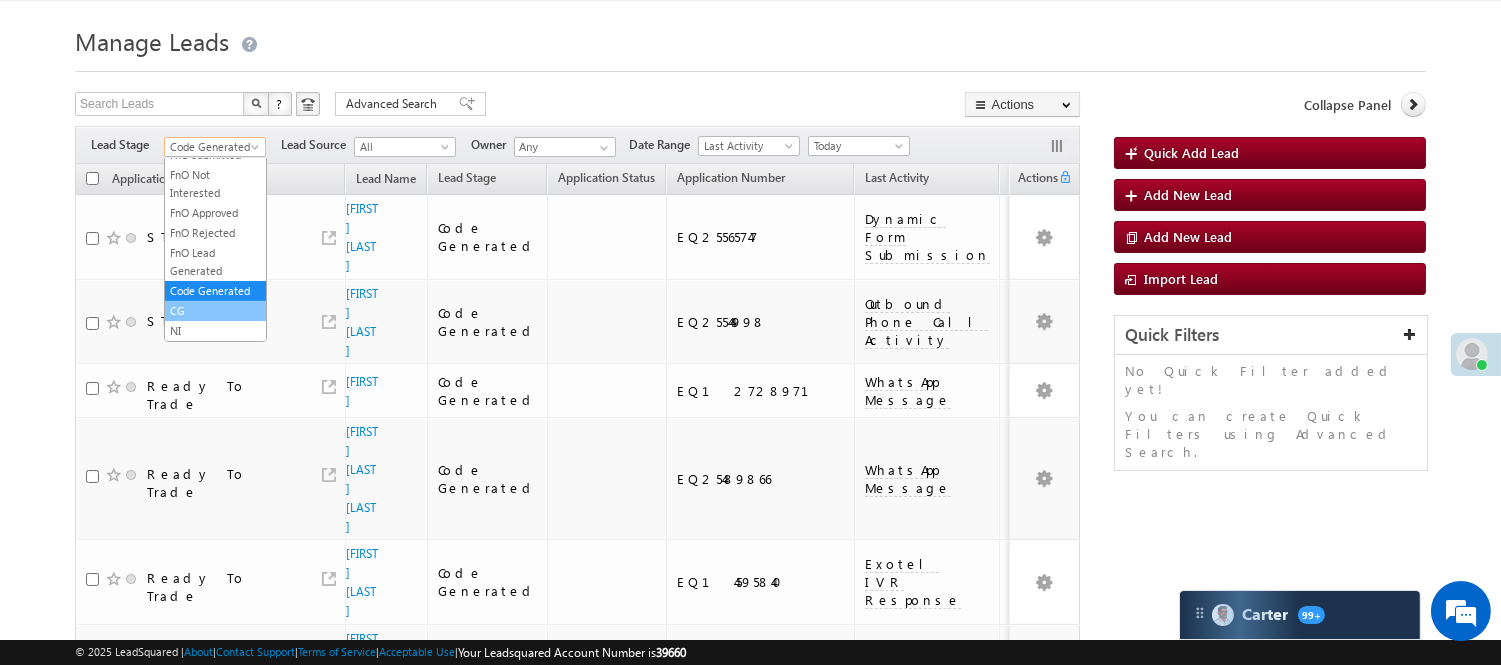 scroll, scrollTop: 0, scrollLeft: 0, axis: both 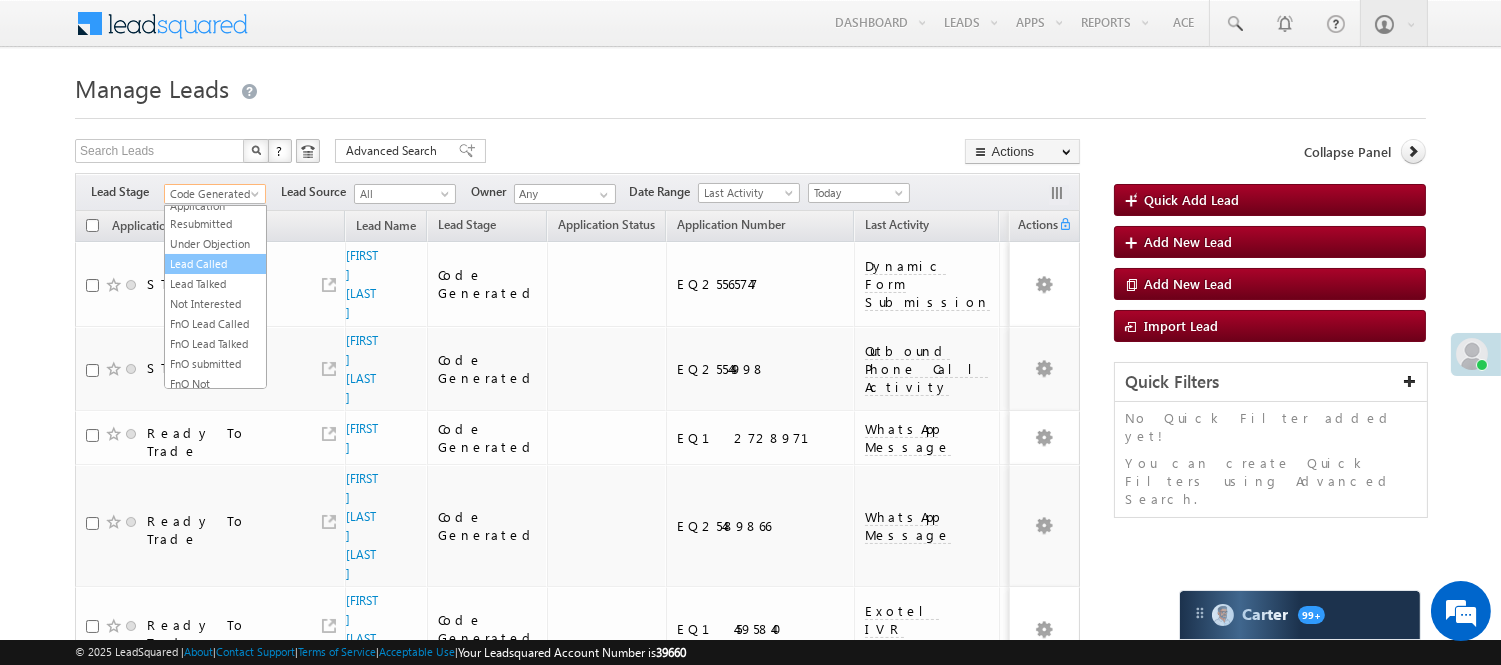 click on "Lead Called" at bounding box center [215, 264] 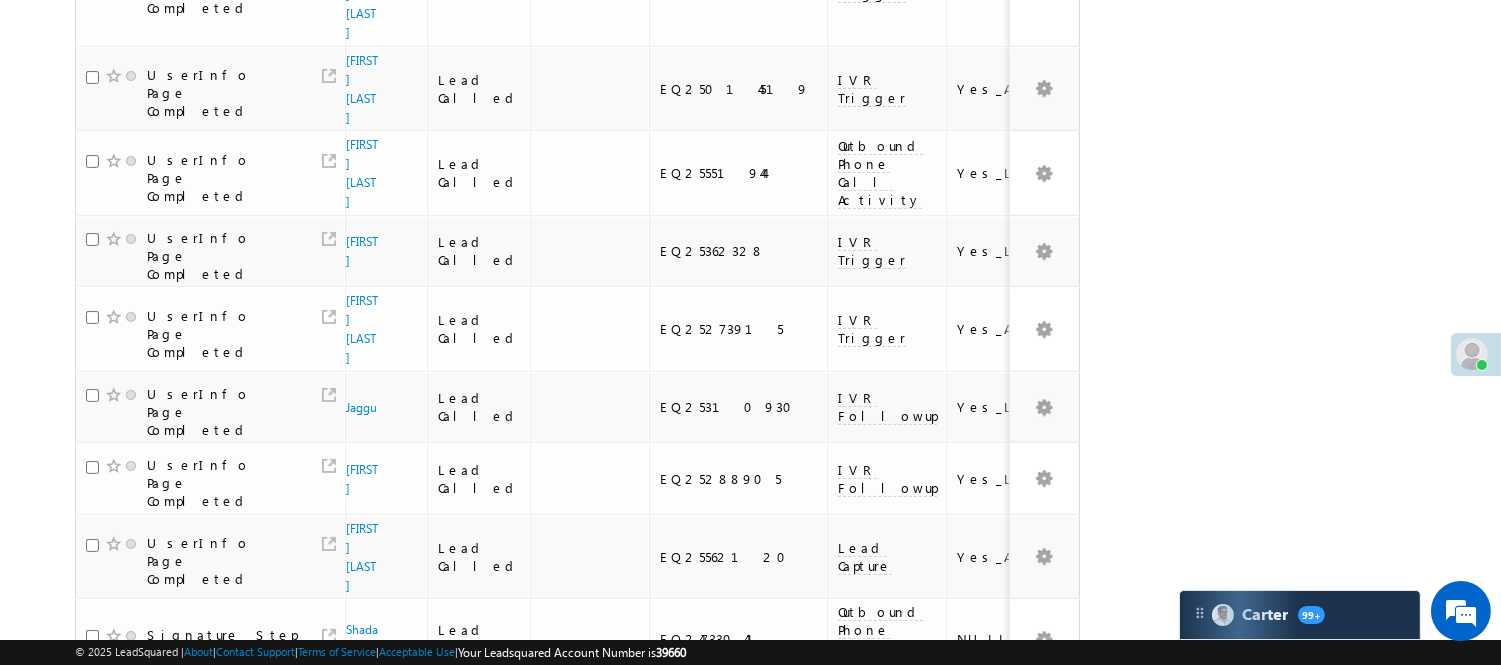 scroll, scrollTop: 1397, scrollLeft: 0, axis: vertical 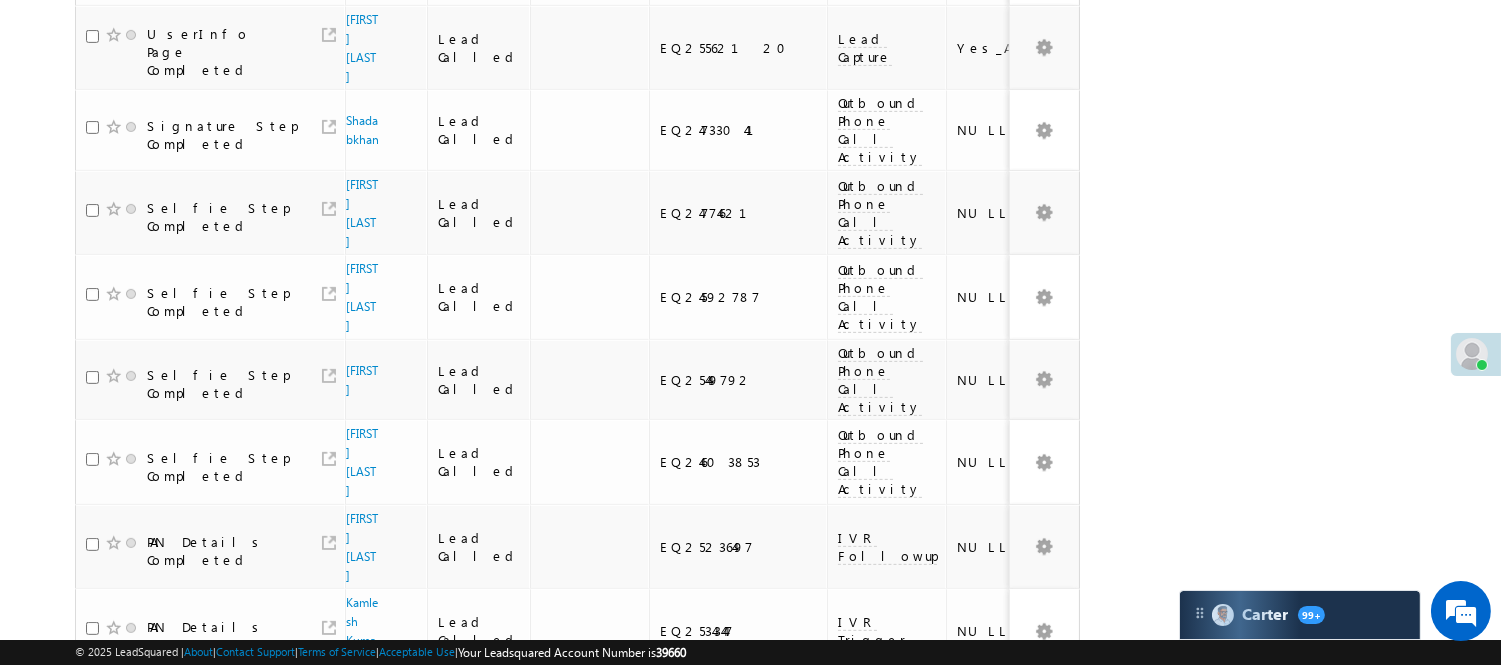 click on "2" at bounding box center (938, 1050) 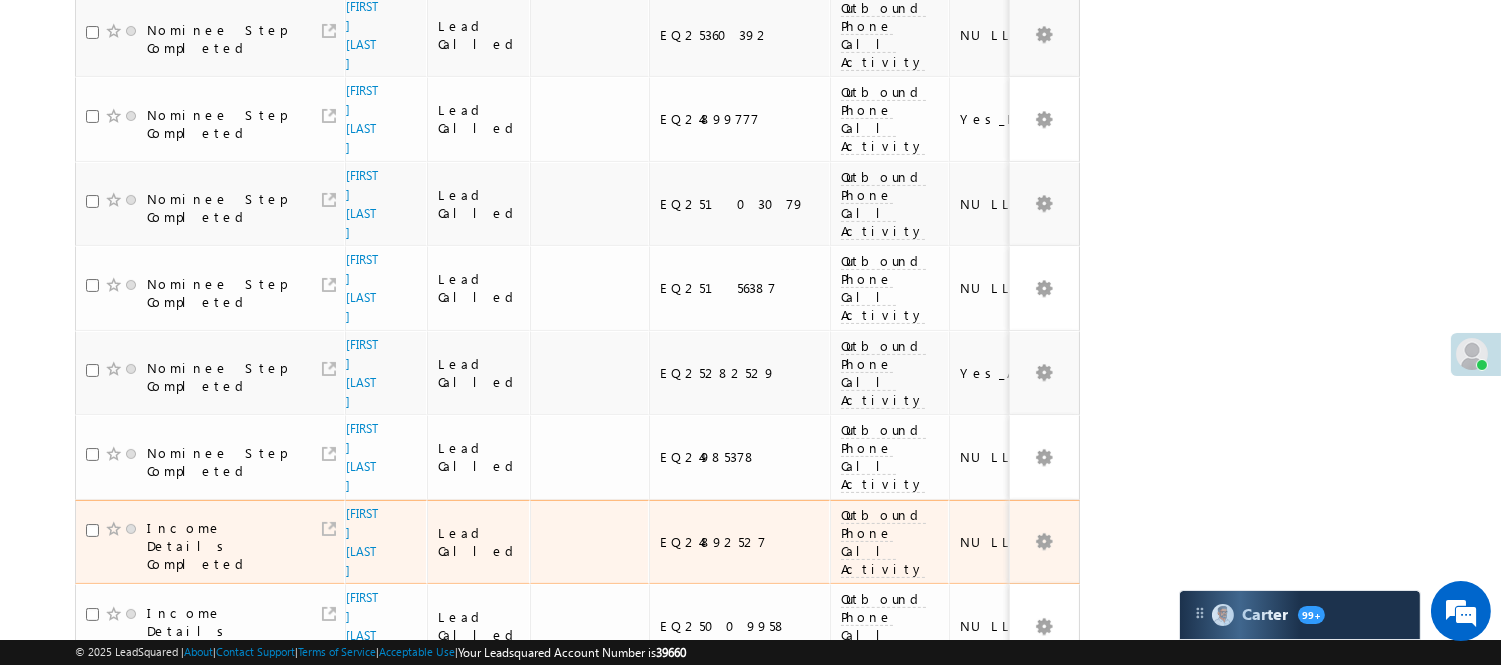 scroll, scrollTop: 842, scrollLeft: 0, axis: vertical 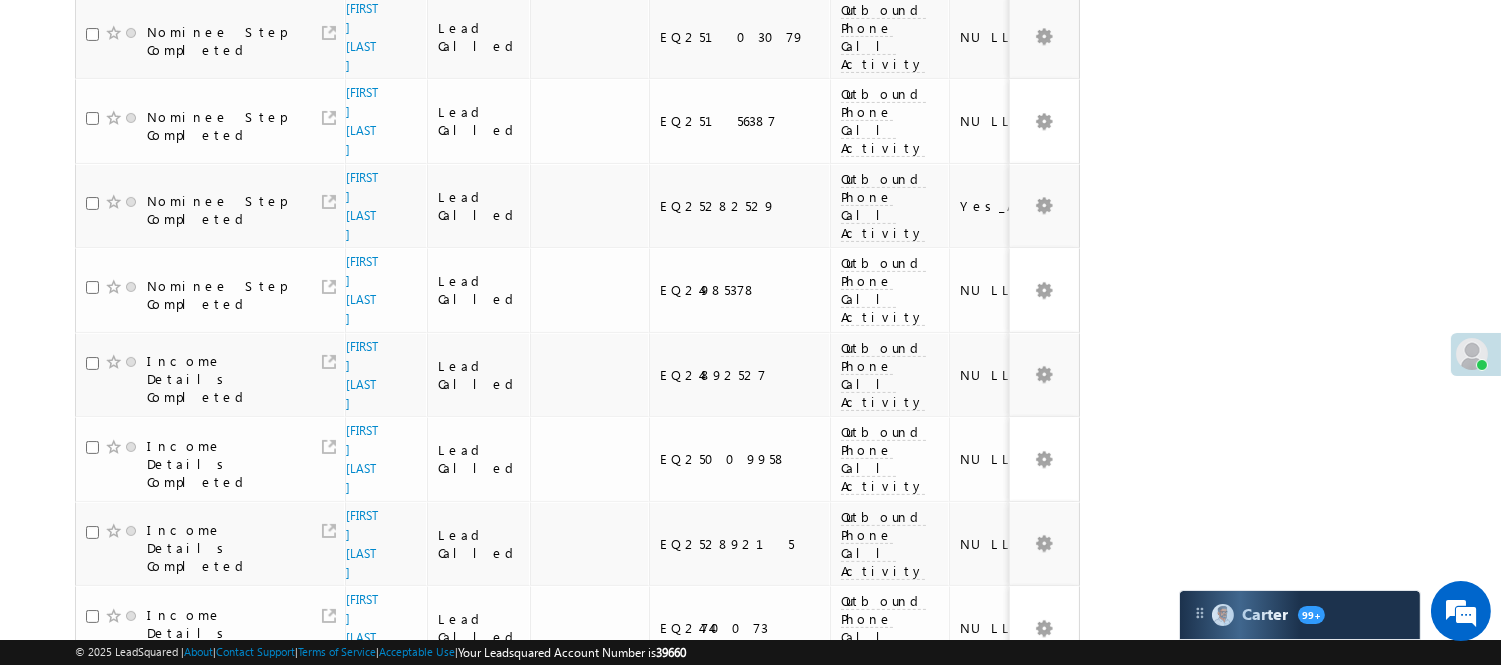 click on "Salman" at bounding box center [362, 706] 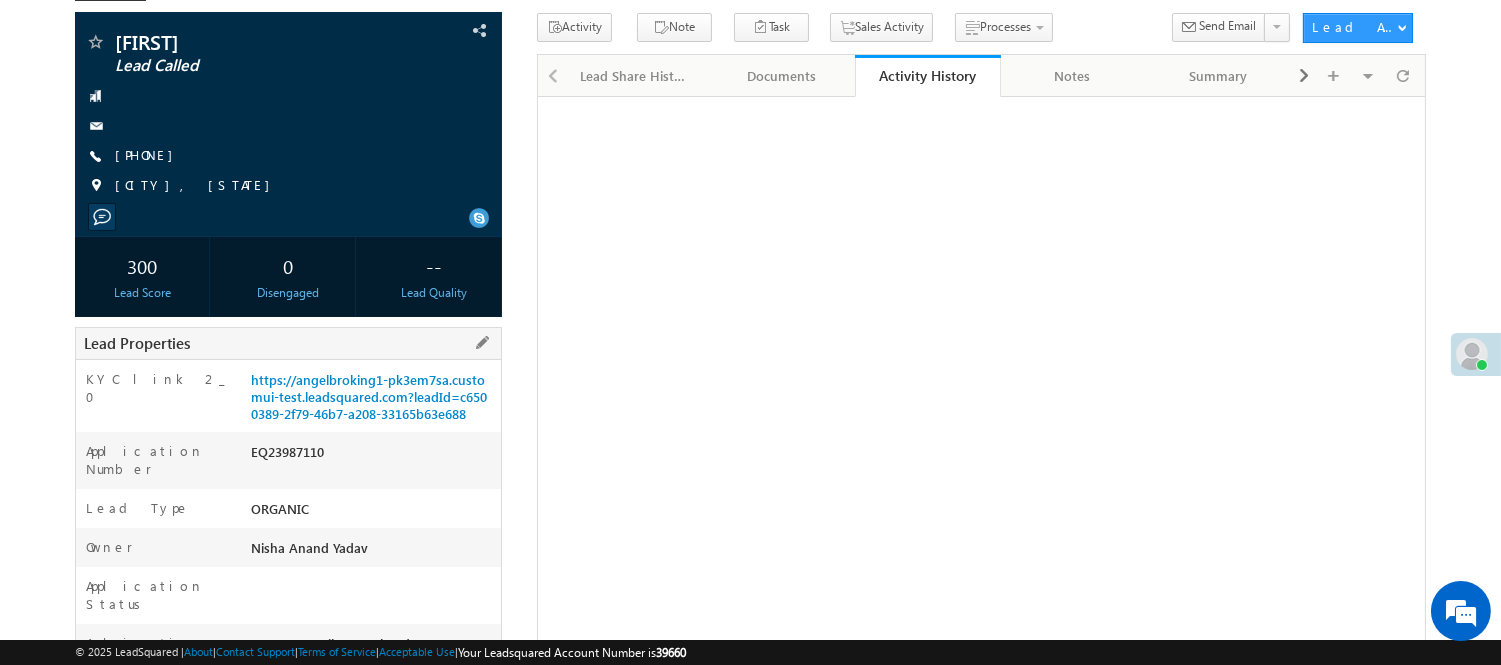 scroll, scrollTop: 111, scrollLeft: 0, axis: vertical 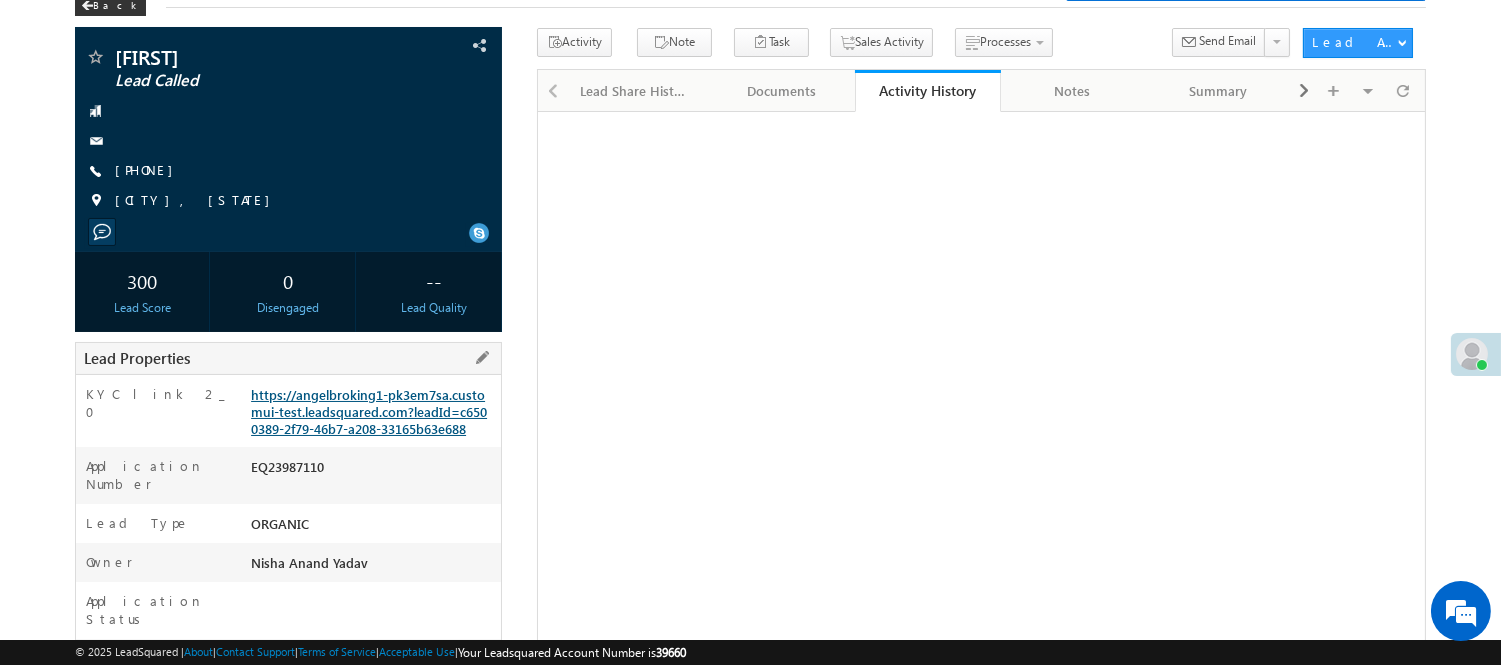 click on "https://angelbroking1-pk3em7sa.customui-test.leadsquared.com?leadId=c6500389-2f79-46b7-a208-33165b63e688" at bounding box center [369, 411] 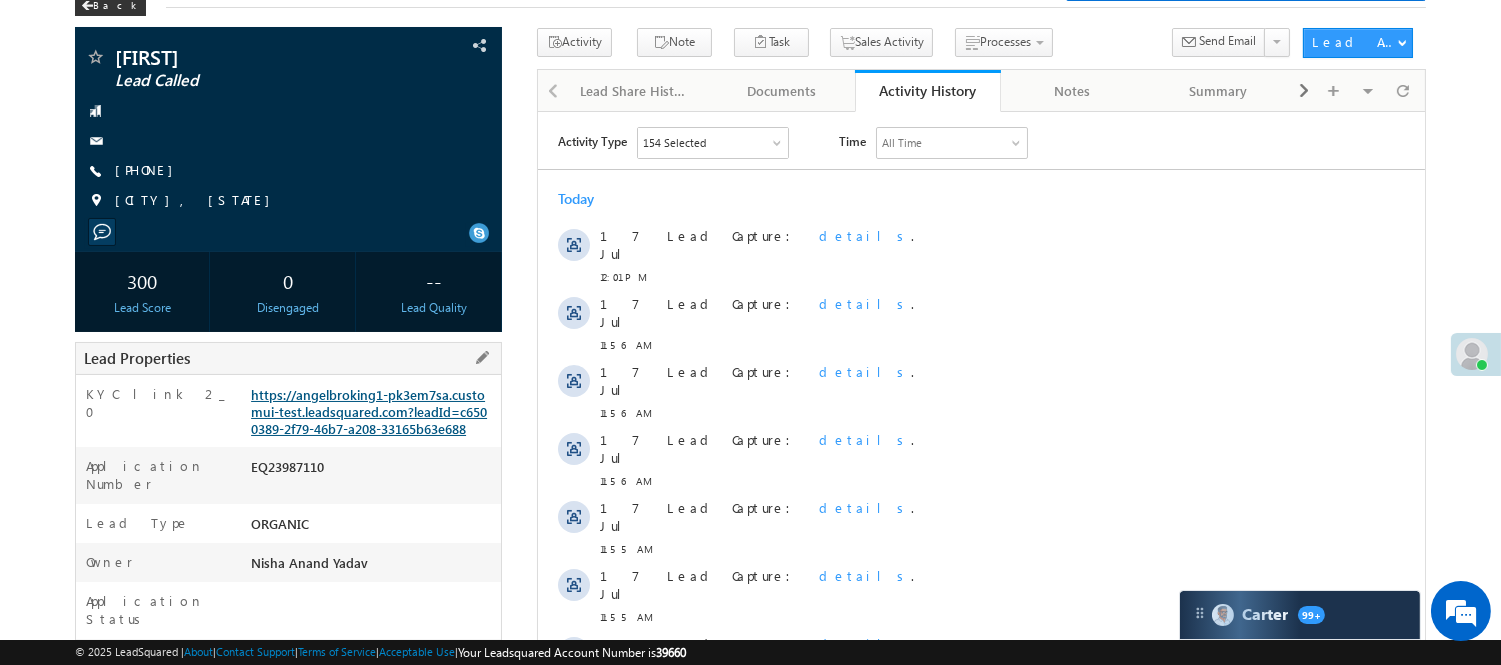 scroll, scrollTop: 0, scrollLeft: 0, axis: both 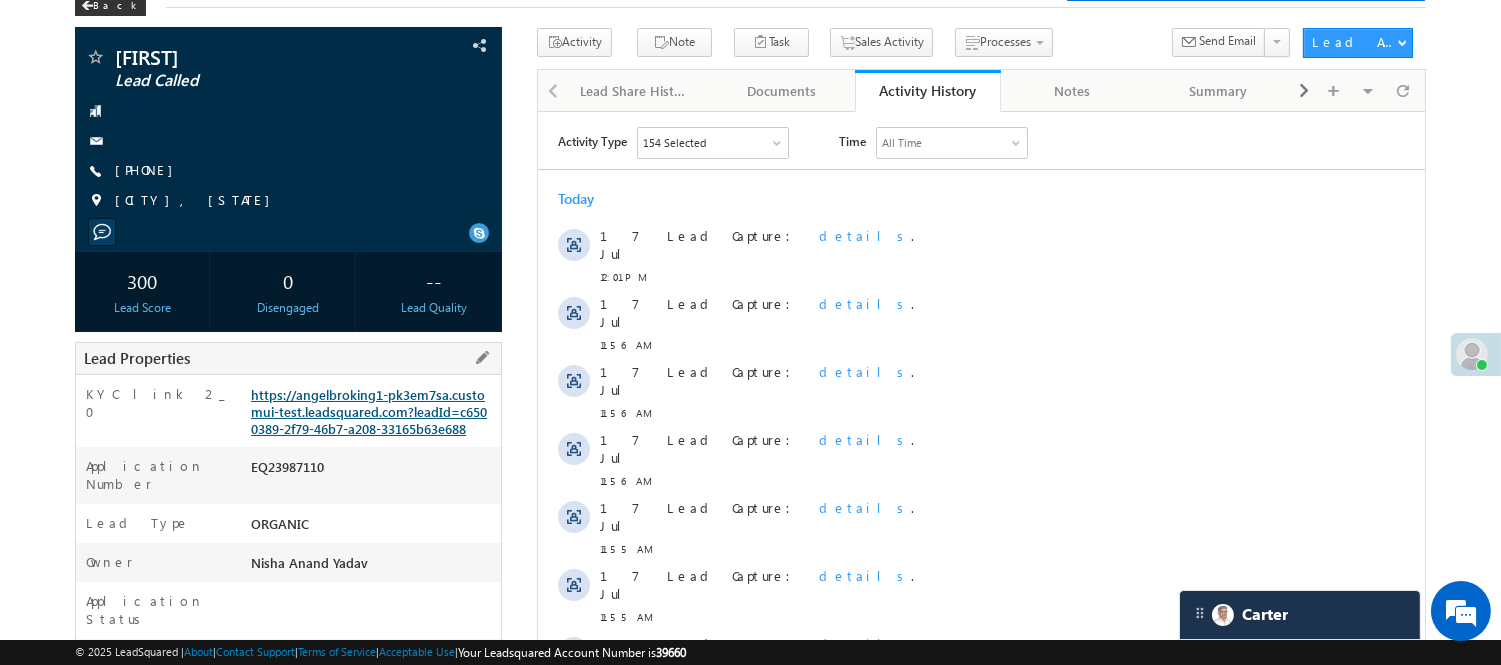 click on "https://angelbroking1-pk3em7sa.customui-test.leadsquared.com?leadId=c6500389-2f79-46b7-a208-33165b63e688" at bounding box center (369, 411) 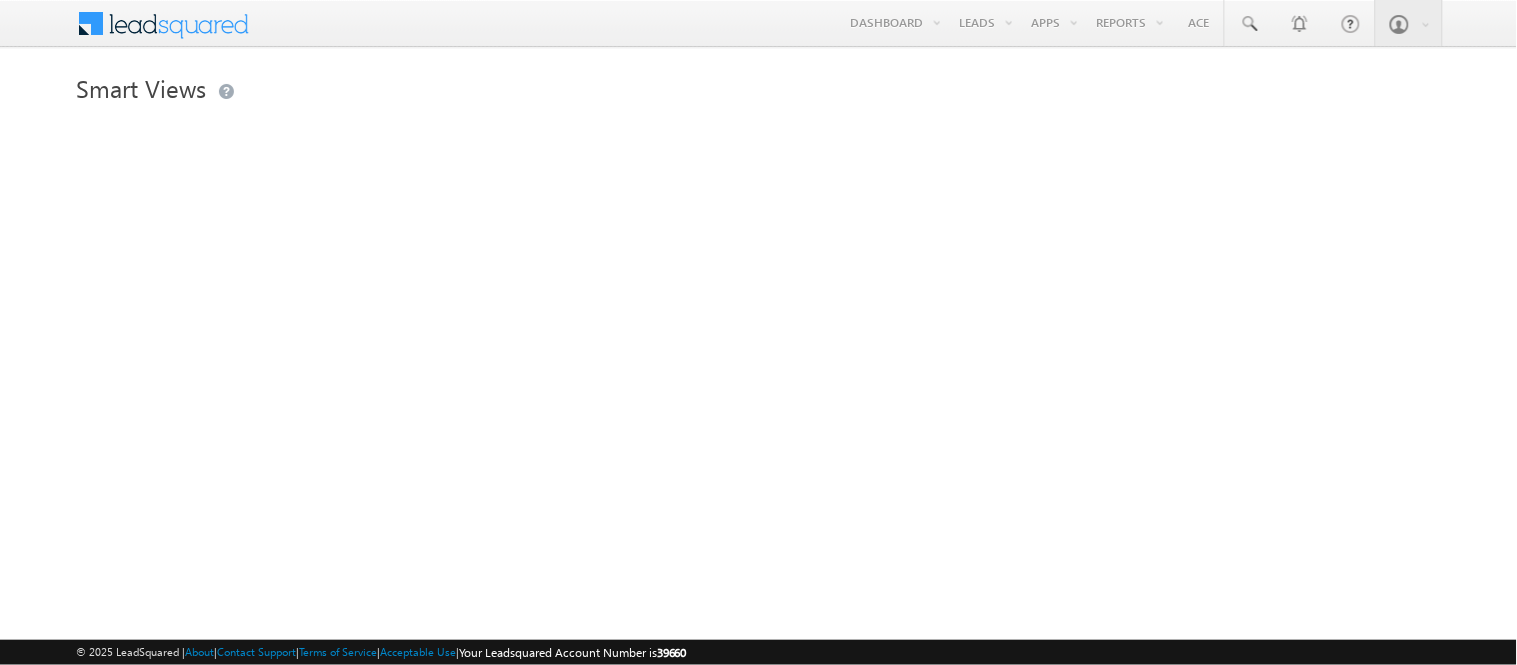 scroll, scrollTop: 0, scrollLeft: 0, axis: both 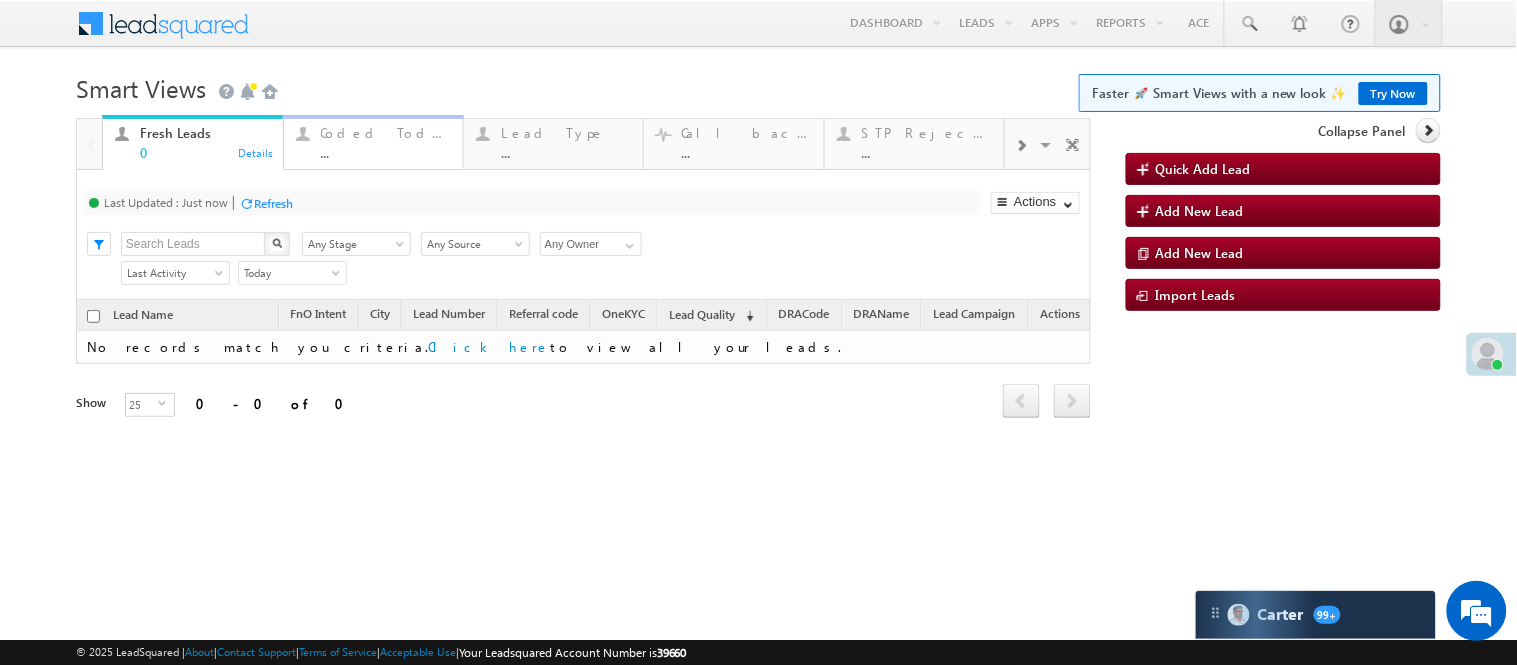 click on "..." at bounding box center (386, 152) 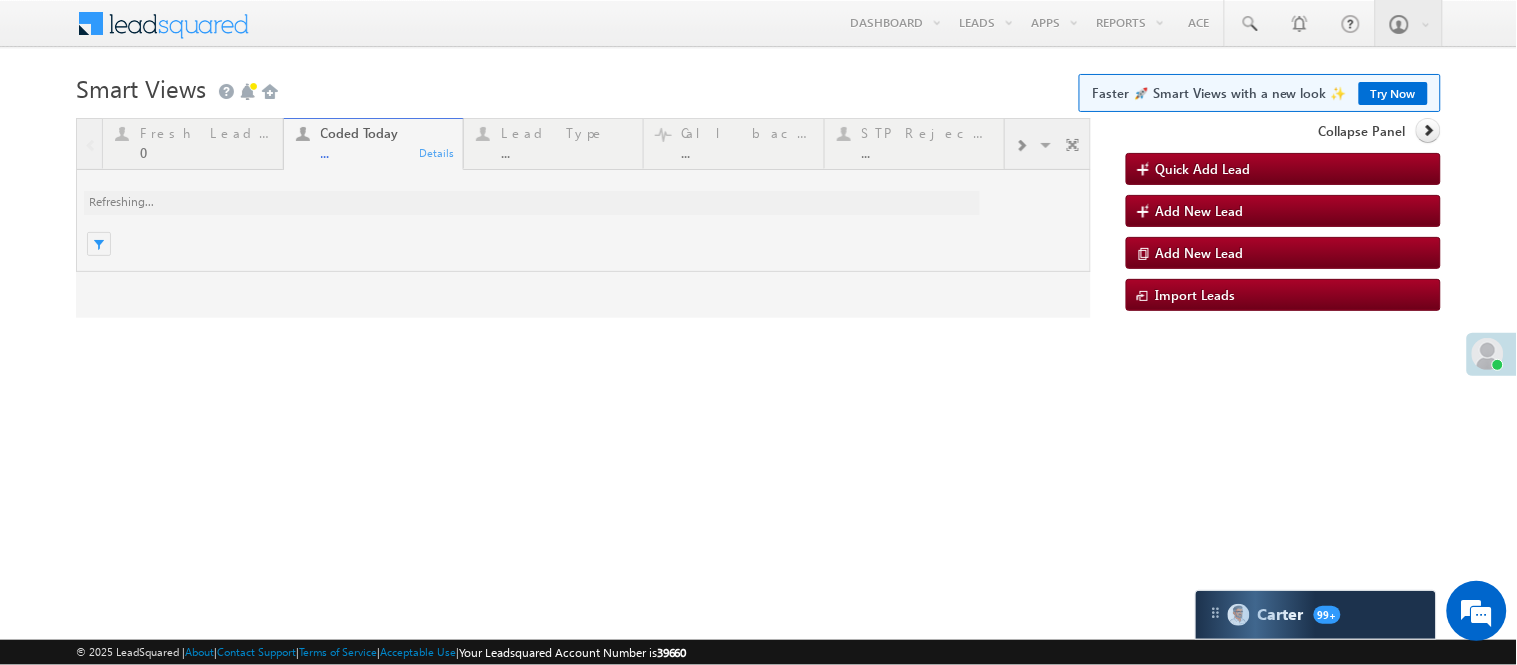 scroll, scrollTop: 0, scrollLeft: 0, axis: both 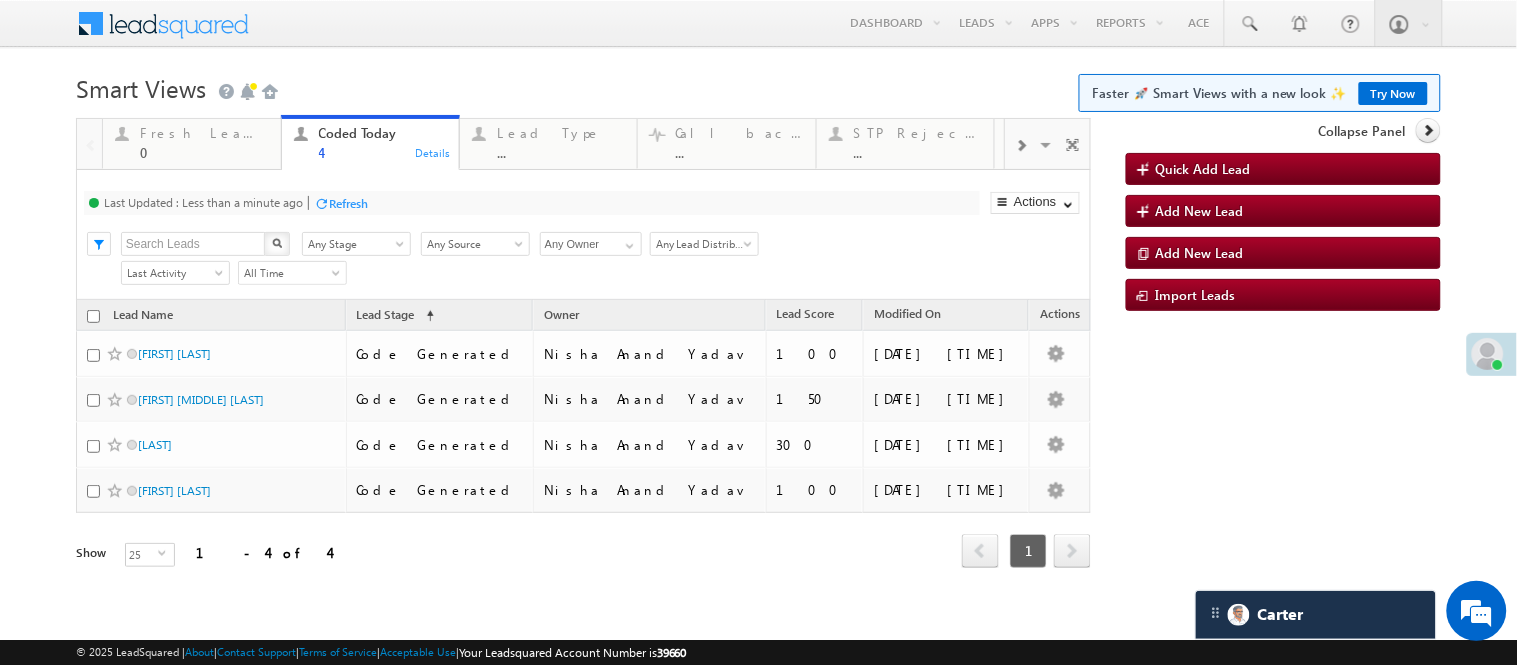 click on "Smart Views Getting Started Faster 🚀 Smart Views with a new look ✨ Try Now" at bounding box center (758, 86) 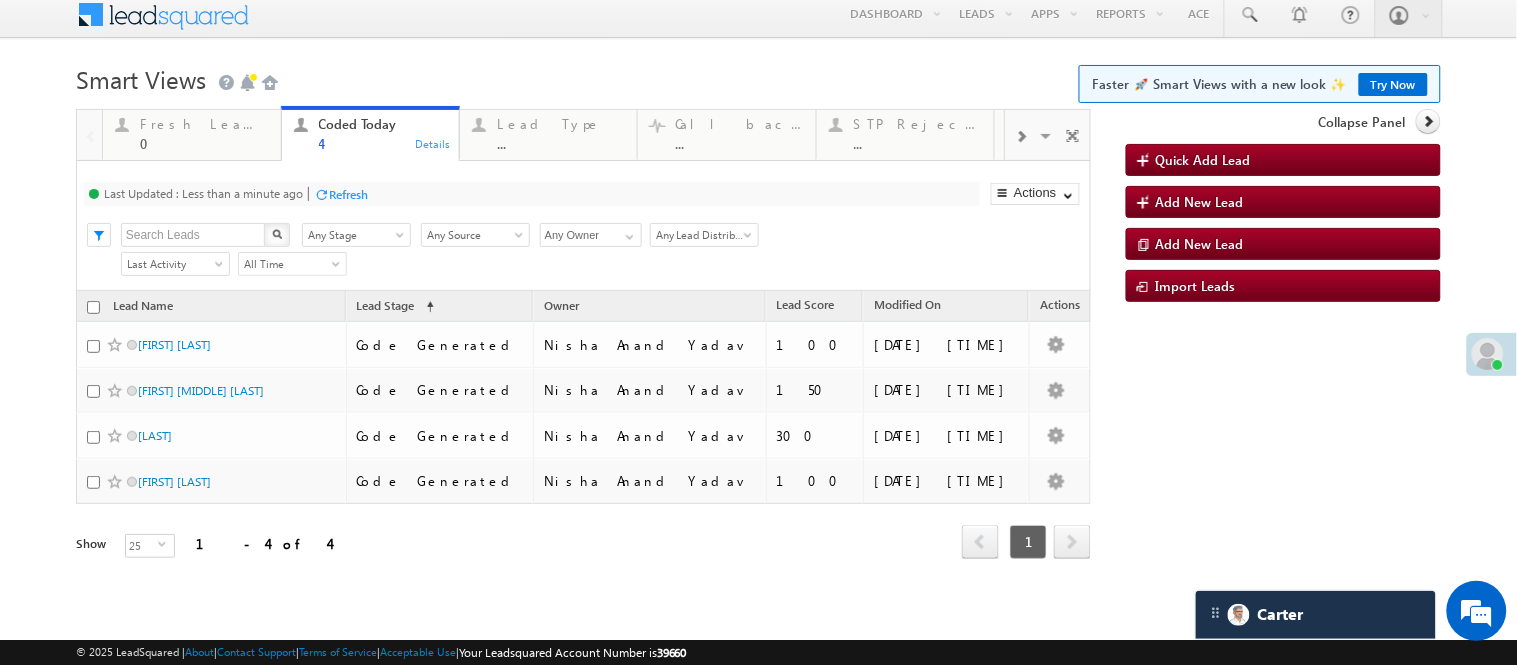 scroll, scrollTop: 28, scrollLeft: 0, axis: vertical 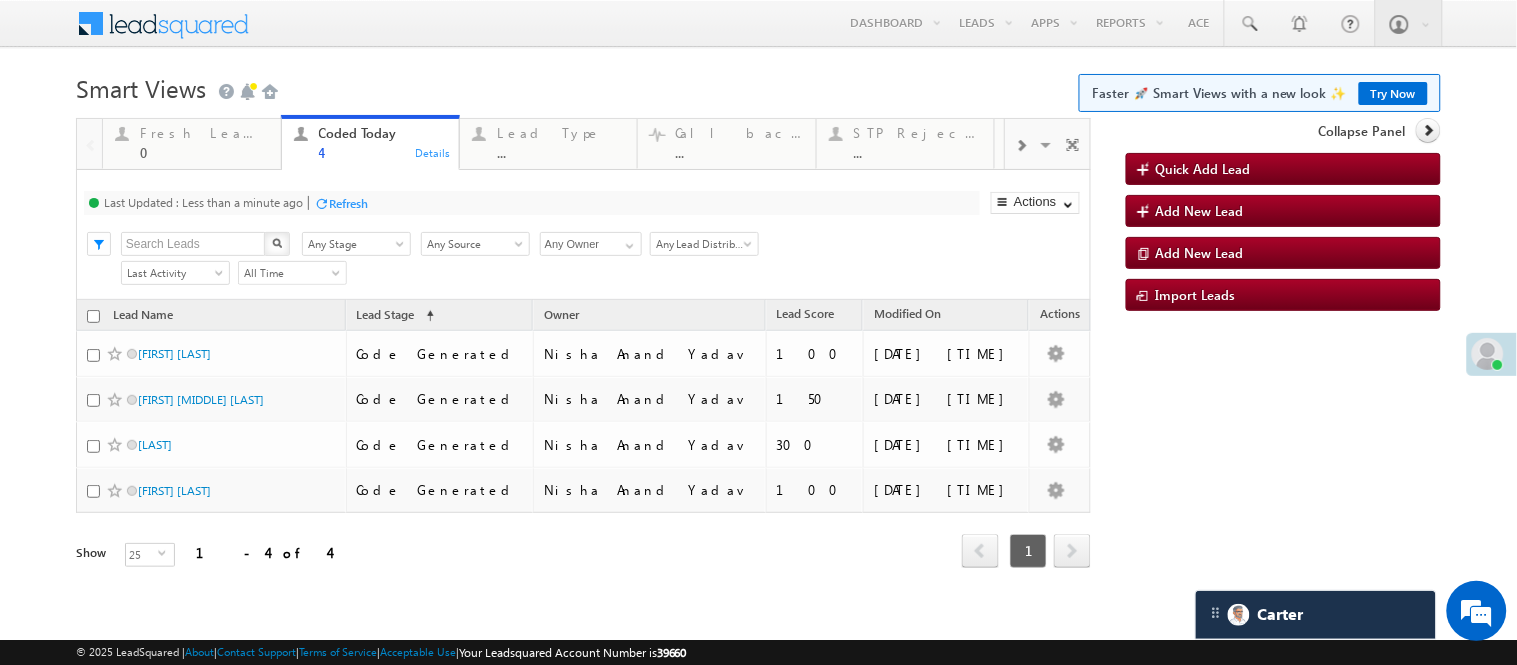 click on "Menu
Nisha Anand Yadav
Nisha .Yada v@ang elbro king. com" at bounding box center (758, 312) 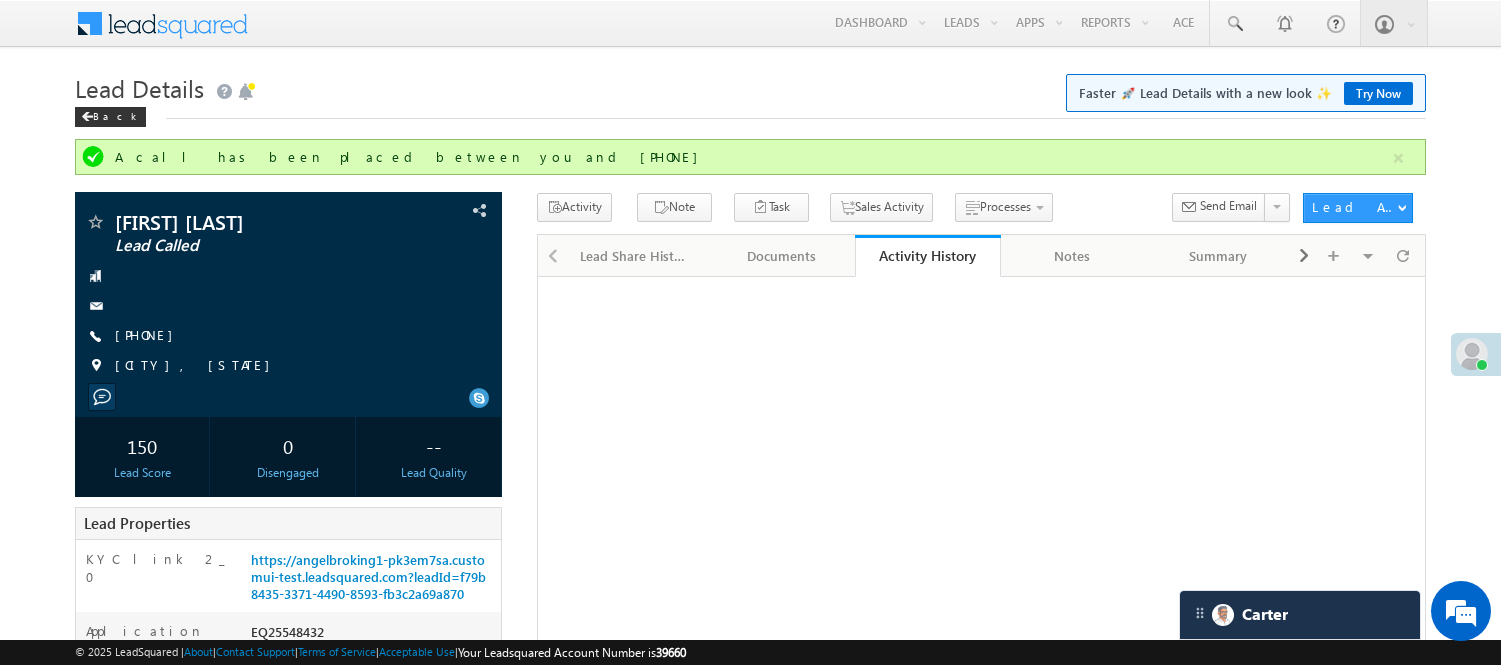 scroll, scrollTop: 0, scrollLeft: 0, axis: both 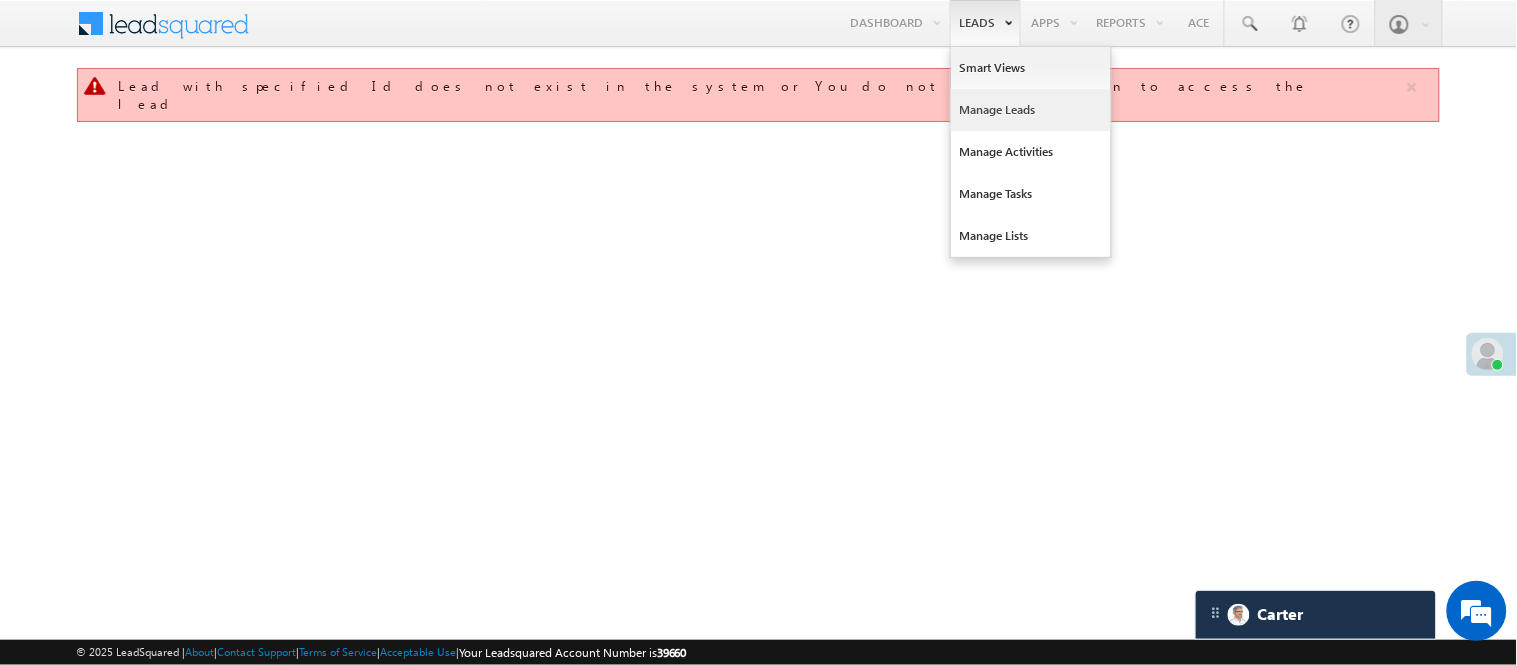 click on "Manage Leads" at bounding box center (1031, 110) 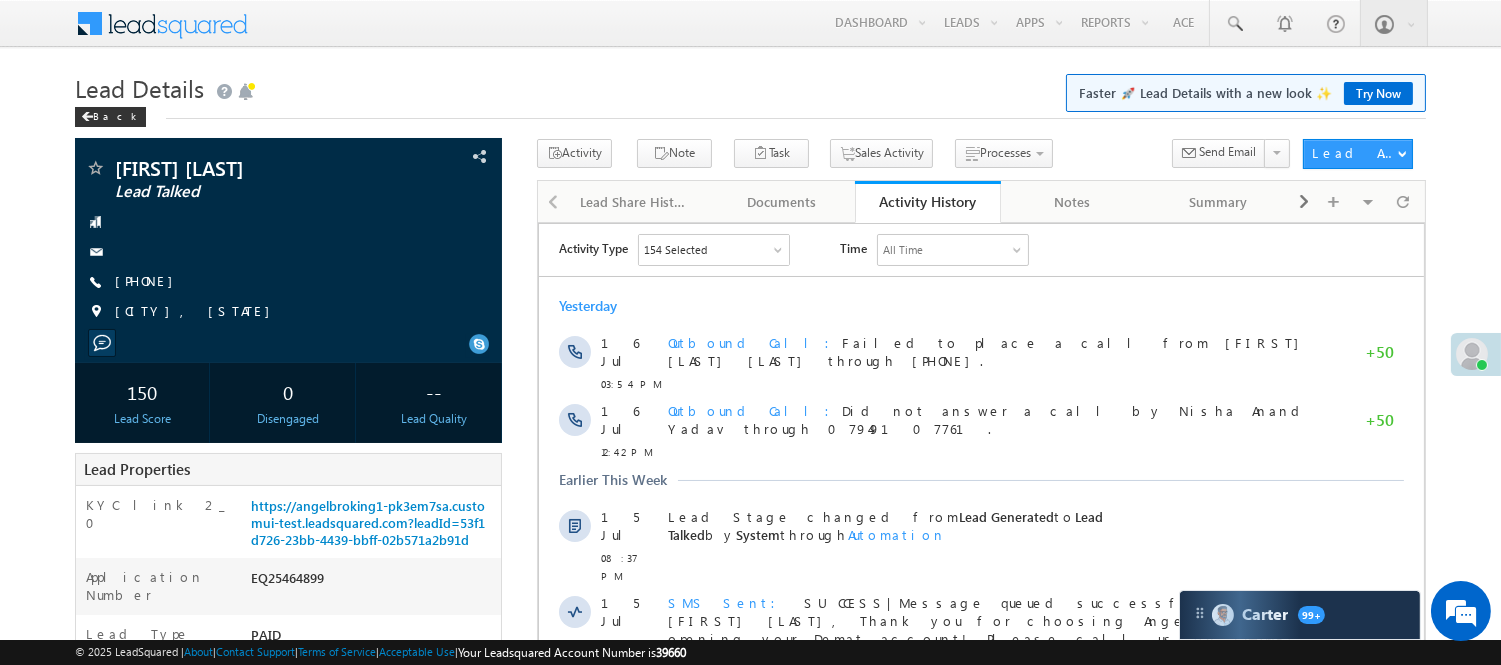 scroll, scrollTop: 0, scrollLeft: 0, axis: both 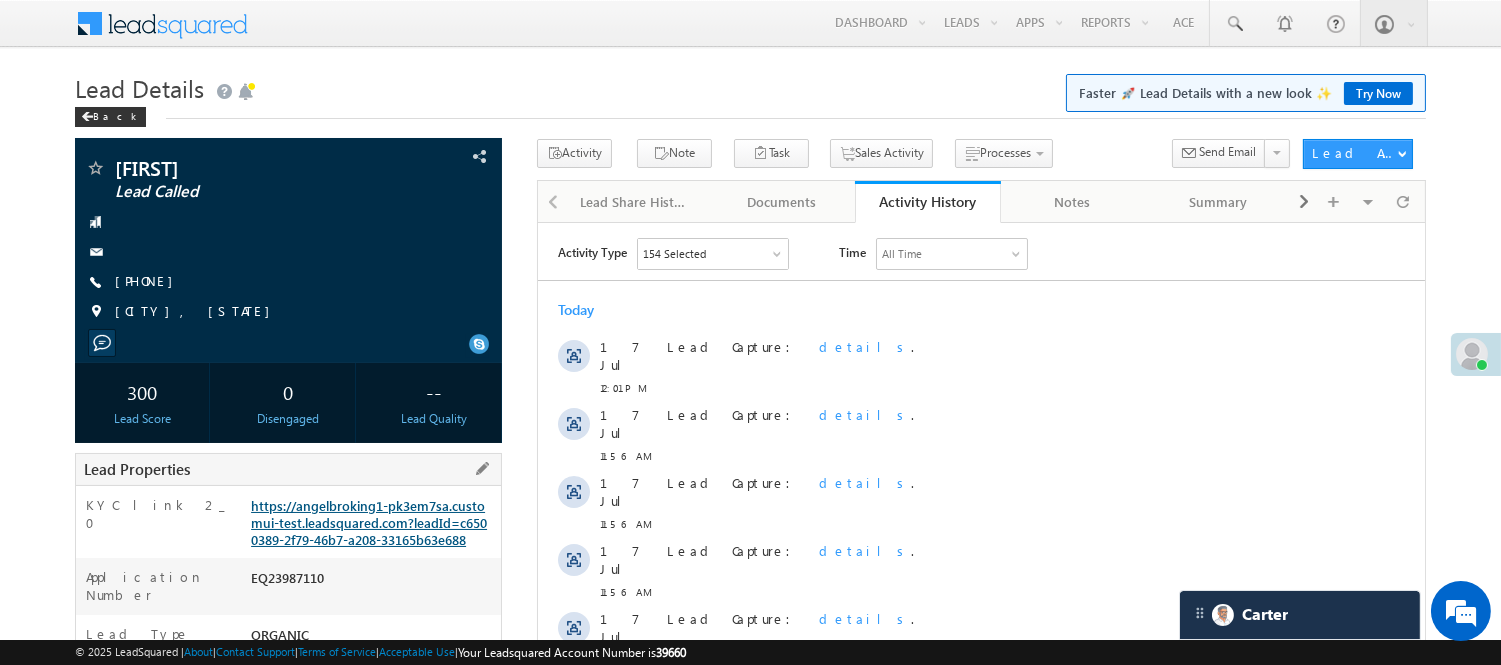 click on "https://angelbroking1-pk3em7sa.customui-test.leadsquared.com?leadId=c6500389-2f79-46b7-a208-33165b63e688" at bounding box center (369, 522) 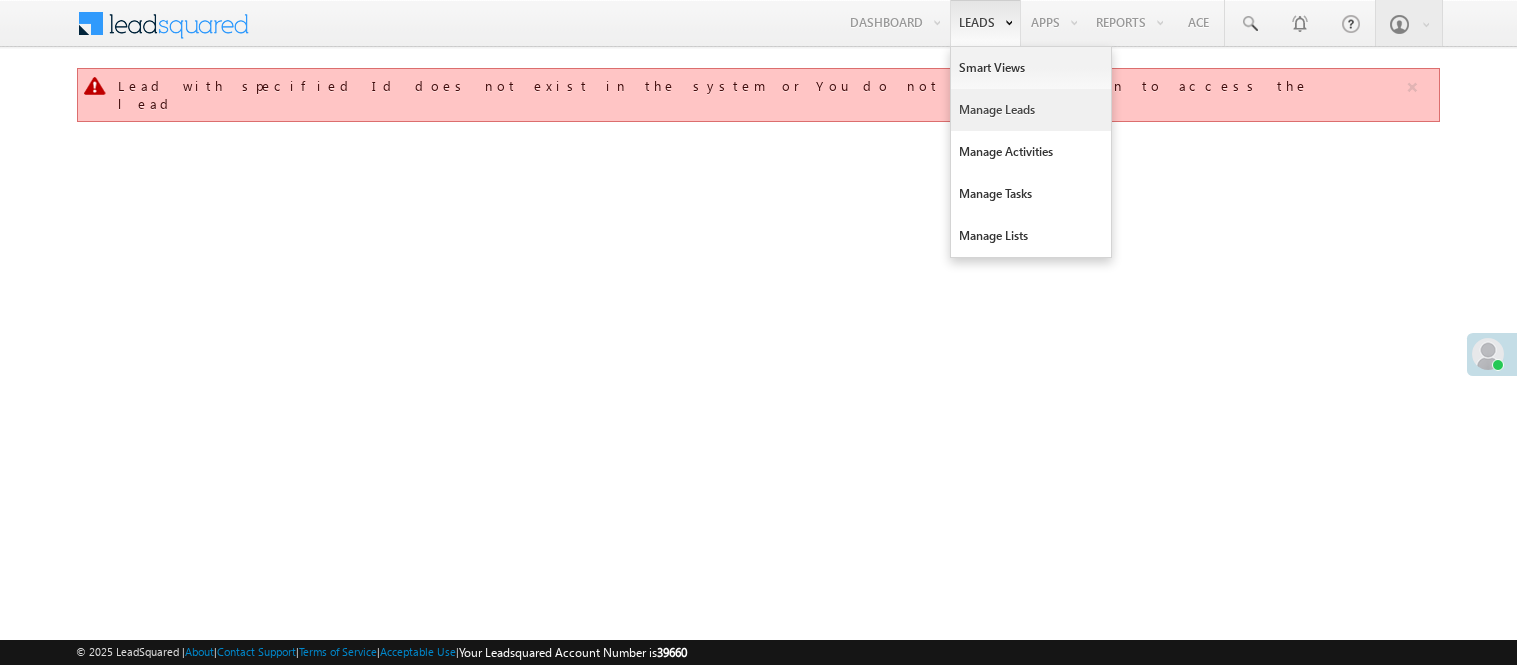 click on "Manage Leads" at bounding box center [1031, 110] 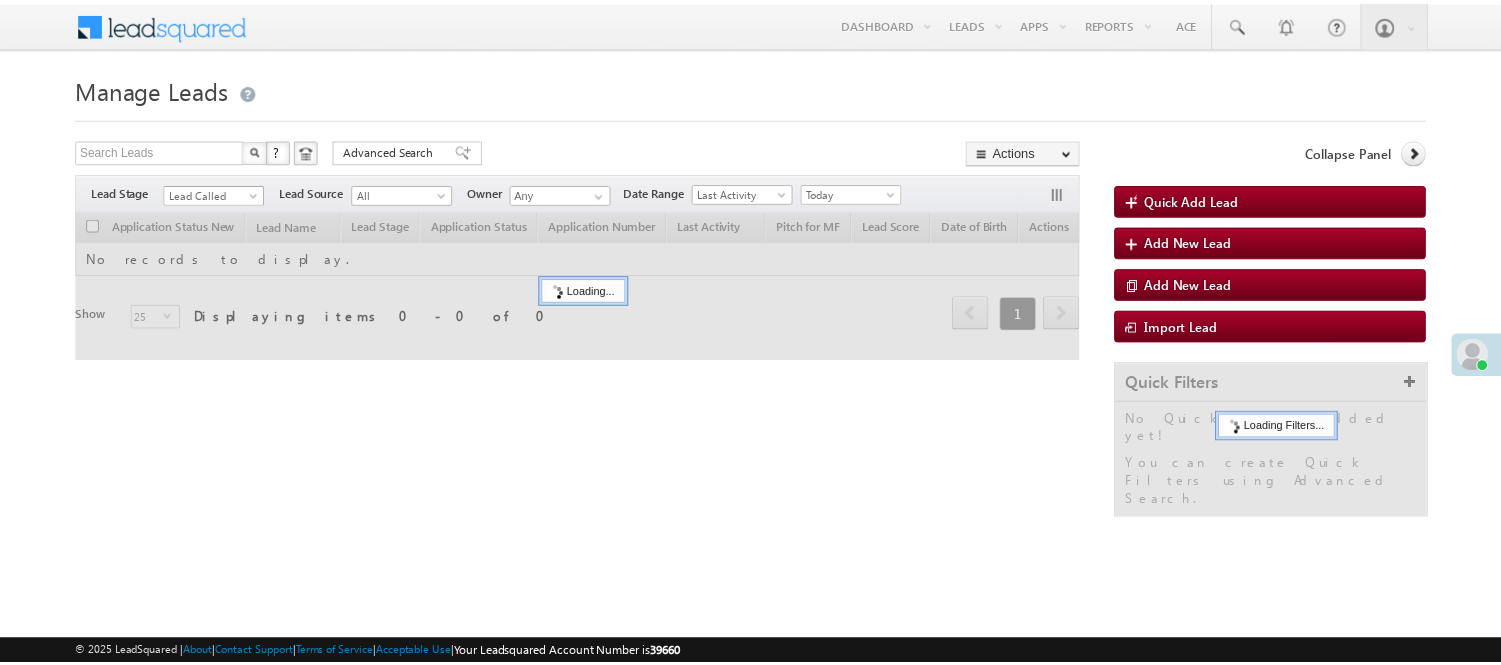 scroll, scrollTop: 0, scrollLeft: 0, axis: both 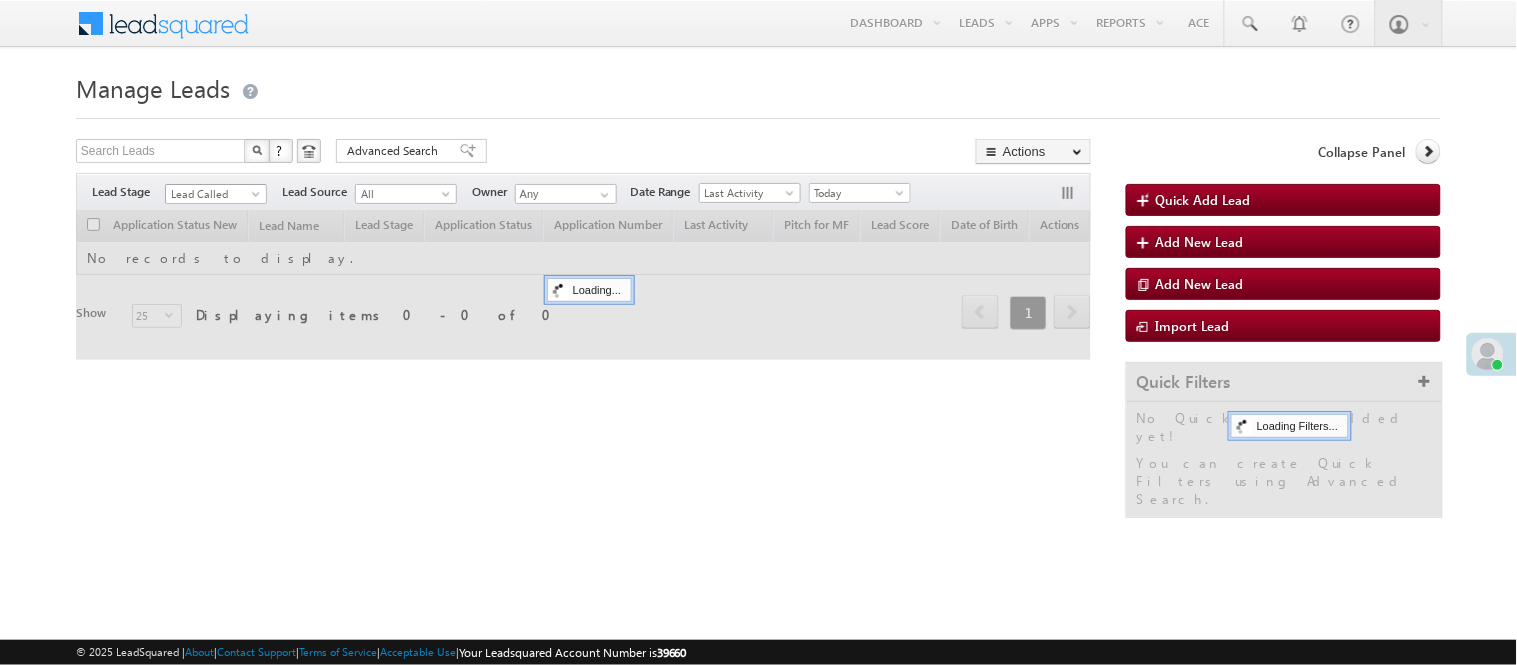 click on "Lead Called" at bounding box center (213, 194) 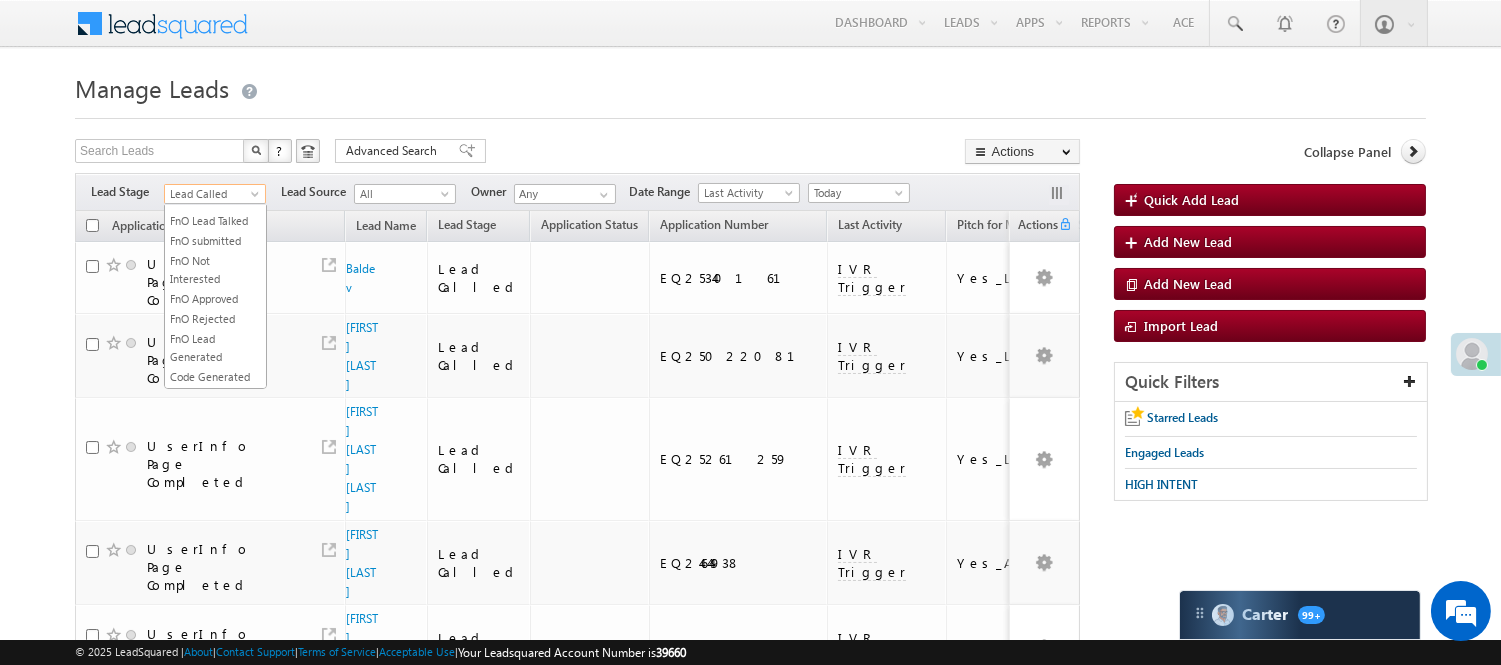 scroll, scrollTop: 163, scrollLeft: 0, axis: vertical 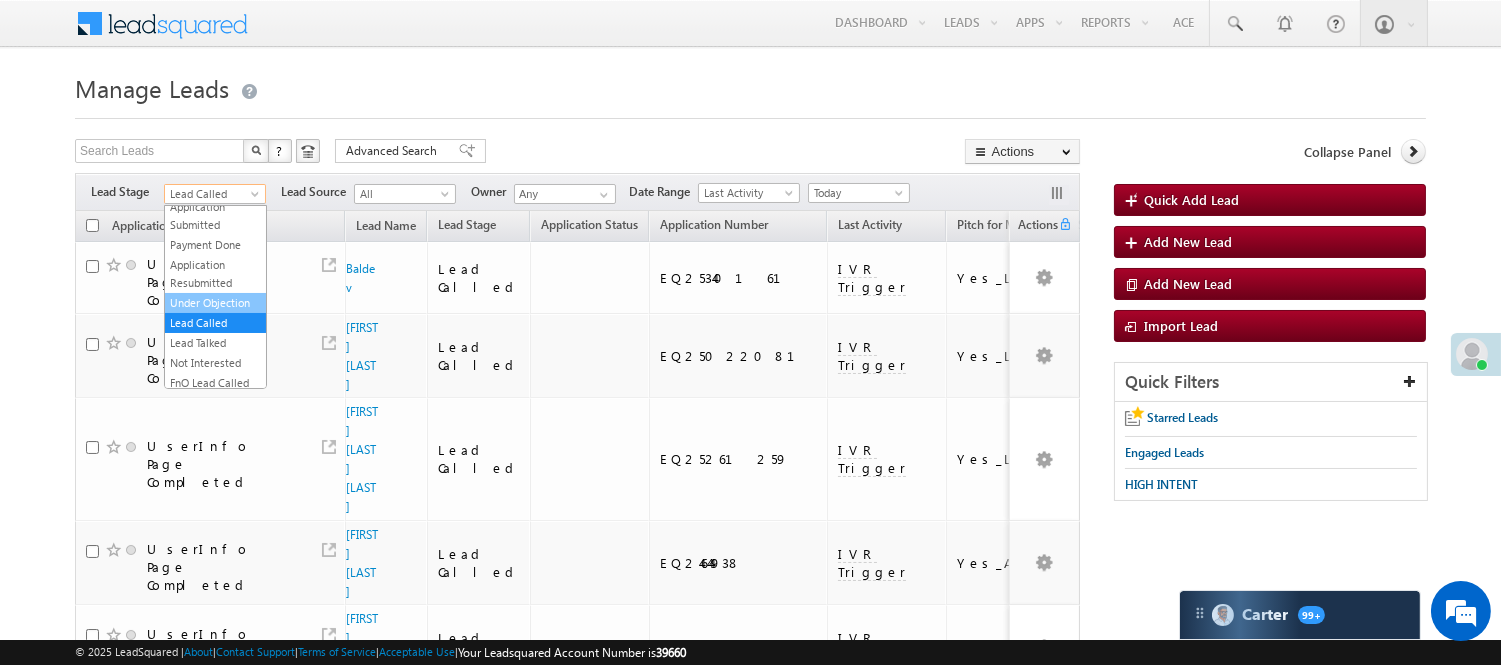 click on "Under Objection" at bounding box center [215, 303] 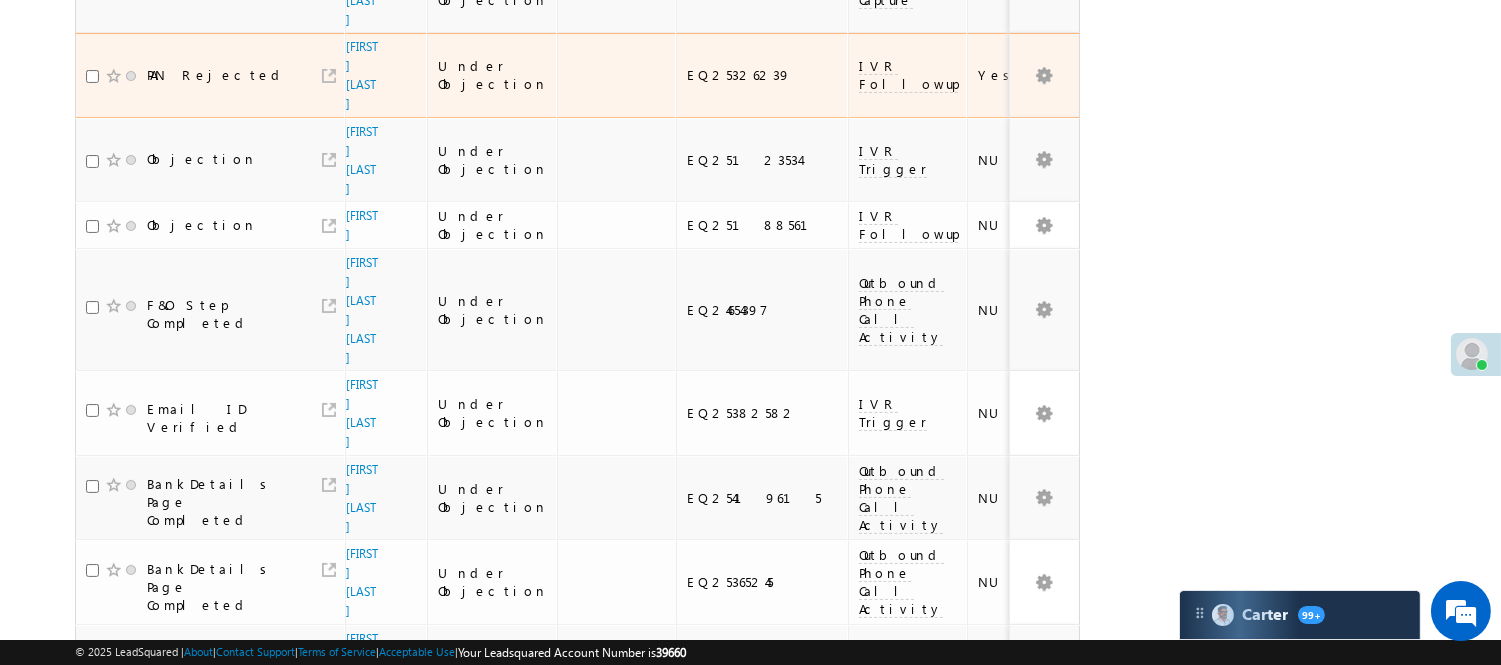 scroll, scrollTop: 666, scrollLeft: 0, axis: vertical 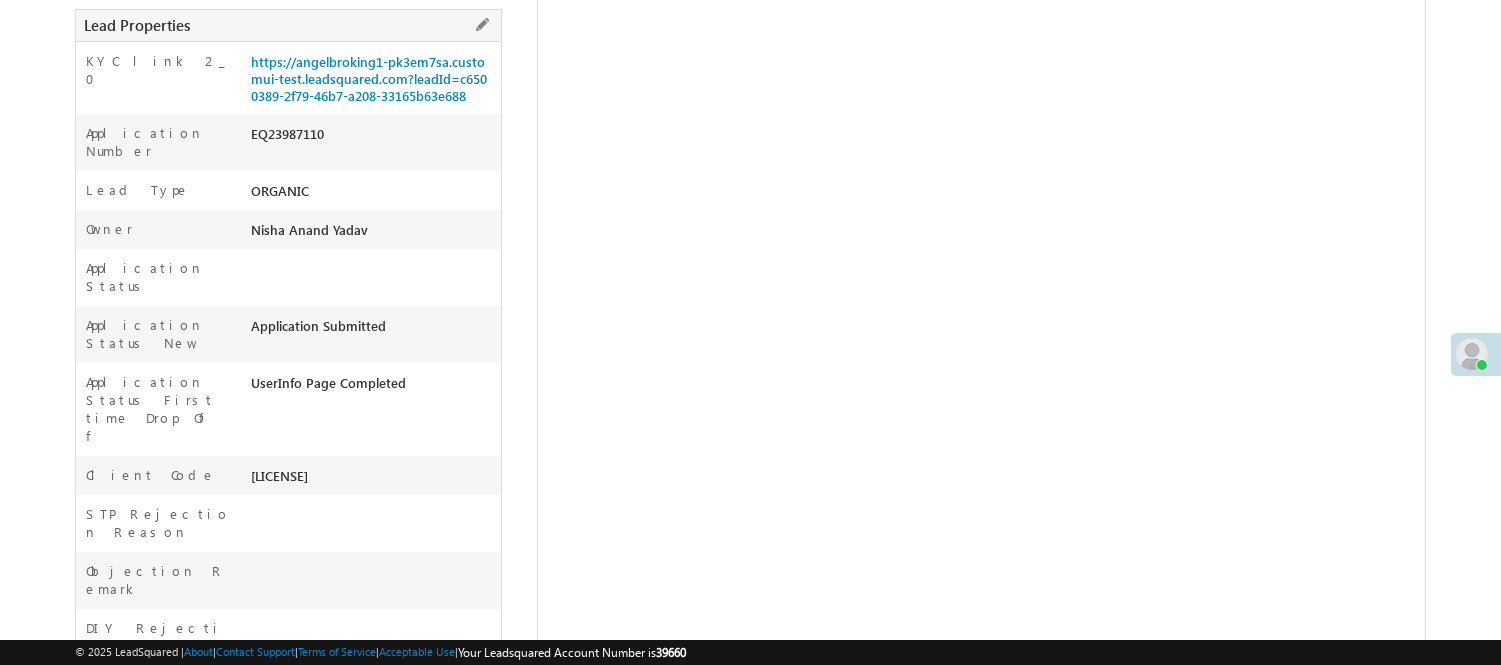 click on "EQ23987110" at bounding box center [373, 138] 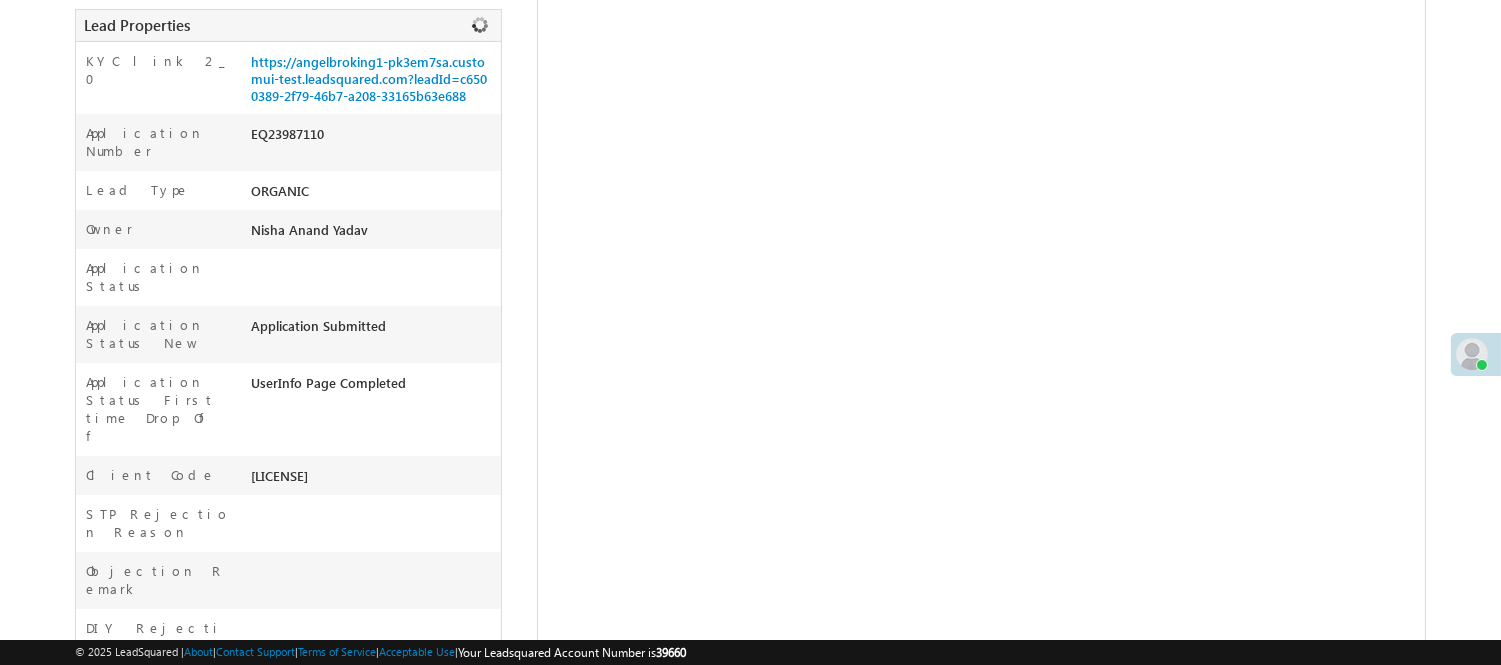 copy on "EQ23987110" 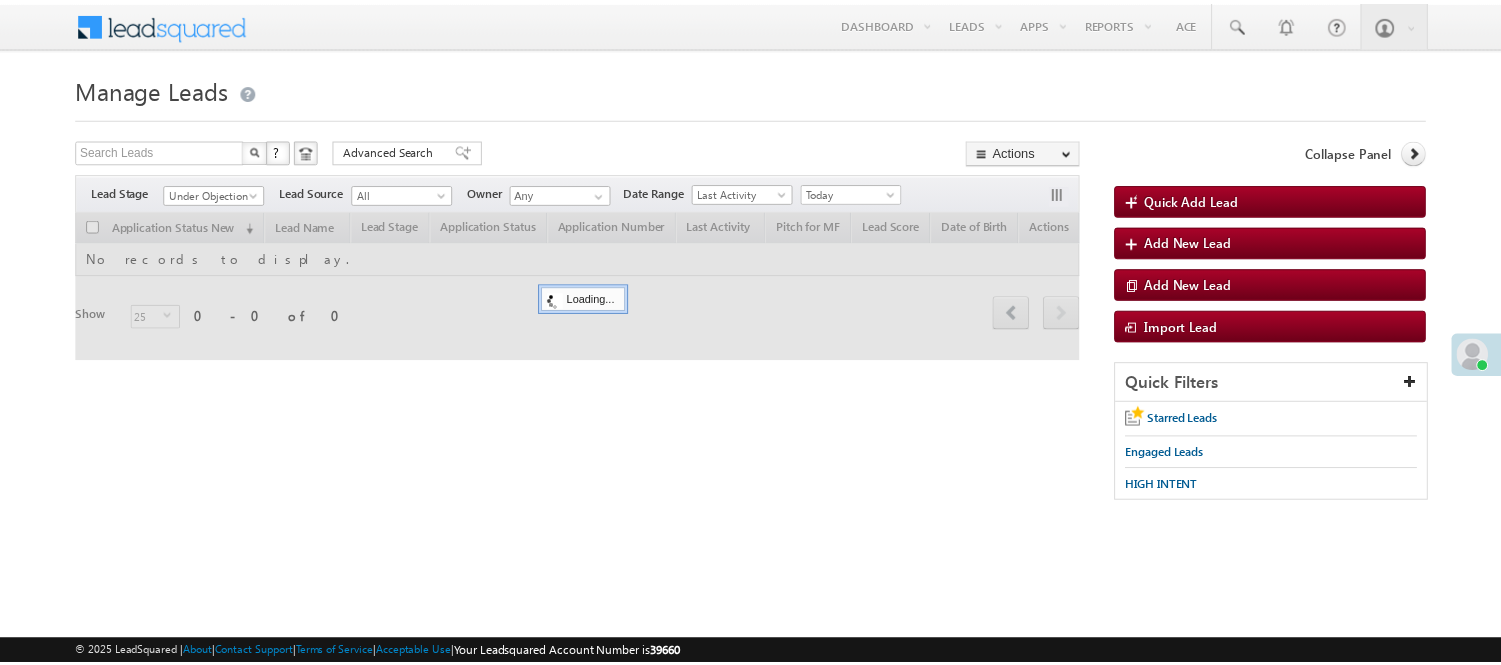 scroll, scrollTop: 0, scrollLeft: 0, axis: both 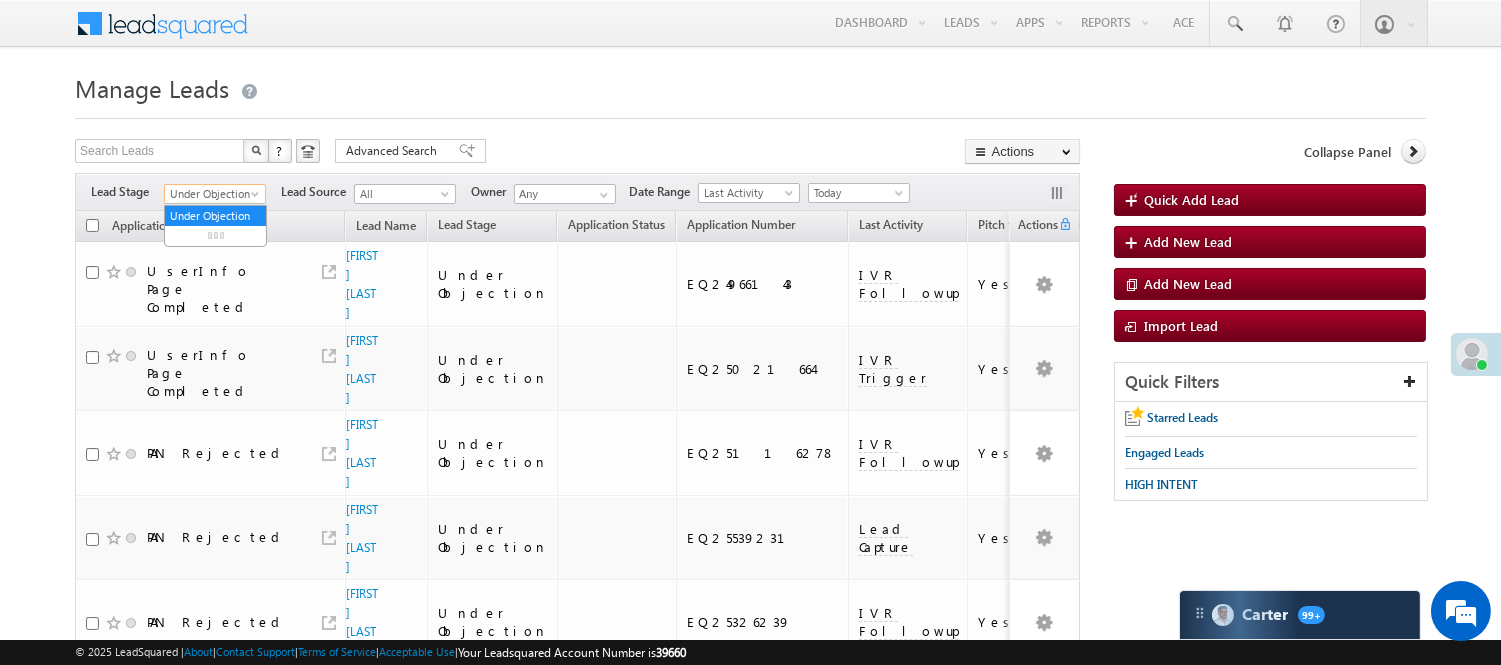 click on "Under Objection" at bounding box center [212, 194] 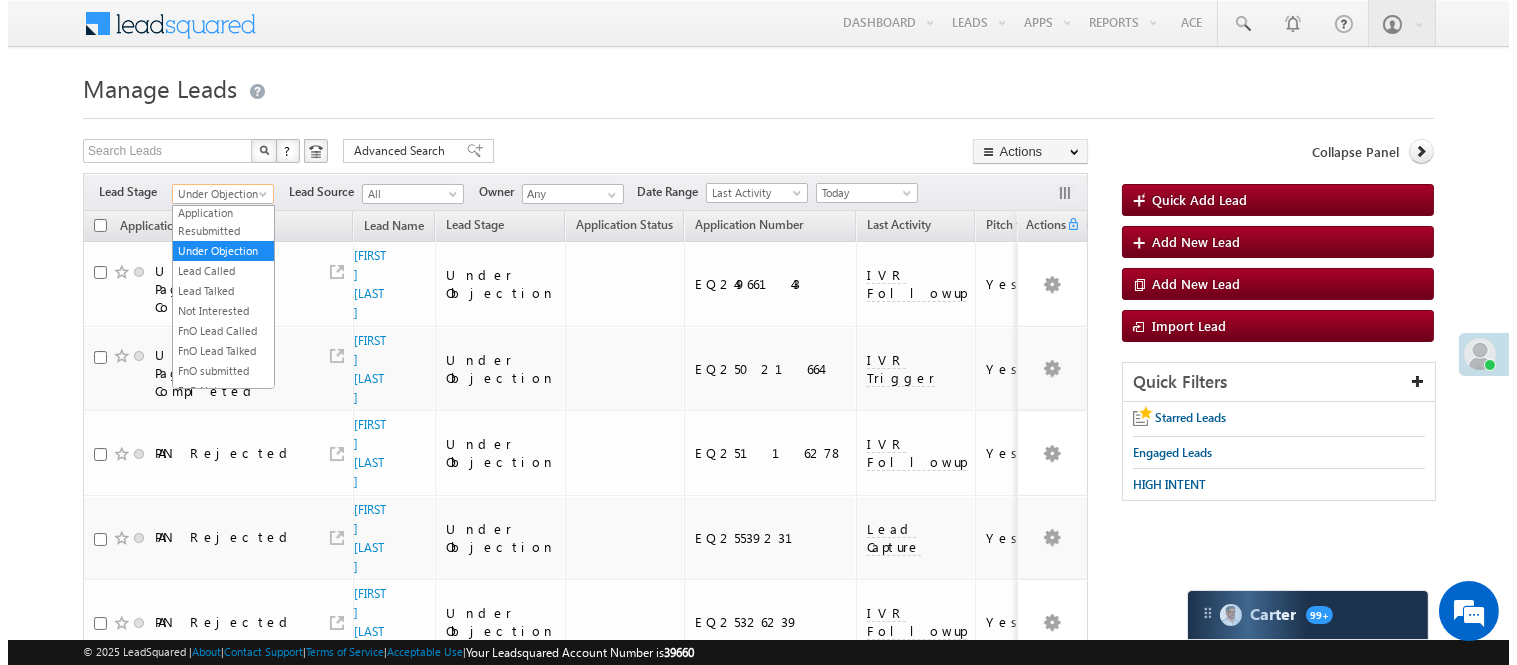 scroll, scrollTop: 0, scrollLeft: 0, axis: both 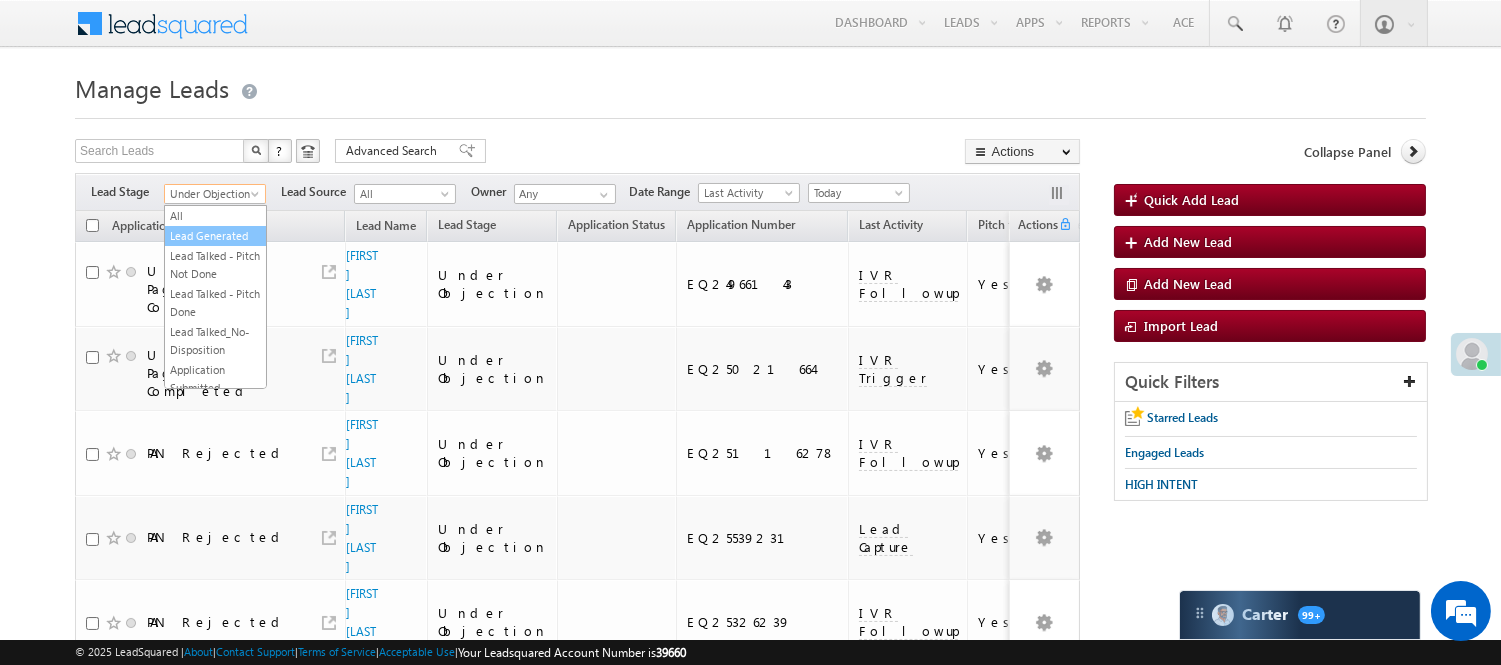 click on "Lead Generated" at bounding box center [215, 236] 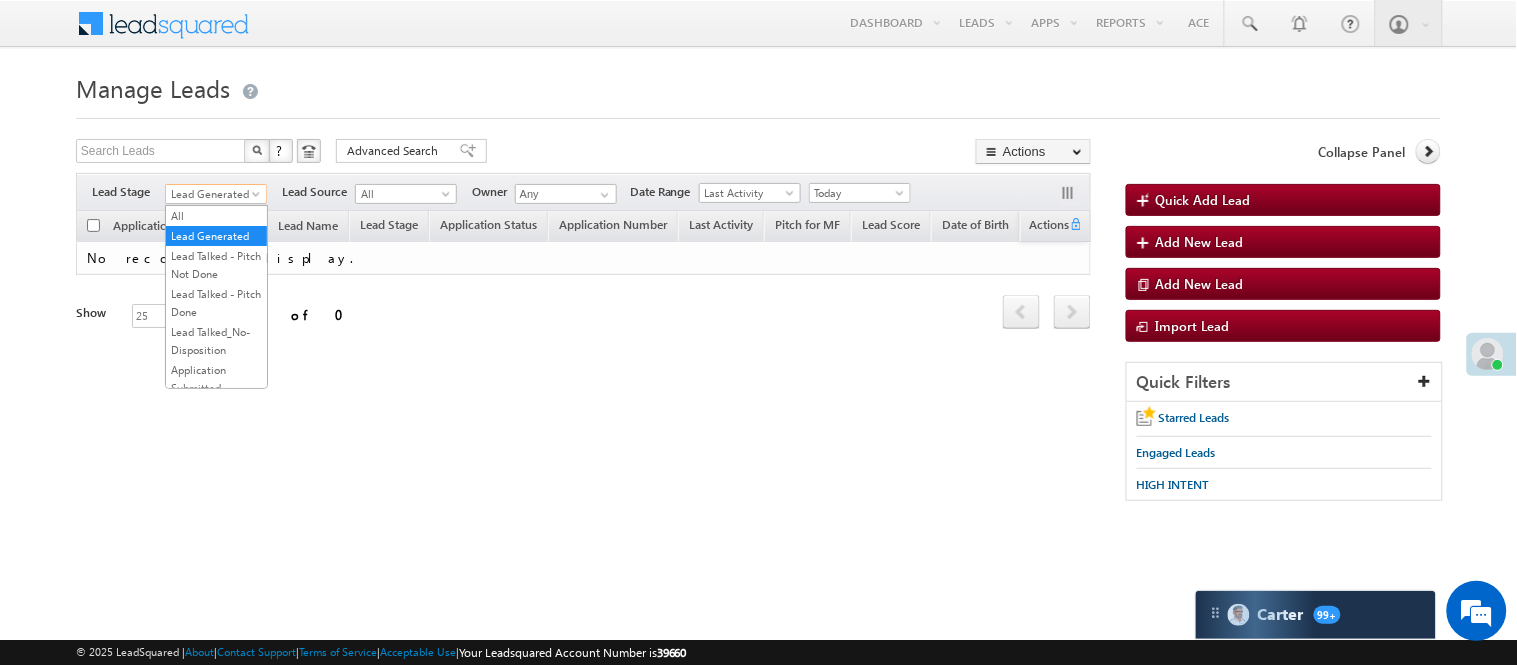 click on "Lead Generated" at bounding box center (213, 194) 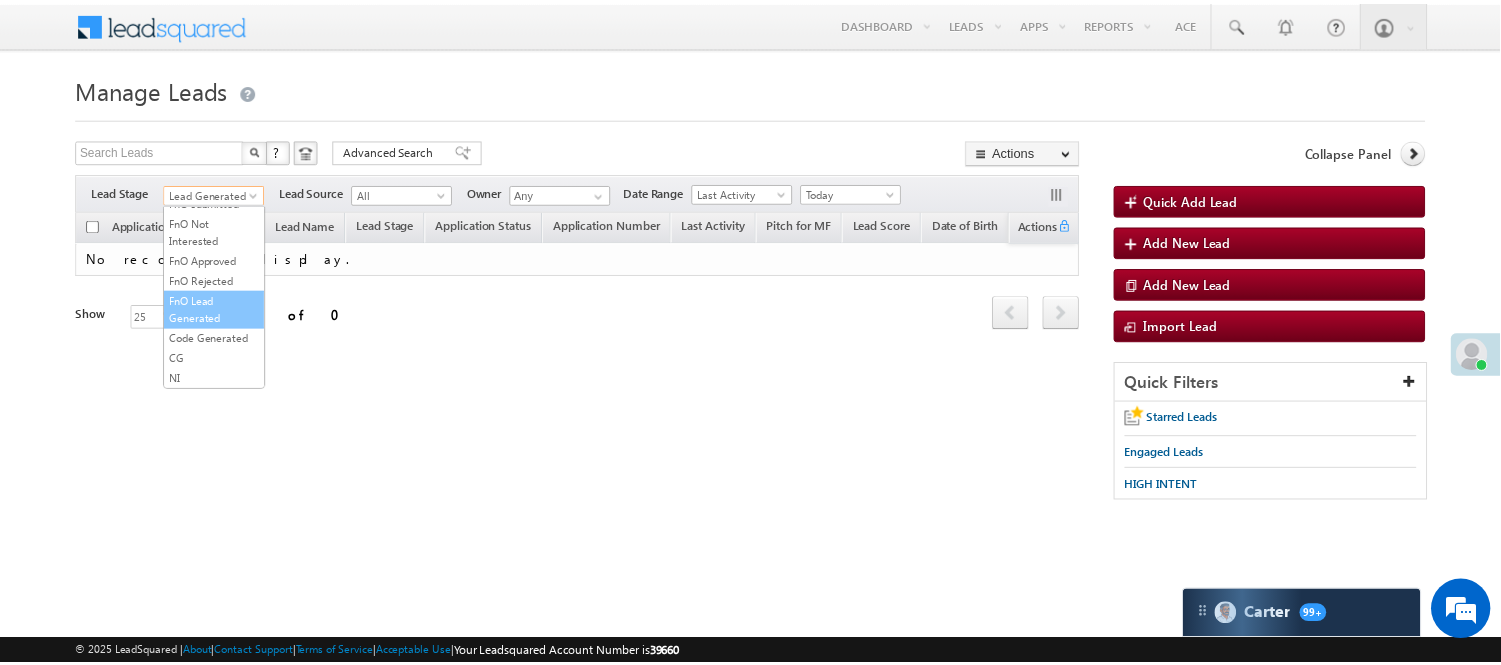 scroll, scrollTop: 274, scrollLeft: 0, axis: vertical 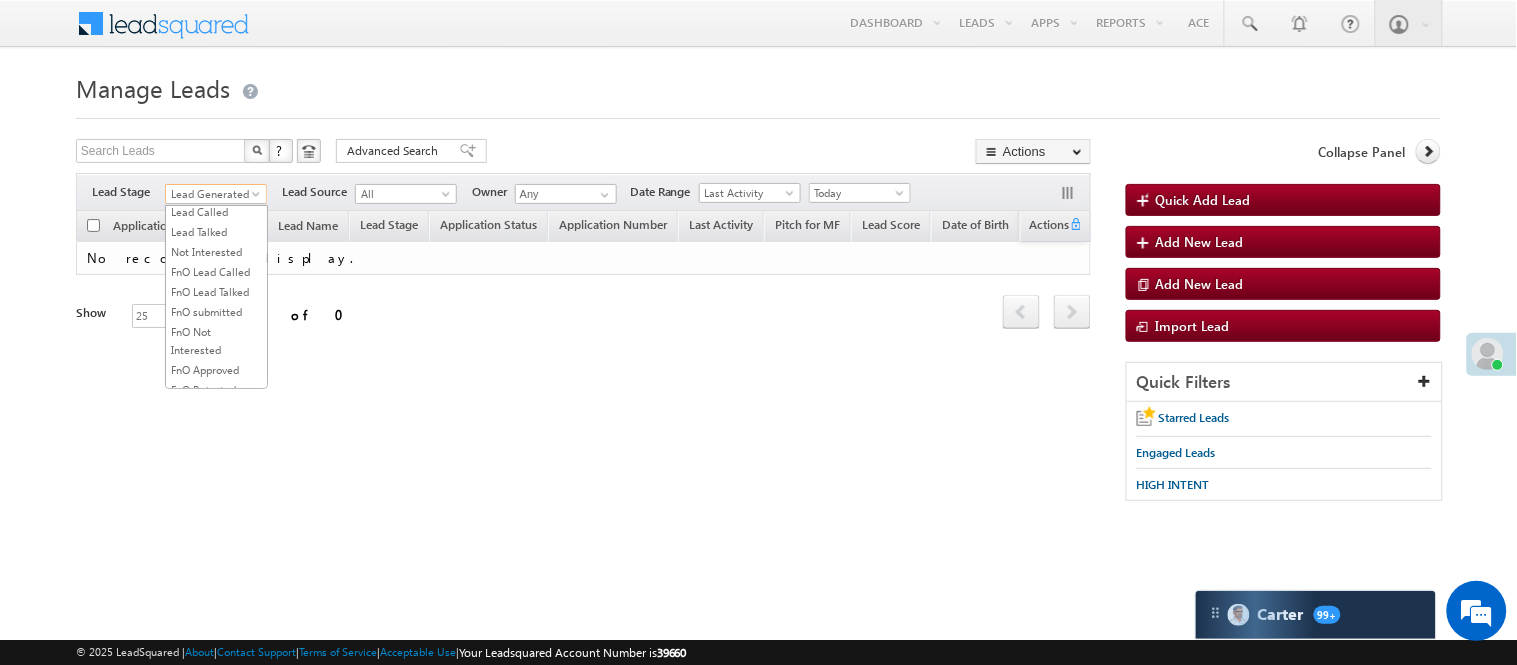 click on "Under Objection" at bounding box center [216, 192] 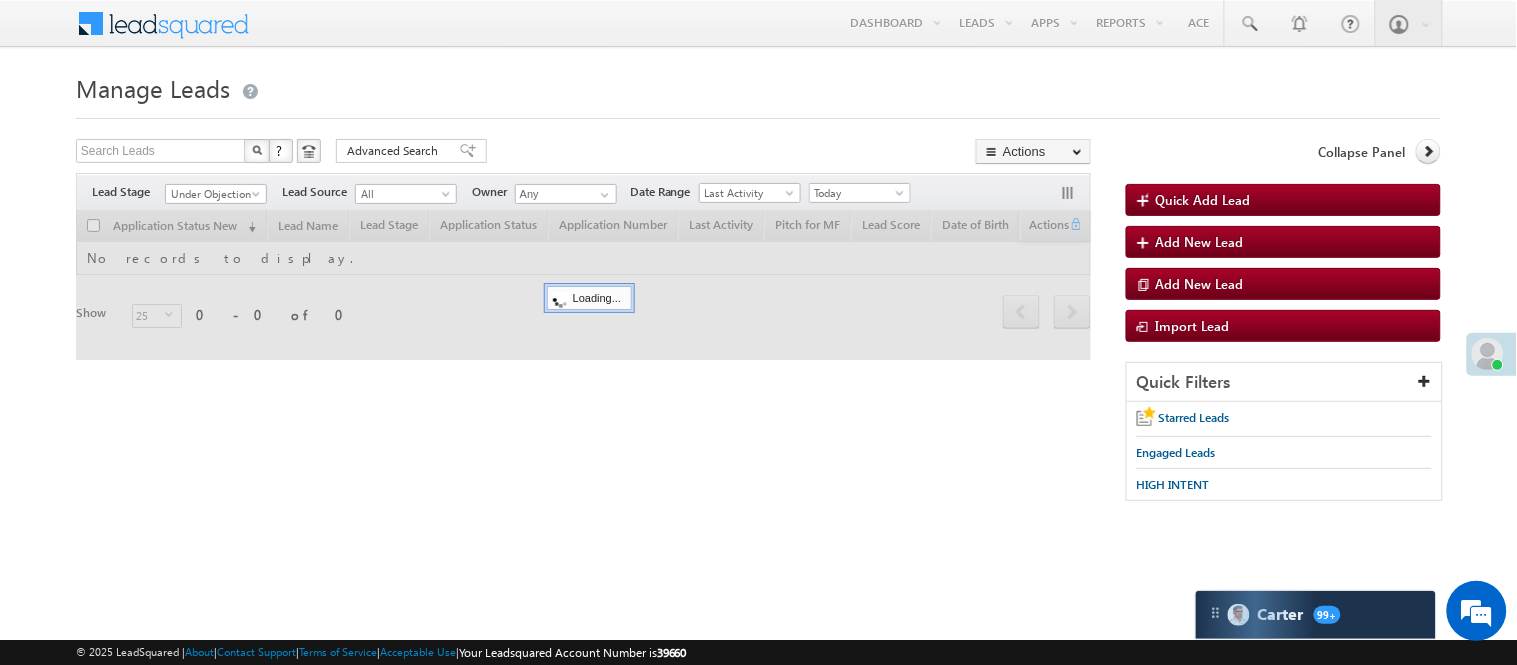 click on "Search Leads X ?   0 results found
Advanced Search
Advanced Search
Advanced search results
Actions Export Leads Reset all Filters
Actions Export Leads Bulk Update Send Email Add to List Add Activity Change Owner Change Stage Delete Merge Leads" at bounding box center (583, 153) 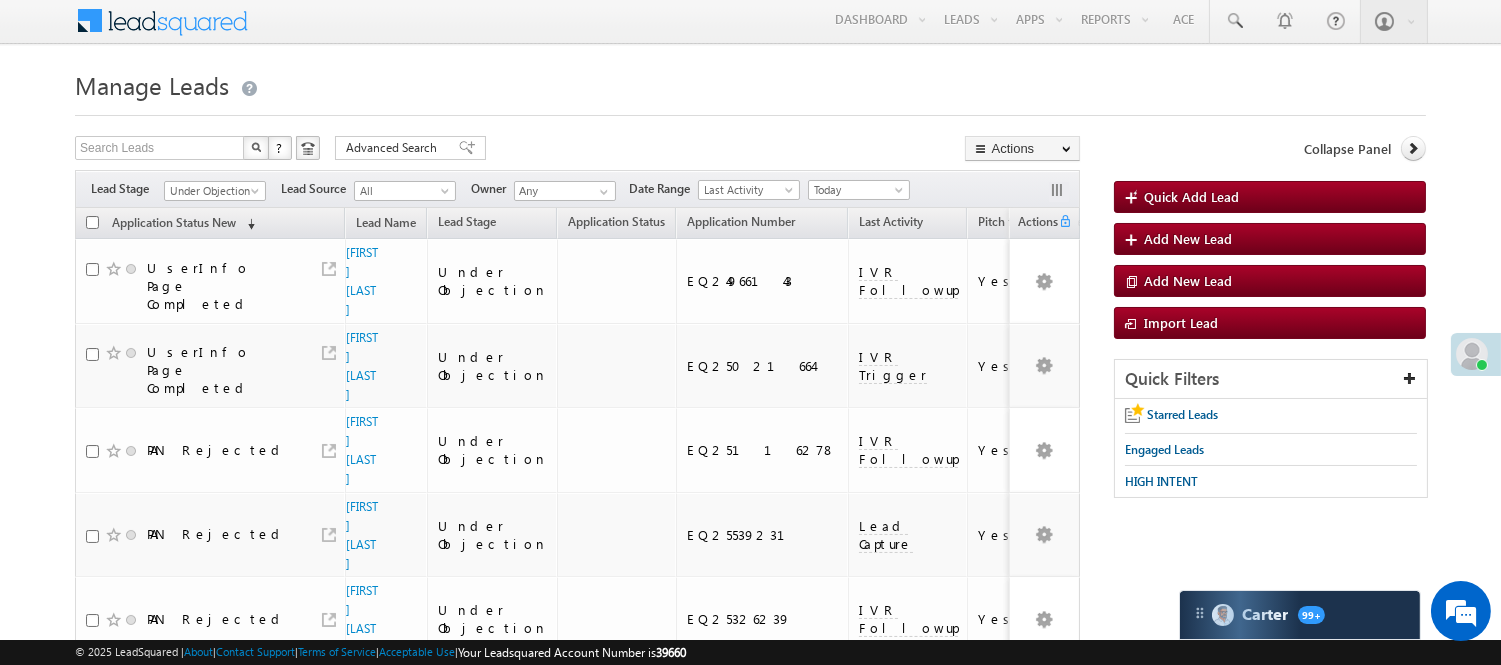 scroll, scrollTop: 0, scrollLeft: 0, axis: both 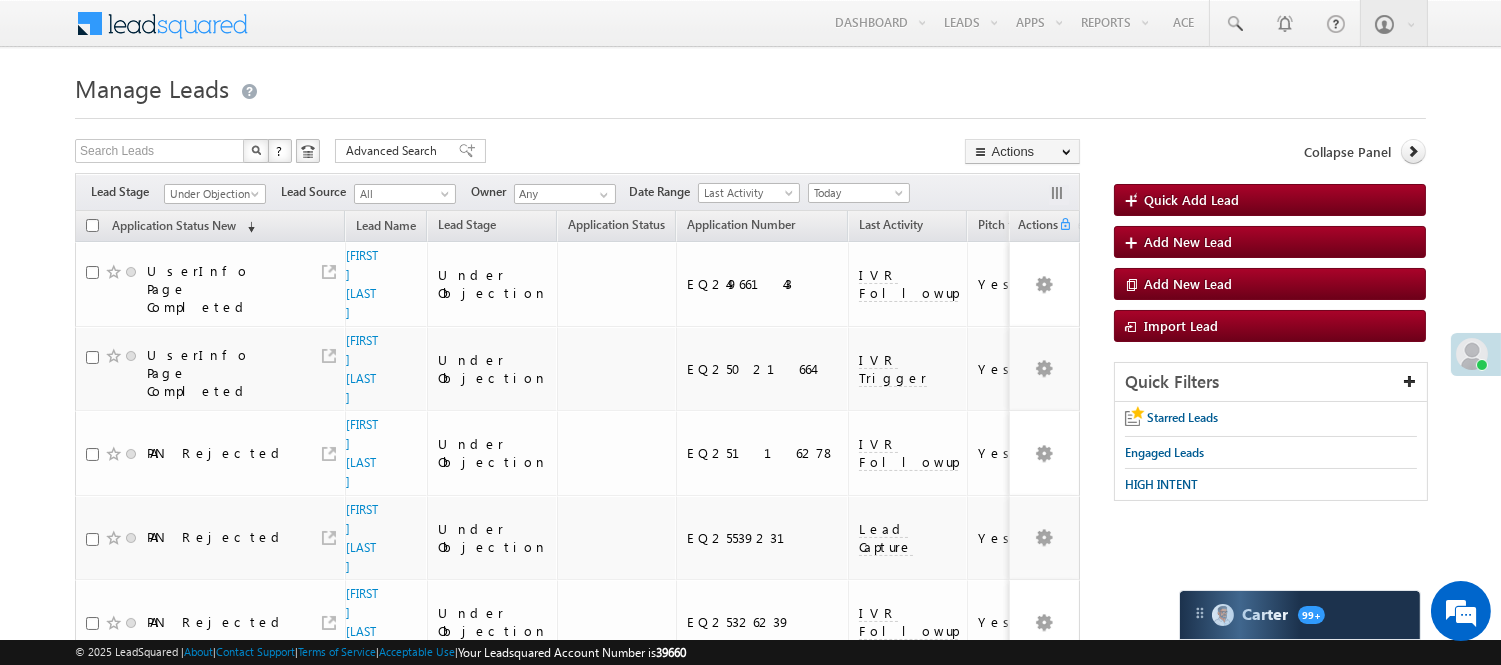 click on "Filters
Lead Stage
All Lead Generated Lead Talked - Pitch Not Done Lead Talked - Pitch Done Lead Talked_No-Disposition Application Submitted Payment Done Application Resubmitted Under Objection Lead Called Lead Talked Not Interested FnO Lead Called FnO Lead Talked FnO submitted FnO Not Interested FnO Approved FnO Rejected FnO Lead Generated Code Generated CG NI Under Objection
Lead Source
All All
Owner Any Any" at bounding box center (577, 192) 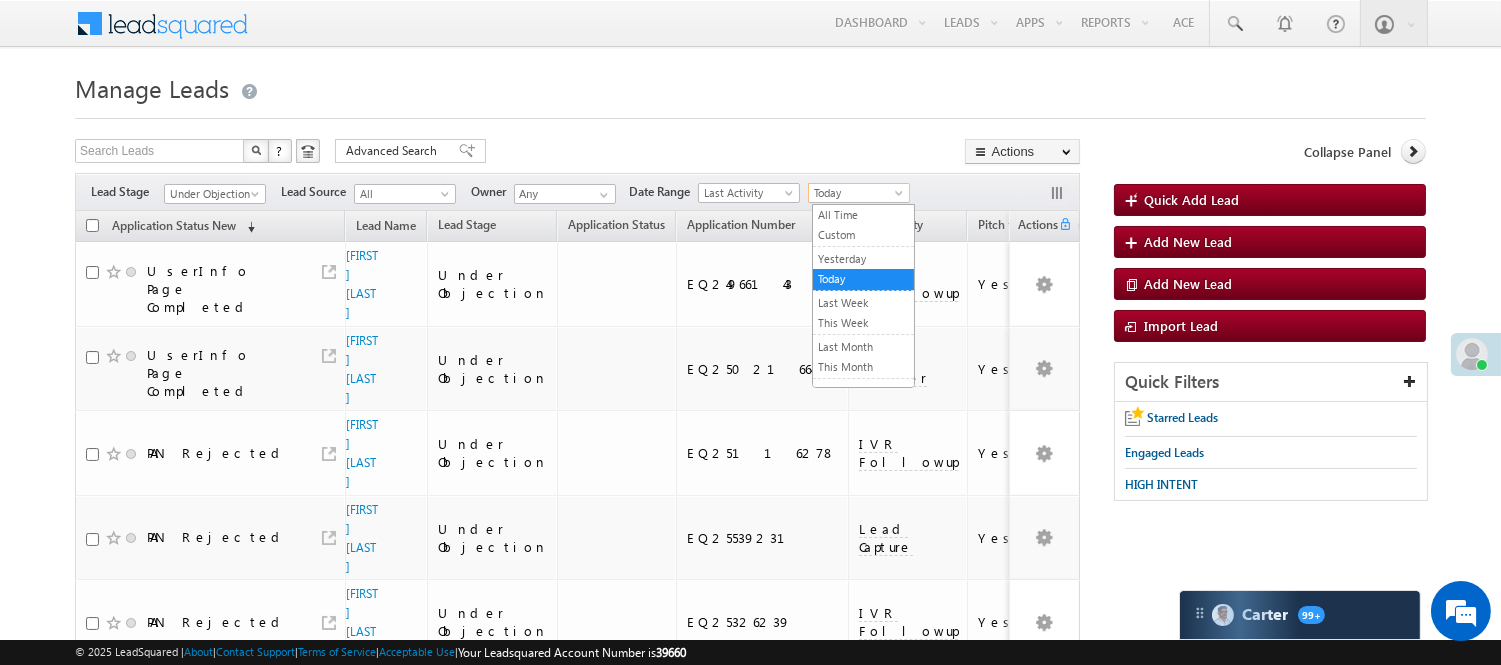 drag, startPoint x: 876, startPoint y: 187, endPoint x: 873, endPoint y: 268, distance: 81.055534 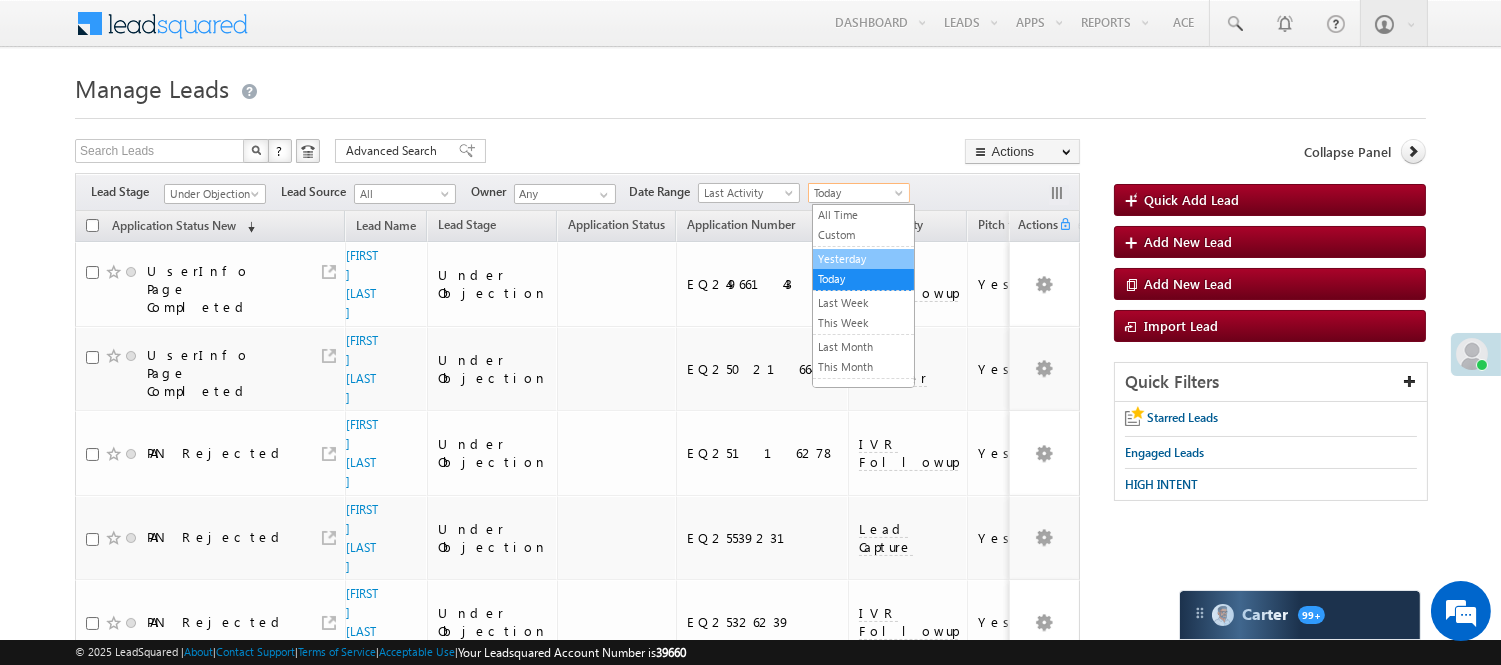 click on "Yesterday" at bounding box center (863, 259) 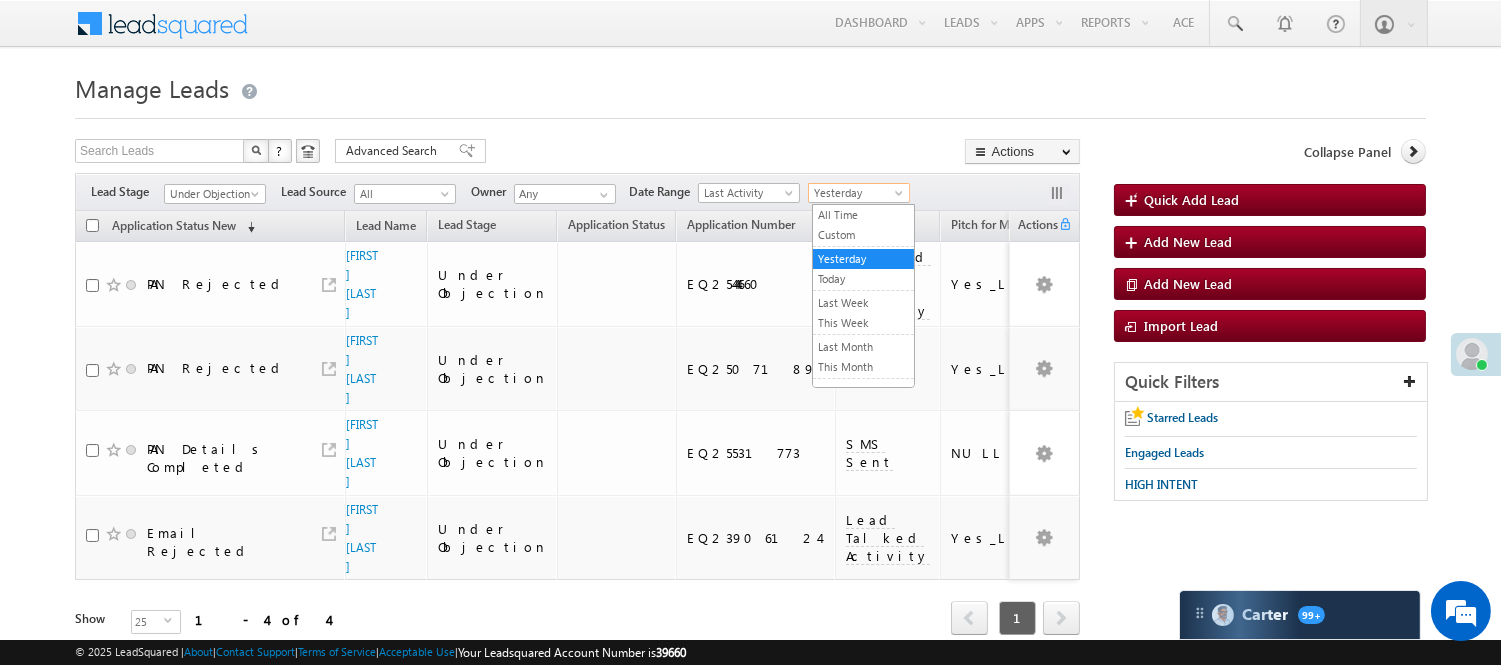 click on "Yesterday" at bounding box center (856, 193) 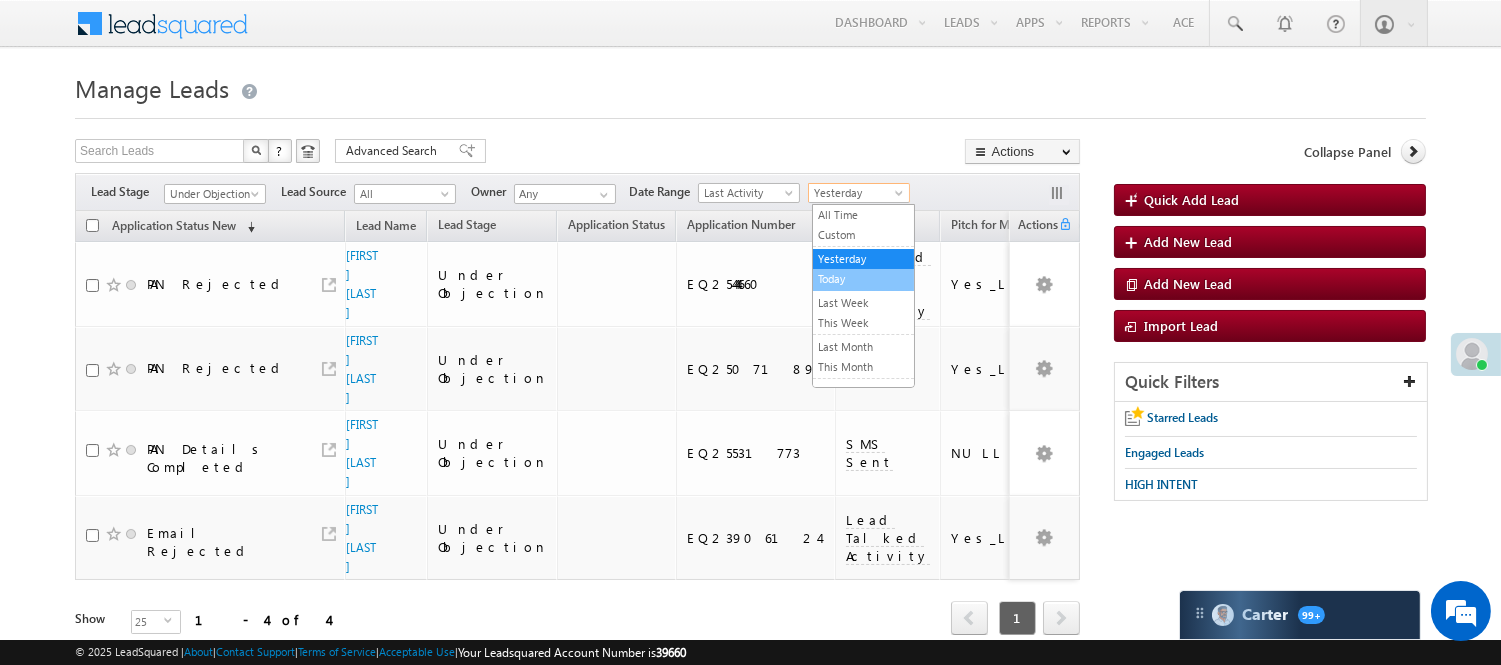 click on "Today" at bounding box center (863, 279) 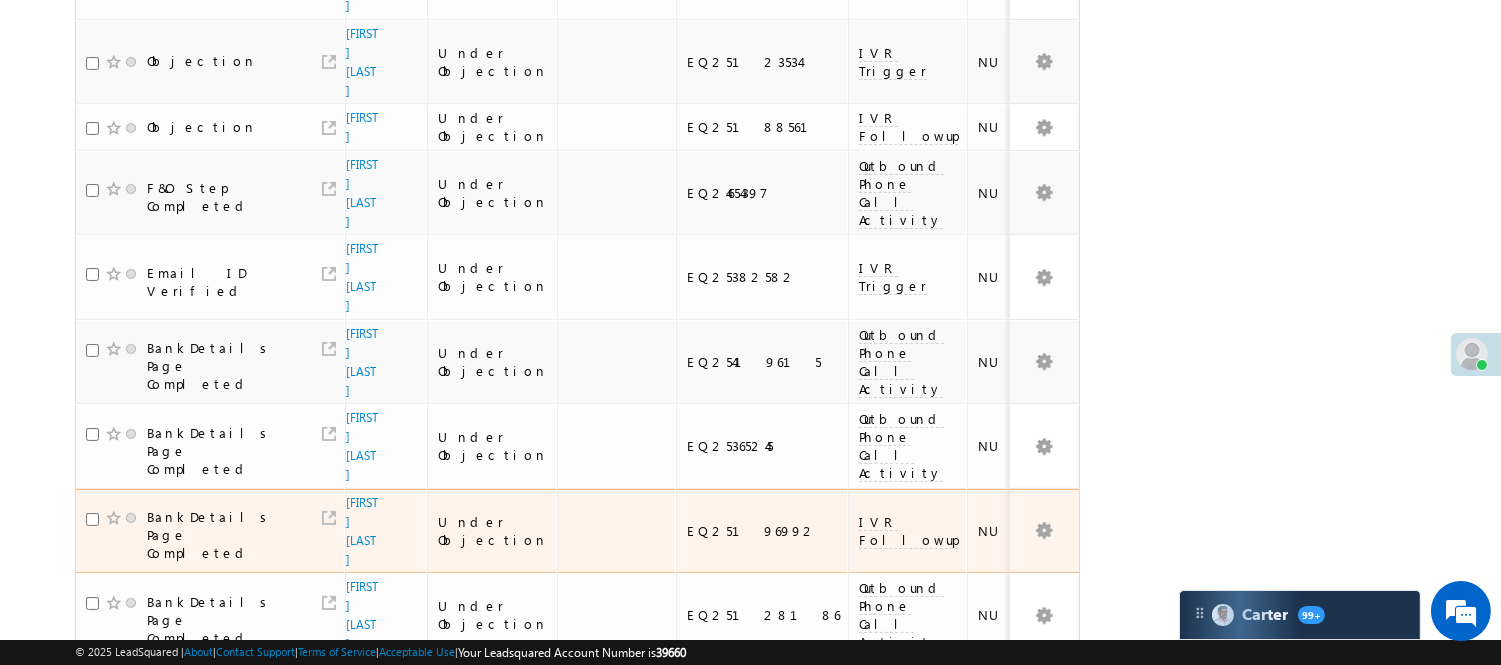 scroll, scrollTop: 726, scrollLeft: 0, axis: vertical 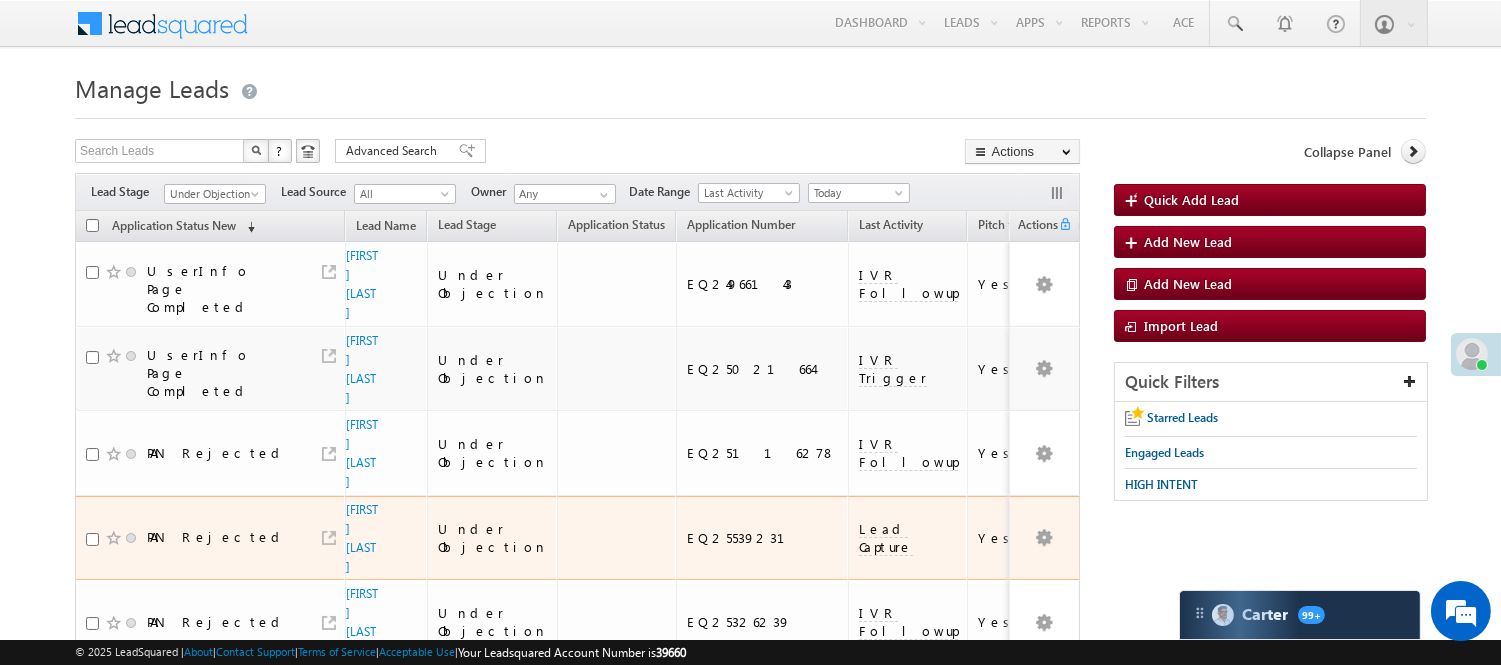 click on "Under Objection" at bounding box center (212, 194) 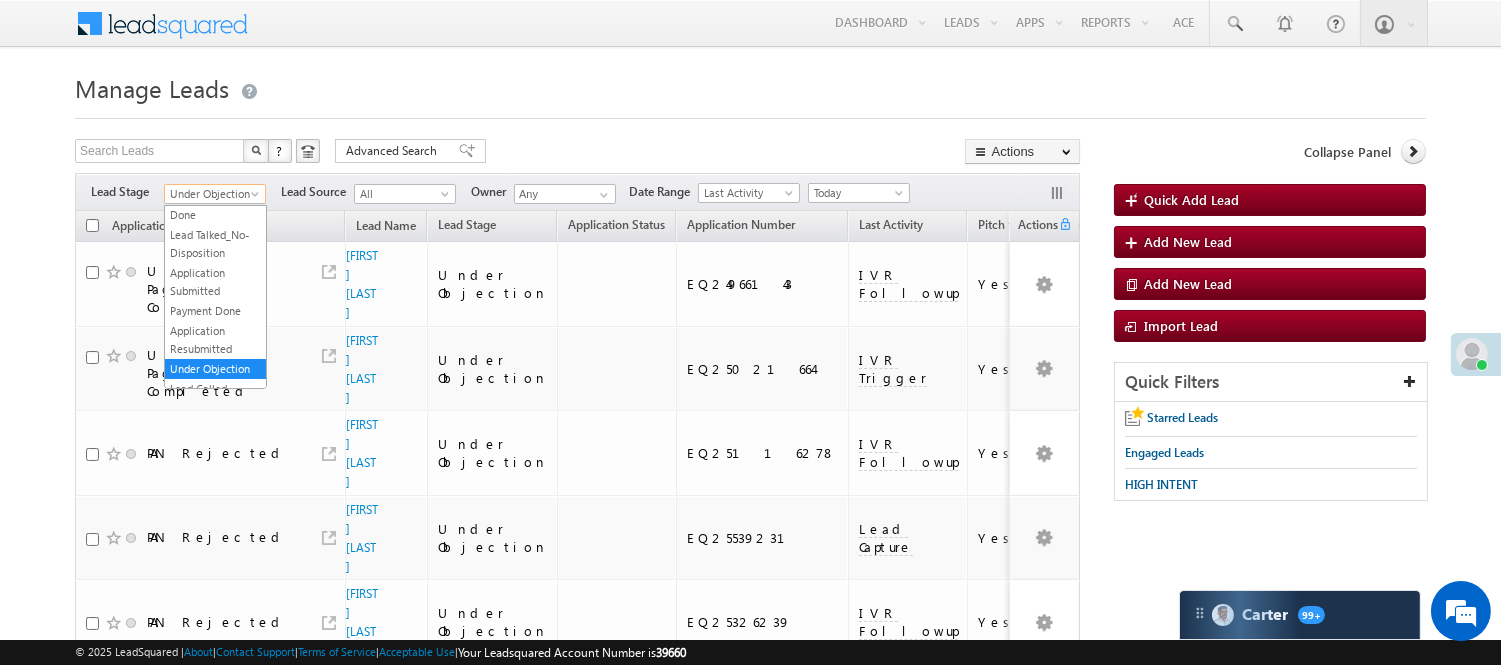 scroll, scrollTop: 0, scrollLeft: 0, axis: both 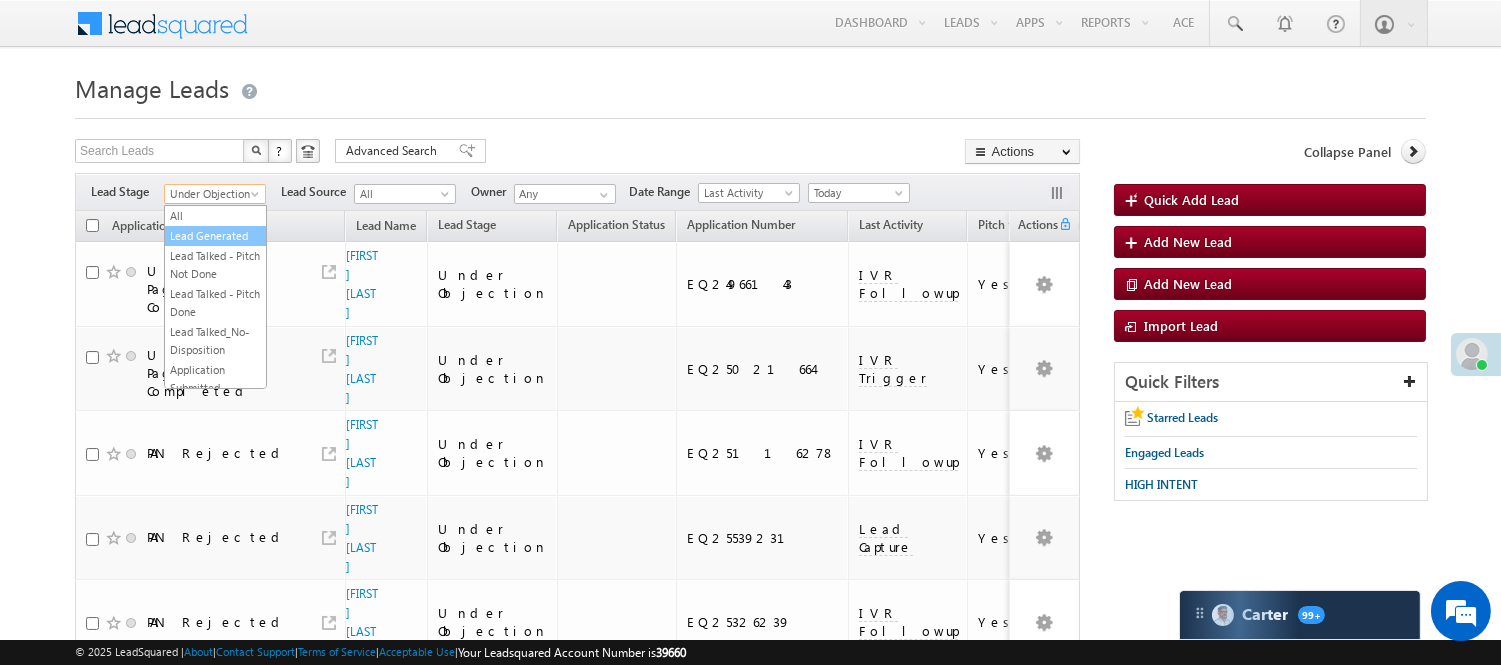 click on "Lead Generated" at bounding box center [215, 236] 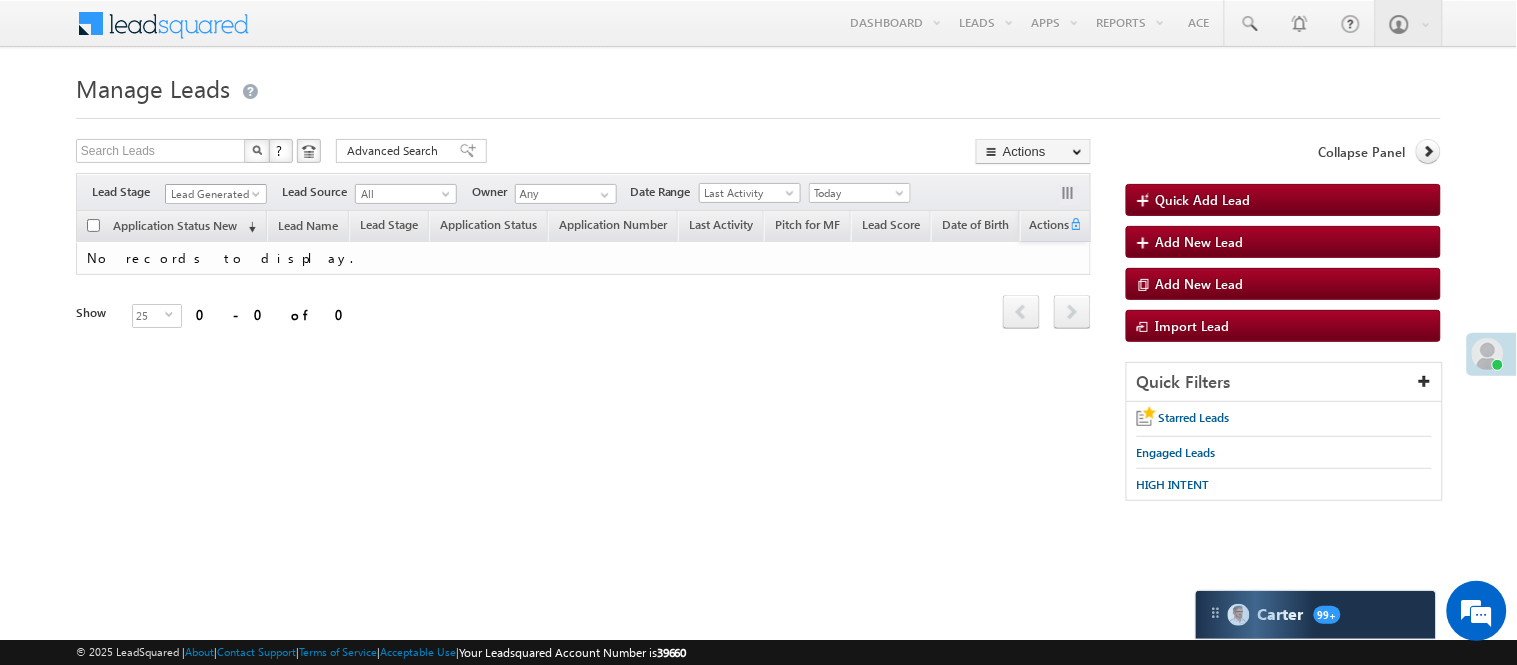 click on "Lead Generated" at bounding box center (213, 194) 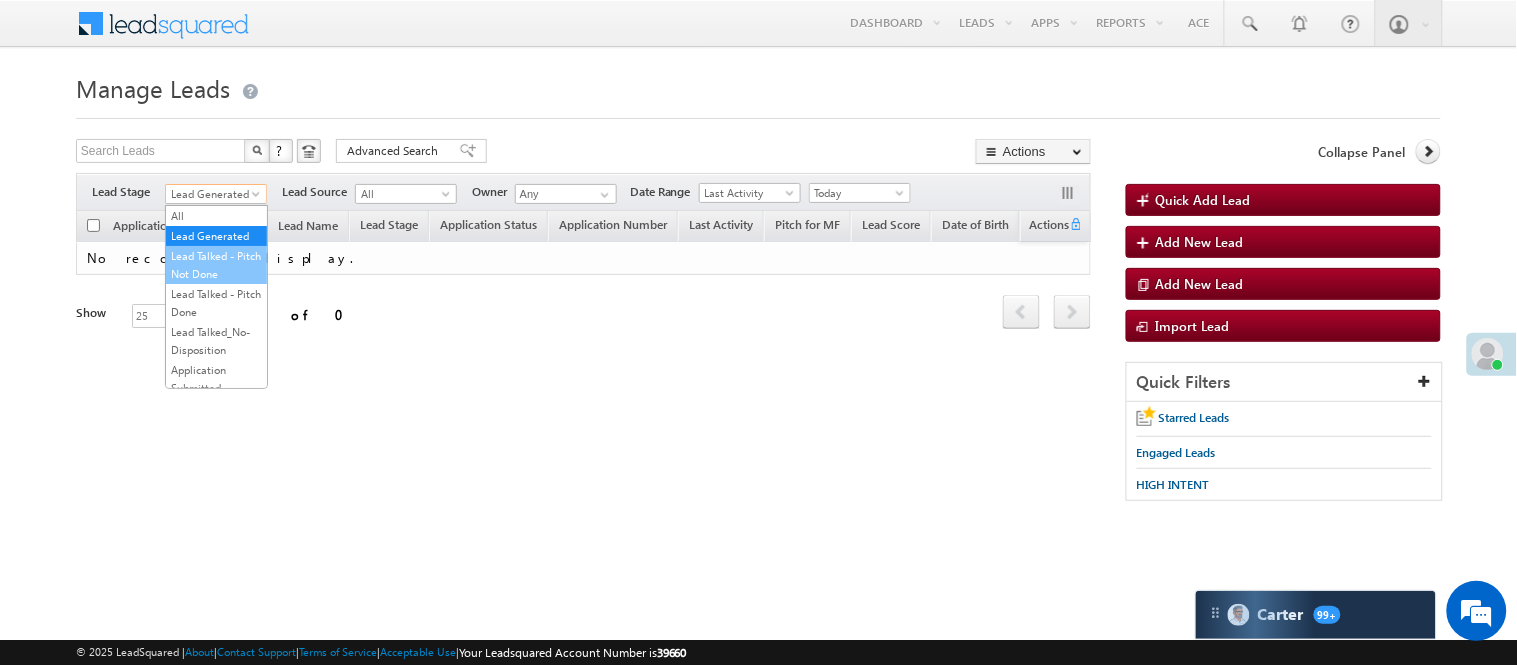 click on "Lead Talked - Pitch Not Done" at bounding box center [216, 265] 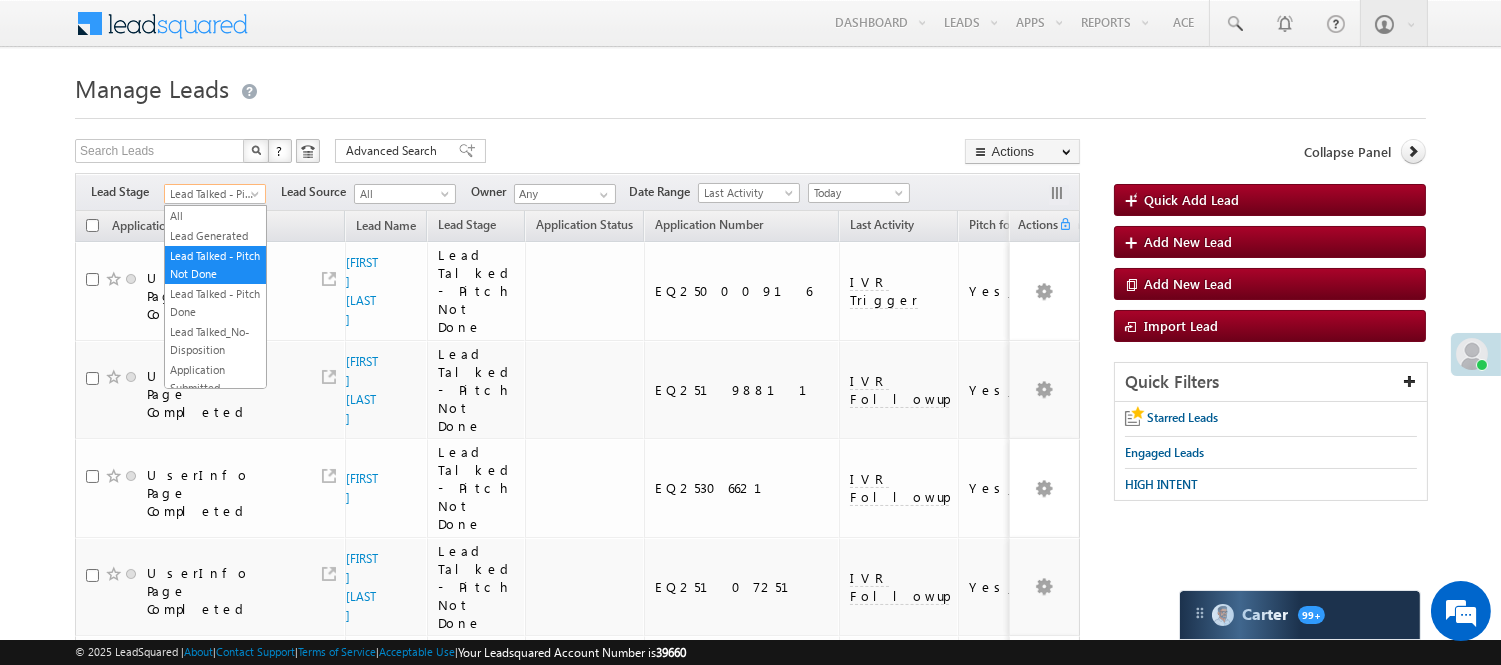 click on "Menu
Nisha Anand Yadav
Nisha .Yada v@ang elbro king. com" at bounding box center [750, 1407] 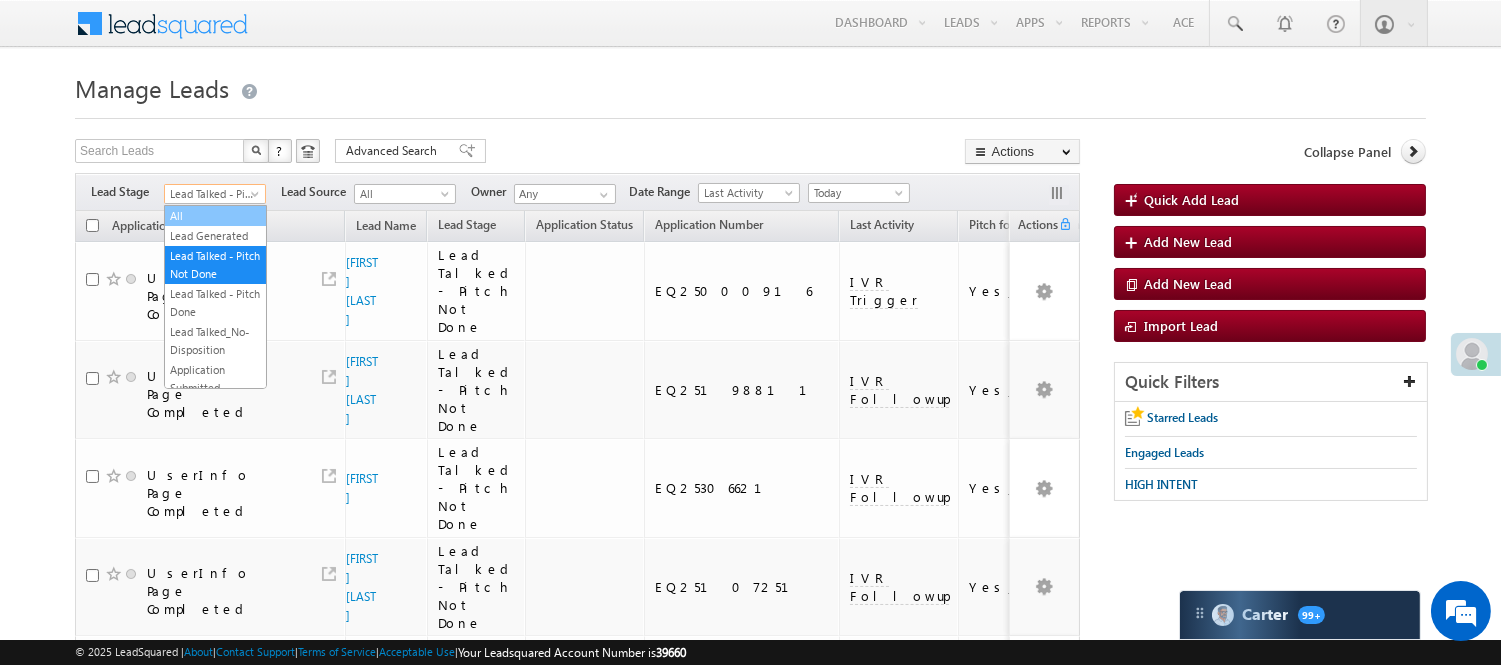 click on "All" at bounding box center (215, 216) 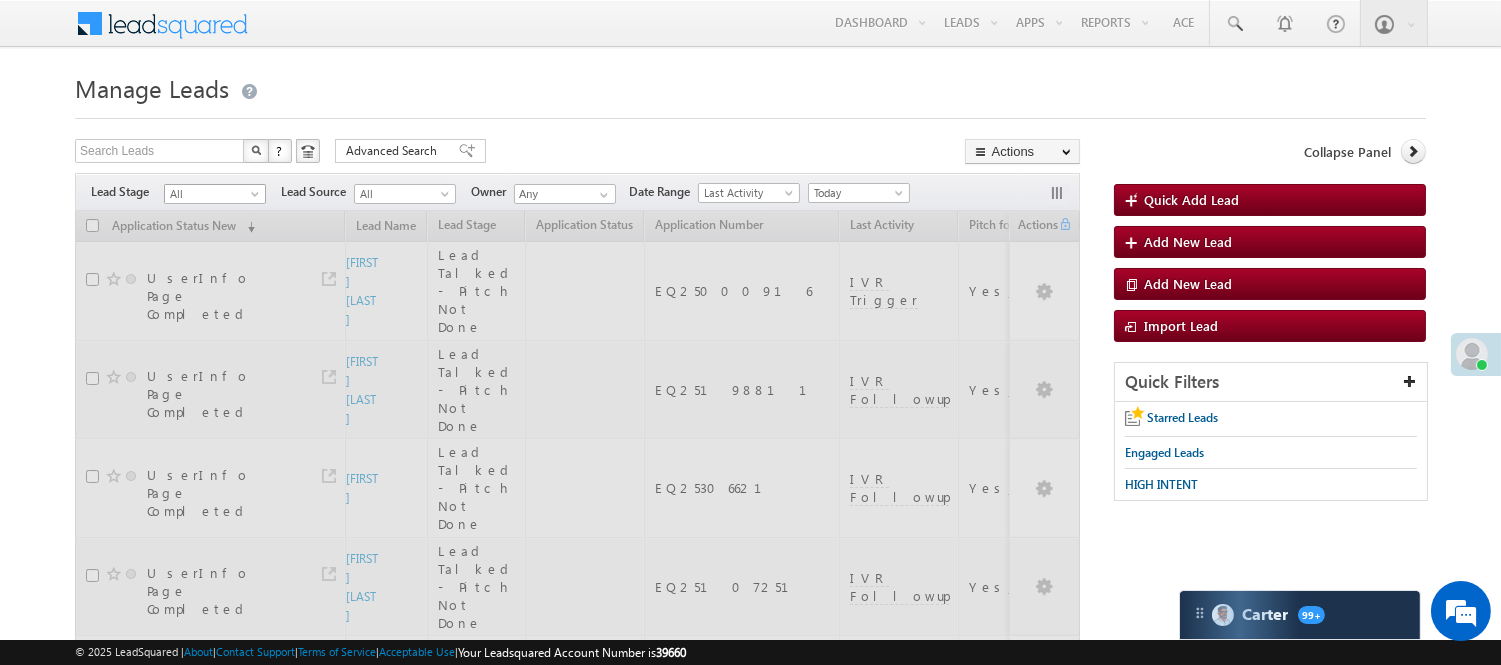 click on "All" at bounding box center [212, 194] 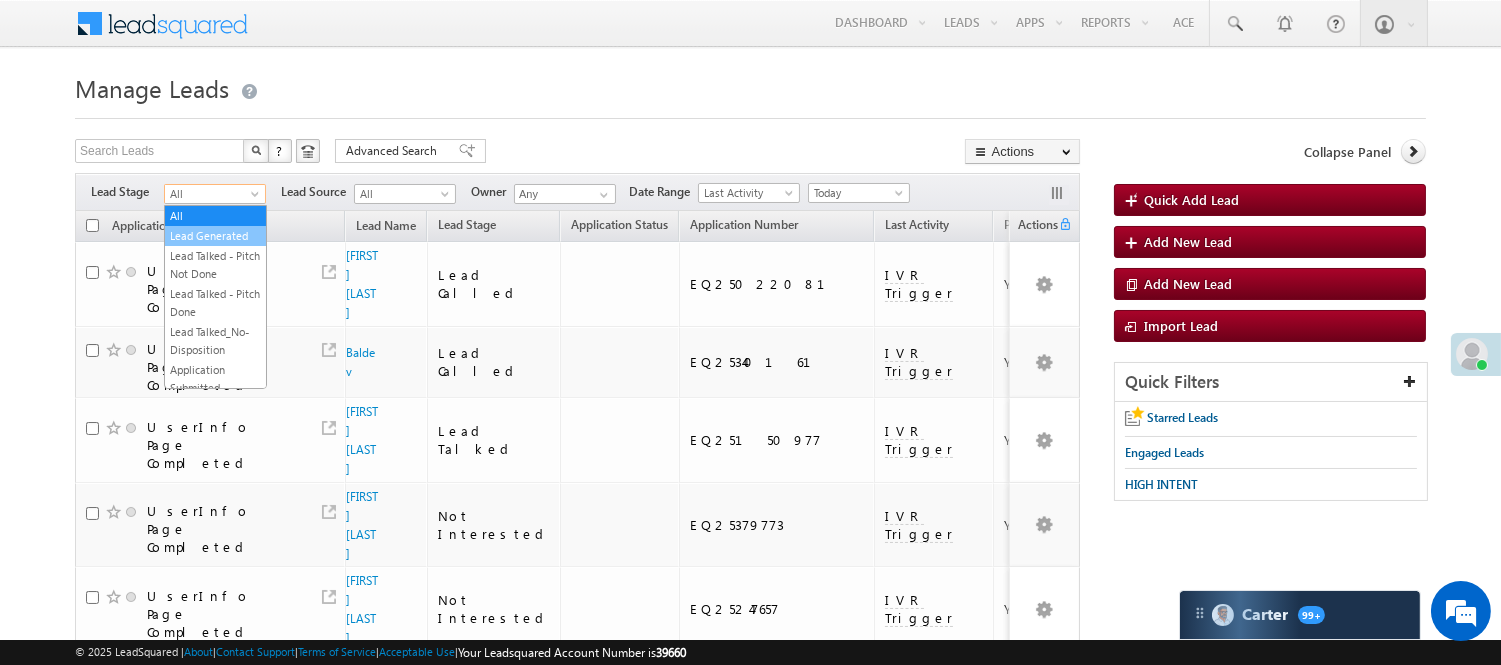 click on "Lead Generated" at bounding box center [215, 236] 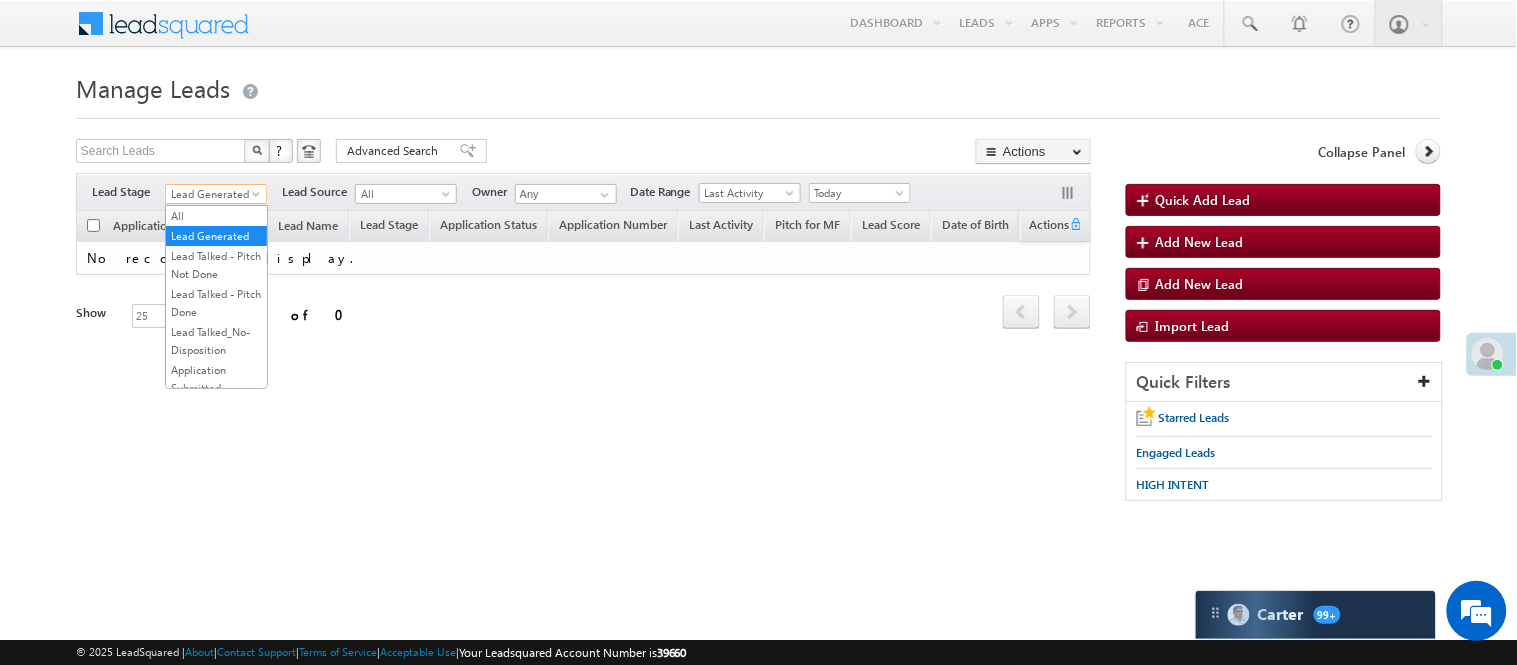click on "Lead Generated" at bounding box center [213, 194] 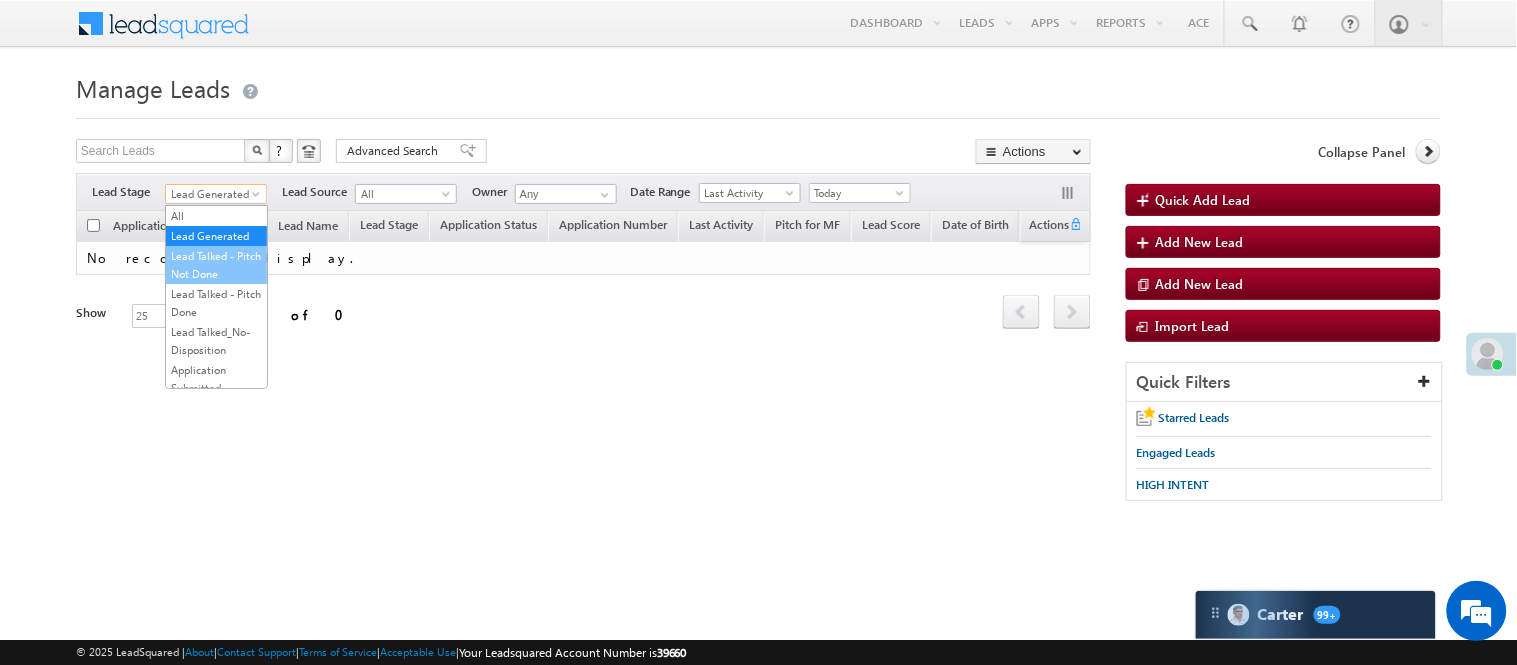 click on "Lead Talked - Pitch Not Done" at bounding box center [216, 265] 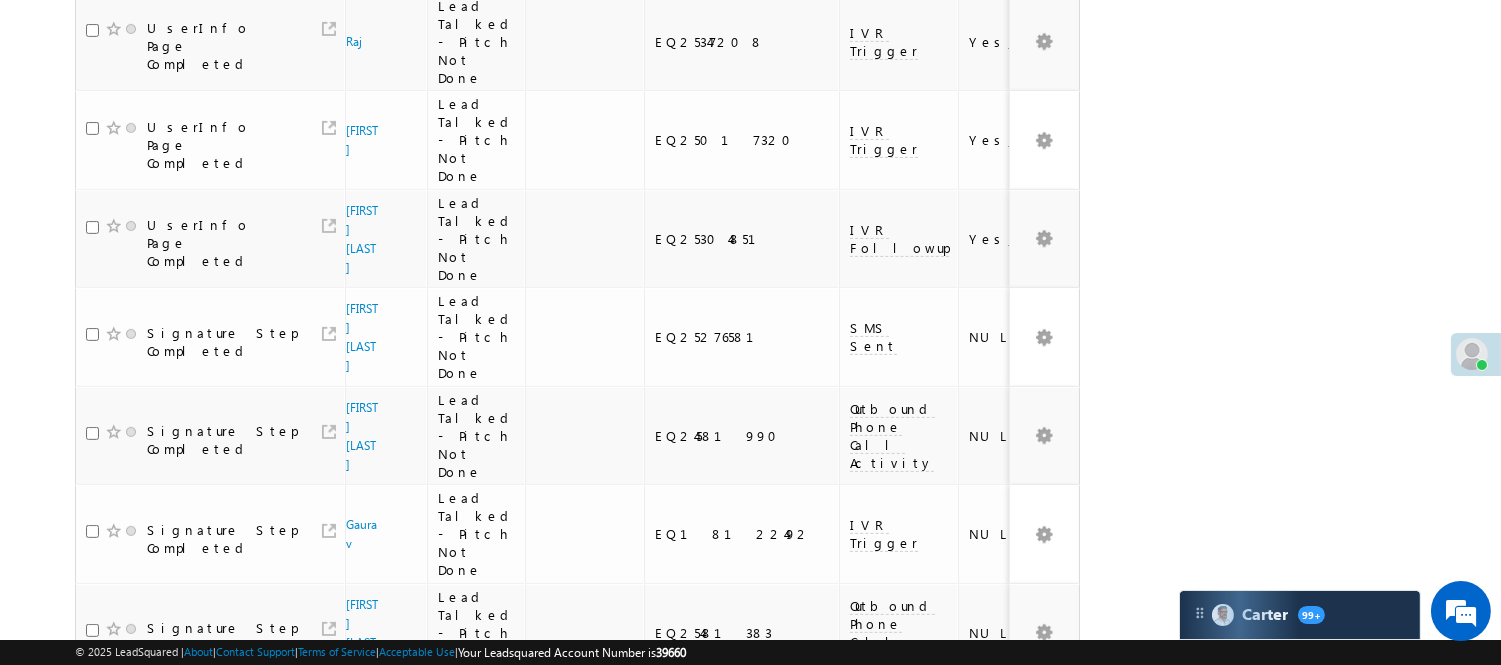 scroll, scrollTop: 1791, scrollLeft: 0, axis: vertical 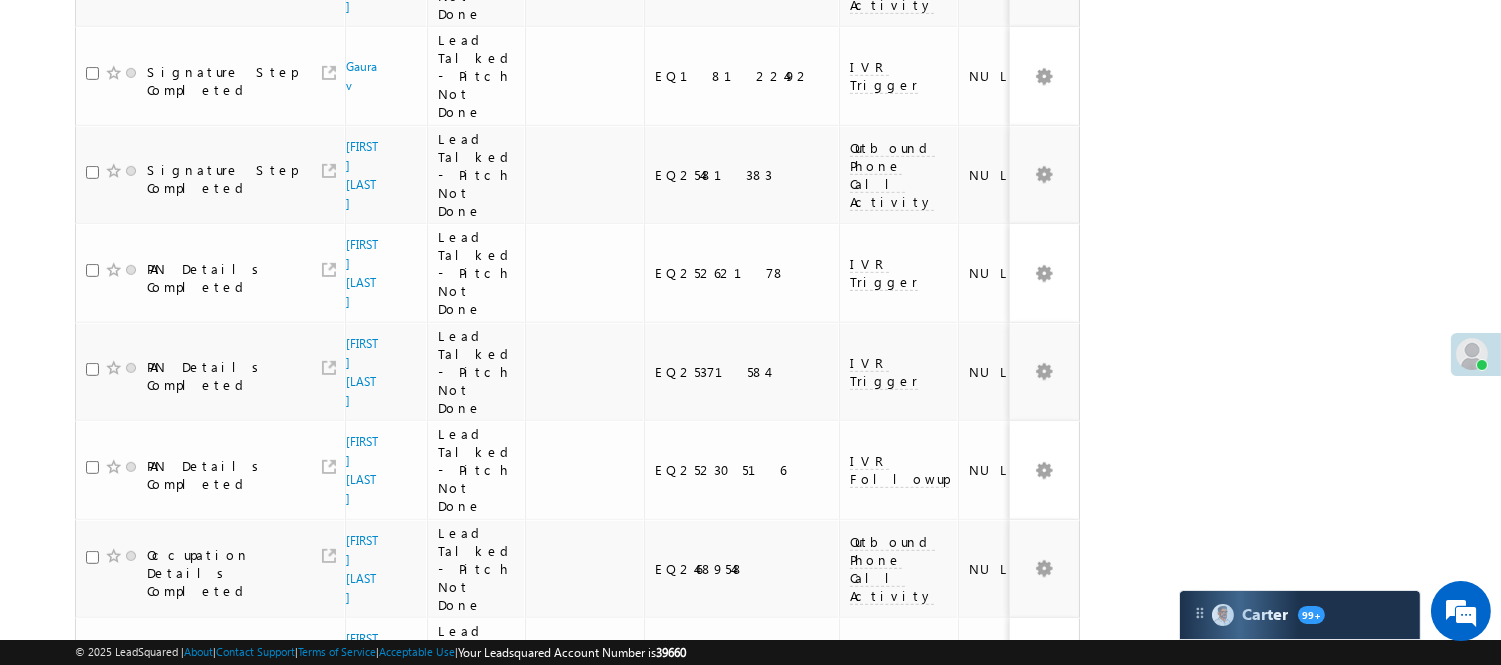 click on "3" at bounding box center [1018, 952] 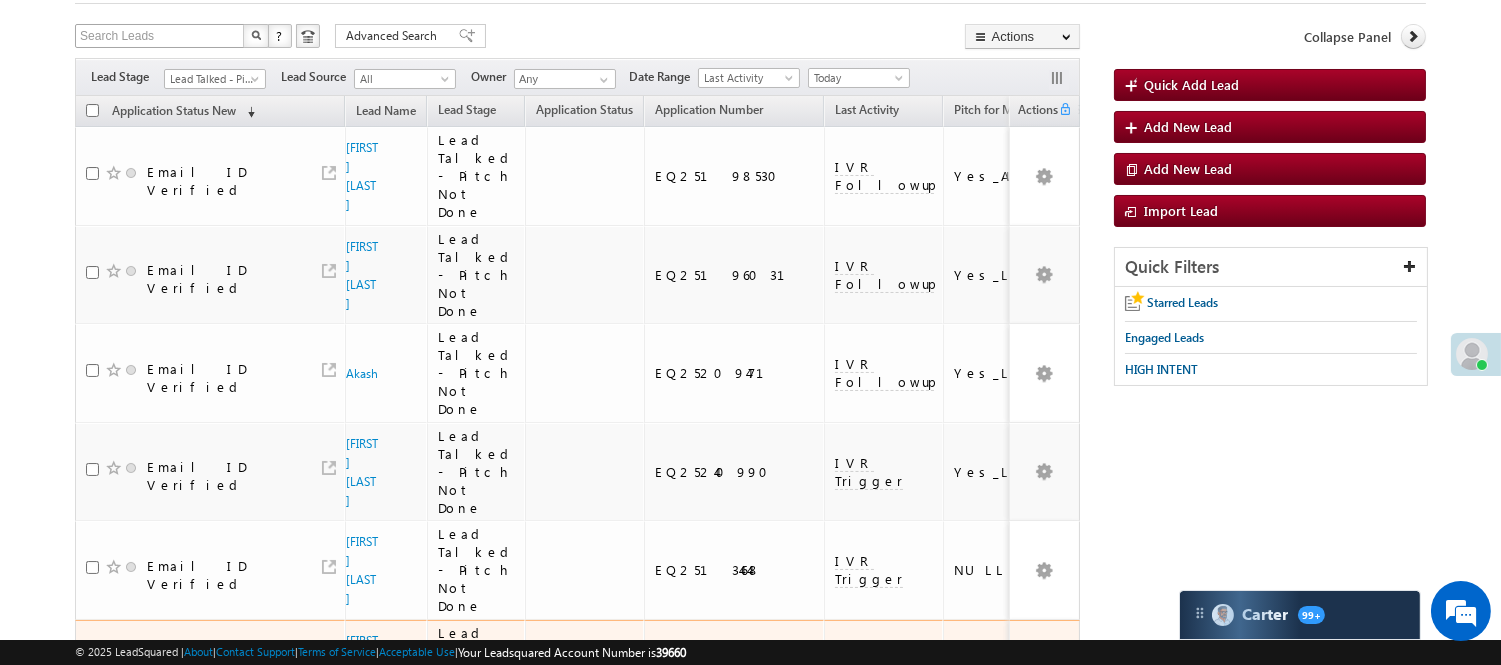 scroll, scrollTop: 0, scrollLeft: 0, axis: both 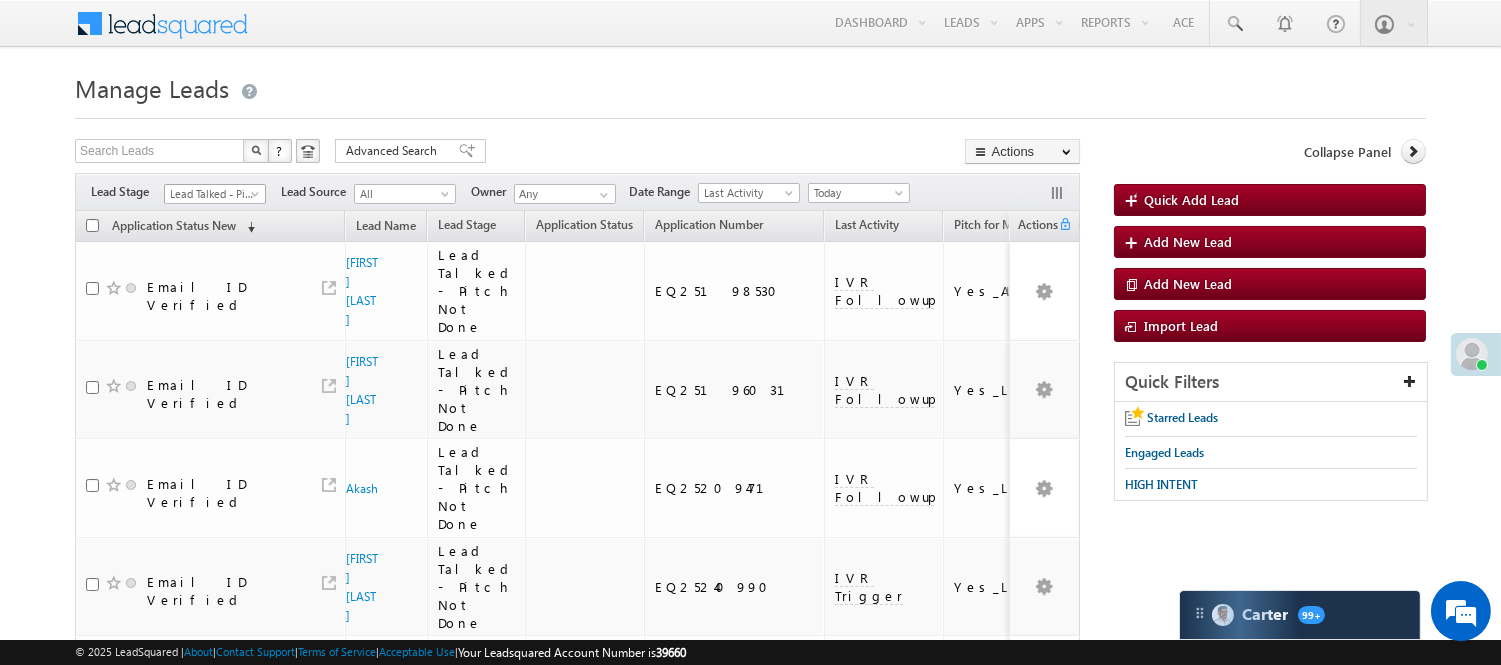 click on "Lead Talked - Pitch Not Done" at bounding box center (212, 194) 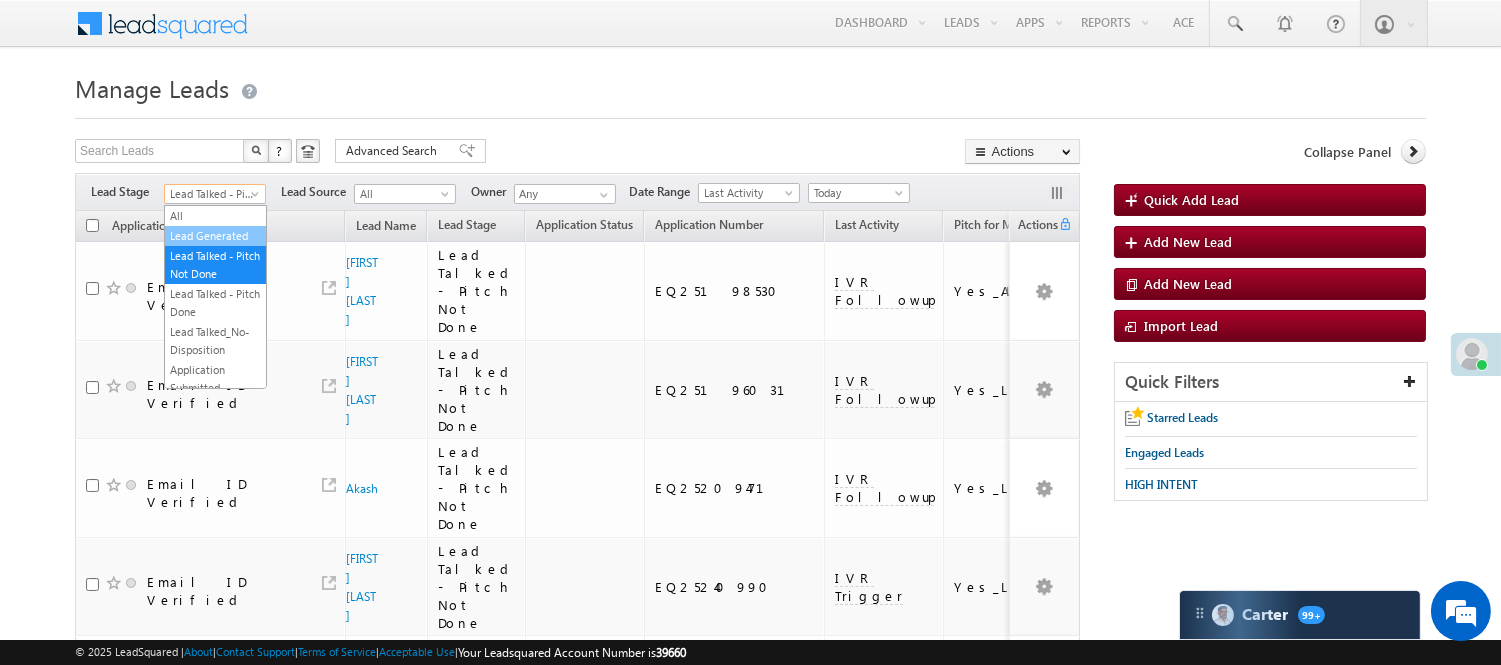click on "Lead Generated" at bounding box center (215, 236) 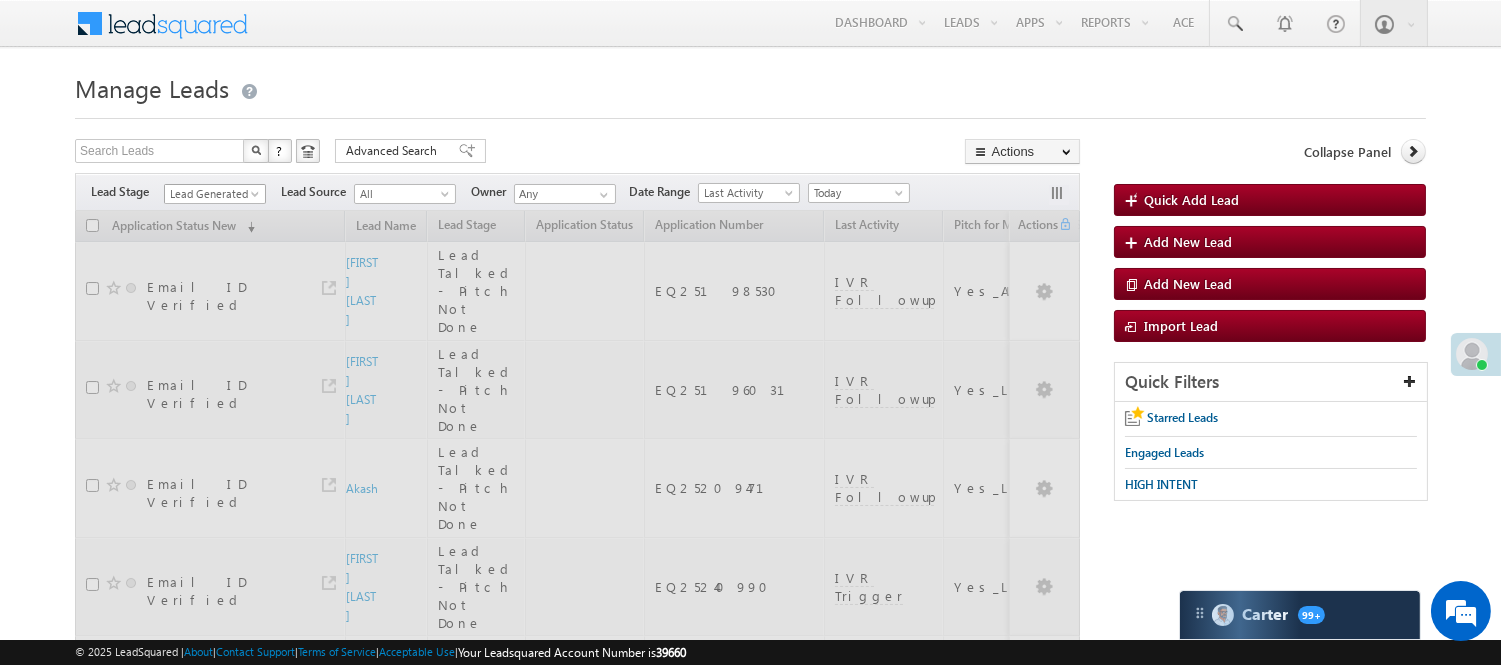 click on "Lead Generated" at bounding box center (212, 194) 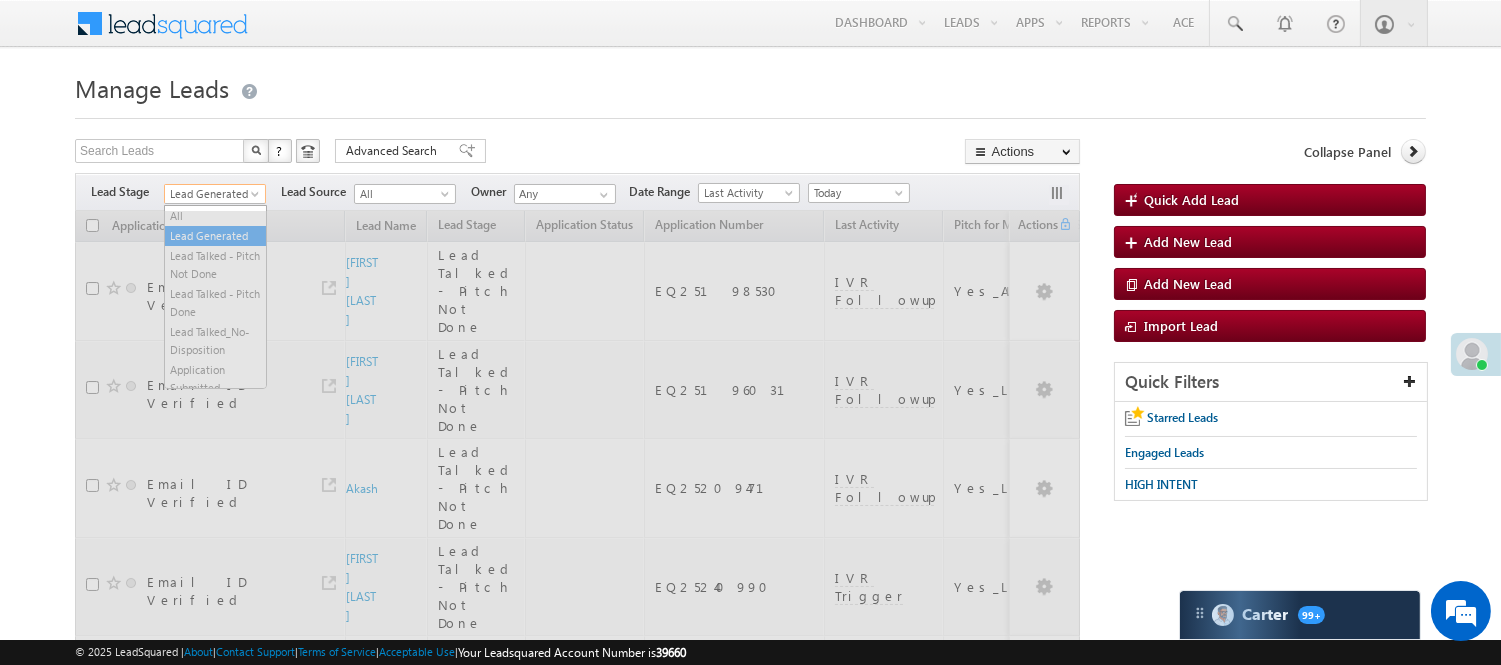 click on "Lead Generated" at bounding box center [212, 194] 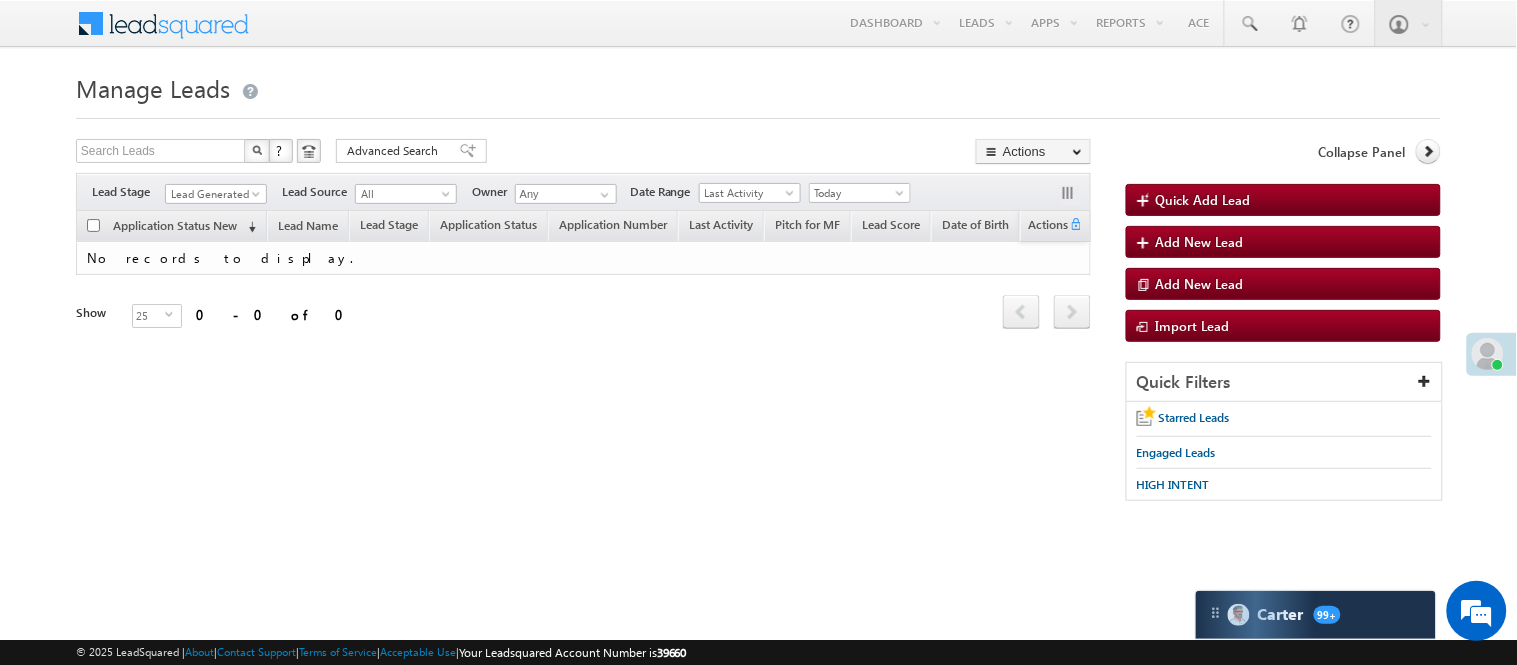click on "Lead Generated" at bounding box center (213, 194) 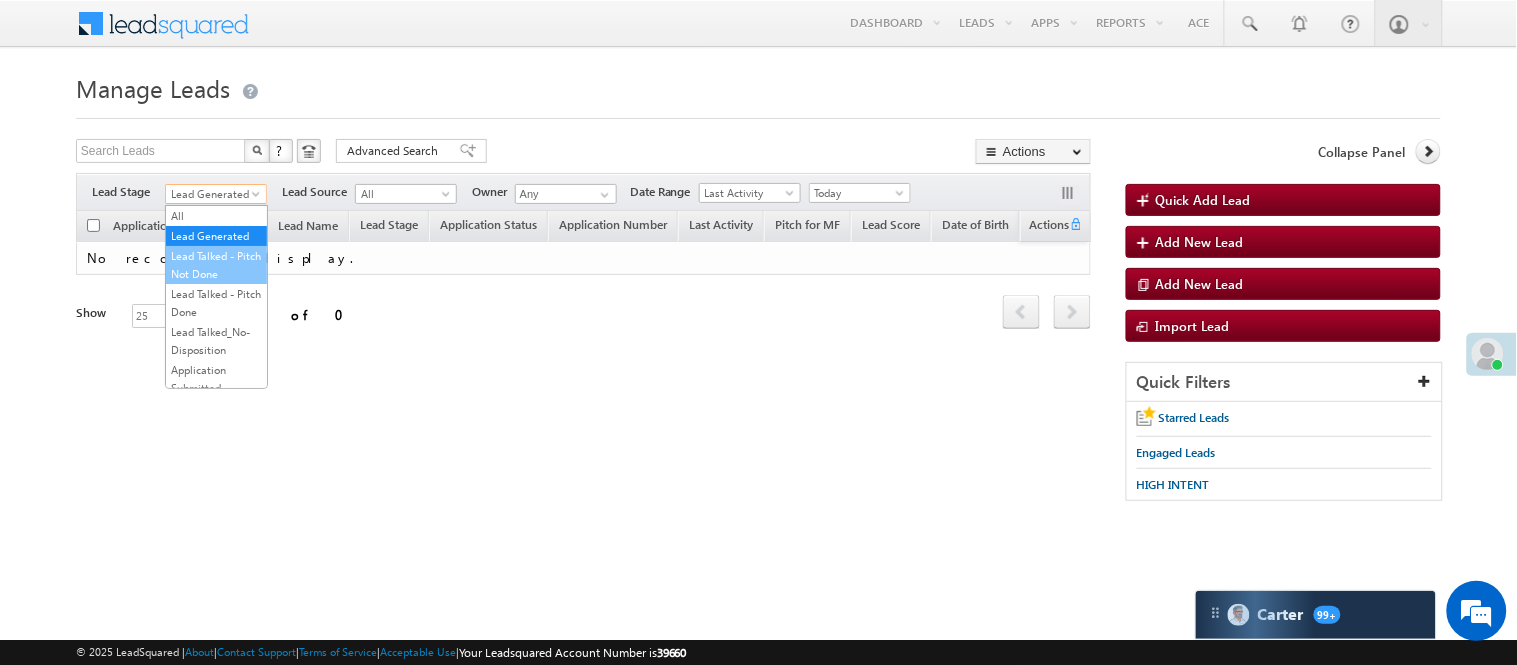 click on "Lead Talked - Pitch Not Done" at bounding box center (216, 265) 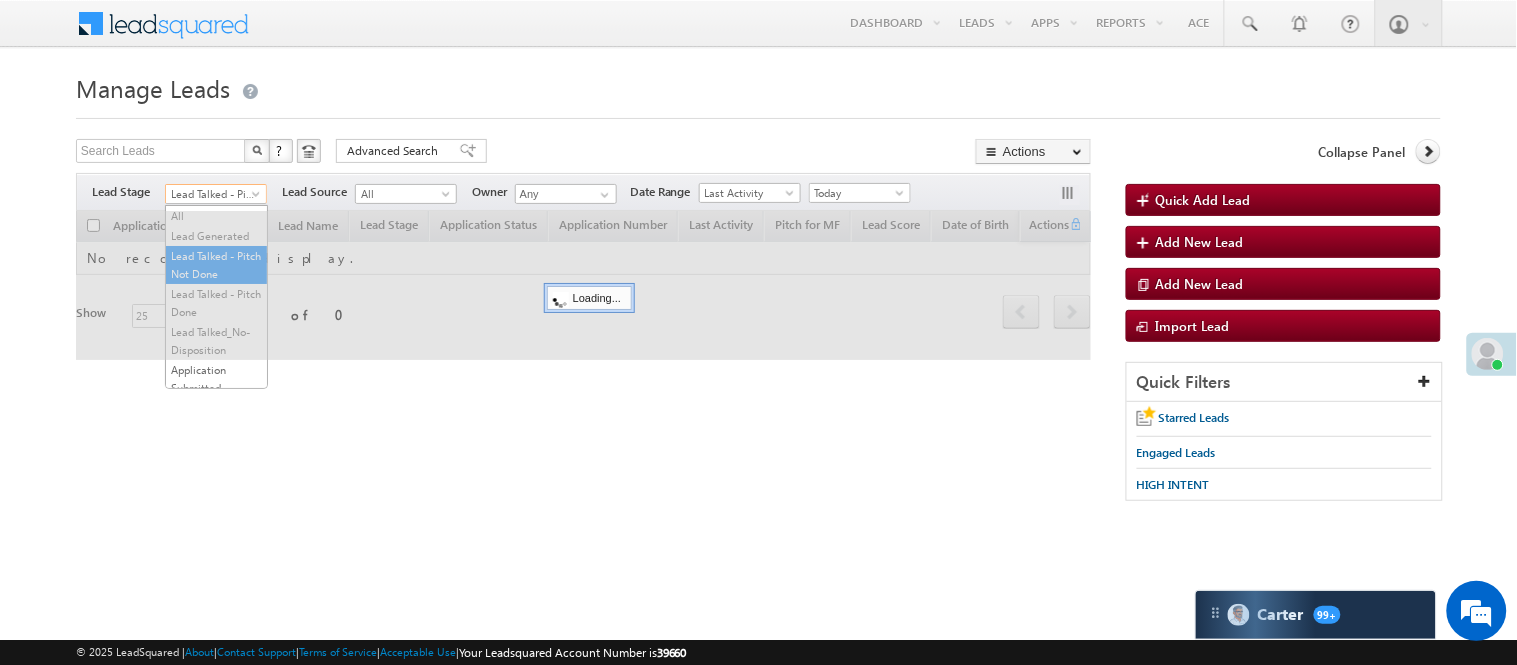 click on "Lead Talked - Pitch Not Done" at bounding box center (213, 194) 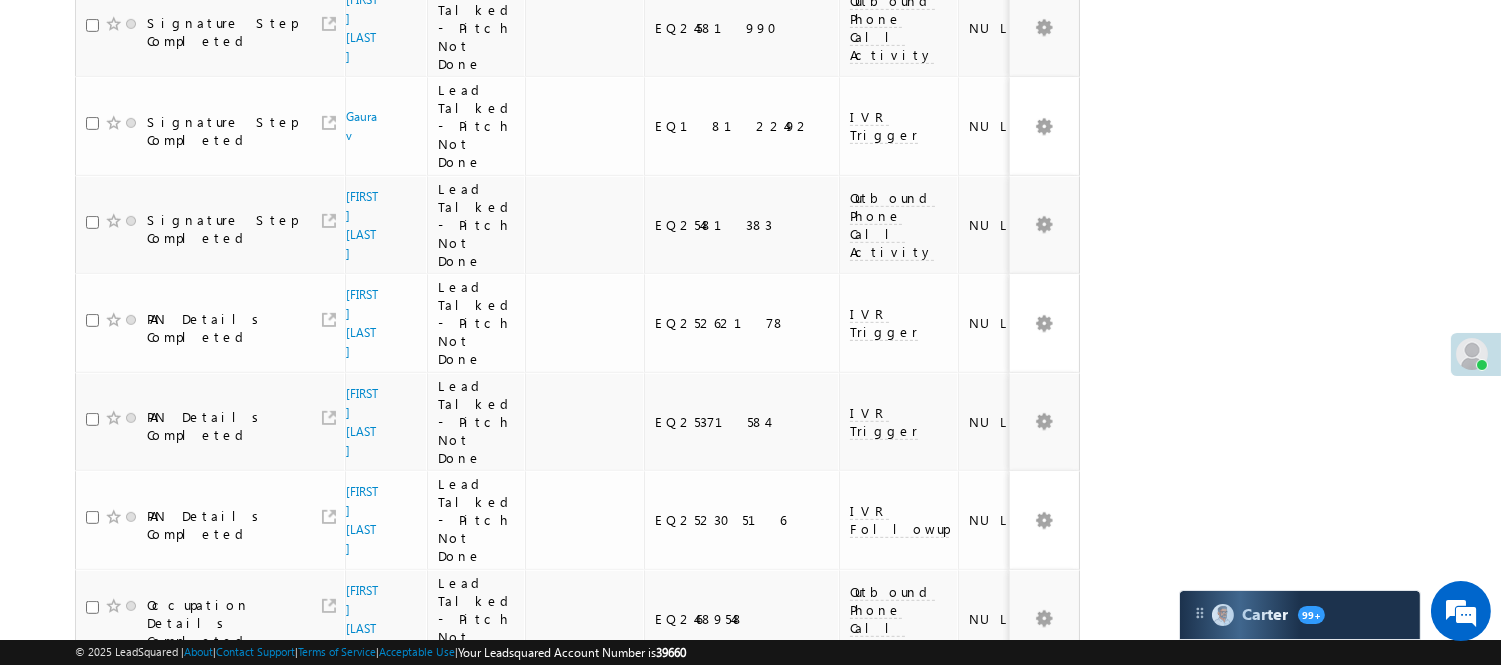 scroll, scrollTop: 1791, scrollLeft: 0, axis: vertical 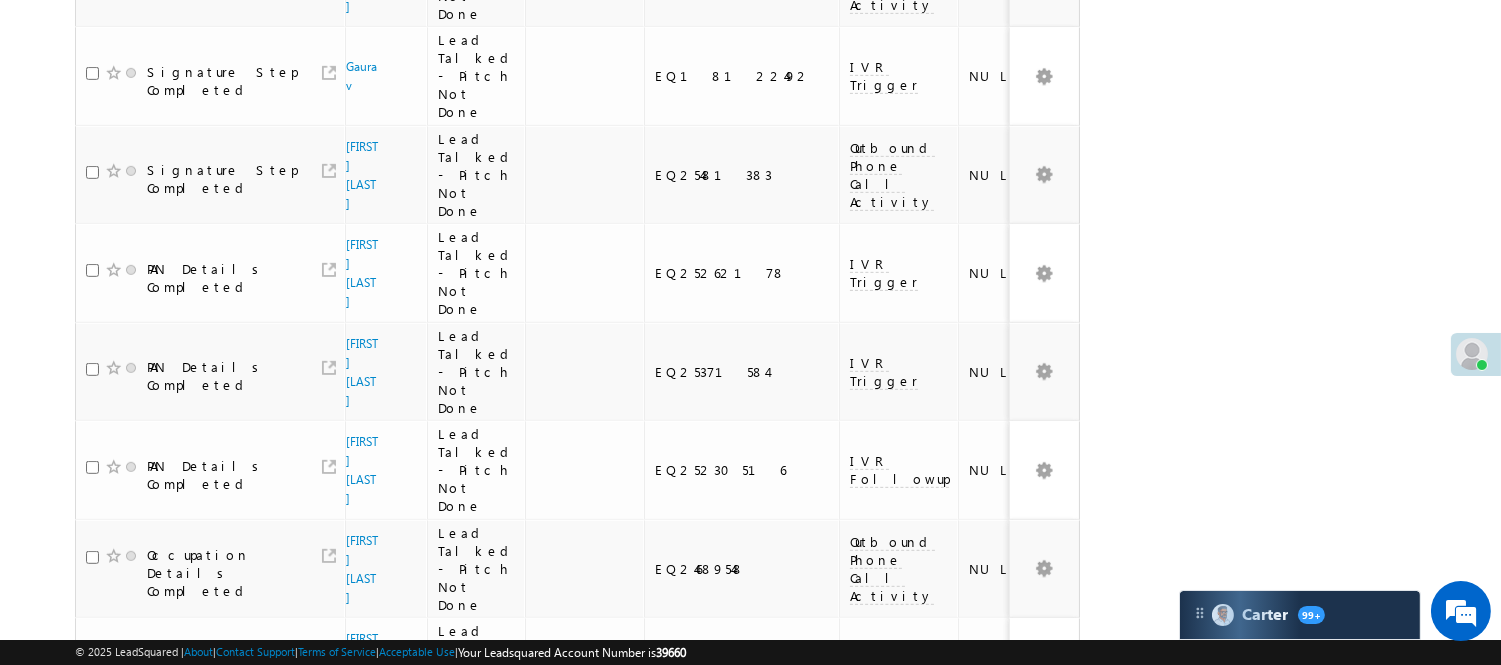click on "3" at bounding box center [1018, 952] 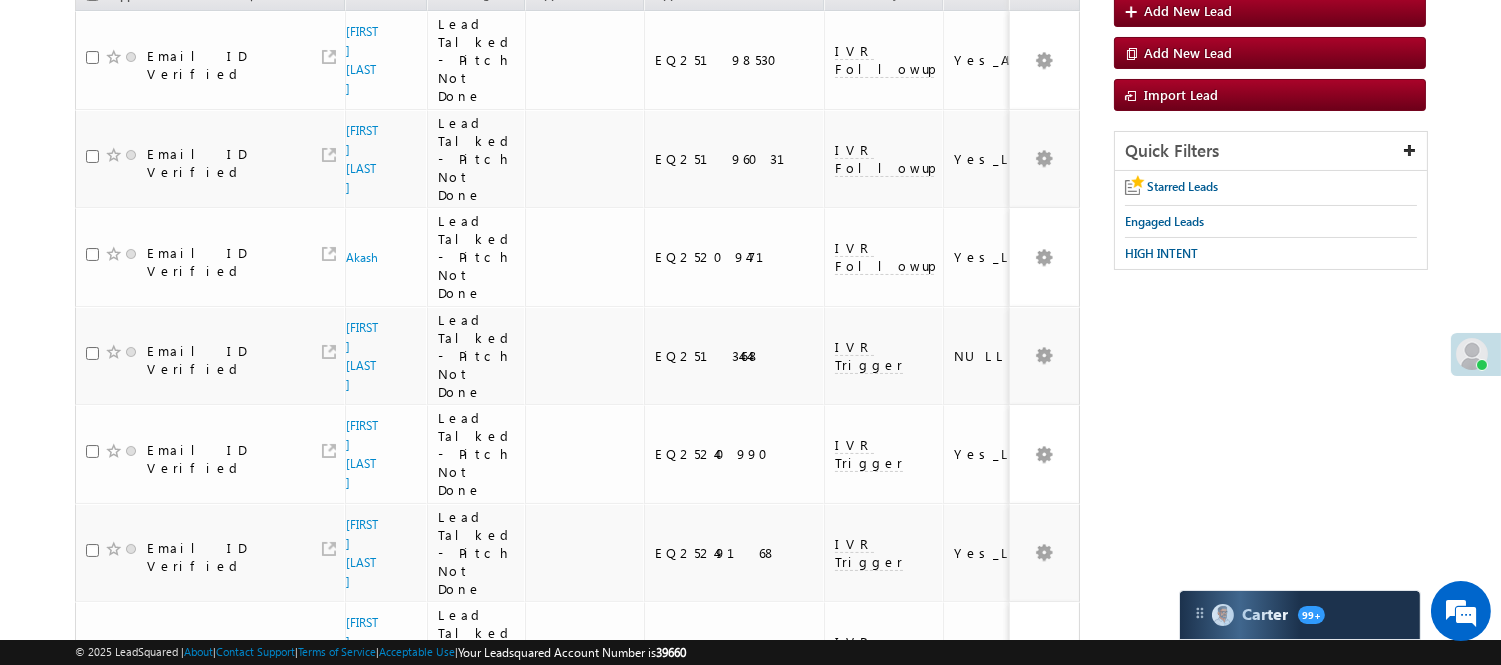 scroll, scrollTop: 0, scrollLeft: 0, axis: both 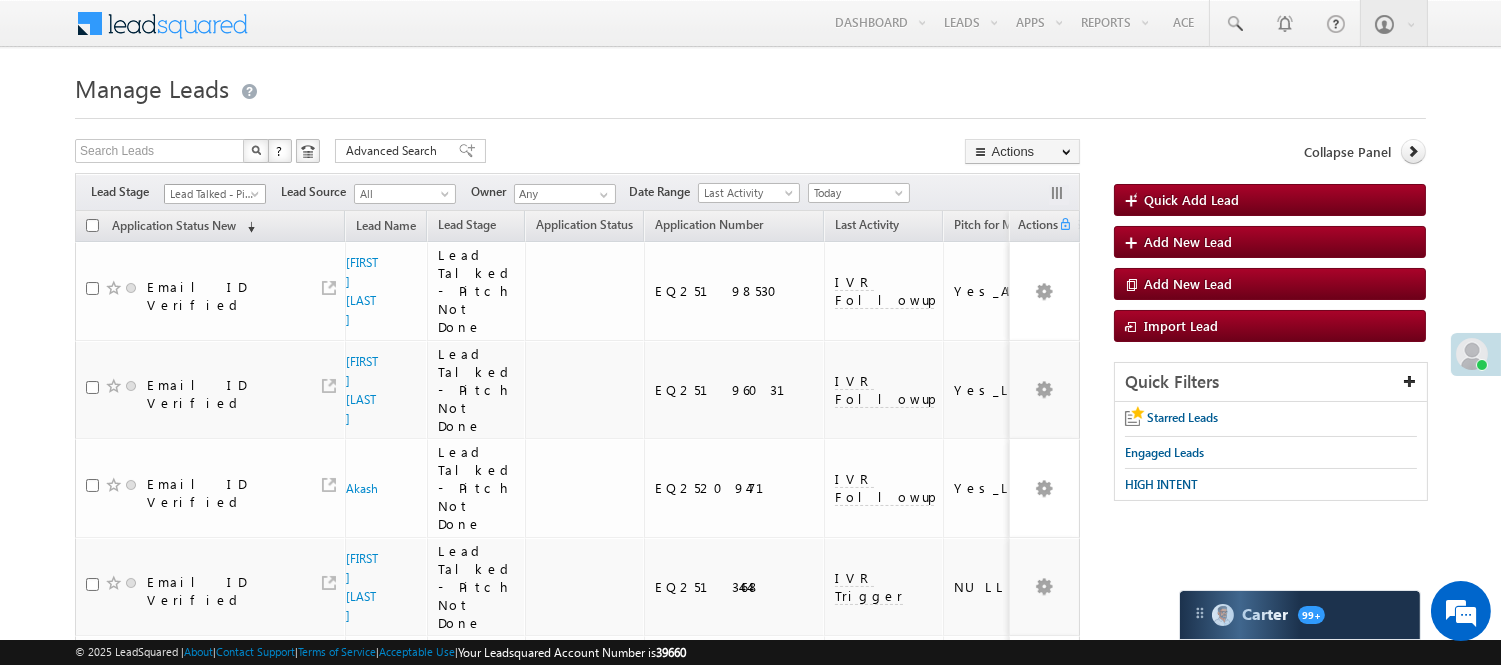click on "Lead Talked - Pitch Not Done" at bounding box center [212, 194] 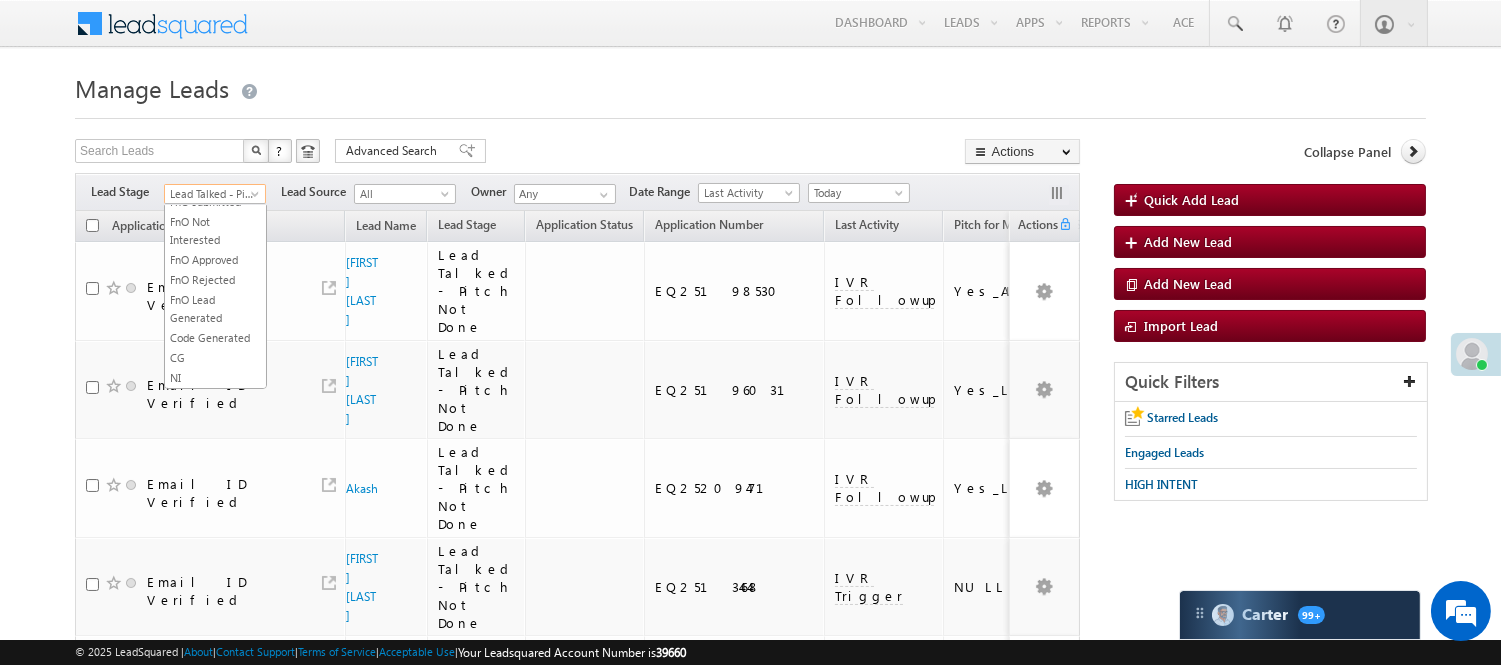 scroll, scrollTop: 274, scrollLeft: 0, axis: vertical 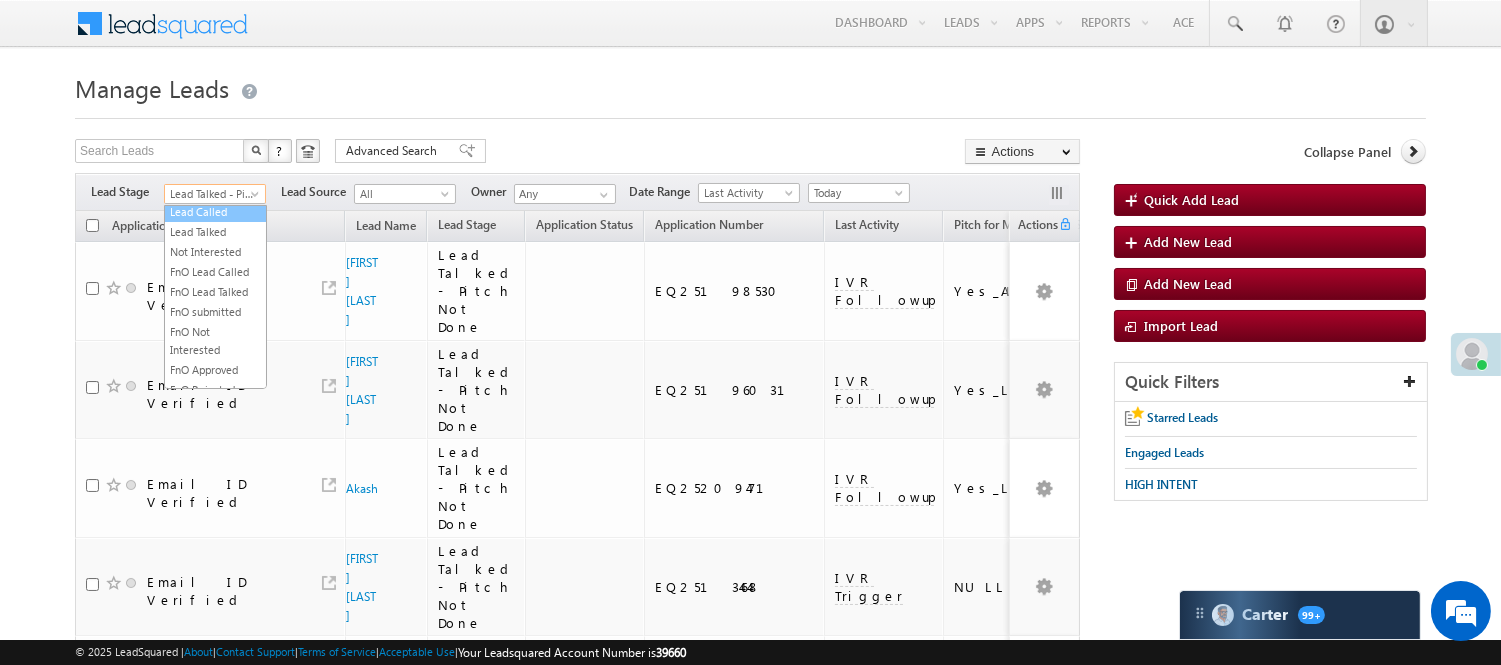 click on "Lead Called" at bounding box center (215, 212) 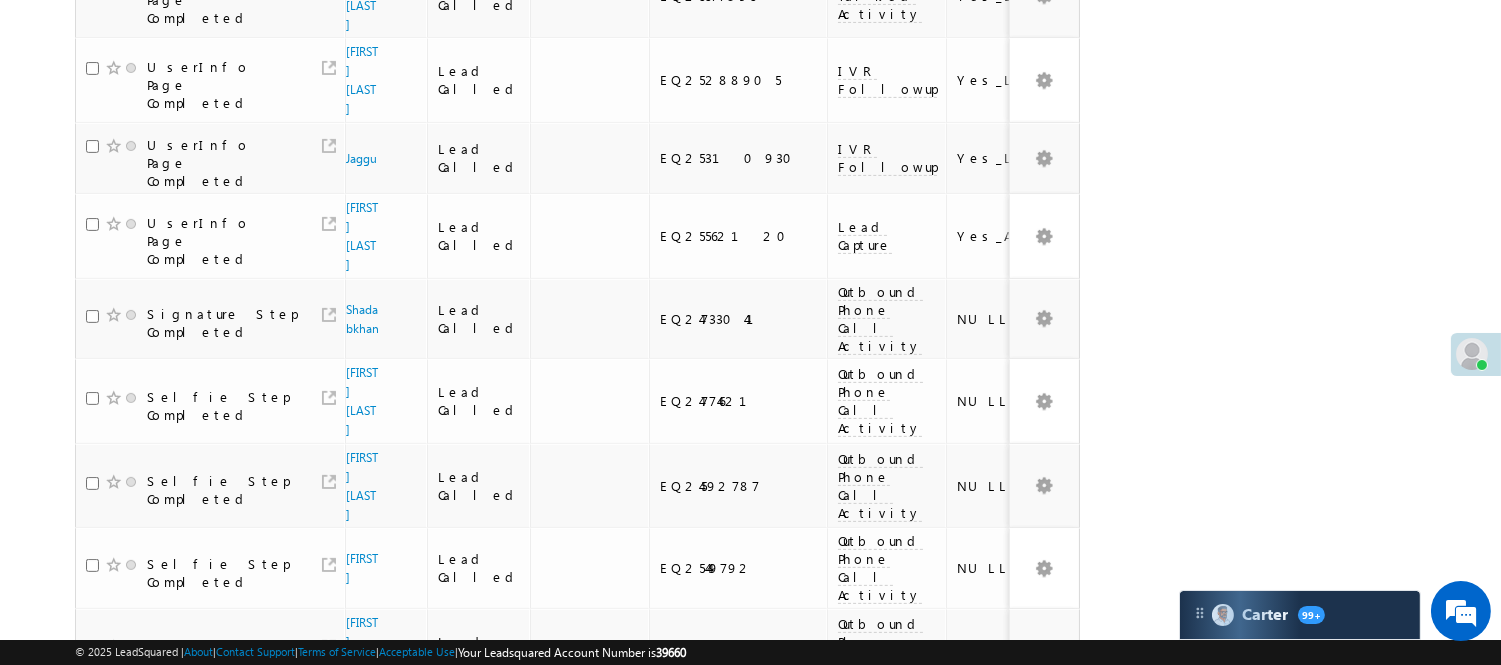 scroll, scrollTop: 1414, scrollLeft: 0, axis: vertical 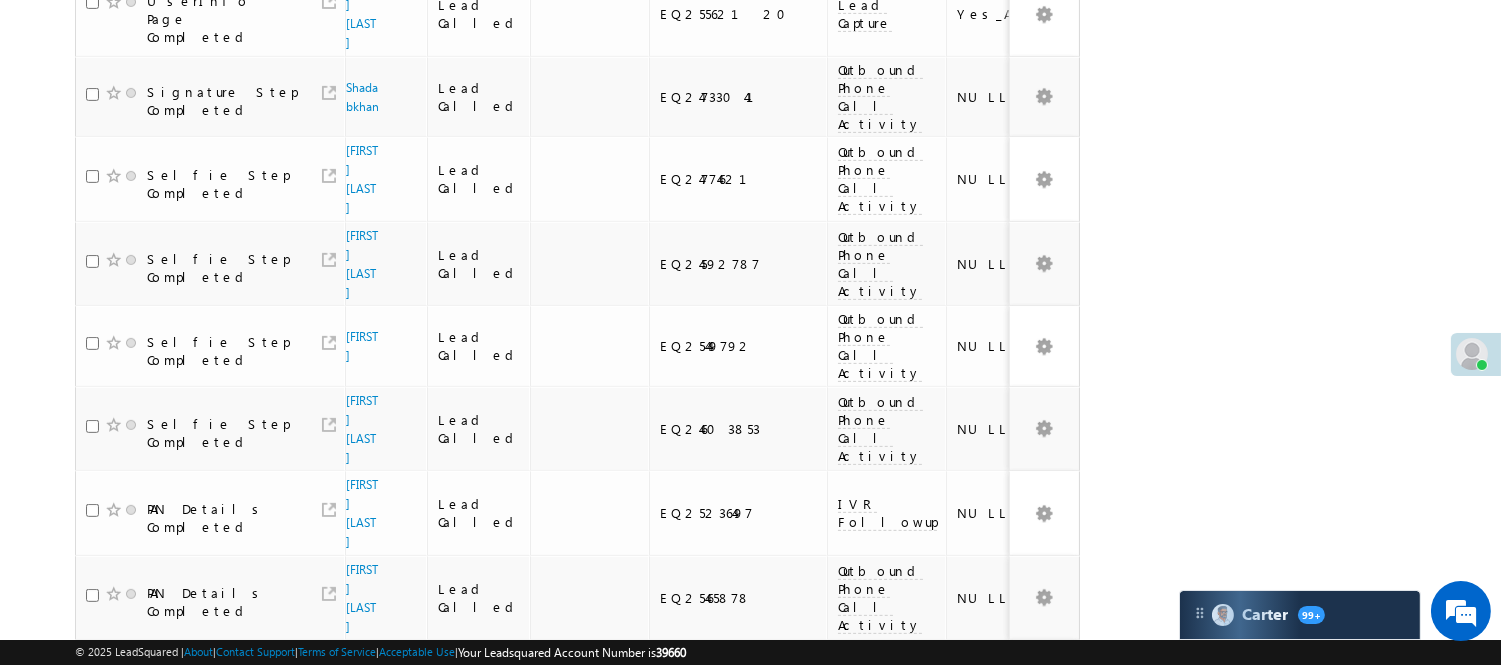 click on "4" at bounding box center (1018, 932) 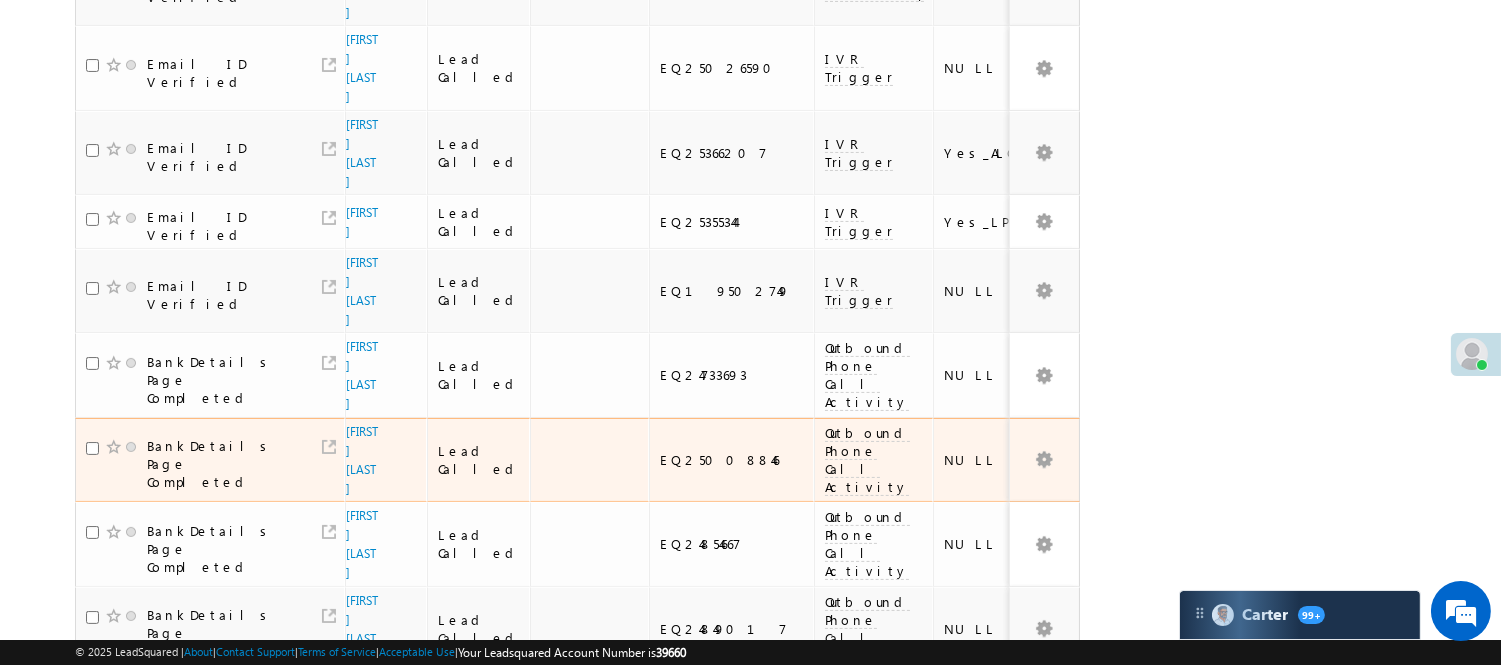 scroll, scrollTop: 494, scrollLeft: 0, axis: vertical 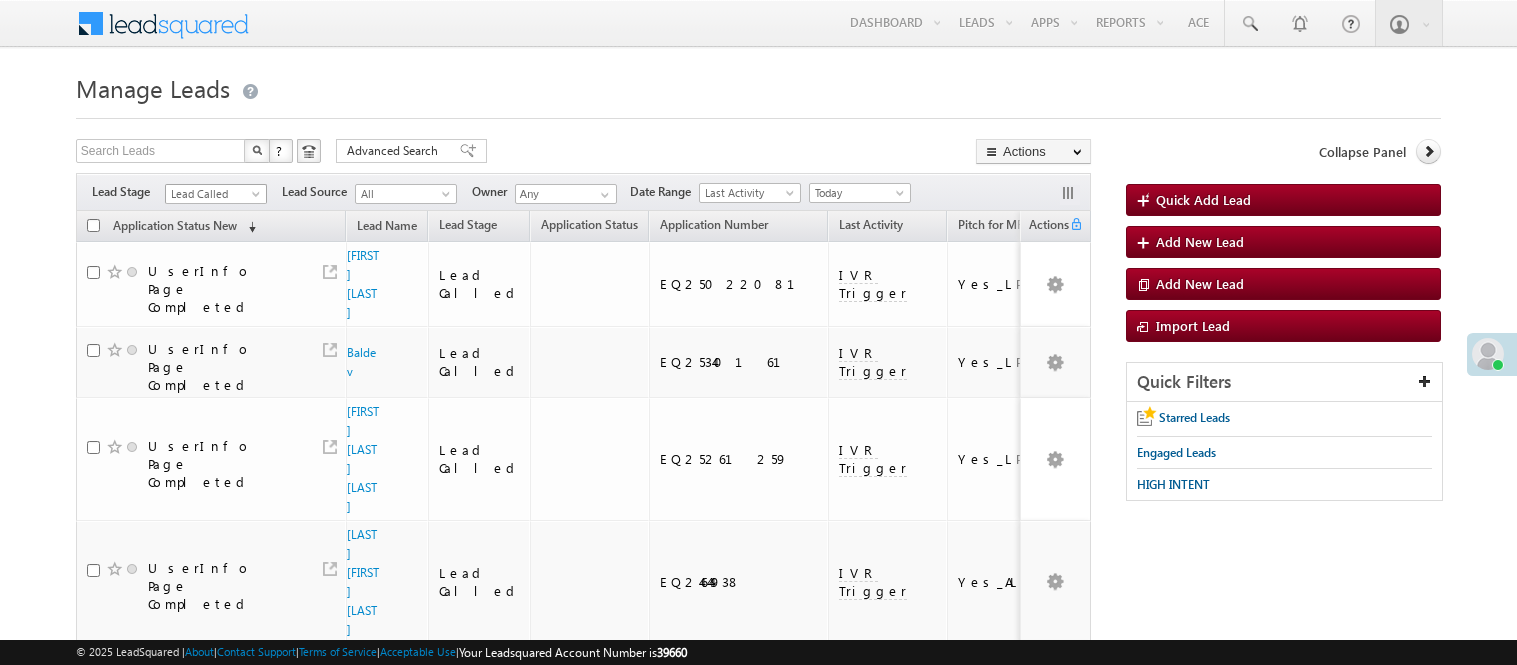 click on "Lead Called" at bounding box center [213, 194] 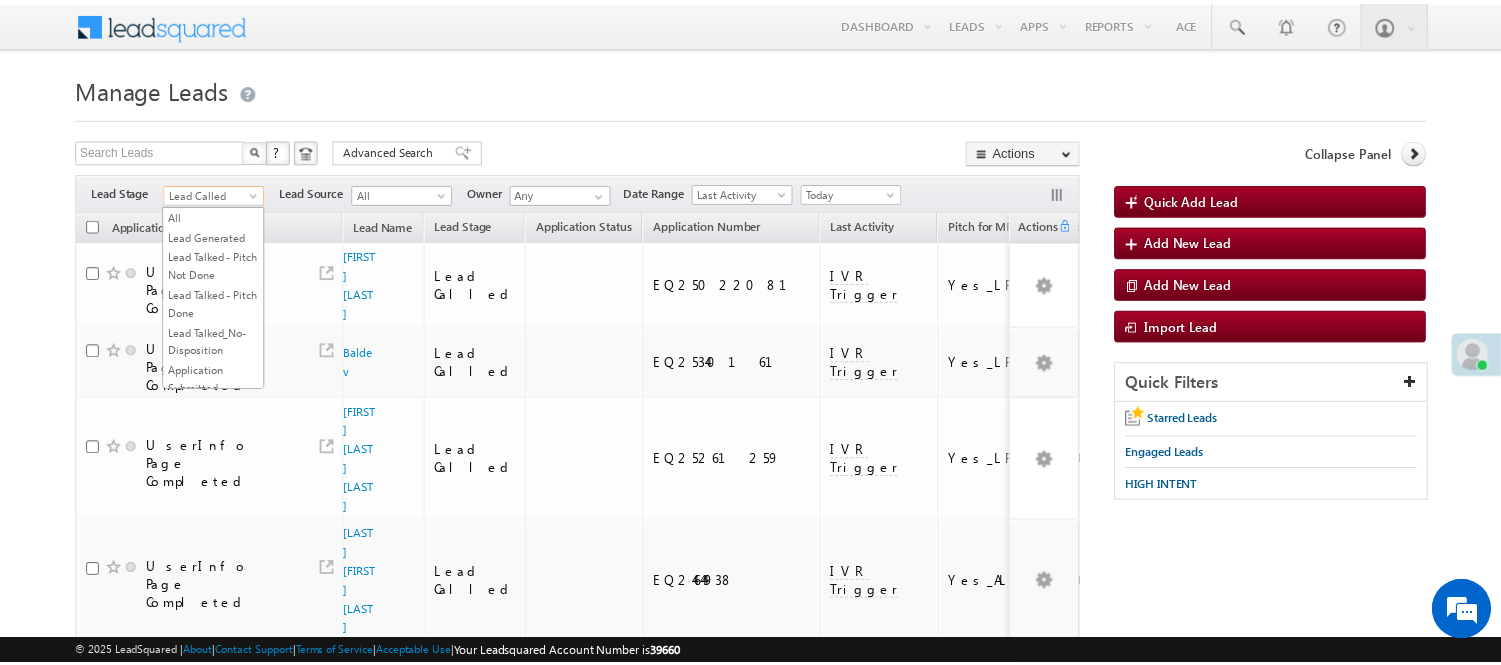 scroll, scrollTop: 0, scrollLeft: 0, axis: both 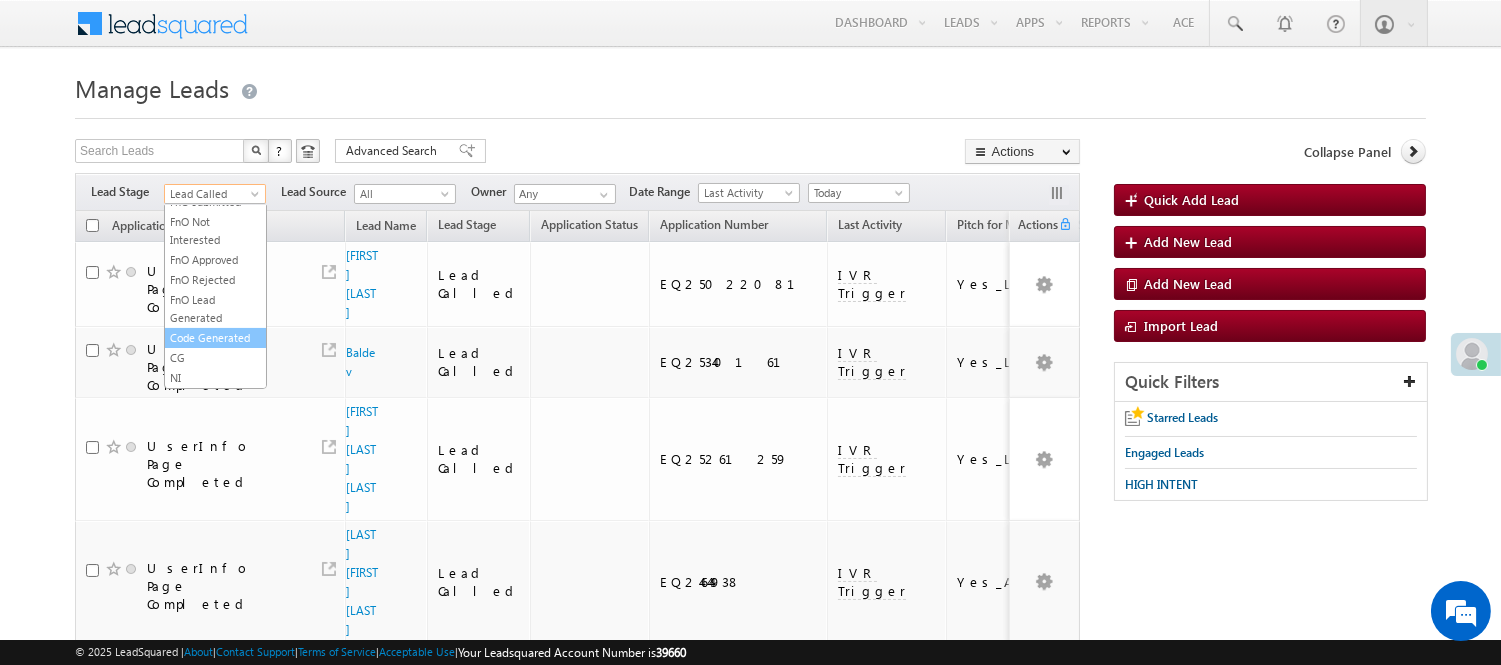 click on "Code Generated" at bounding box center [215, 338] 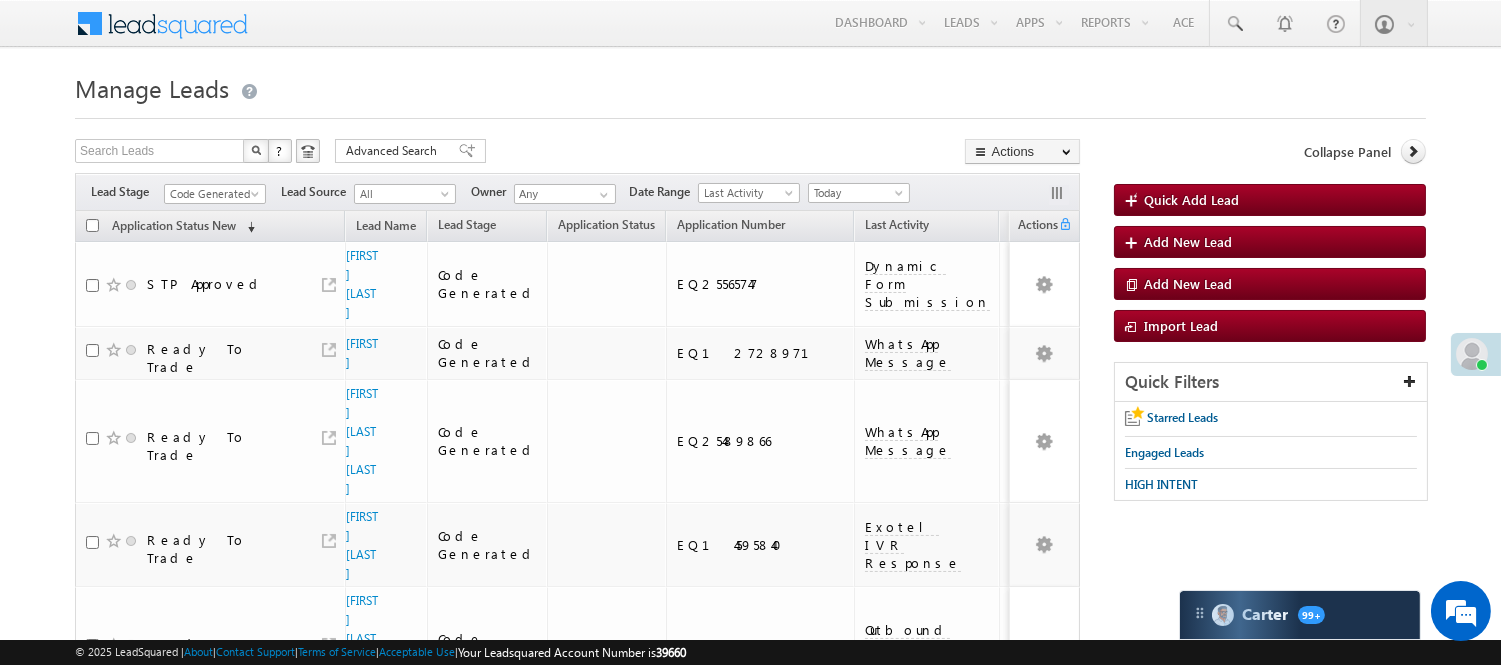 scroll, scrollTop: 1434, scrollLeft: 0, axis: vertical 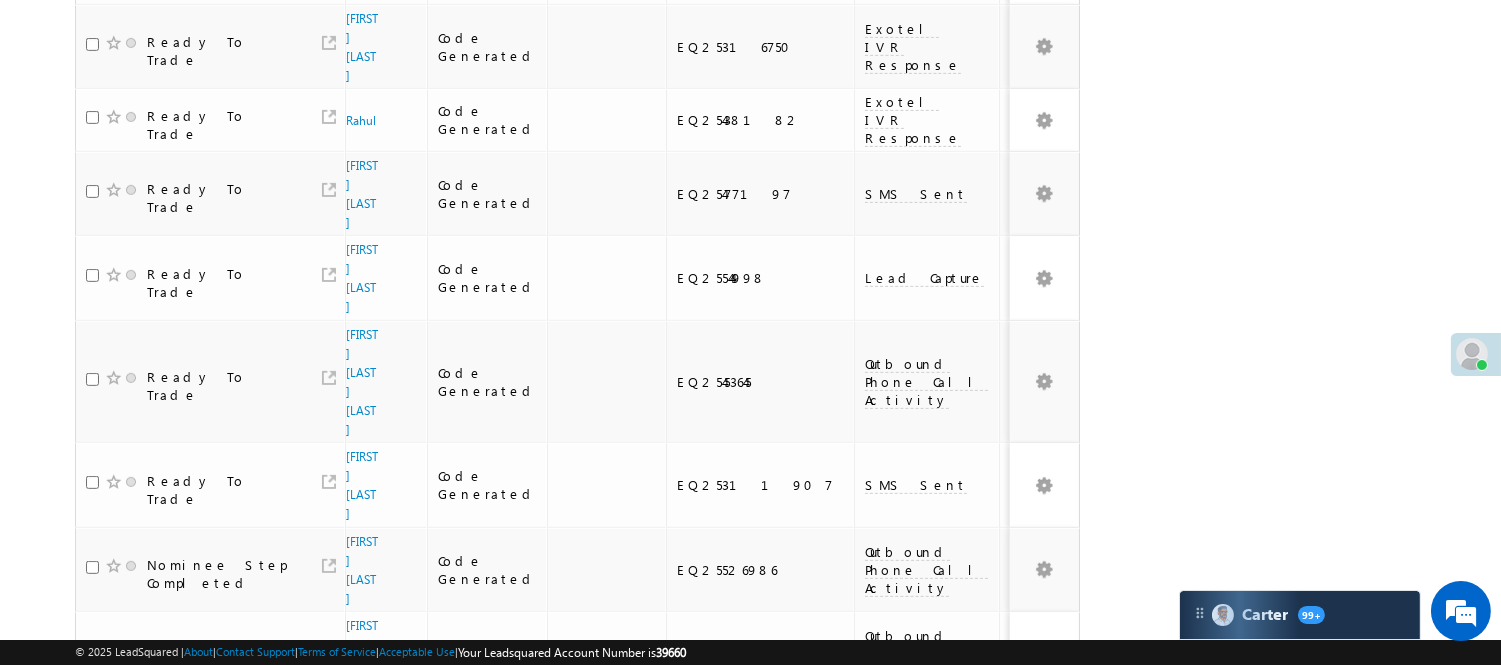 click on "2" at bounding box center [1018, 1118] 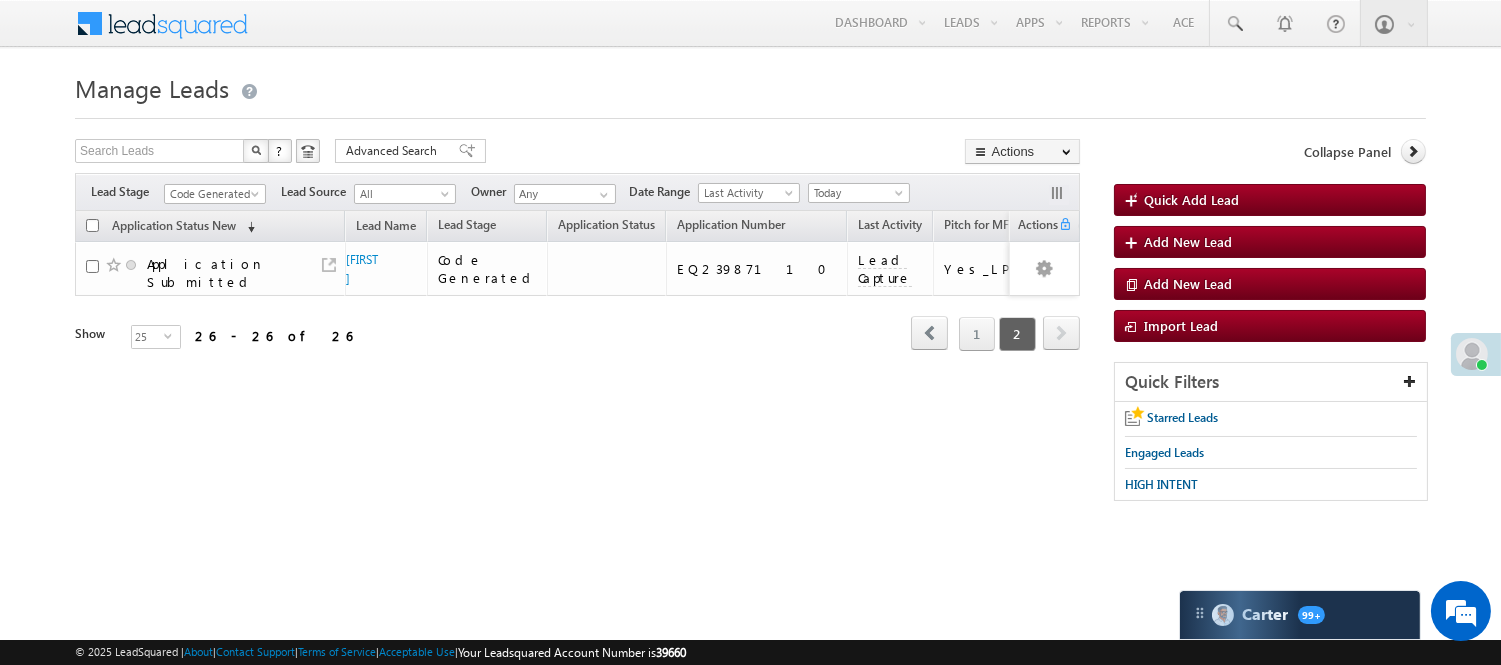 click on "Code Generated" at bounding box center [212, 194] 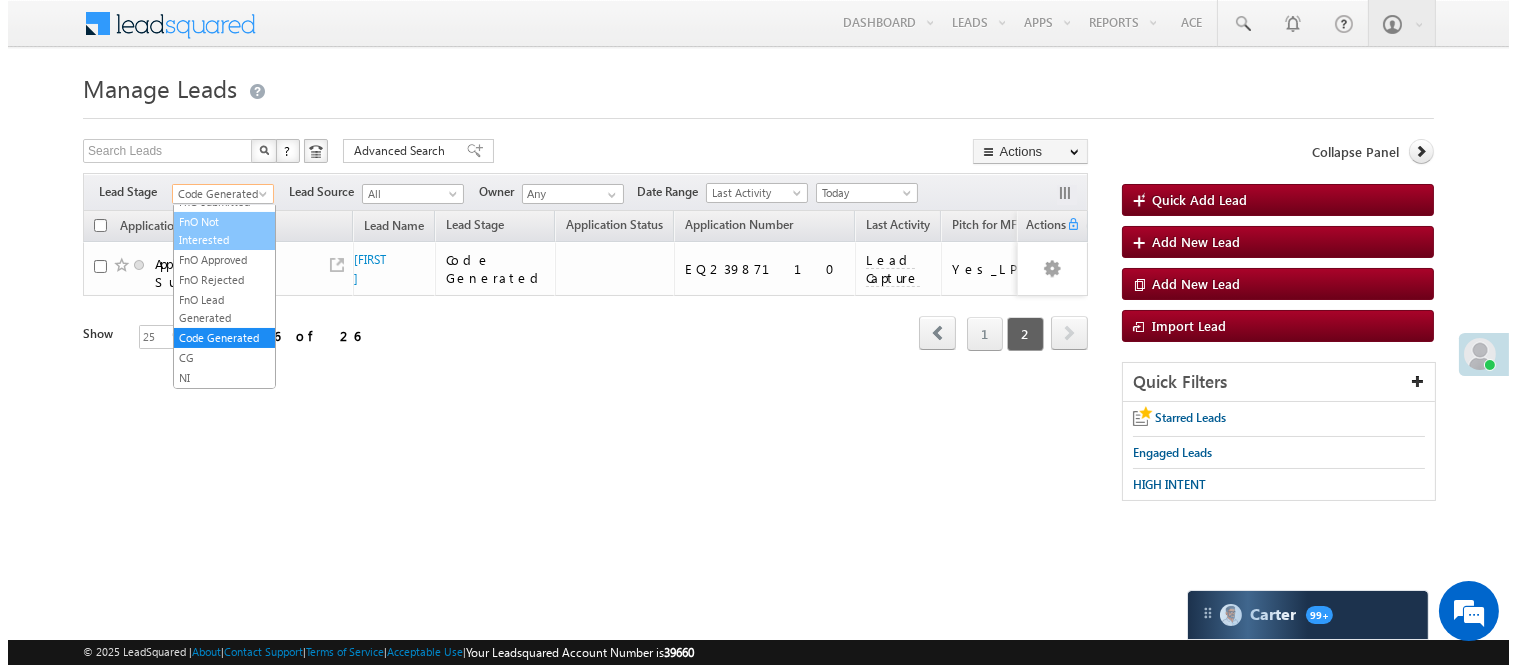 scroll, scrollTop: 0, scrollLeft: 0, axis: both 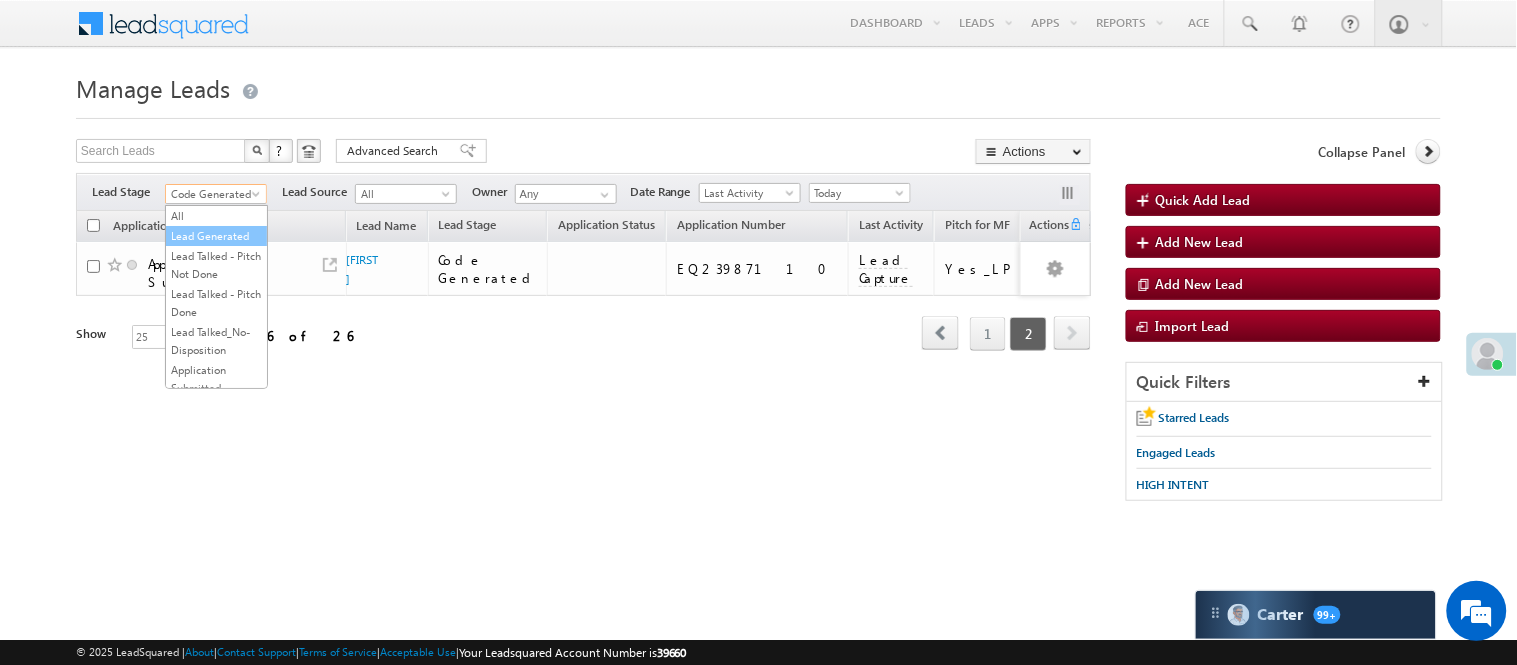 click on "Lead Generated" at bounding box center [216, 236] 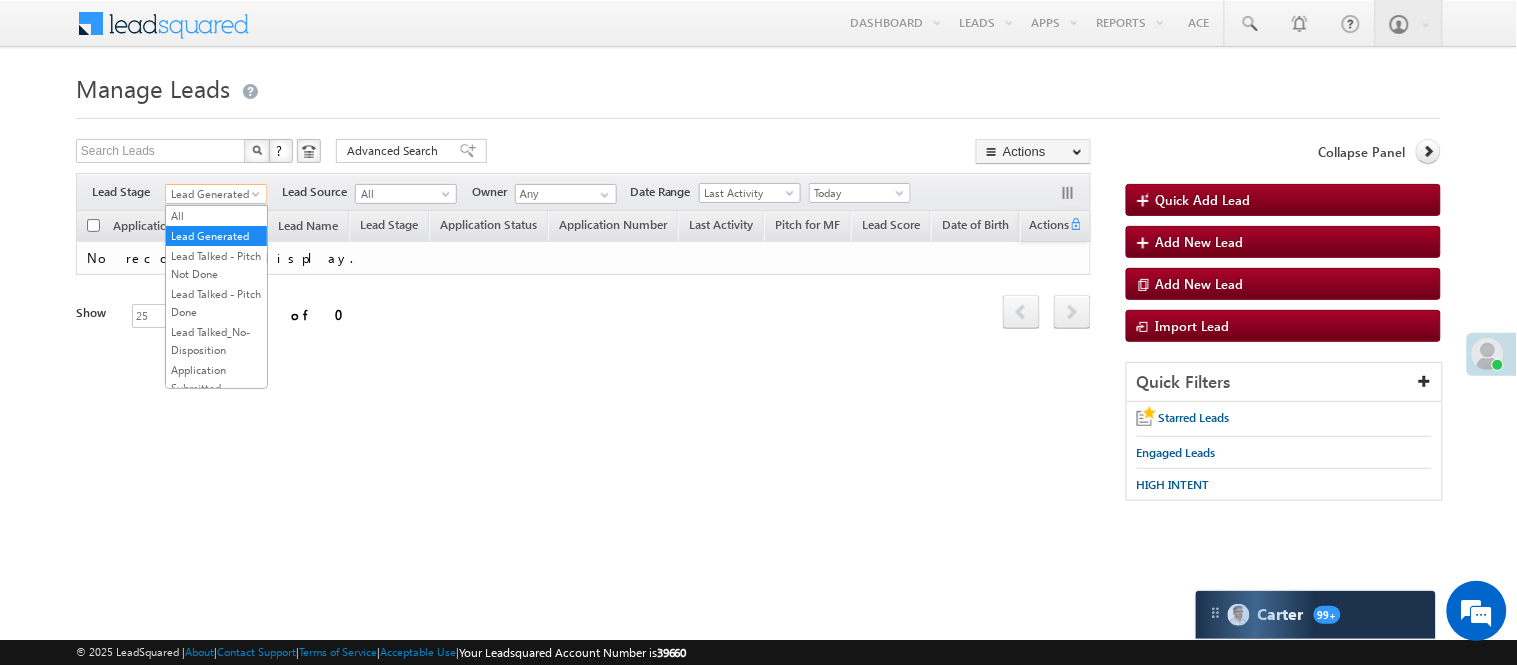 click on "Lead Generated" at bounding box center (213, 194) 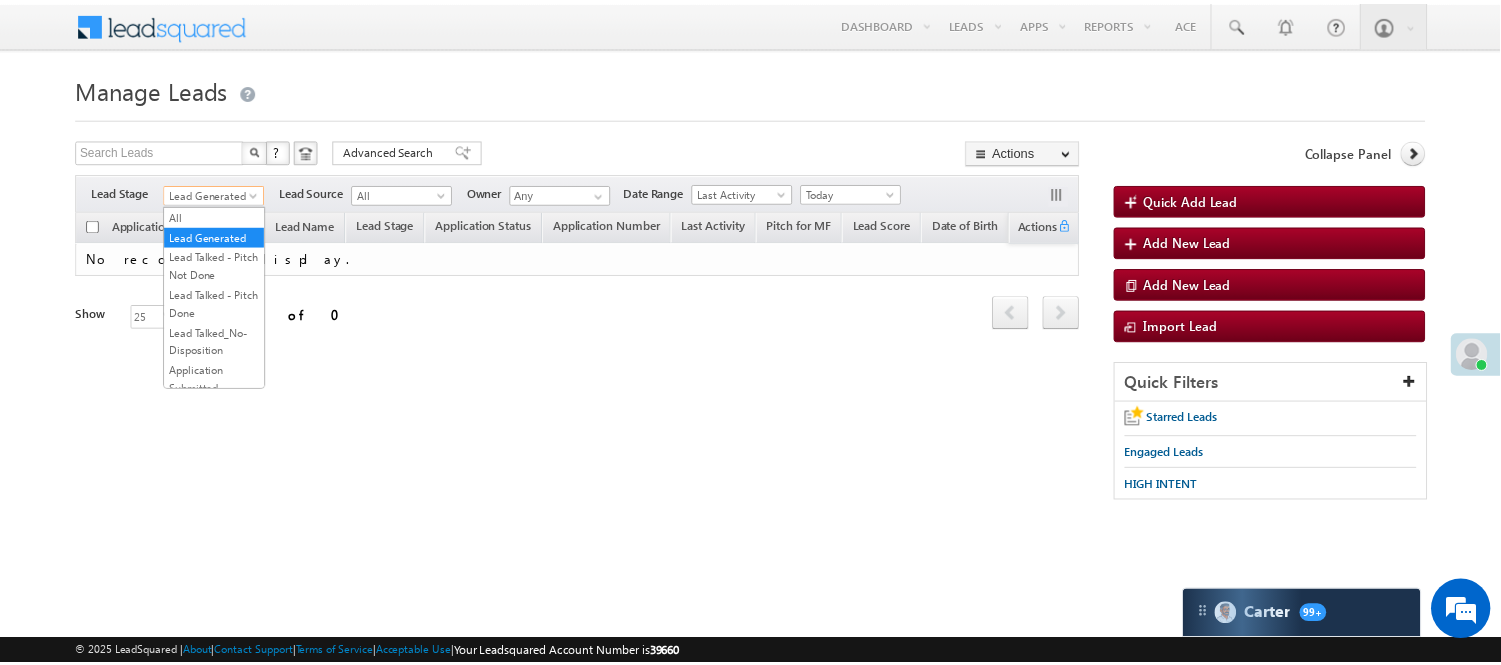 scroll, scrollTop: 333, scrollLeft: 0, axis: vertical 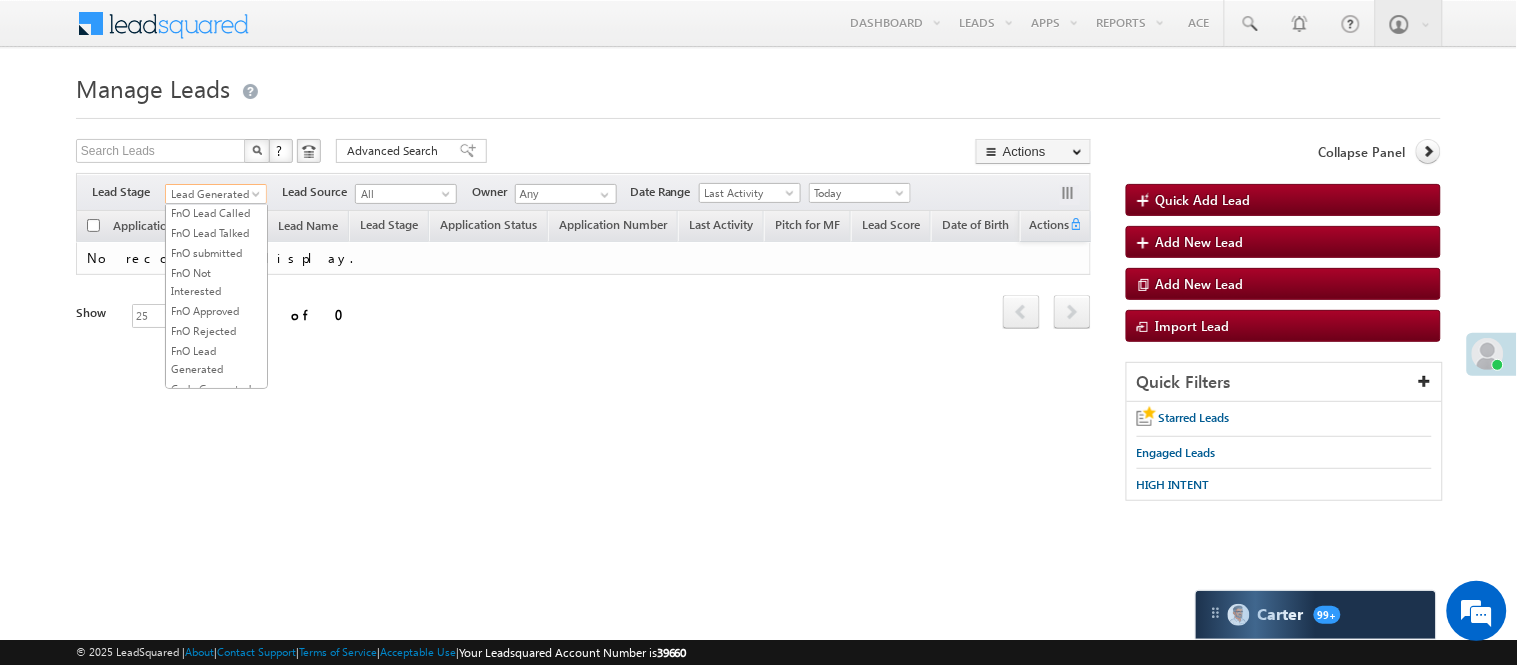 click on "Lead Called" at bounding box center [216, 153] 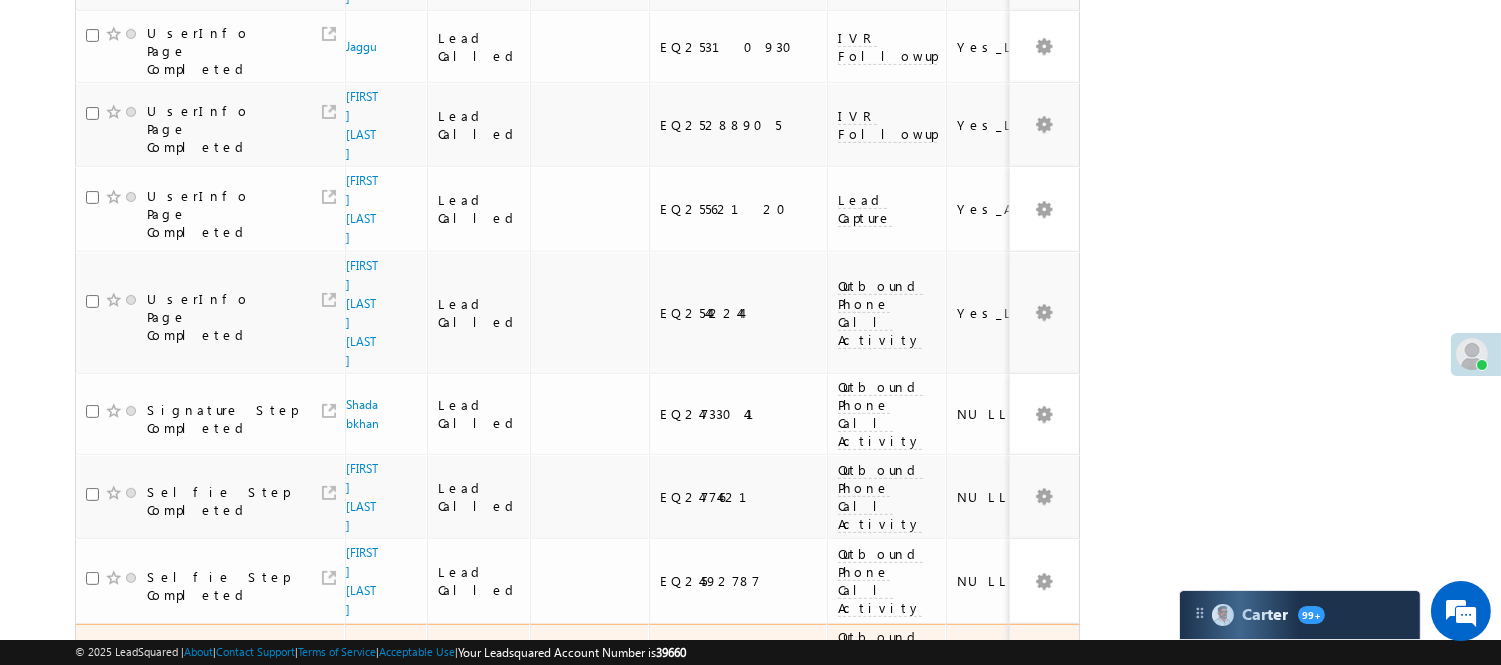 scroll, scrollTop: 1471, scrollLeft: 0, axis: vertical 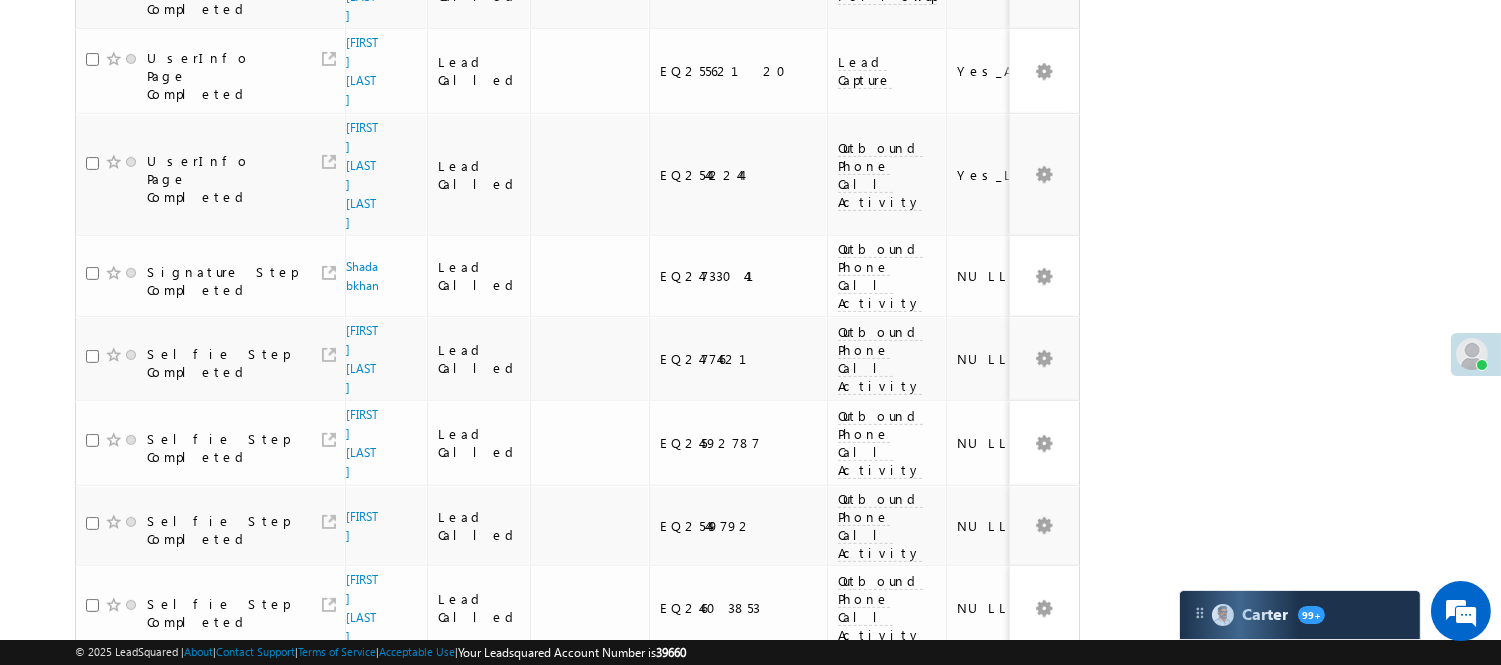 click on "2" at bounding box center [938, 1027] 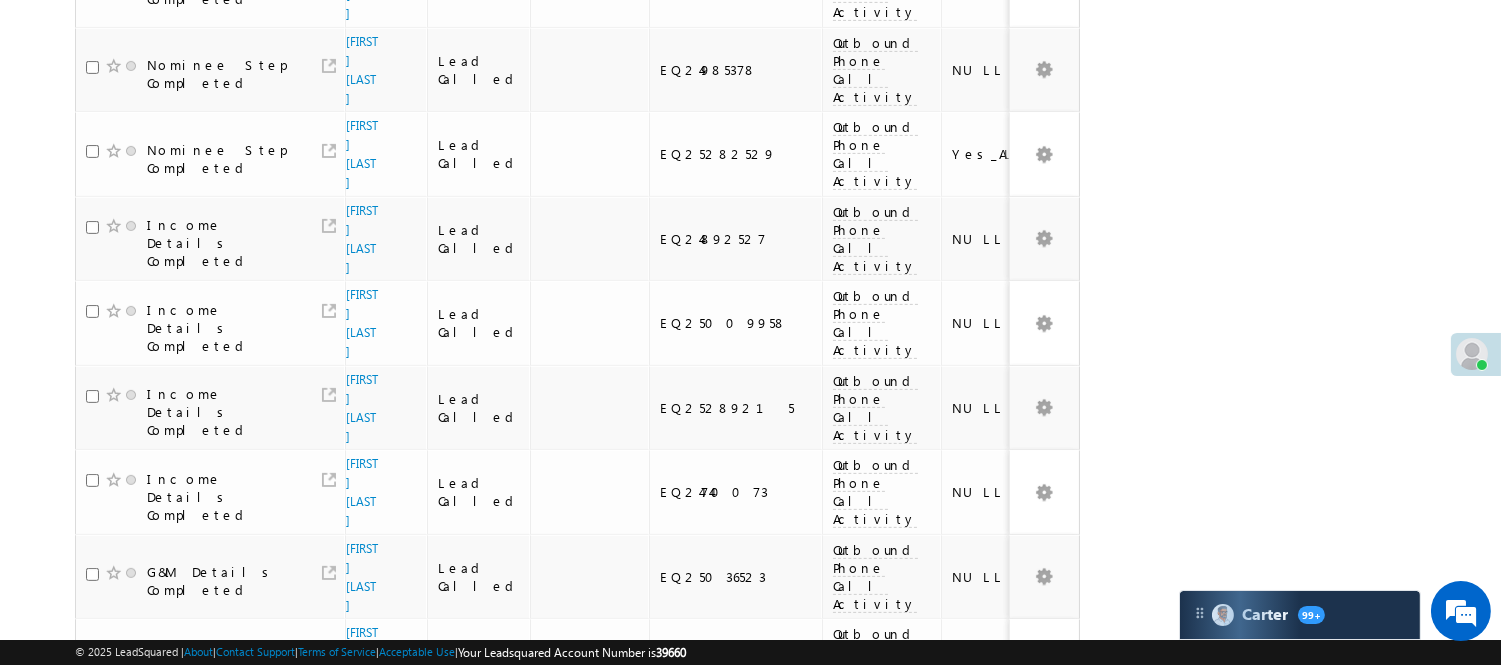 scroll, scrollTop: 1390, scrollLeft: 0, axis: vertical 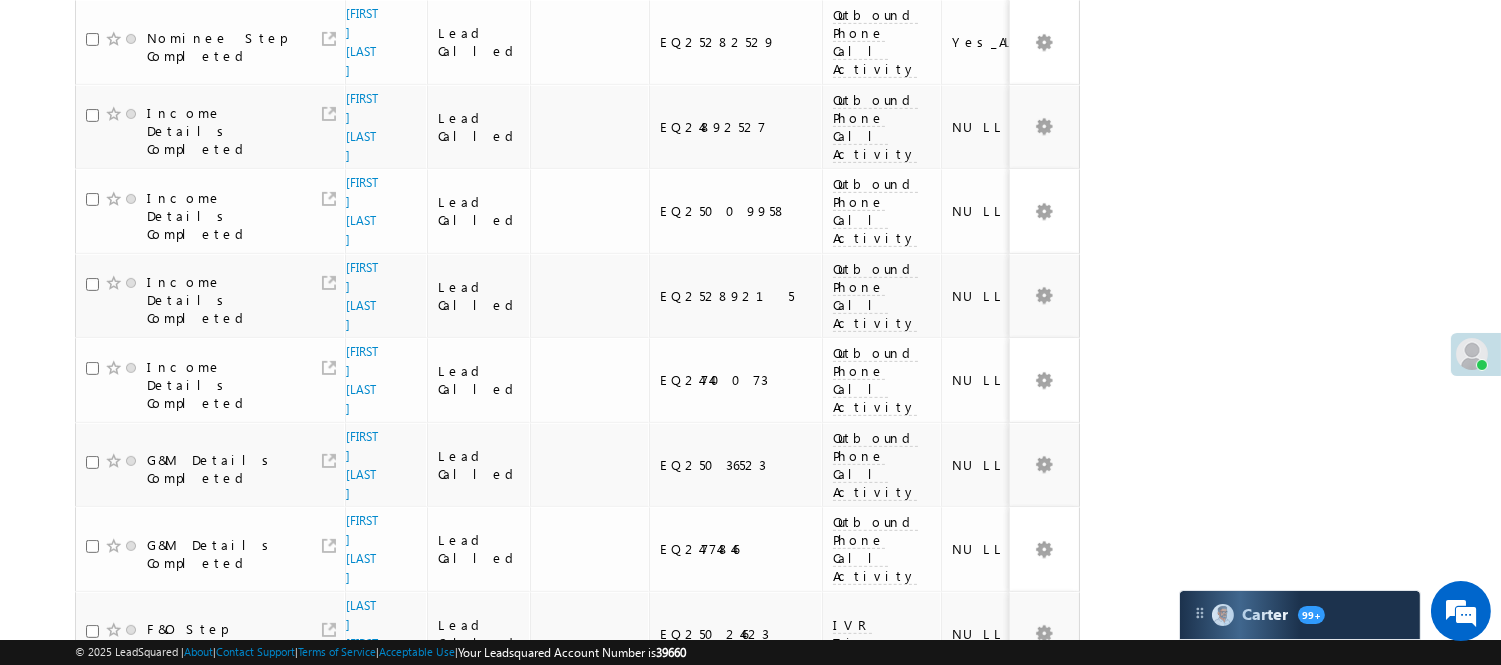click on "1" at bounding box center (897, 944) 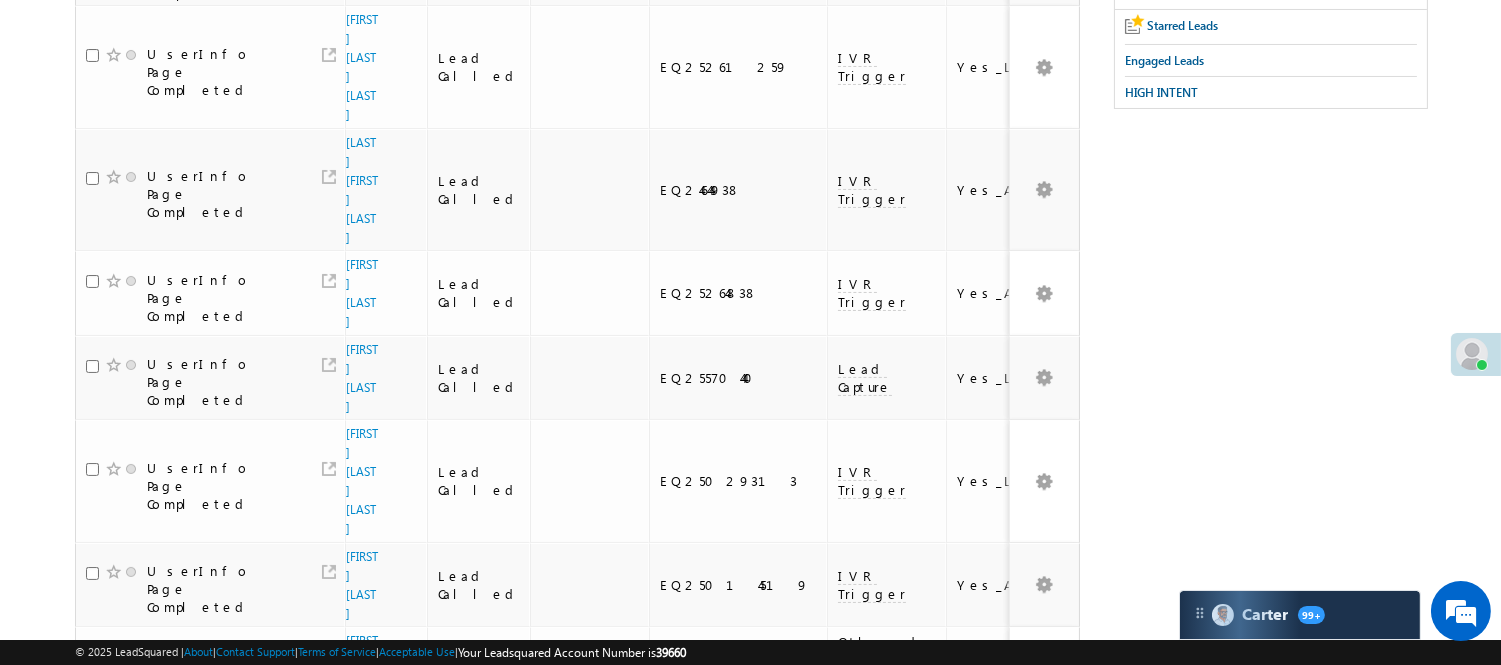 scroll, scrollTop: 390, scrollLeft: 0, axis: vertical 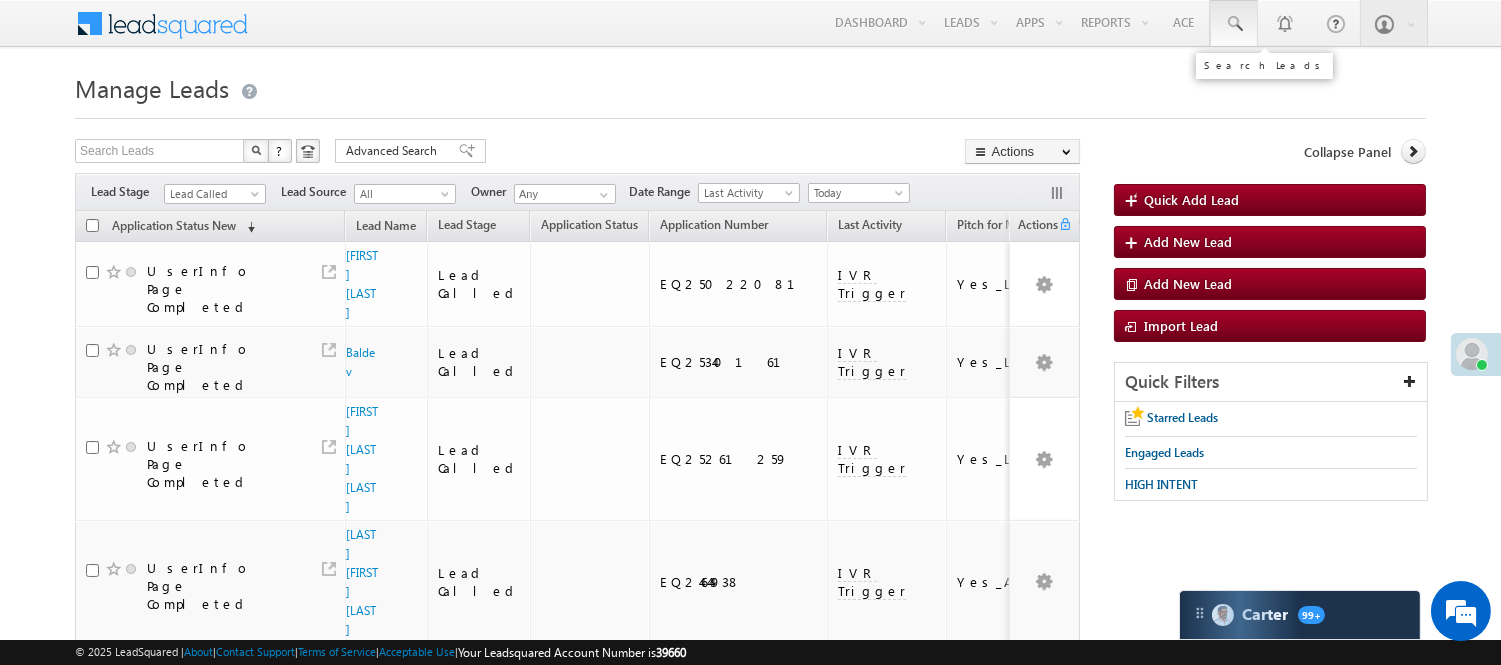 click at bounding box center [1234, 24] 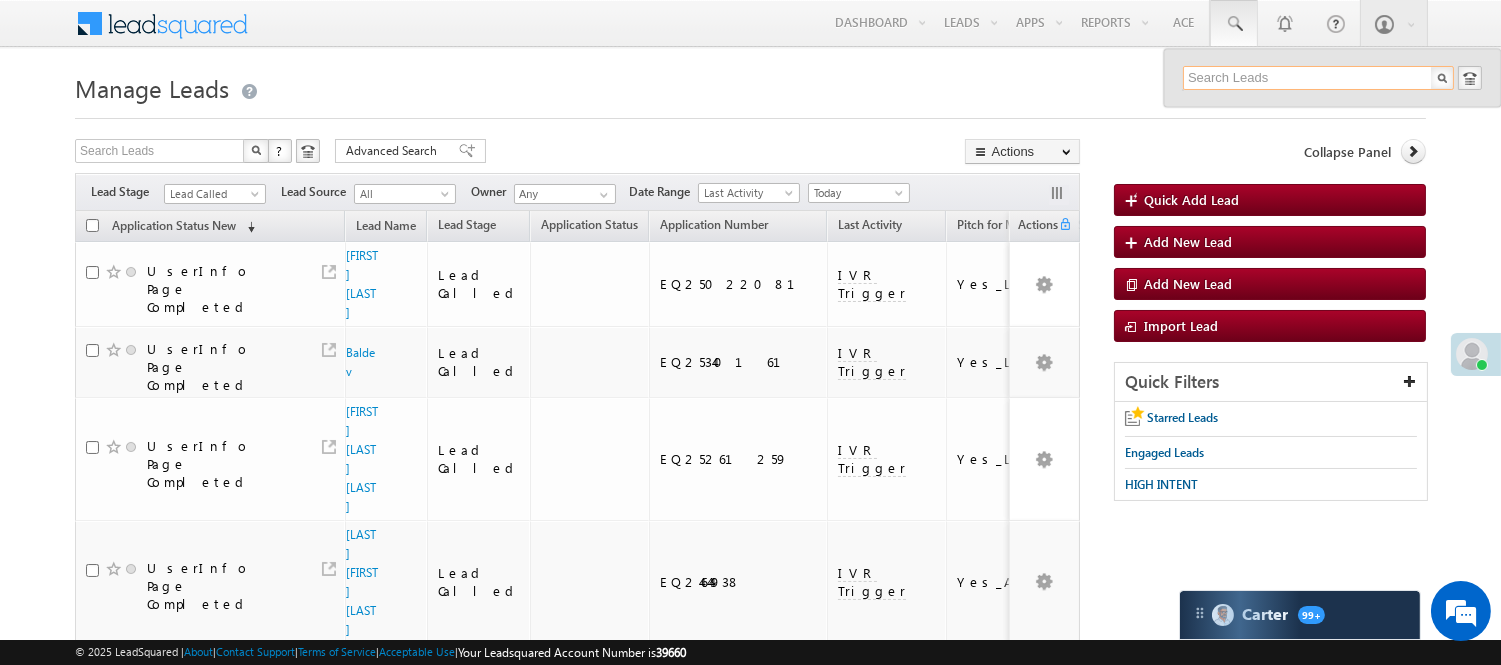 click at bounding box center (1318, 78) 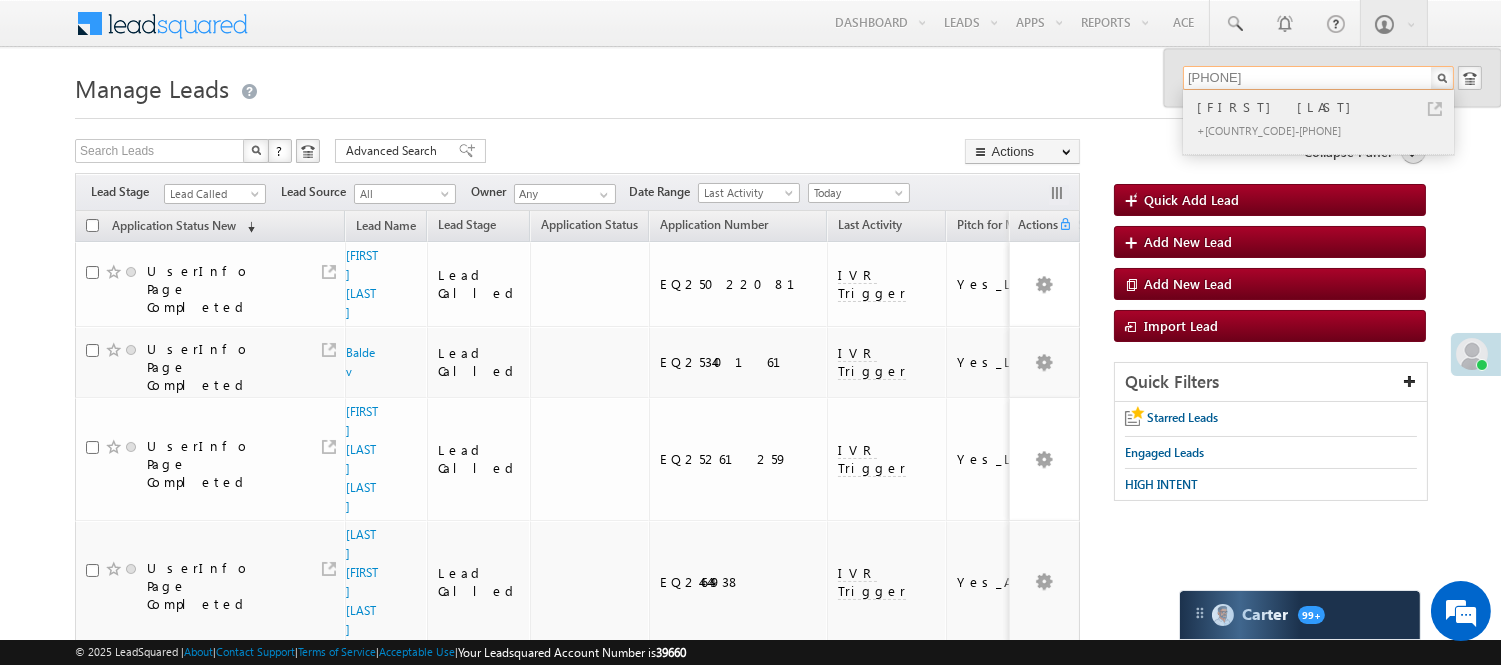 type on "[PHONE]" 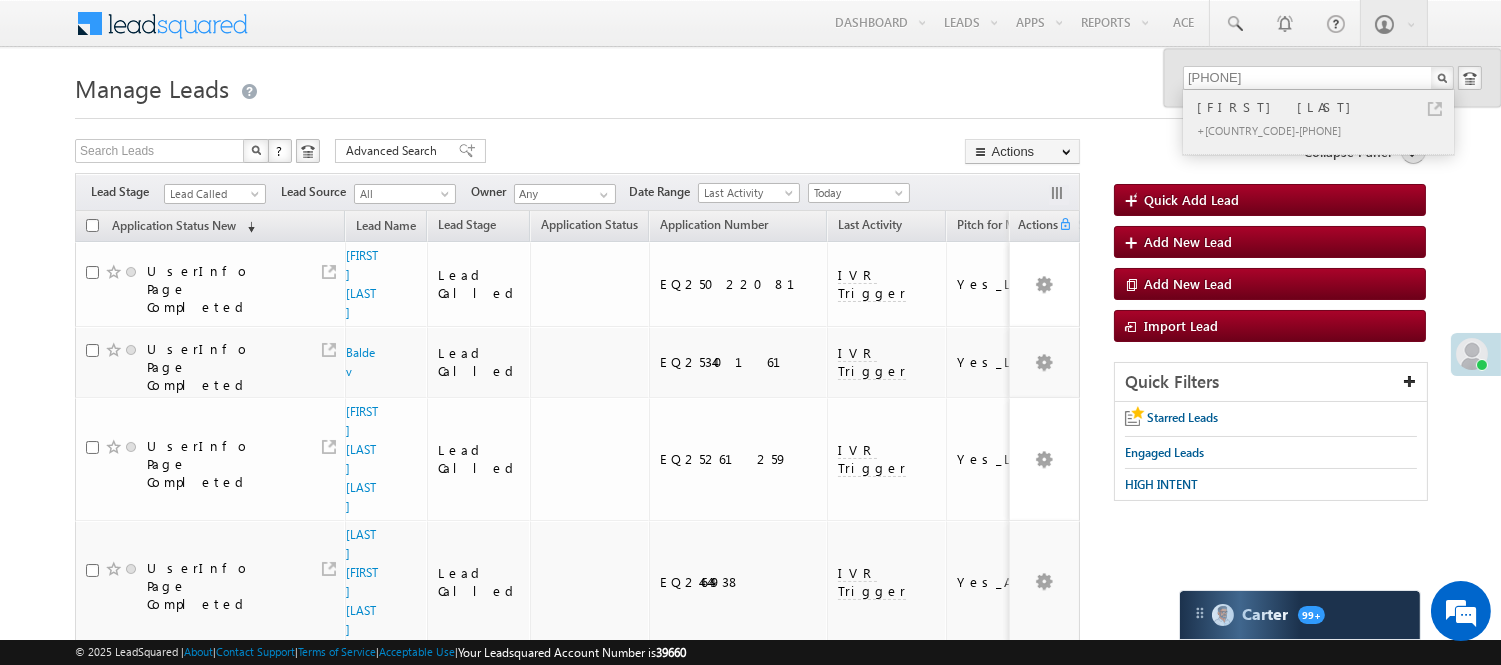 click on "[FIRST] [LAST]" at bounding box center (1327, 107) 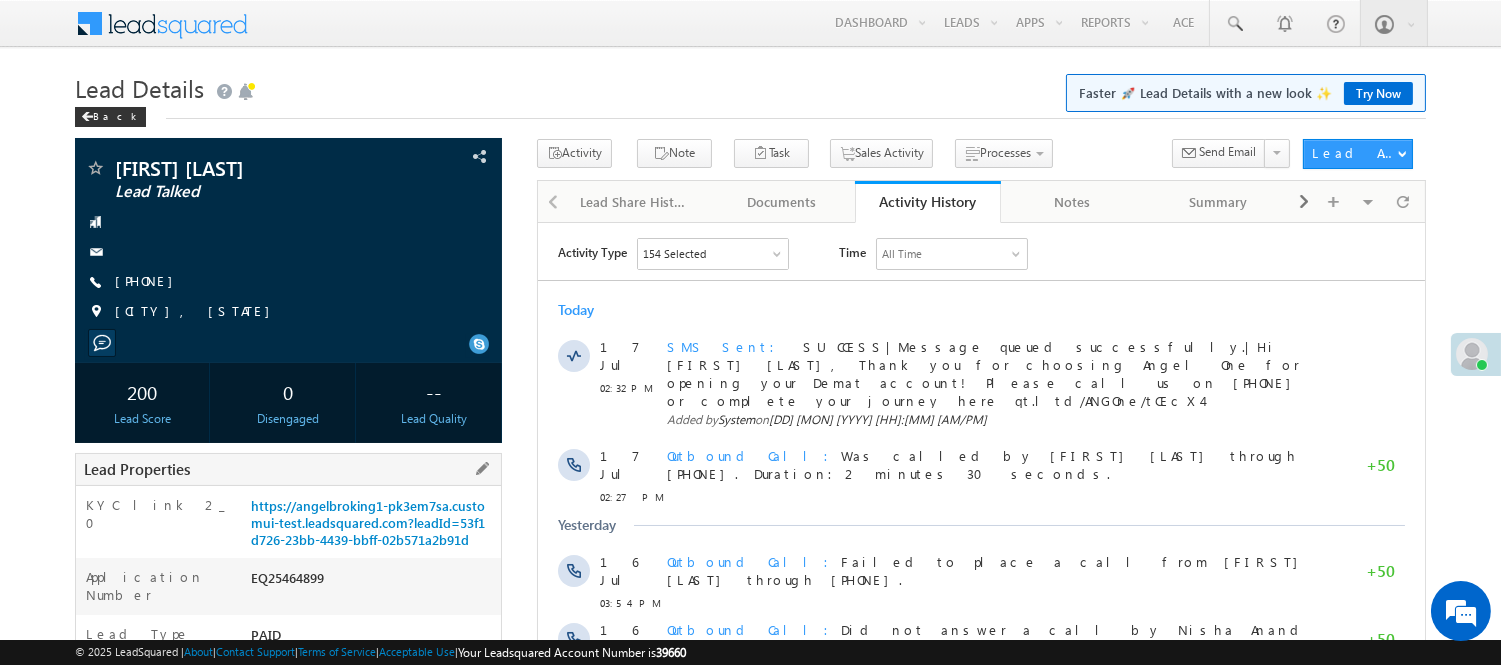 scroll, scrollTop: 0, scrollLeft: 0, axis: both 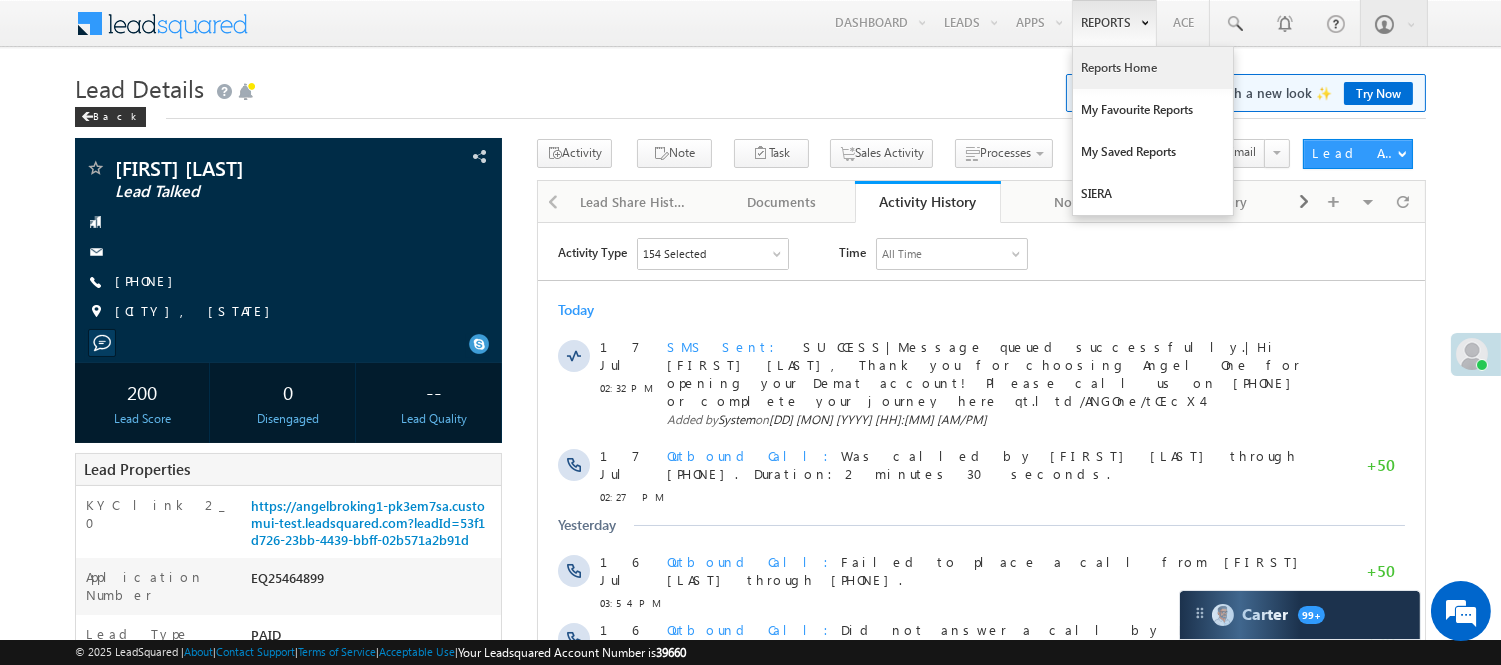 click on "Reports Home" at bounding box center (1153, 68) 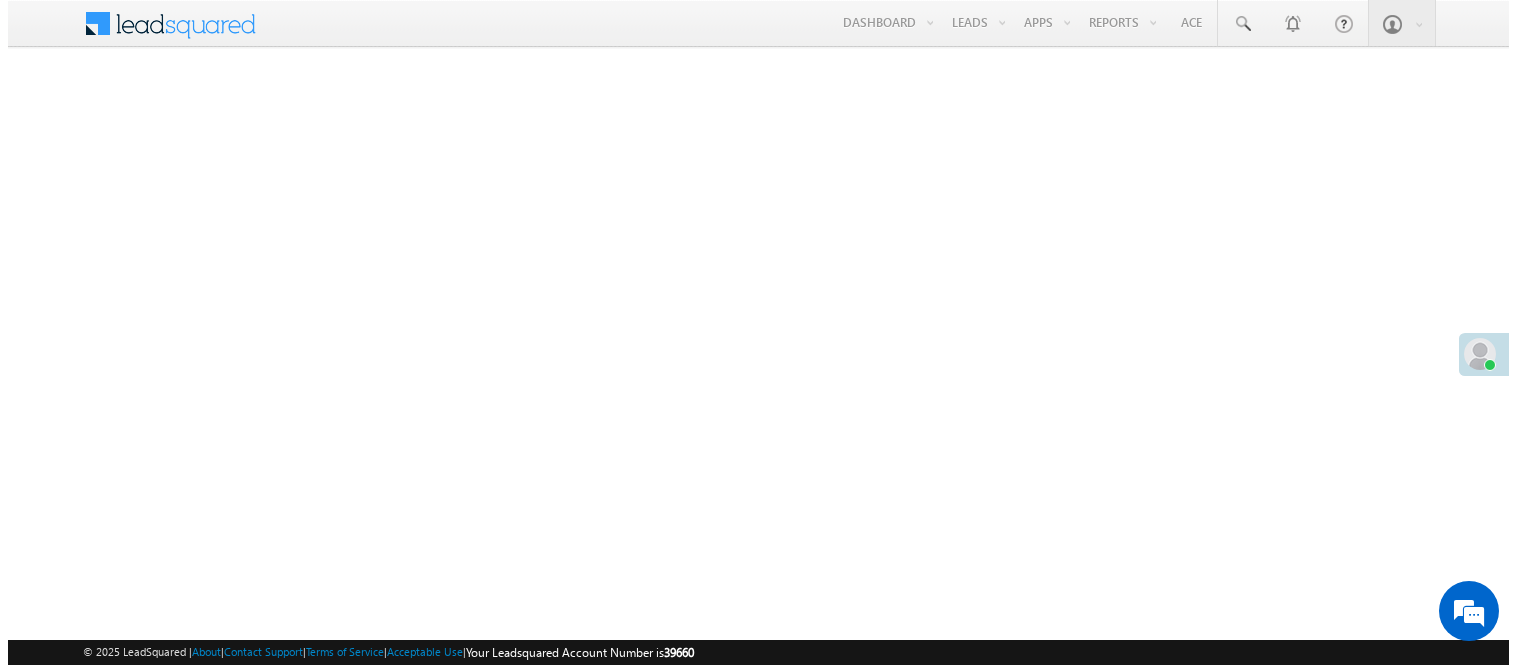 scroll, scrollTop: 0, scrollLeft: 0, axis: both 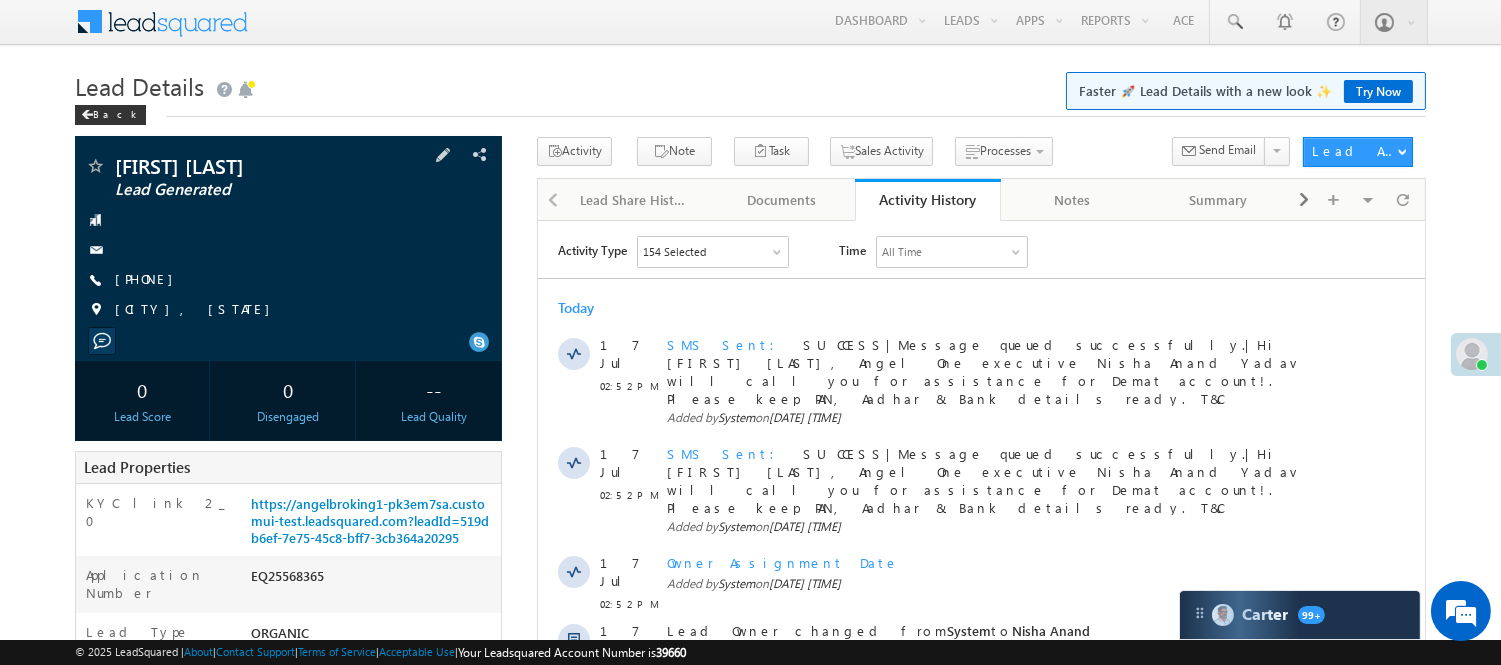 click on "SWARNAJIT PRAMANIK
Lead Generated
+91-7003243407" at bounding box center [288, 243] 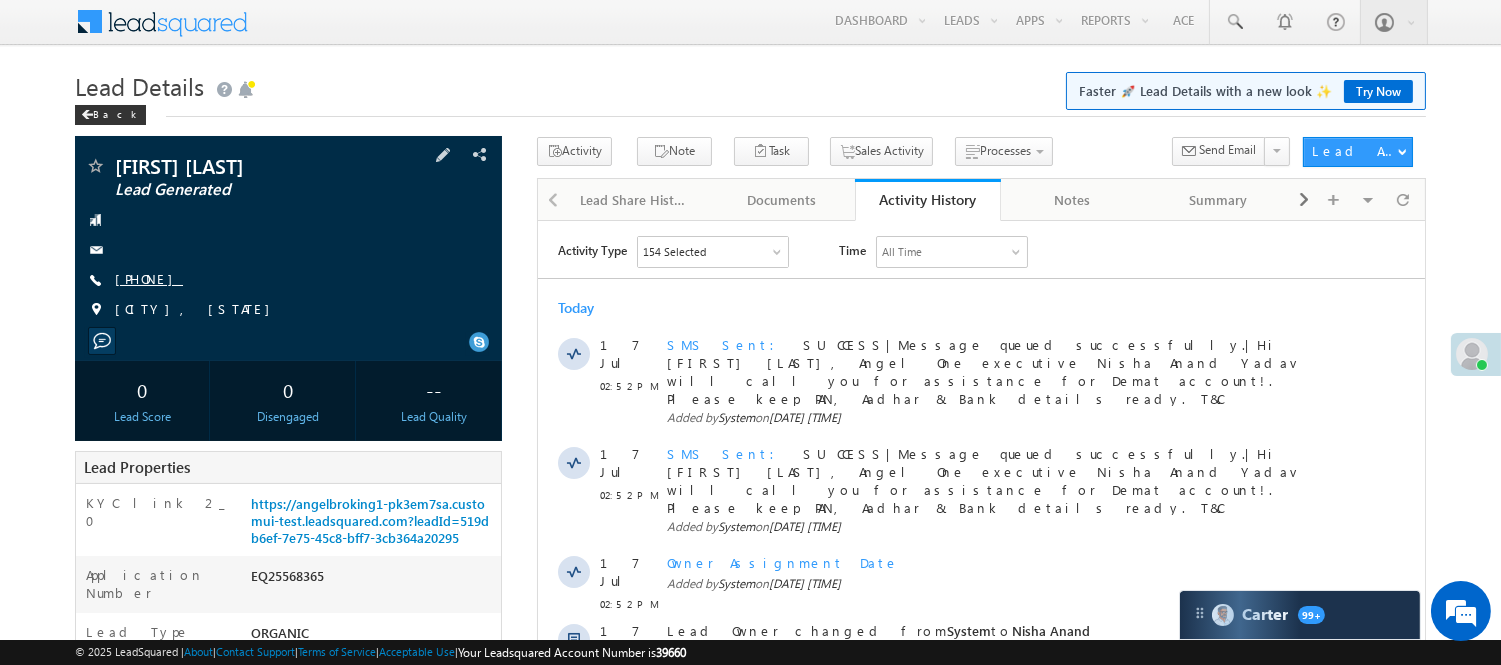 click on "+91-7003243407" at bounding box center [149, 278] 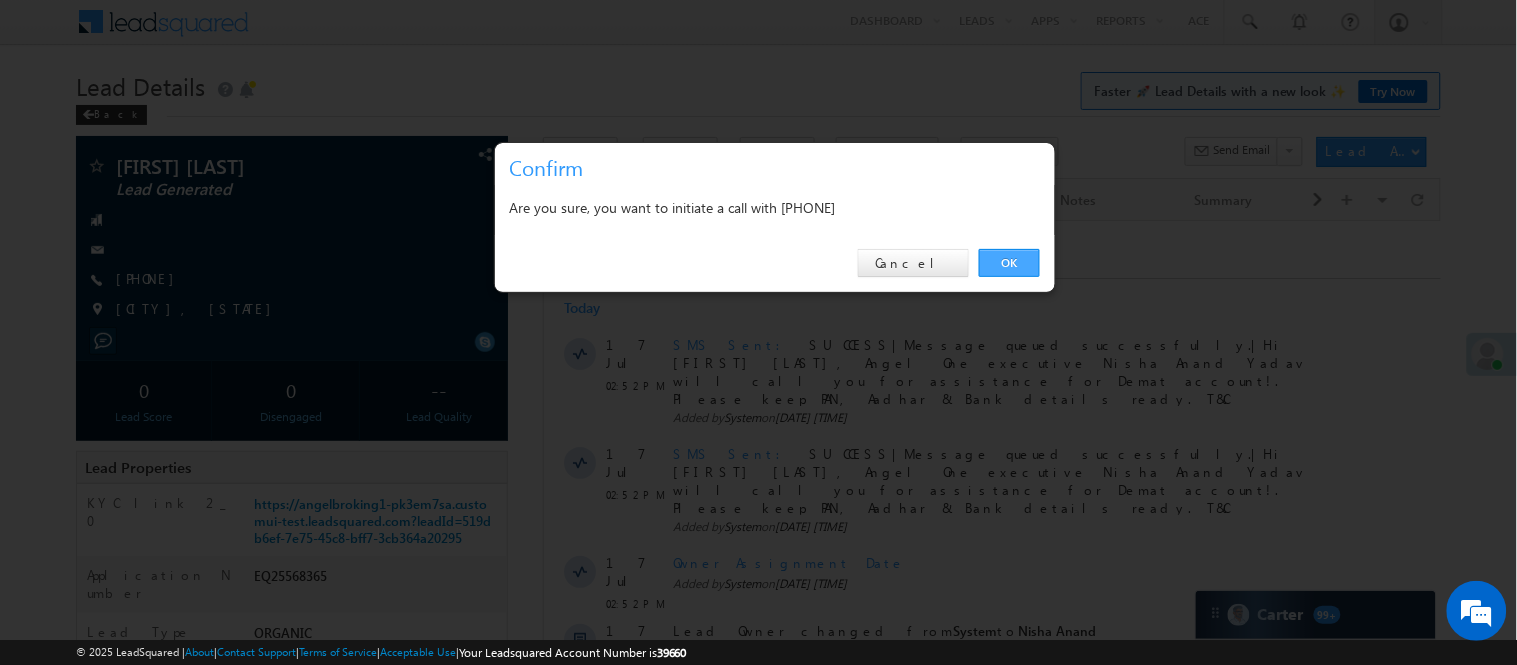 click on "OK" at bounding box center (1009, 263) 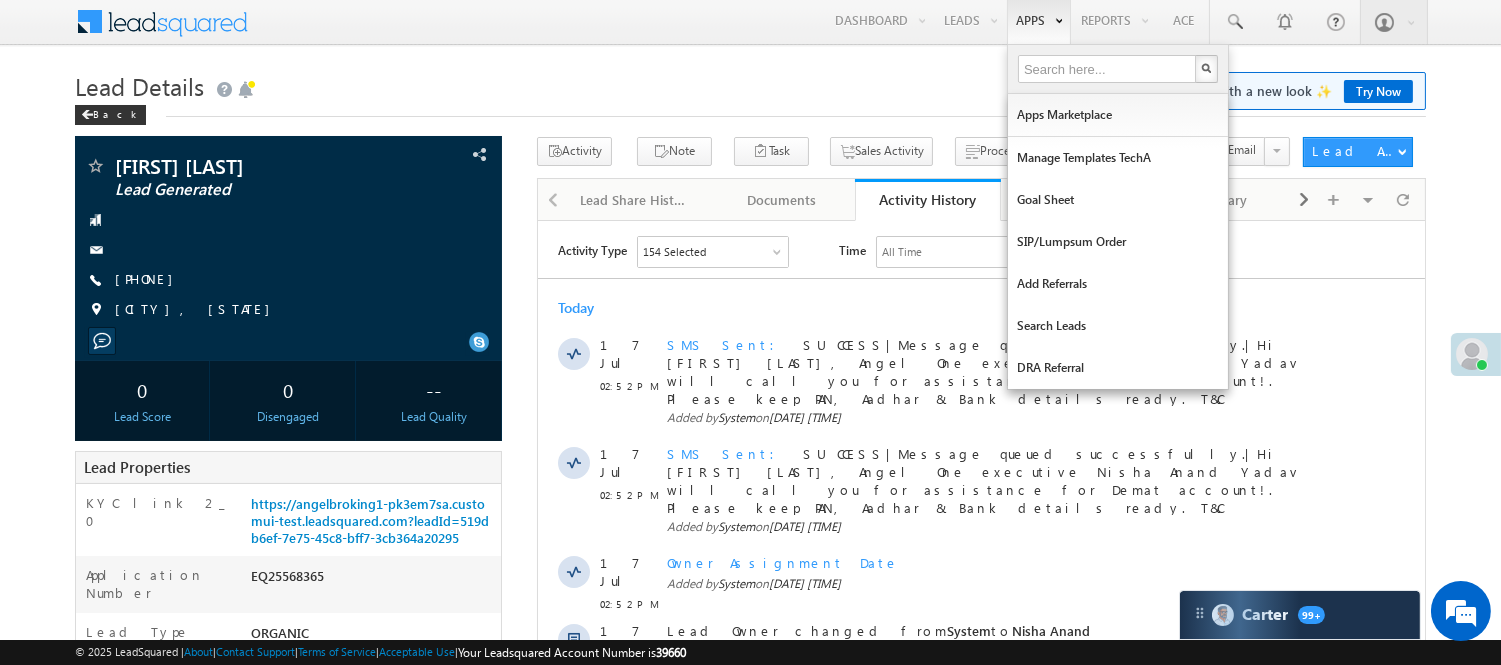 scroll, scrollTop: 0, scrollLeft: 0, axis: both 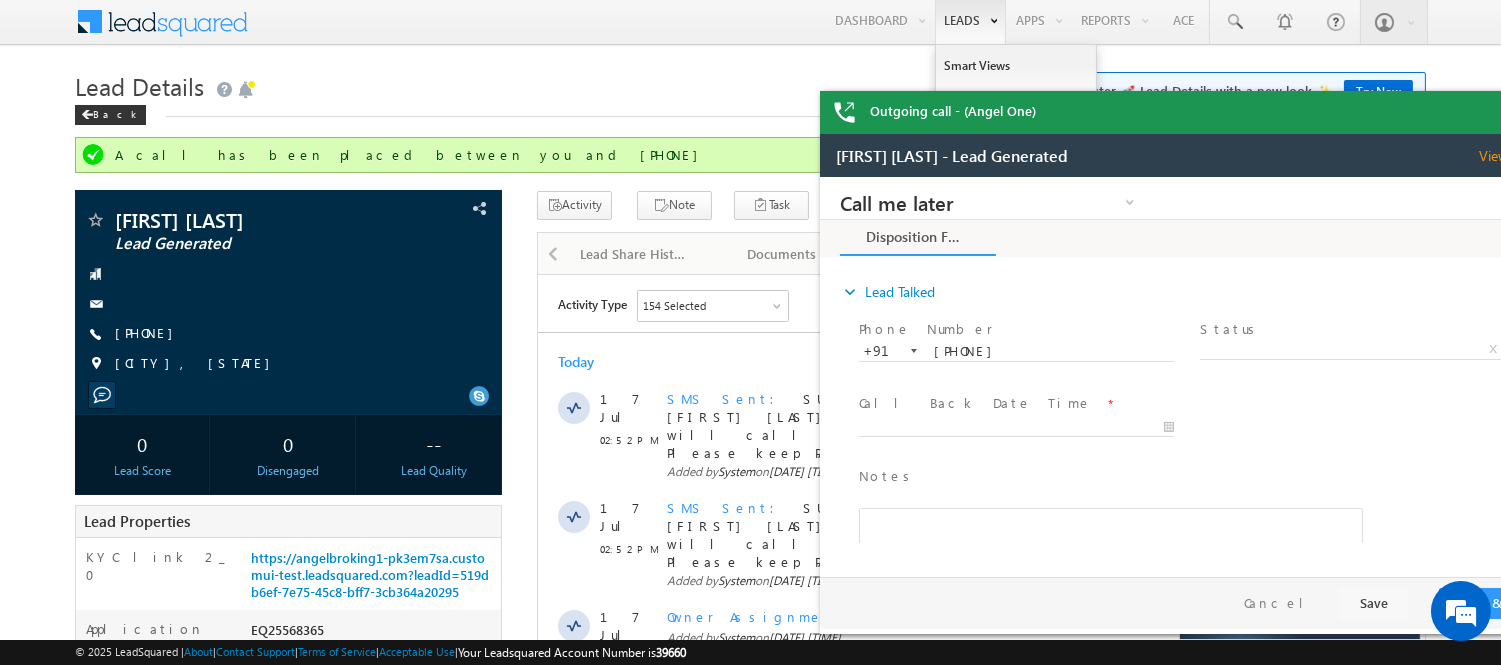 drag, startPoint x: 1474, startPoint y: 120, endPoint x: 944, endPoint y: 5, distance: 542.33295 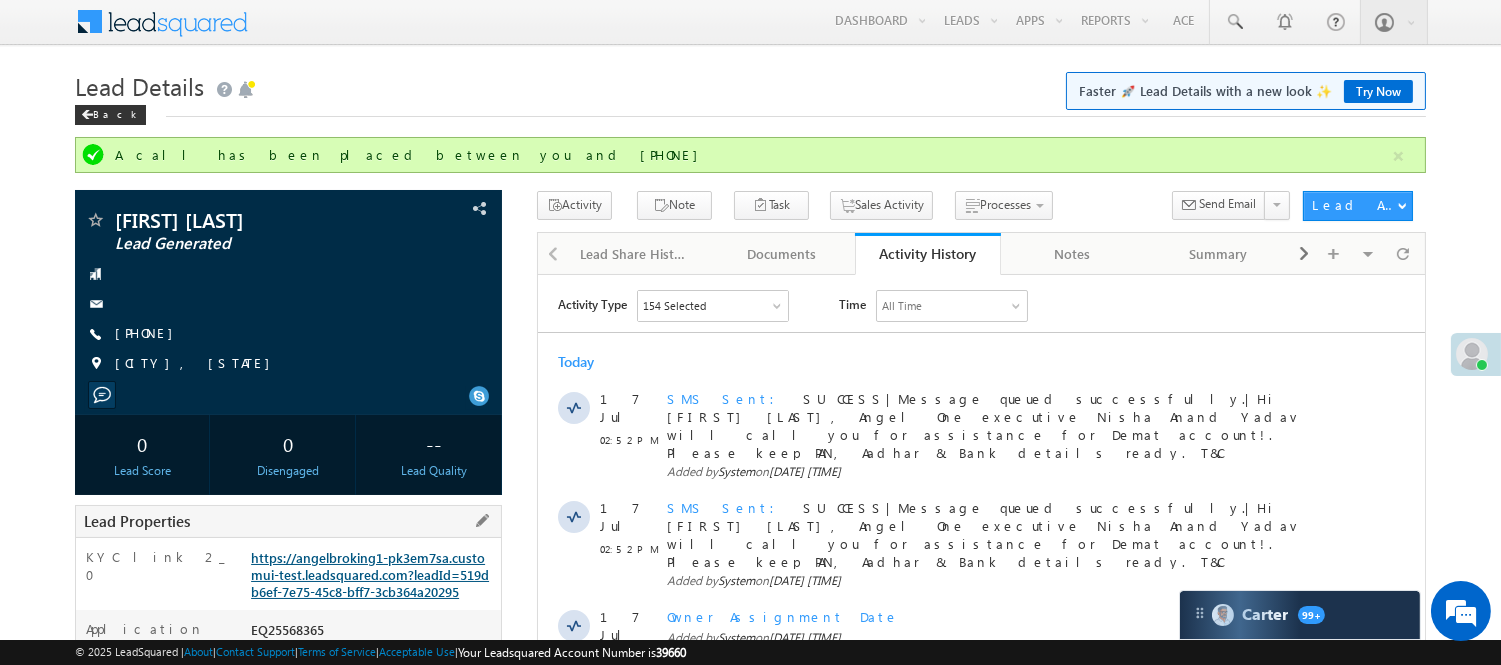 click on "https://angelbroking1-pk3em7sa.customui-test.leadsquared.com?leadId=519db6ef-7e75-45c8-bff7-3cb364a20295" at bounding box center (370, 574) 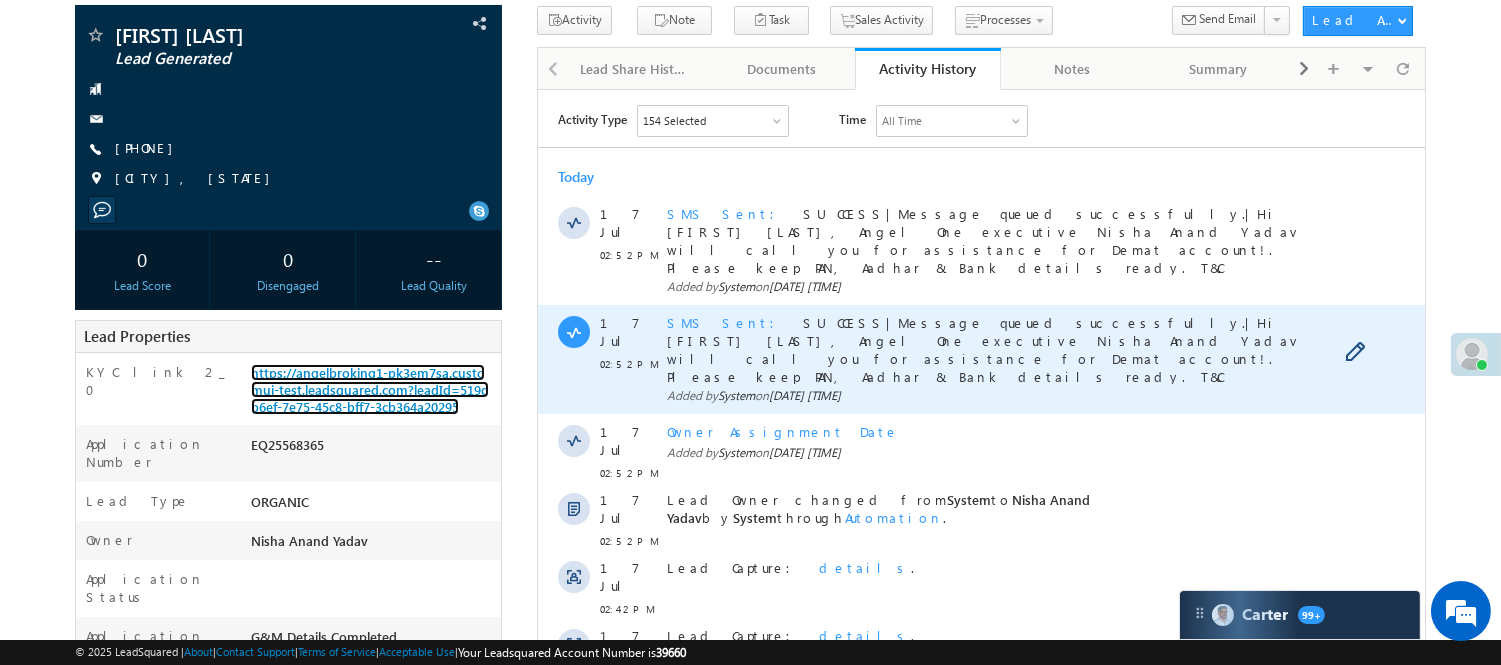 scroll, scrollTop: 224, scrollLeft: 0, axis: vertical 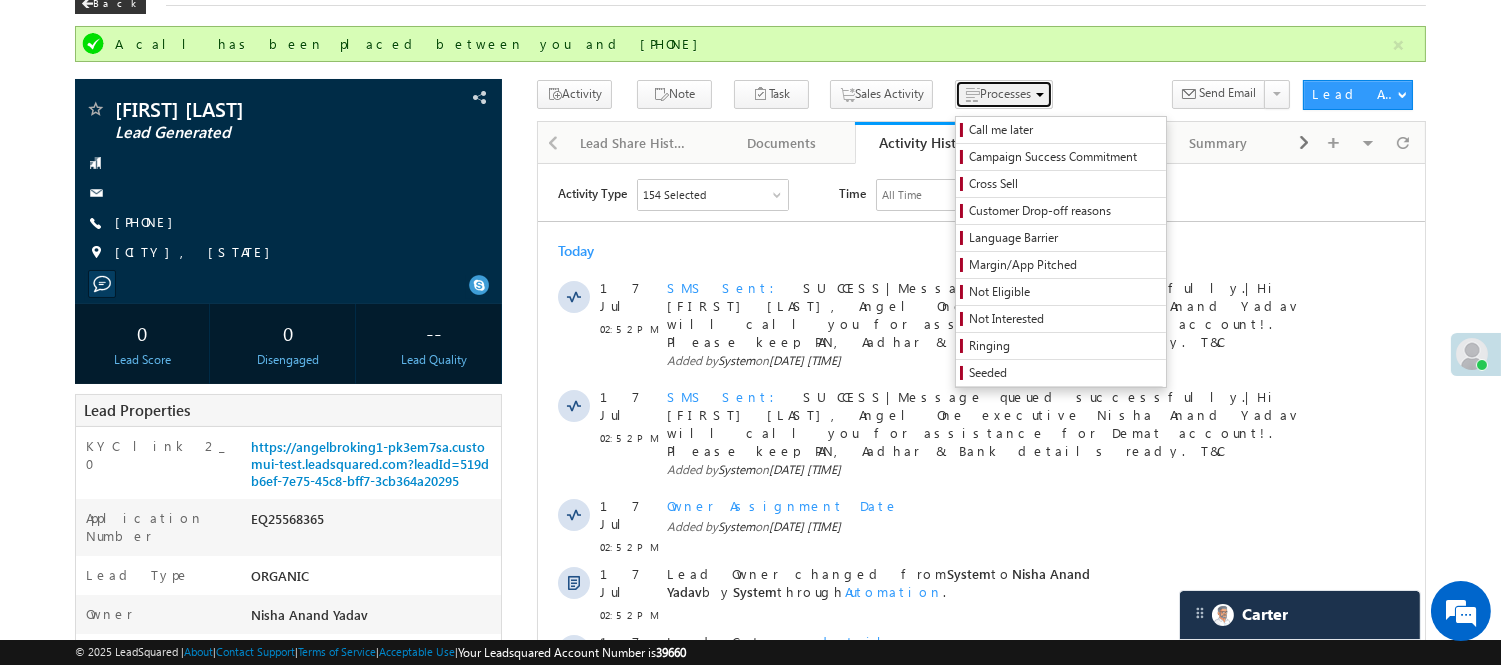 click on "Processes" at bounding box center [1004, 94] 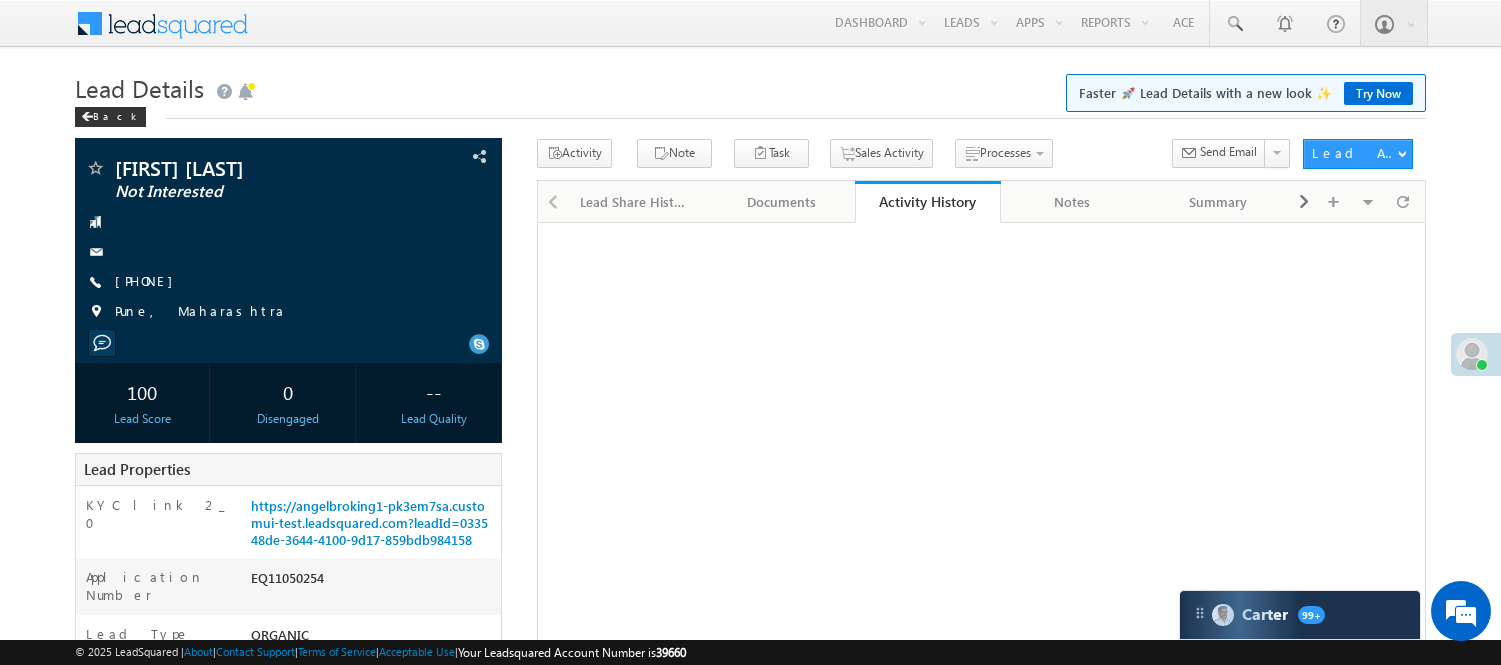 scroll, scrollTop: 0, scrollLeft: 0, axis: both 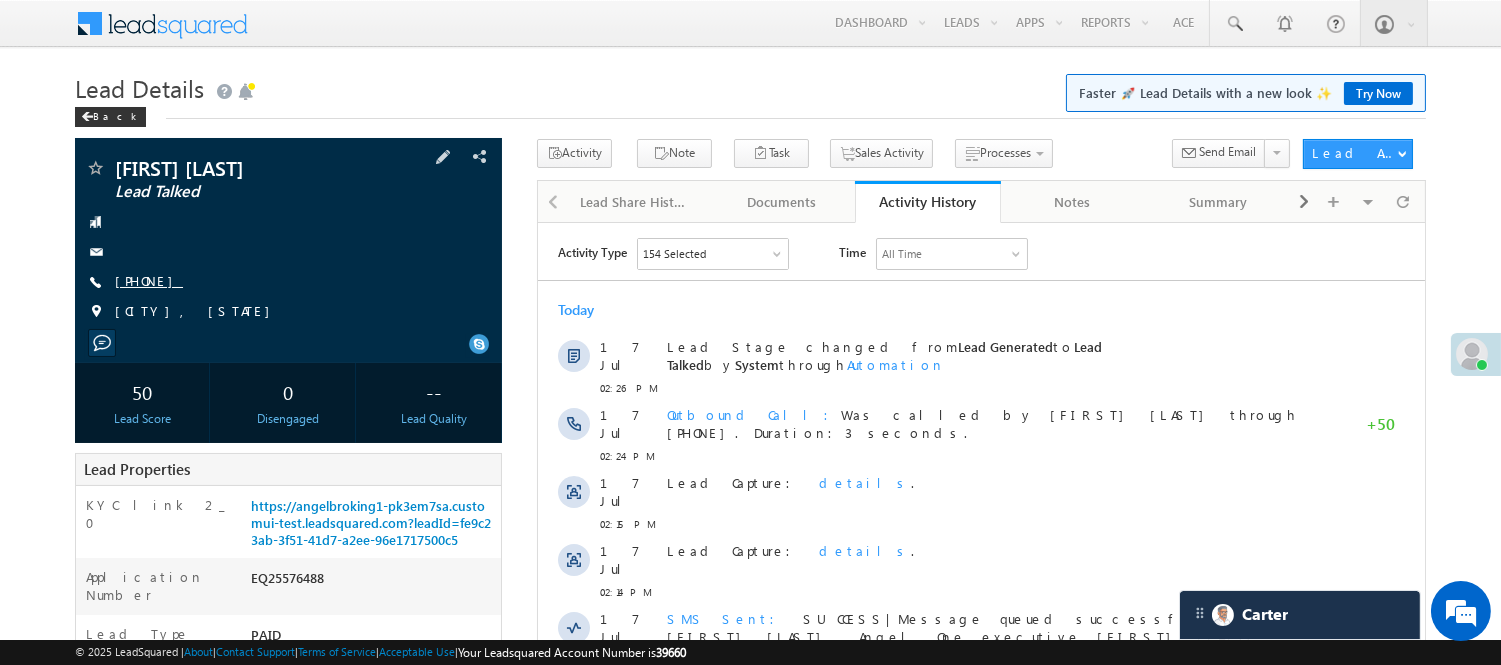 click on "+91-9910941181" at bounding box center (149, 280) 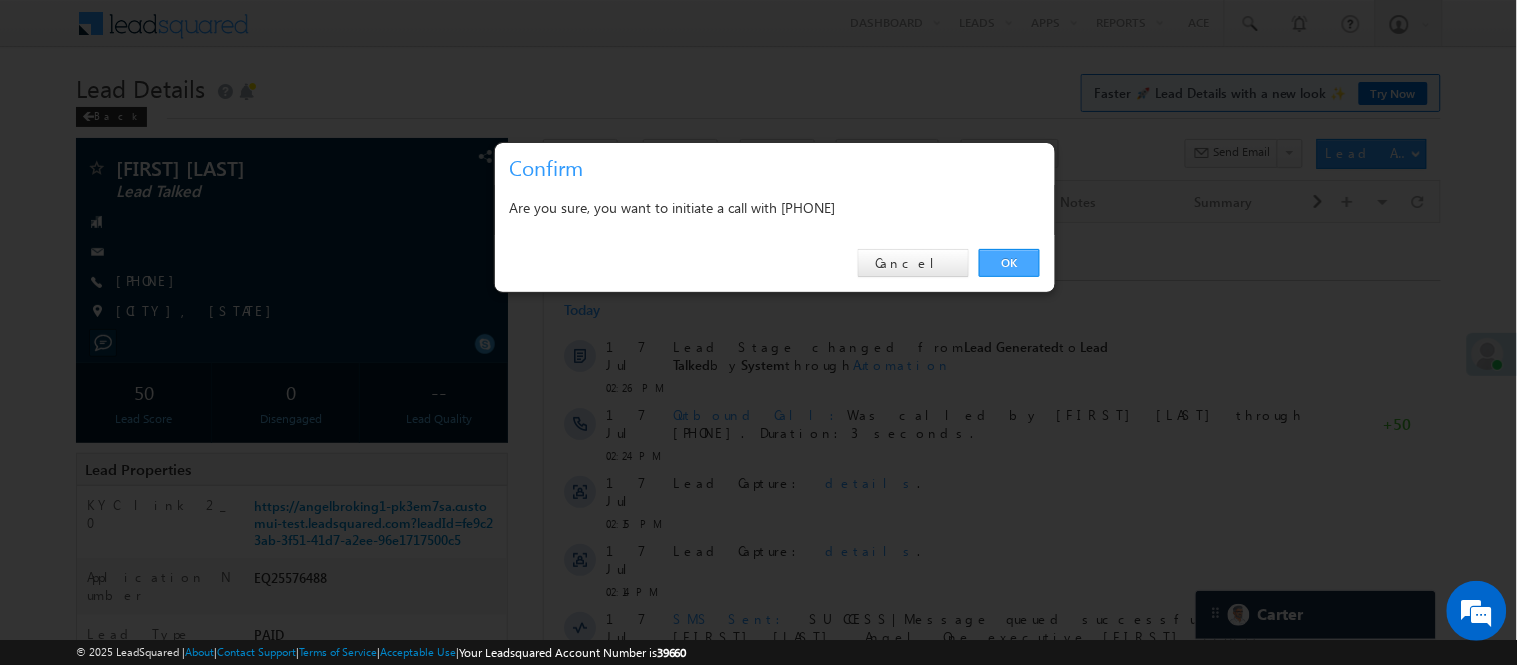 click on "OK" at bounding box center [1009, 263] 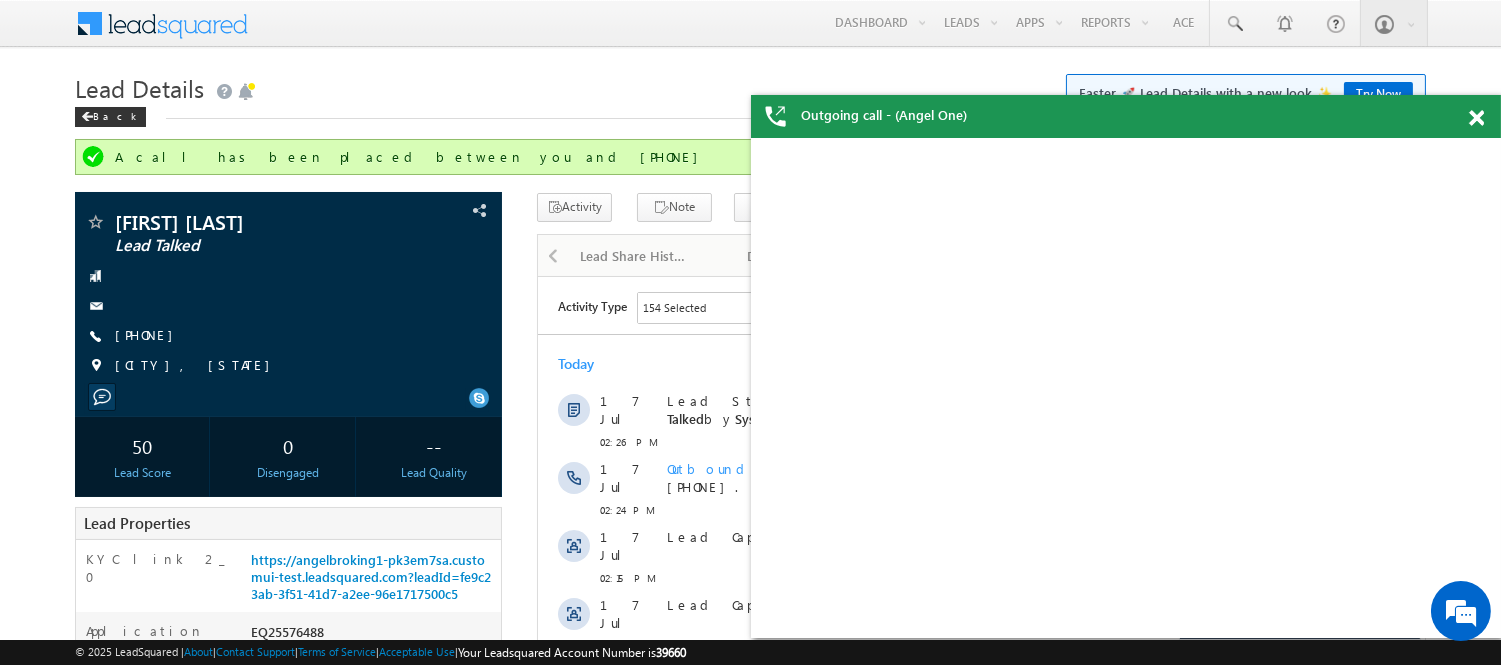 scroll, scrollTop: 0, scrollLeft: 0, axis: both 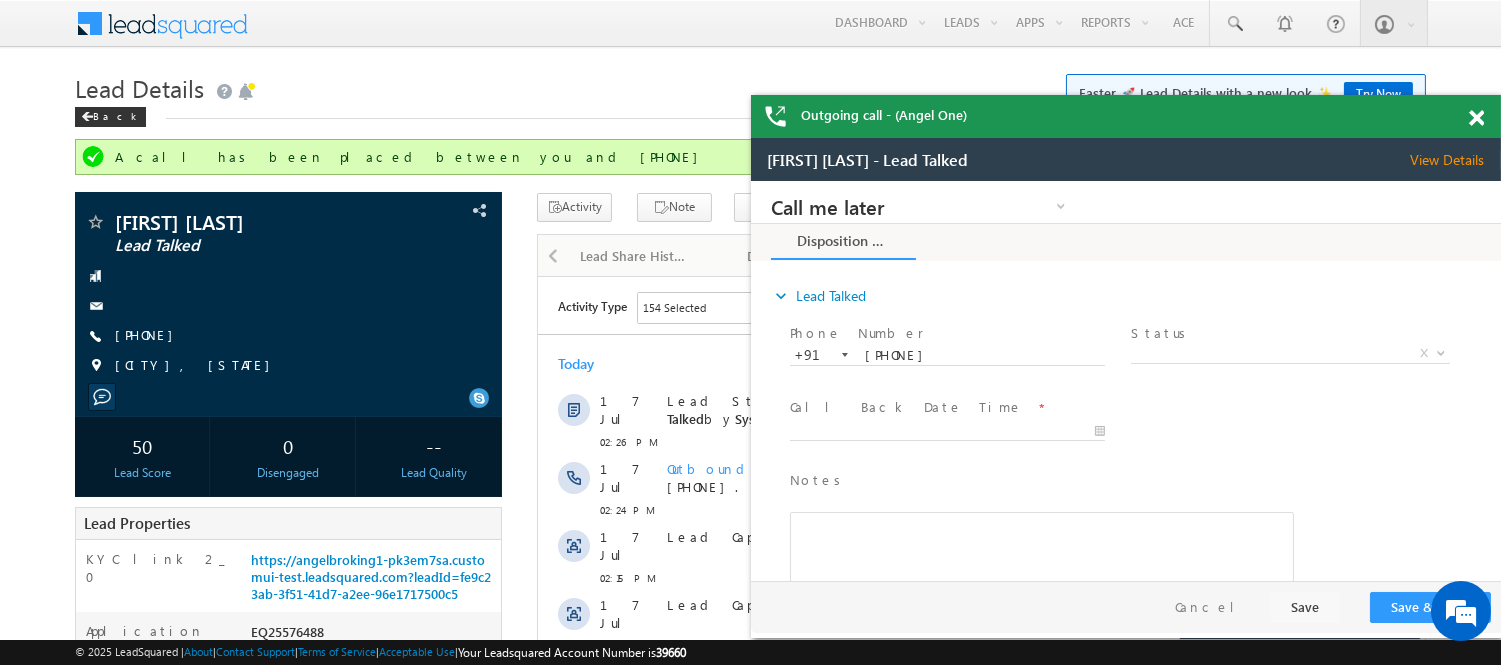 click at bounding box center (1476, 118) 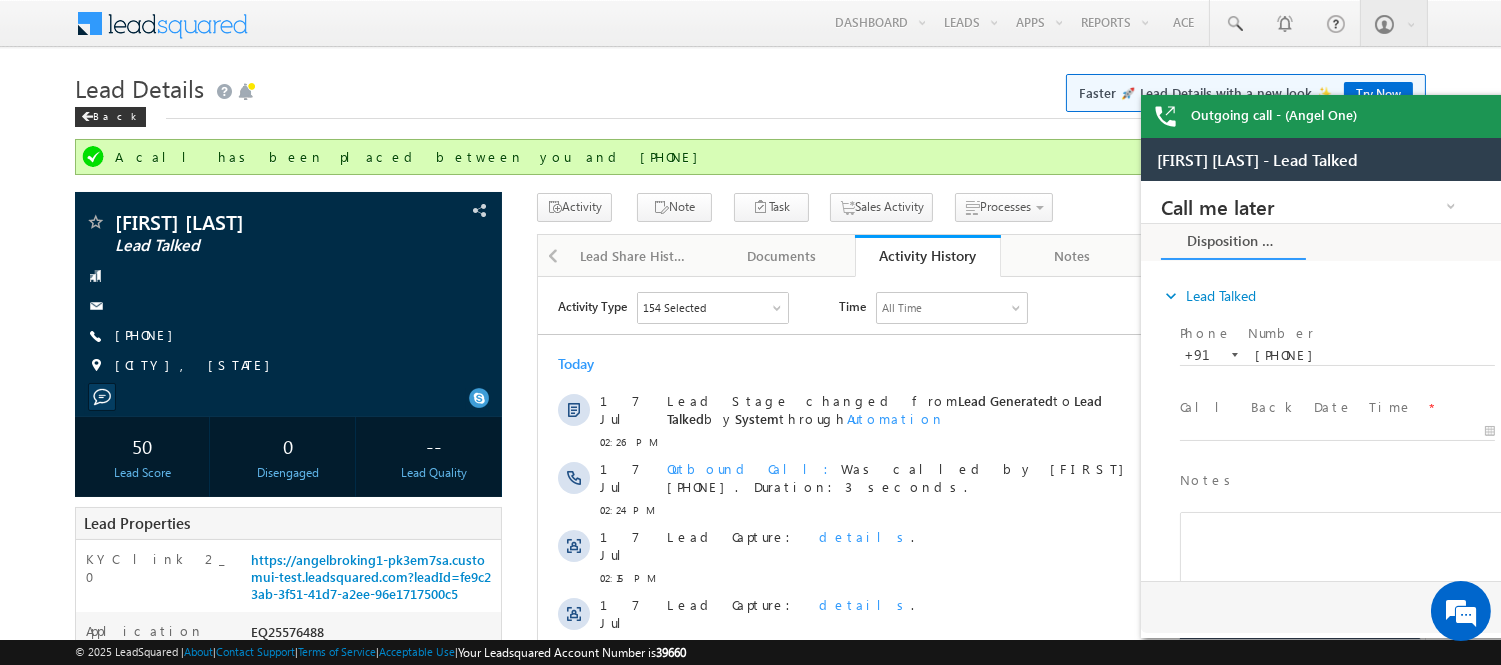 scroll, scrollTop: 0, scrollLeft: 0, axis: both 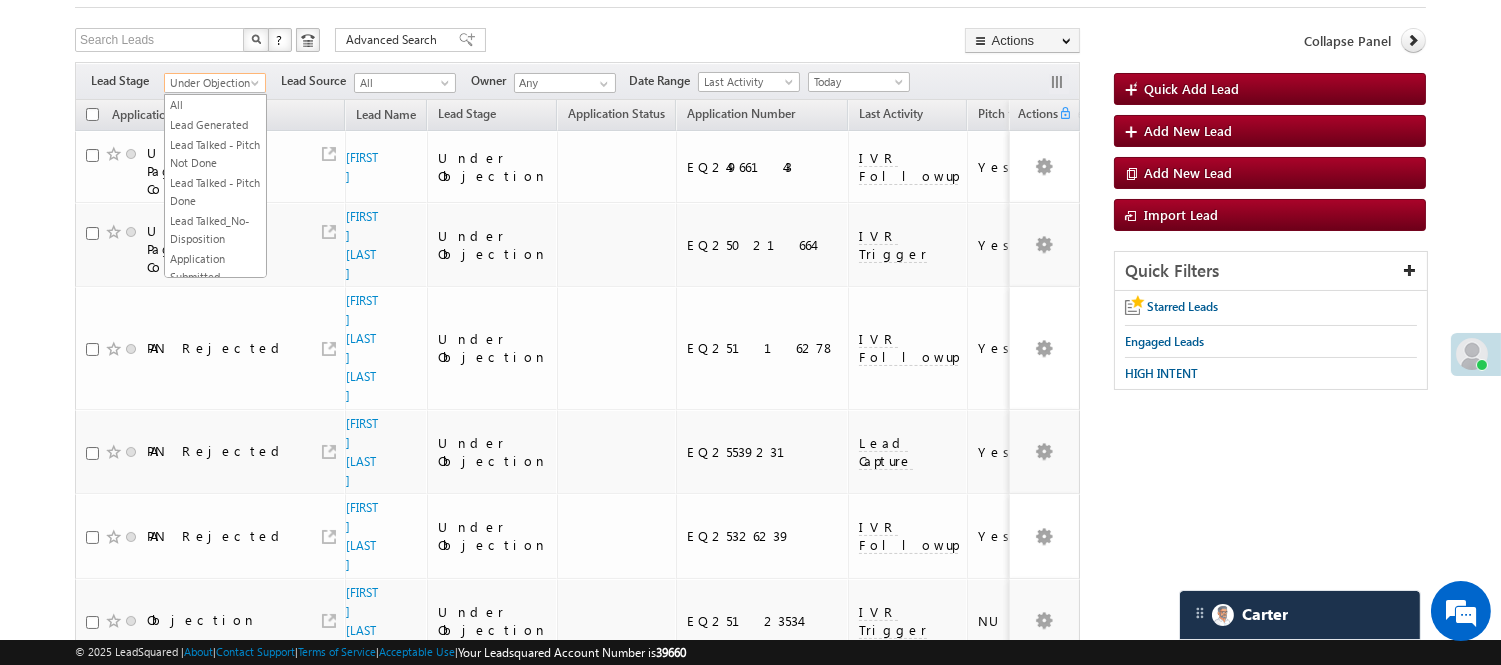 click on "Under Objection" at bounding box center [212, 83] 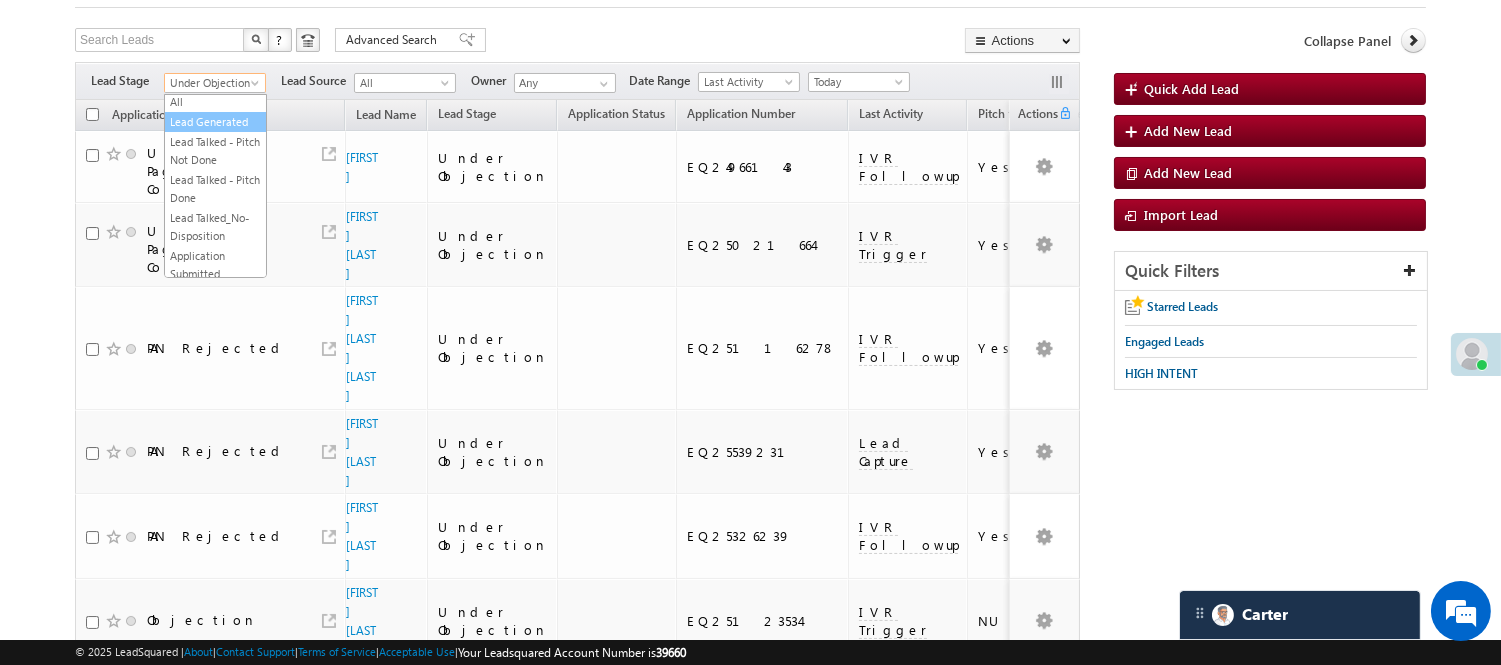 click on "Lead Generated" at bounding box center [215, 122] 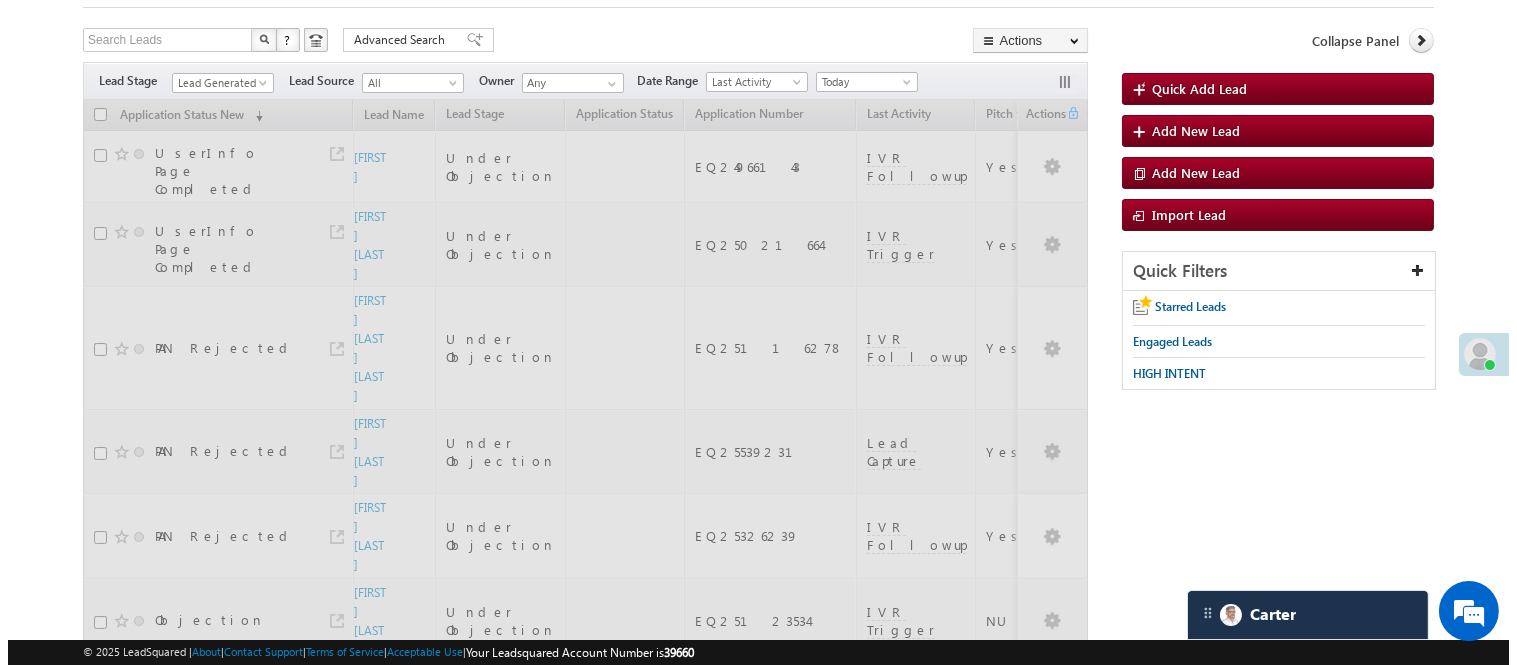 scroll, scrollTop: 0, scrollLeft: 0, axis: both 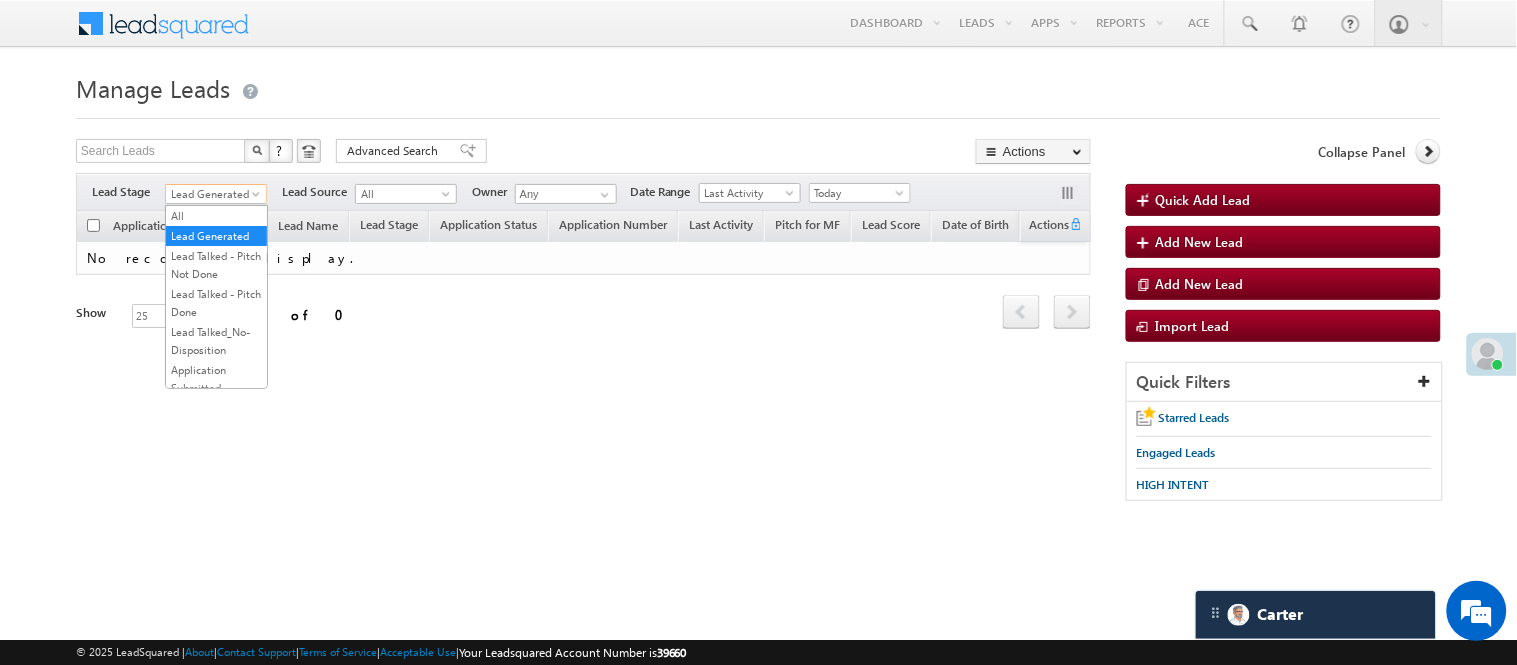 click on "Lead Generated" at bounding box center (213, 194) 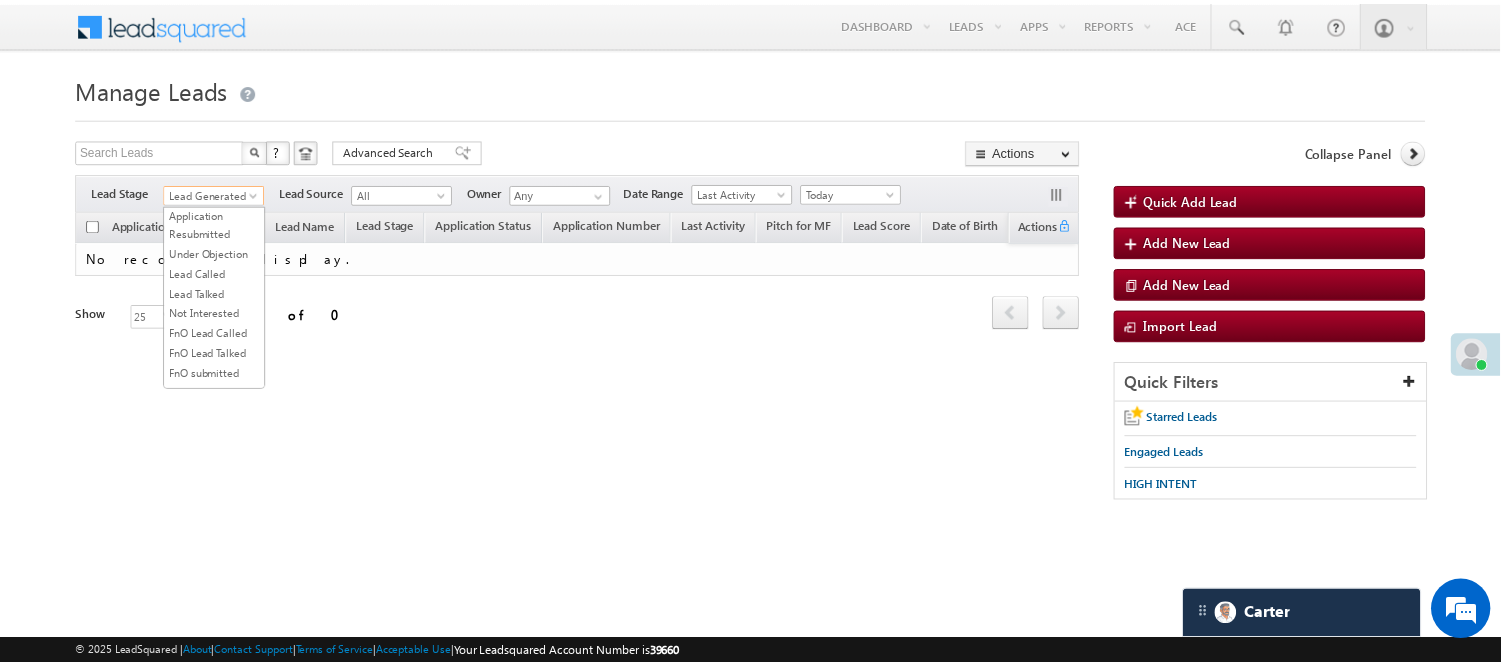 scroll, scrollTop: 222, scrollLeft: 0, axis: vertical 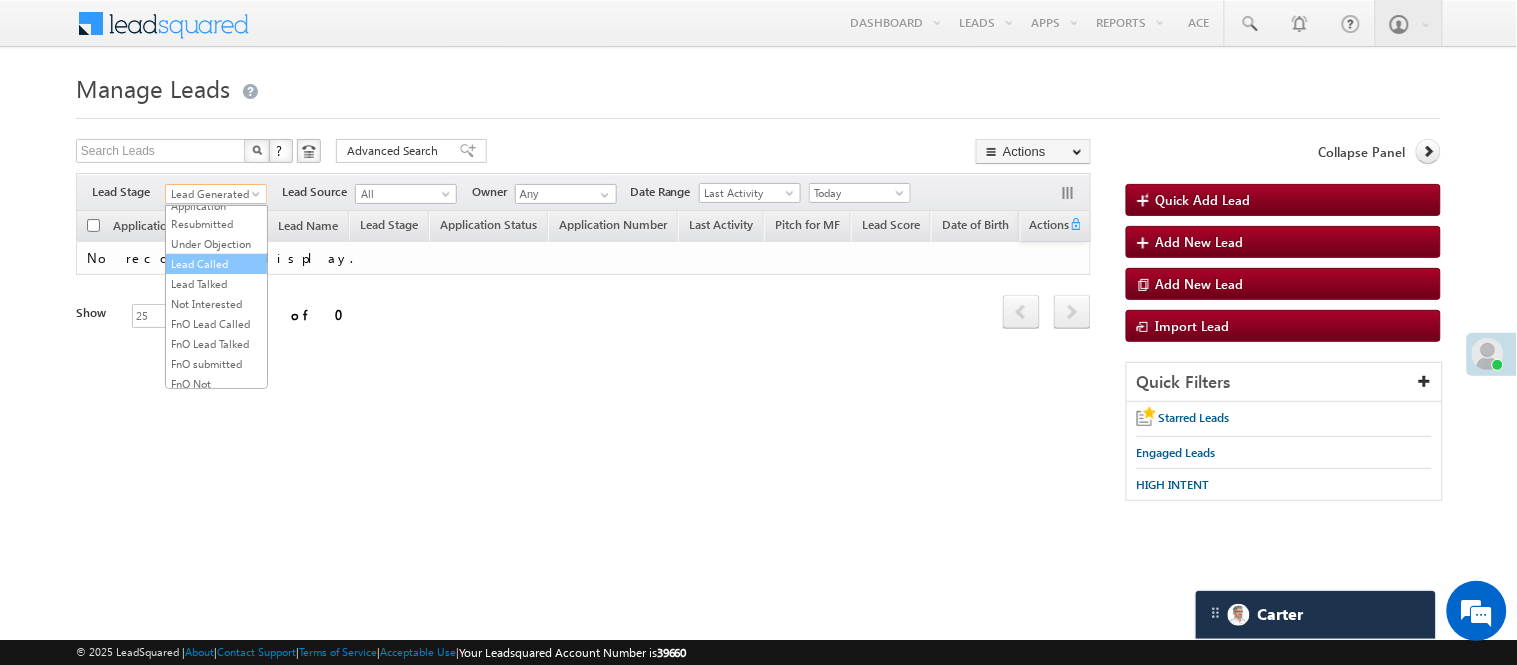 click on "Lead Called" at bounding box center [216, 264] 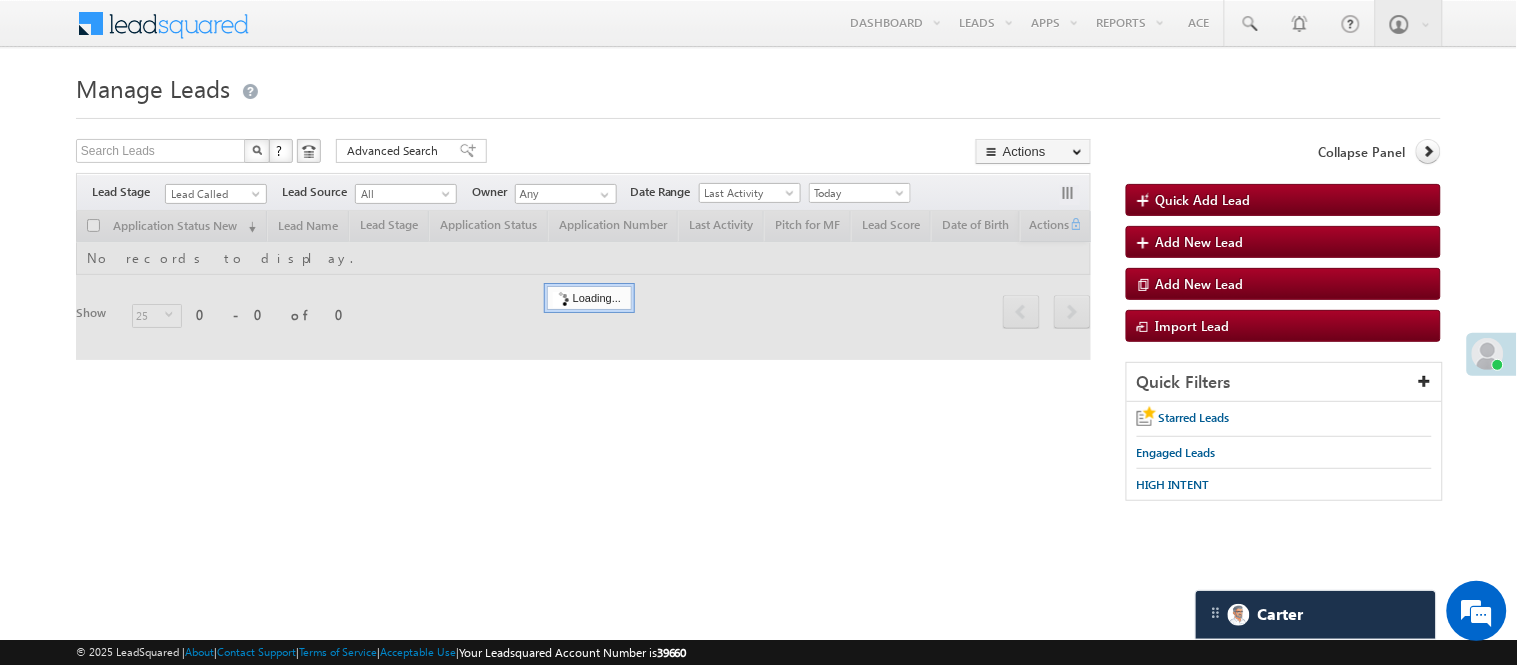 click on "Manage Leads
Quick Add Lead
Search Leads X ?   0 results found
Advanced Search
Advanced Search
Actions Actions" at bounding box center (758, 294) 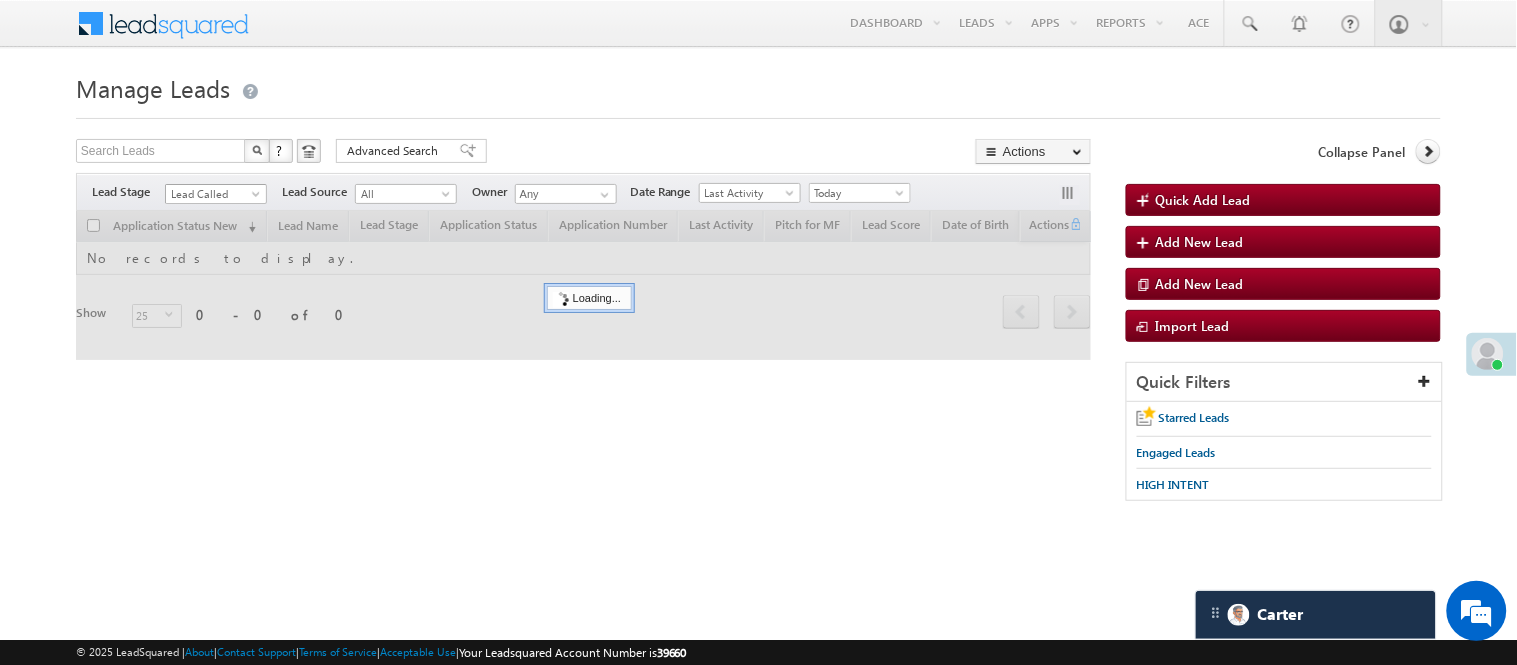 click on "Lead Called" at bounding box center (216, 191) 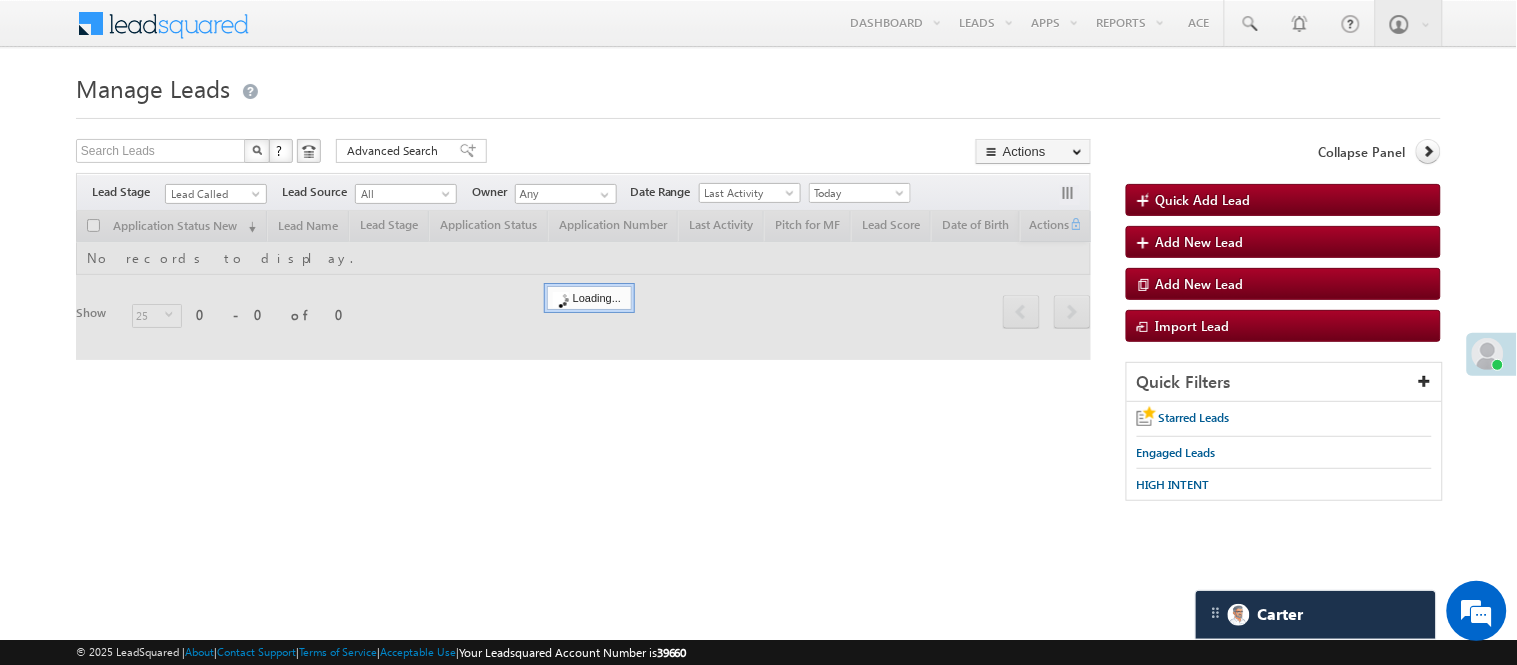 click on "Filters
Lead Stage
All Lead Generated Lead Talked - Pitch Not Done Lead Talked - Pitch Done Lead Talked_No-Disposition Application Submitted Payment Done Application Resubmitted Under Objection Lead Called Lead Talked Not Interested FnO Lead Called FnO Lead Talked FnO submitted FnO Not Interested FnO Approved FnO Rejected FnO Lead Generated Code Generated CG NI Lead Called
Lead Source
All All
Owner Any Any Go" at bounding box center [583, 192] 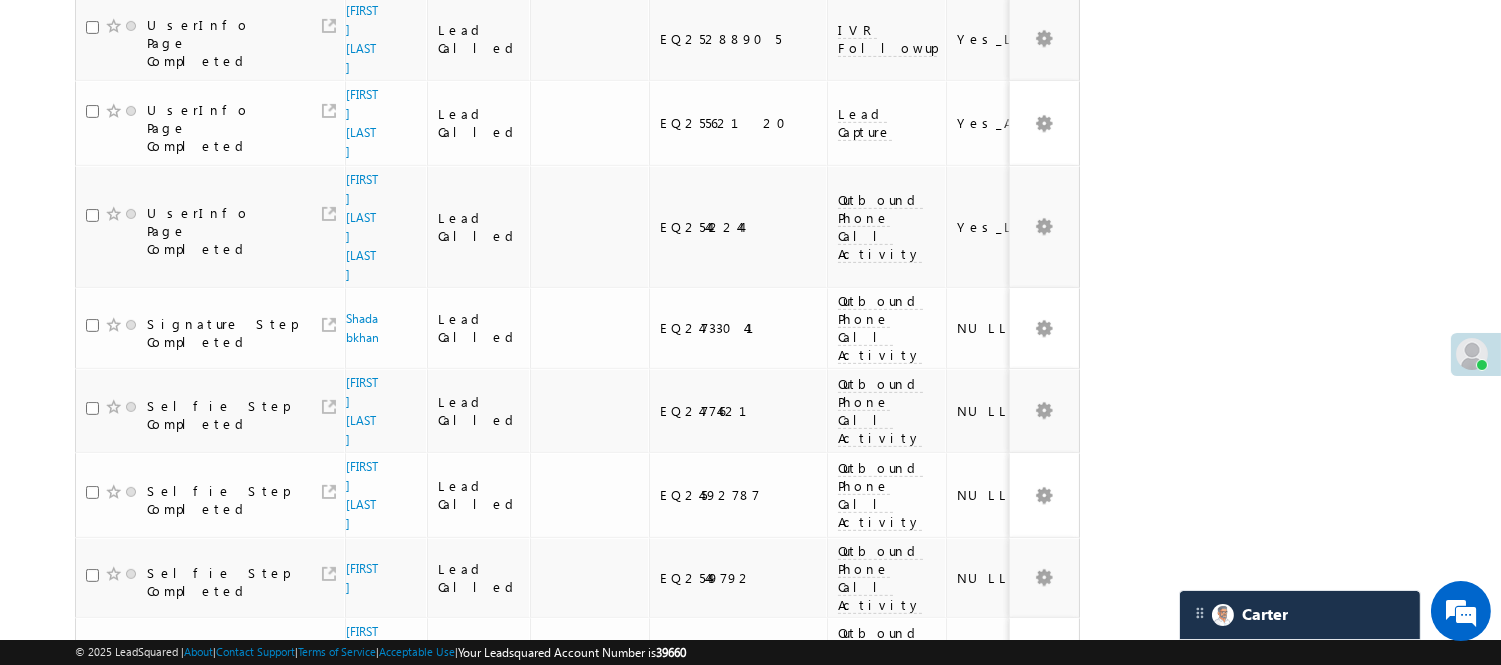 scroll, scrollTop: 1471, scrollLeft: 0, axis: vertical 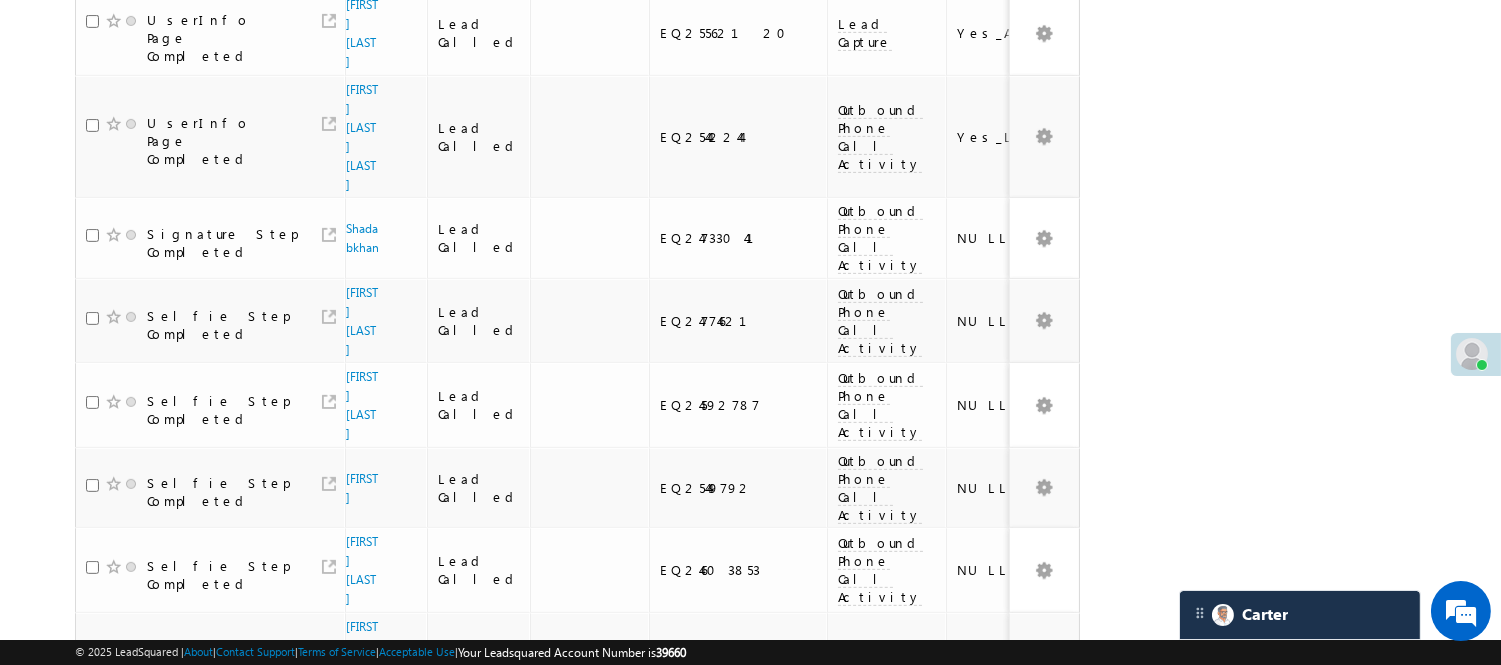 click on "3" at bounding box center [978, 989] 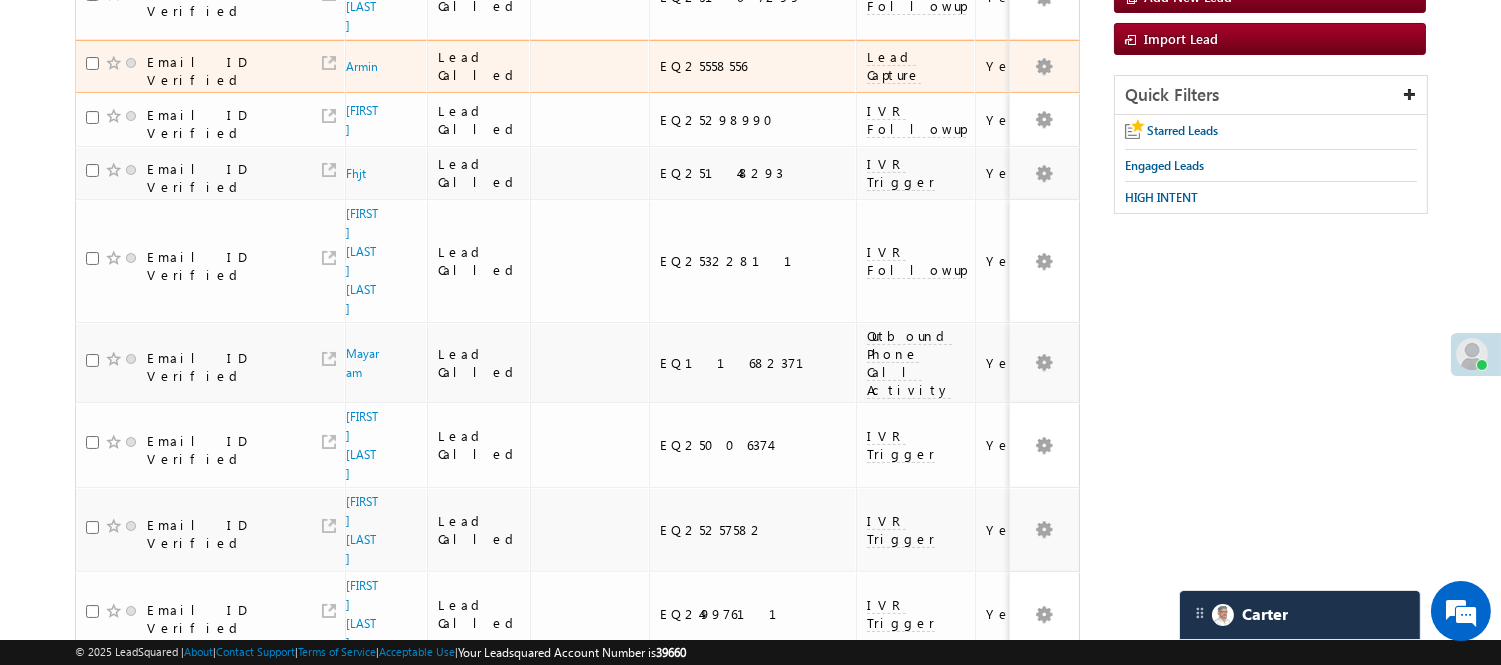 scroll, scrollTop: 0, scrollLeft: 0, axis: both 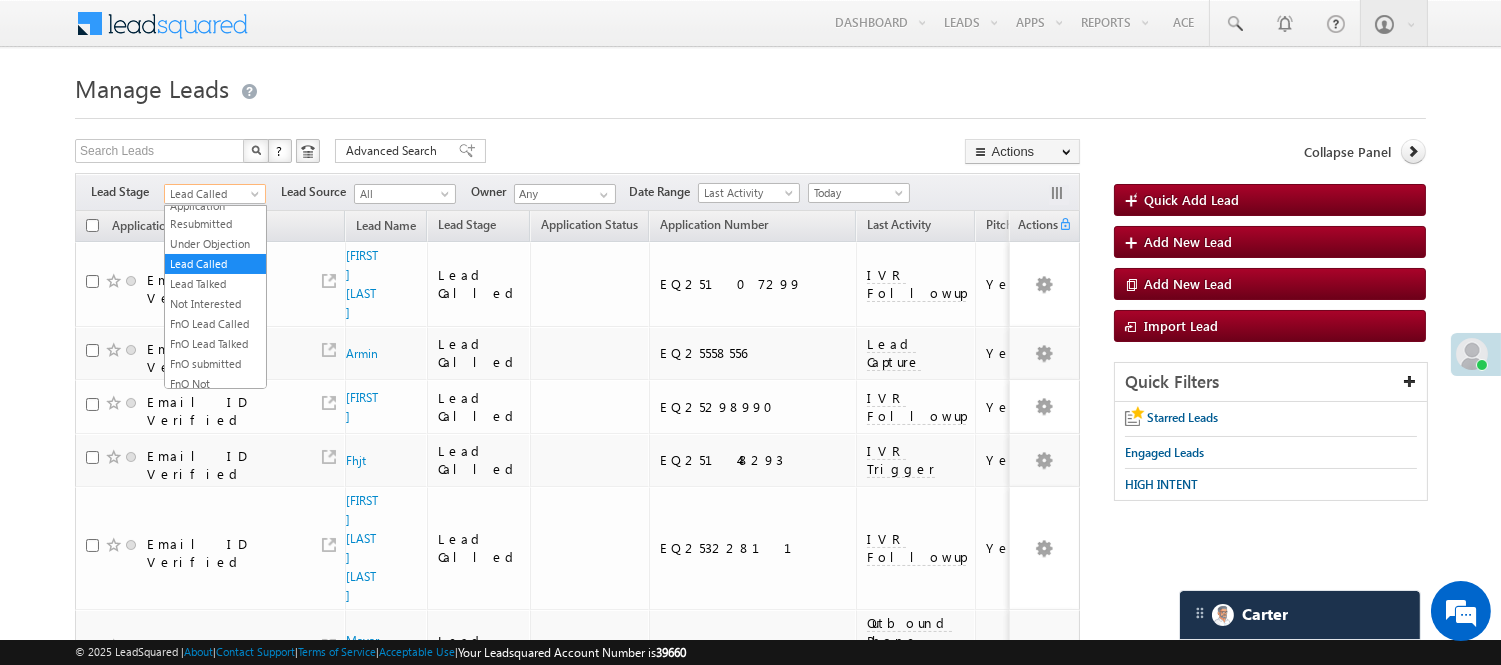 click on "Lead Called" at bounding box center [212, 194] 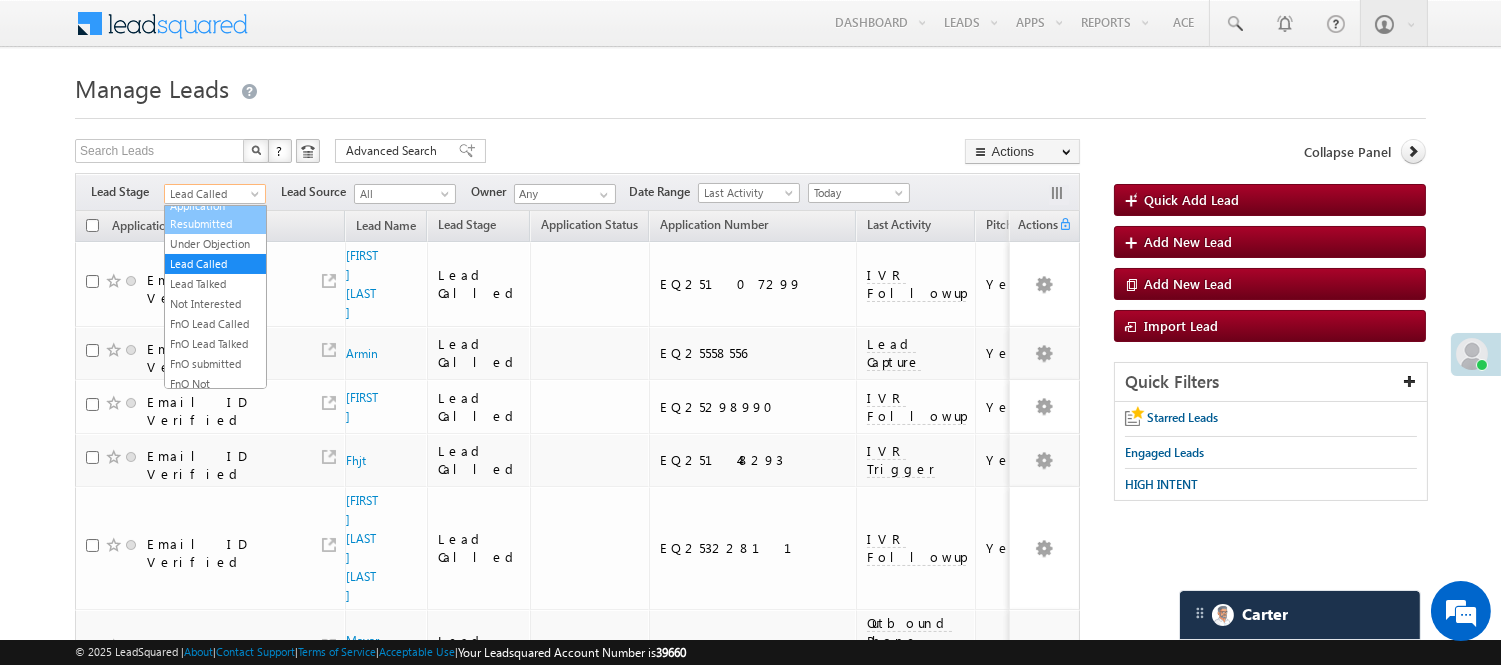 scroll, scrollTop: 0, scrollLeft: 0, axis: both 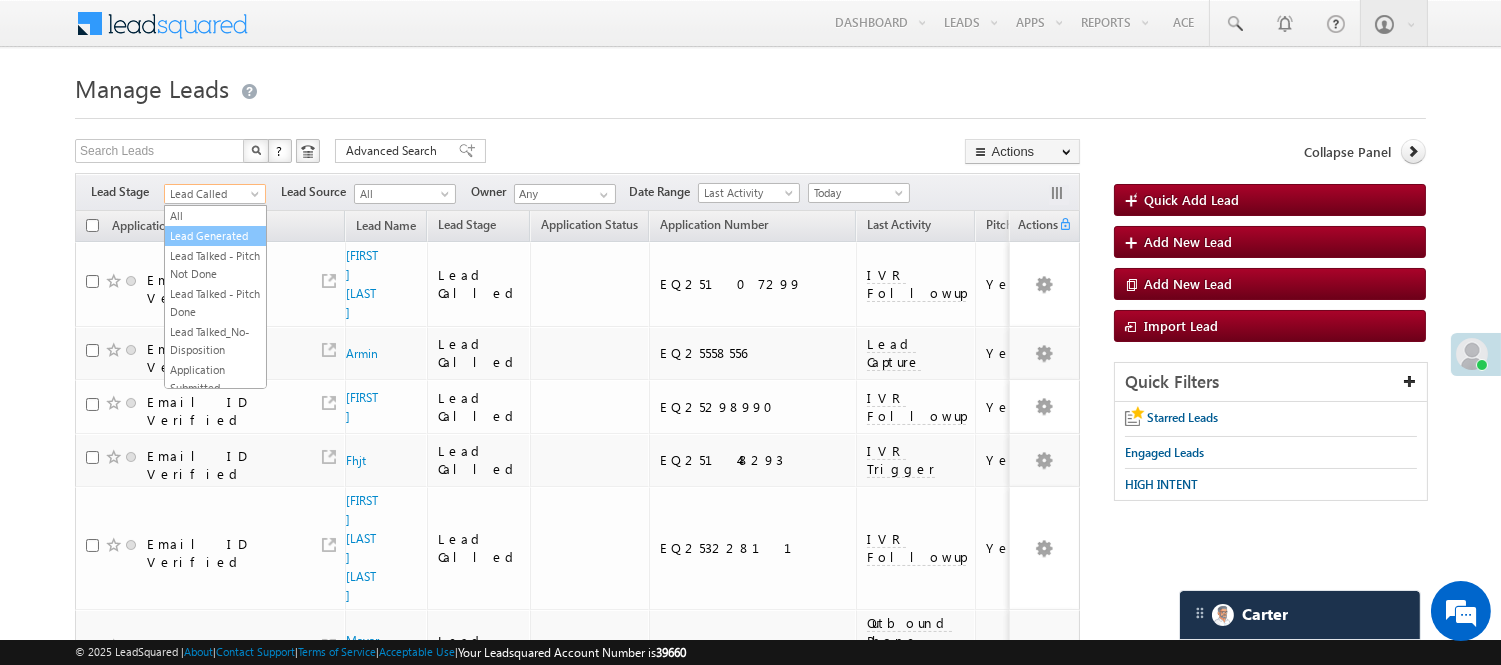 click on "Lead Generated" at bounding box center (215, 236) 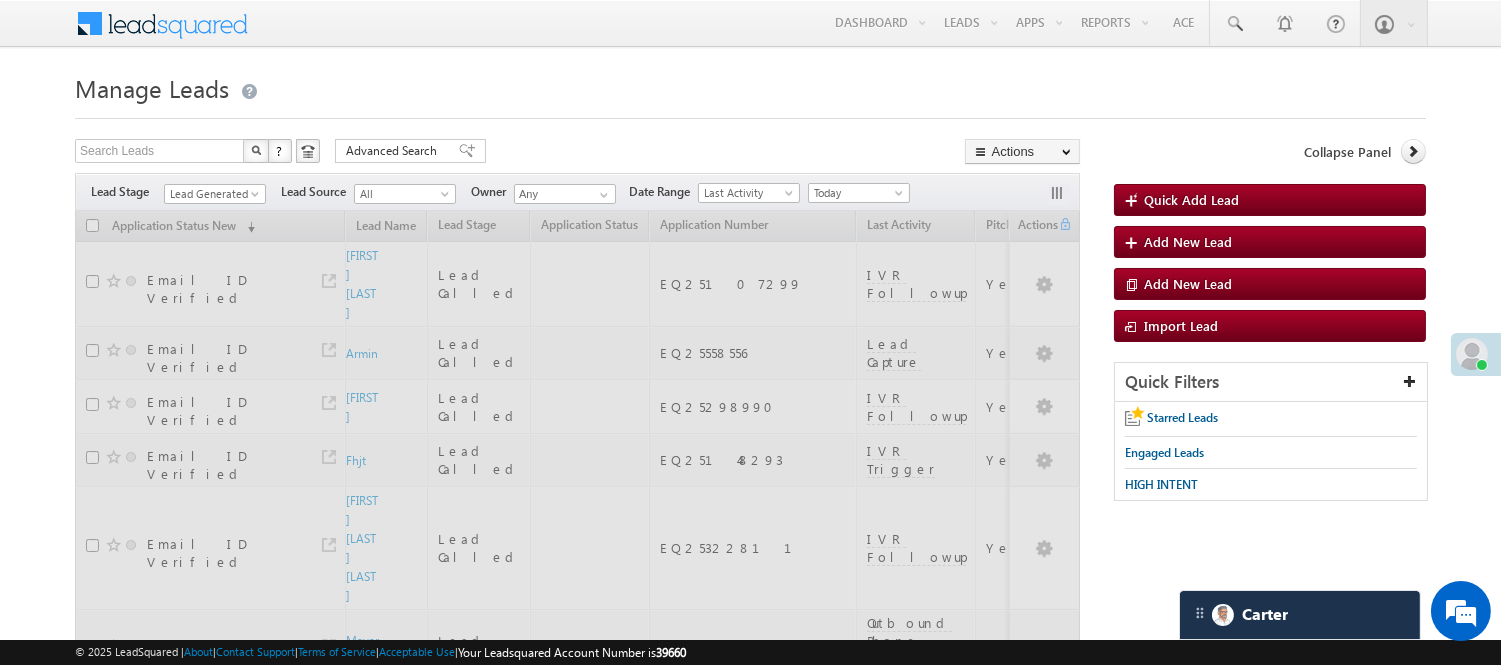 click on "Search Leads X ?   97 results found
Advanced Search
Advanced Search
Advanced search results
Actions Export Leads Reset all Filters
Actions Export Leads Bulk Update Send Email Add to List Add Activity Change Owner Change Stage Delete Merge Leads" at bounding box center [577, 153] 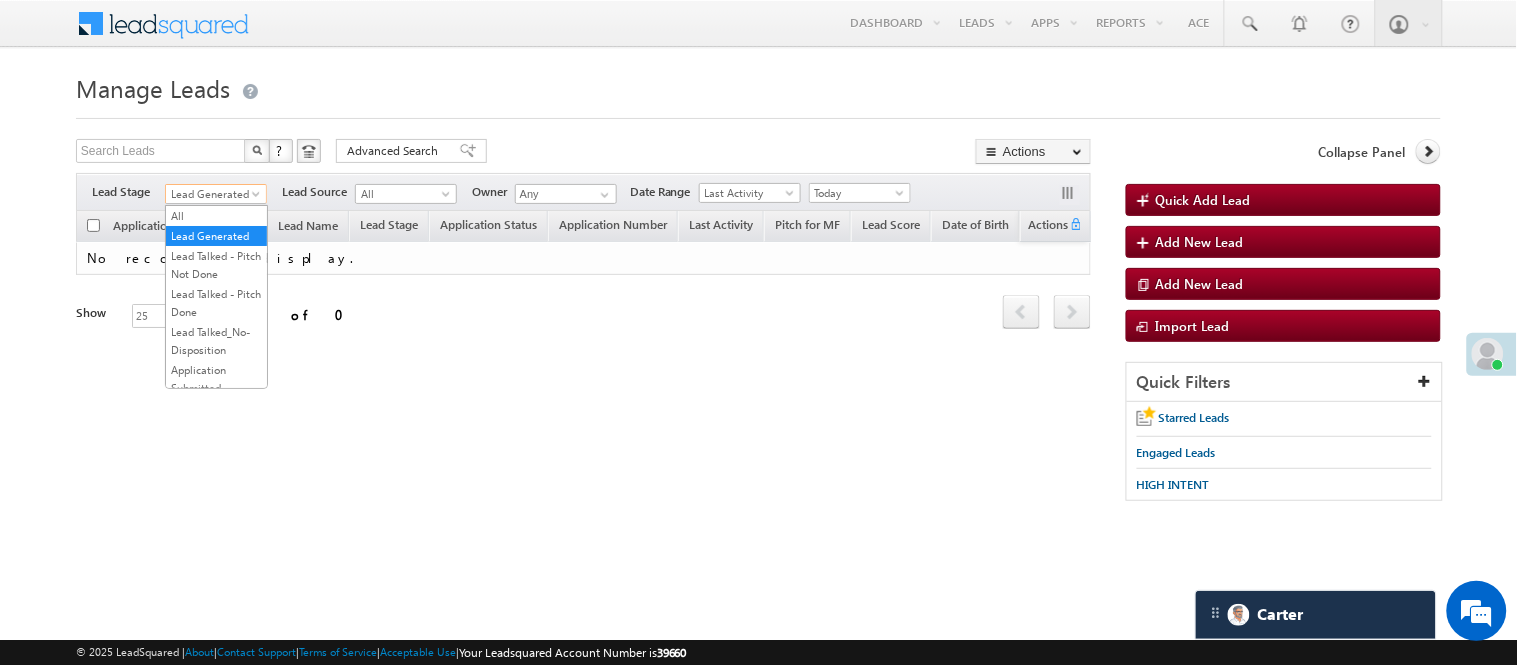 click on "Lead Generated" at bounding box center (213, 194) 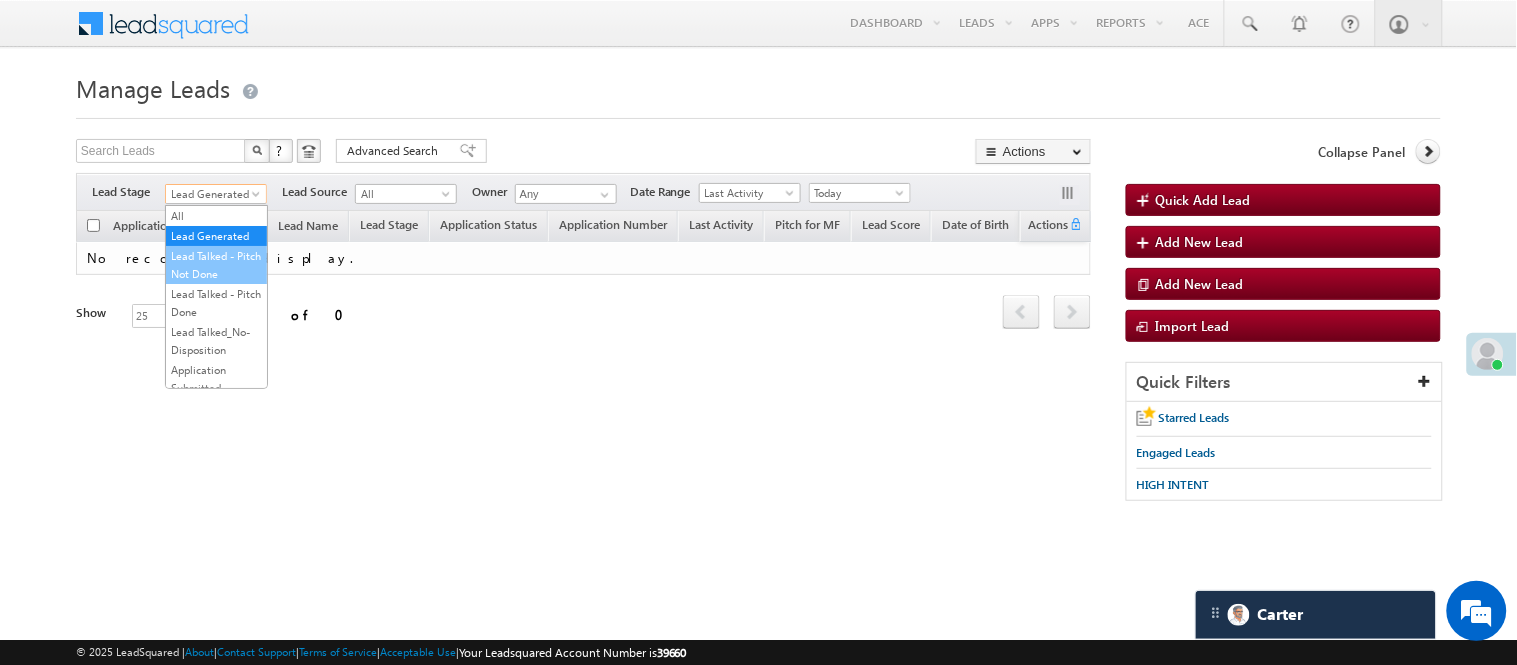 click on "Lead Talked - Pitch Not Done" at bounding box center (216, 265) 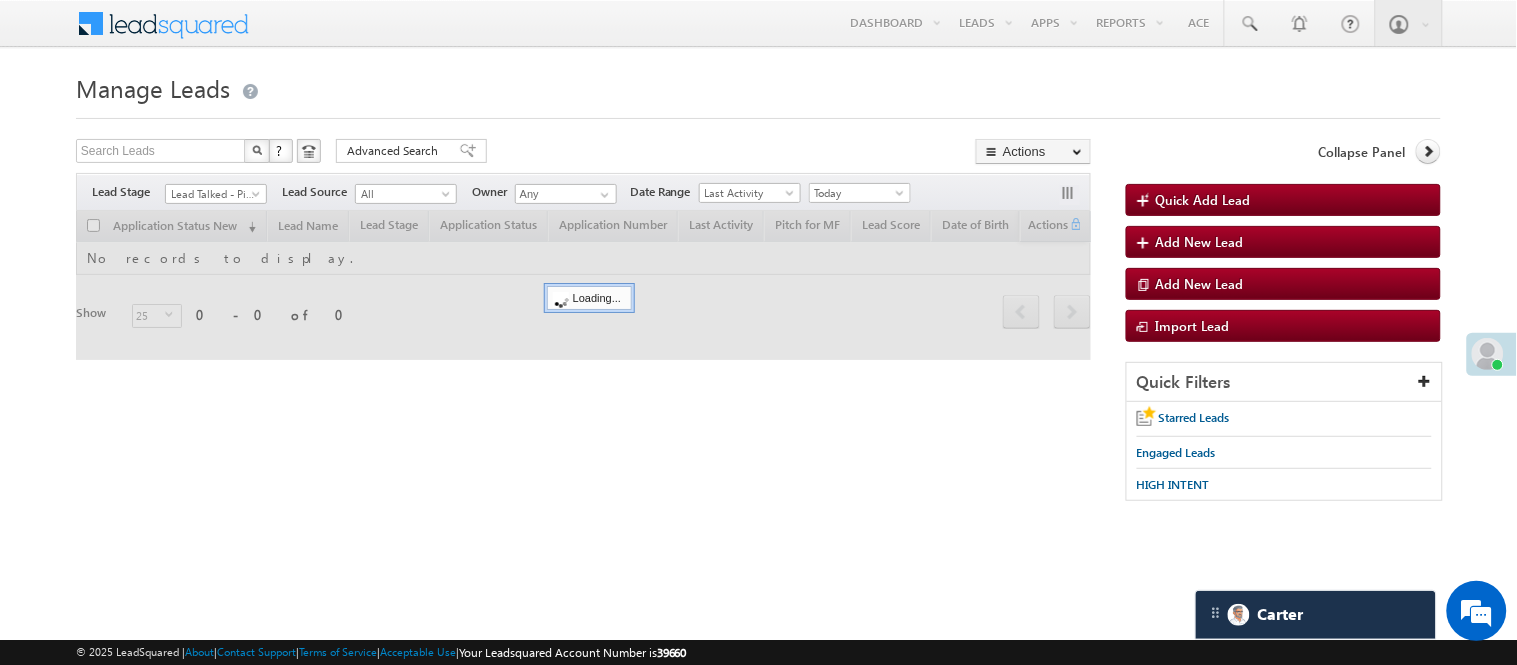 click on "Search Leads X ?   0 results found
Advanced Search
Advanced Search
Advanced search results
Actions Export Leads Reset all Filters
Actions Export Leads Bulk Update Send Email Add to List Add Activity Change Owner Change Stage Delete Merge Leads" at bounding box center (583, 153) 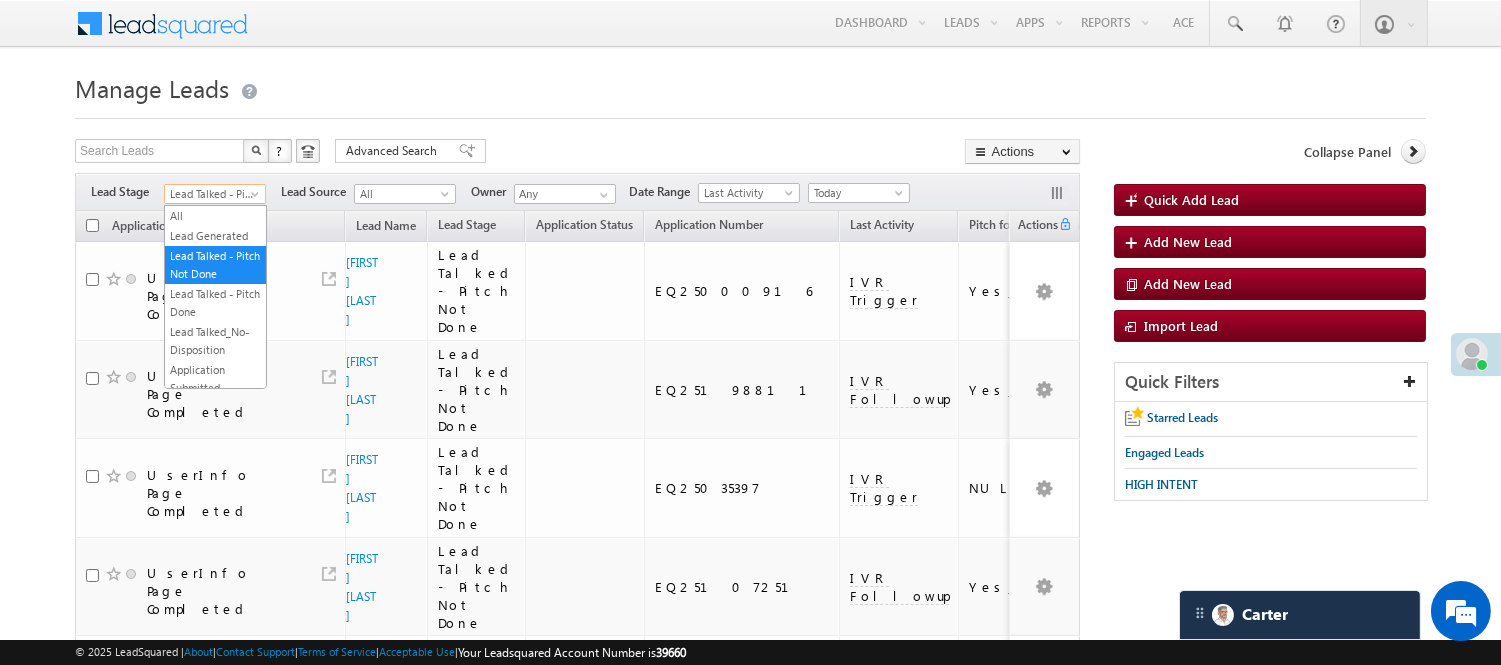 click on "Lead Talked - Pitch Not Done" at bounding box center (212, 194) 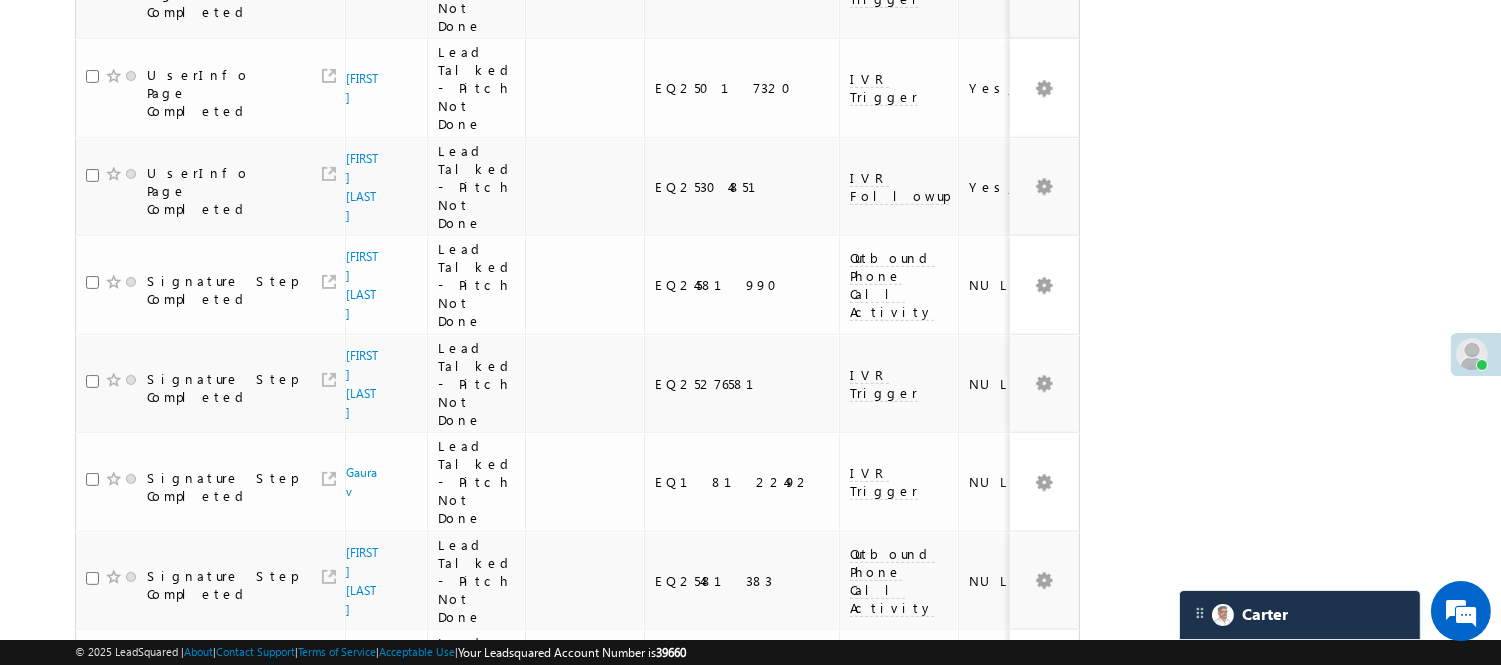 scroll, scrollTop: 1791, scrollLeft: 0, axis: vertical 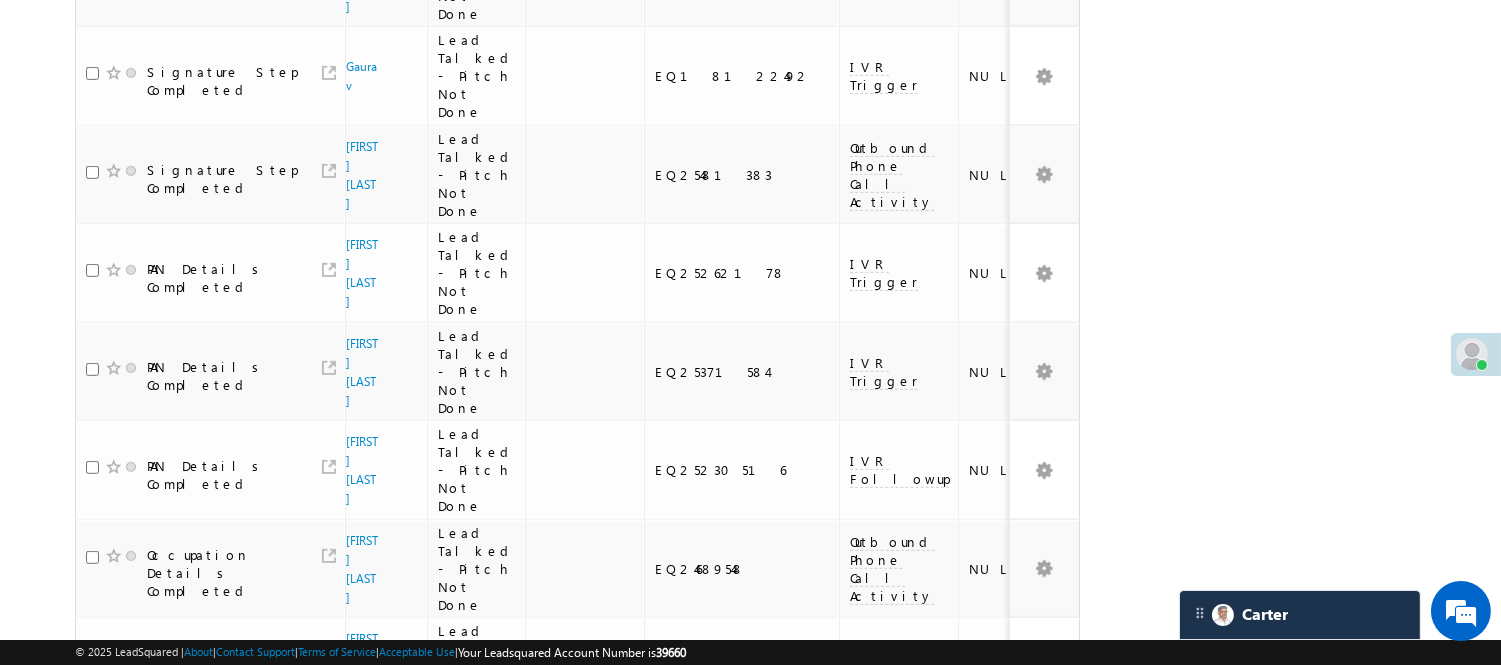click on "3" at bounding box center (1018, 952) 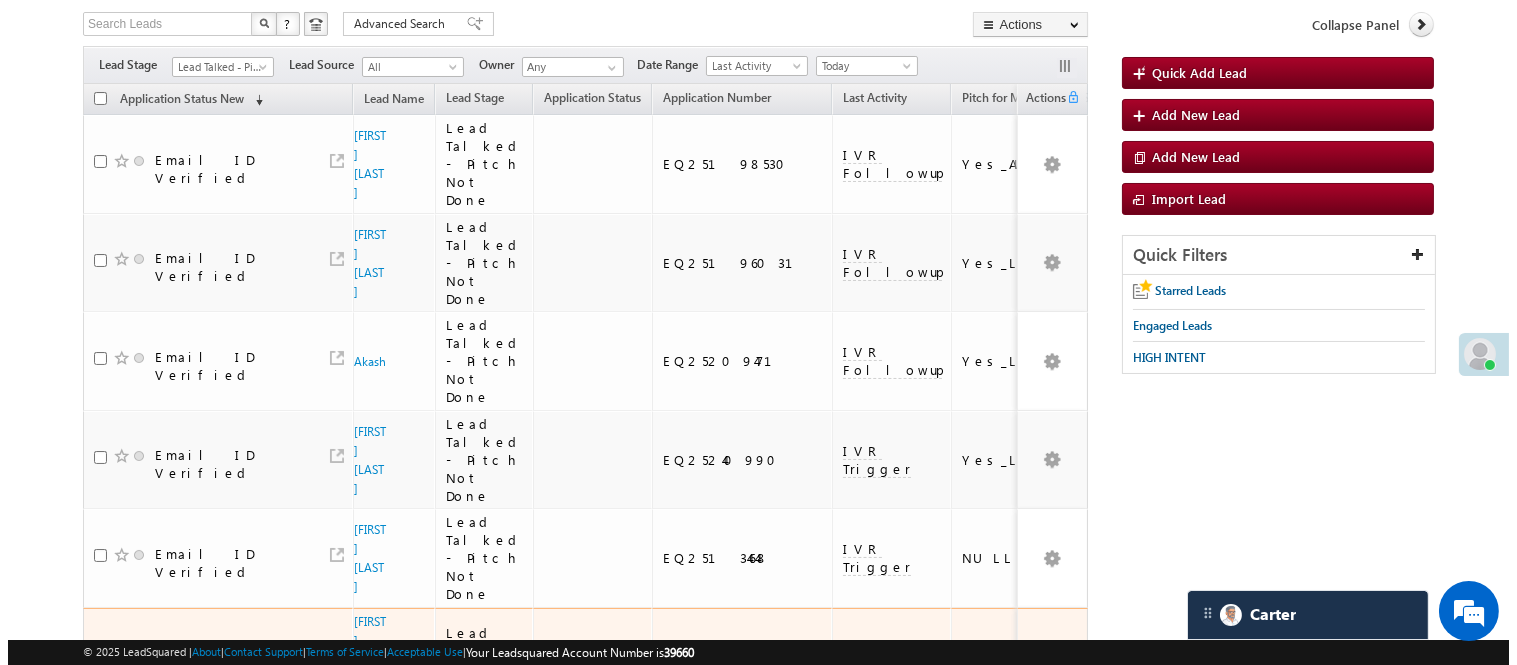 scroll, scrollTop: 0, scrollLeft: 0, axis: both 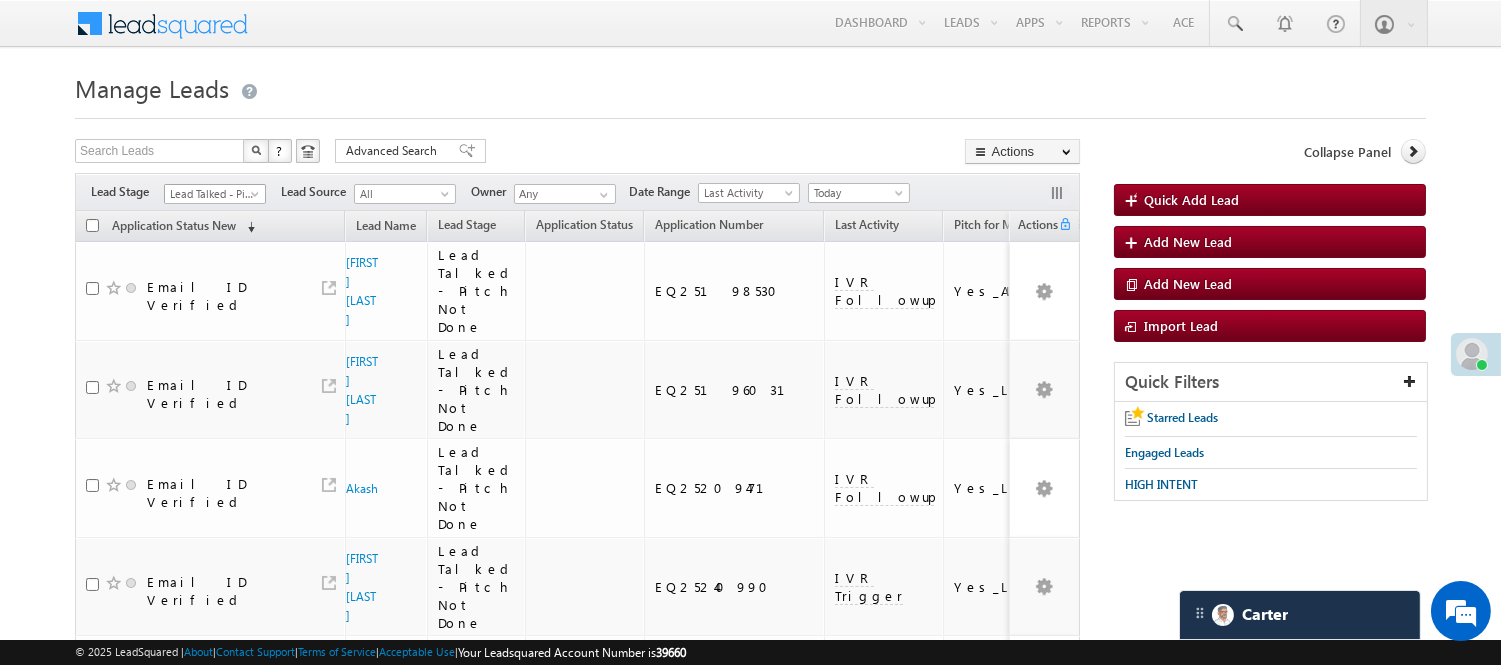 click on "Lead Talked - Pitch Not Done" at bounding box center [212, 194] 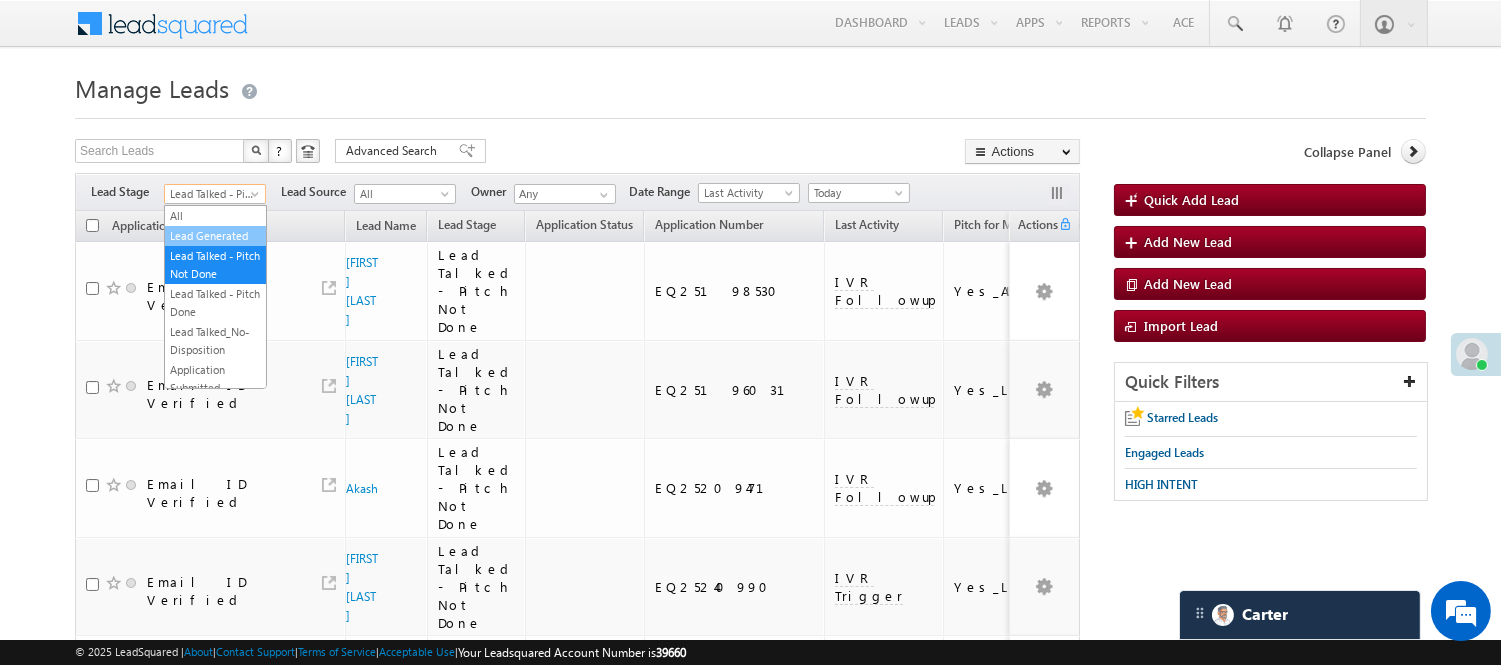 click on "Lead Generated" at bounding box center (215, 236) 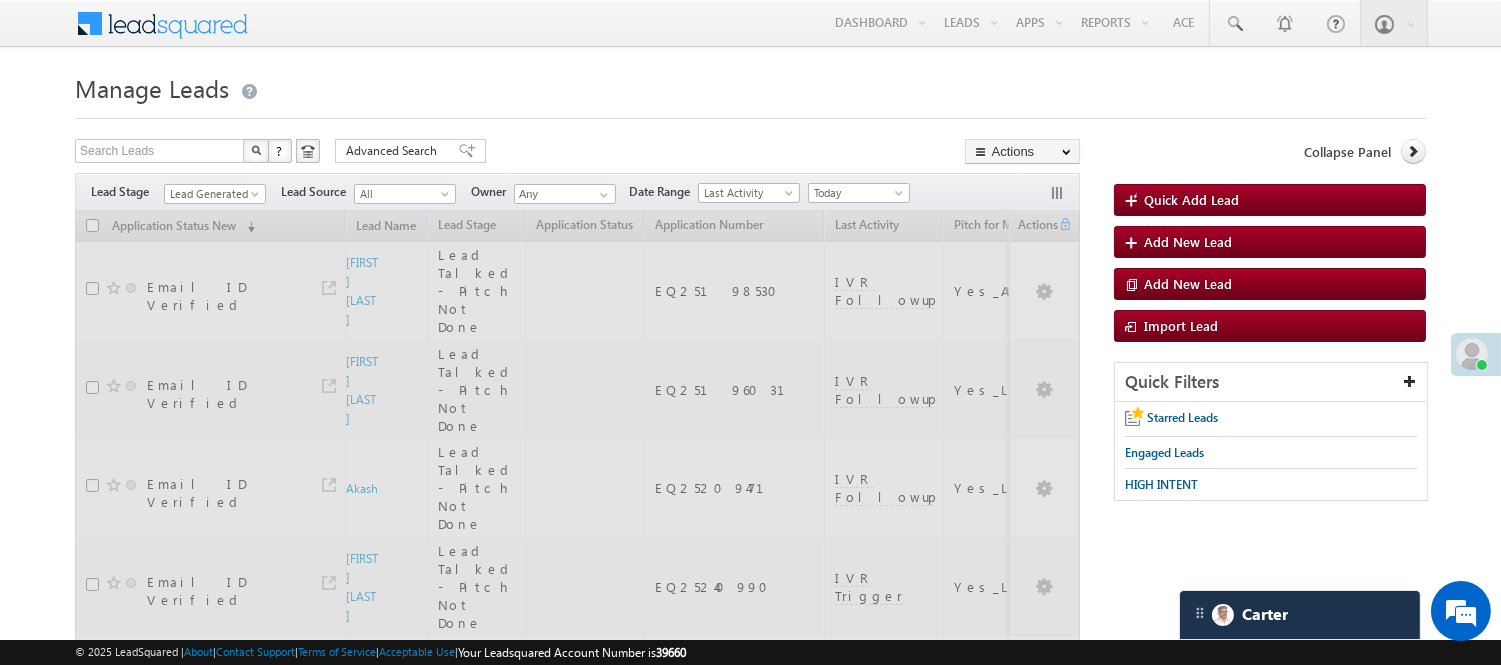 click on "Manage Leads" at bounding box center [750, 86] 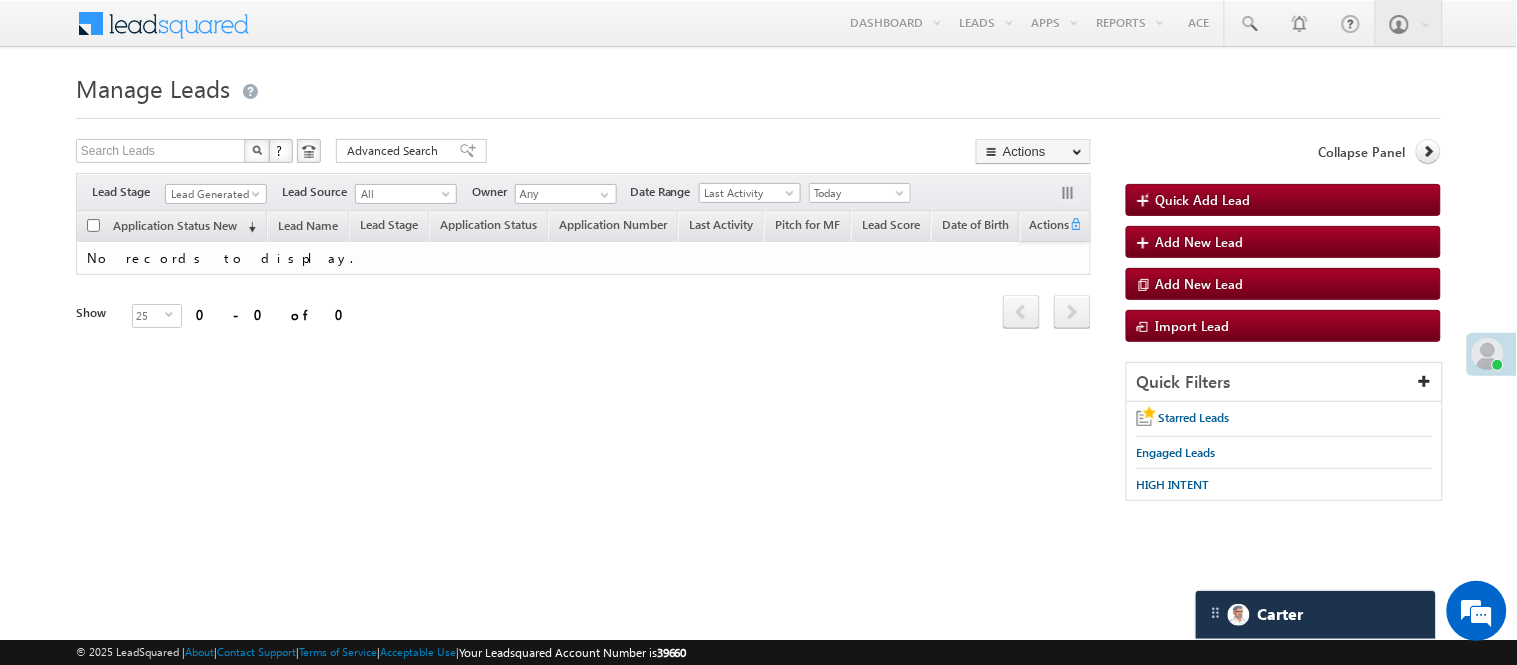 click on "Filters
Lead Stage
All Lead Generated Lead Talked - Pitch Not Done Lead Talked - Pitch Done Lead Talked_No-Disposition Application Submitted Payment Done Application Resubmitted Under Objection Lead Called Lead Talked Not Interested FnO Lead Called FnO Lead Talked FnO submitted FnO Not Interested FnO Approved FnO Rejected FnO Lead Generated Code Generated CG NI Lead Generated
Lead Source
All All
Owner Any Any" at bounding box center [583, 192] 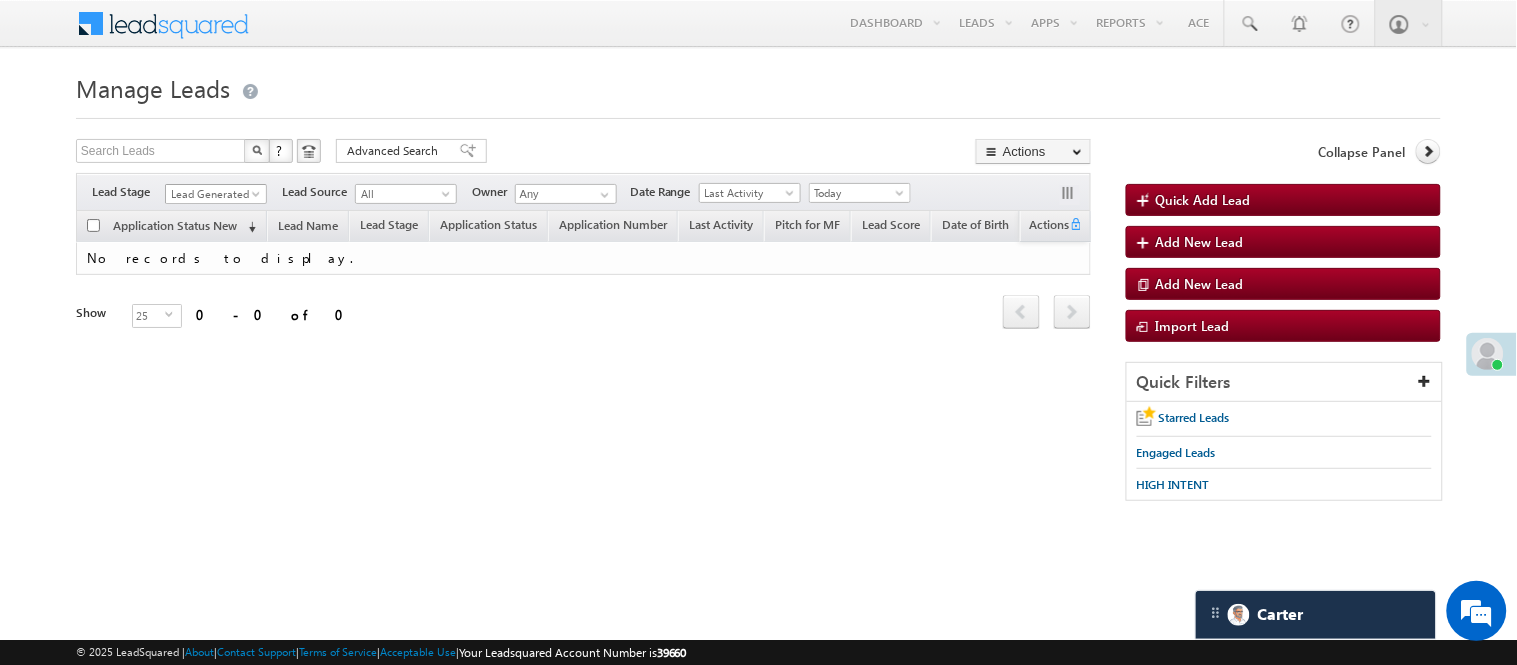 click on "Lead Generated" at bounding box center (213, 194) 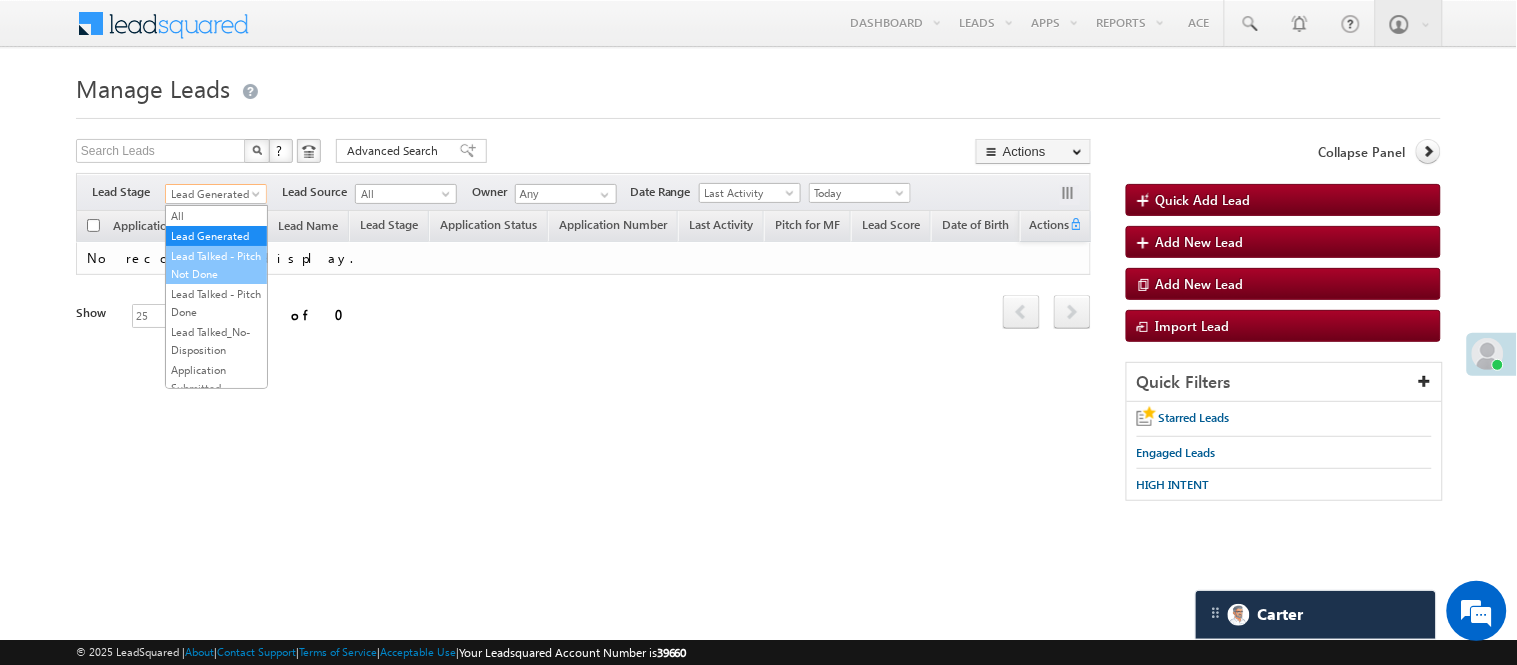 click on "Lead Talked - Pitch Not Done" at bounding box center (216, 265) 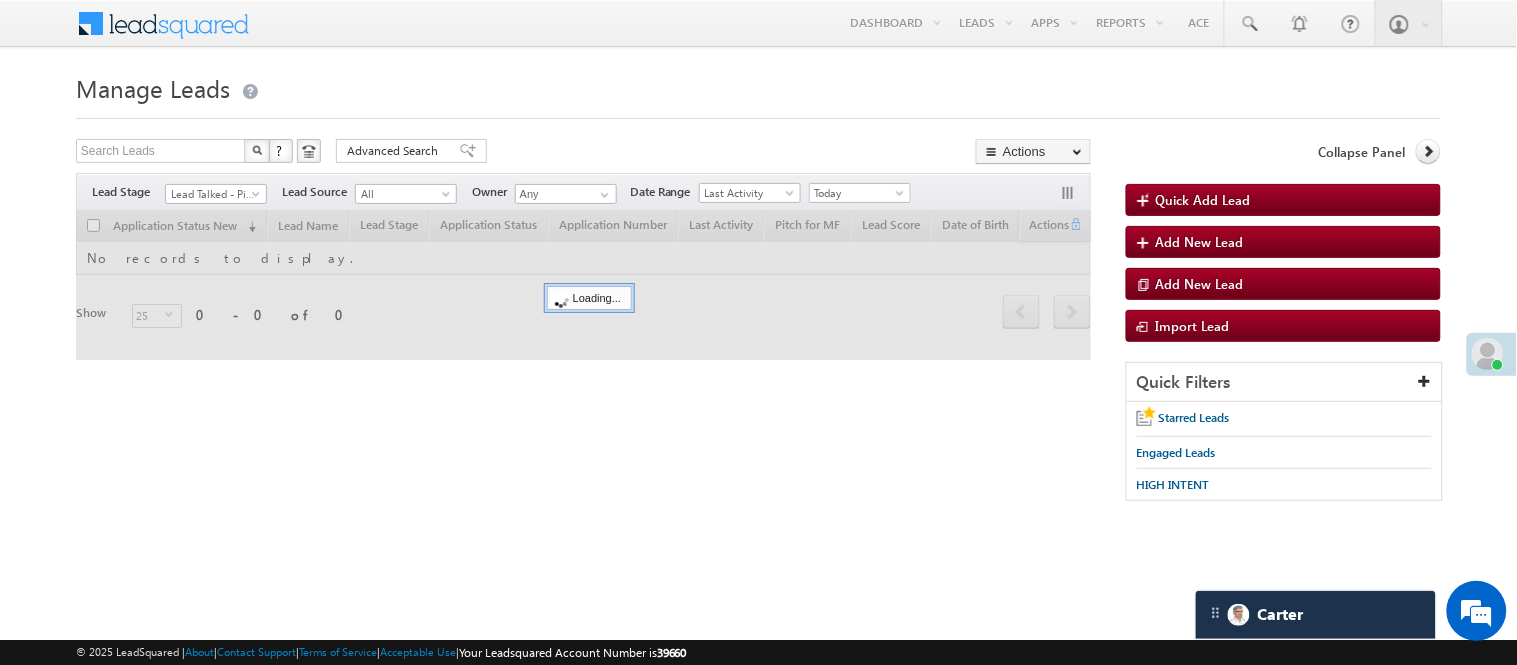 click on "Manage Leads
Quick Add Lead
Search Leads X ?   0 results found
Advanced Search
Advanced Search
Actions Actions" at bounding box center [758, 294] 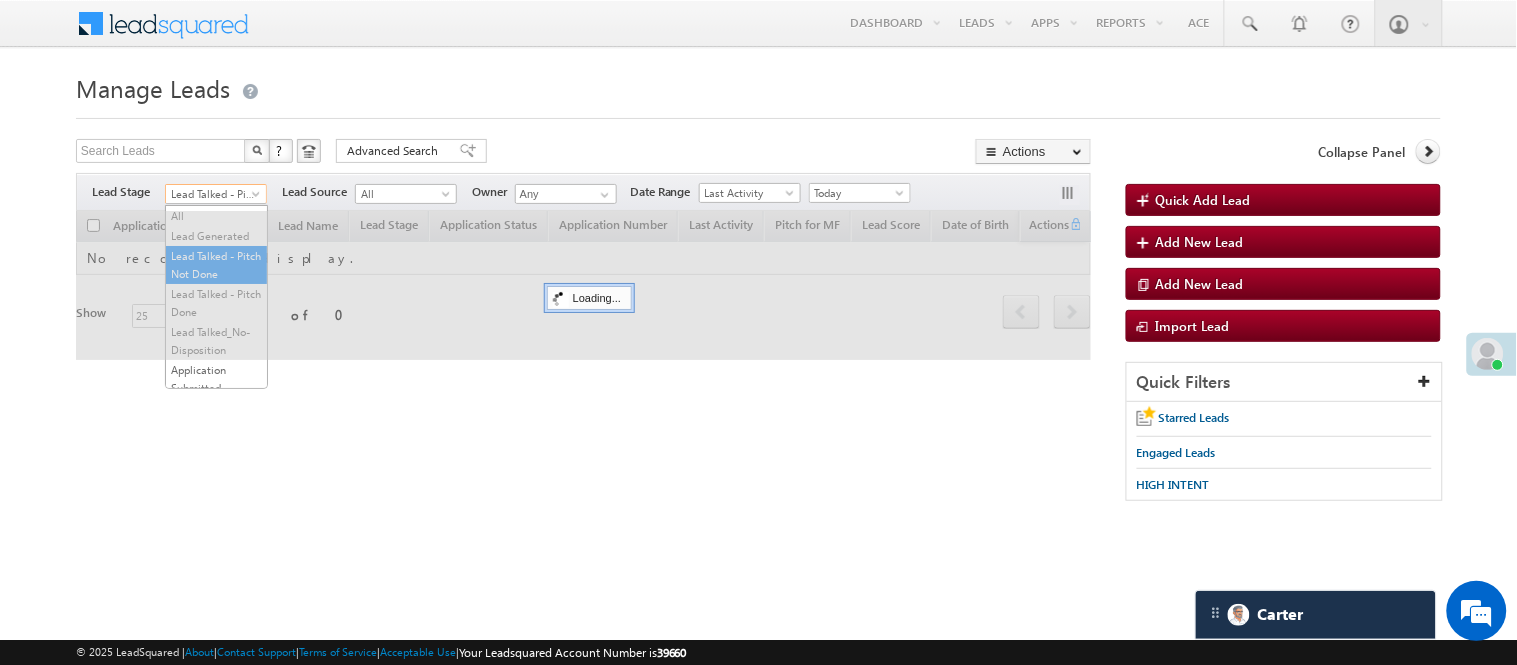 click on "Lead Talked - Pitch Not Done" at bounding box center [213, 194] 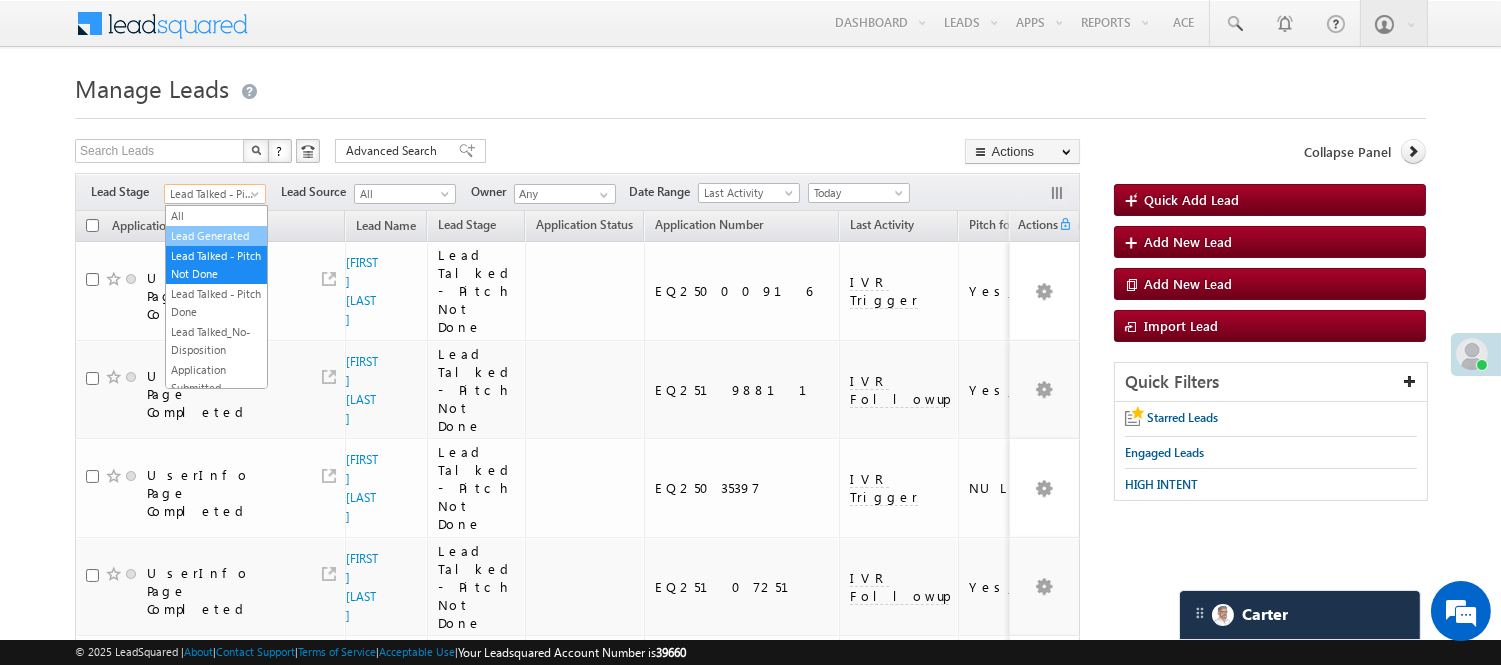 click on "Lead Generated" at bounding box center (216, 236) 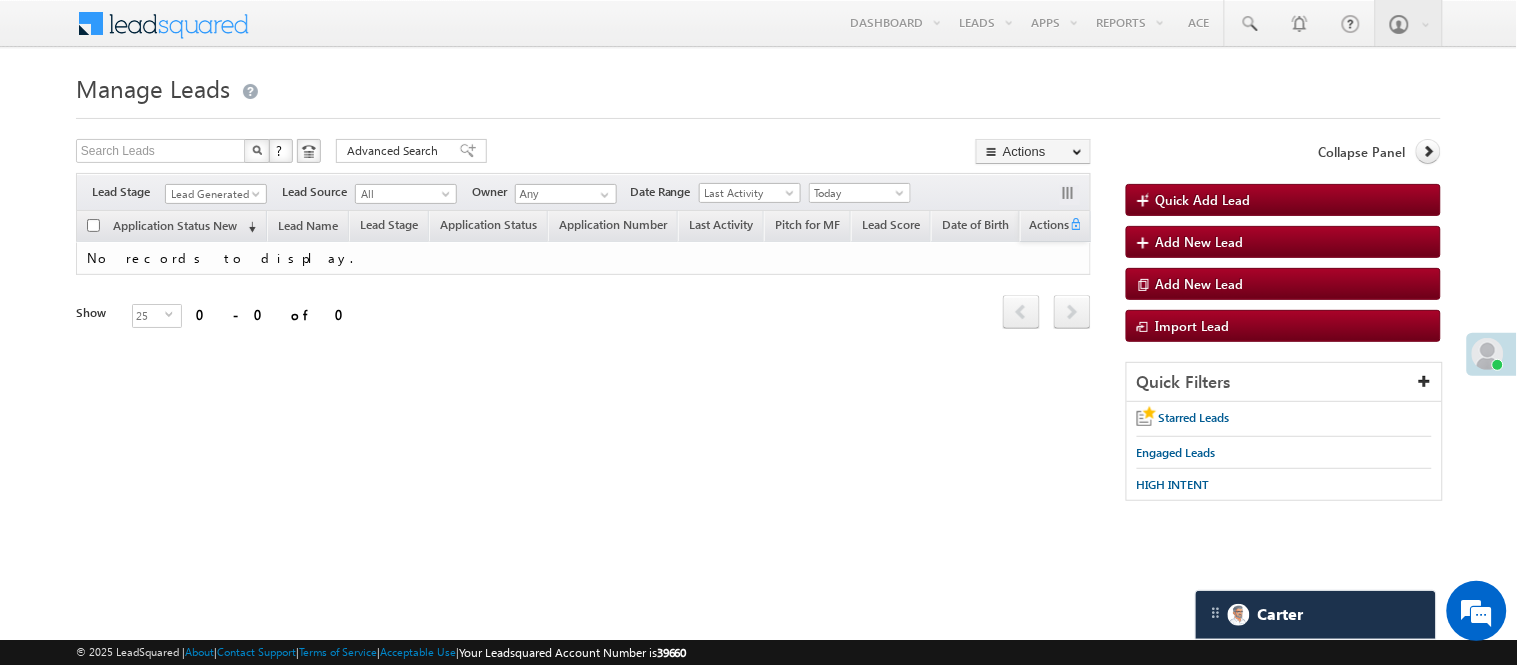 click on "Manage Leads
Quick Add Lead
Search Leads X ?   0 results found
Advanced Search
Advanced Search
Actions Actions" at bounding box center [758, 294] 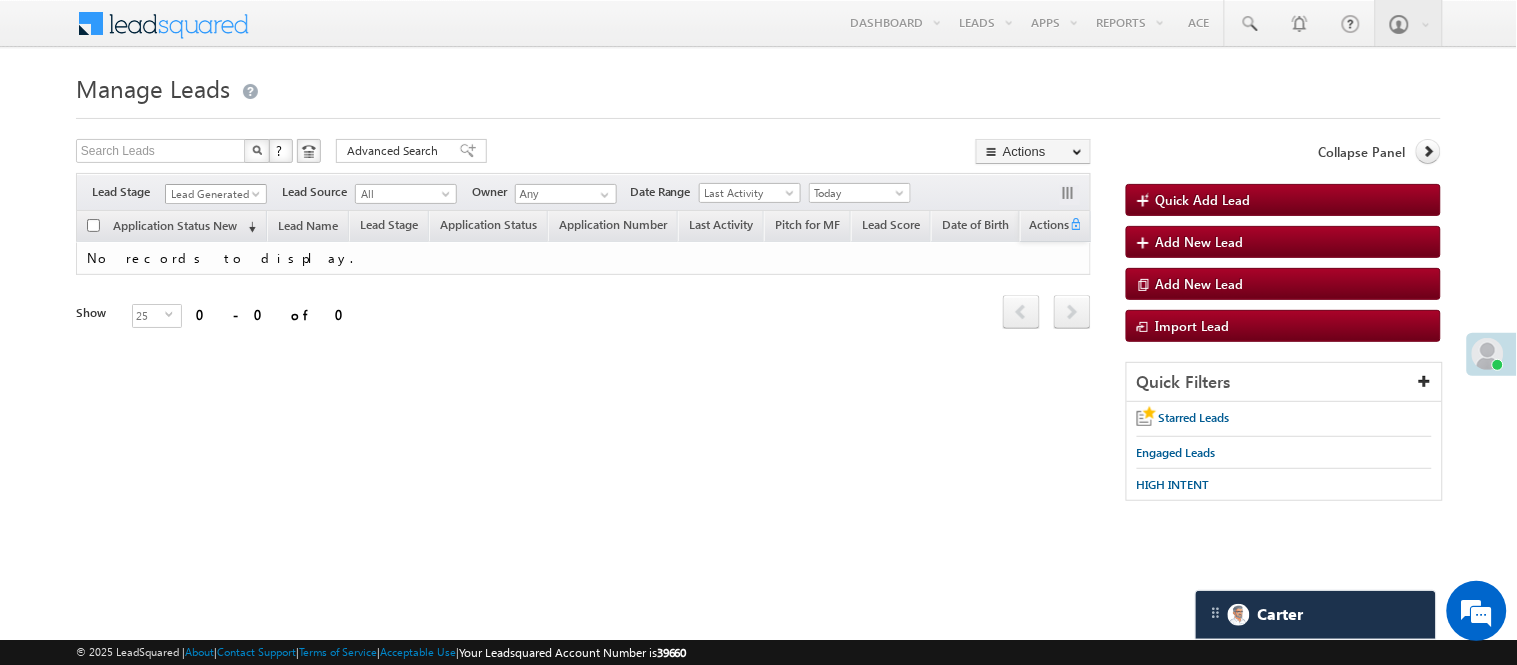 drag, startPoint x: 223, startPoint y: 191, endPoint x: 224, endPoint y: 208, distance: 17.029387 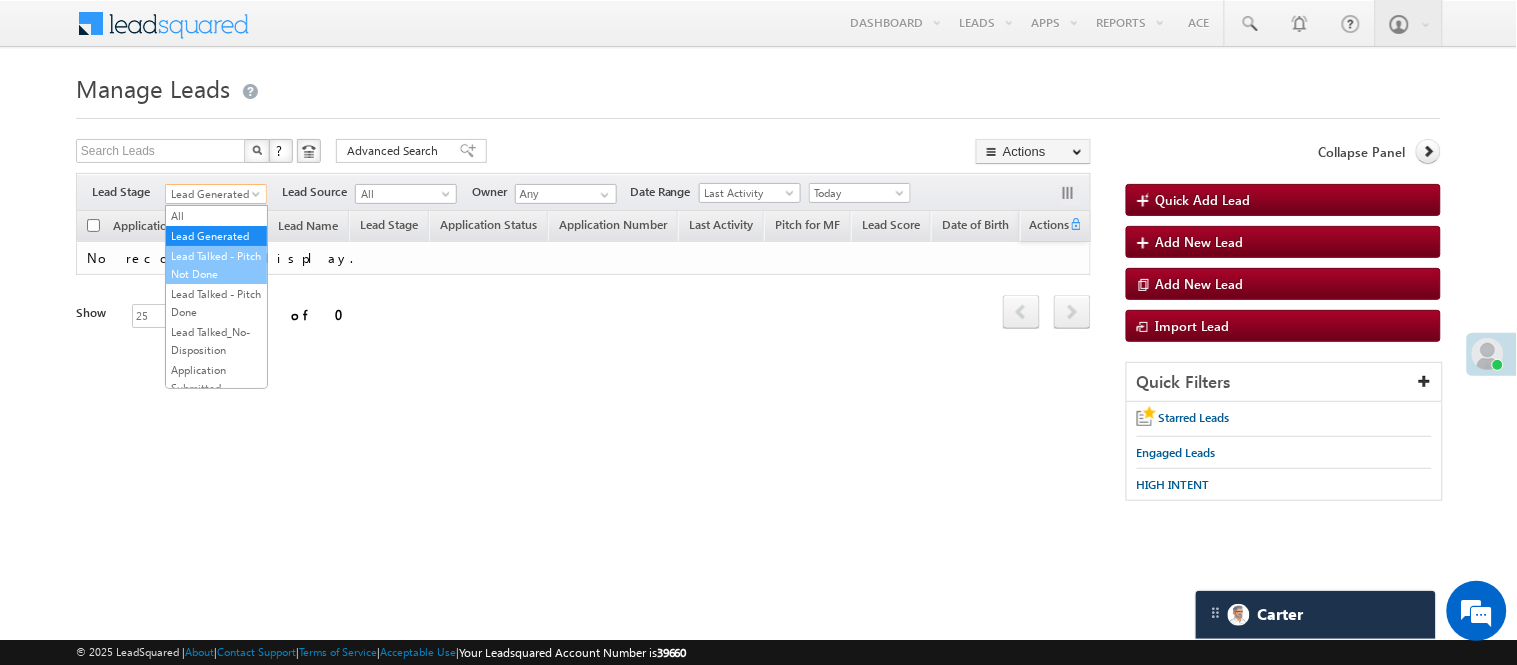 click on "Lead Talked - Pitch Not Done" at bounding box center [216, 265] 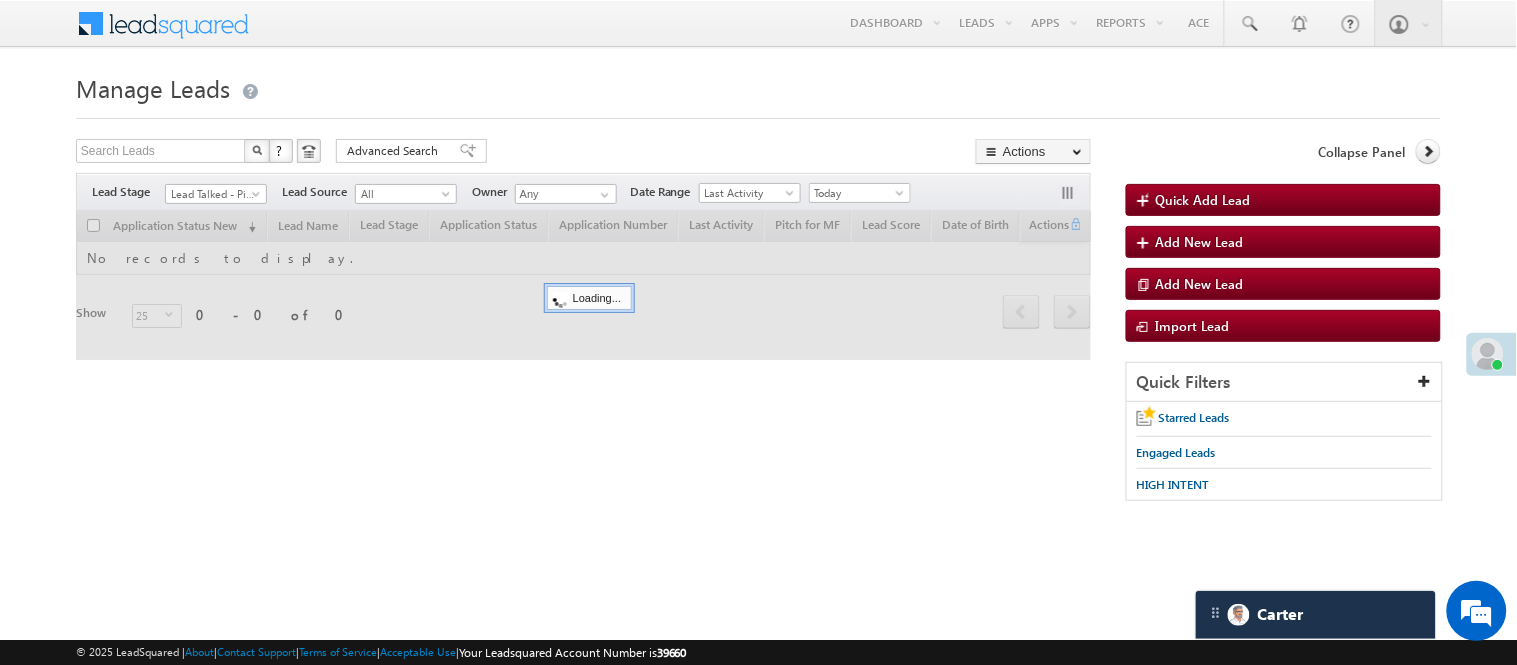 click on "Manage Leads" at bounding box center [758, 86] 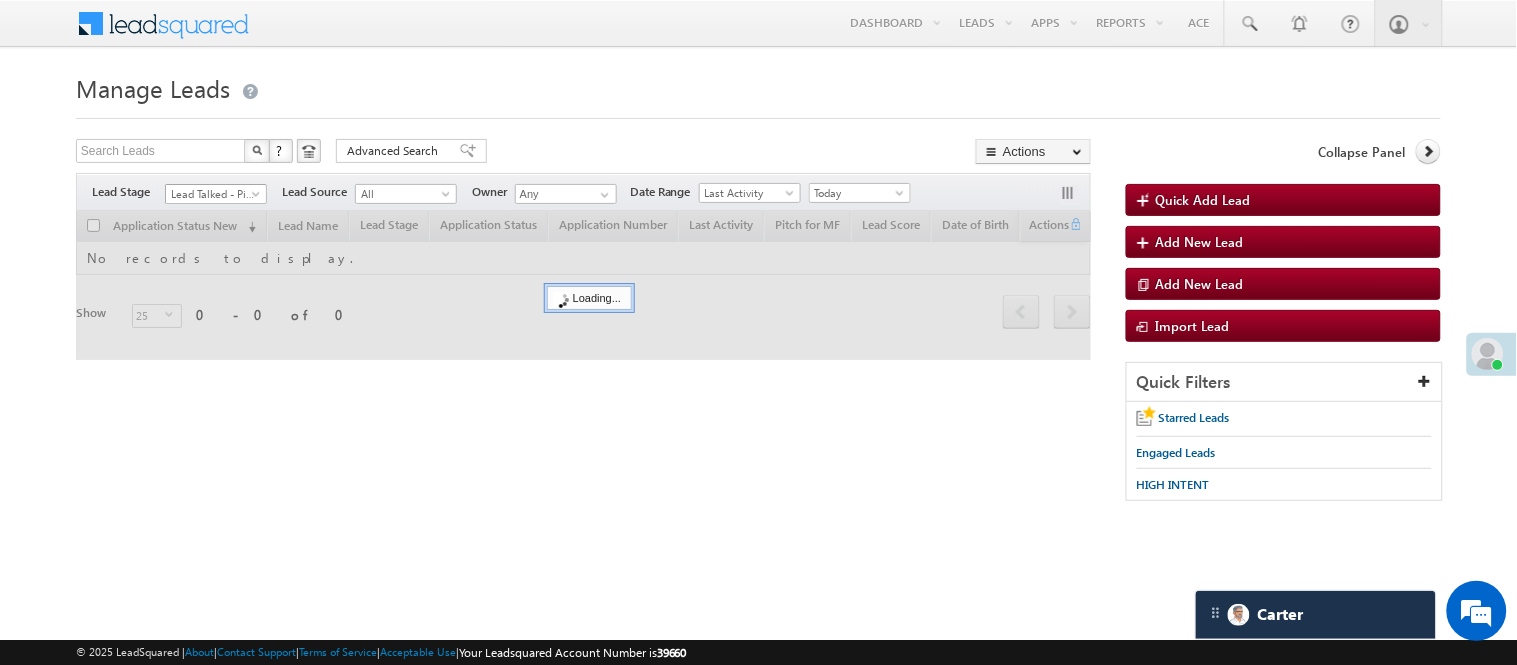 click on "Lead Talked - Pitch Not Done" at bounding box center (213, 194) 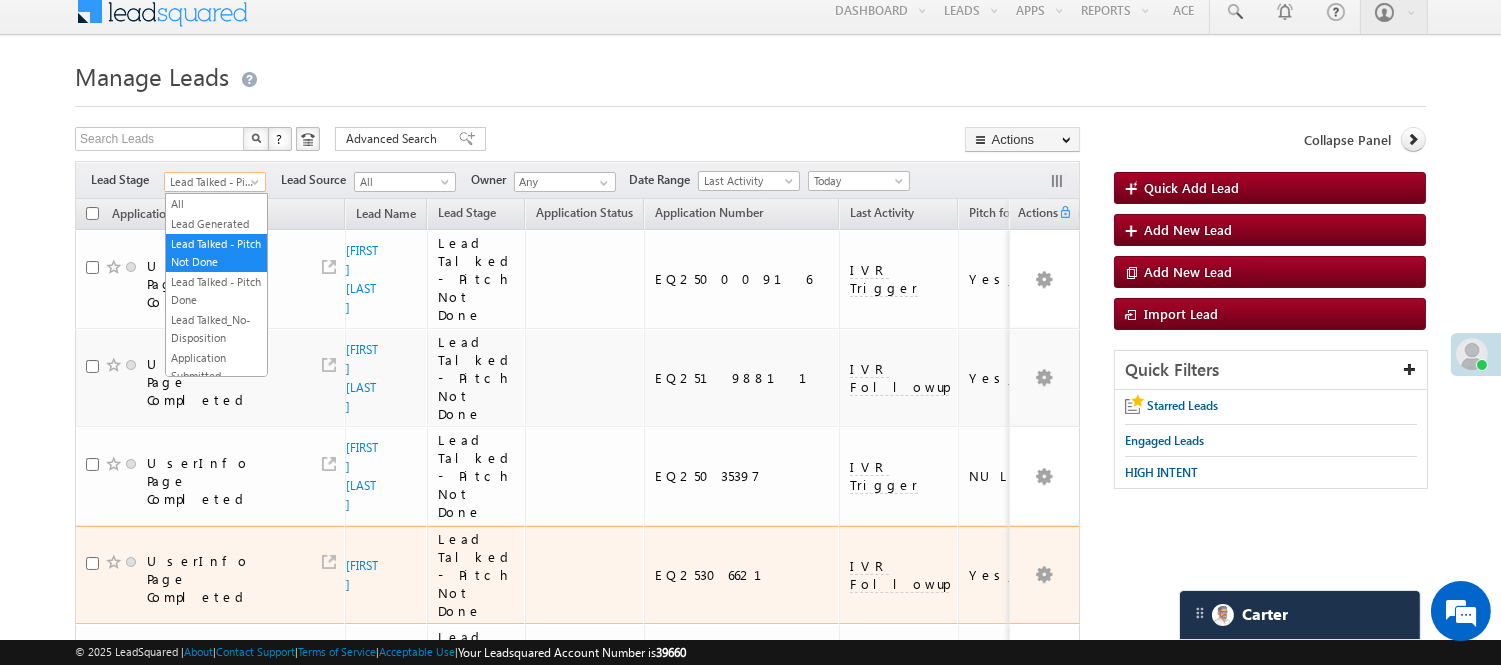scroll, scrollTop: 0, scrollLeft: 0, axis: both 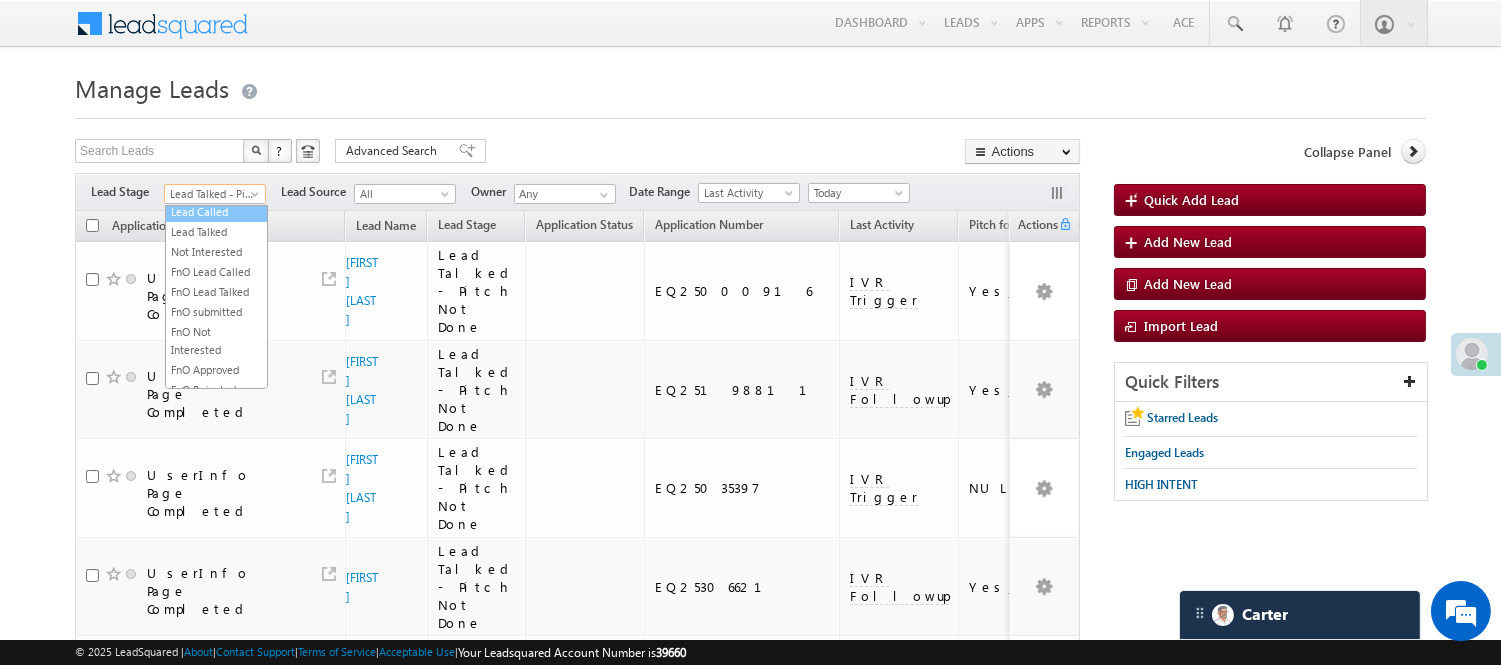 click on "Lead Called" at bounding box center [216, 212] 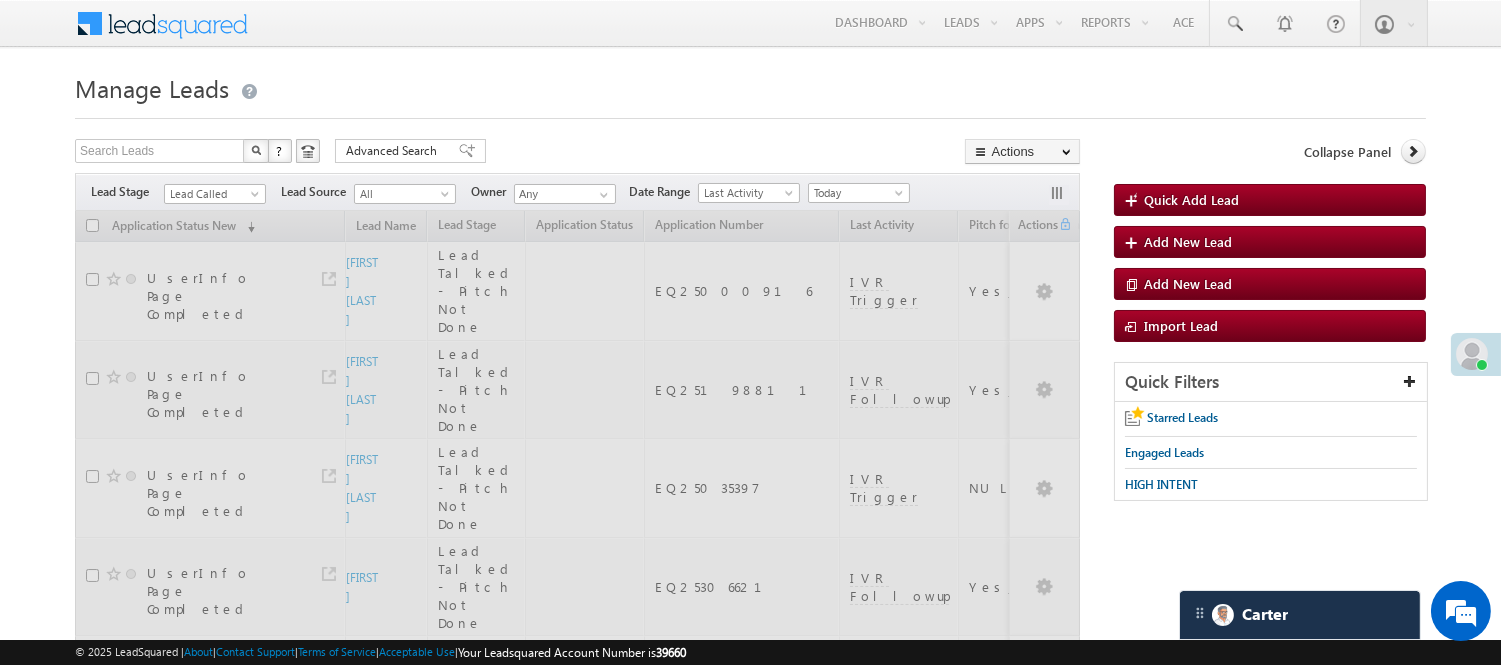 click on "Manage Leads" at bounding box center (750, 86) 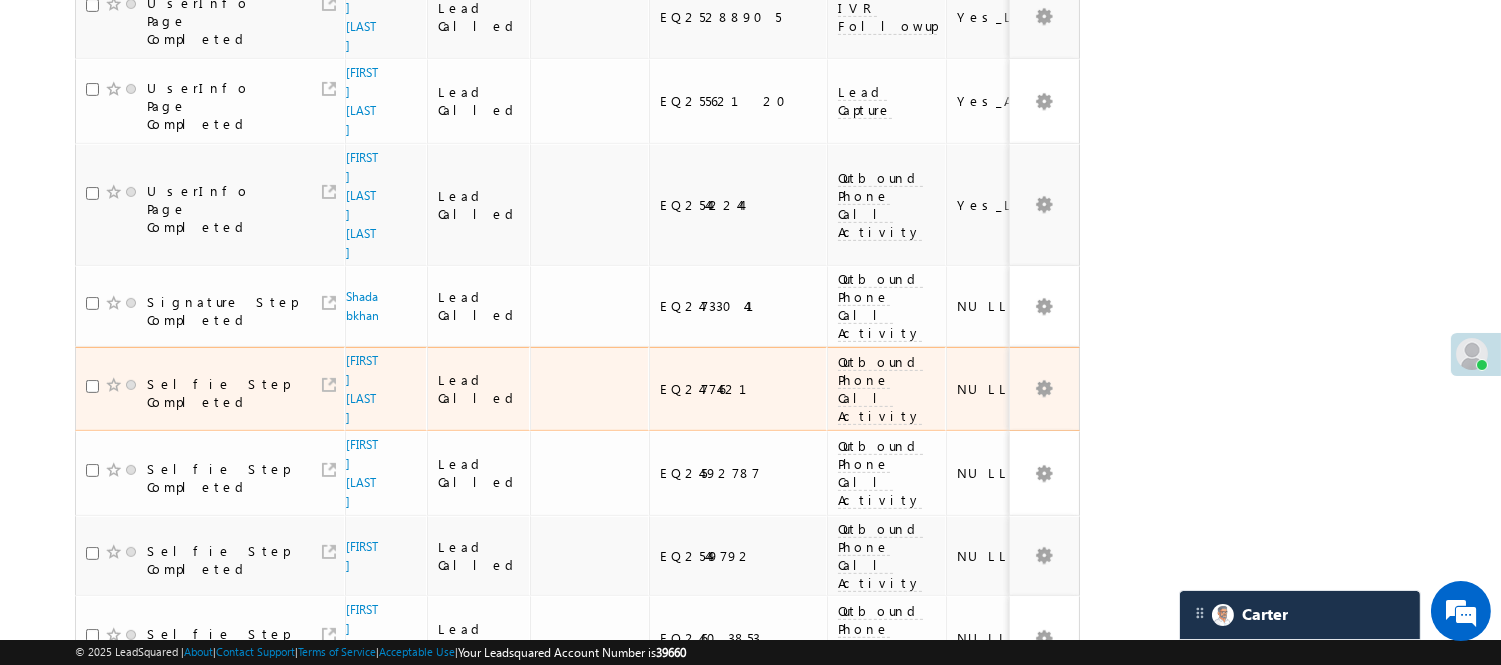 scroll, scrollTop: 1471, scrollLeft: 0, axis: vertical 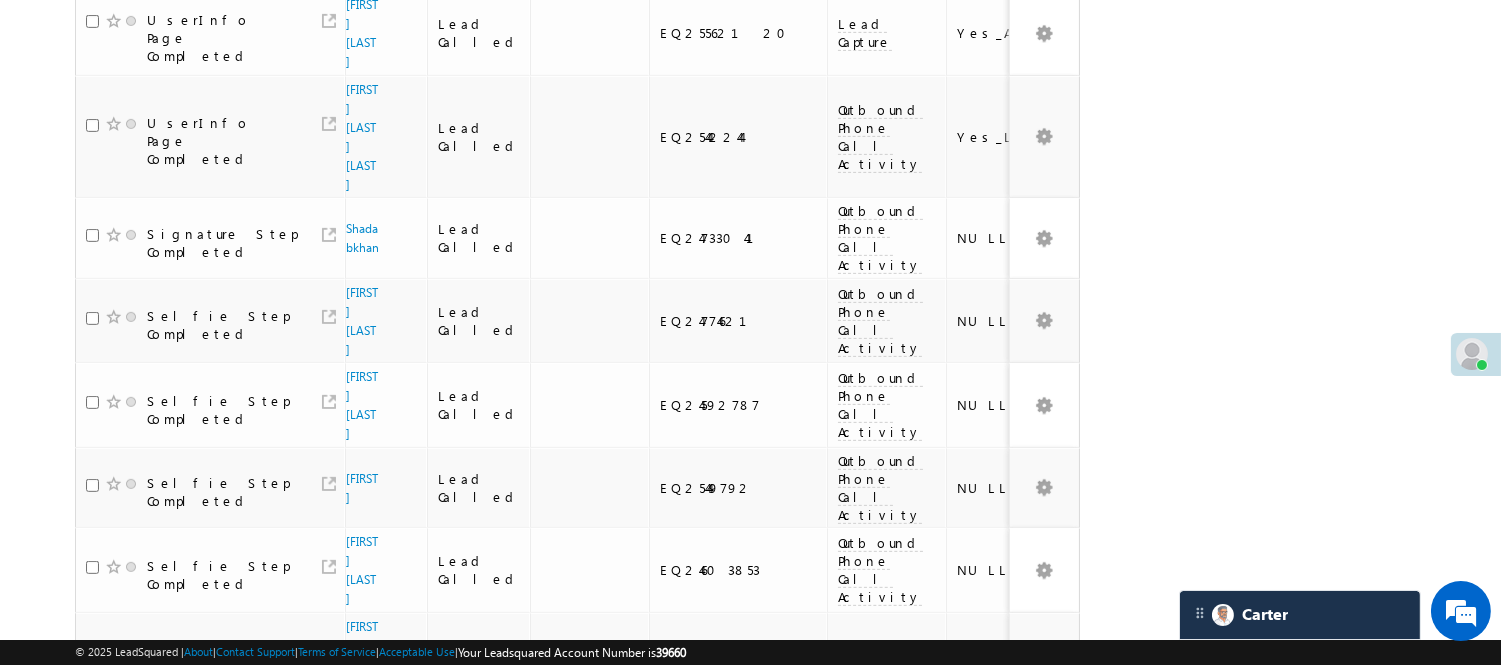 click on "3" at bounding box center (978, 989) 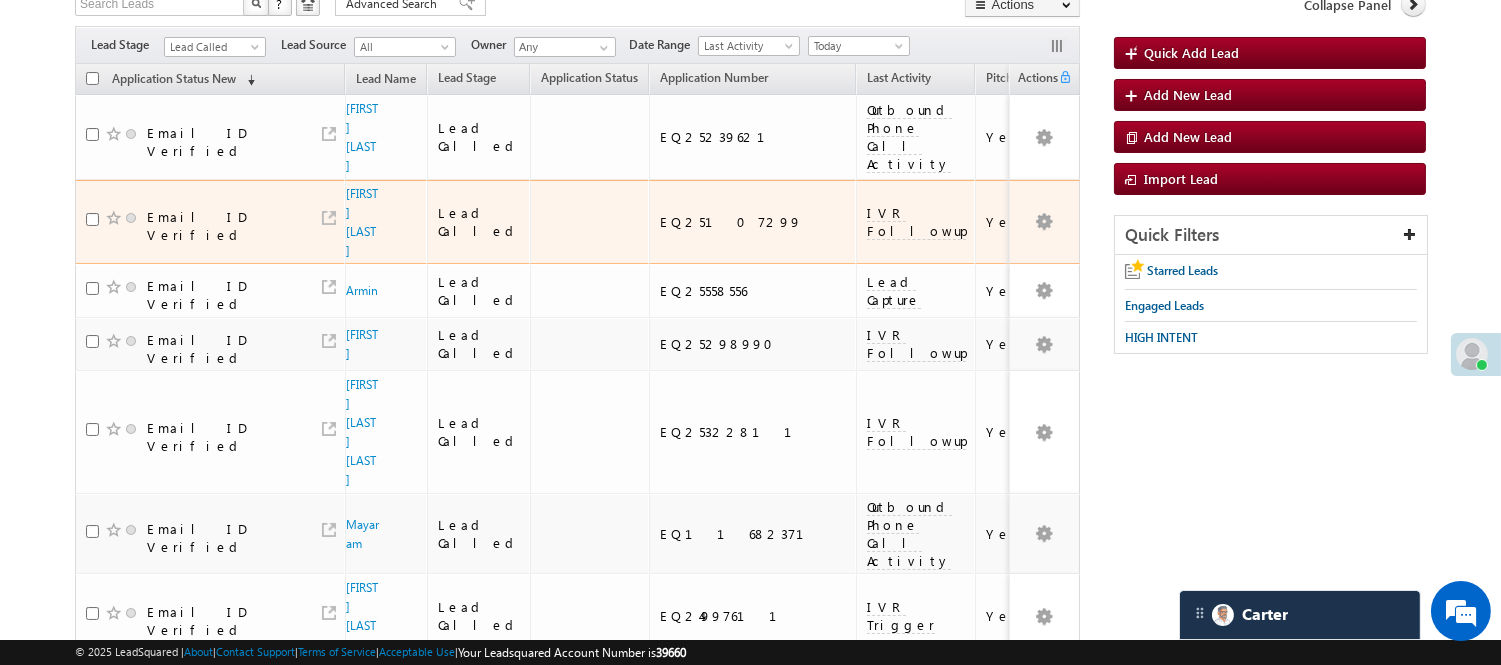 scroll, scrollTop: 71, scrollLeft: 0, axis: vertical 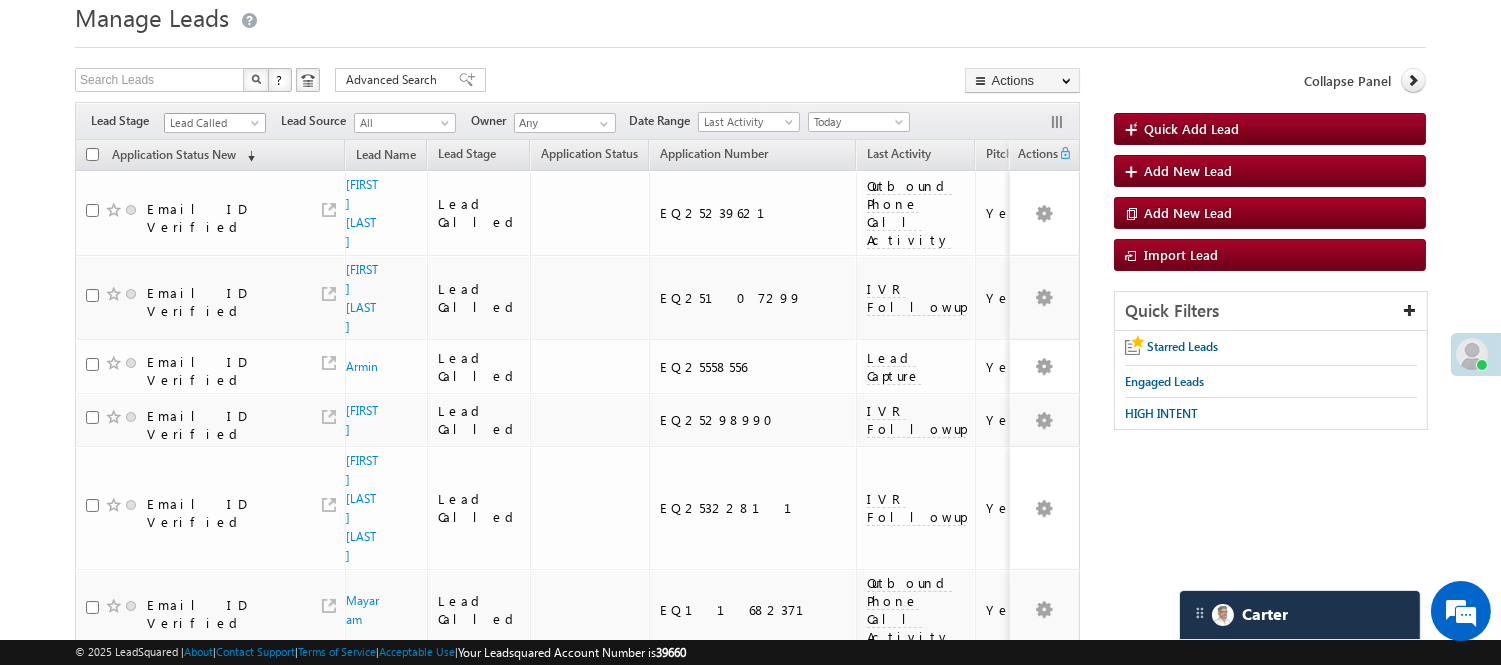 click on "Lead Called" at bounding box center [212, 123] 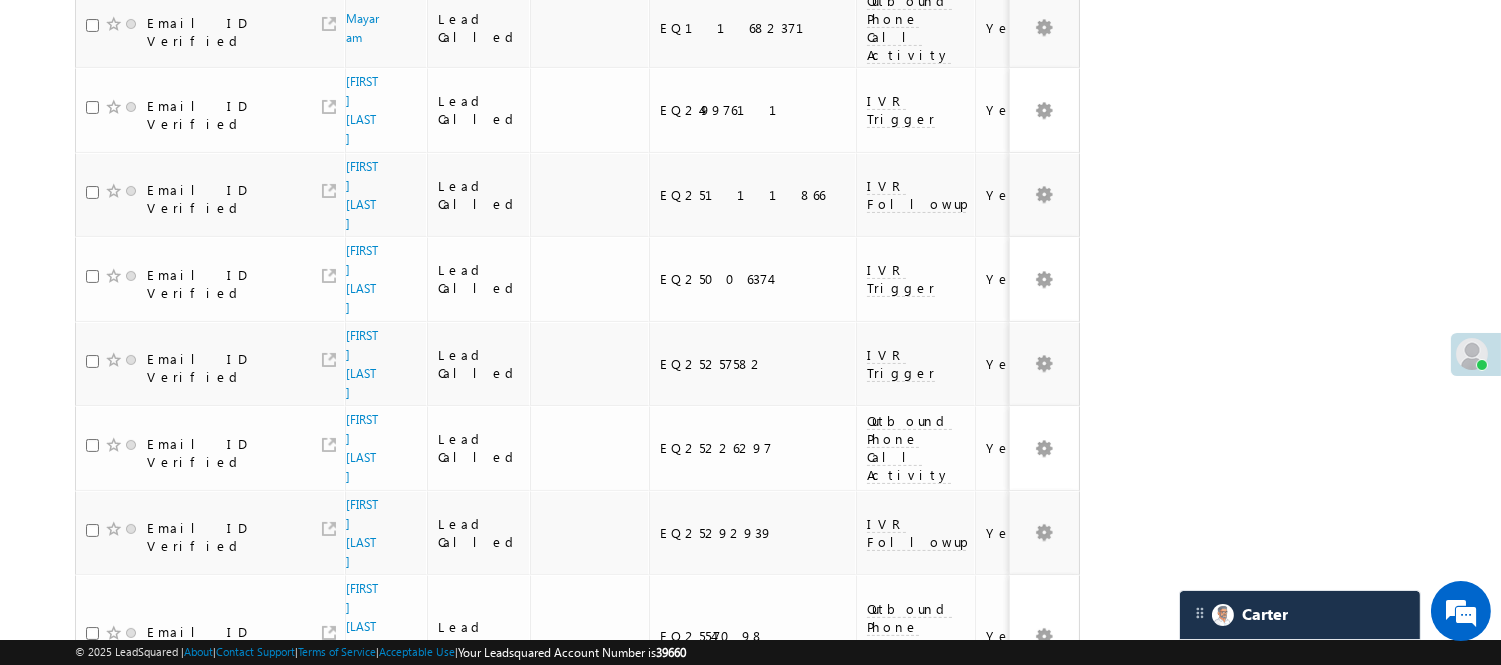 scroll, scrollTop: 71, scrollLeft: 0, axis: vertical 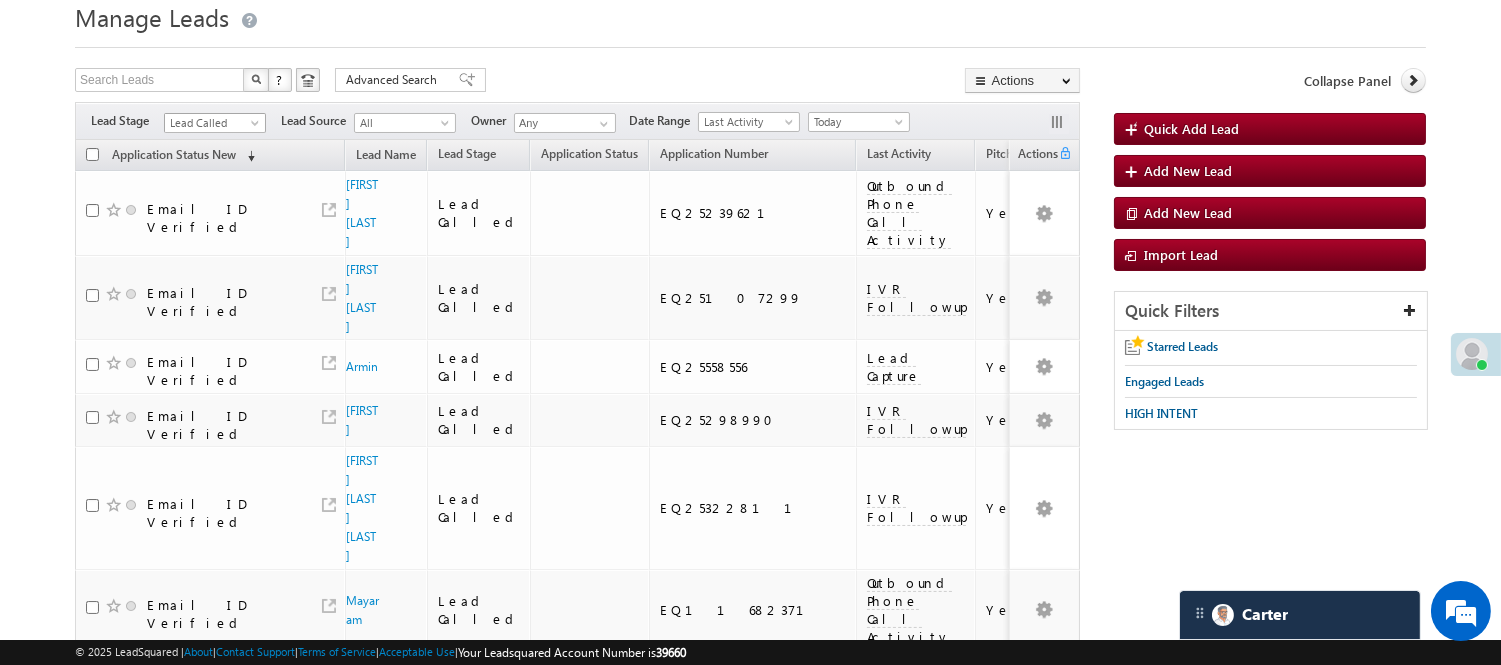 click on "Lead Called" at bounding box center (212, 123) 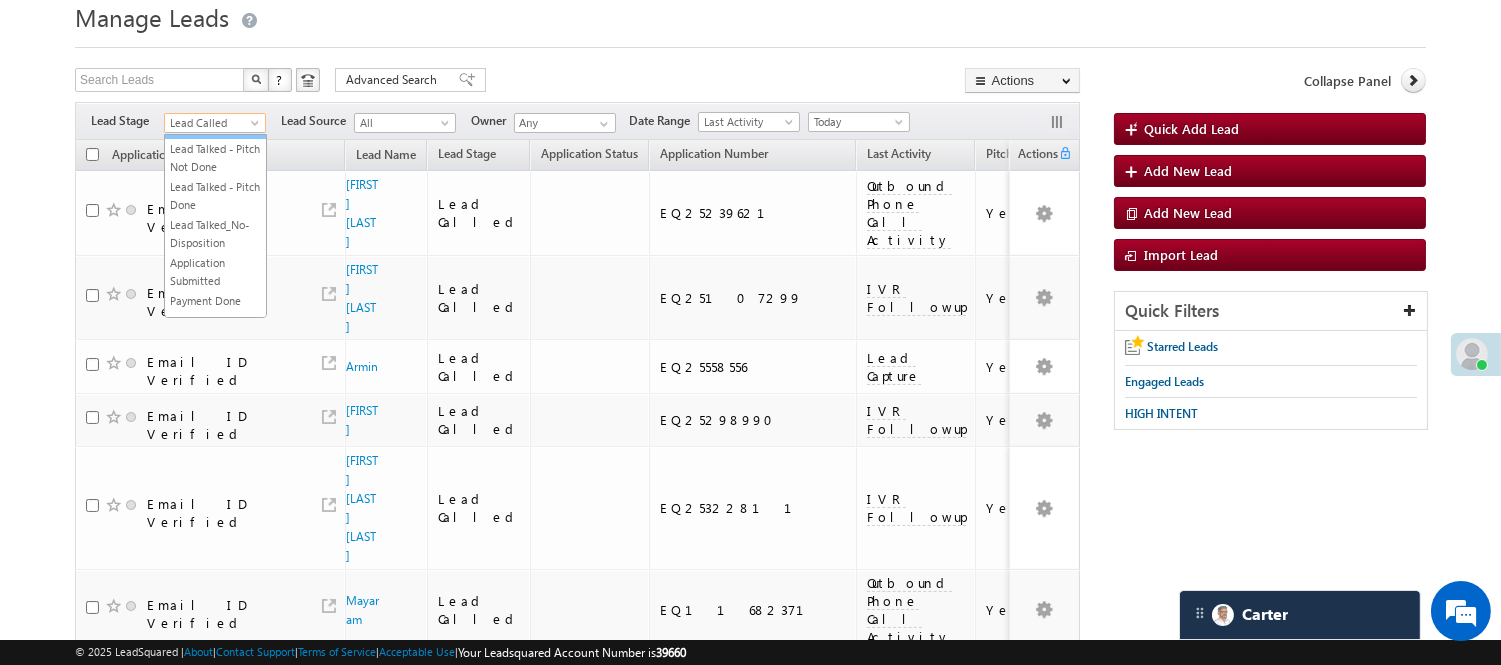 scroll, scrollTop: 0, scrollLeft: 0, axis: both 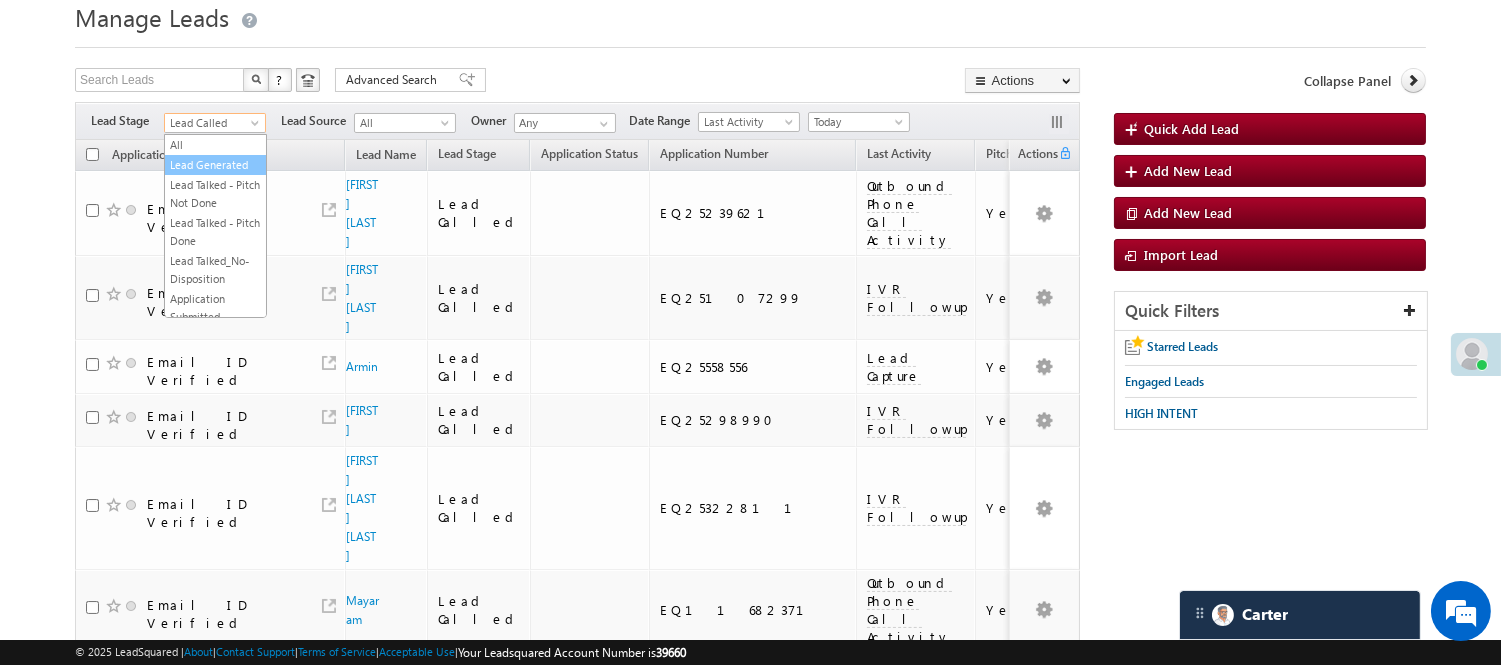 click on "Lead Generated" at bounding box center [215, 165] 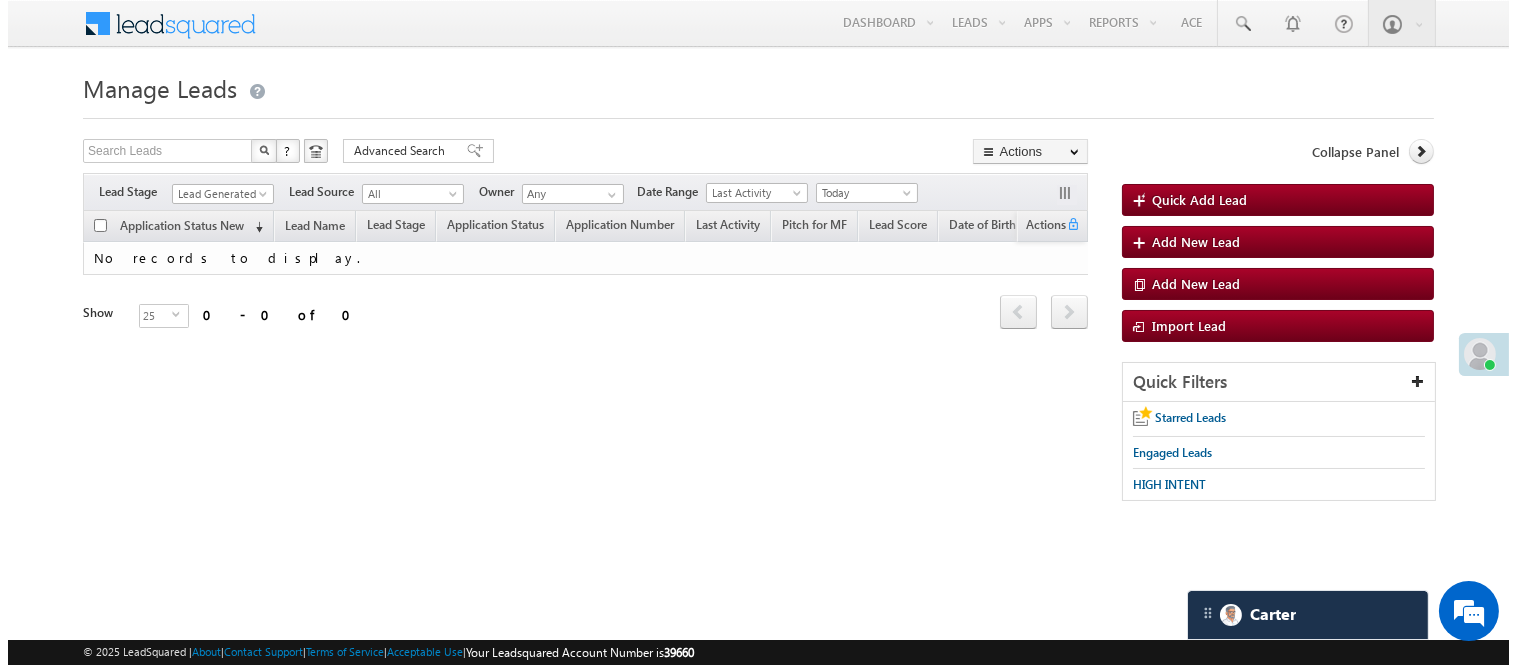 scroll, scrollTop: 0, scrollLeft: 0, axis: both 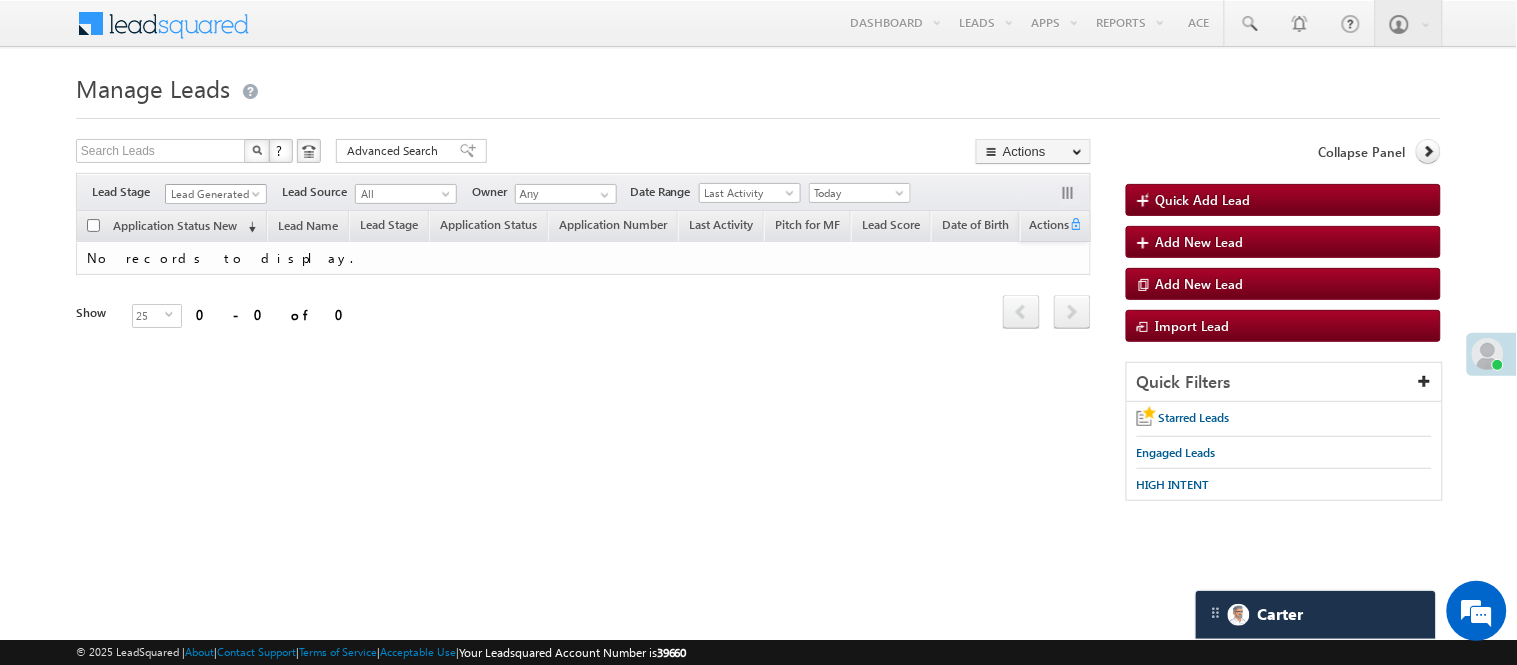 click on "Lead Generated" at bounding box center [213, 194] 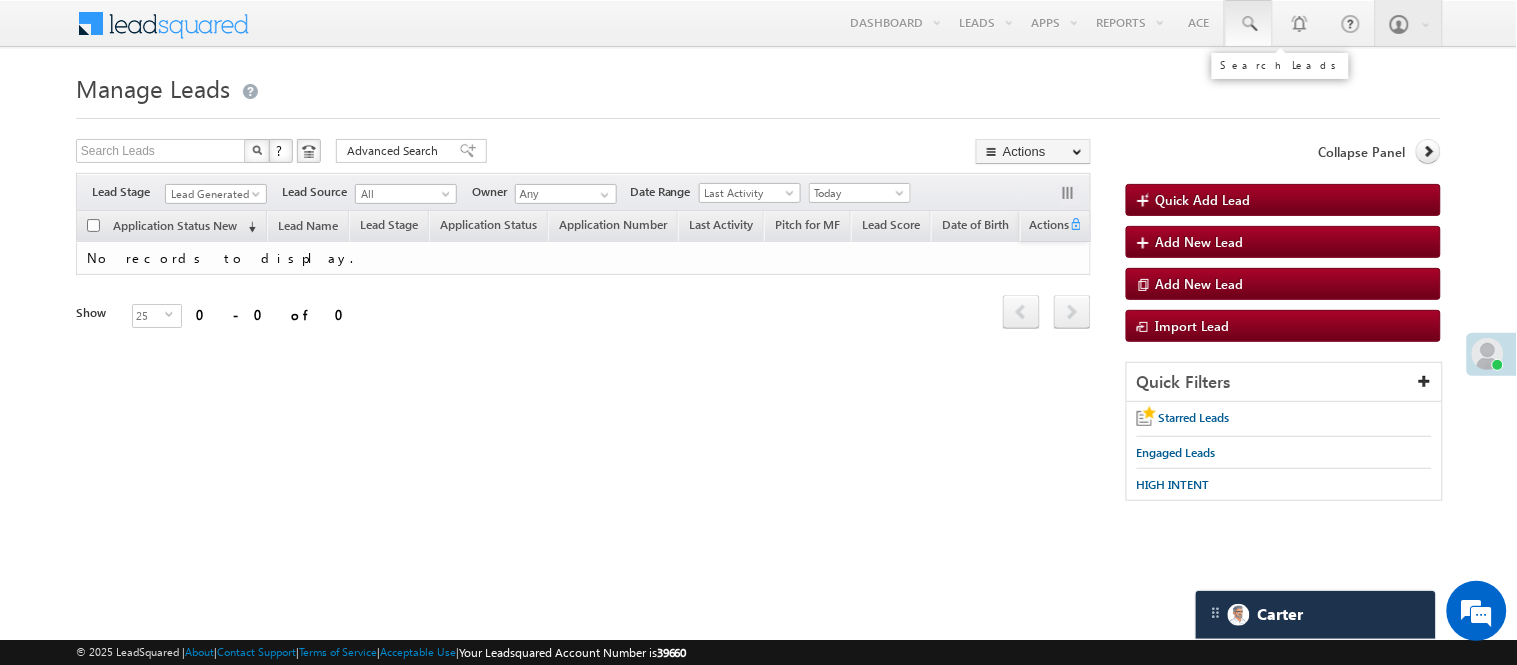 click at bounding box center (1249, 23) 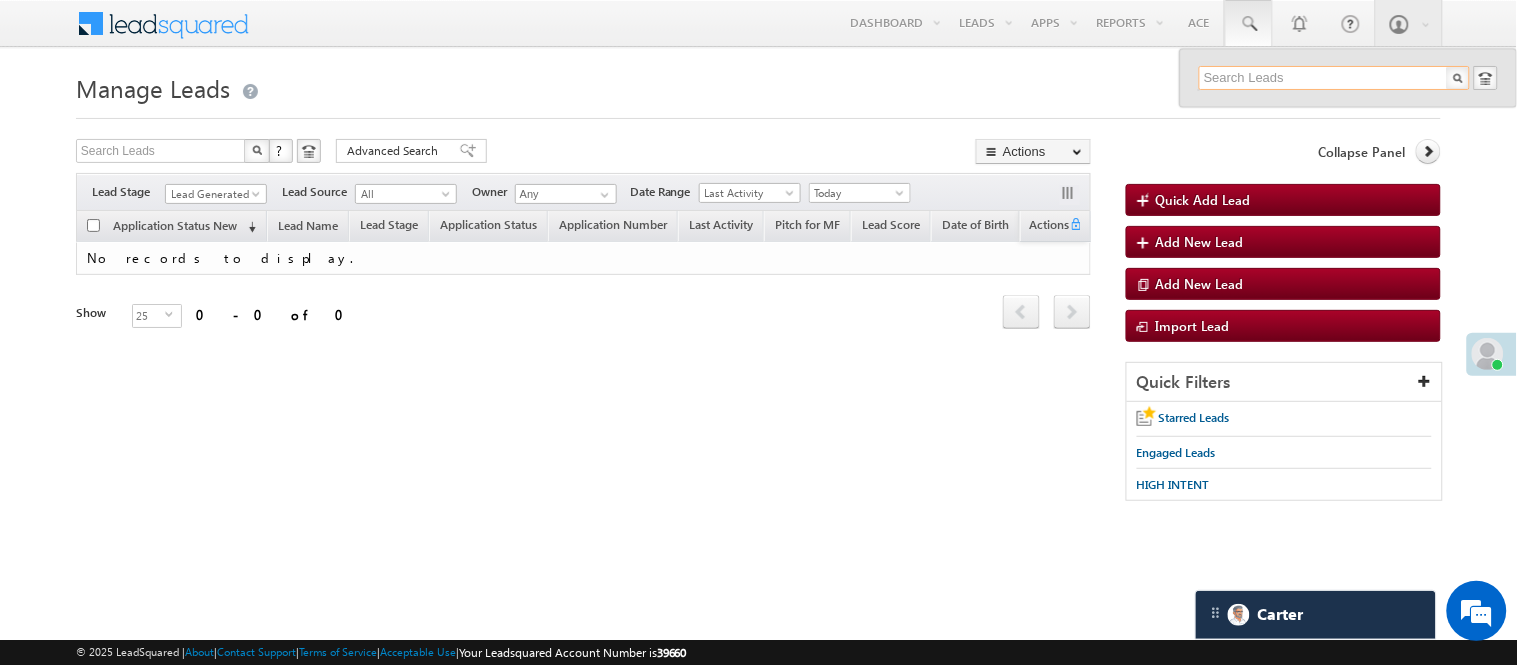 click at bounding box center (1334, 78) 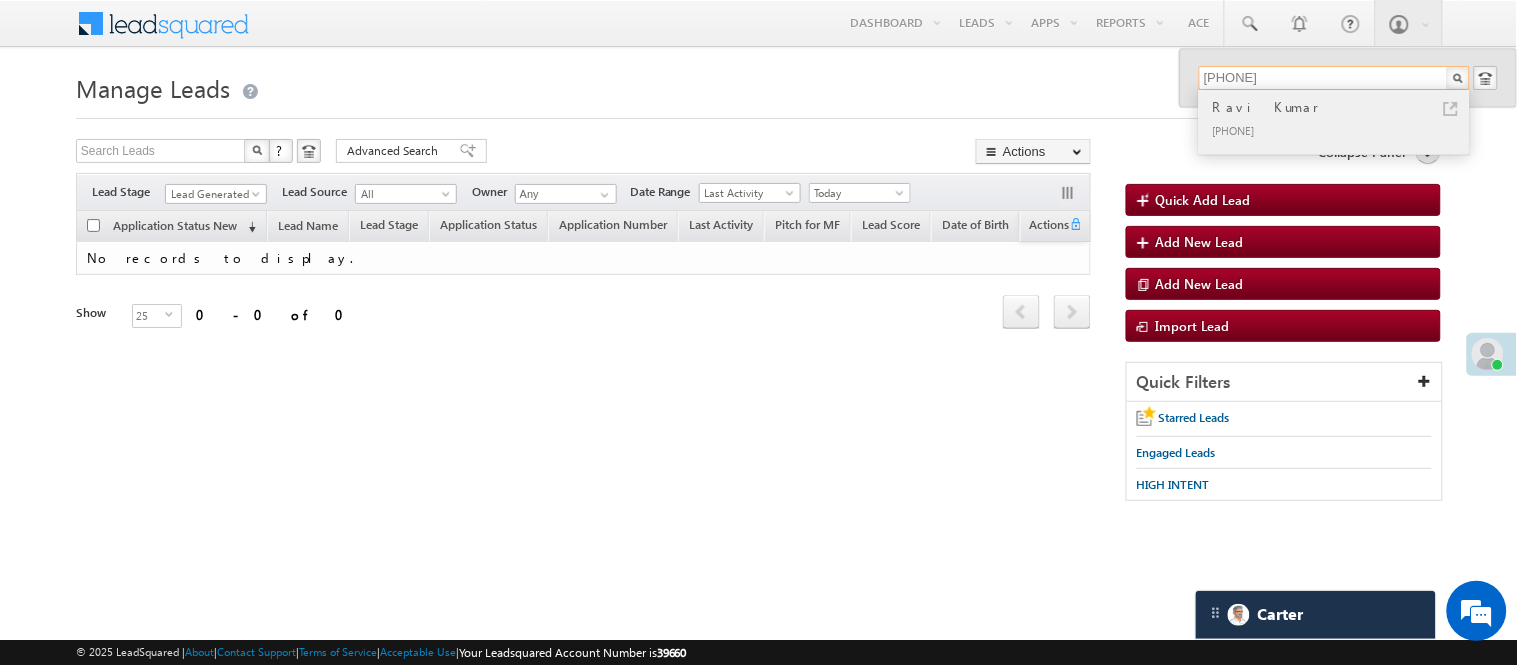 type on "8000537713" 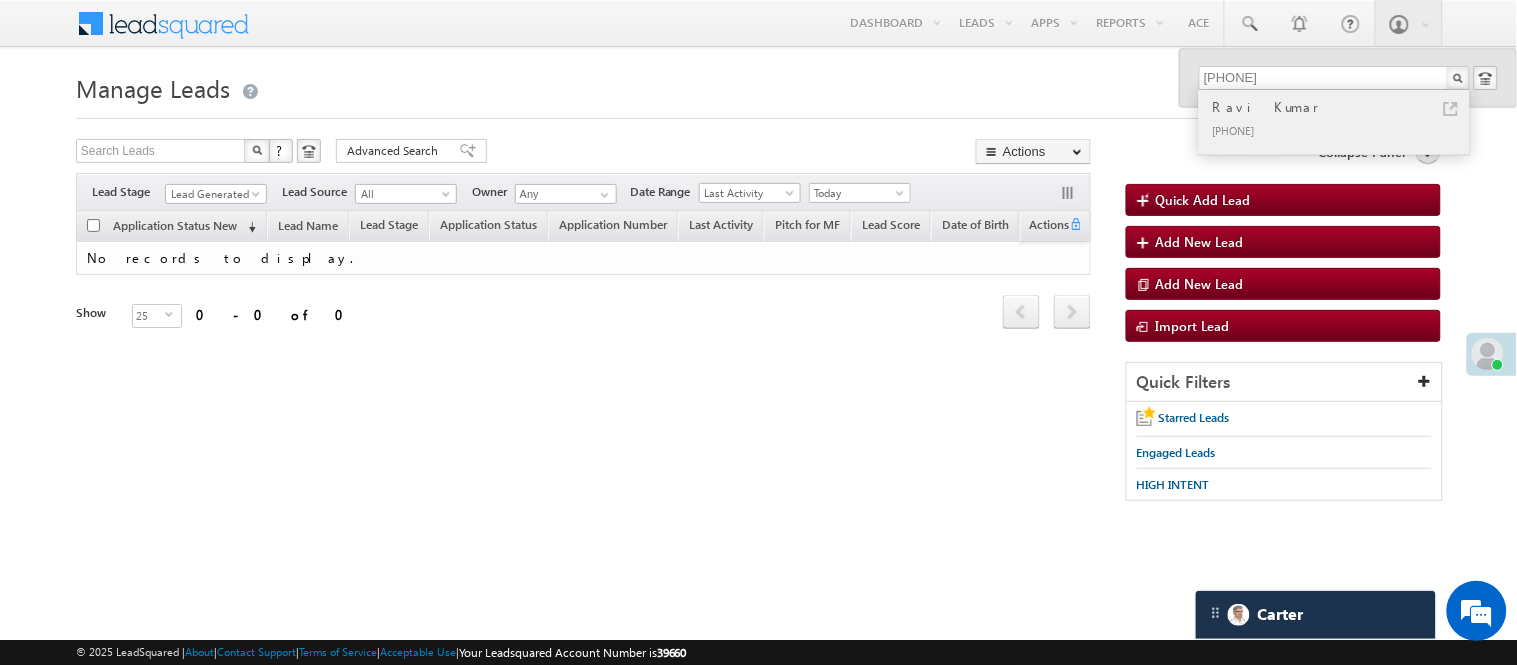 click on "+91-8000537713" at bounding box center (1343, 130) 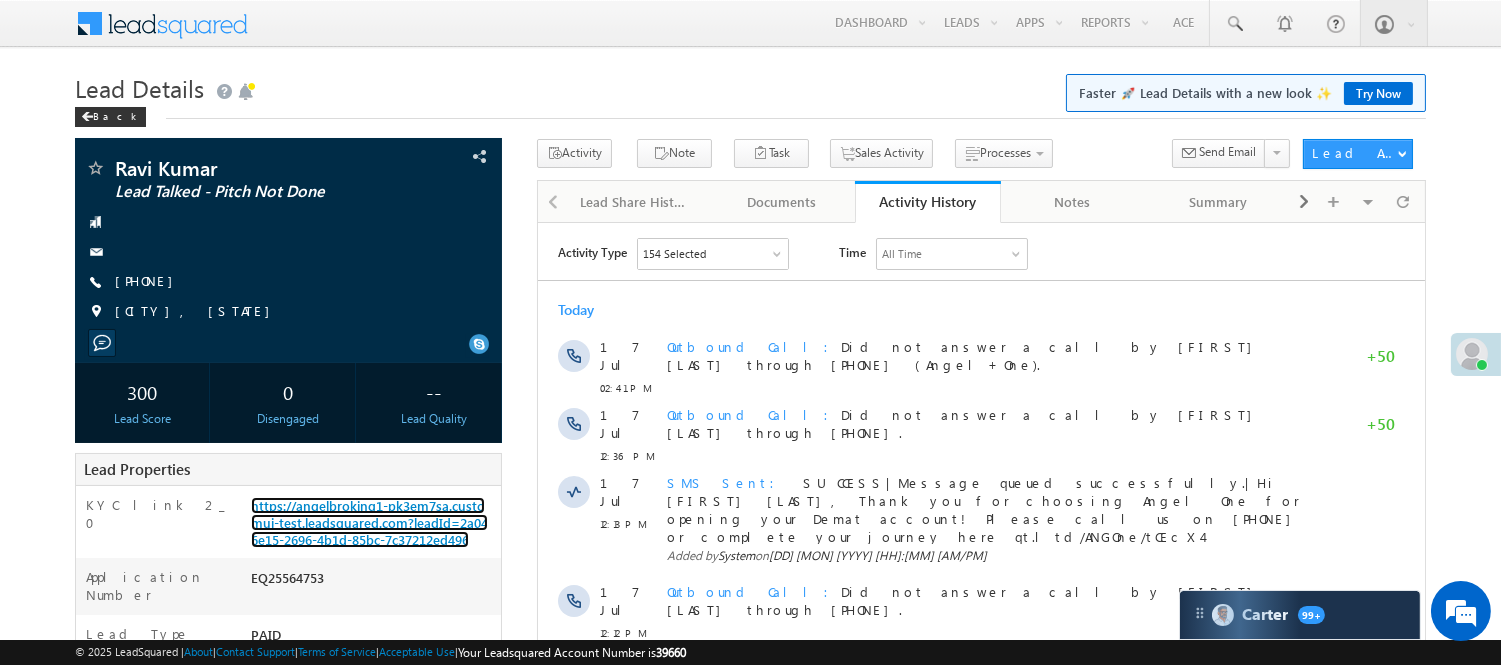 scroll, scrollTop: 0, scrollLeft: 0, axis: both 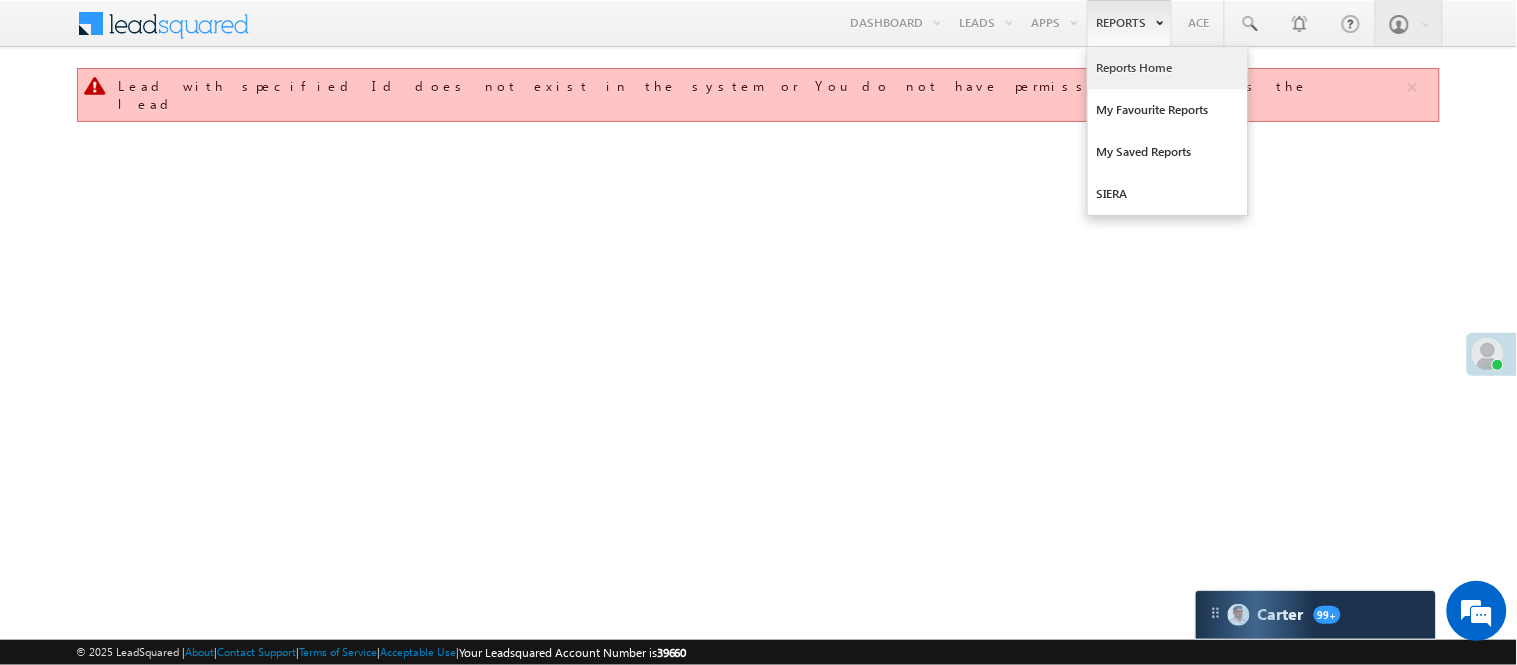 click on "Reports Home" at bounding box center (1168, 68) 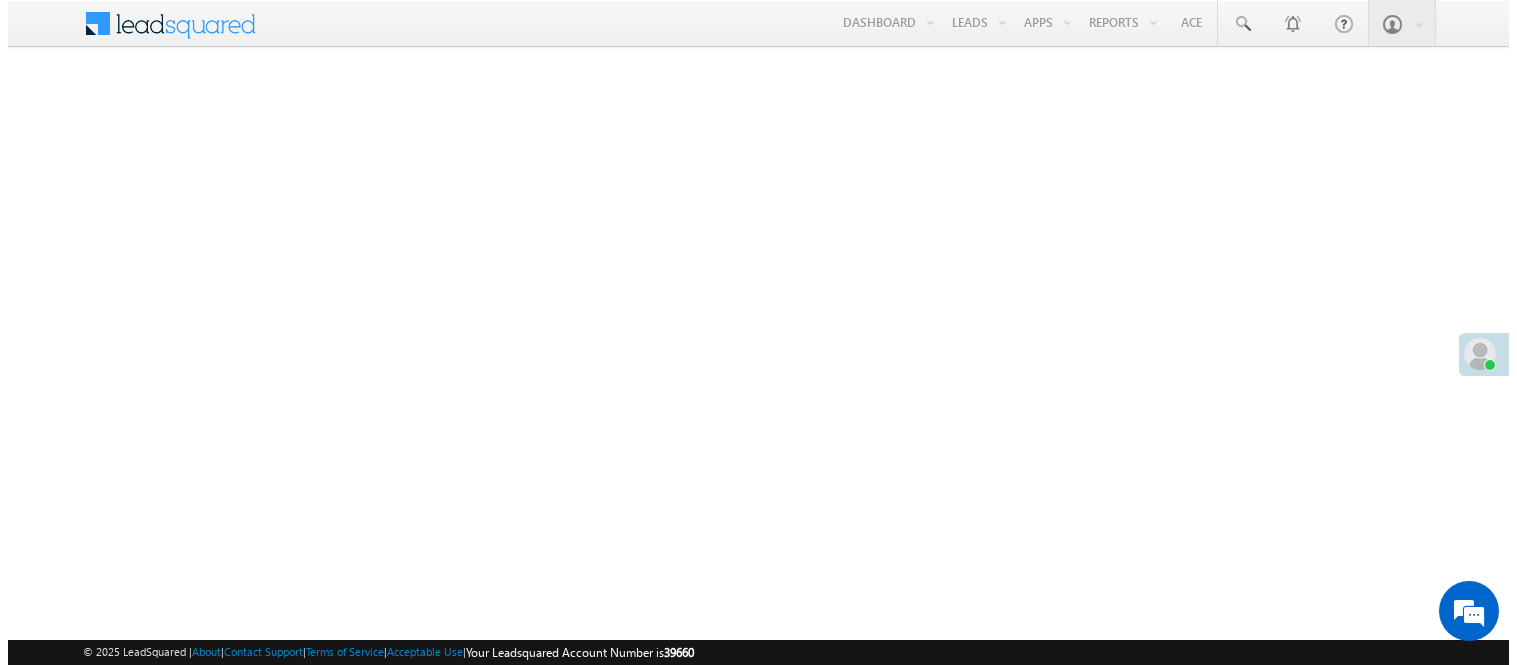 scroll, scrollTop: 0, scrollLeft: 0, axis: both 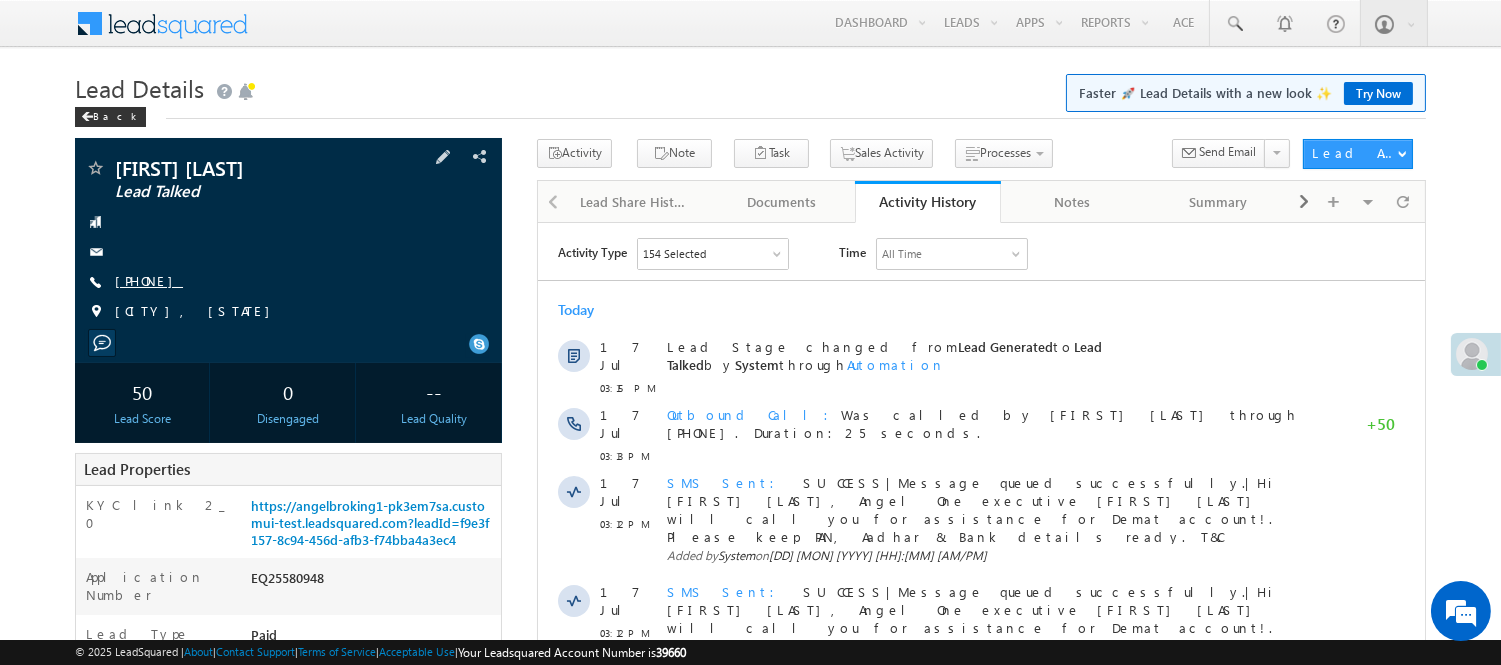 click on "[PHONE]" at bounding box center (149, 280) 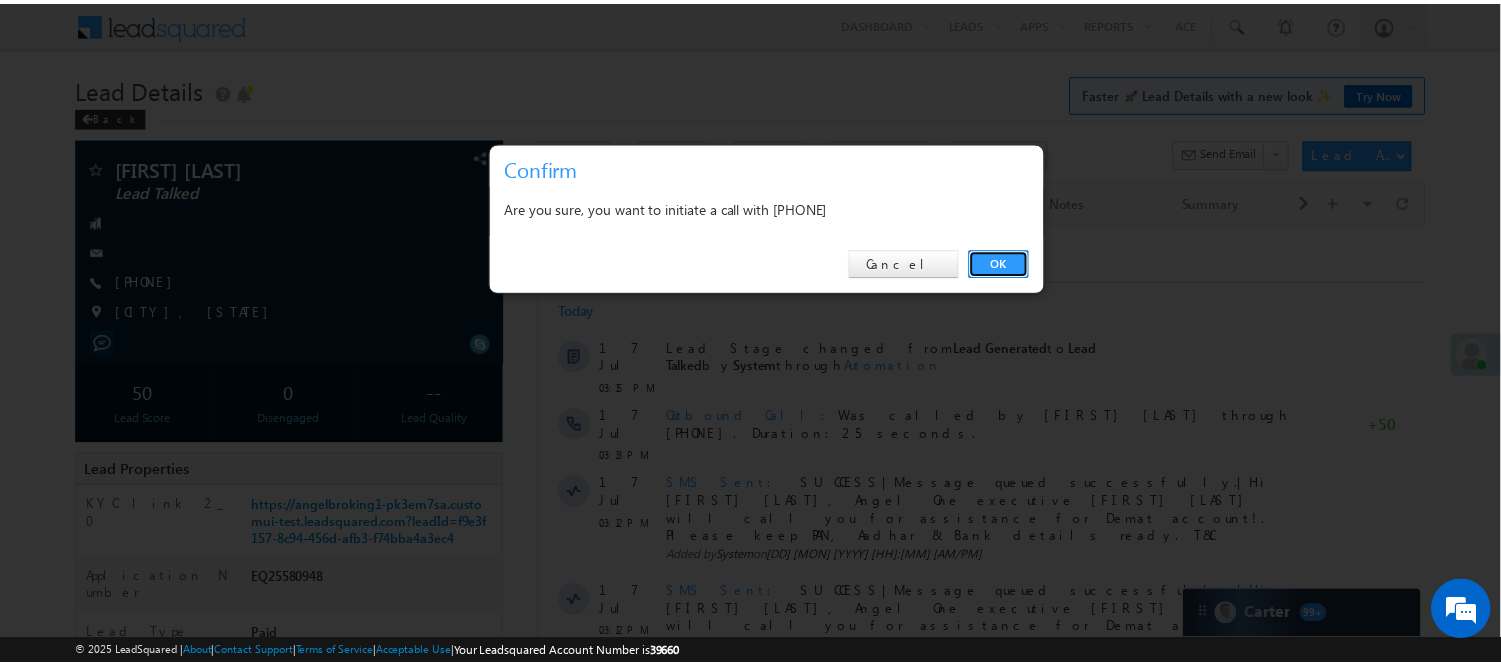 scroll, scrollTop: 0, scrollLeft: 0, axis: both 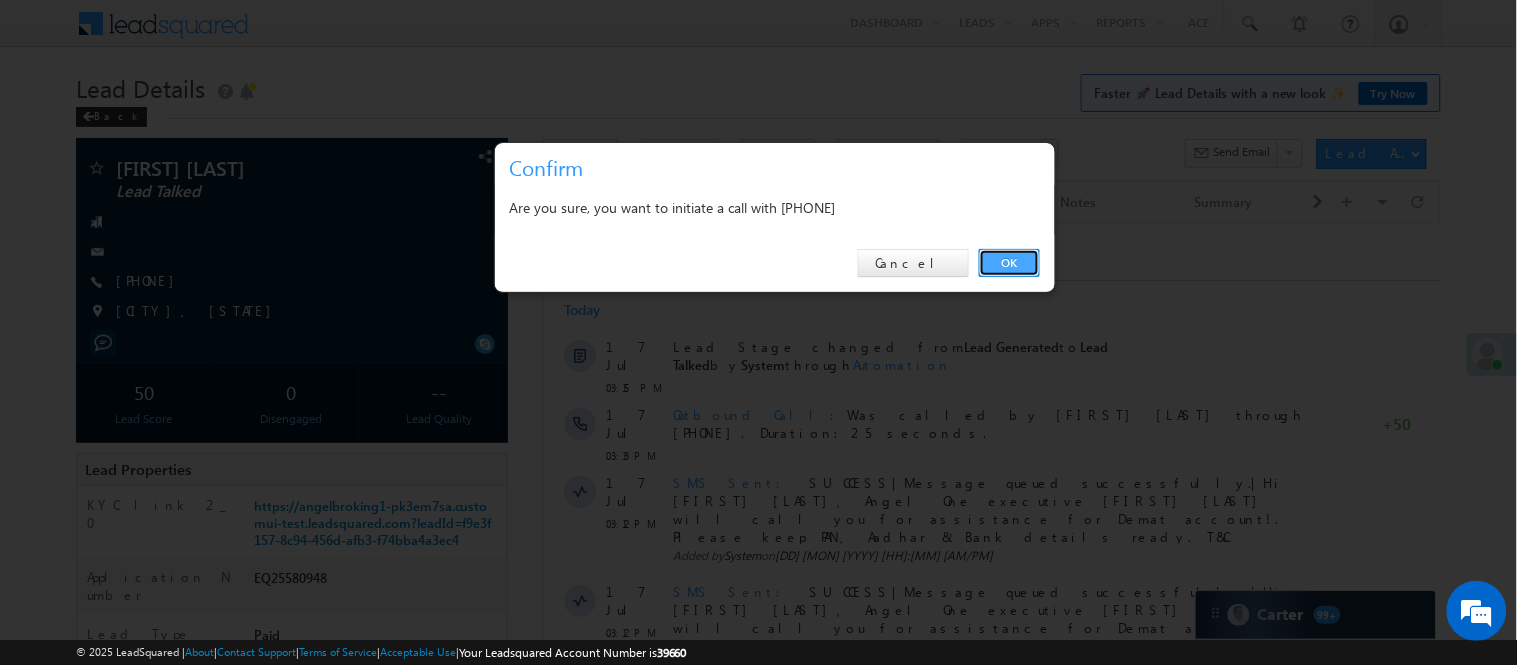 click on "OK" at bounding box center [1009, 263] 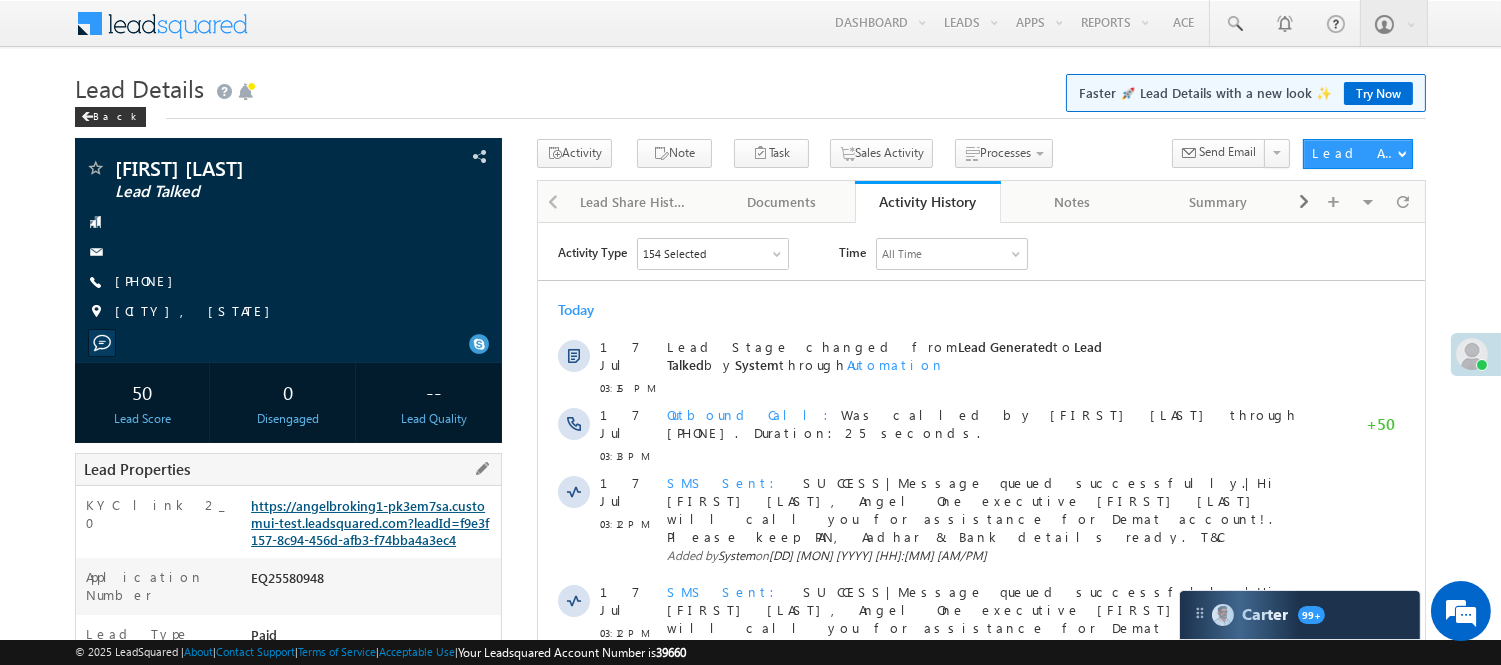 click on "https://angelbroking1-pk3em7sa.customui-test.leadsquared.com?leadId=f9e3f157-8c94-456d-afb3-f74bba4a3ec4" at bounding box center (370, 522) 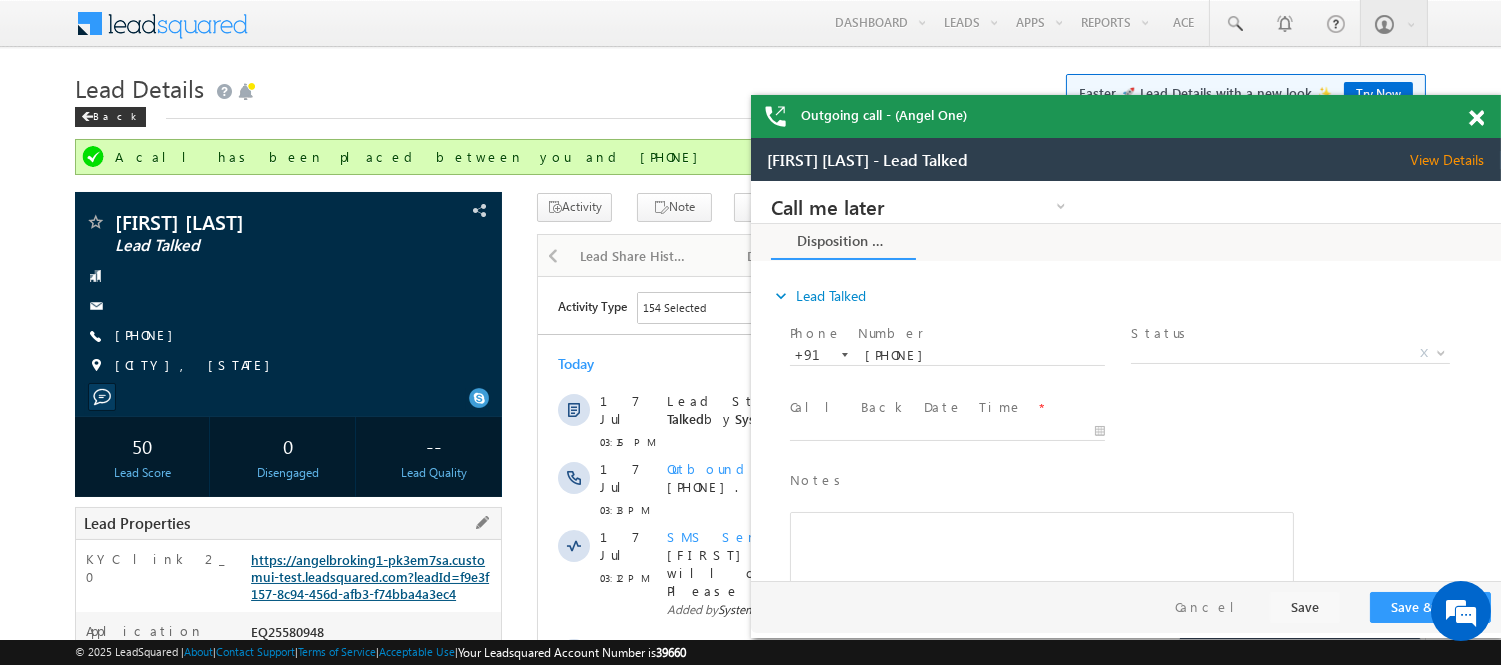 scroll, scrollTop: 0, scrollLeft: 0, axis: both 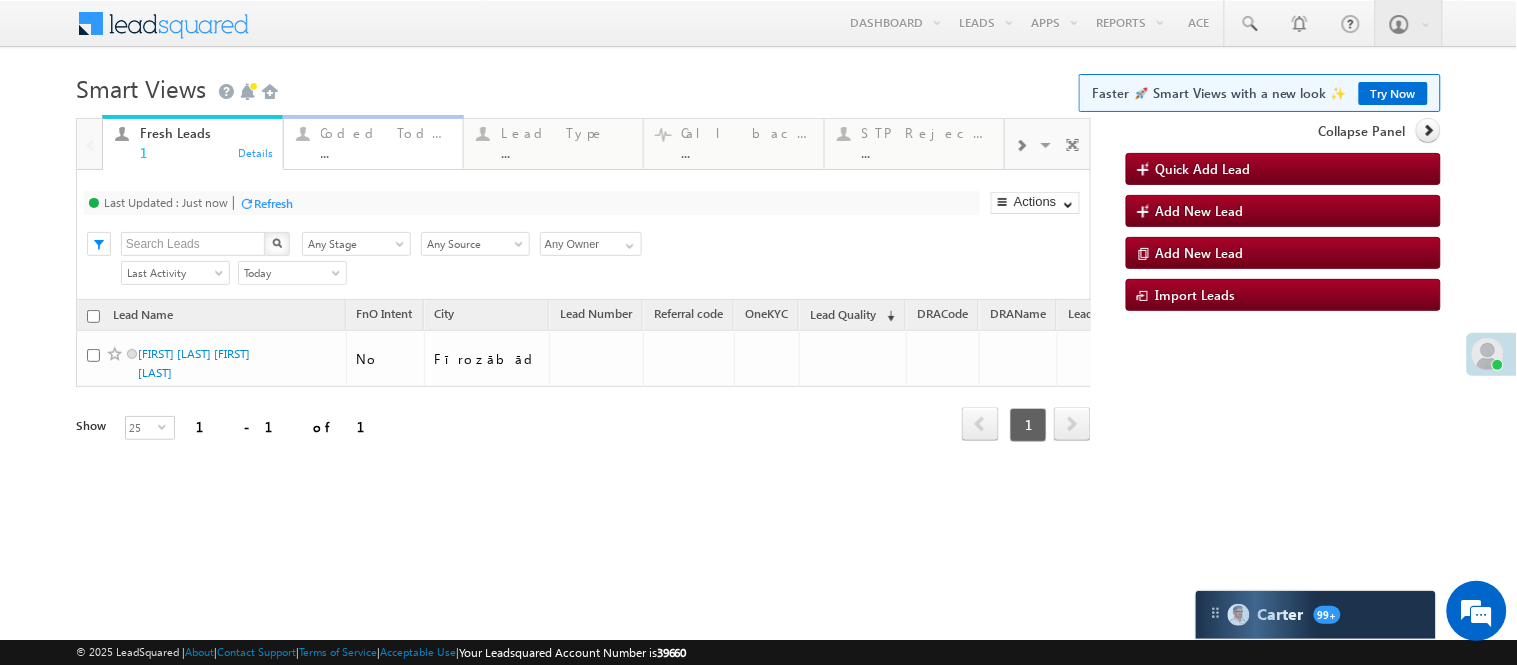 click on "..." at bounding box center [386, 152] 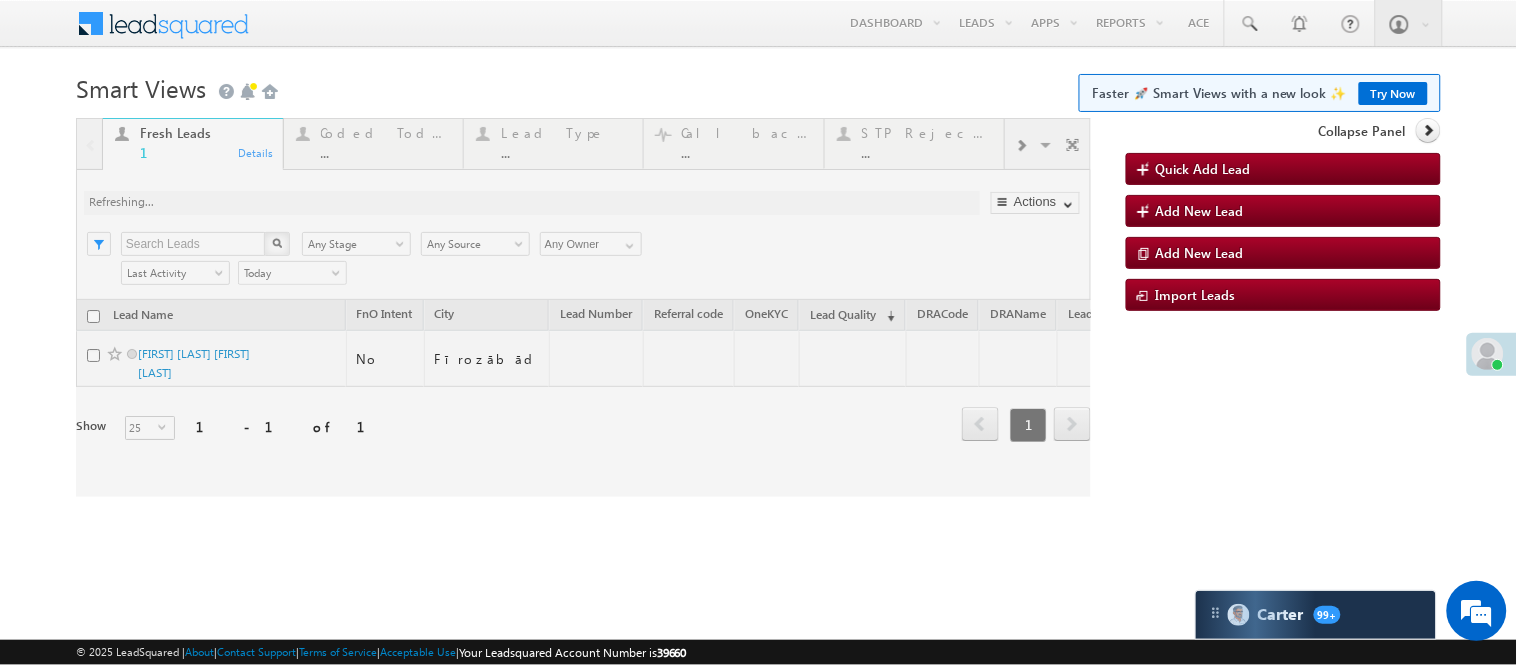scroll, scrollTop: 0, scrollLeft: 0, axis: both 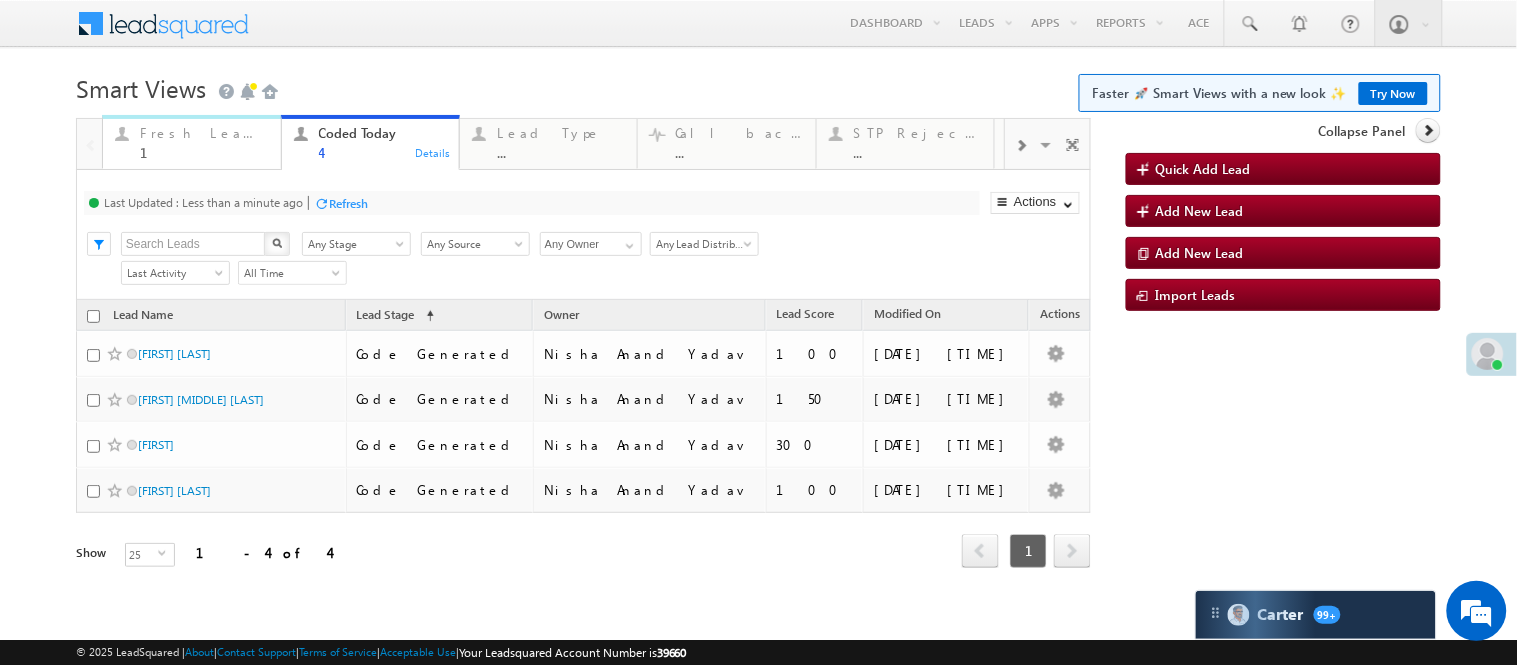 click on "1" at bounding box center (204, 152) 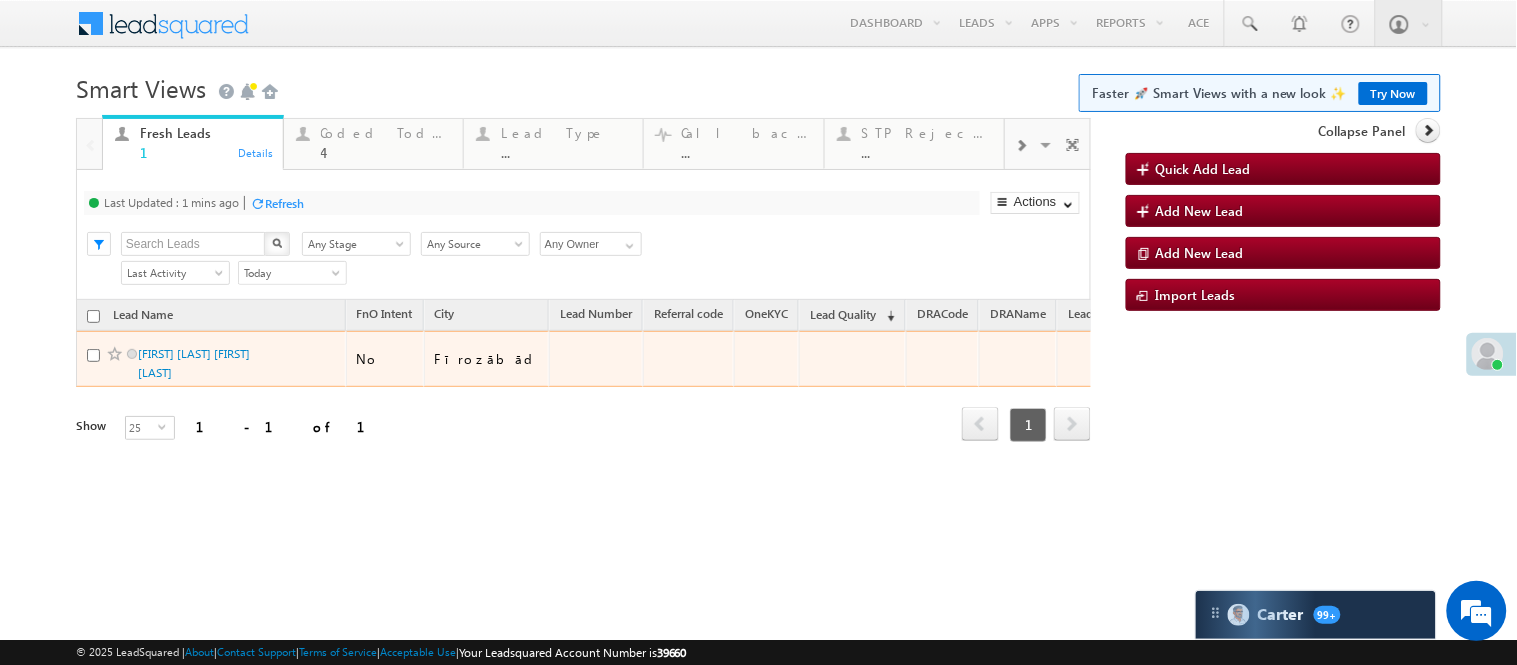click on "[FIRST] [LAST] [FIRST] [LAST]" at bounding box center [212, 363] 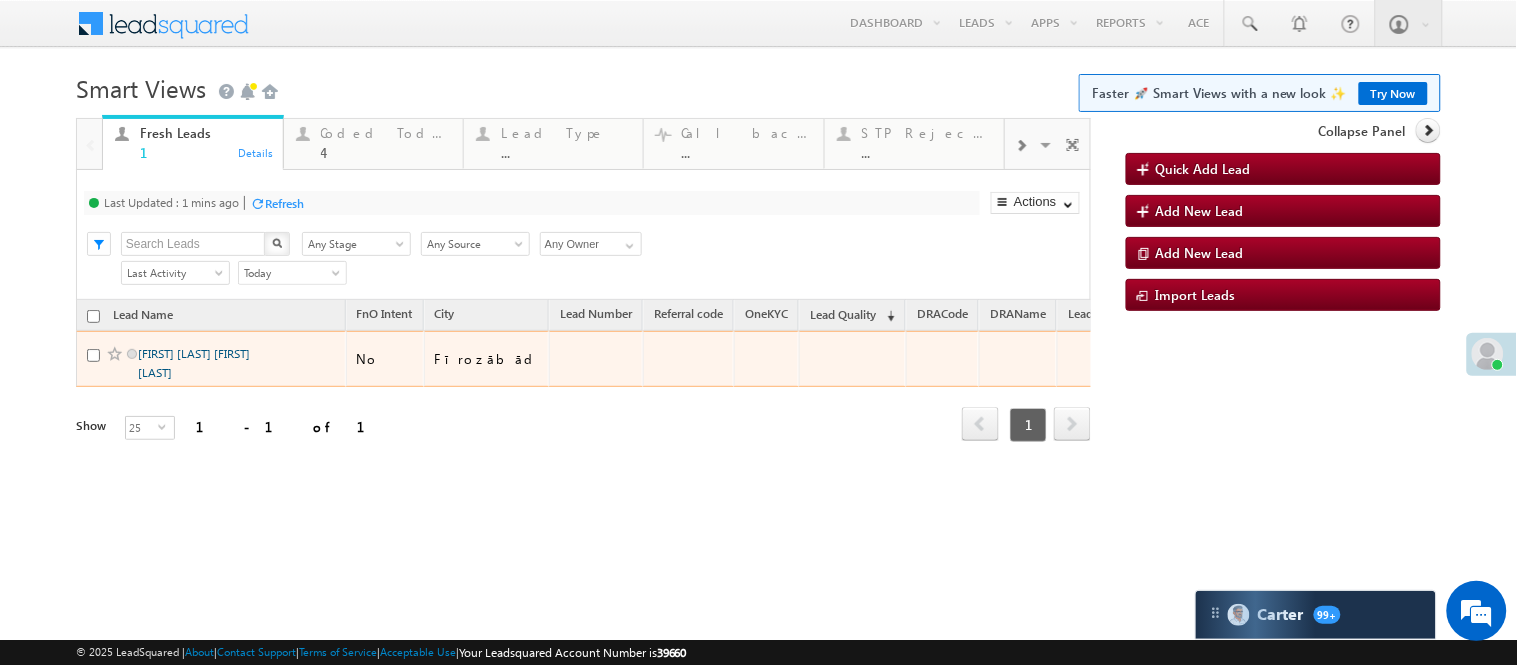 click on "[FIRST] [LAST] [FIRST] [LAST]" at bounding box center (194, 363) 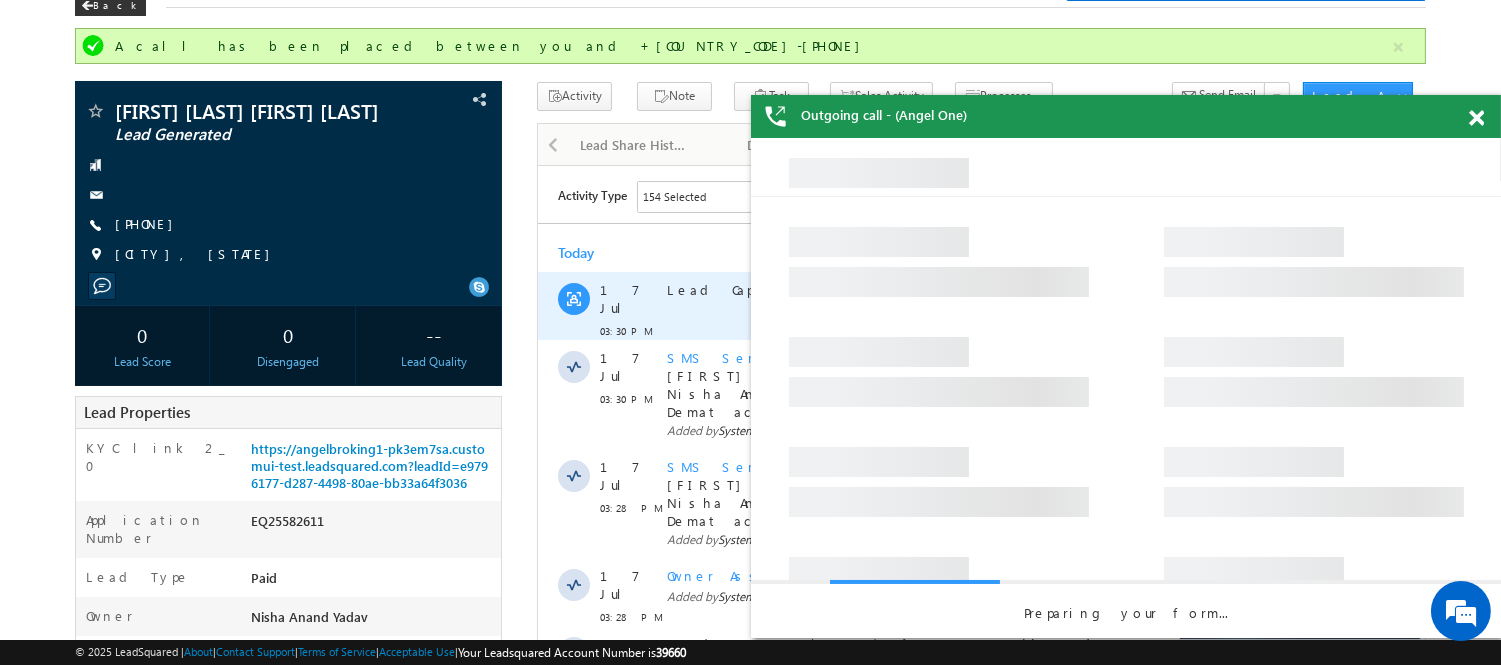 scroll, scrollTop: 0, scrollLeft: 0, axis: both 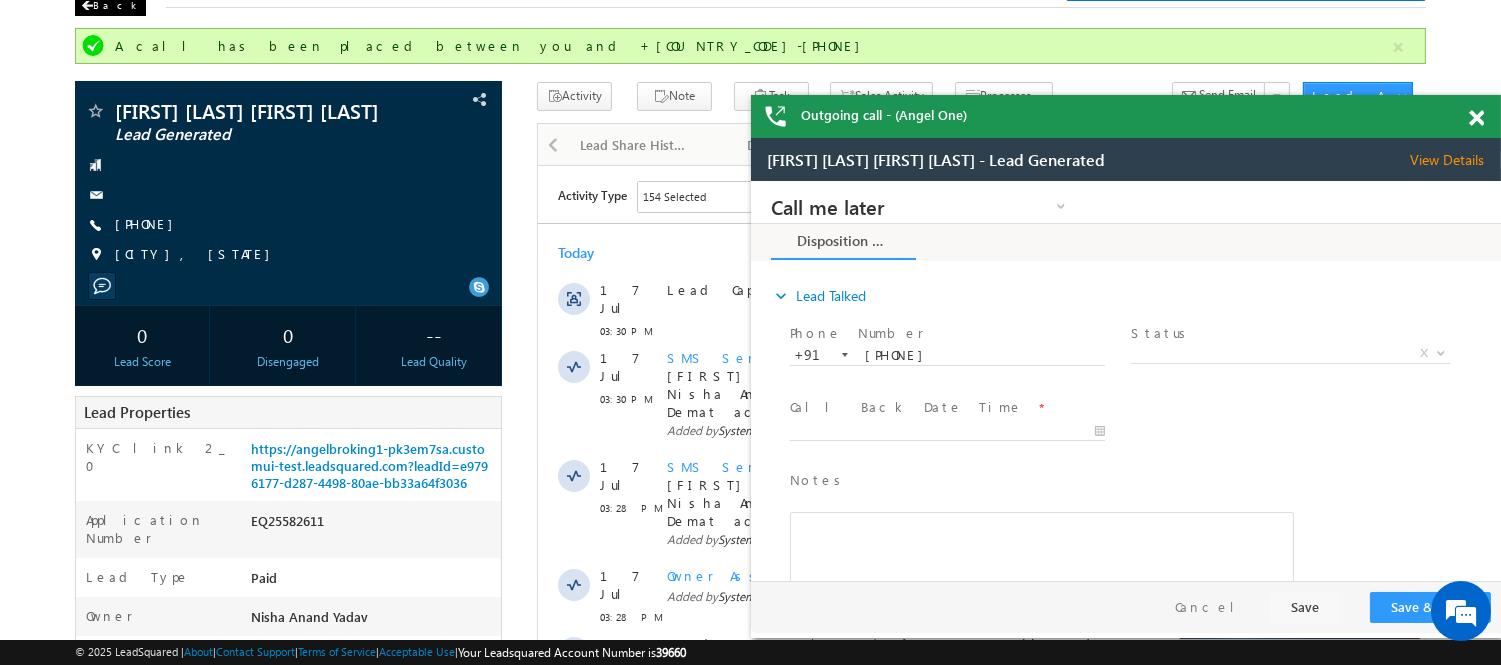click on "Back" at bounding box center (110, 6) 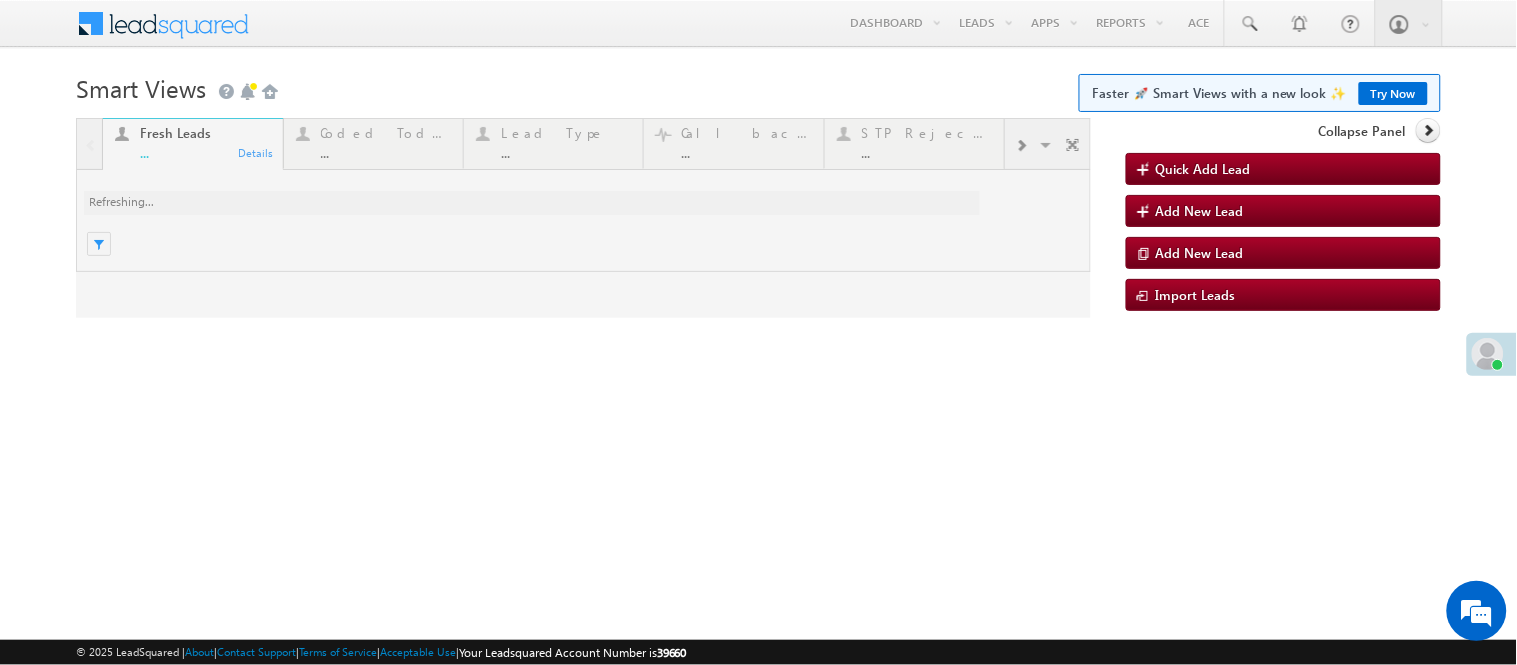 scroll, scrollTop: 0, scrollLeft: 0, axis: both 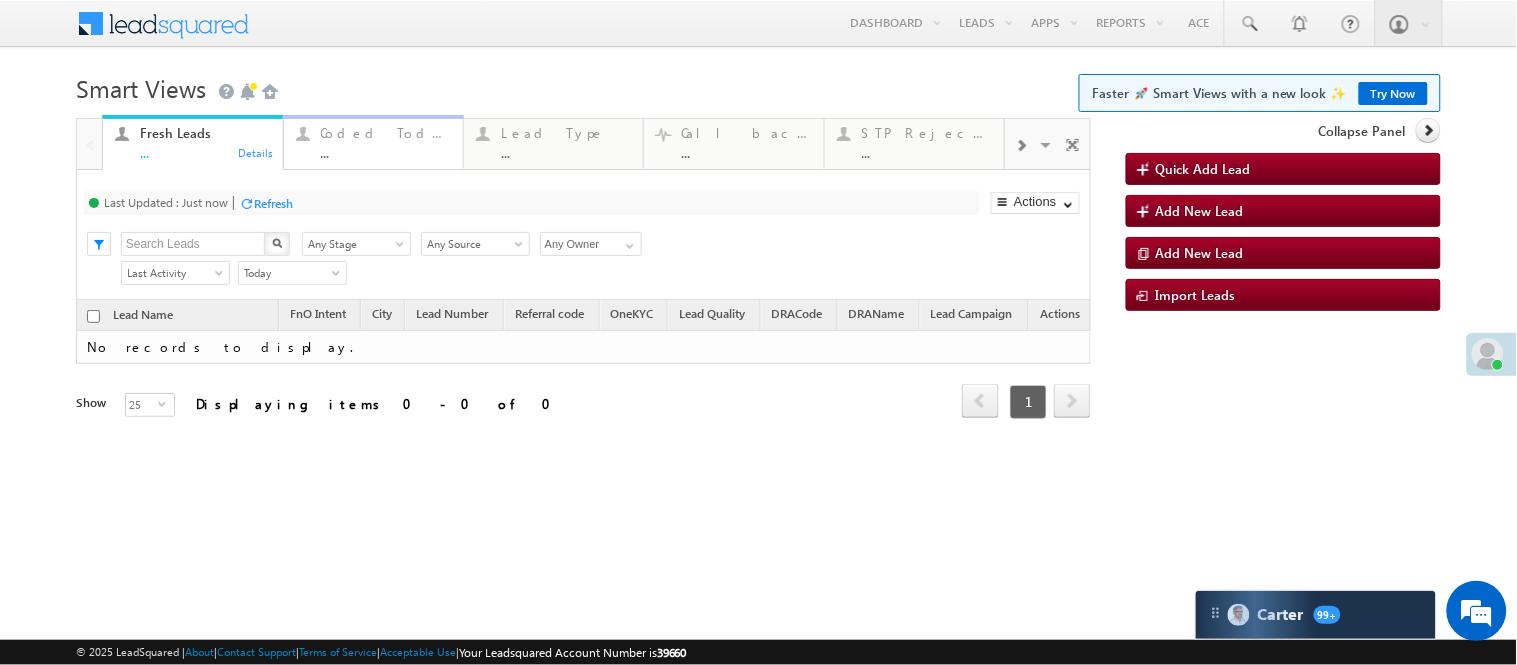click on "Coded Today" at bounding box center (386, 133) 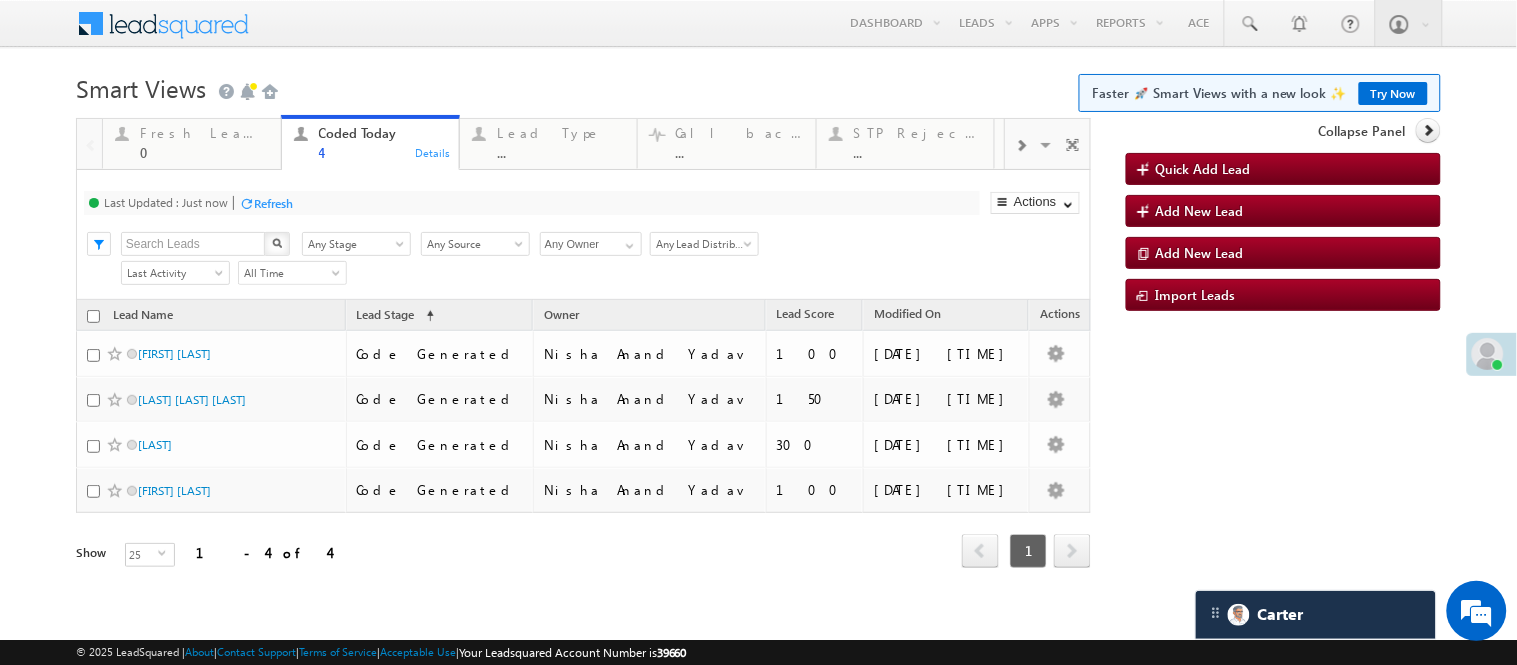 scroll, scrollTop: 0, scrollLeft: 0, axis: both 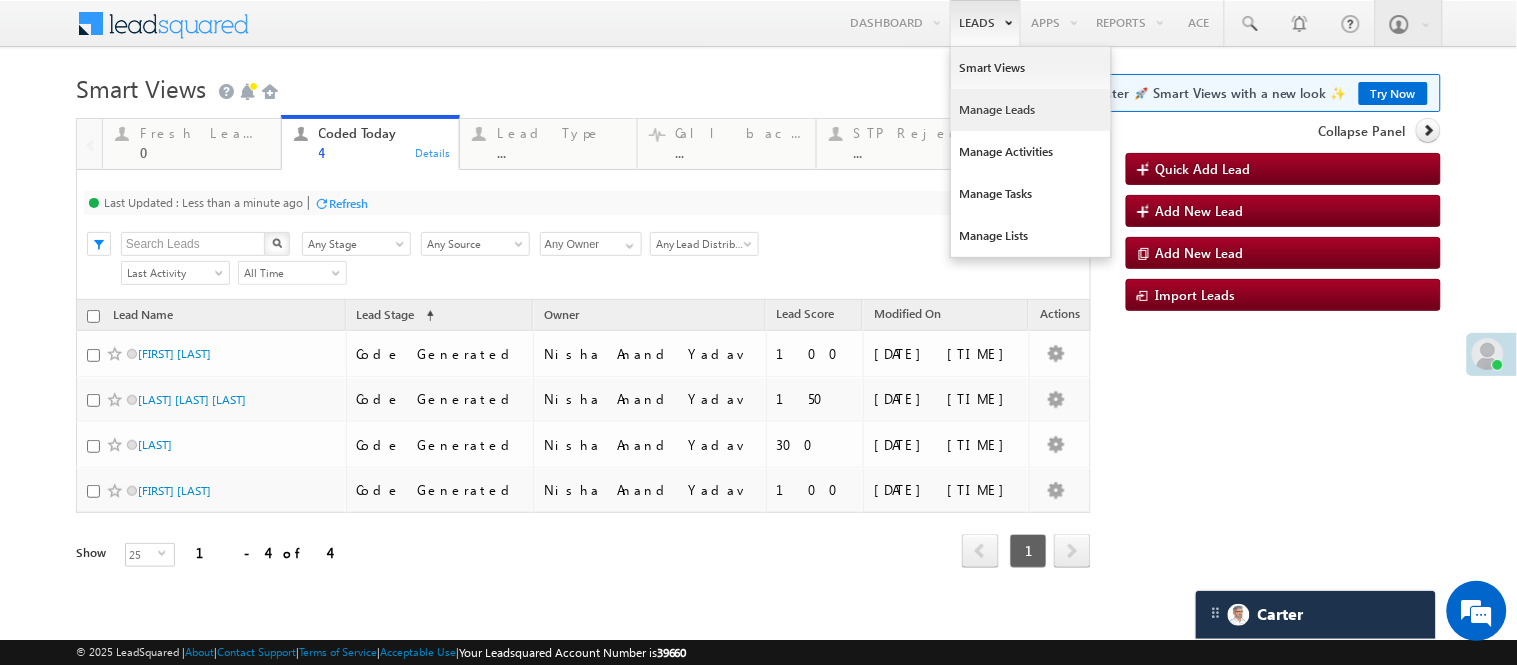 click on "Manage Leads" at bounding box center [1031, 110] 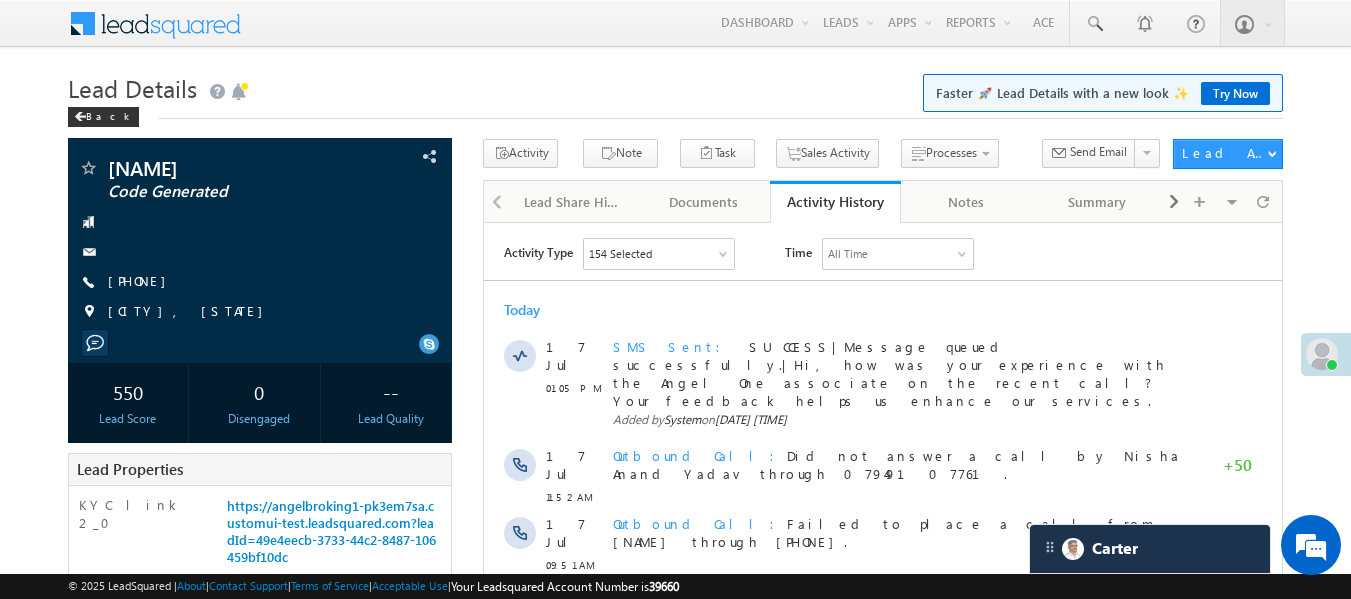 scroll, scrollTop: 0, scrollLeft: 0, axis: both 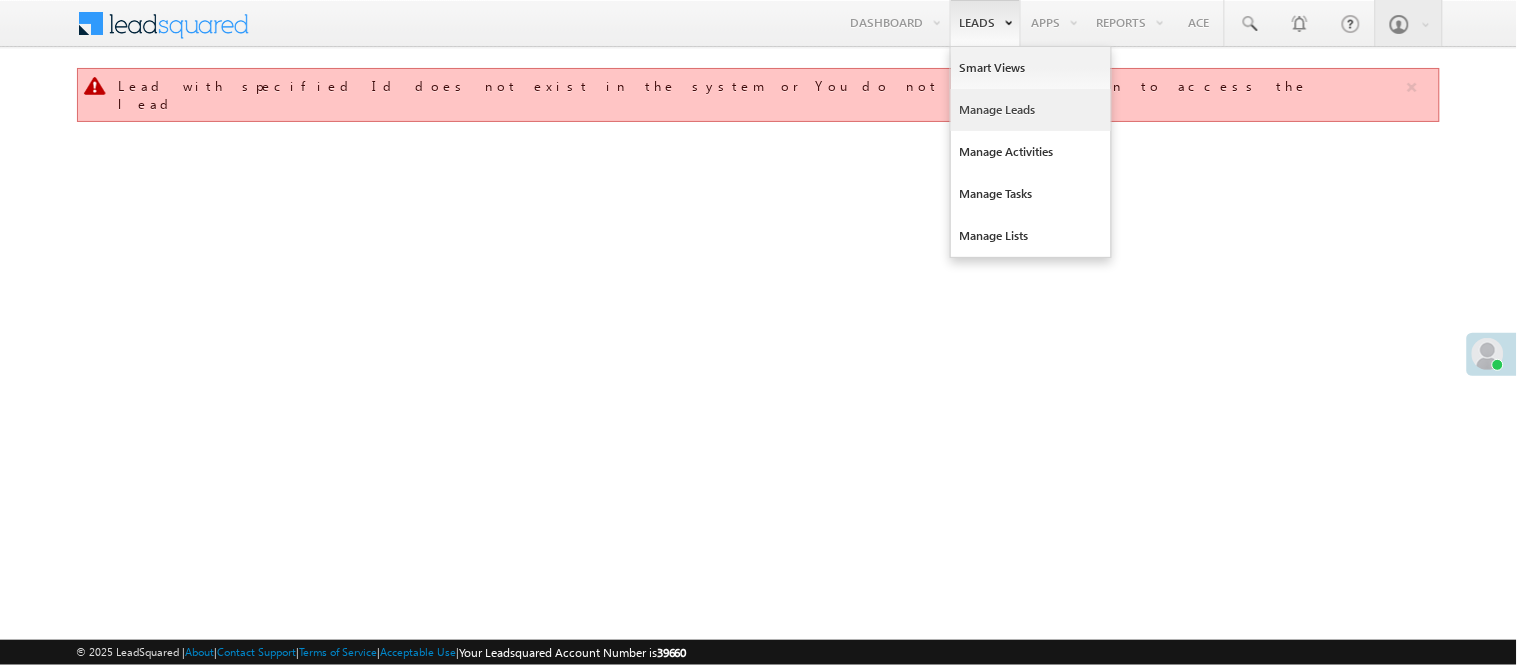 click on "Manage Leads" at bounding box center [1031, 110] 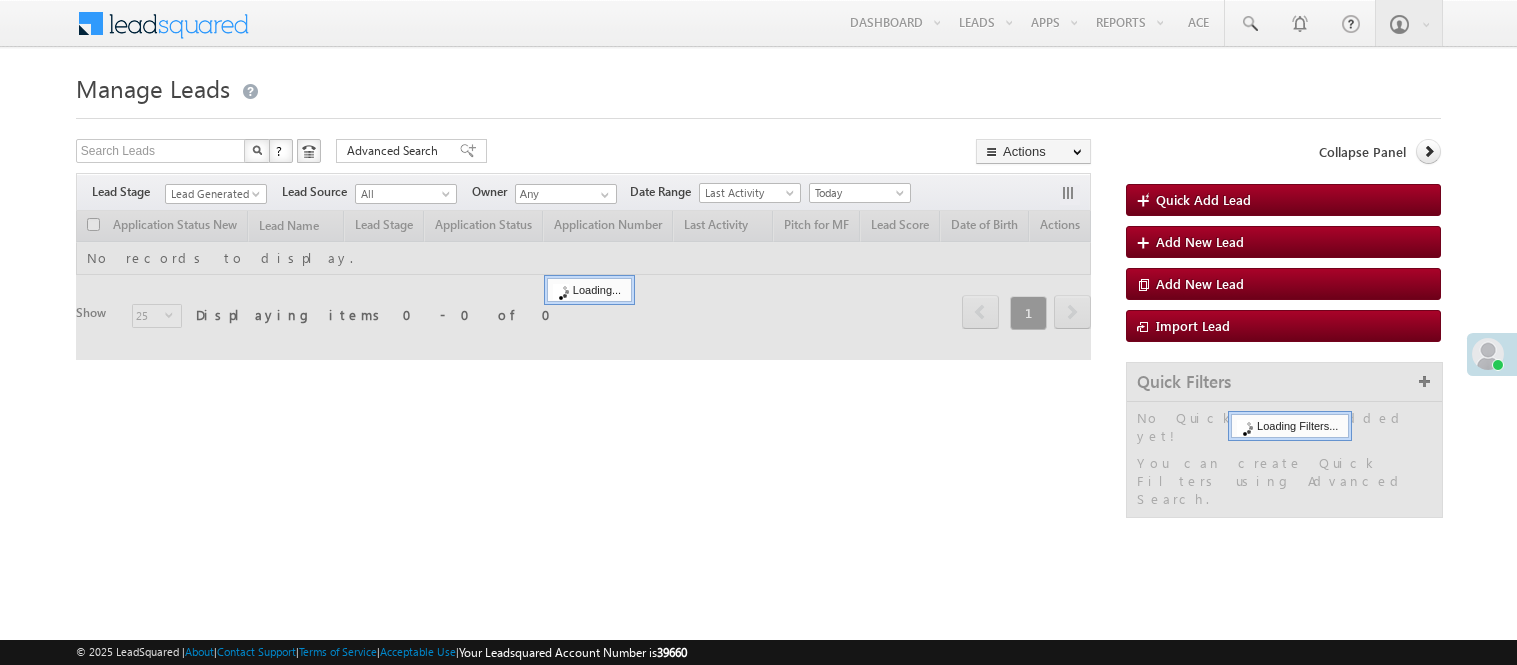 scroll, scrollTop: 0, scrollLeft: 0, axis: both 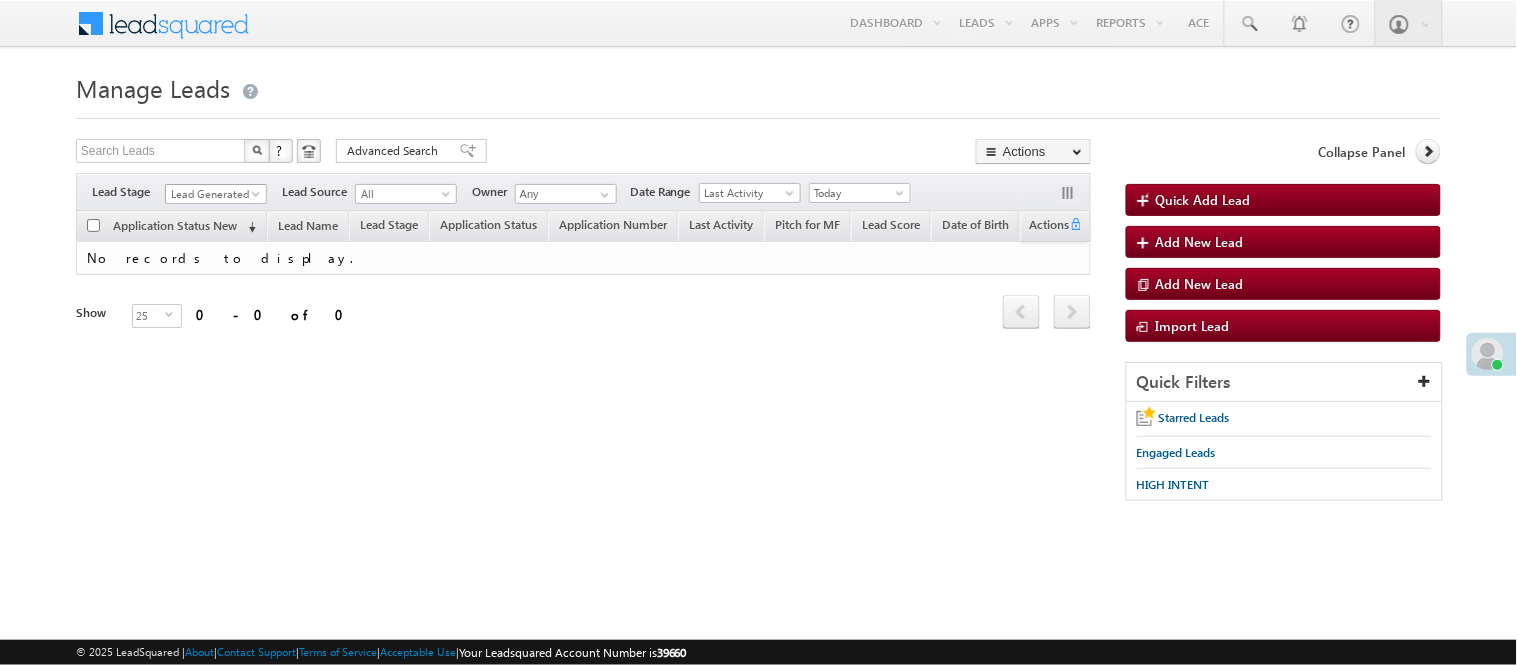 click on "Lead Generated" at bounding box center [213, 194] 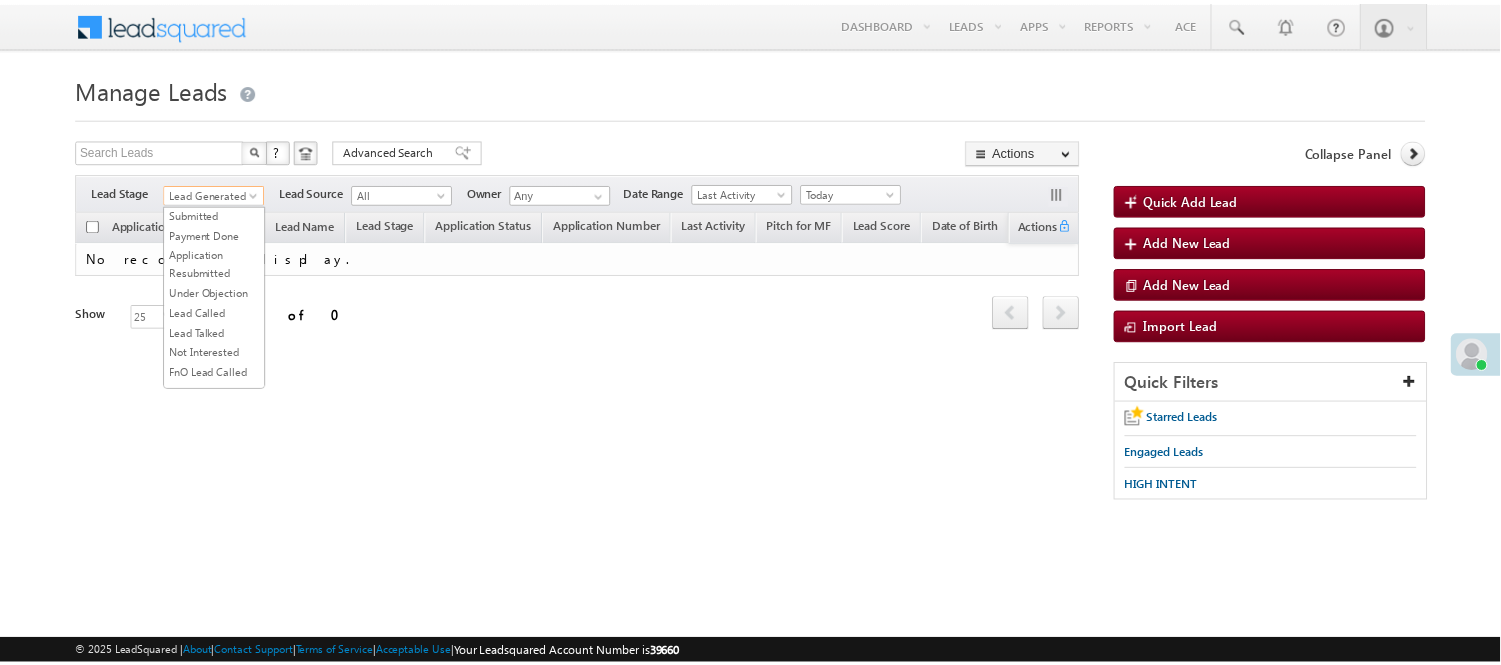 scroll, scrollTop: 496, scrollLeft: 0, axis: vertical 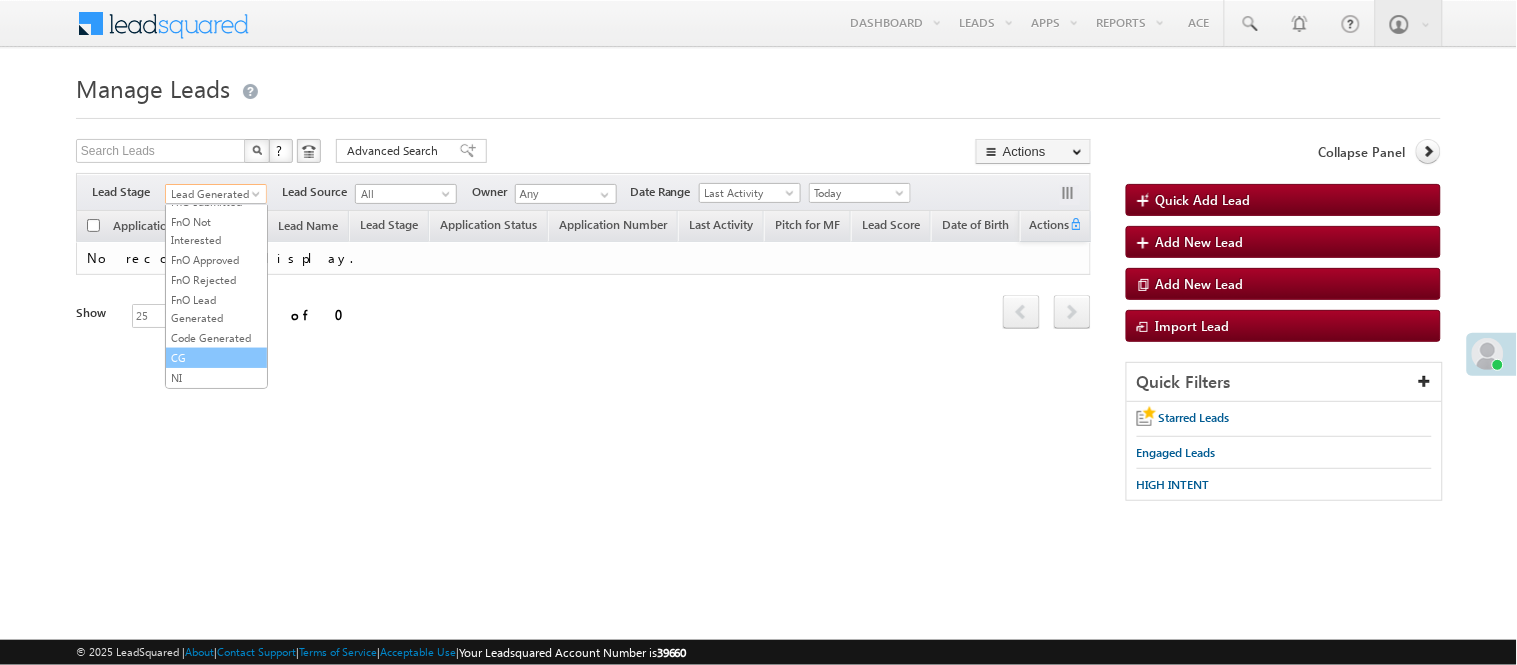 click on "CG" at bounding box center (216, 358) 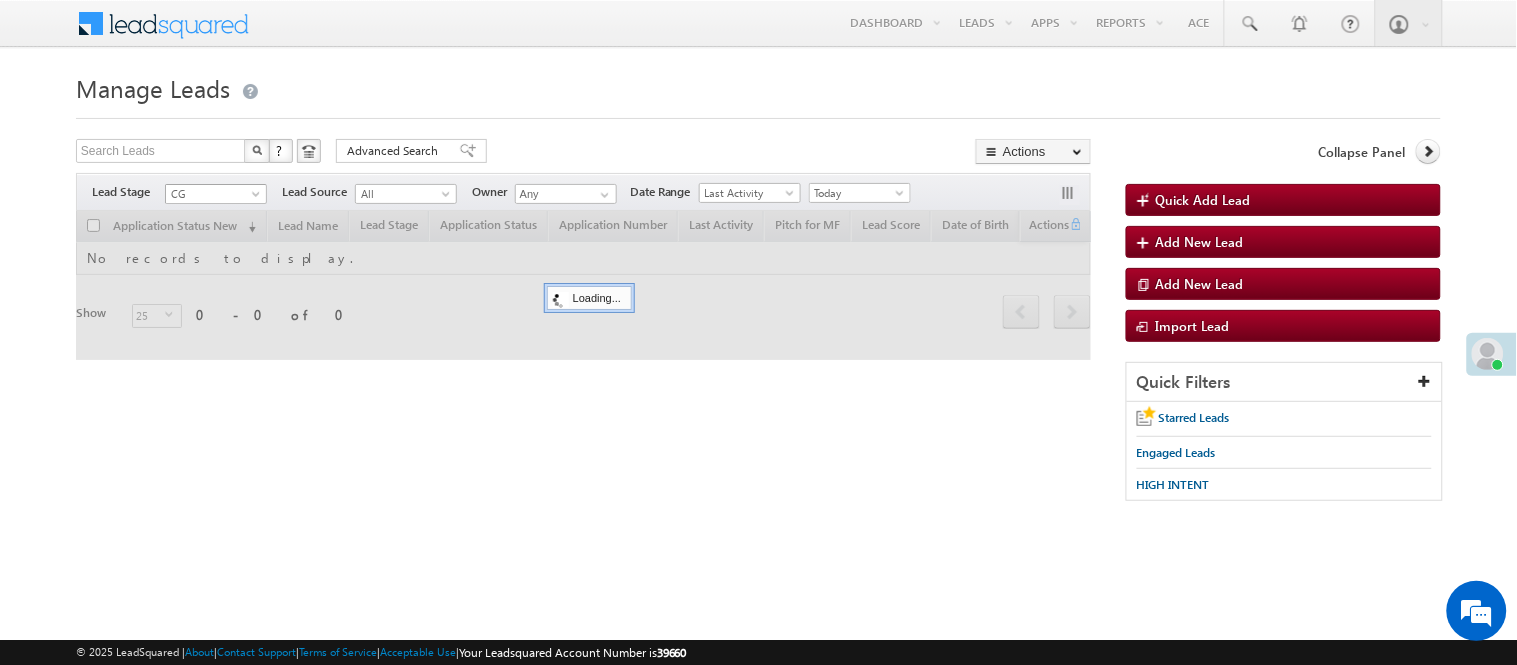 click on "CG" at bounding box center (213, 194) 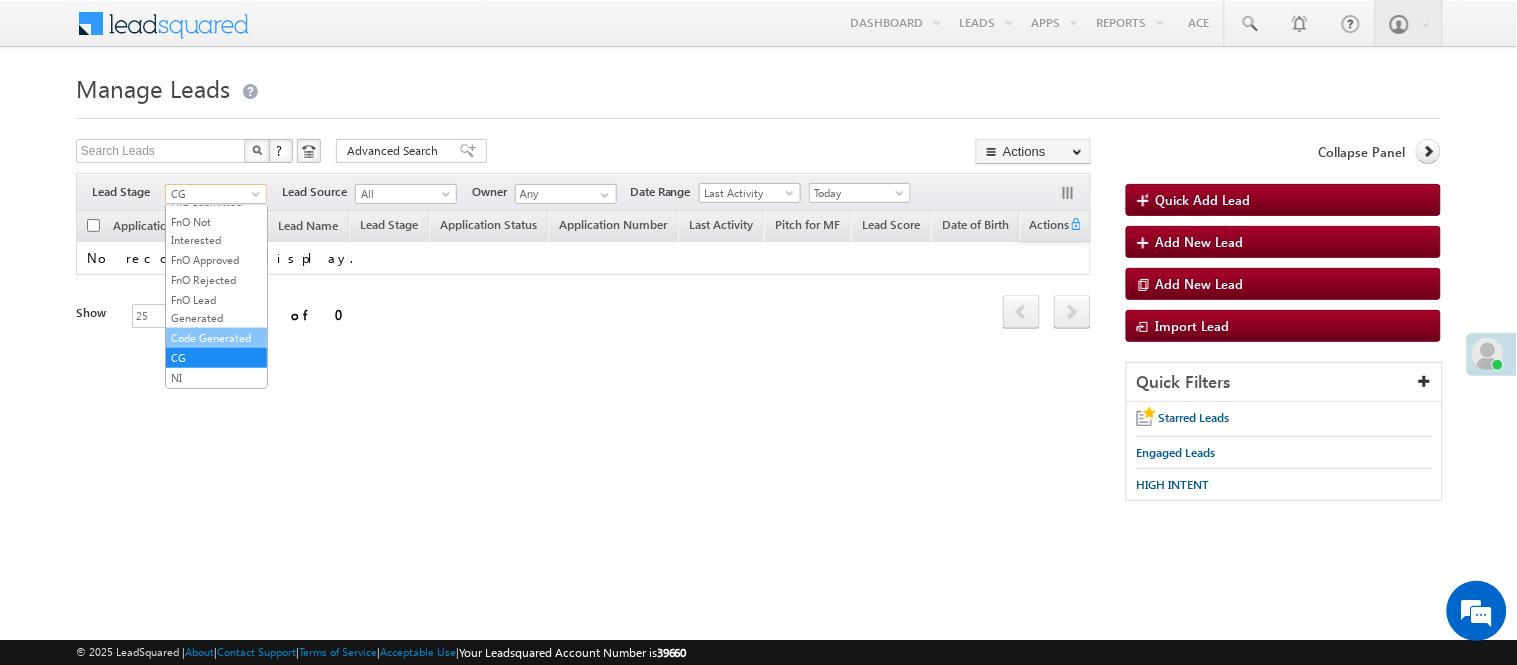 click on "Code Generated" at bounding box center [216, 338] 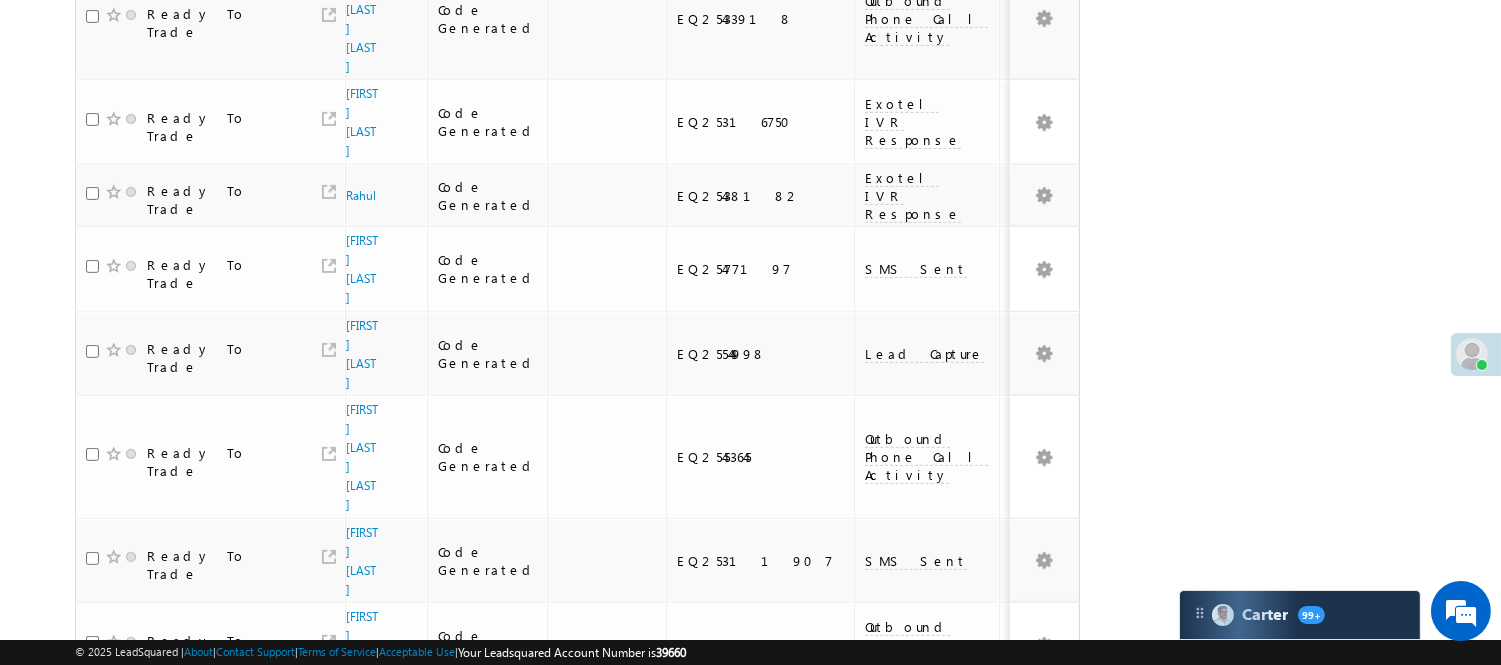 scroll, scrollTop: 1028, scrollLeft: 0, axis: vertical 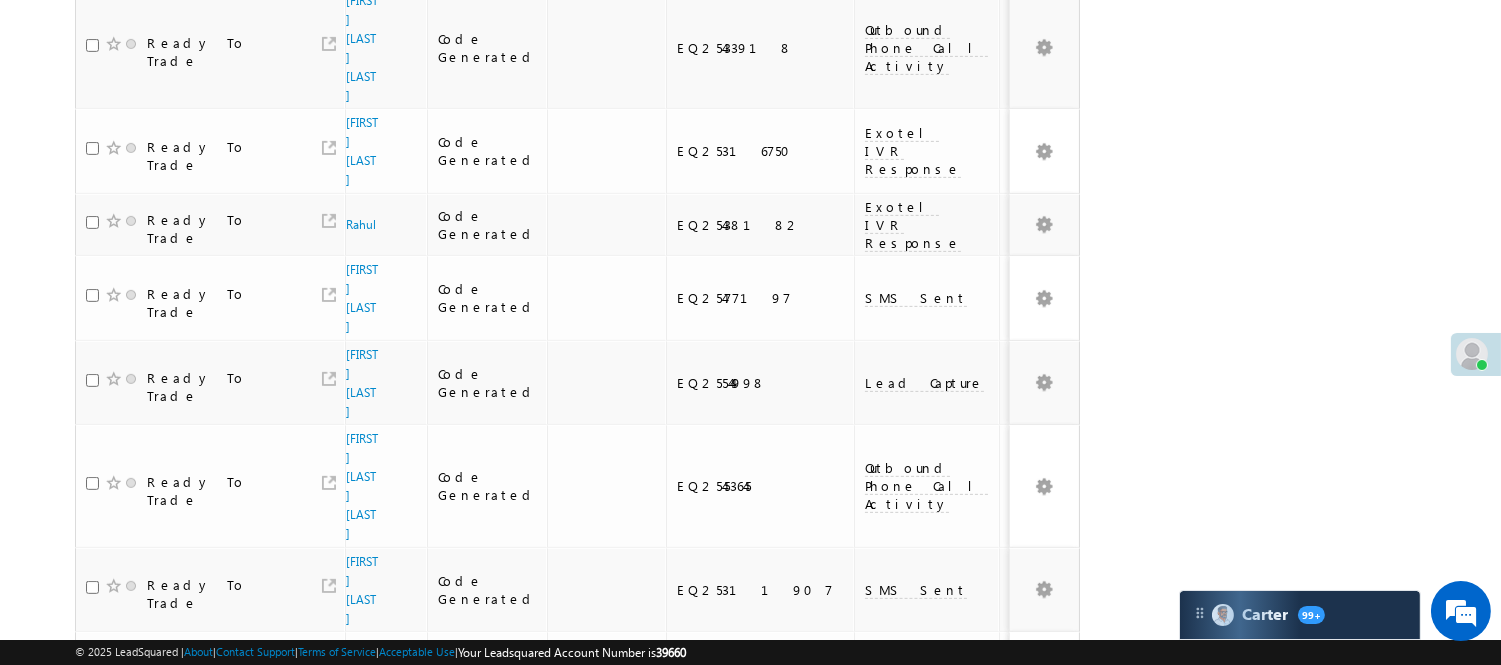 click on "2" at bounding box center (1018, 1131) 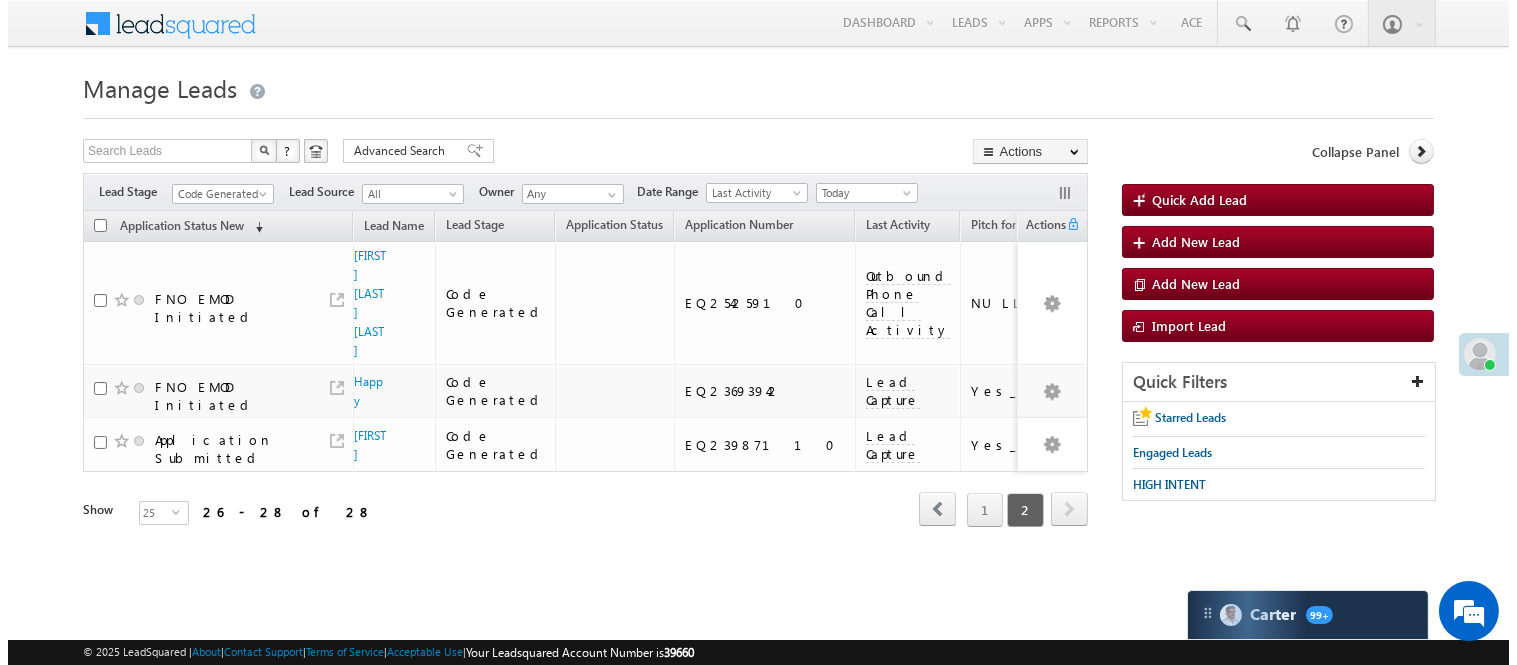 scroll, scrollTop: 0, scrollLeft: 0, axis: both 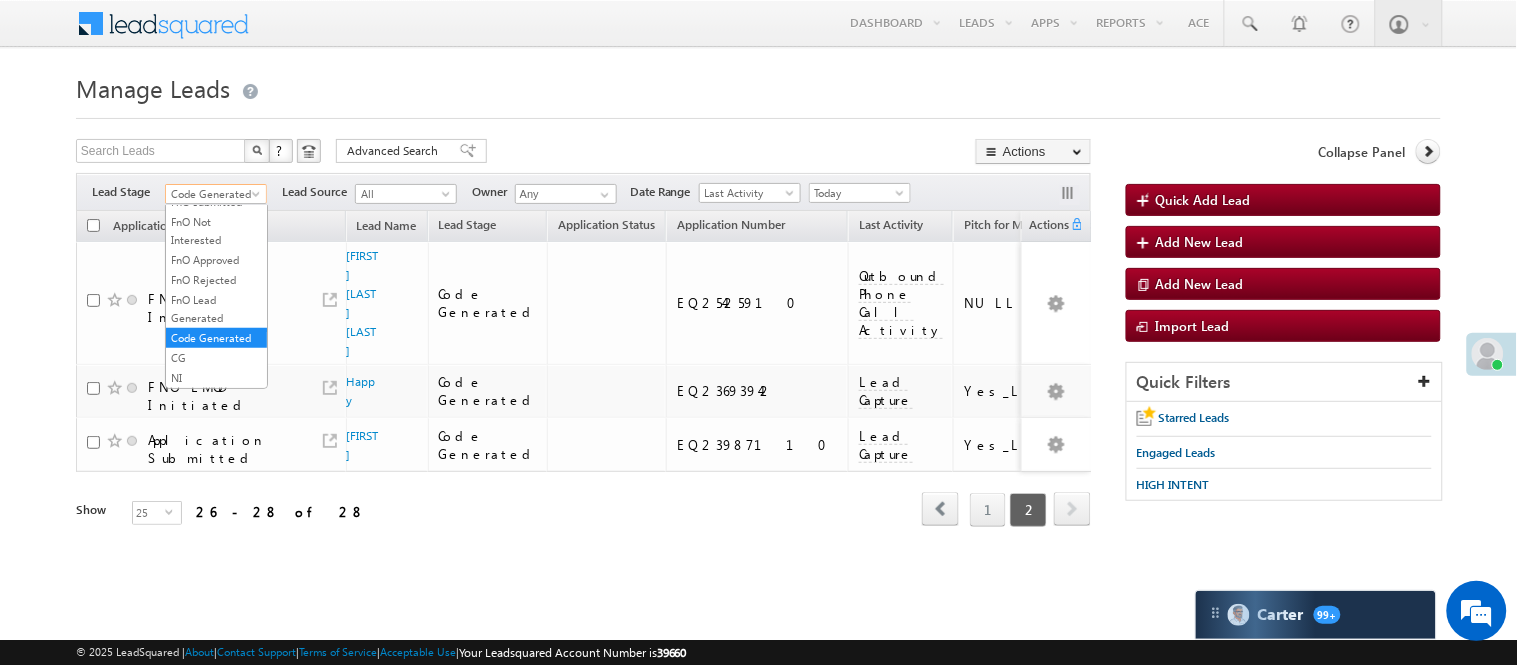 click on "Code Generated" at bounding box center [213, 194] 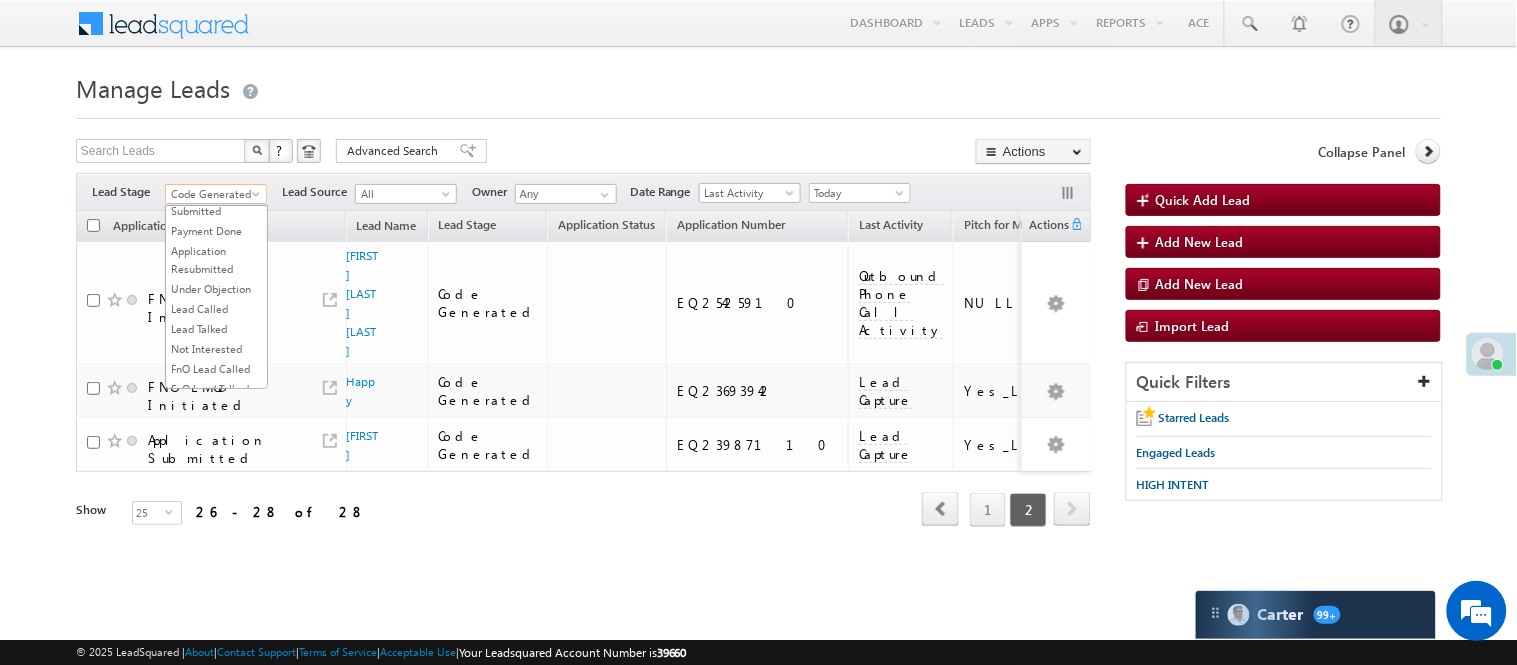 scroll, scrollTop: 0, scrollLeft: 0, axis: both 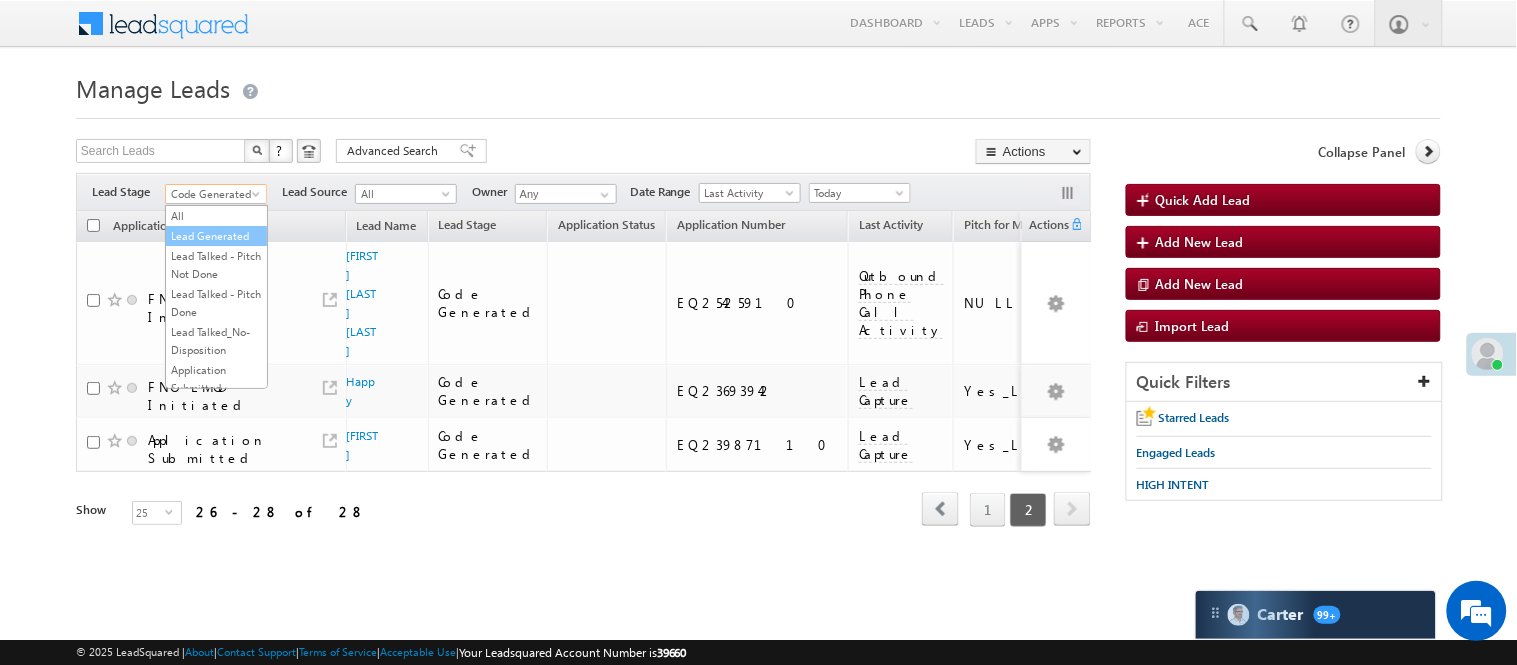click on "Lead Generated" at bounding box center (216, 236) 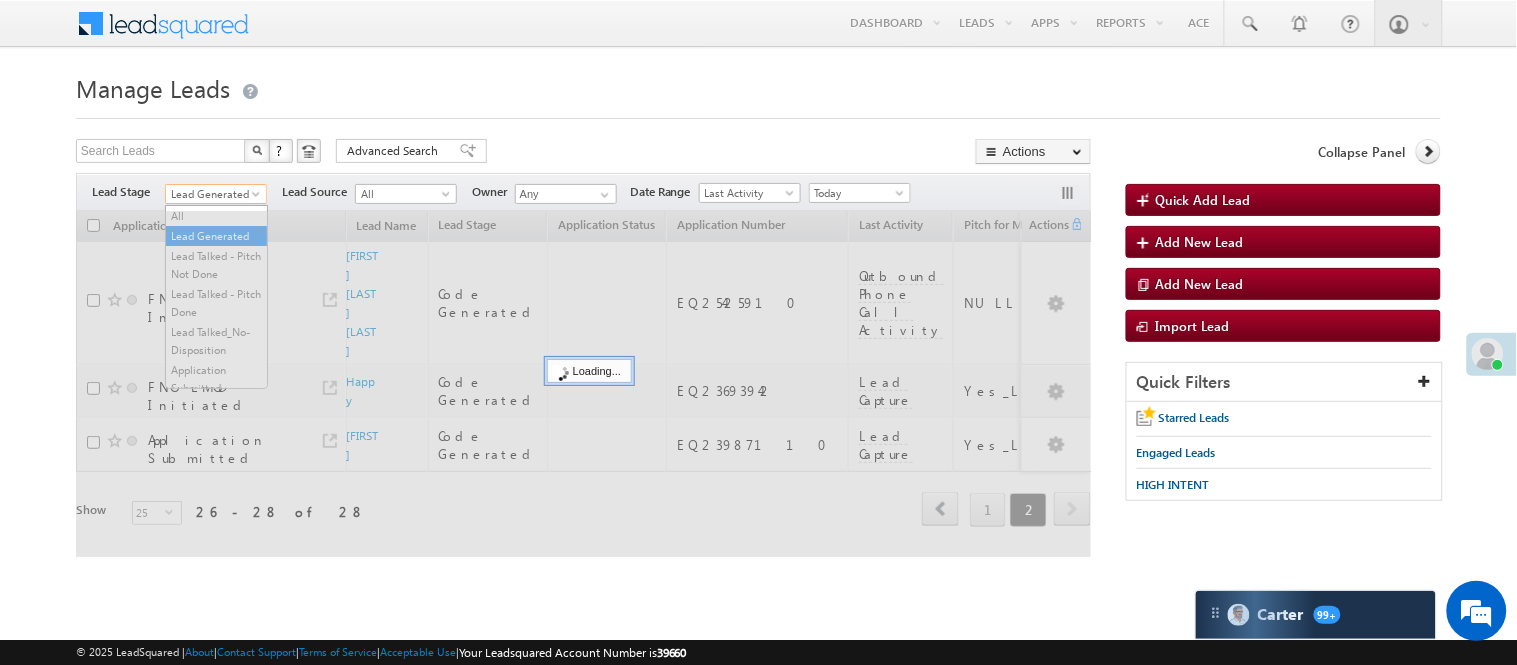 click on "Lead Generated" at bounding box center [213, 194] 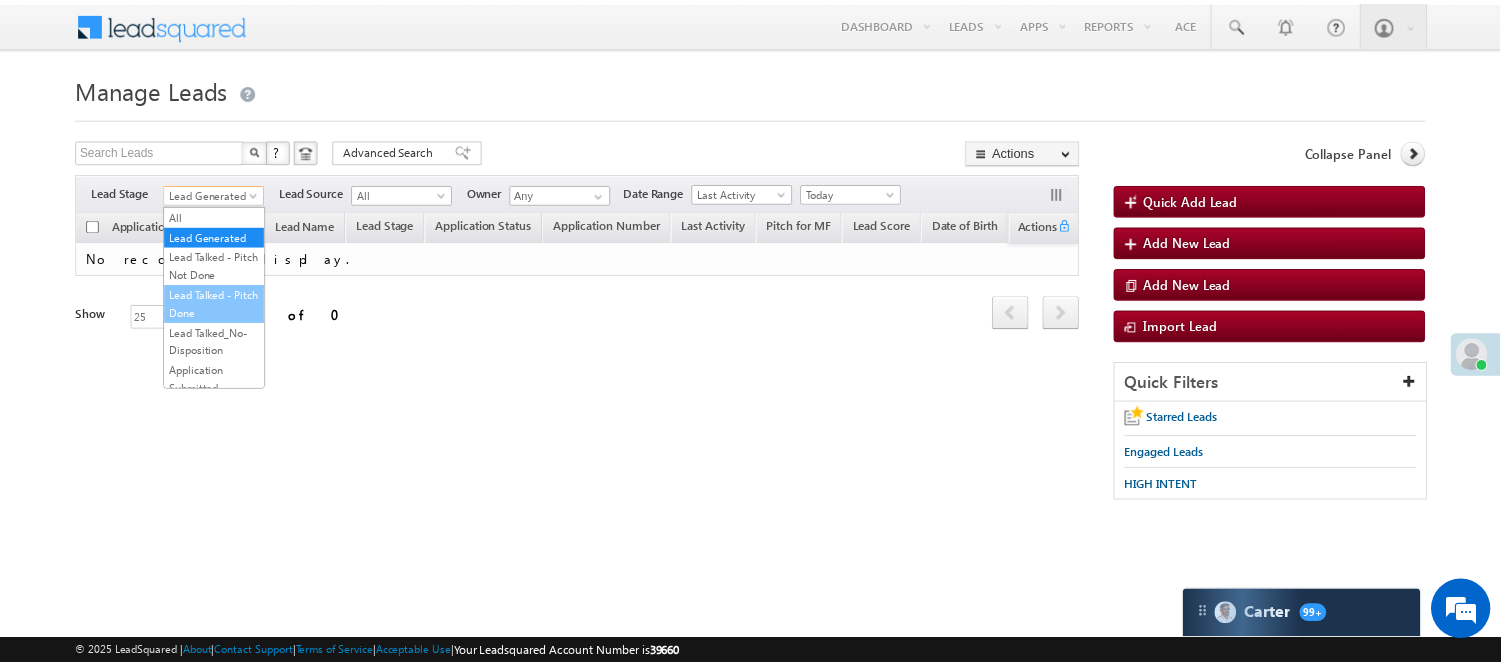scroll, scrollTop: 333, scrollLeft: 0, axis: vertical 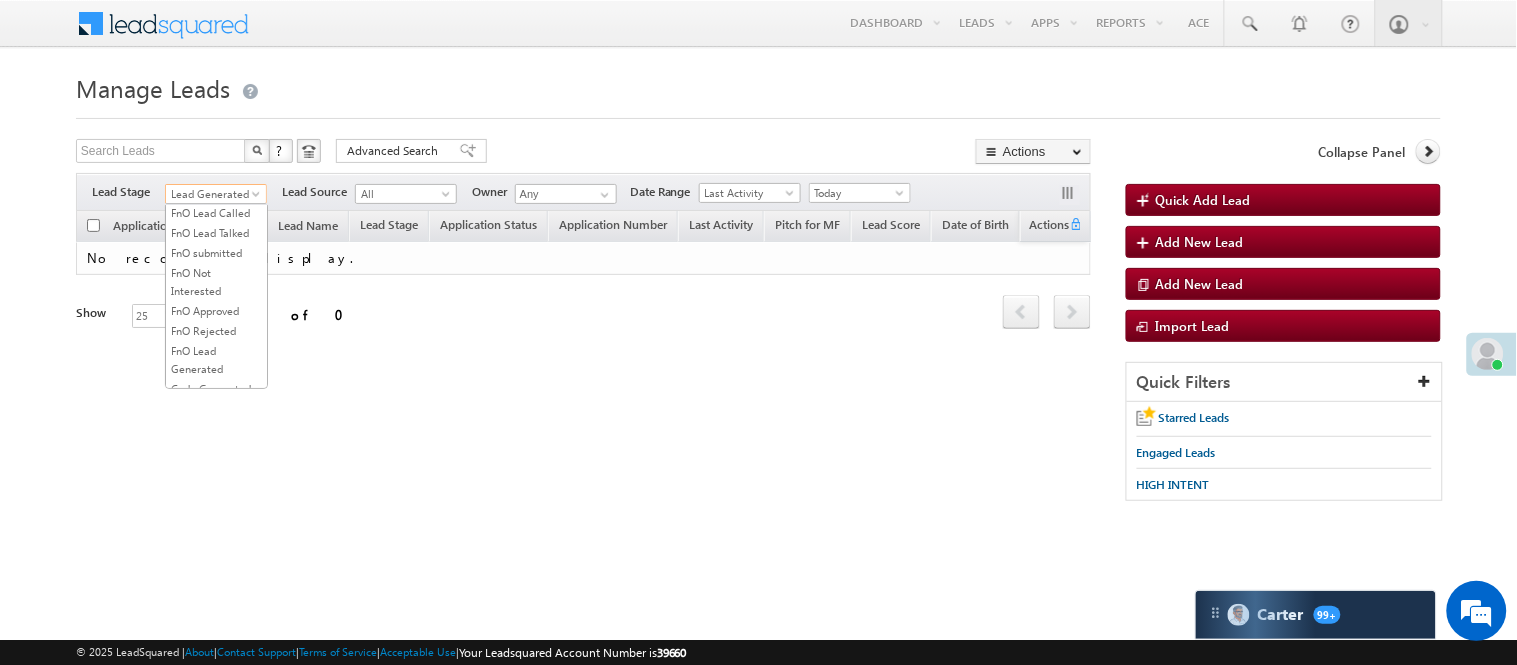click on "Lead Called" at bounding box center (216, 153) 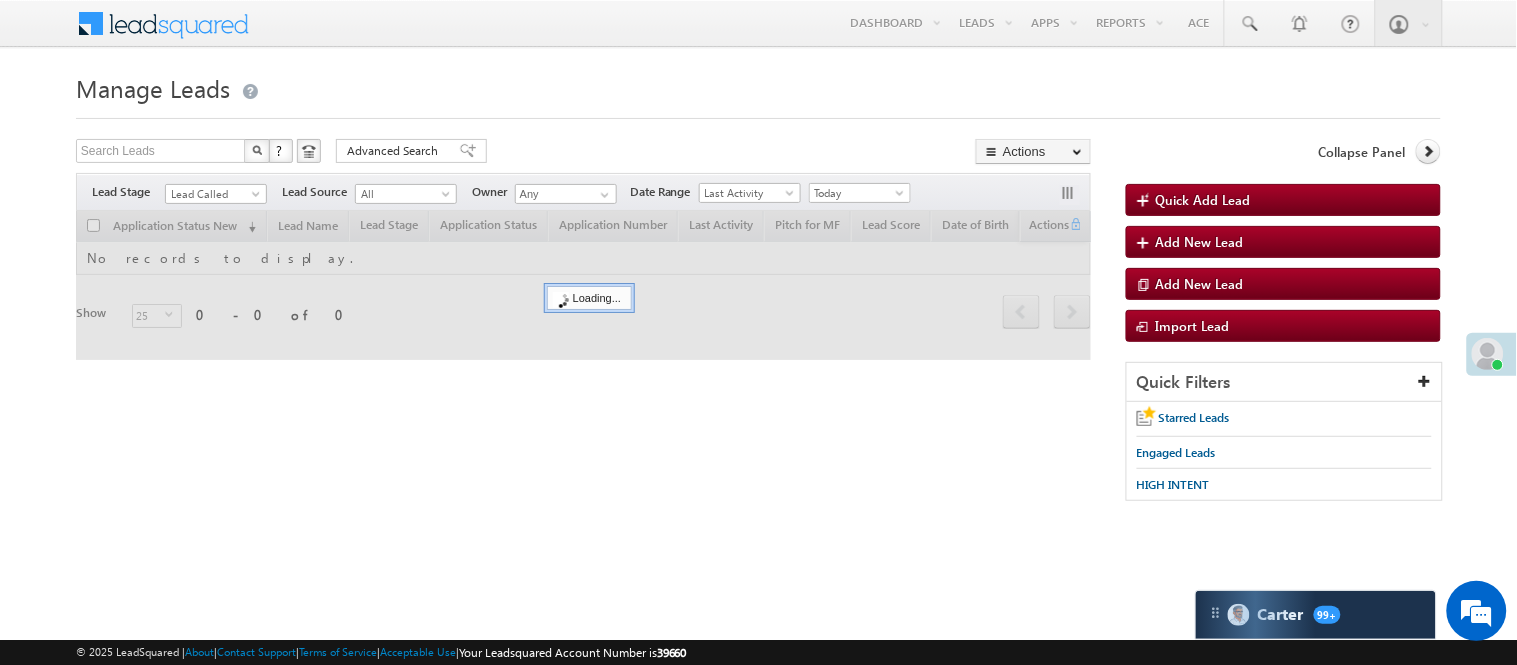 click on "Manage Leads" at bounding box center [758, 86] 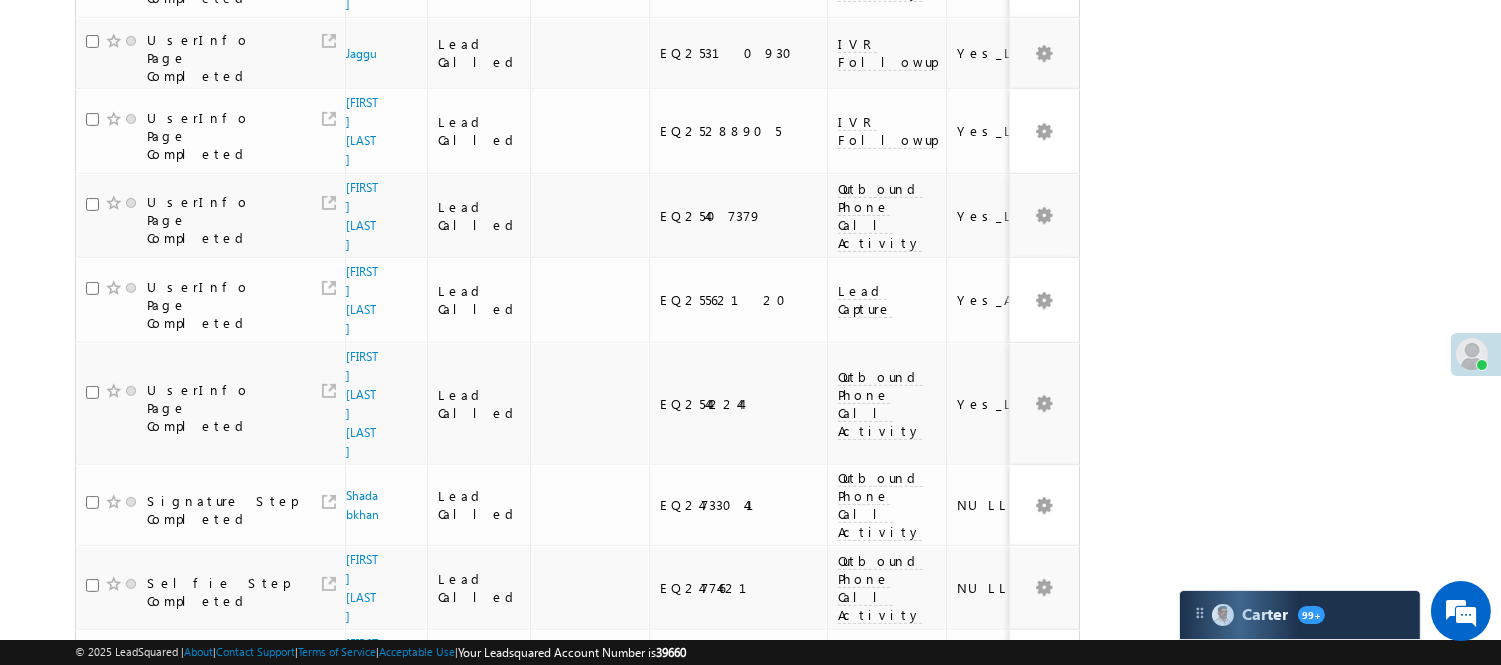 scroll, scrollTop: 1471, scrollLeft: 0, axis: vertical 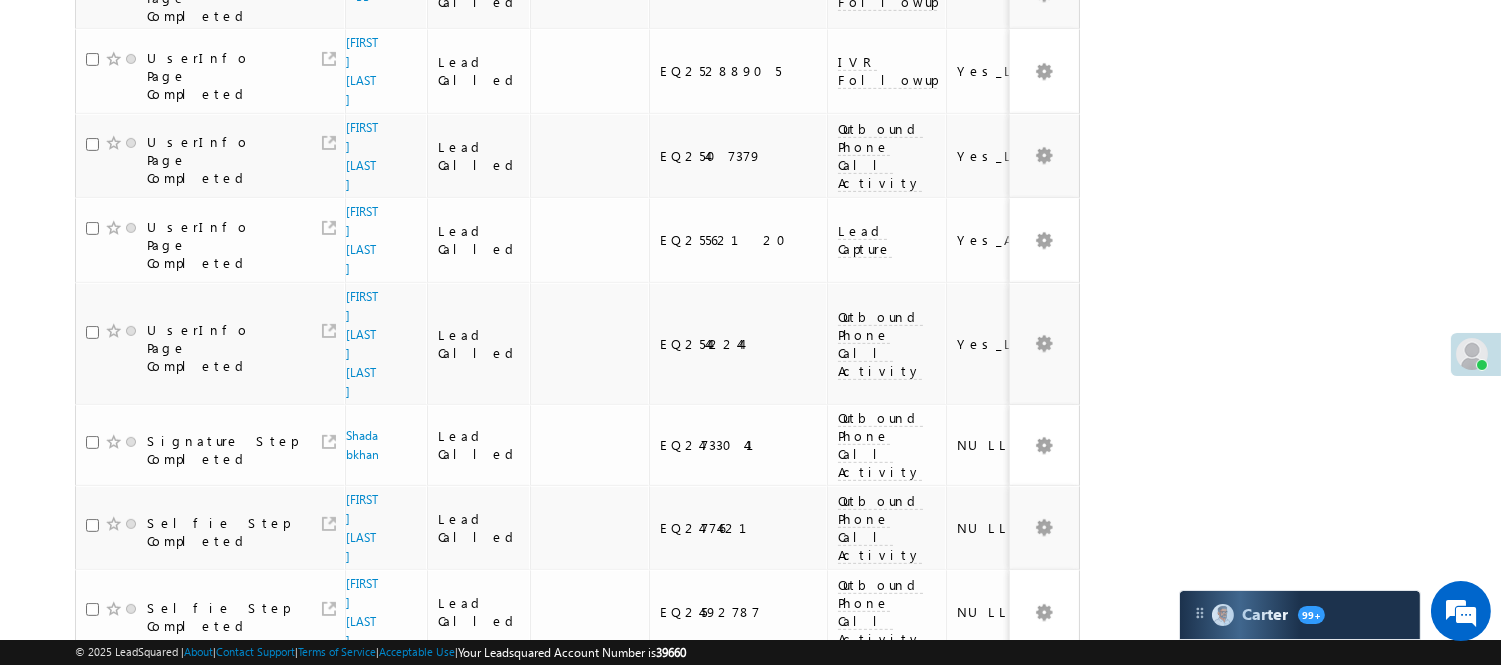 click on "2" at bounding box center (898, 1027) 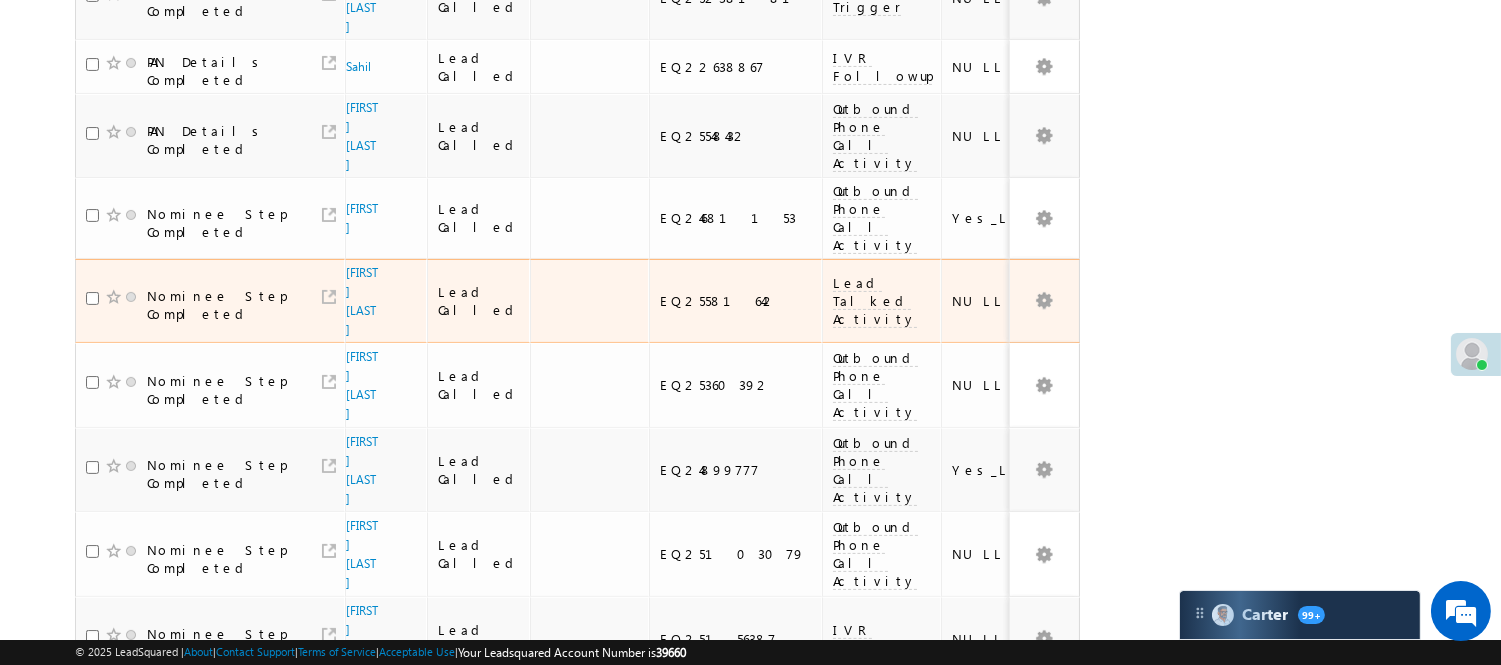 scroll, scrollTop: 877, scrollLeft: 0, axis: vertical 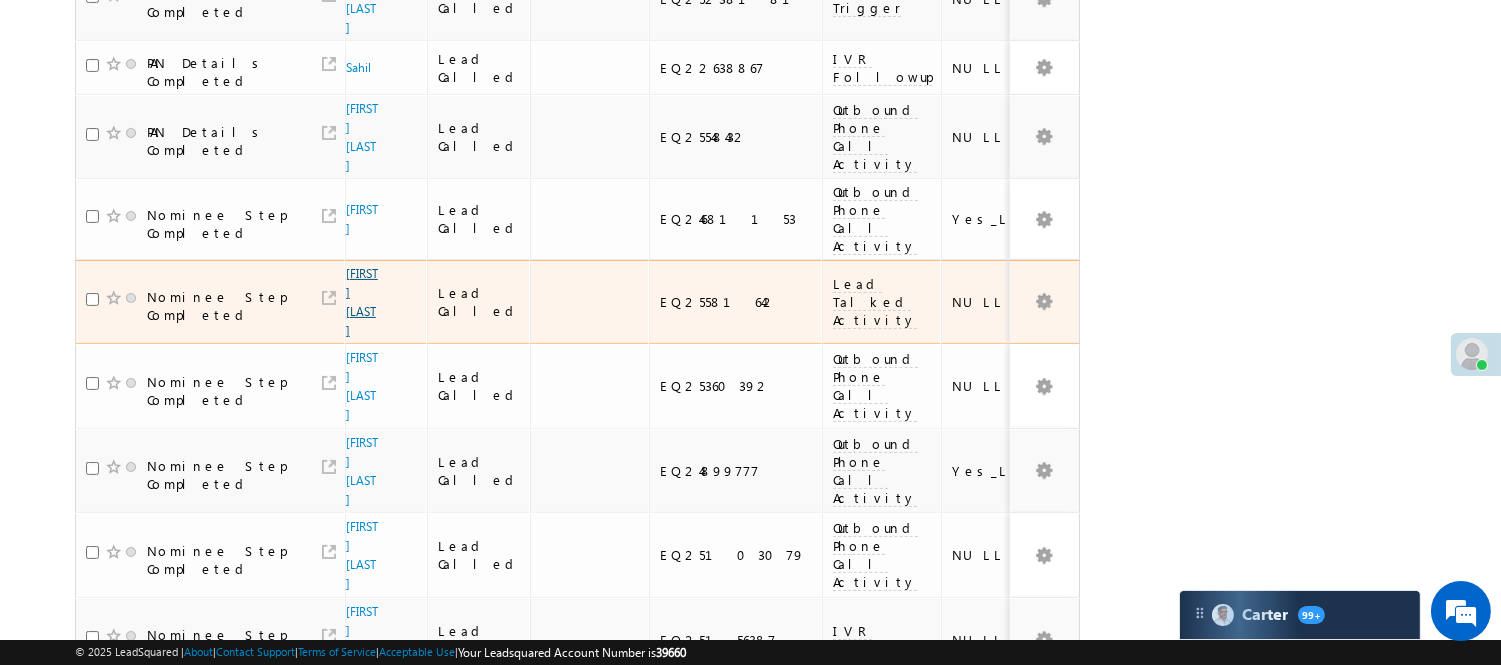 click on "Mohini Sanghavi" at bounding box center [362, 302] 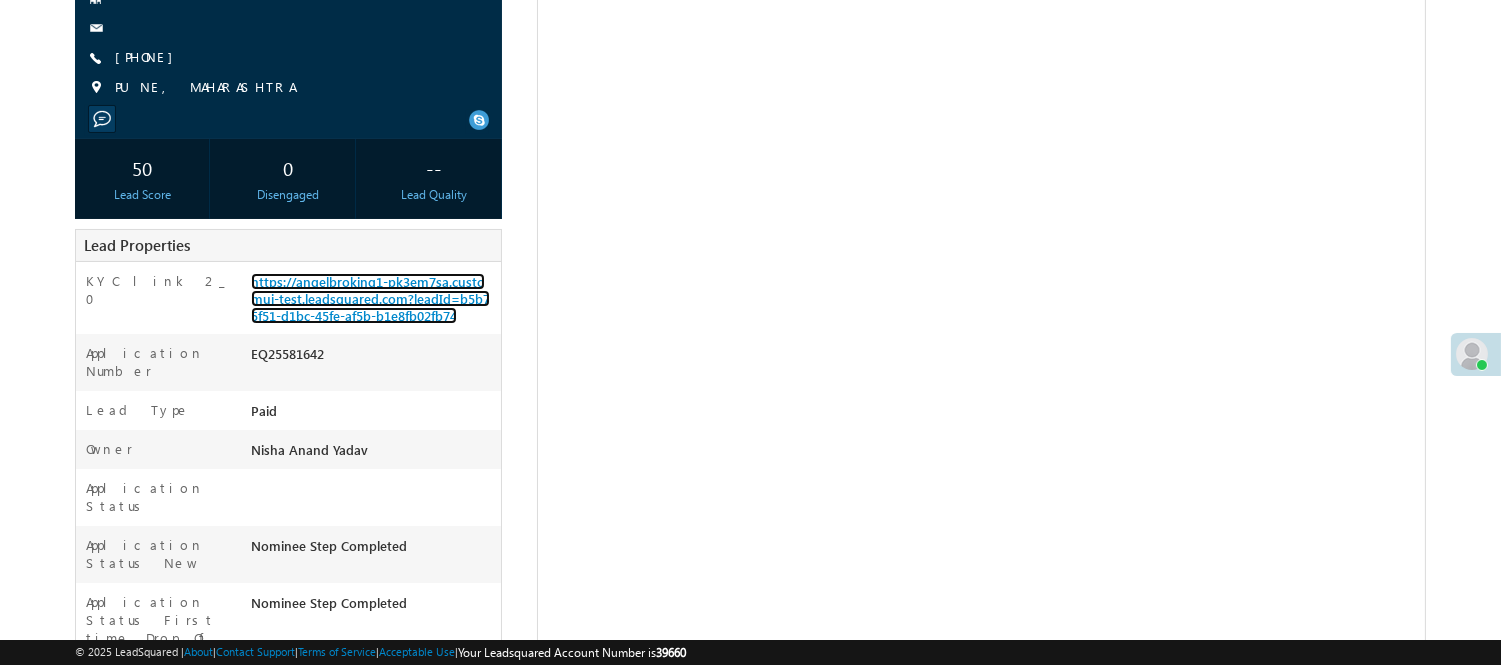 scroll, scrollTop: 224, scrollLeft: 0, axis: vertical 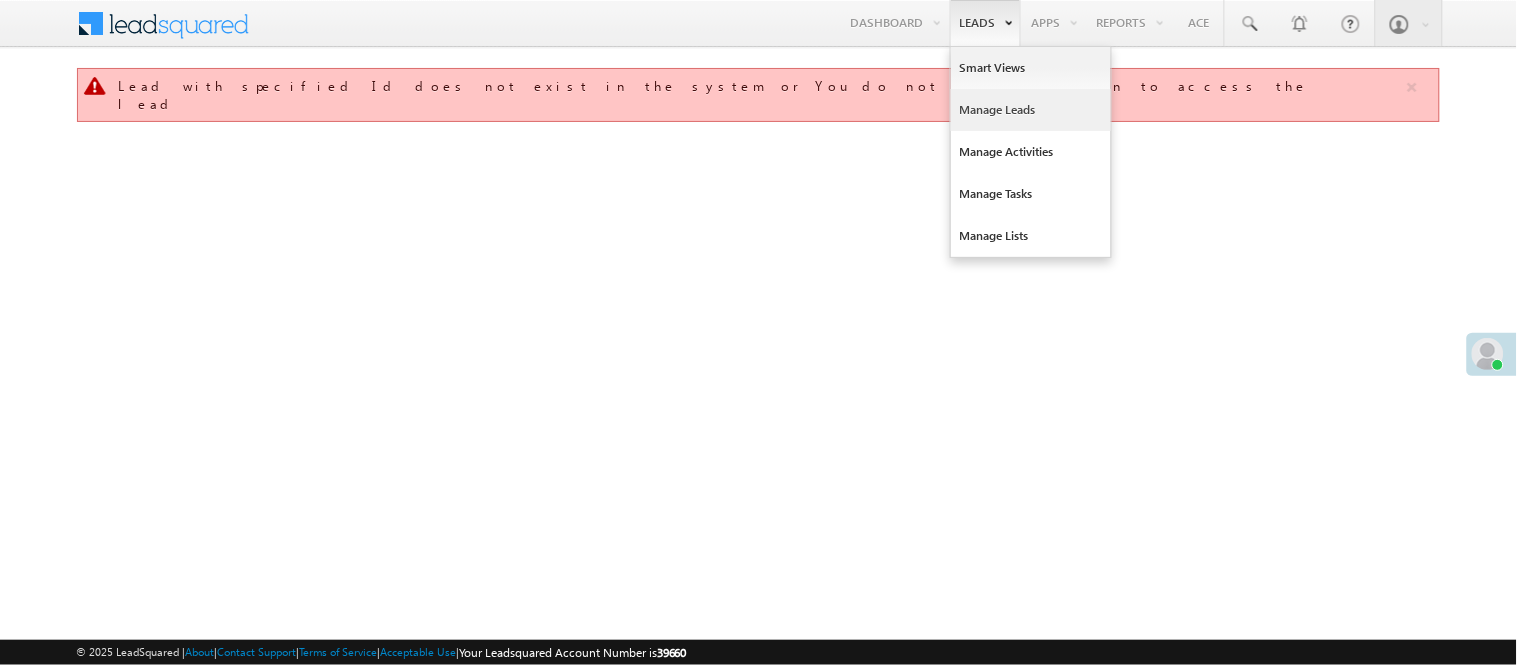 click on "Manage Leads" at bounding box center [1031, 110] 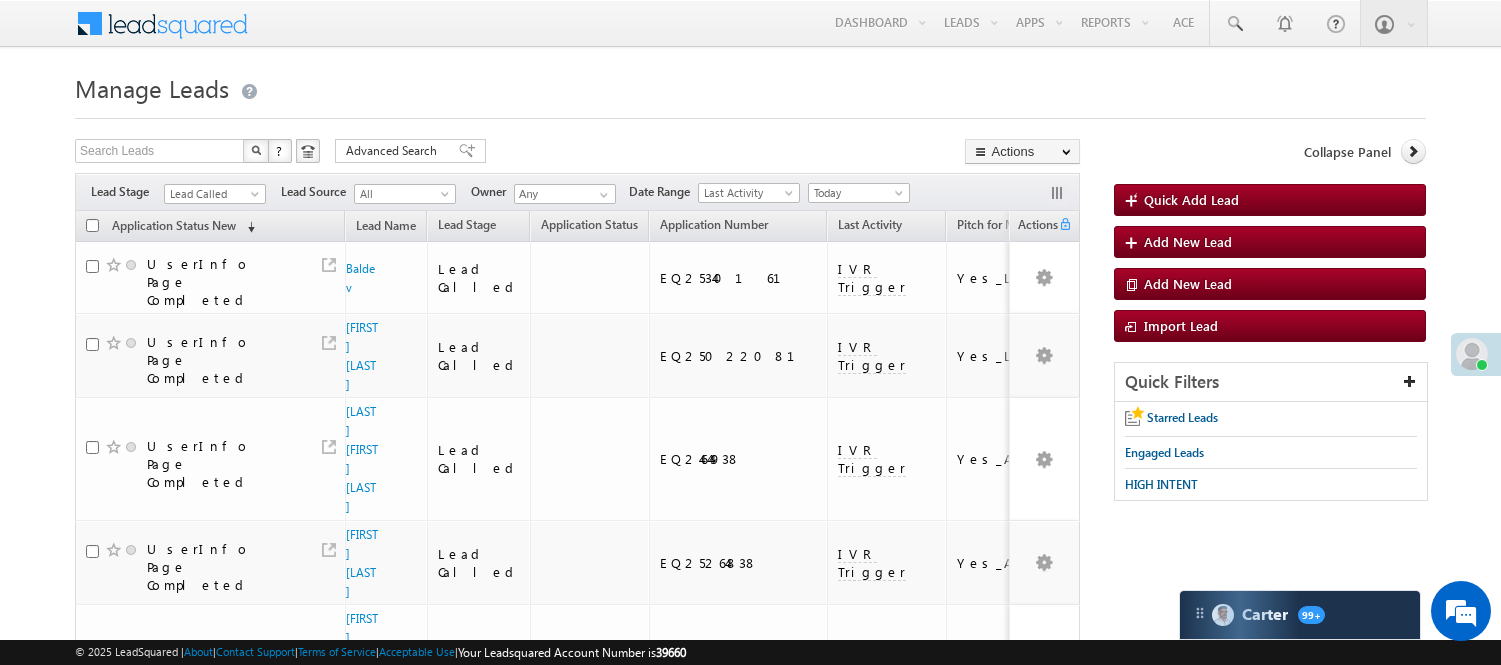 scroll, scrollTop: 0, scrollLeft: 0, axis: both 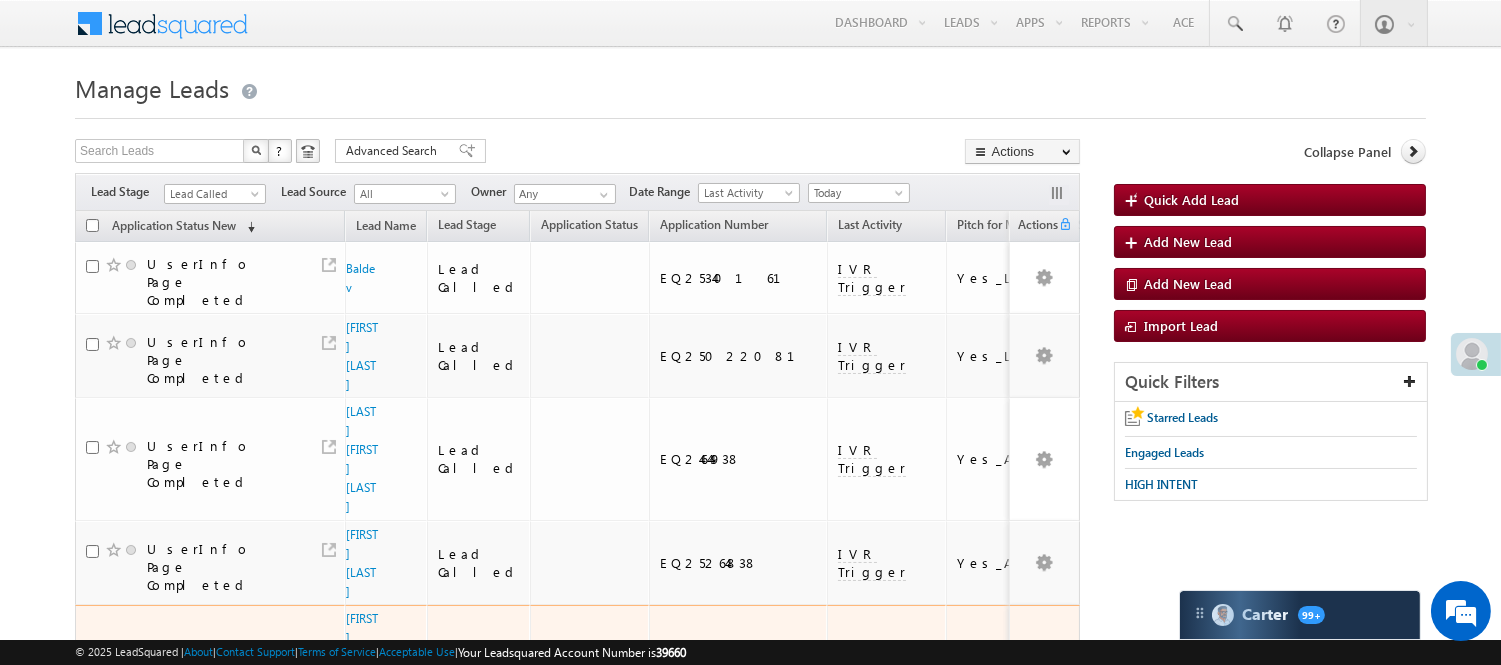 click on "Lead Called" at bounding box center (212, 194) 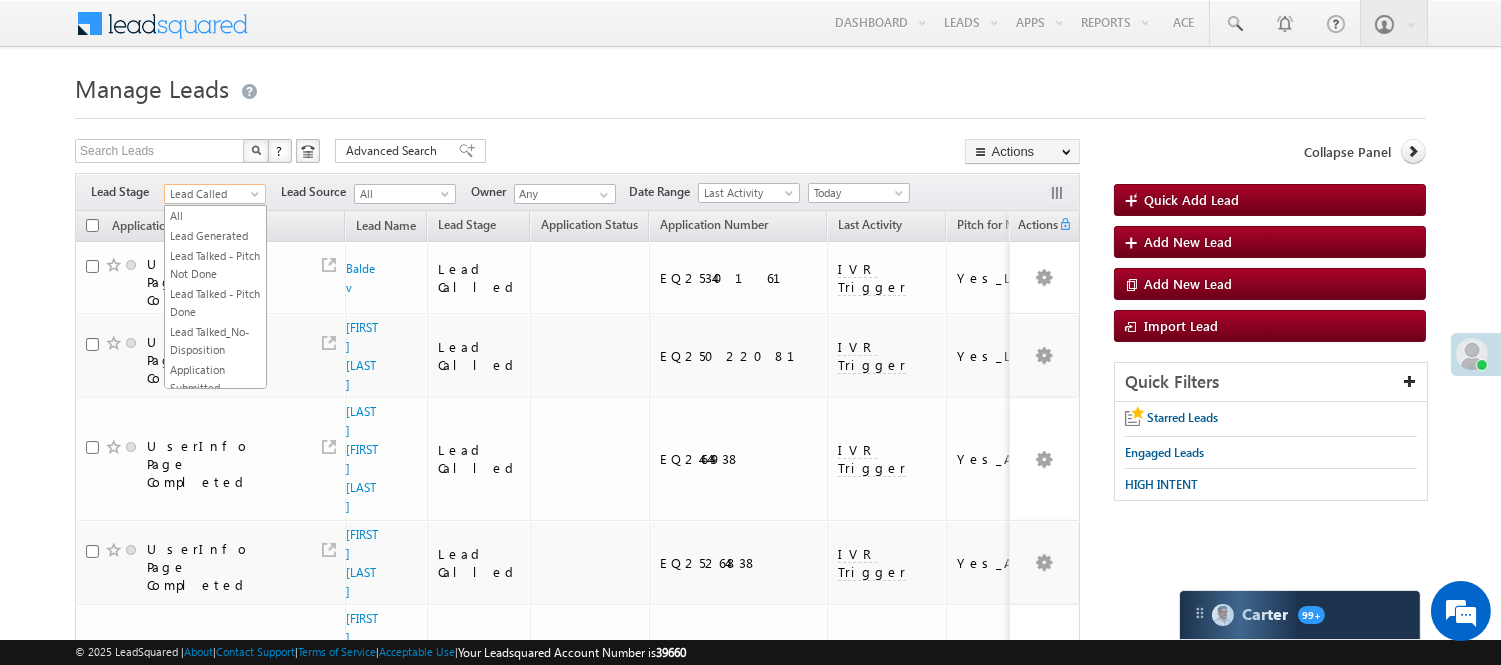 scroll, scrollTop: 245, scrollLeft: 0, axis: vertical 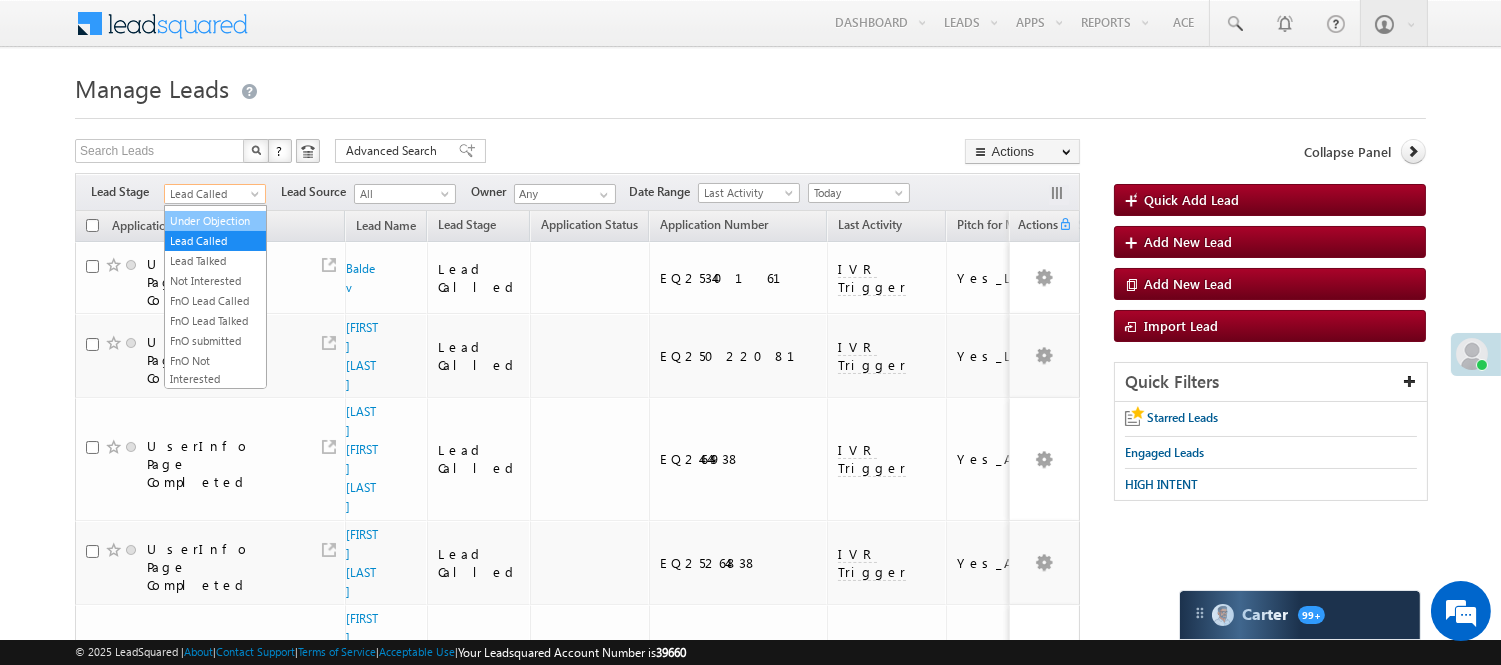 click on "Under Objection" at bounding box center (215, 221) 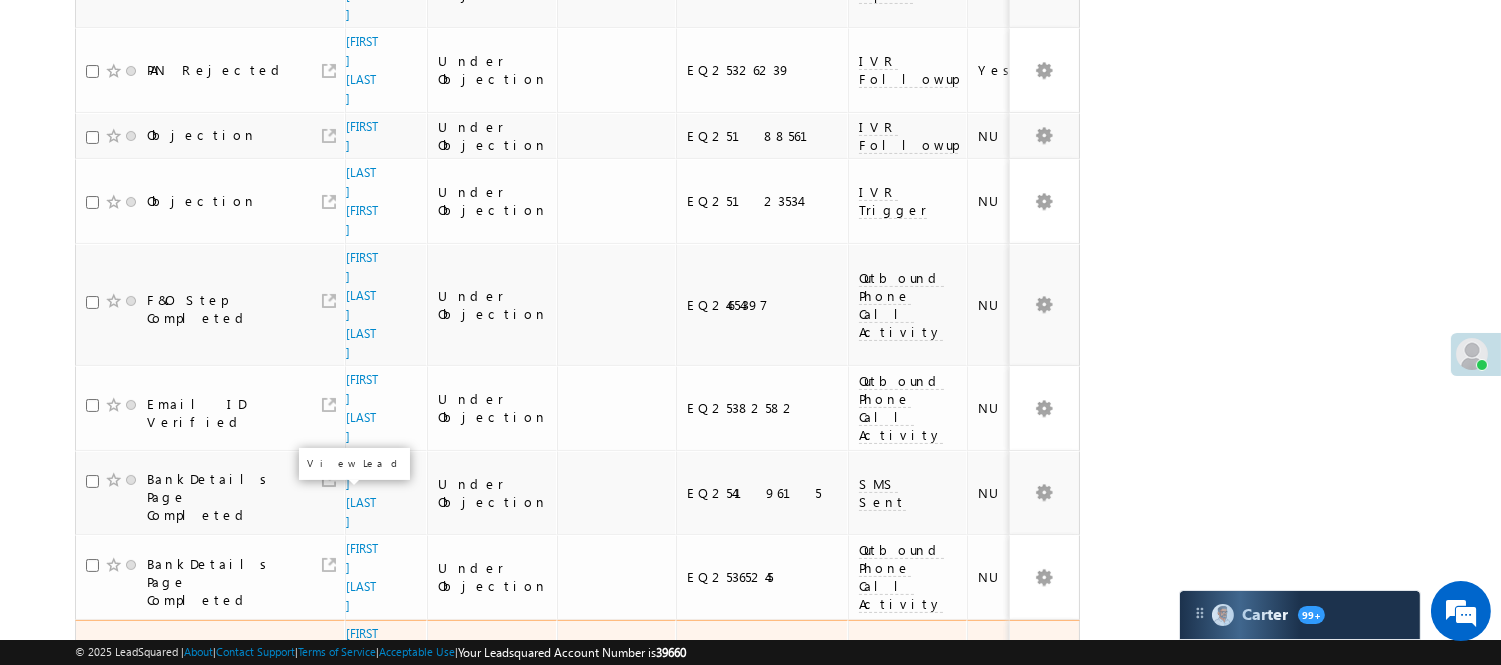 scroll, scrollTop: 726, scrollLeft: 0, axis: vertical 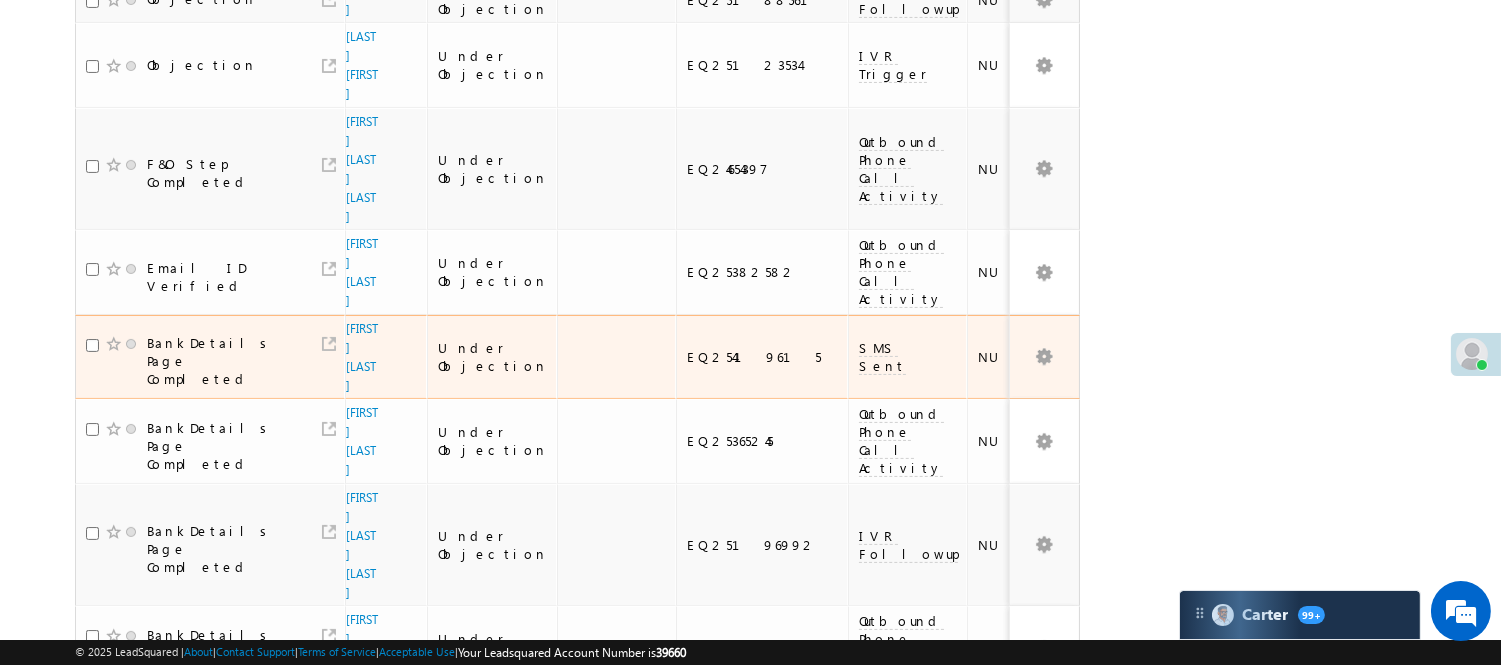 click on "EQ25419615" at bounding box center [763, 357] 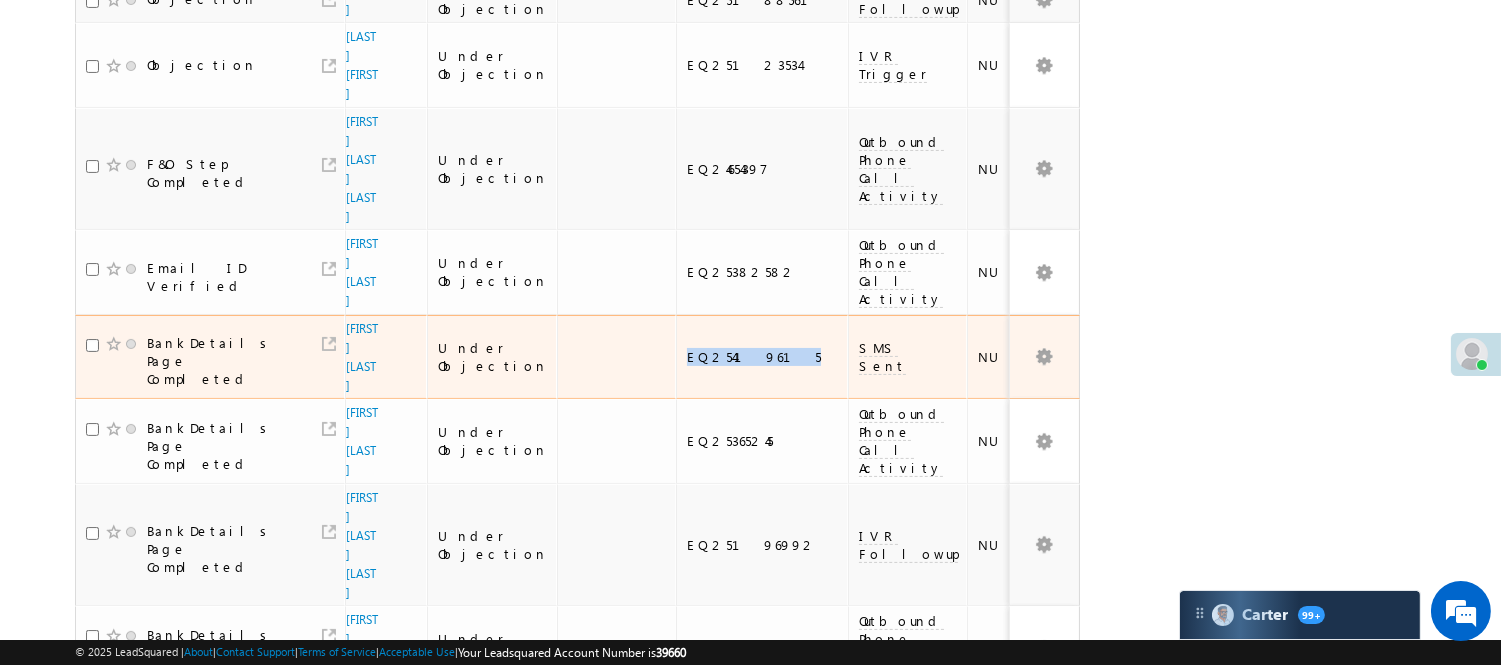 click on "EQ25419615" at bounding box center (763, 357) 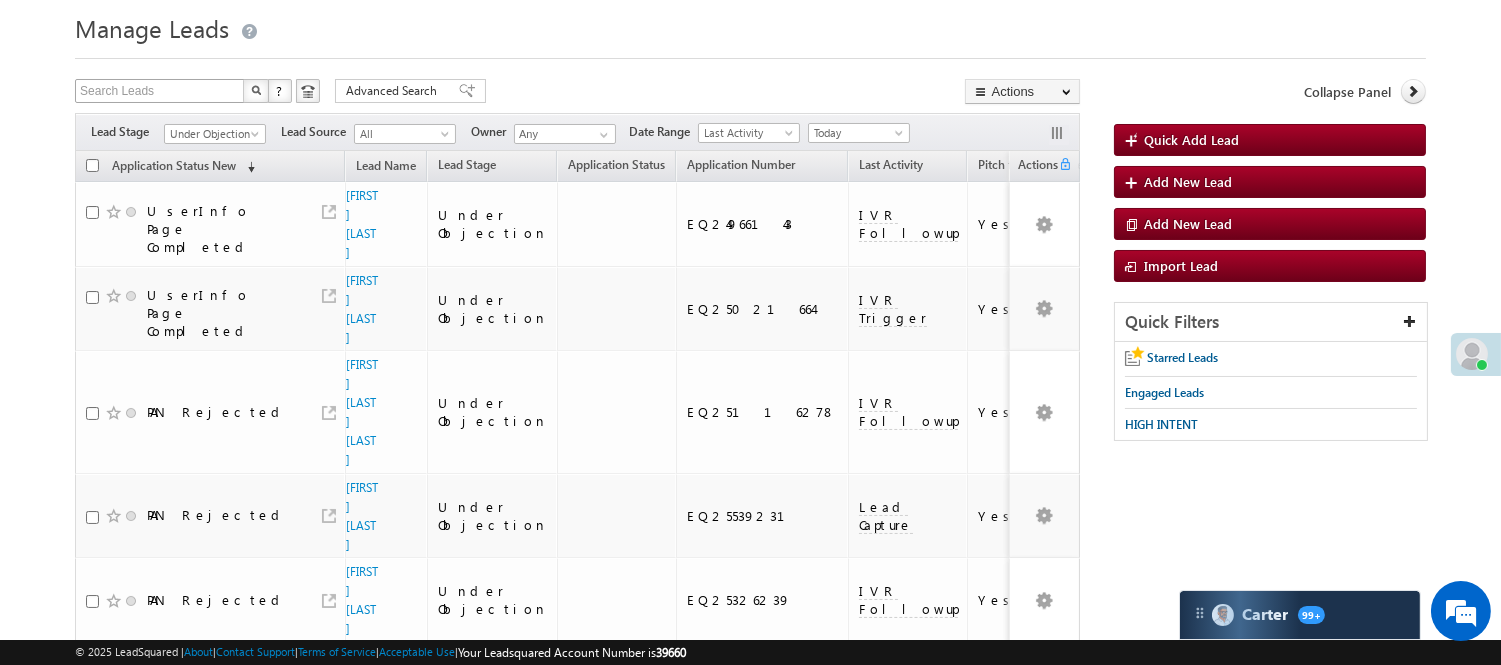 scroll, scrollTop: 0, scrollLeft: 0, axis: both 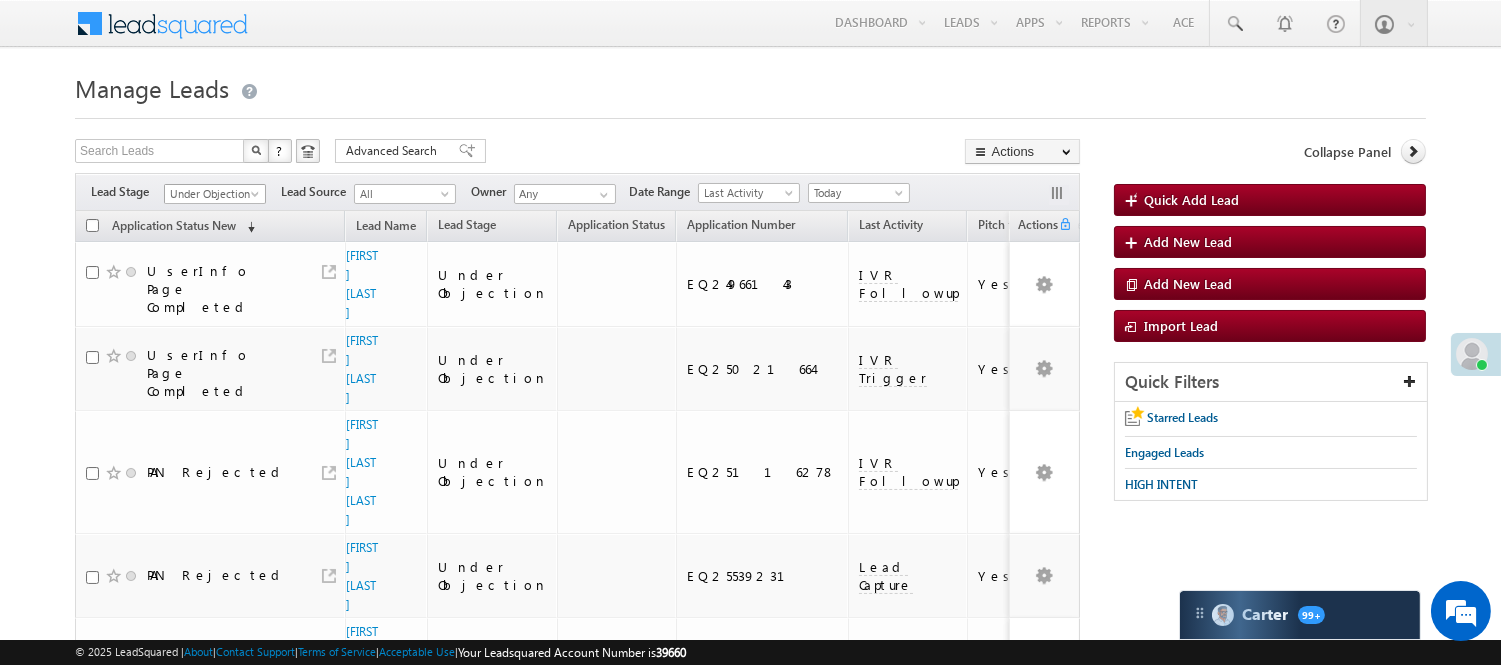 click on "Under Objection" at bounding box center (212, 194) 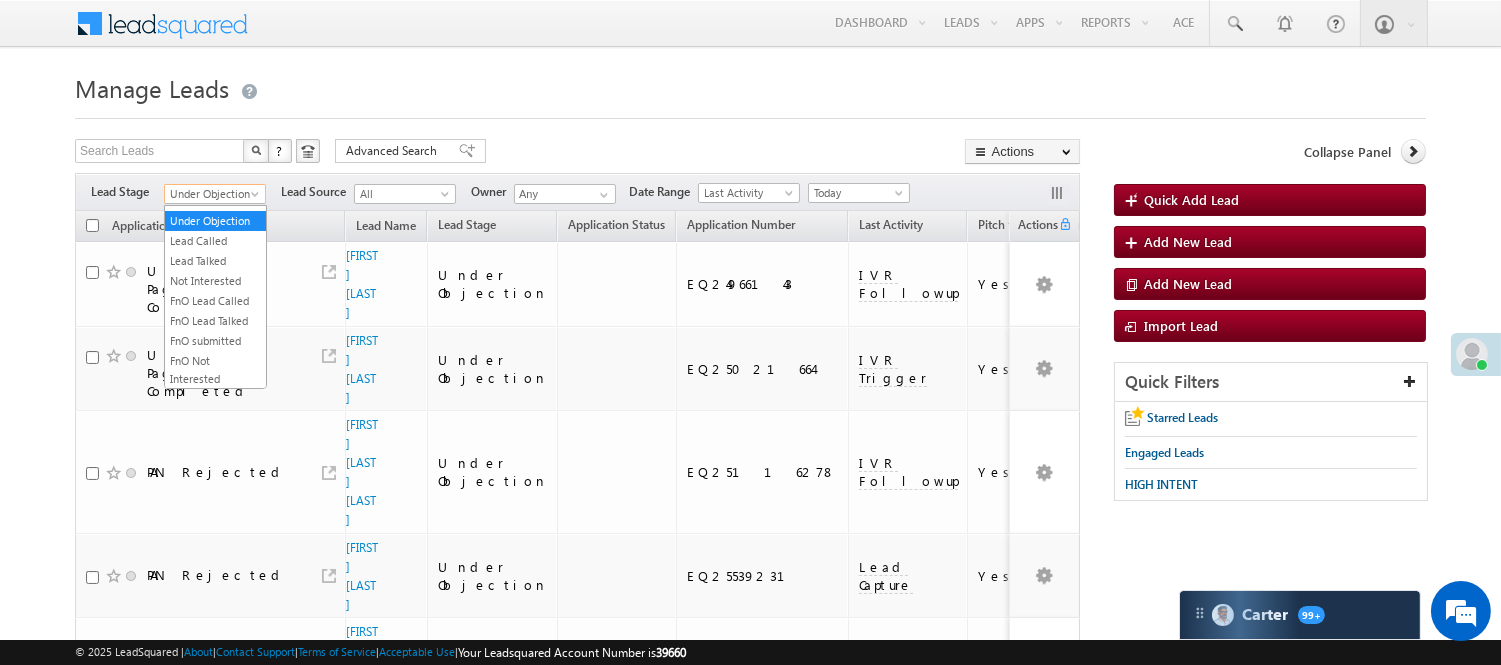 scroll, scrollTop: 0, scrollLeft: 0, axis: both 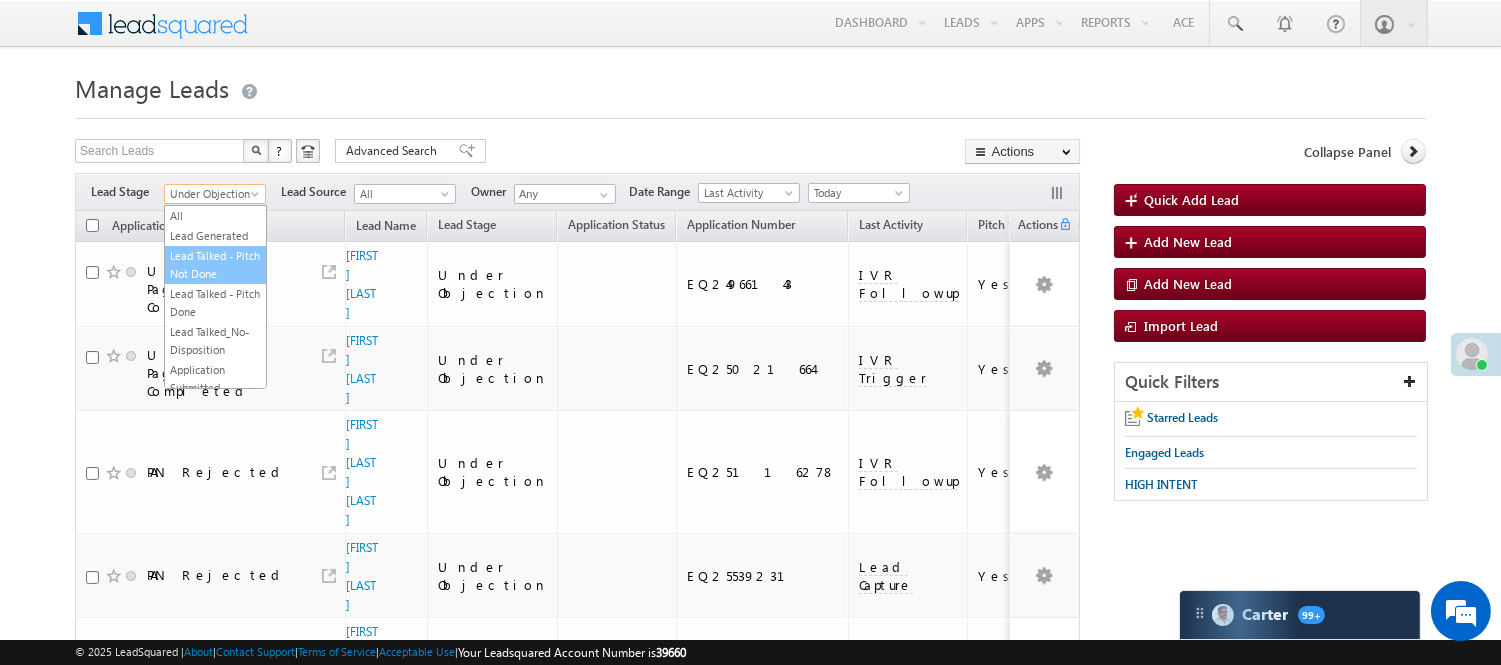 click on "Lead Talked - Pitch Not Done" at bounding box center (215, 265) 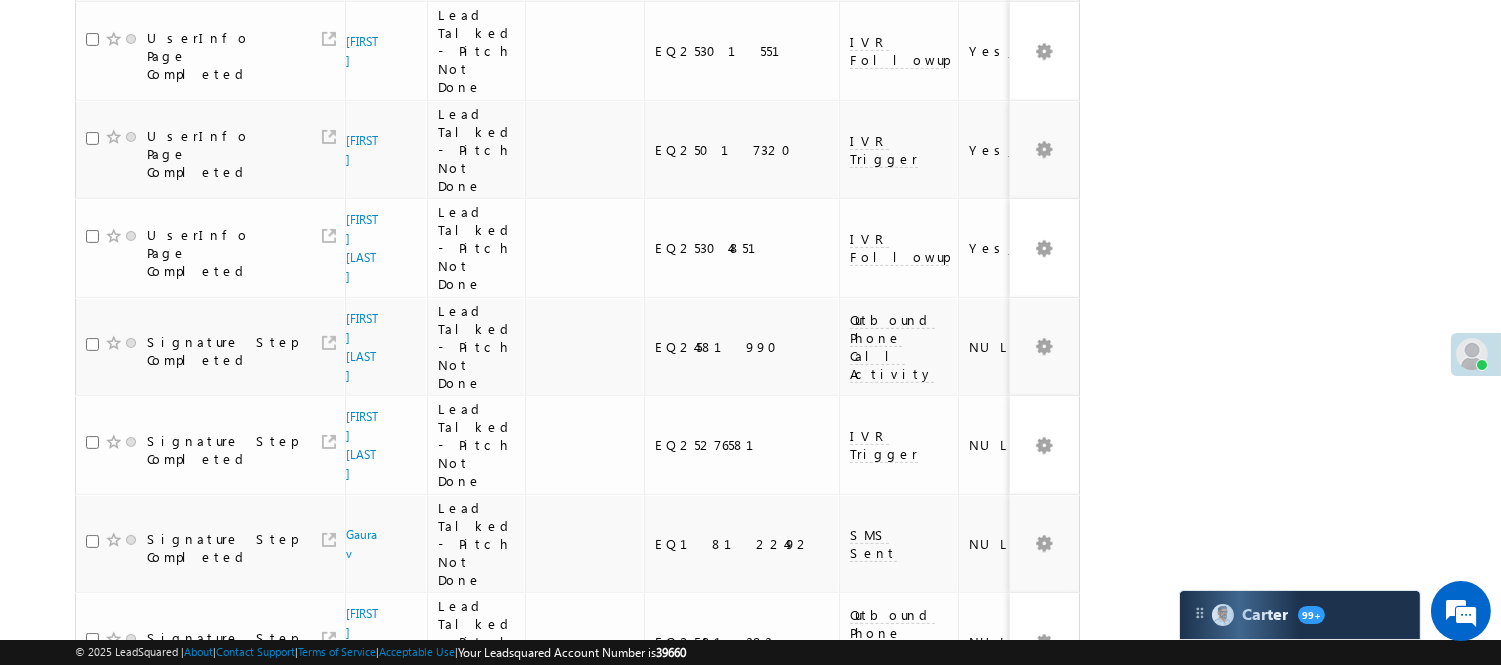 scroll, scrollTop: 1791, scrollLeft: 0, axis: vertical 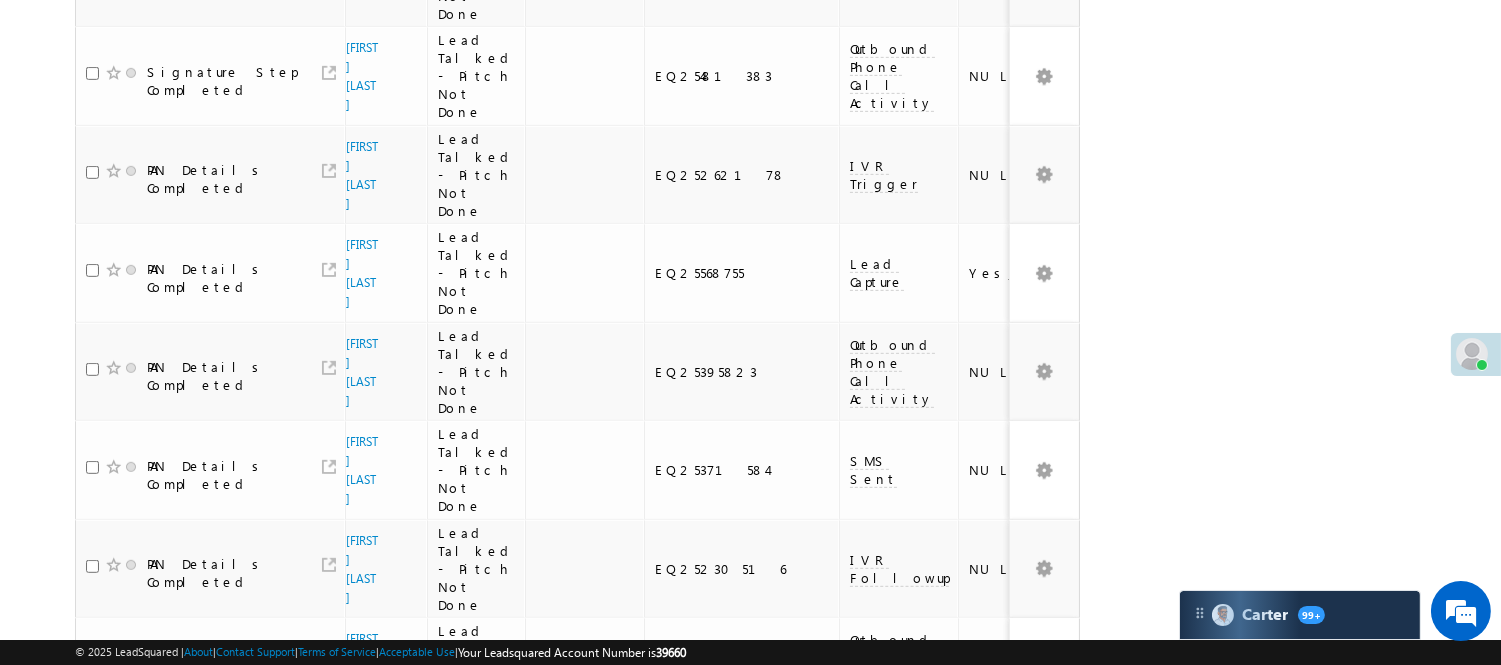 click on "4" at bounding box center (1018, 952) 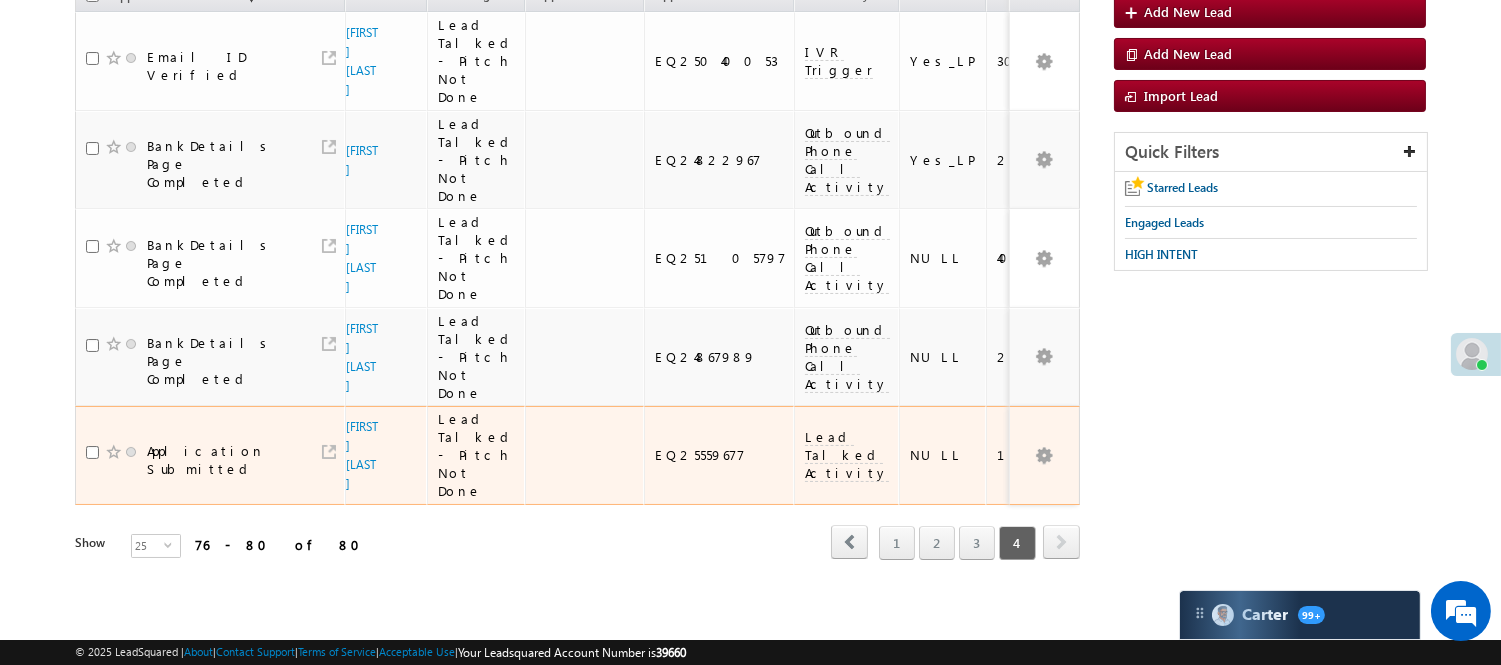 scroll, scrollTop: 162, scrollLeft: 0, axis: vertical 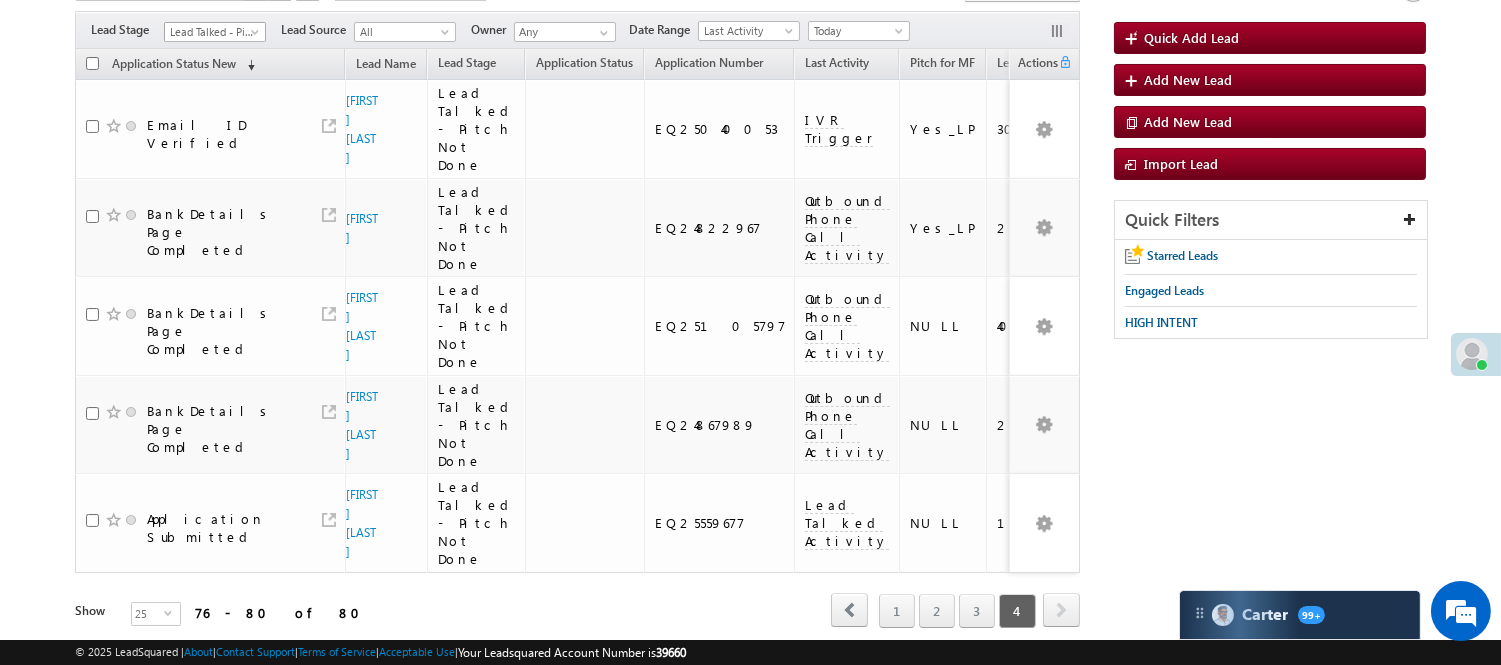 click on "Lead Talked - Pitch Not Done" at bounding box center (212, 32) 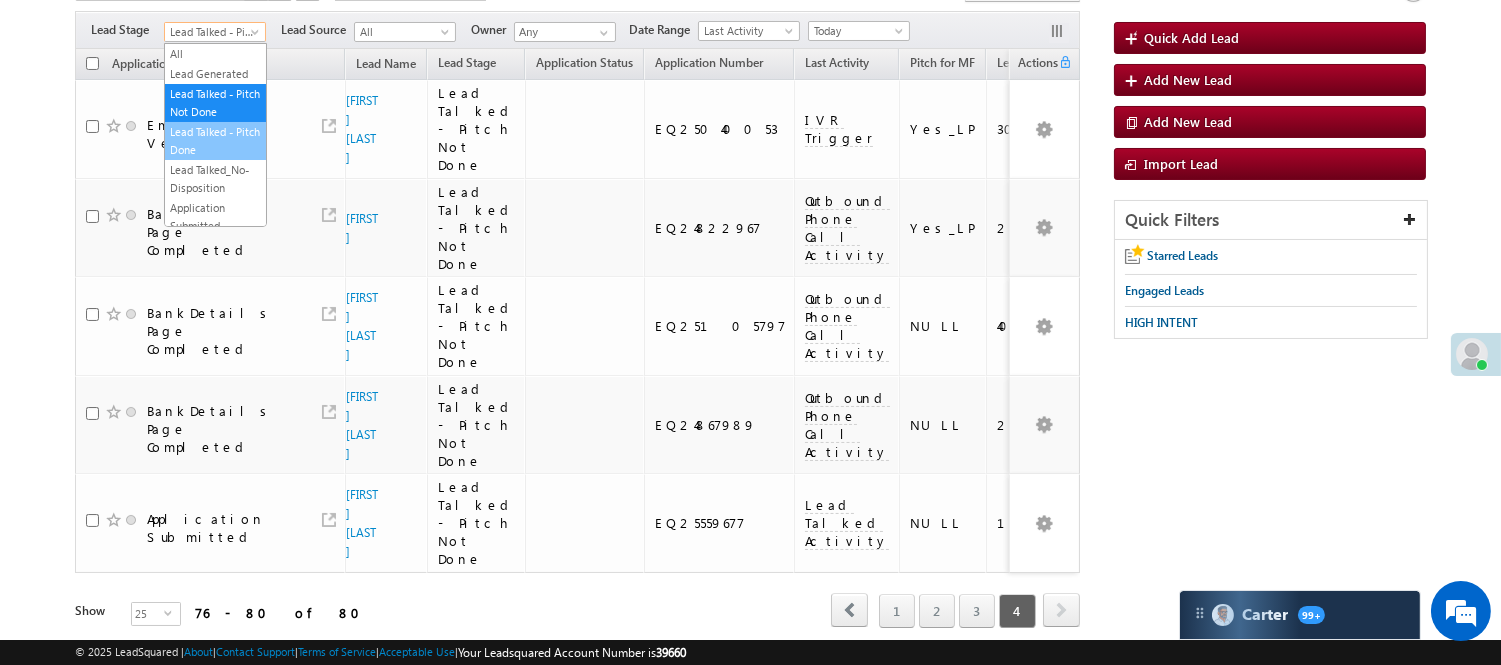 scroll, scrollTop: 333, scrollLeft: 0, axis: vertical 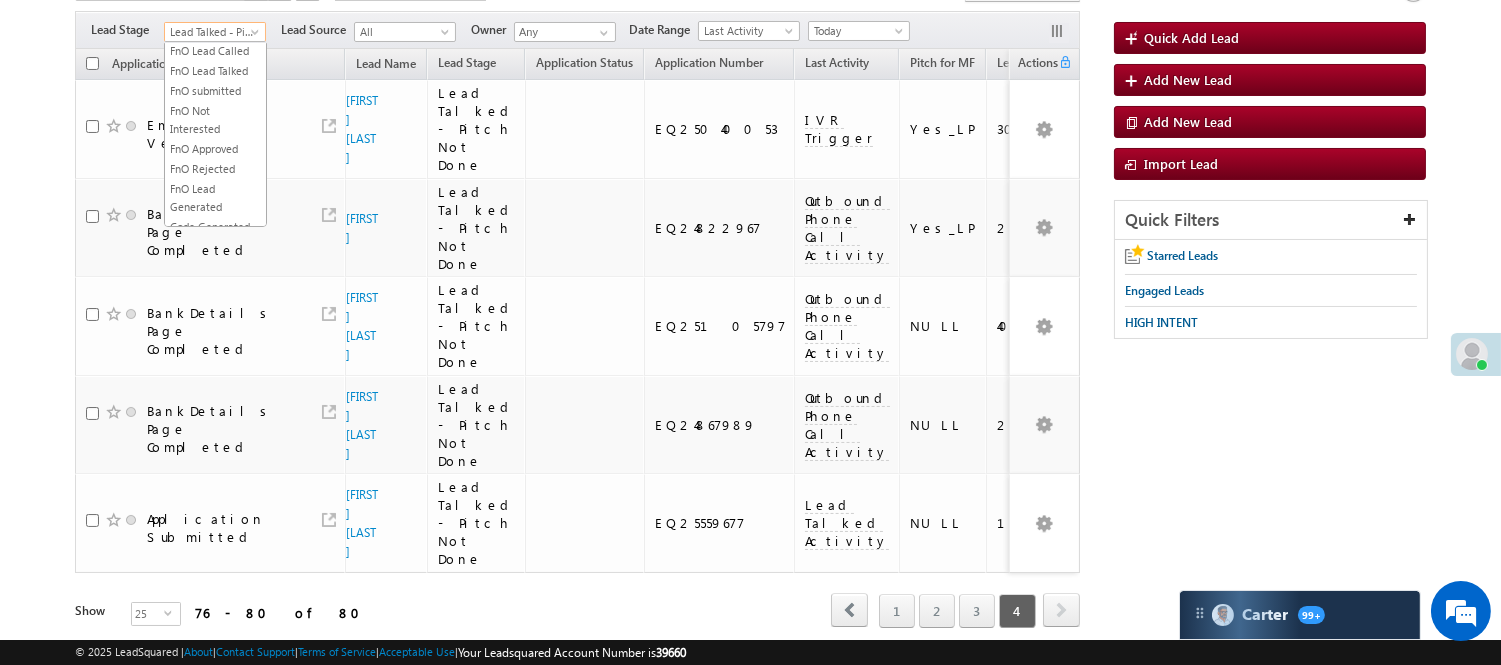 click on "Lead Talked" at bounding box center [215, 11] 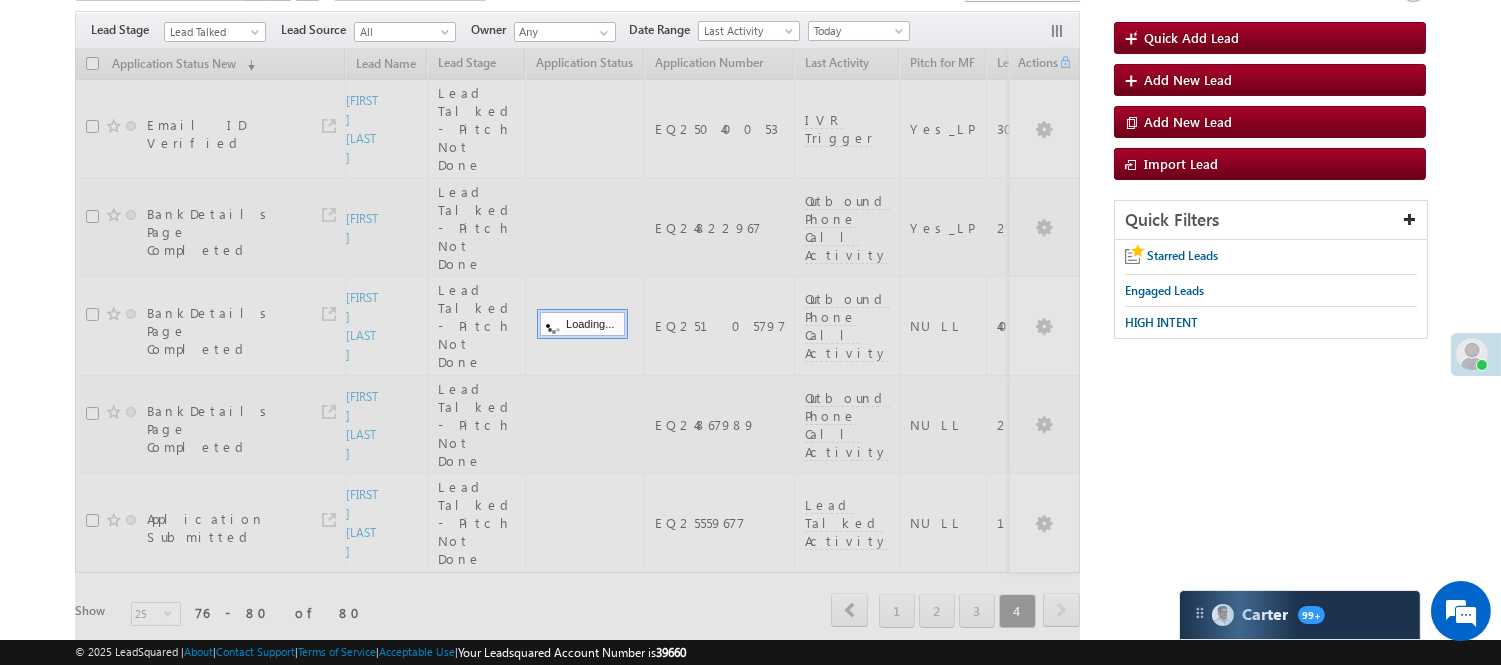 click at bounding box center (577, 353) 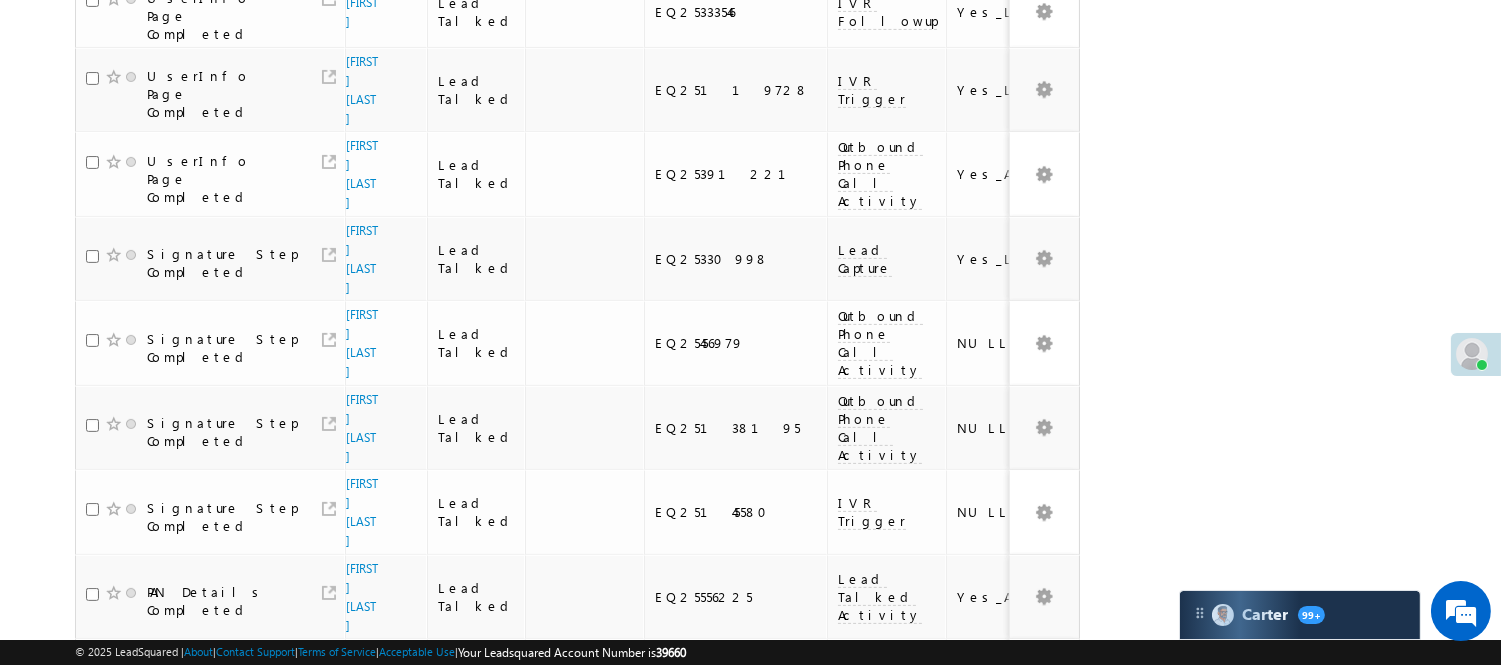 scroll, scrollTop: 1138, scrollLeft: 0, axis: vertical 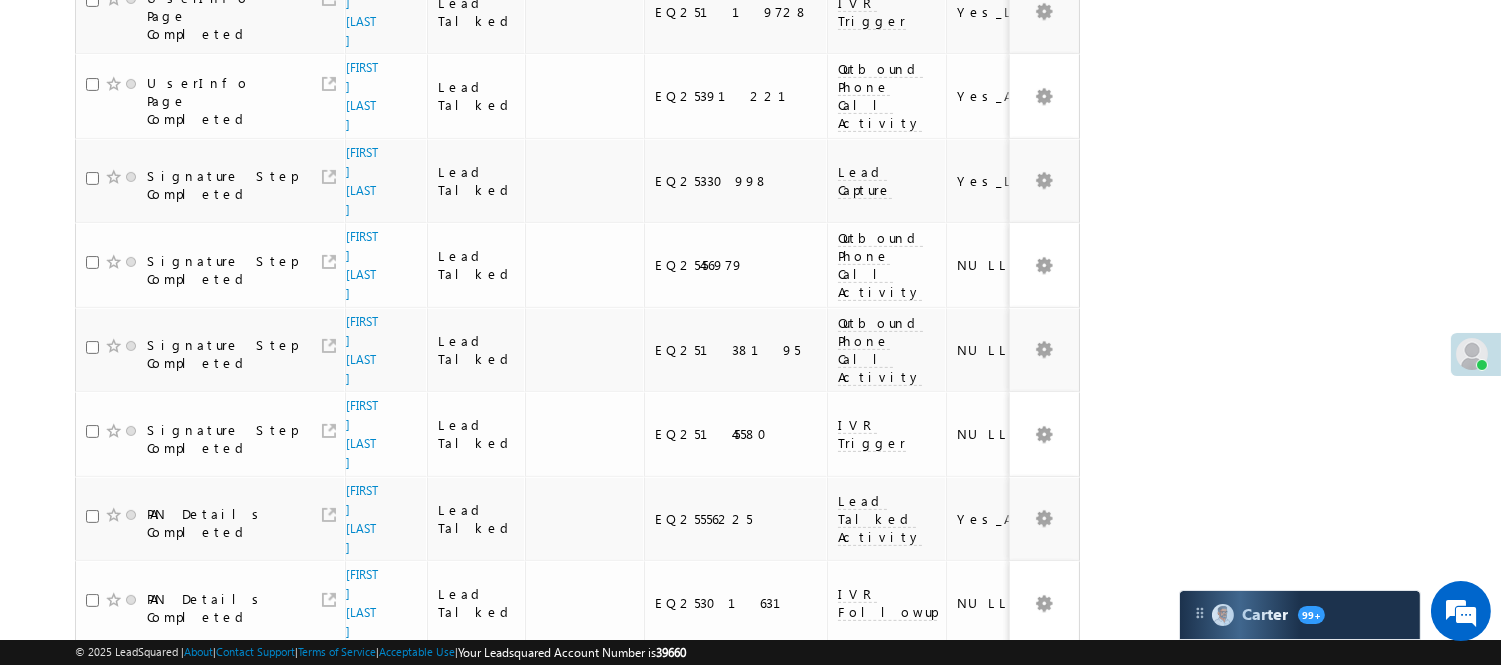 click on "4" at bounding box center (1018, 1198) 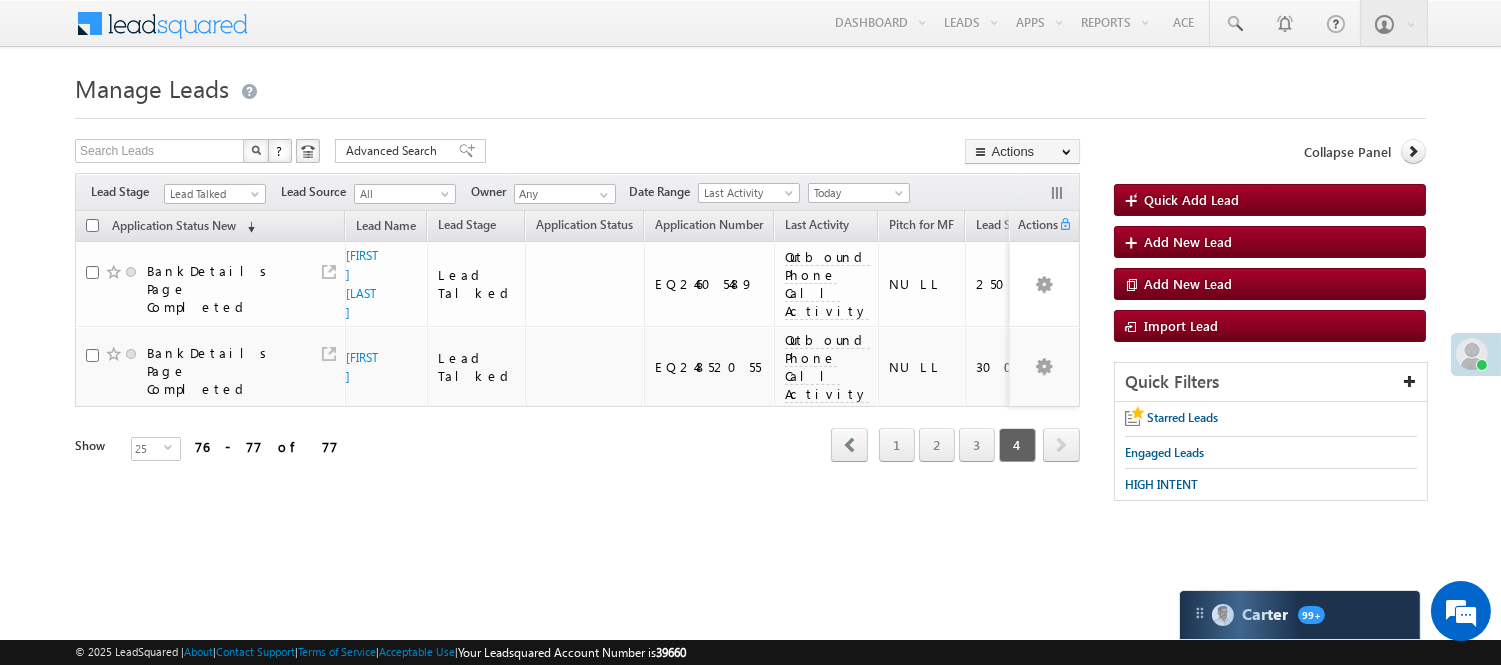 scroll, scrollTop: 0, scrollLeft: 0, axis: both 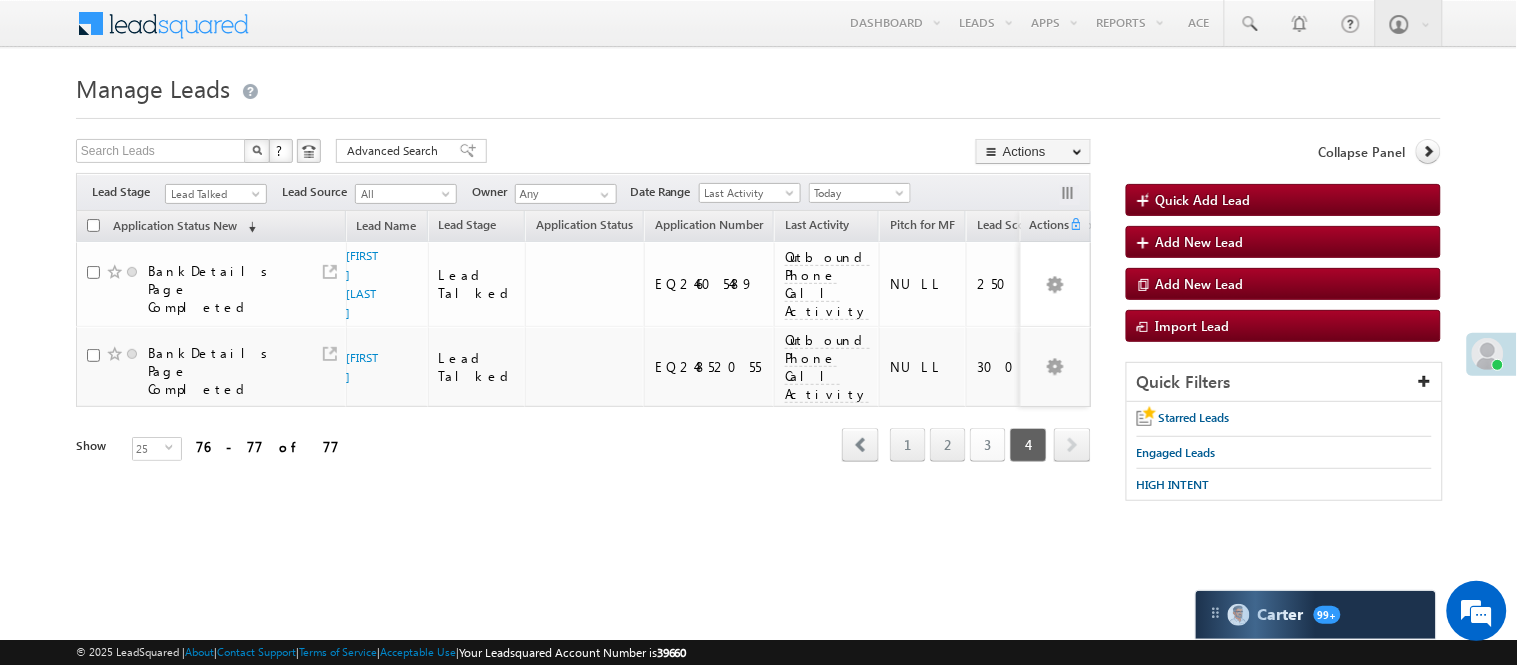 click on "3" at bounding box center [988, 445] 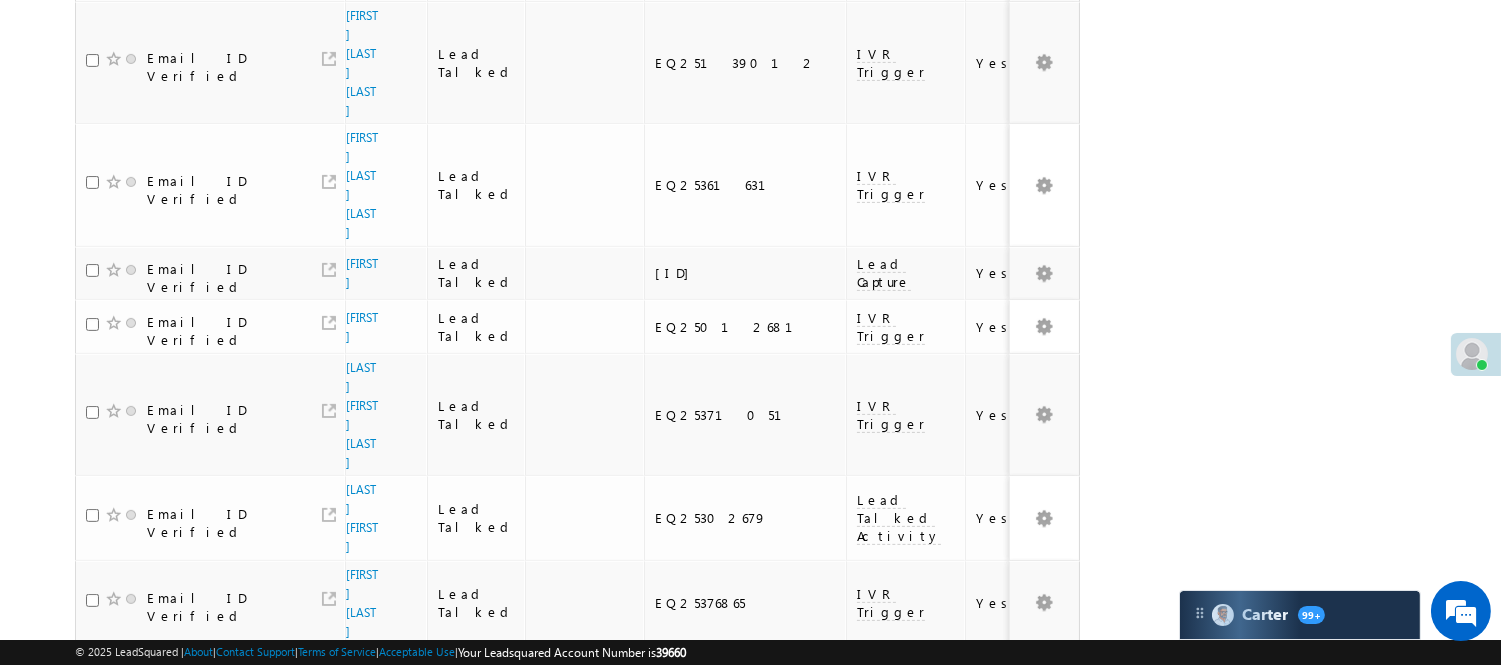 scroll, scrollTop: 1514, scrollLeft: 0, axis: vertical 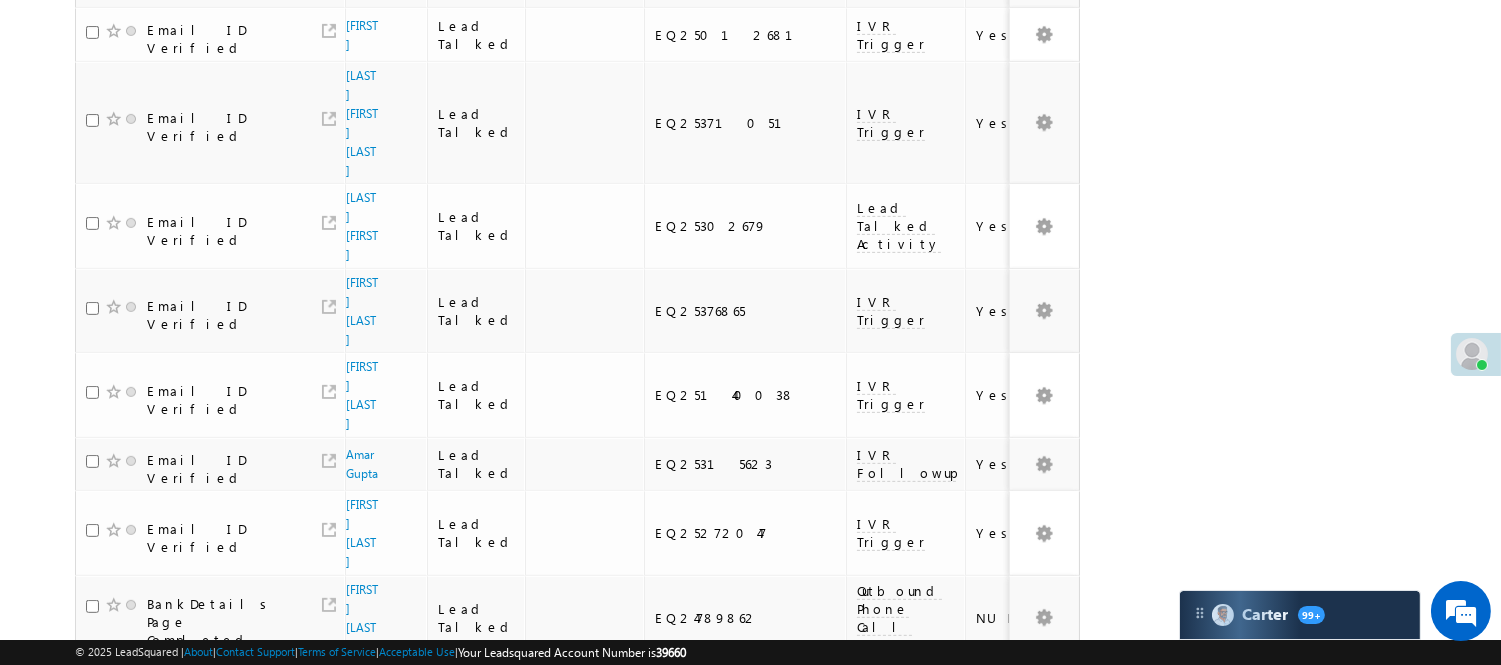 click on "Ashok Kumar Gupta" at bounding box center (362, 928) 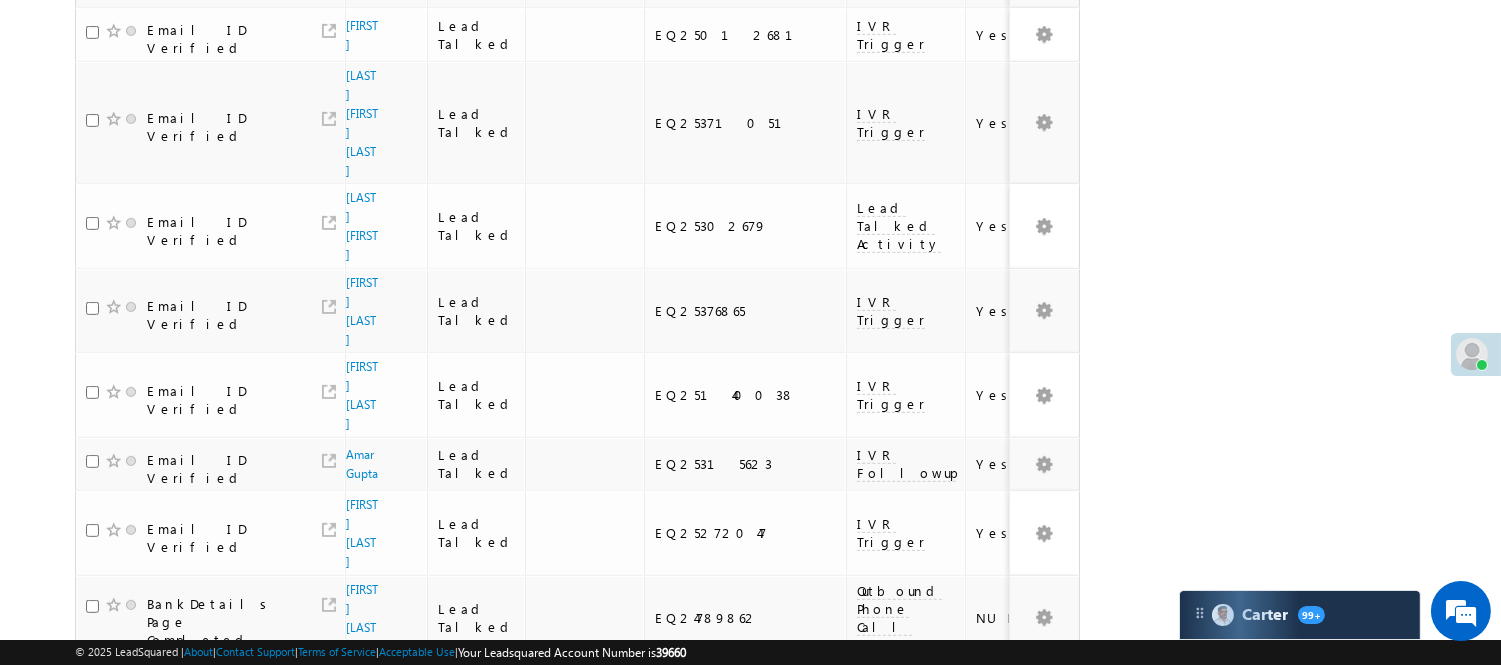 click on "Ashok Kumar Gupta" at bounding box center (362, 928) 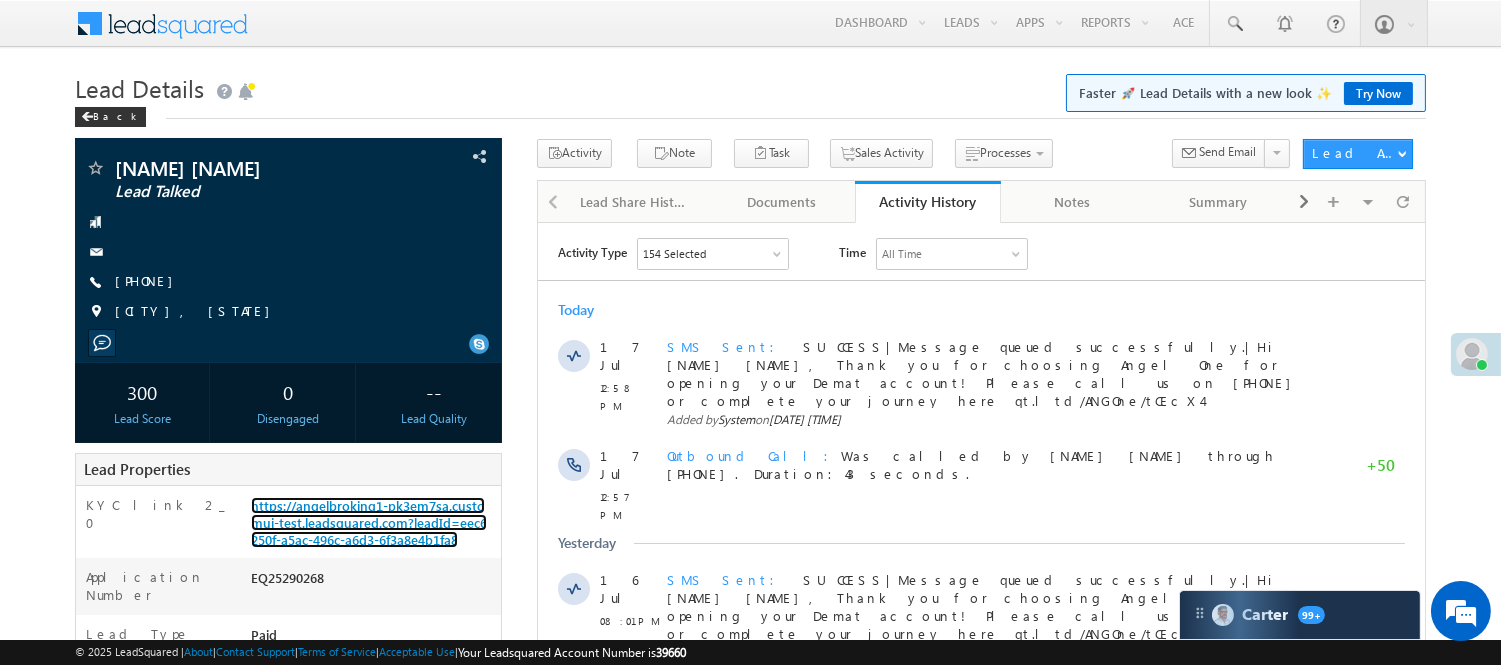 scroll, scrollTop: 0, scrollLeft: 0, axis: both 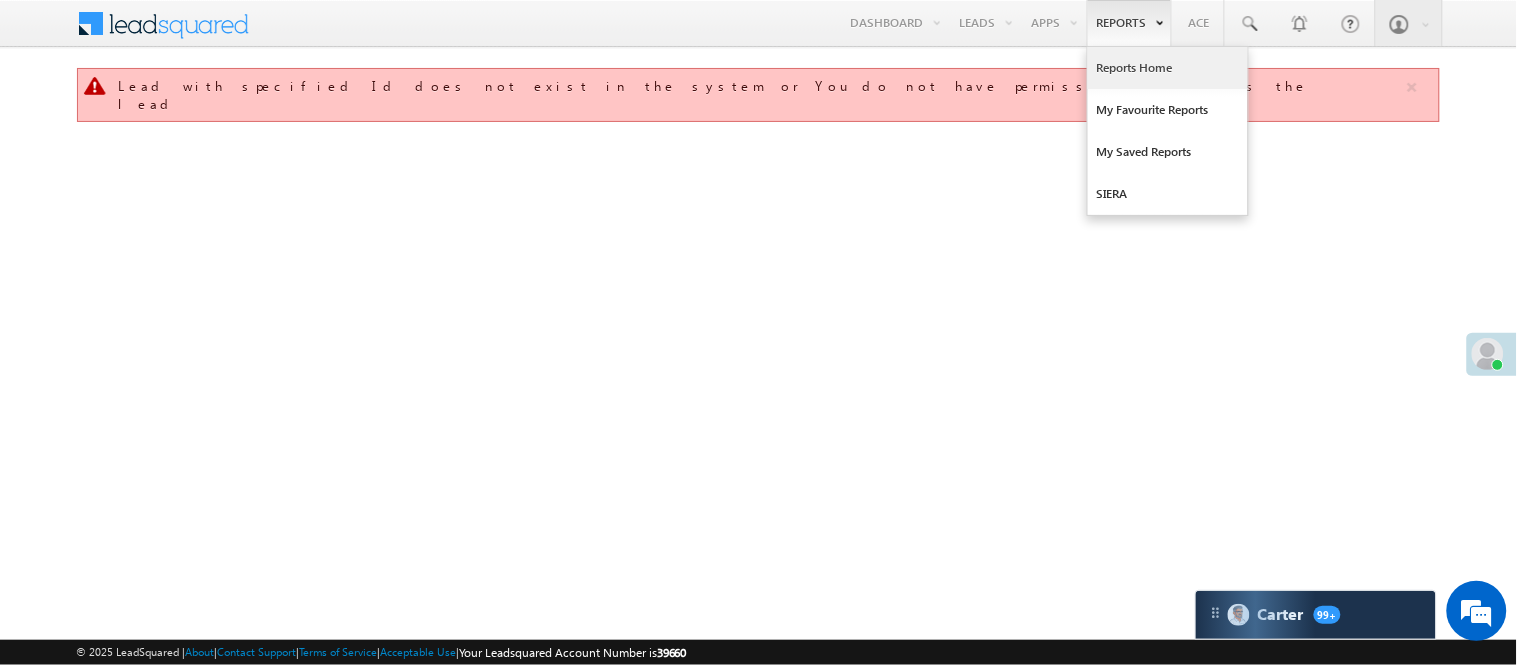 click on "Reports Home" at bounding box center (1168, 68) 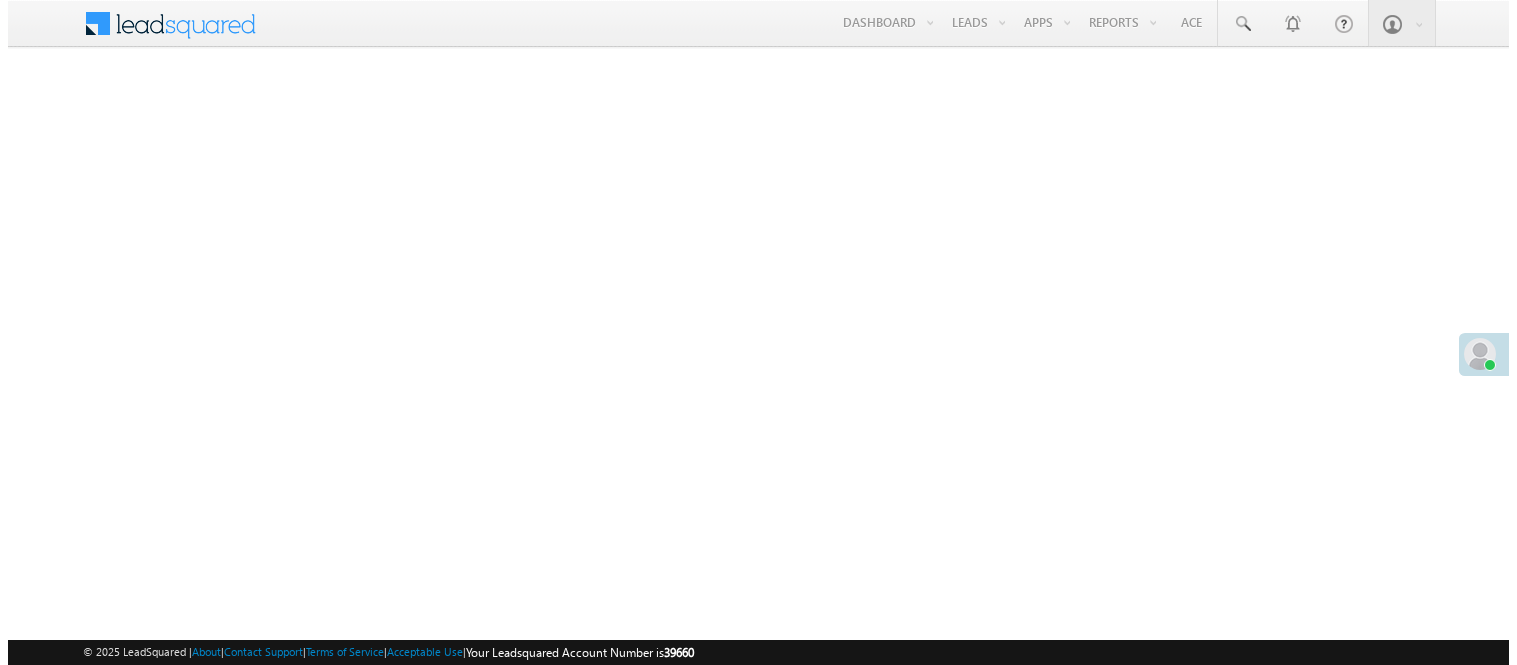 scroll, scrollTop: 0, scrollLeft: 0, axis: both 